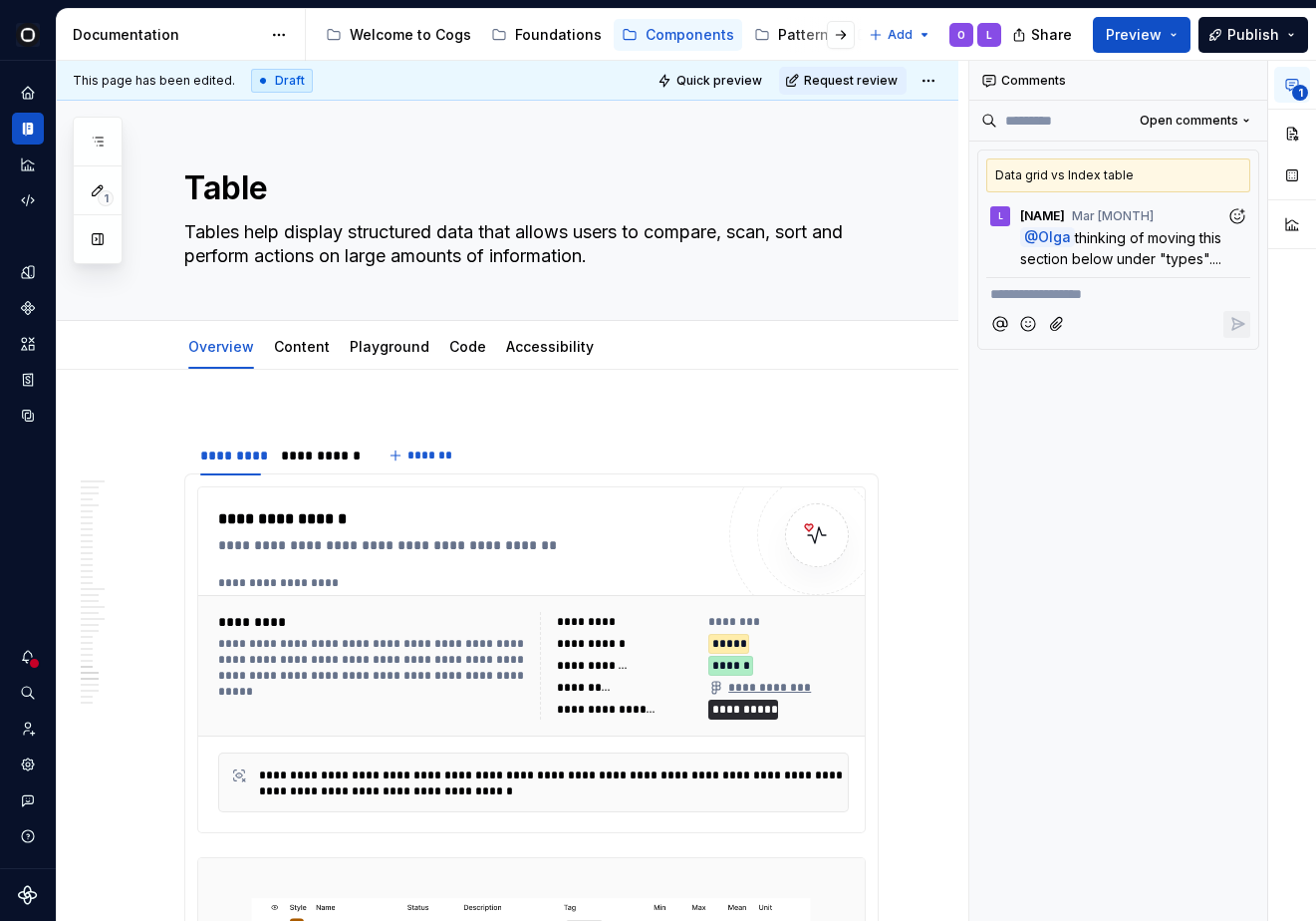 scroll, scrollTop: 0, scrollLeft: 0, axis: both 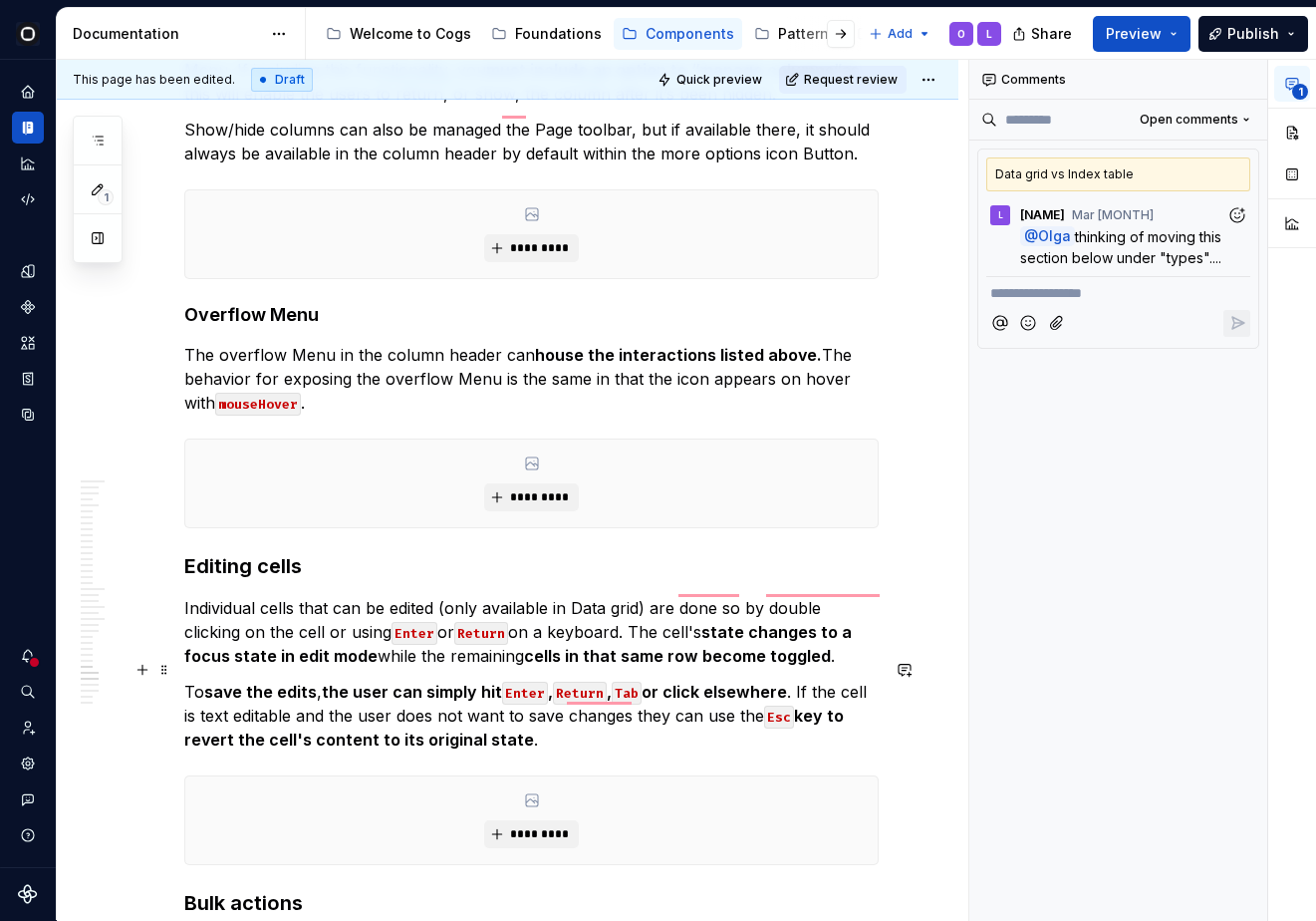click on "To  save the edits ,  the user can simply hit  Enter ,  Return ,  Tab  or click elsewhere . If the cell is text editable and the user does not want to save changes they can use the  Esc  key to revert the cell's content to its original state ." at bounding box center (531, 716) 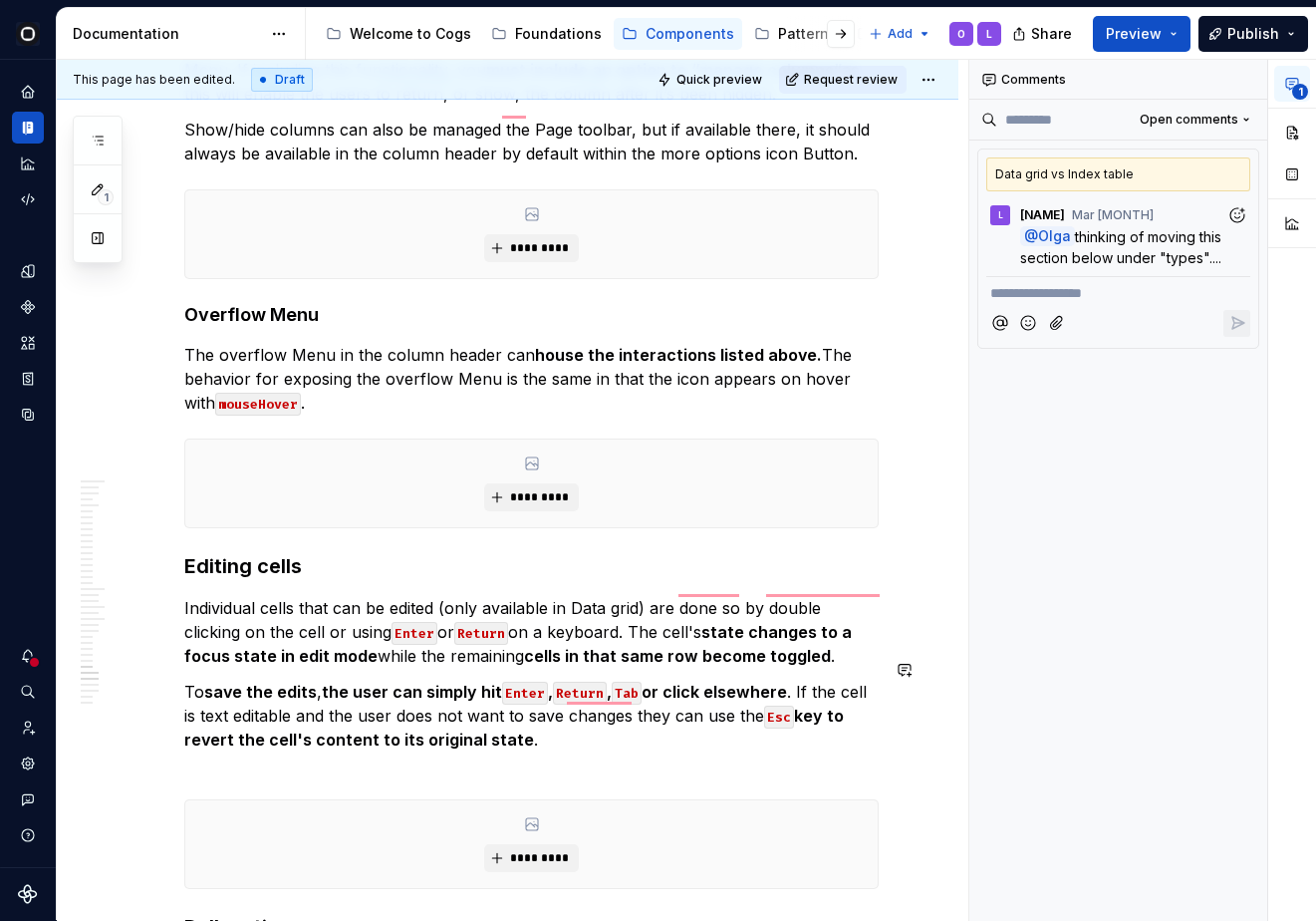 type 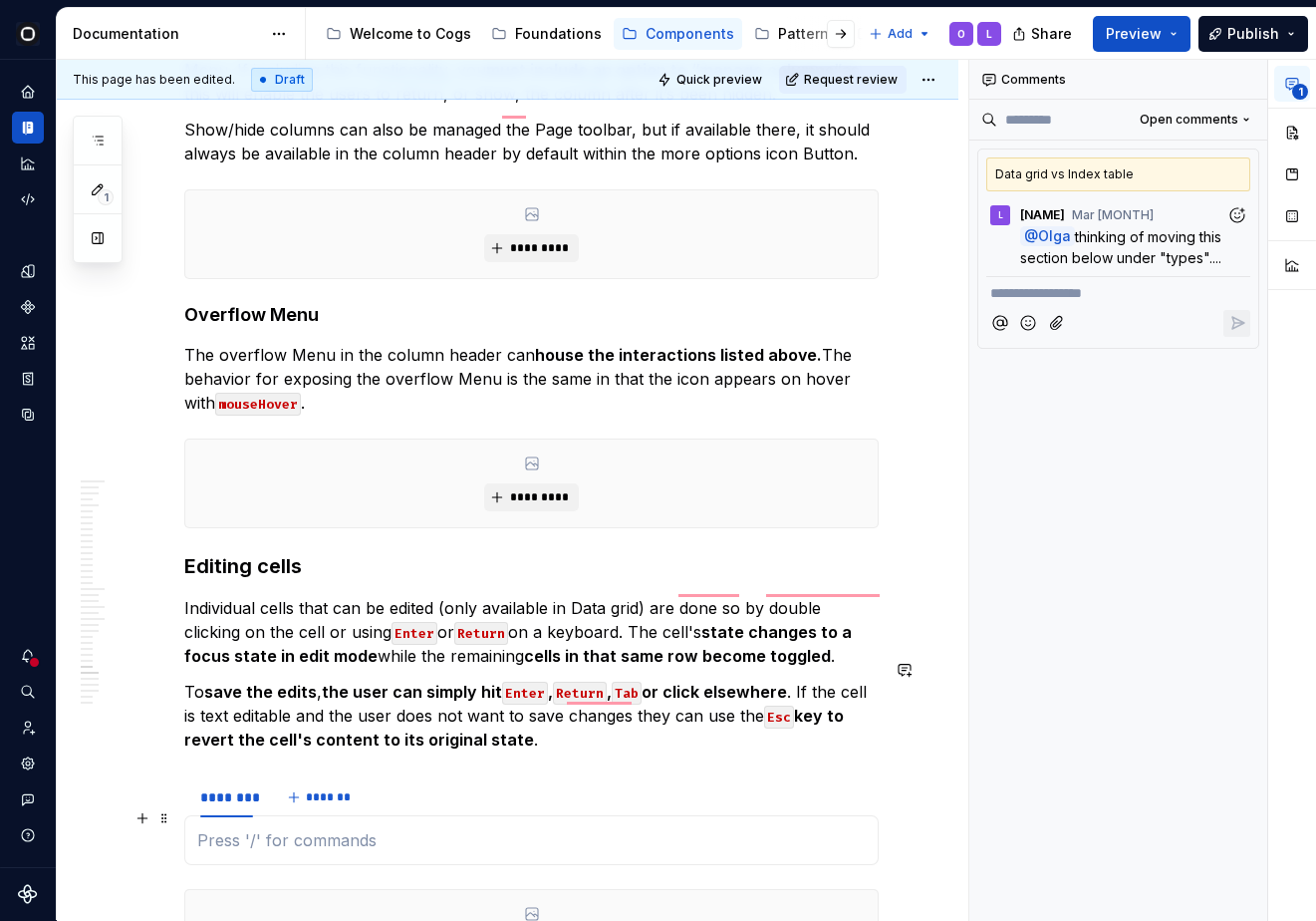 type on "*" 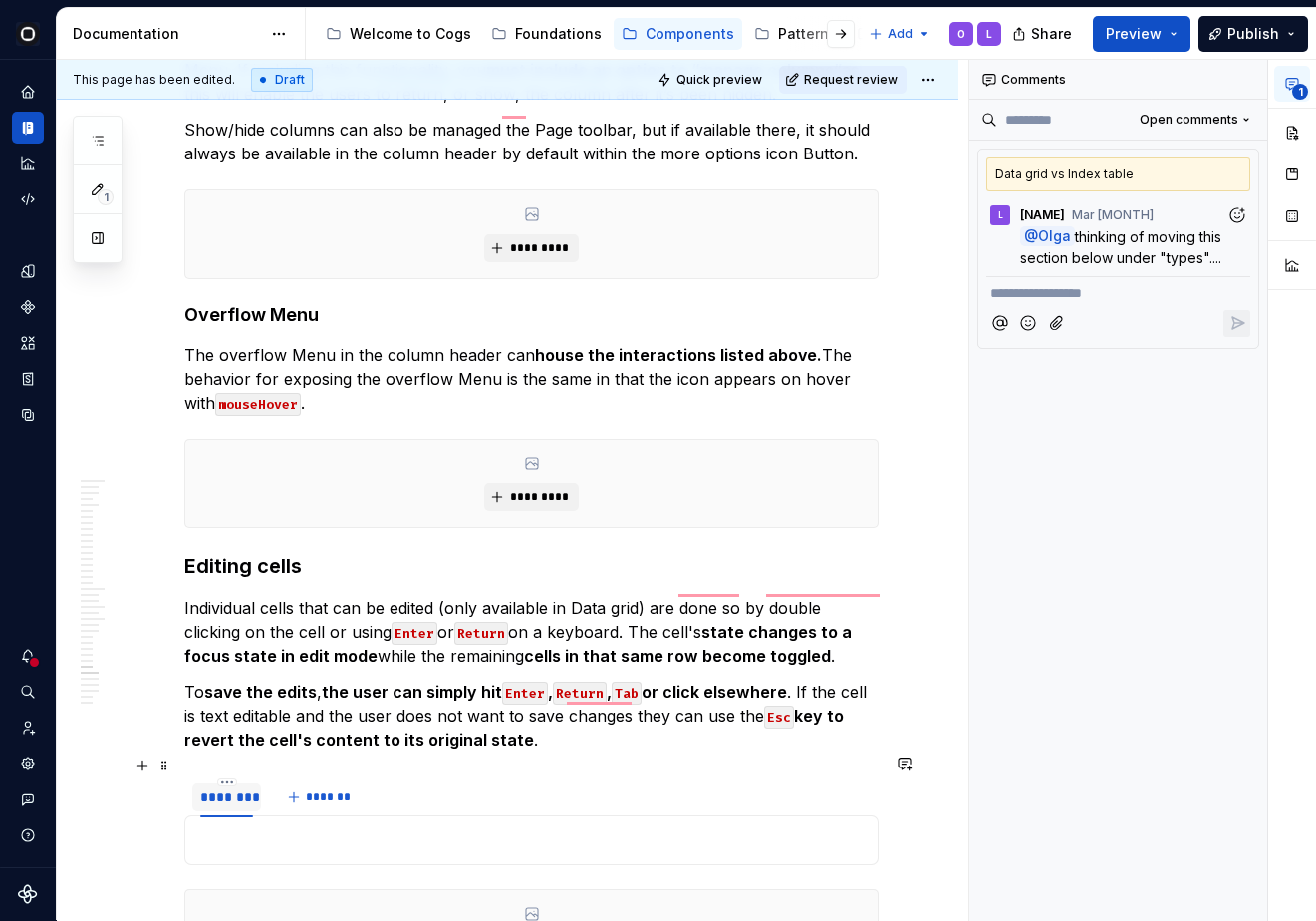 click on "********" at bounding box center (226, 797) 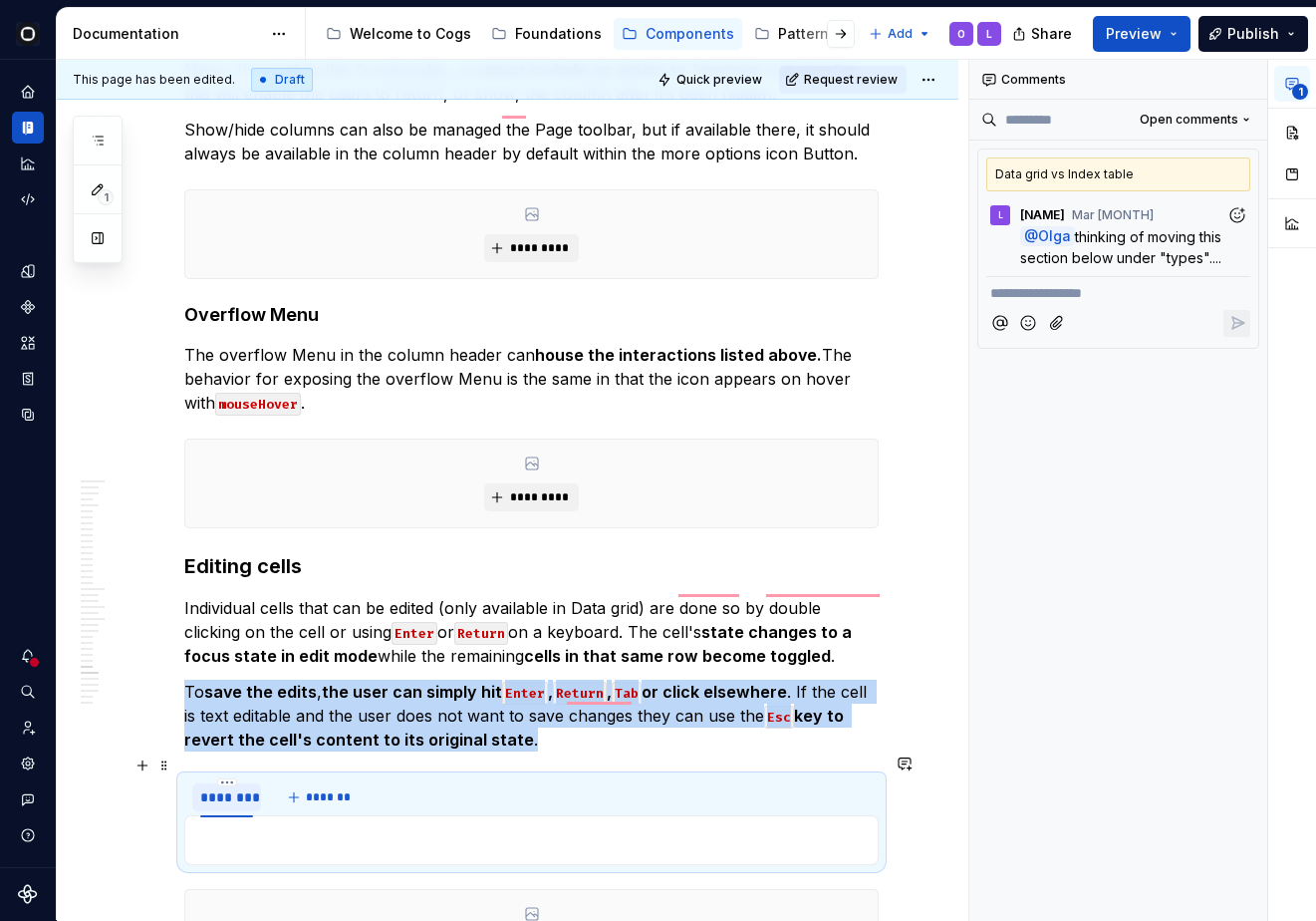 click on "********" at bounding box center [226, 797] 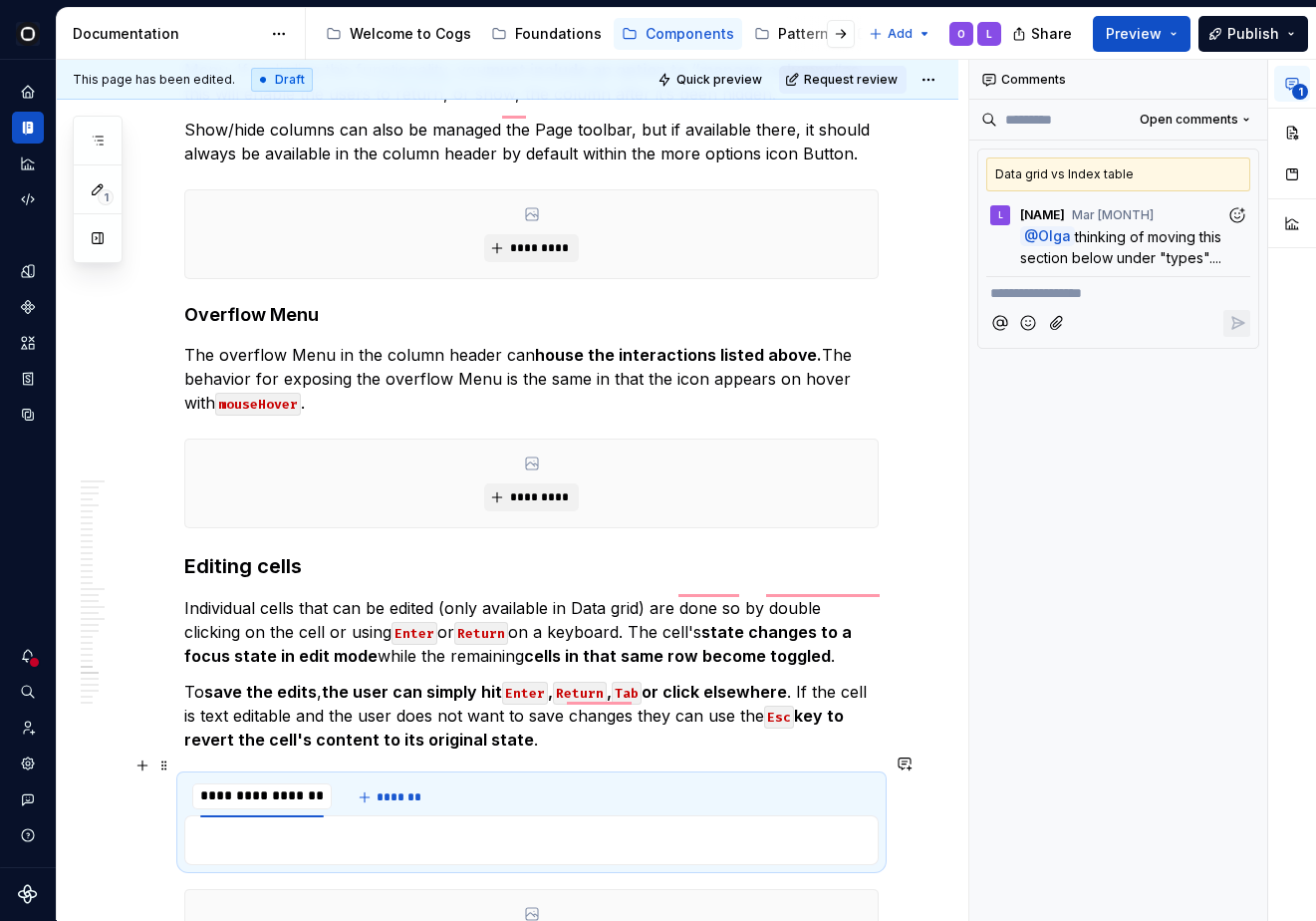 type on "**********" 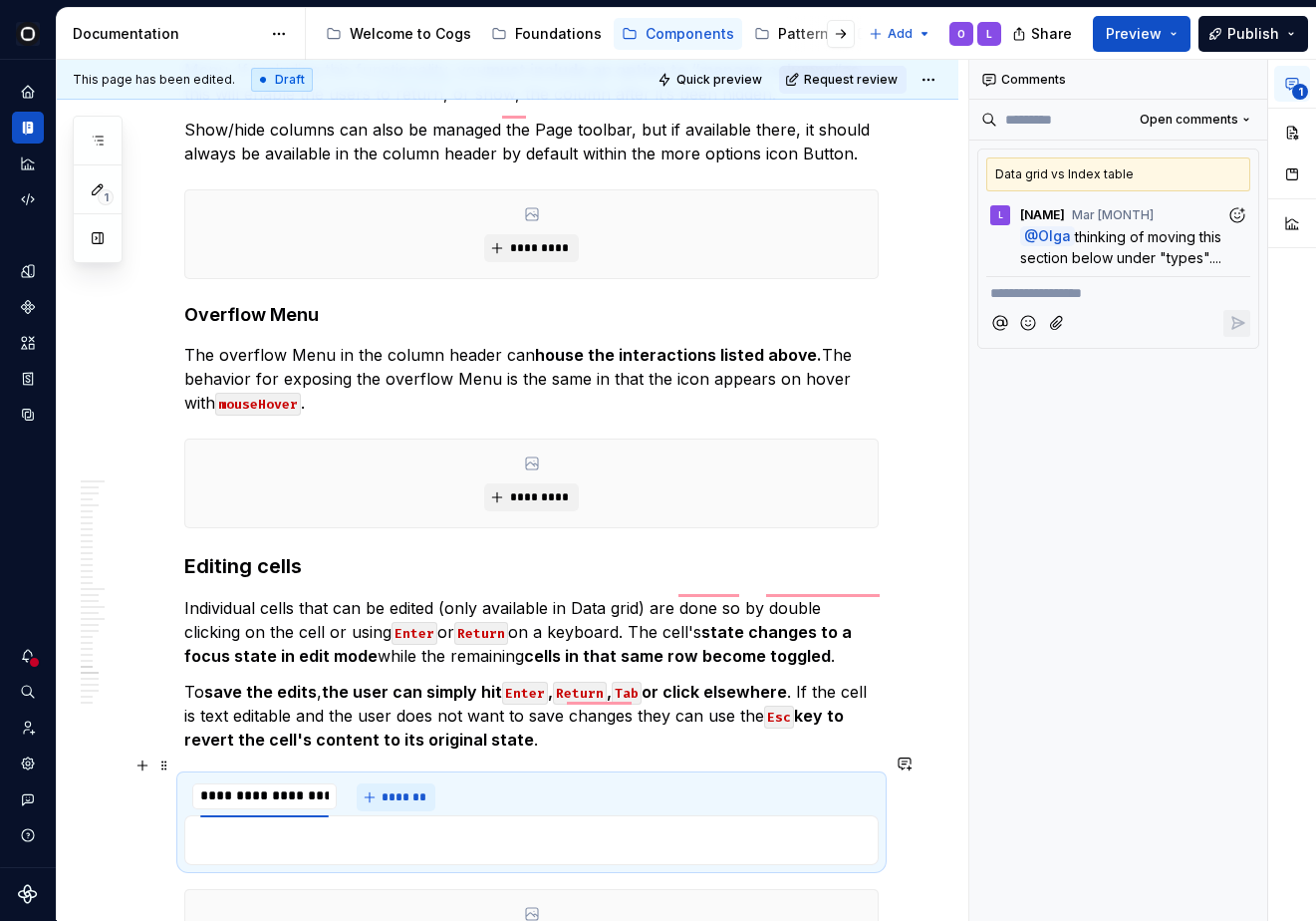 click on "*******" at bounding box center [395, 797] 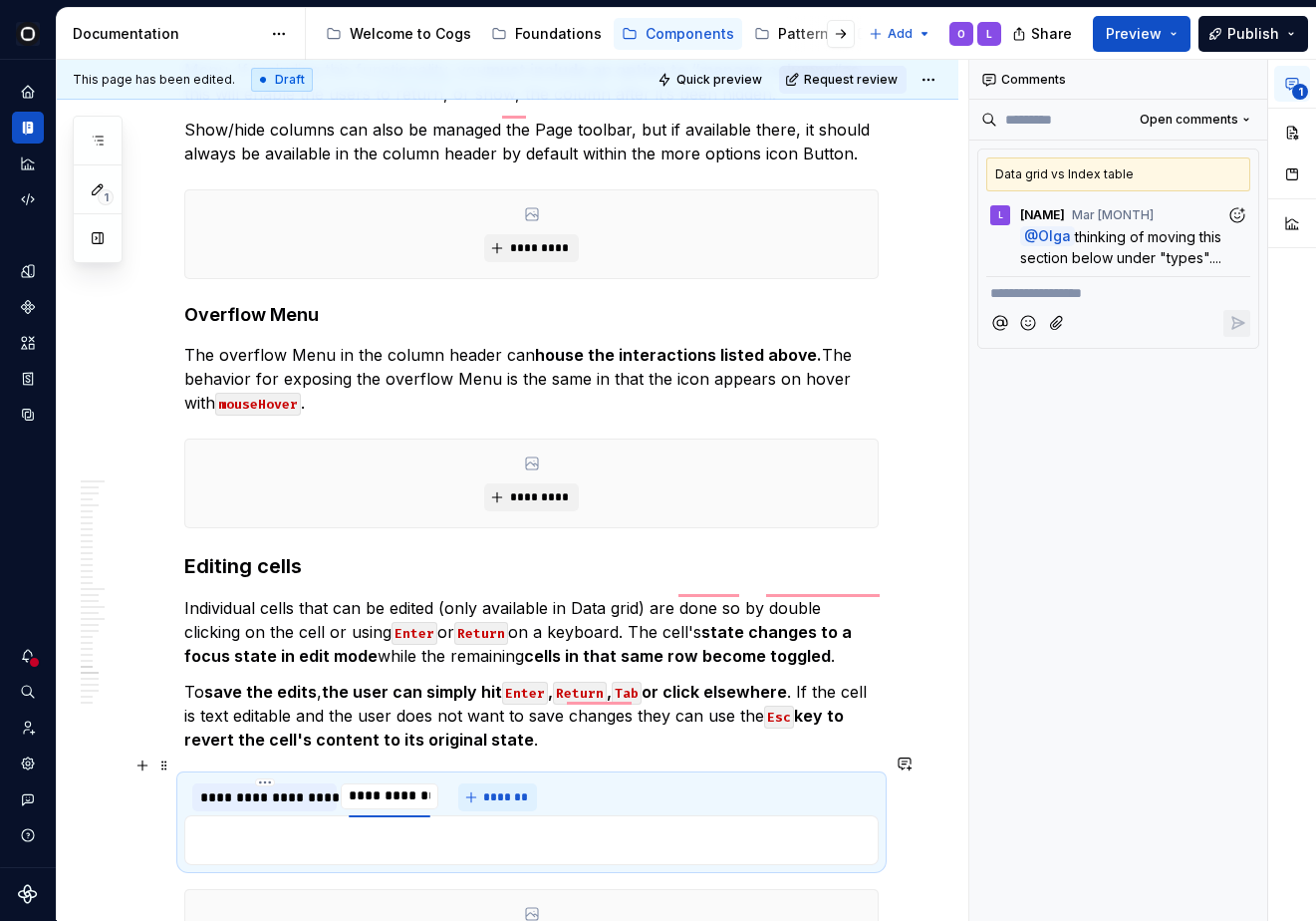type on "**********" 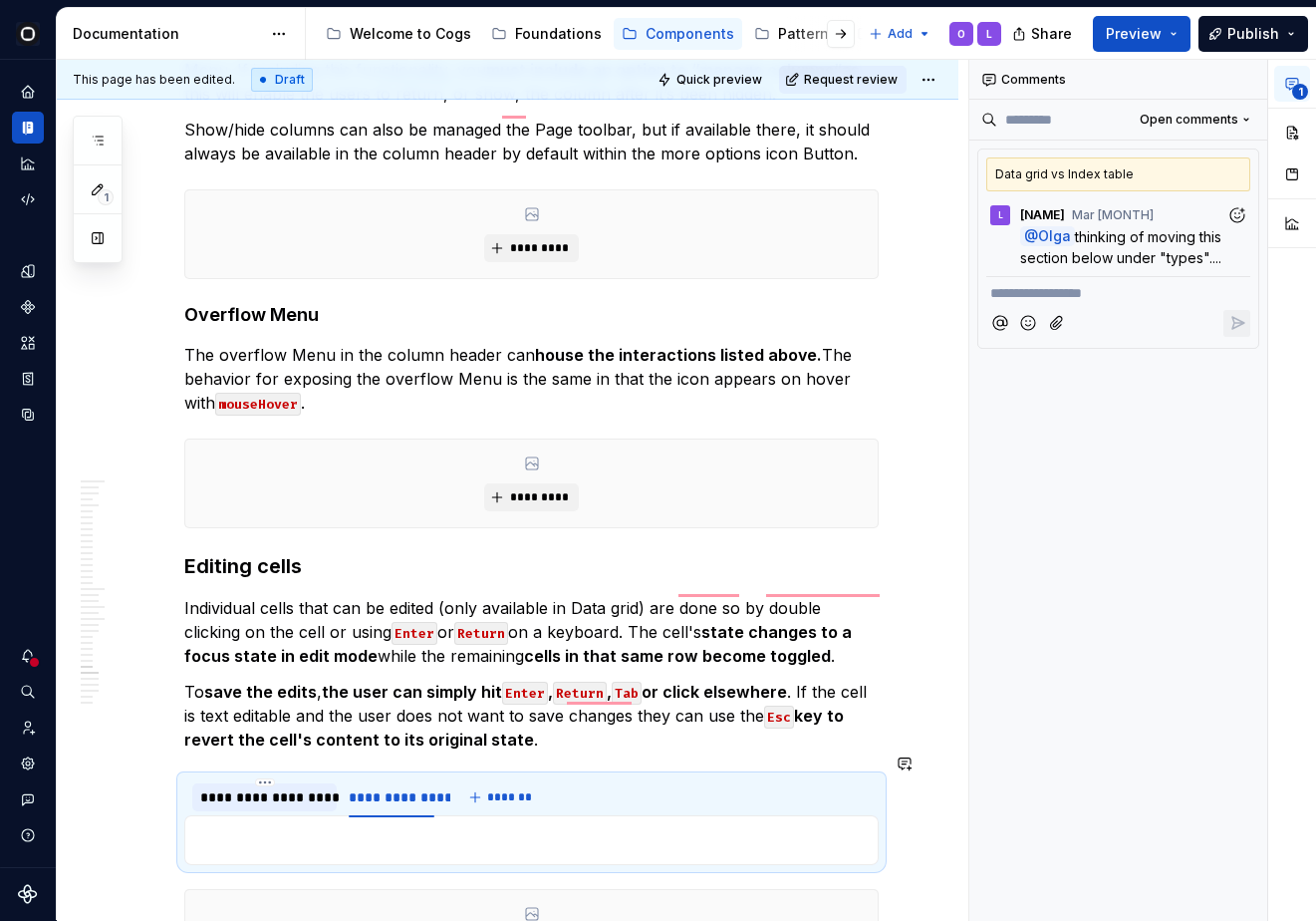click on "**********" at bounding box center [531, -3502] 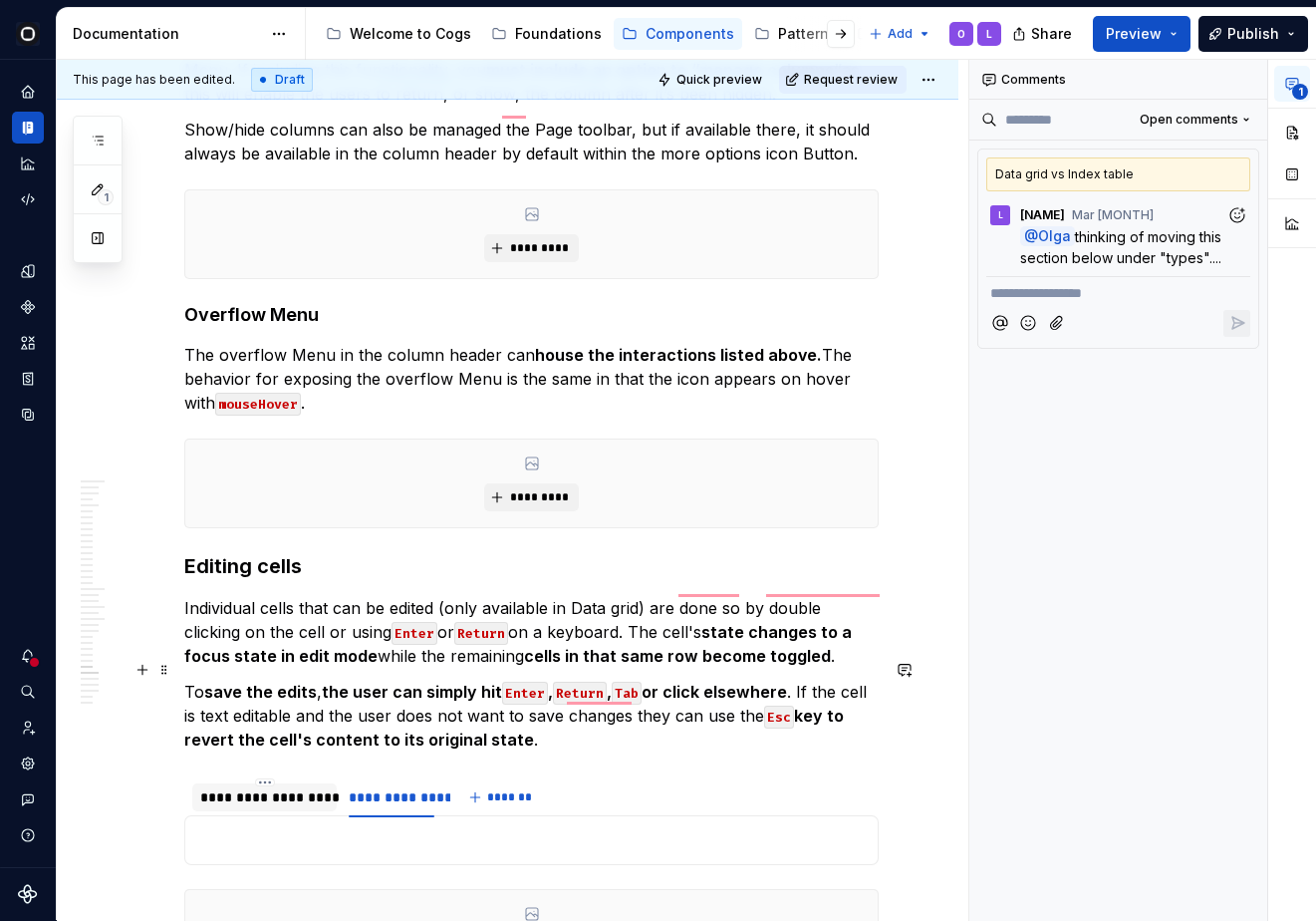 click on "To  save the edits ,  the user can simply hit  Enter ,  Return ,  Tab  or click elsewhere . If the cell is text editable and the user does not want to save changes they can use the  Esc  key to revert the cell's content to its original state ." at bounding box center (531, 716) 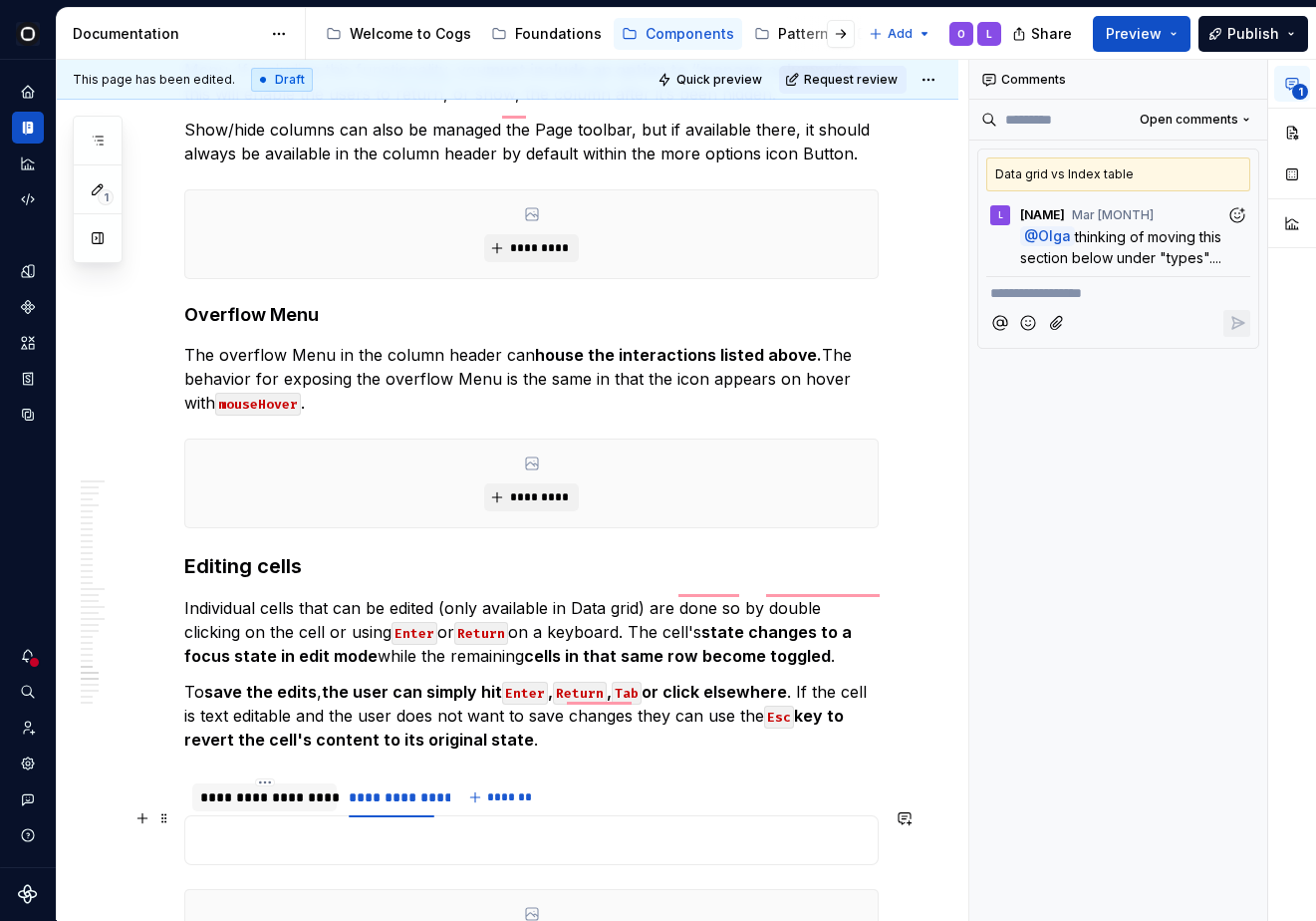 scroll, scrollTop: 10163, scrollLeft: 0, axis: vertical 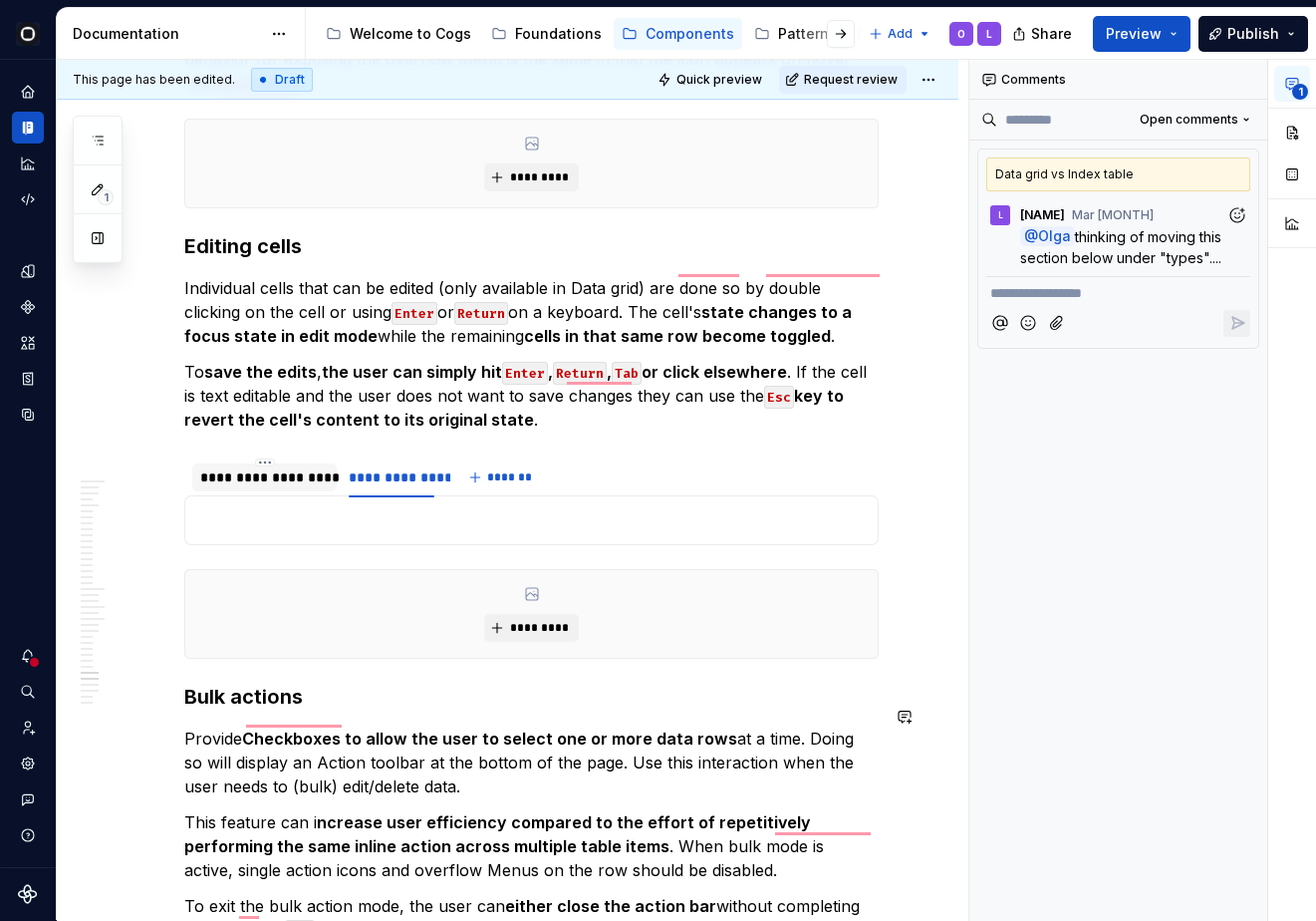 click on "*********" at bounding box center (531, 614) 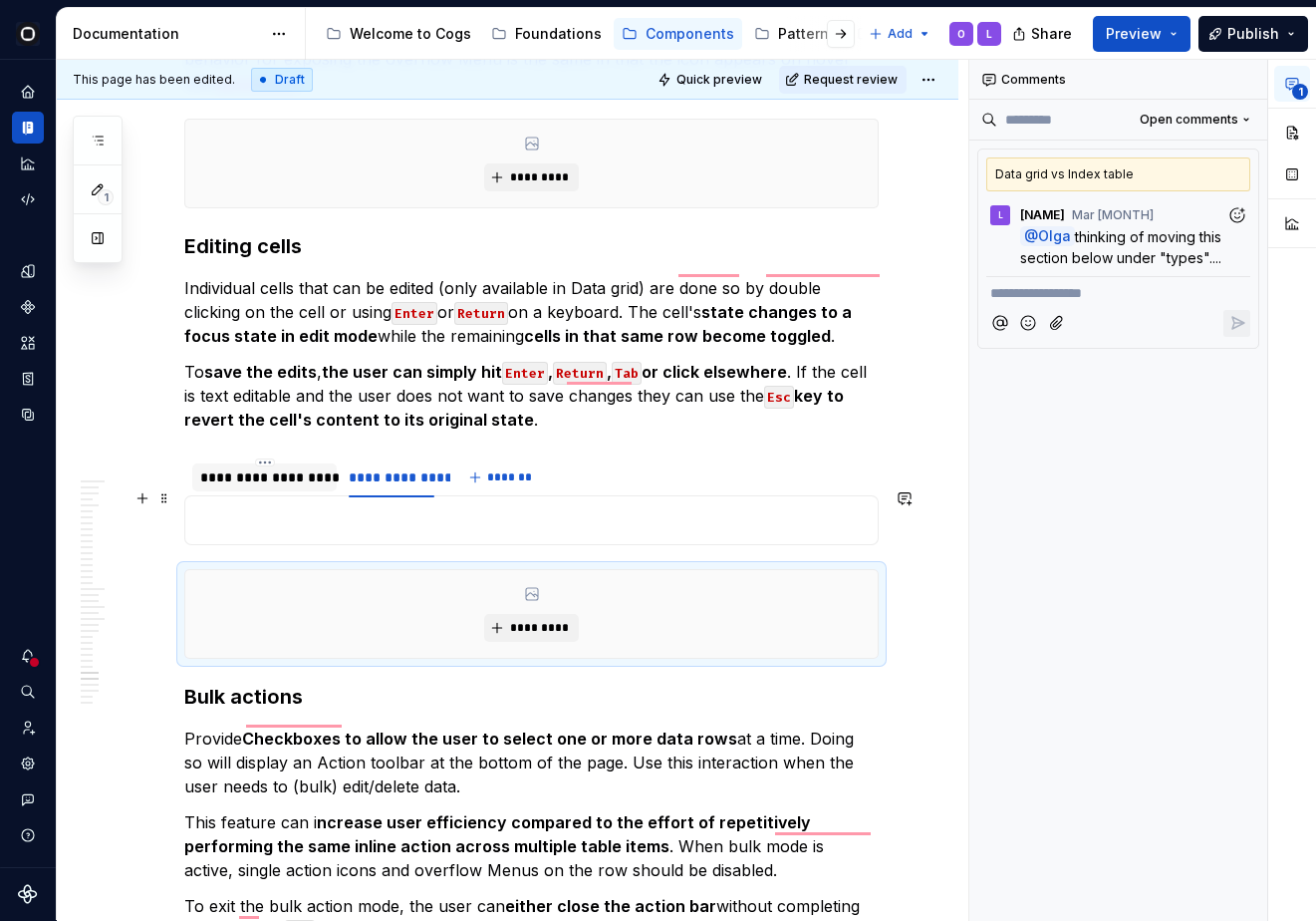 drag, startPoint x: 252, startPoint y: 589, endPoint x: 320, endPoint y: 505, distance: 108.07405 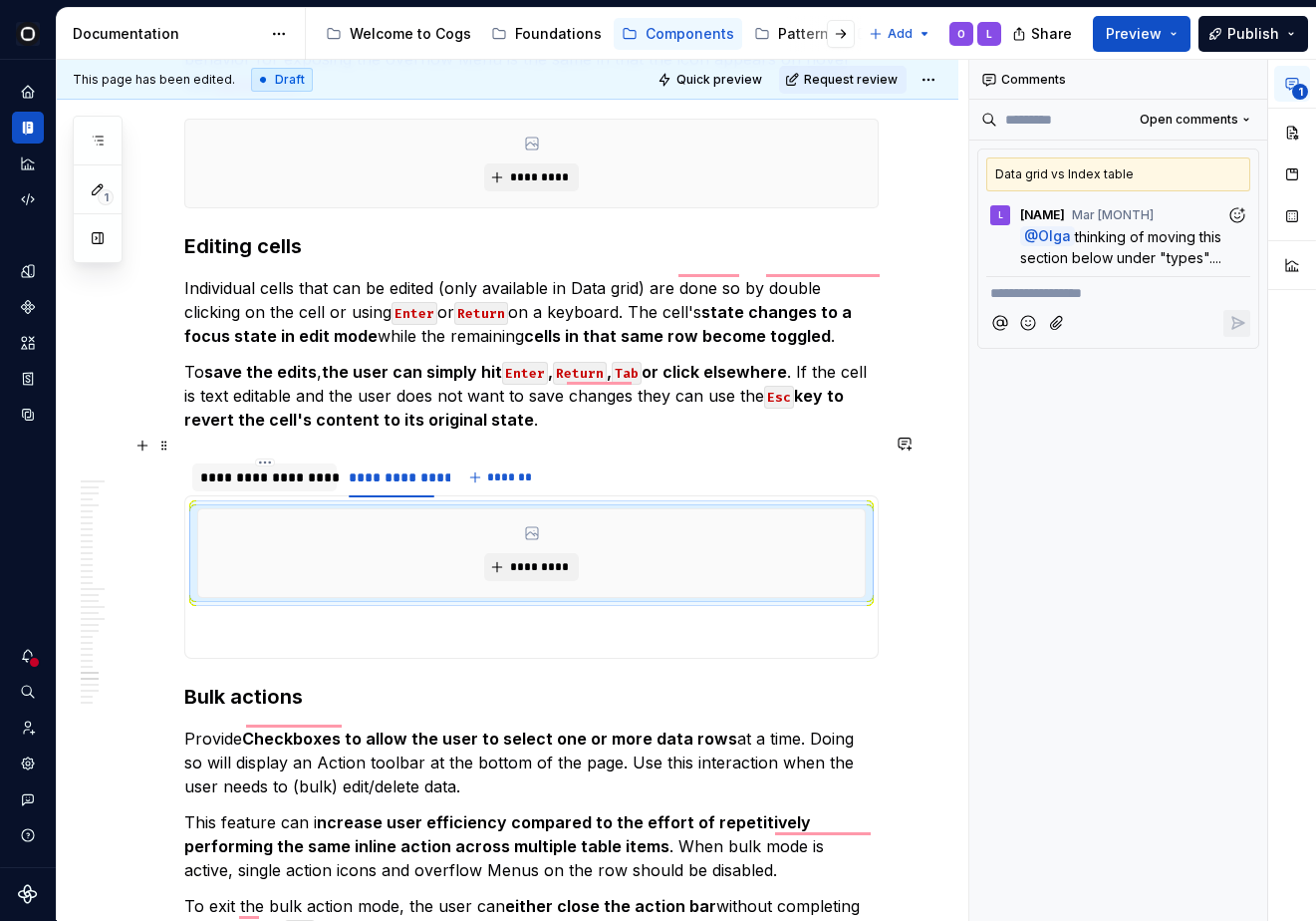 click on "**********" at bounding box center (264, 477) 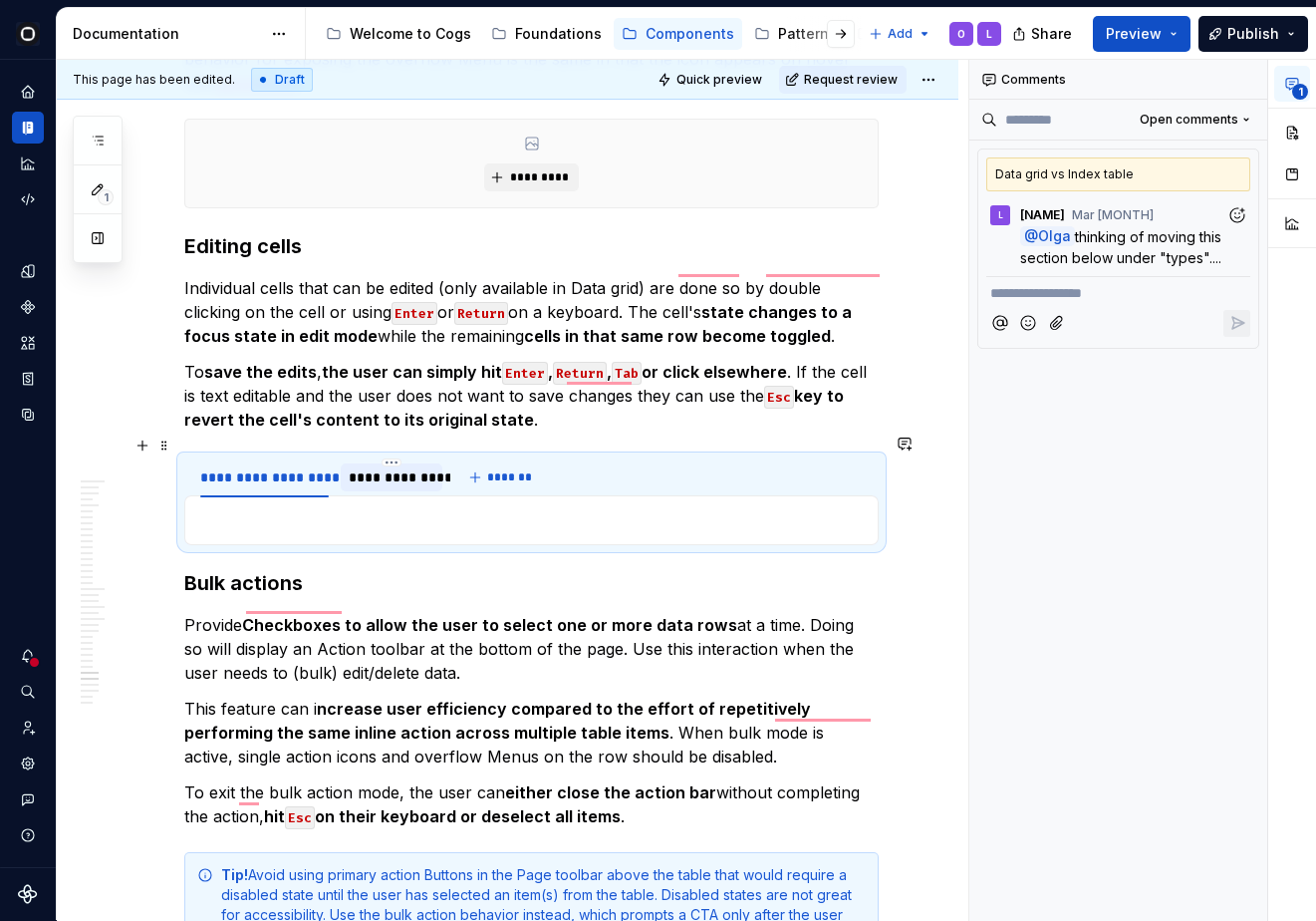click on "**********" at bounding box center [392, 477] 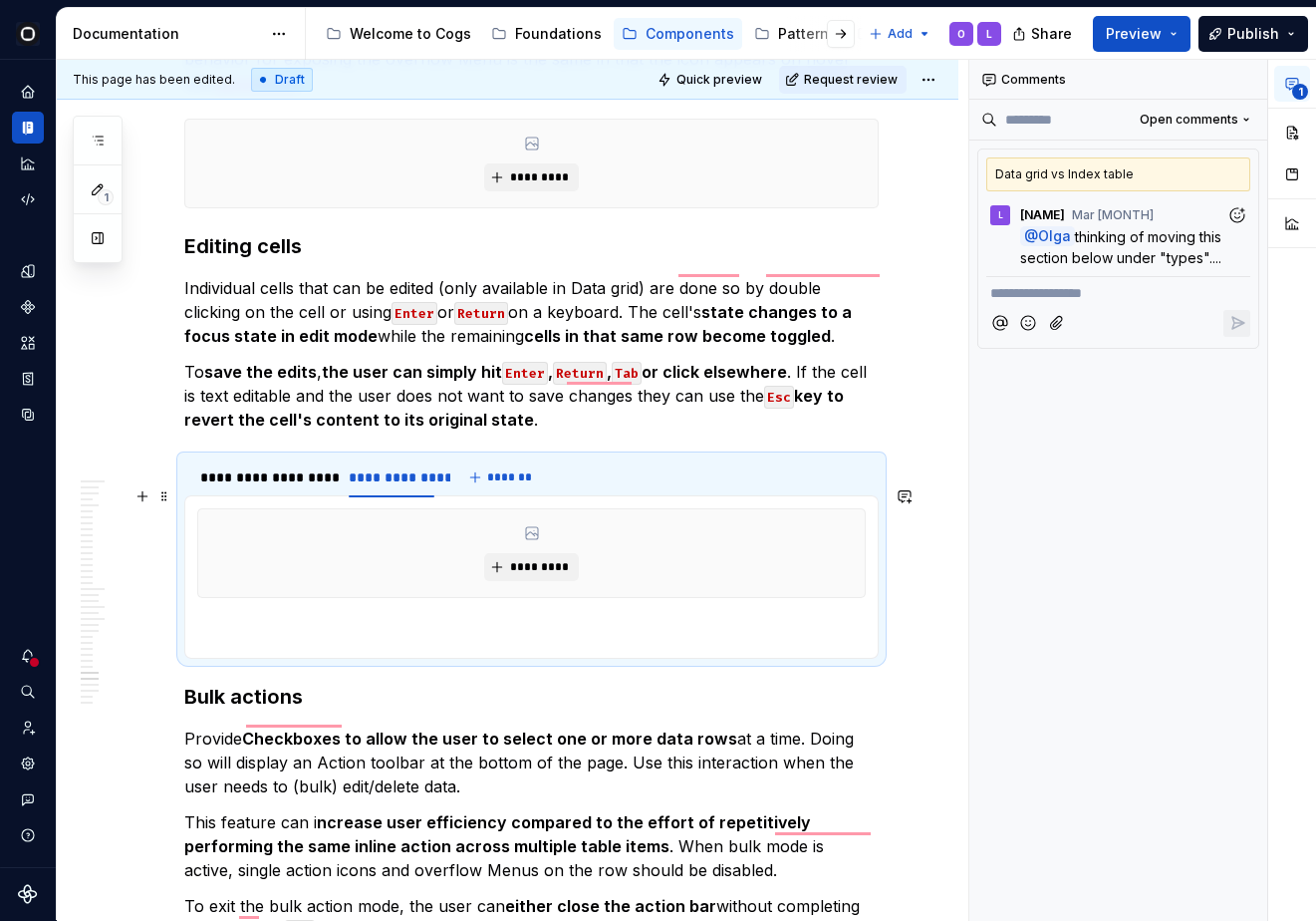 click on "*********" at bounding box center [531, 577] 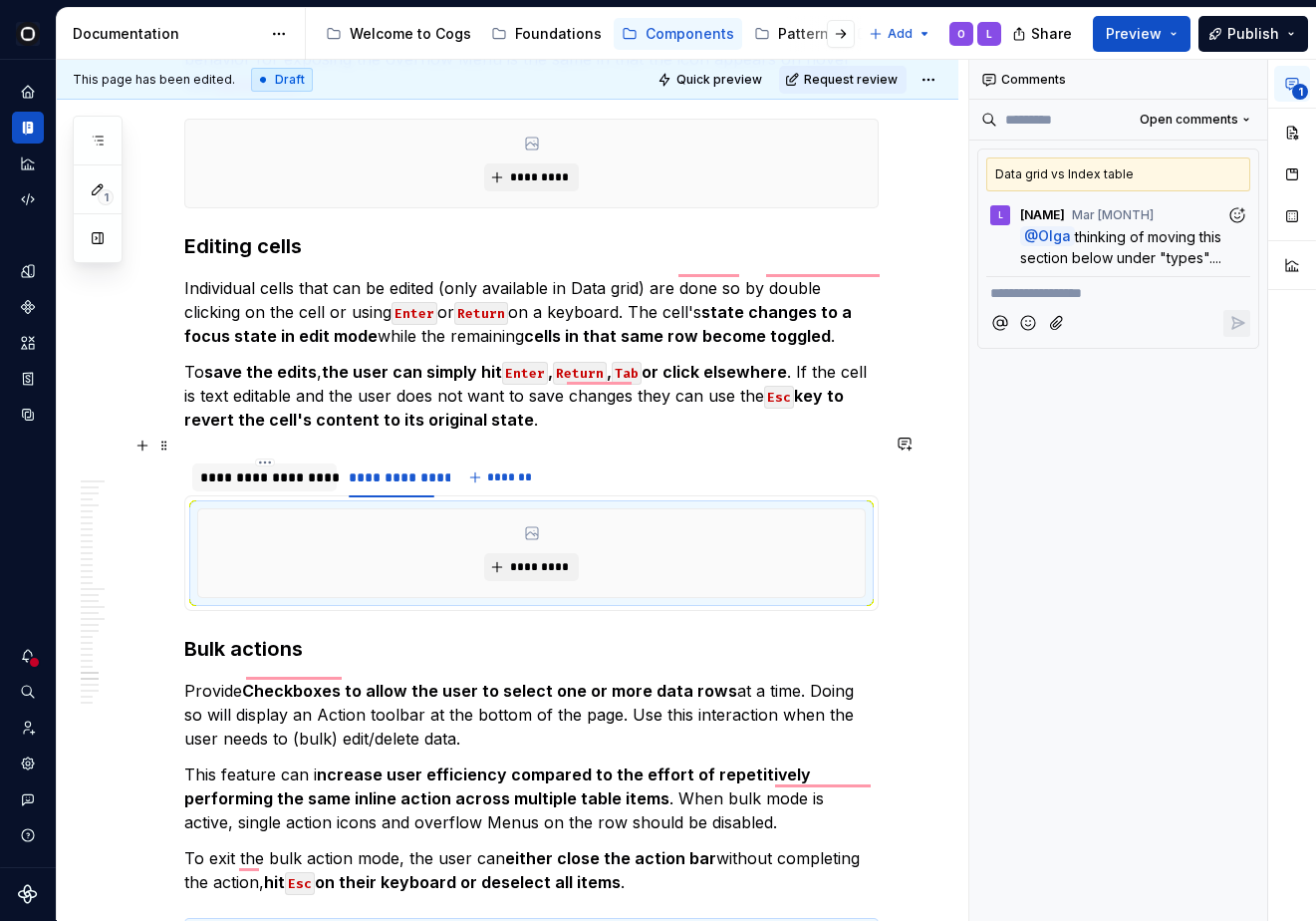 click on "**********" at bounding box center (264, 477) 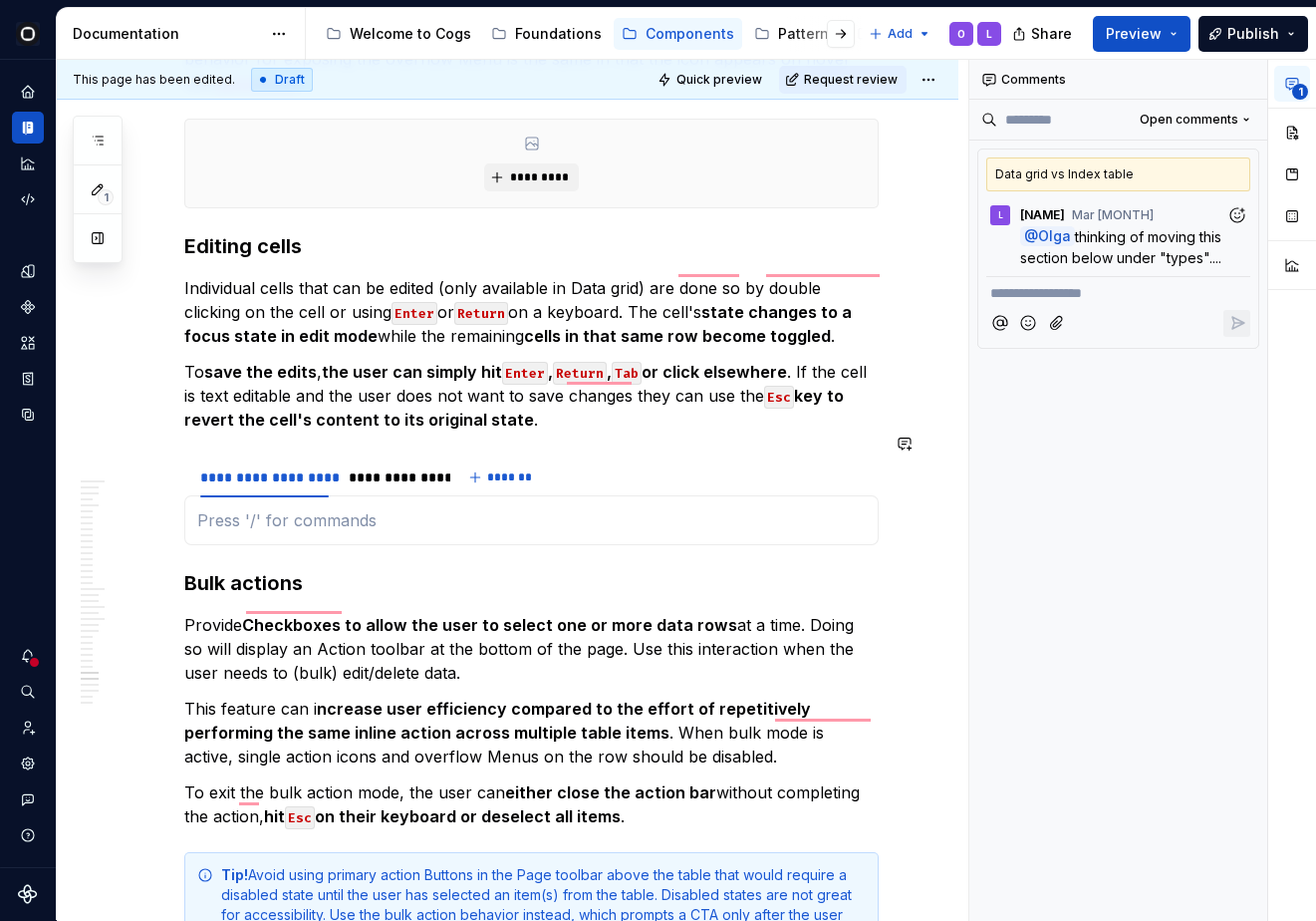 click on "*********" at bounding box center [531, 520] 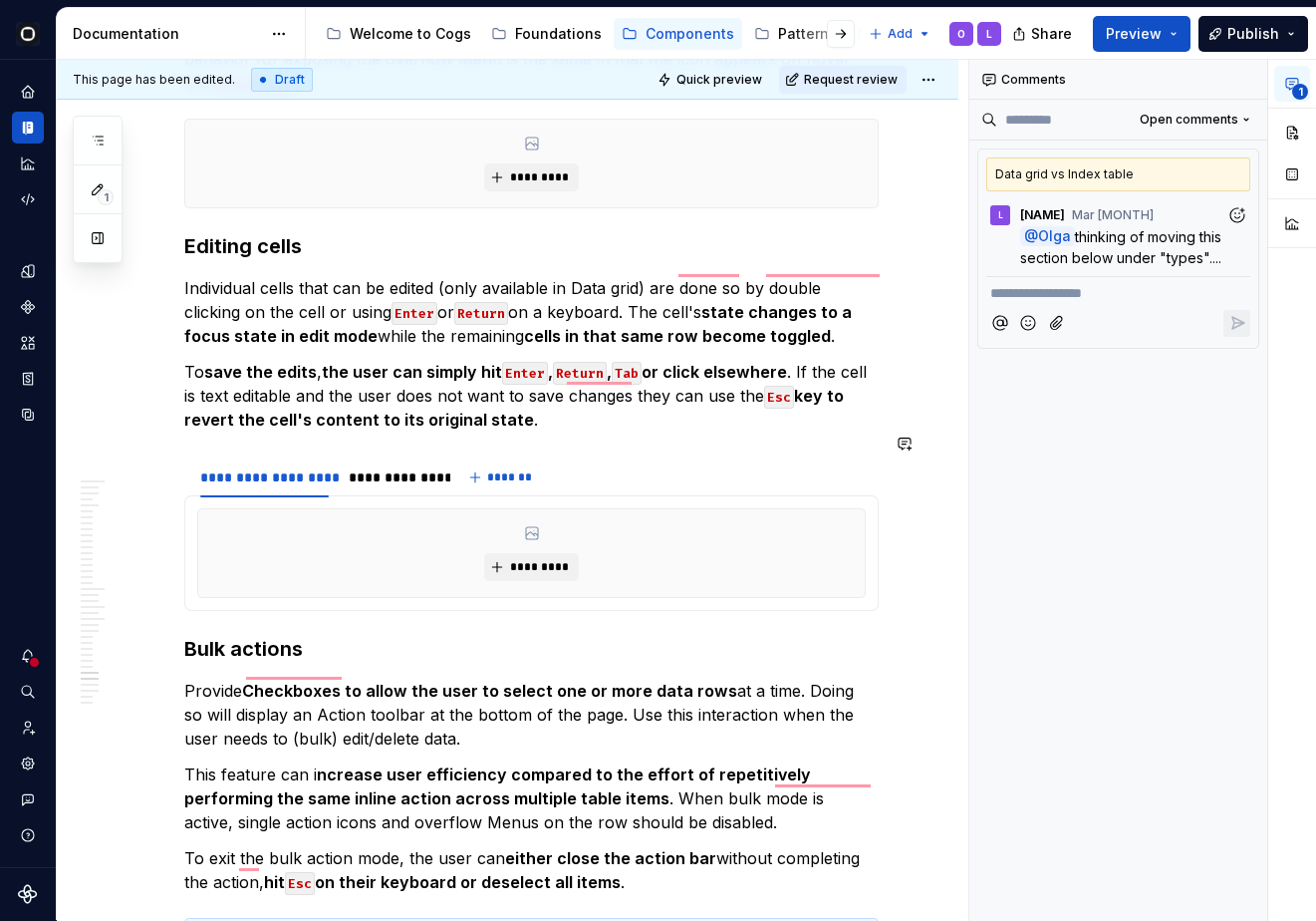 click on "**********" at bounding box center [531, -3845] 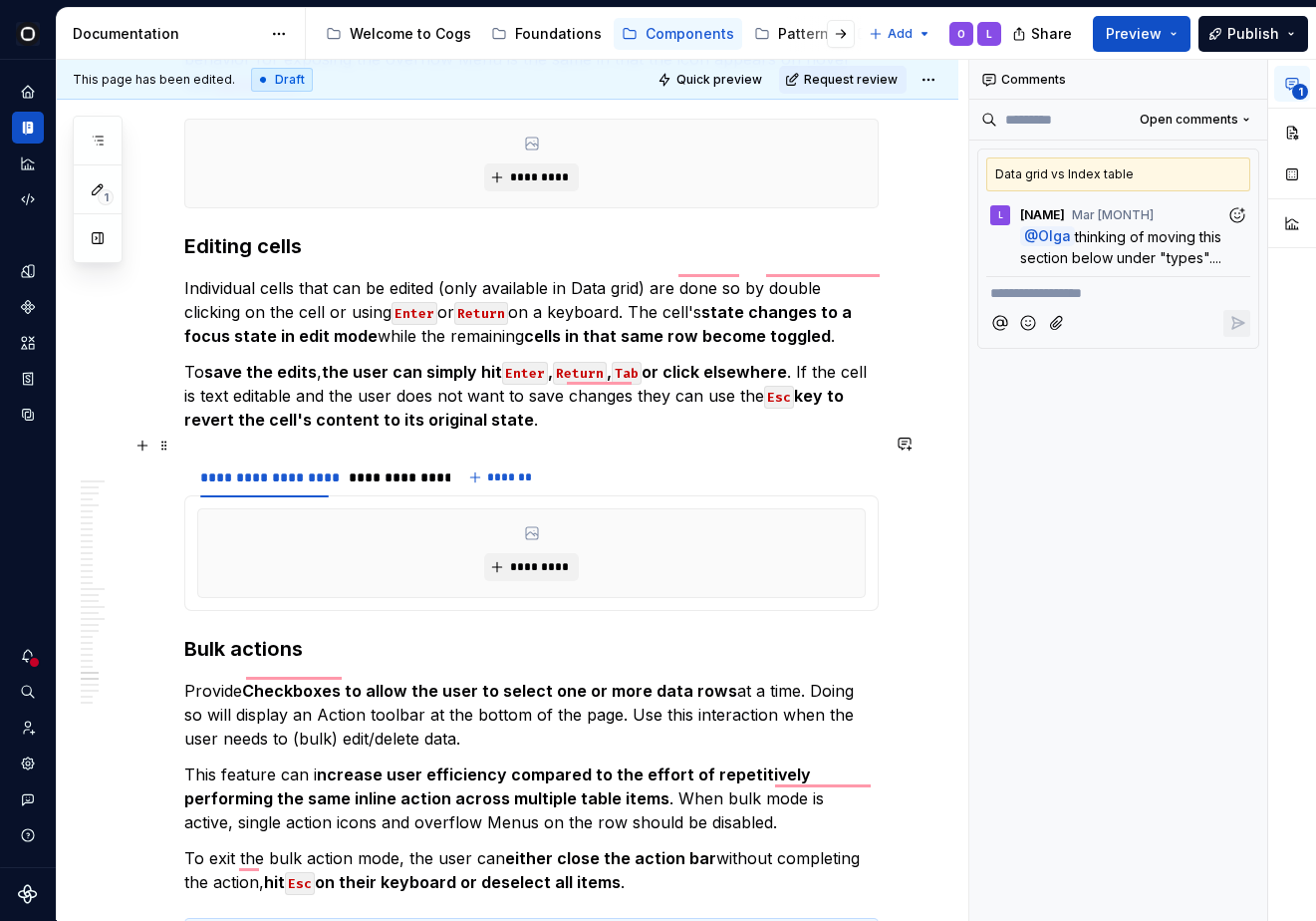 click on "**********" at bounding box center (531, 477) 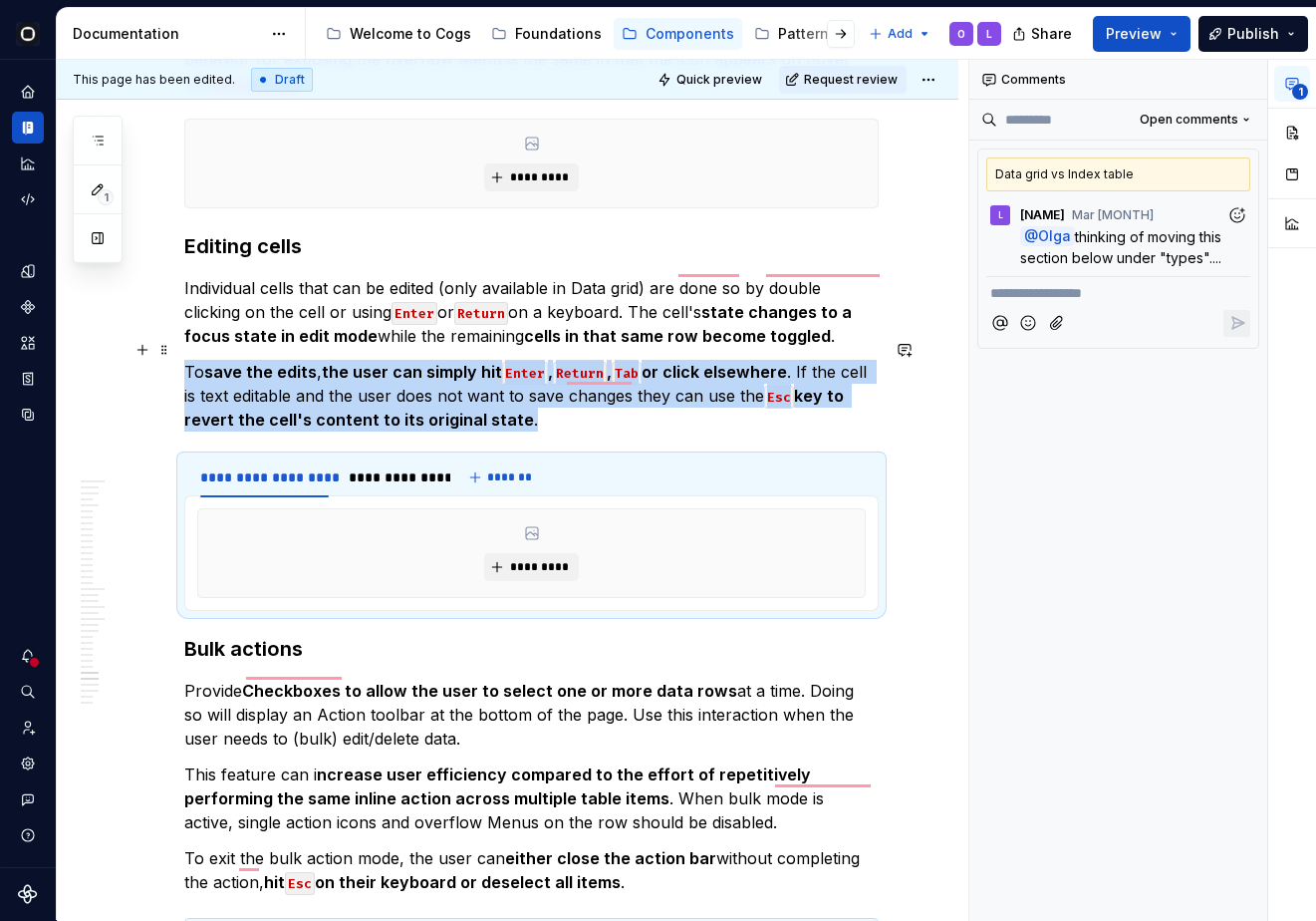 click on "To  save the edits ,  the user can simply hit  Enter ,  Return ,  Tab  or click elsewhere . If the cell is text editable and the user does not want to save changes they can use the  Esc  key to revert the cell's content to its original state ." at bounding box center [531, 396] 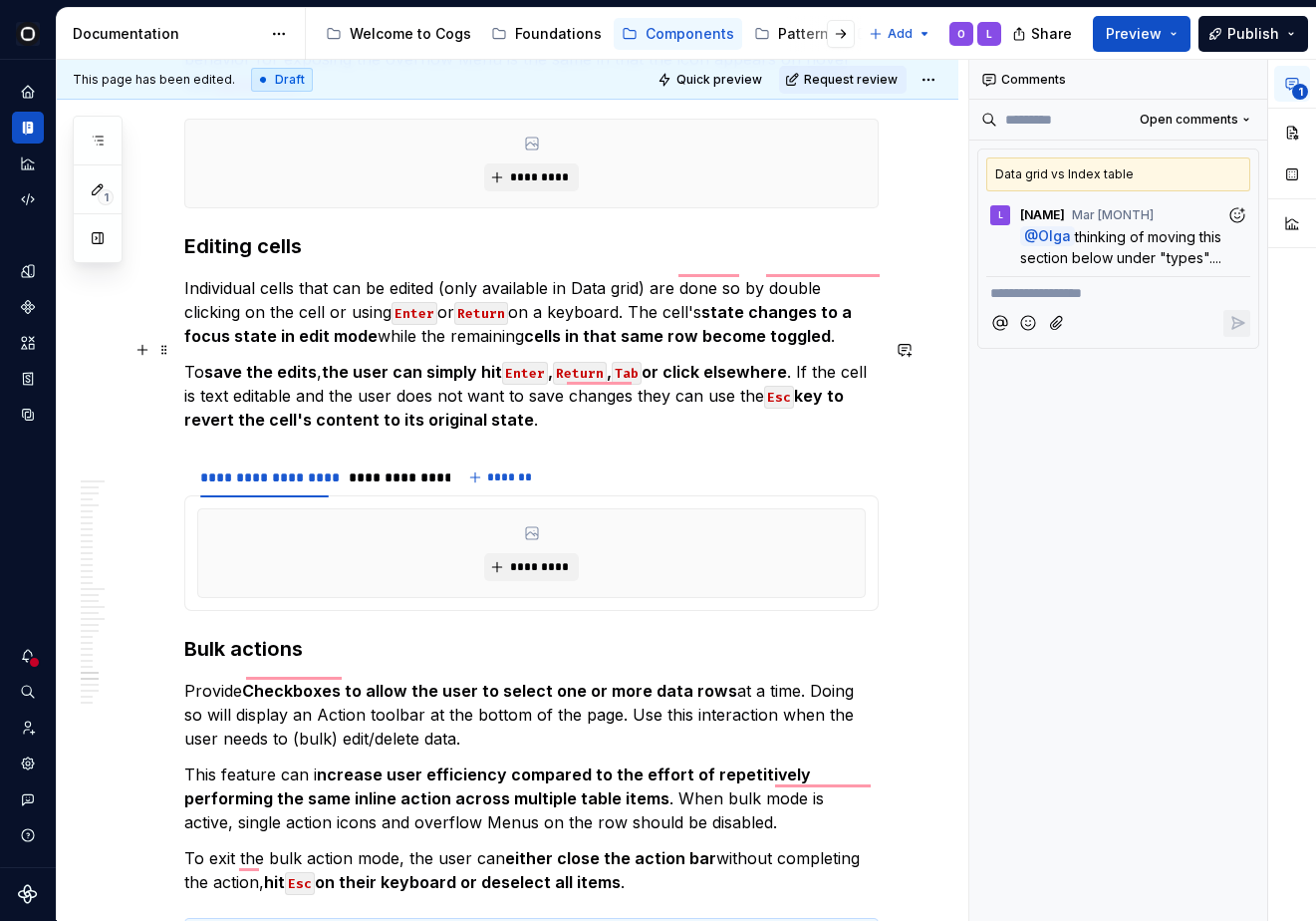 click on "To  save the edits ,  the user can simply hit  Enter ,  Return ,  Tab  or click elsewhere . If the cell is text editable and the user does not want to save changes they can use the  Esc  key to revert the cell's content to its original state ." at bounding box center (531, 396) 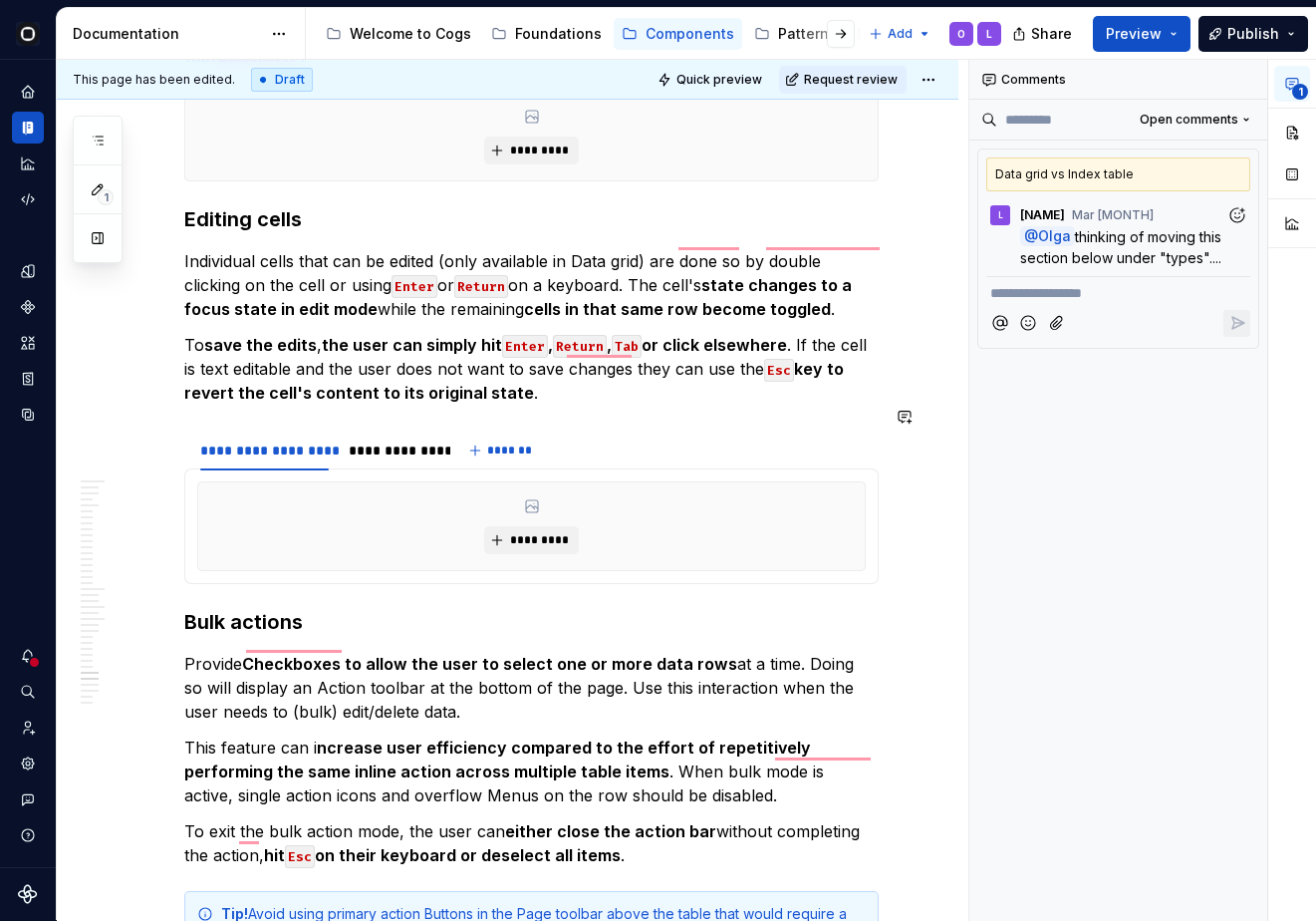 scroll, scrollTop: 10194, scrollLeft: 0, axis: vertical 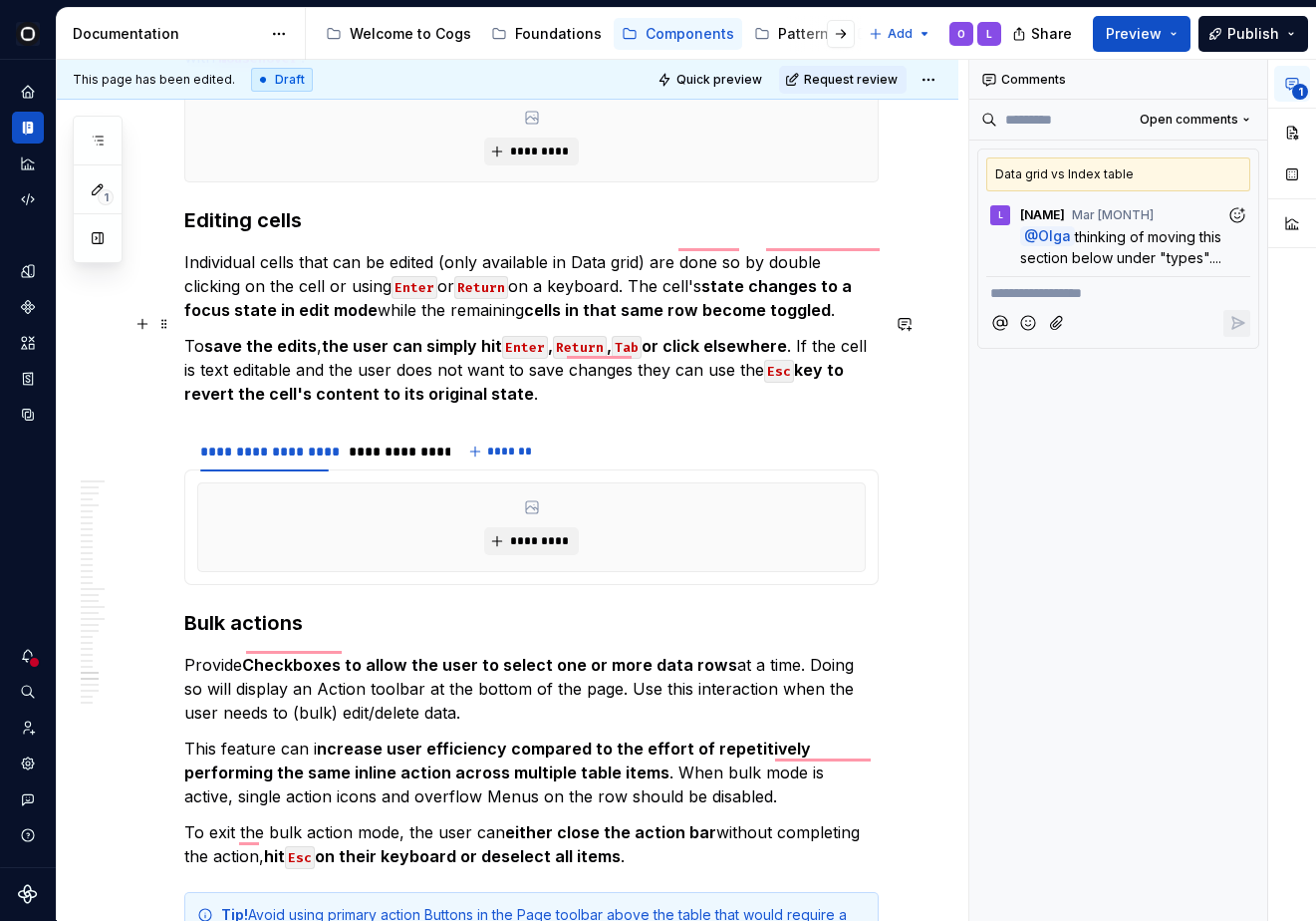 click on "To  save the edits ,  the user can simply hit  Enter ,  Return ,  Tab  or click elsewhere . If the cell is text editable and the user does not want to save changes they can use the  Esc  key to revert the cell's content to its original state ." at bounding box center [531, 370] 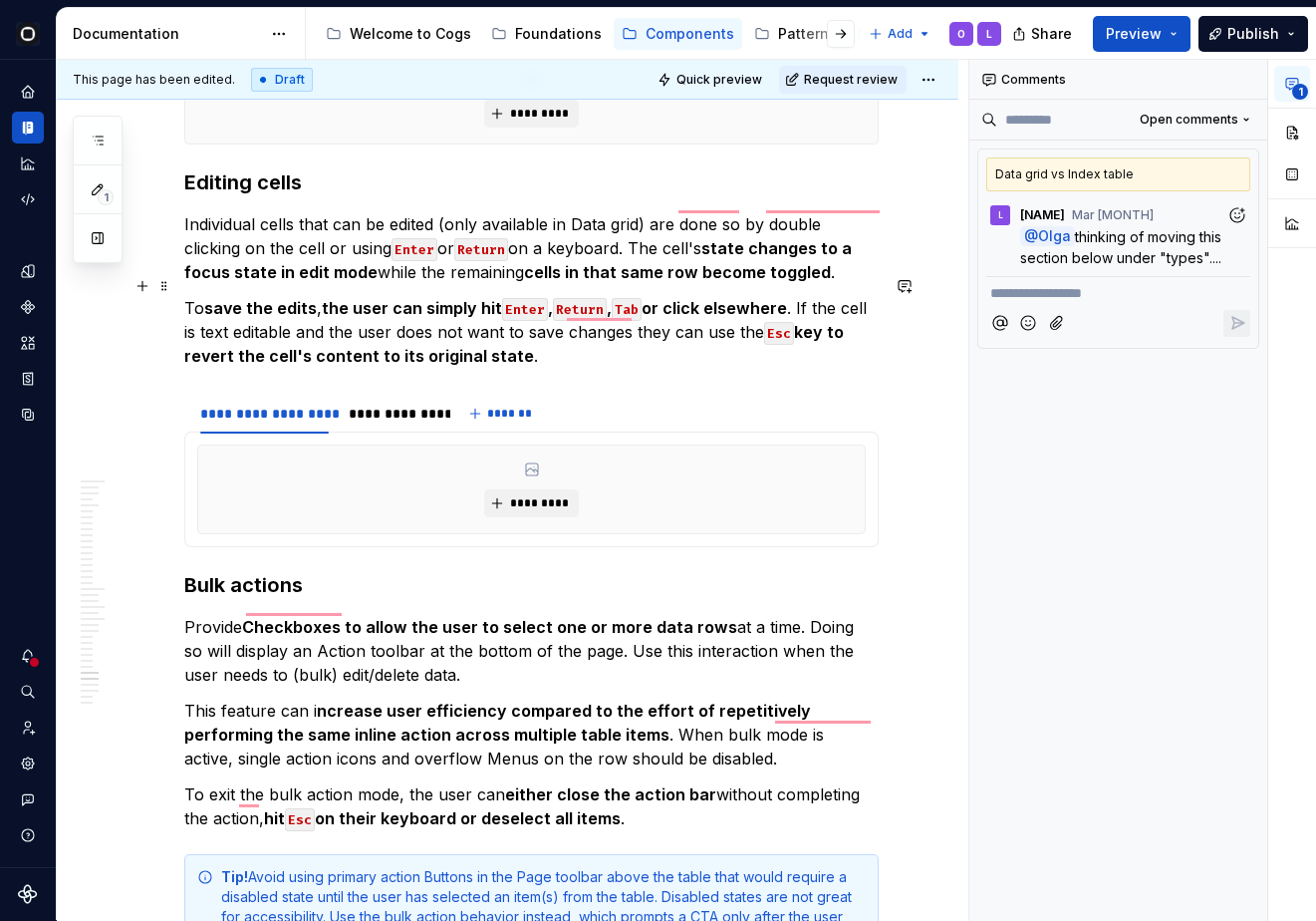 scroll, scrollTop: 10249, scrollLeft: 0, axis: vertical 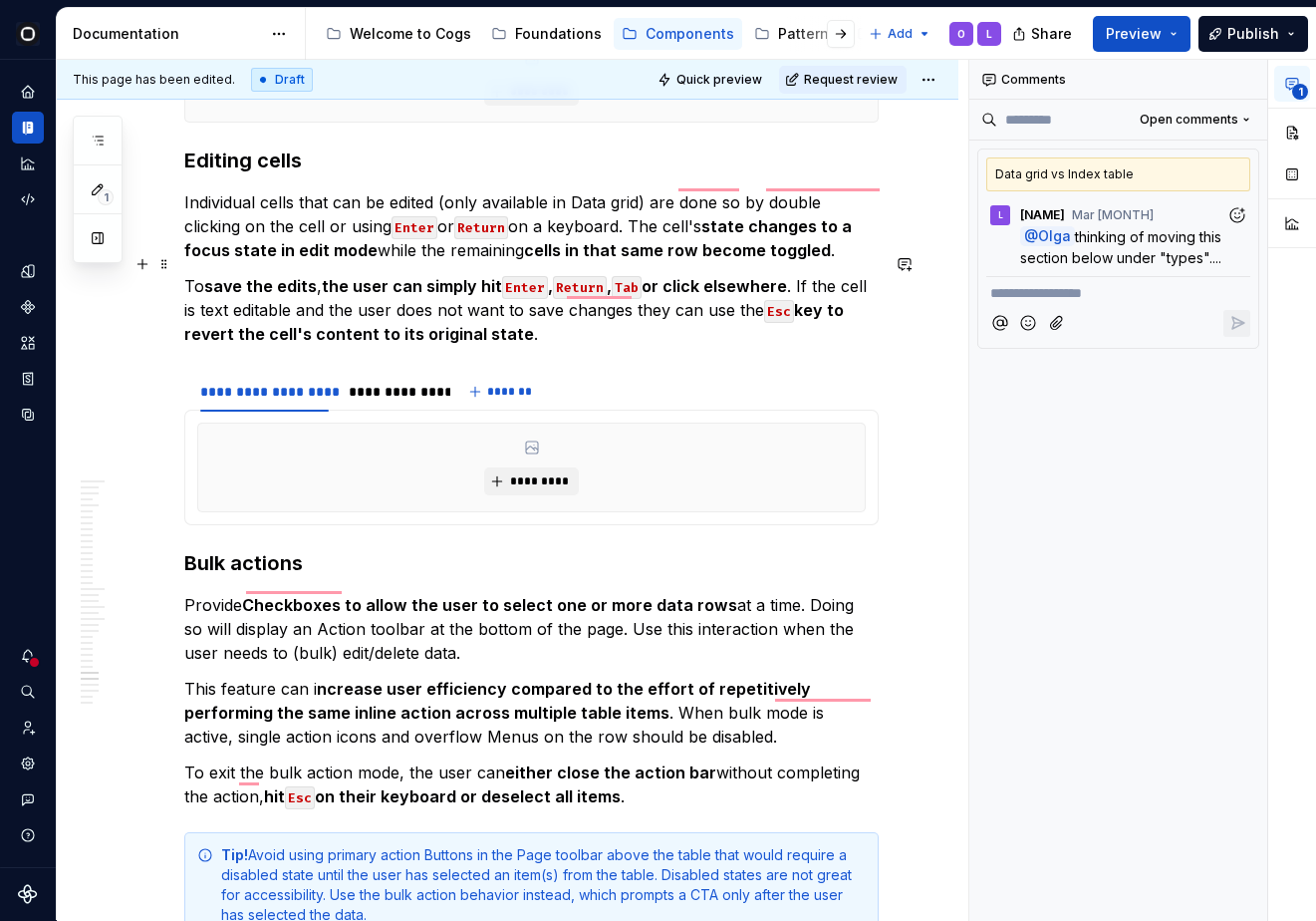 click on "To  save the edits ,  the user can simply hit  Enter ,  Return ,  Tab  or click elsewhere . If the cell is text editable and the user does not want to save changes they can use the  Esc  key to revert the cell's content to its original state ." at bounding box center [531, 310] 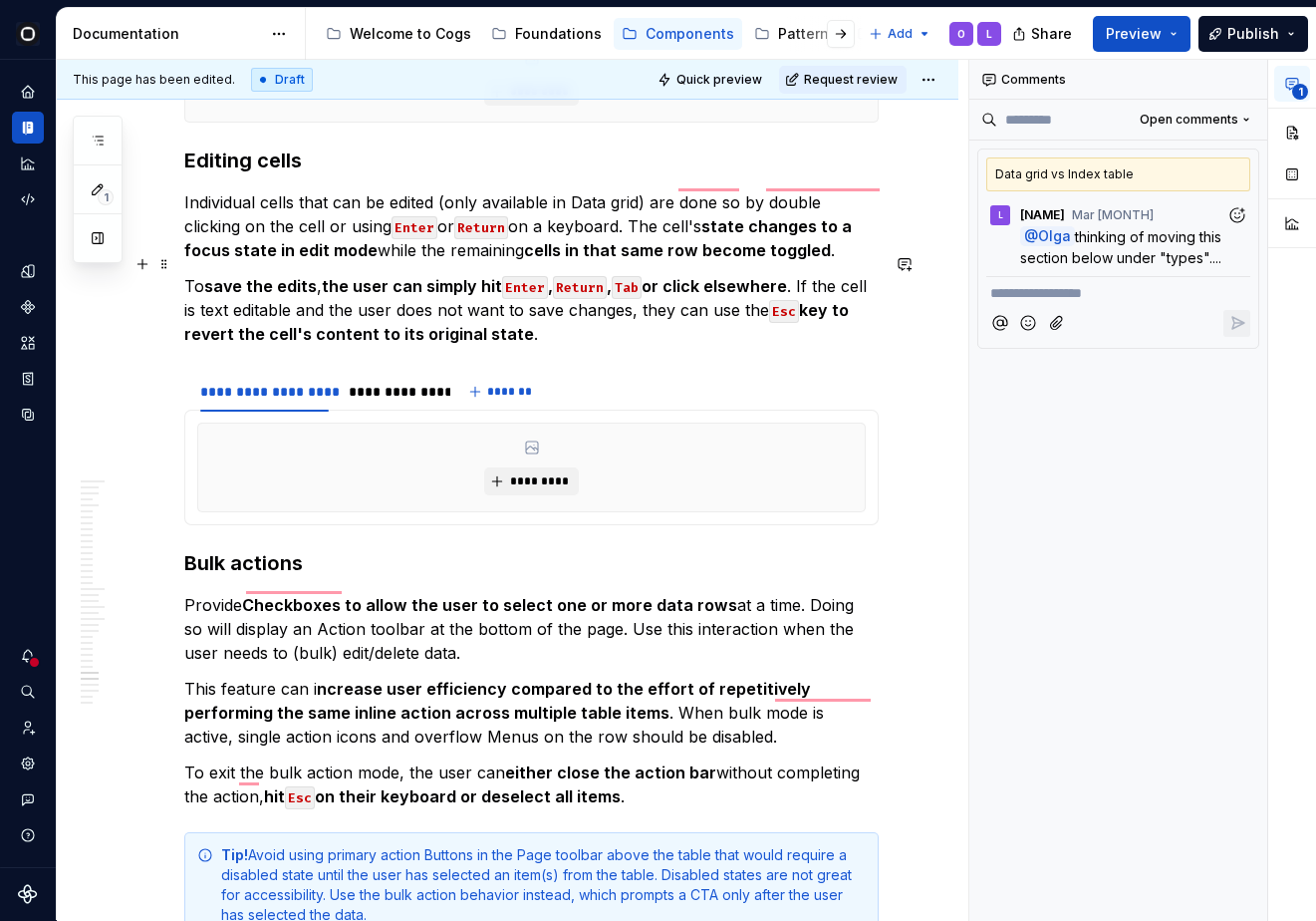 click on "To  save the edits ,  the user can simply hit  Enter ,  Return ,  Tab  or click elsewhere . If the cell is text editable and the user does not want to save changes, they can use the  Esc  key to revert the cell's content to its original state ." at bounding box center [531, 310] 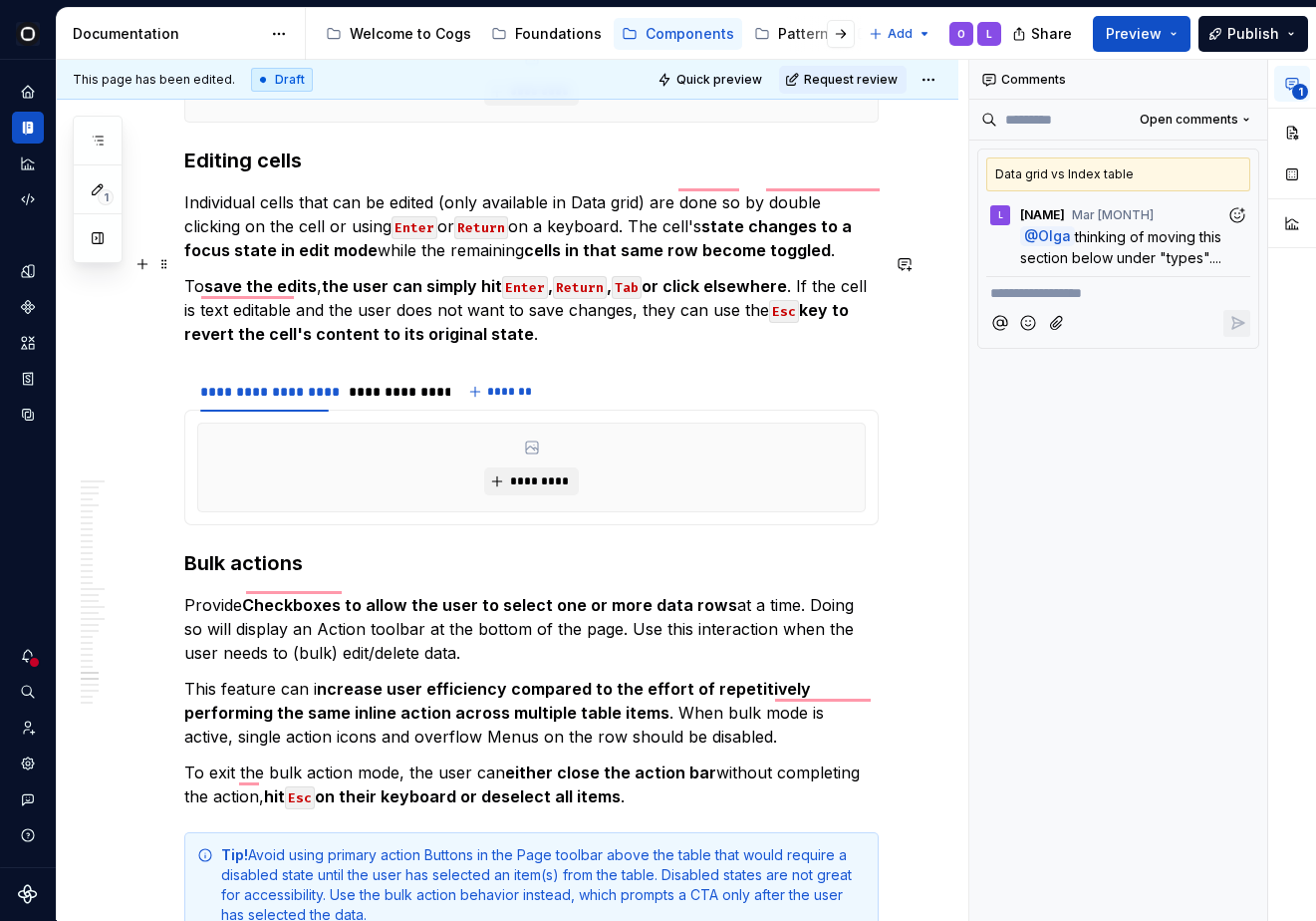 click on "To  save the edits ,  the user can simply hit  Enter ,  Return ,  Tab  or click elsewhere . If the cell is text editable and the user does not want to save changes, they can use the  Esc  key to revert the cell's content to its original state ." at bounding box center (531, 310) 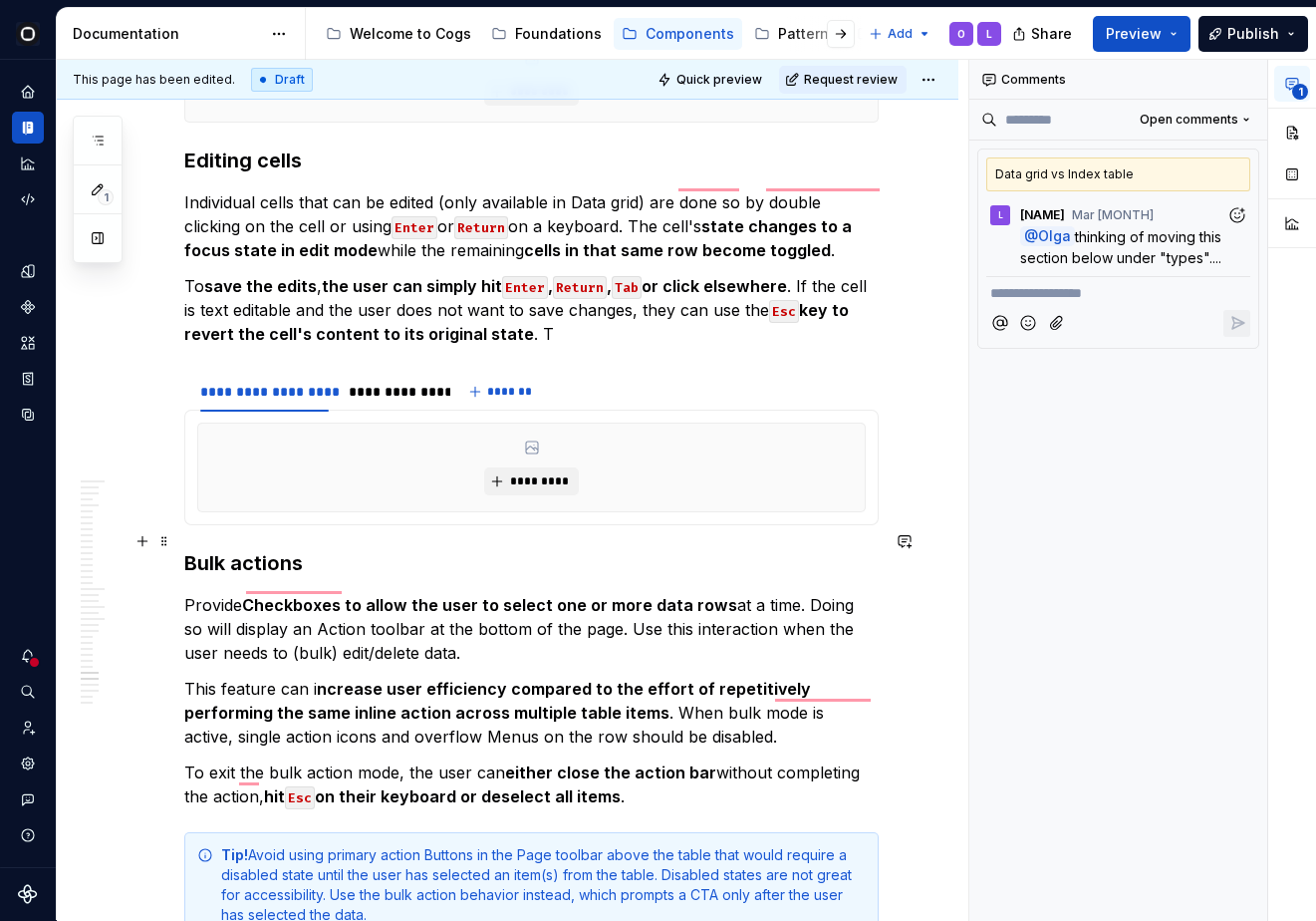 click on "Bulk actions" at bounding box center [531, 563] 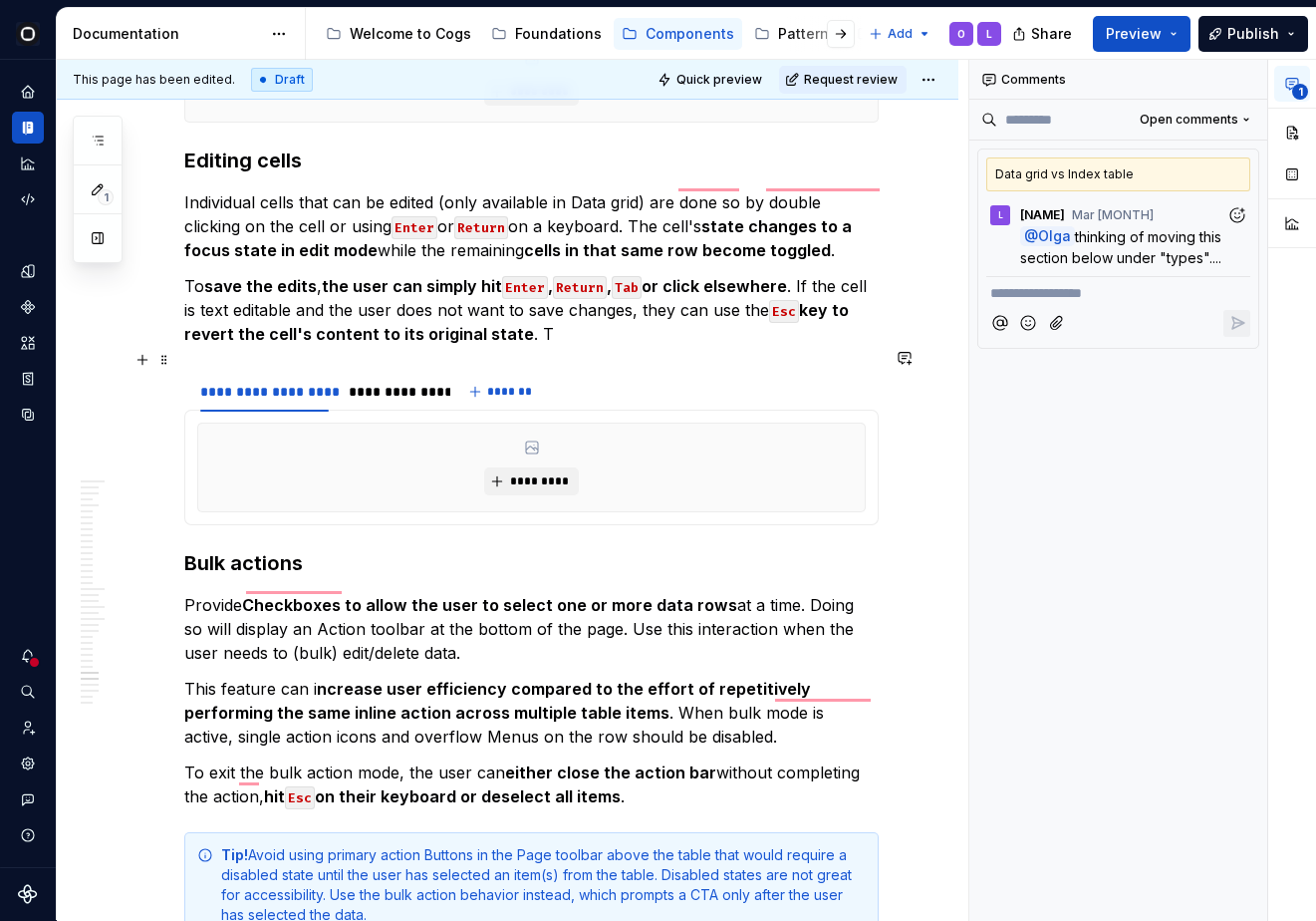 click on "**********" at bounding box center (531, 392) 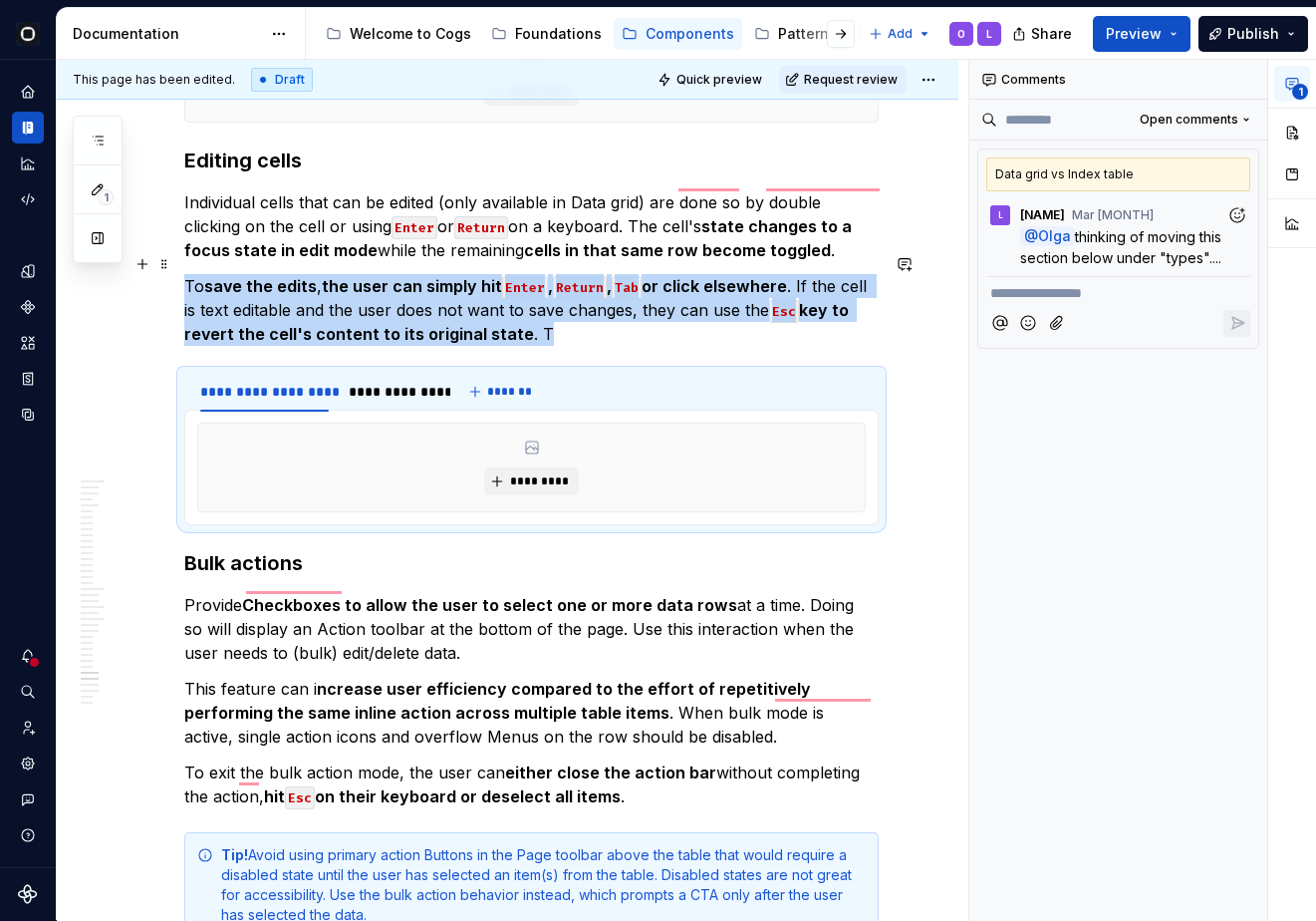 click on "To  save the edits ,  the user can simply hit  Enter ,  Return ,  Tab  or click elsewhere . If the cell is text editable and the user does not want to save changes, they can use the  Esc  key to revert the cell's content to its original state . T" at bounding box center [531, 310] 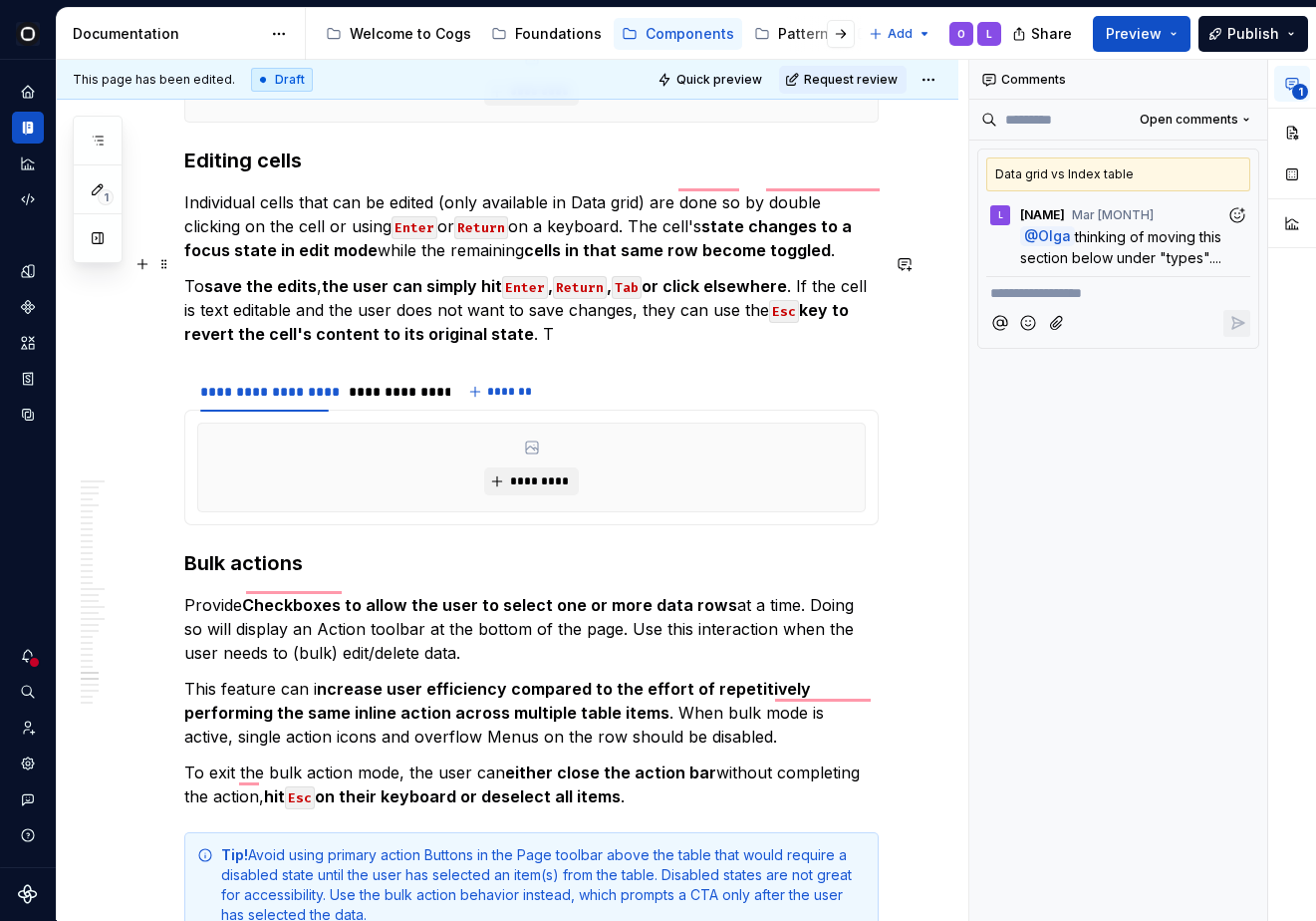 click on "To  save the edits ,  the user can simply hit  Enter ,  Return ,  Tab  or click elsewhere . If the cell is text editable and the user does not want to save changes, they can use the  Esc  key to revert the cell's content to its original state . T" at bounding box center [531, 310] 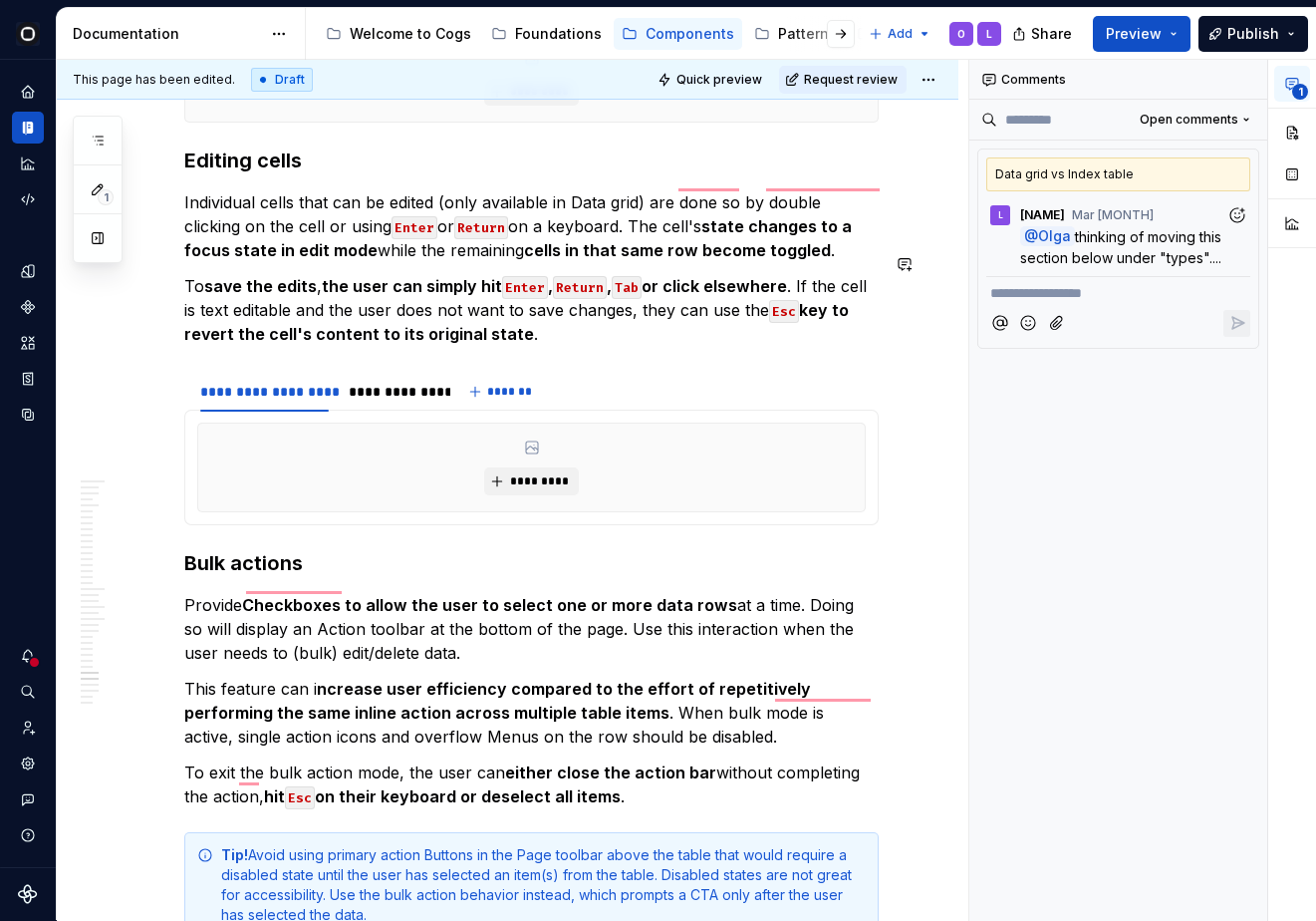 scroll, scrollTop: 10037, scrollLeft: 0, axis: vertical 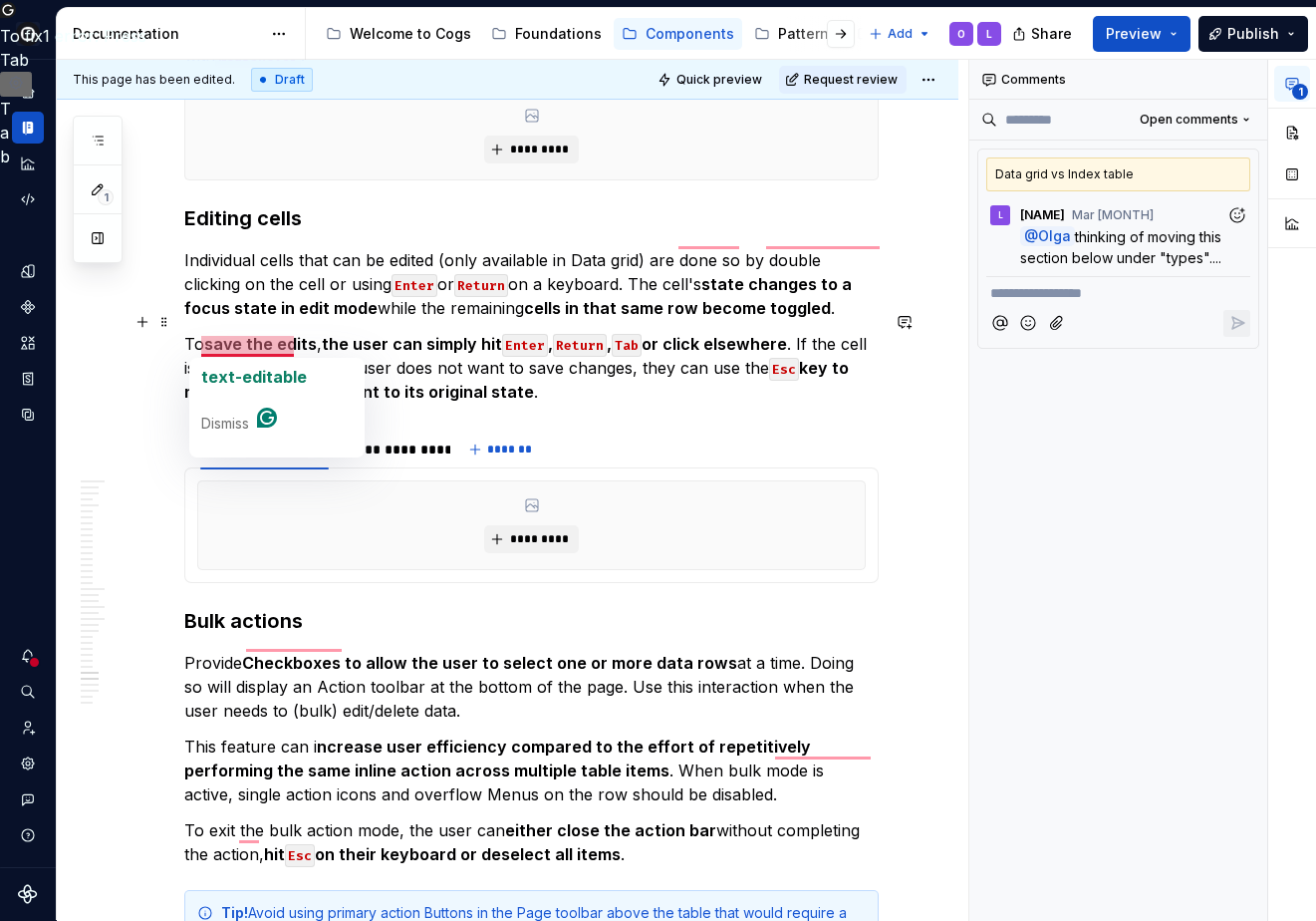 click on "To  save the edits ,  the user can simply hit  Enter ,  Return ,  Tab  or click elsewhere . If the cell is text editable and the user does not want to save changes, they can use the  Esc  key to revert the cell's content to its original state ." at bounding box center [531, 368] 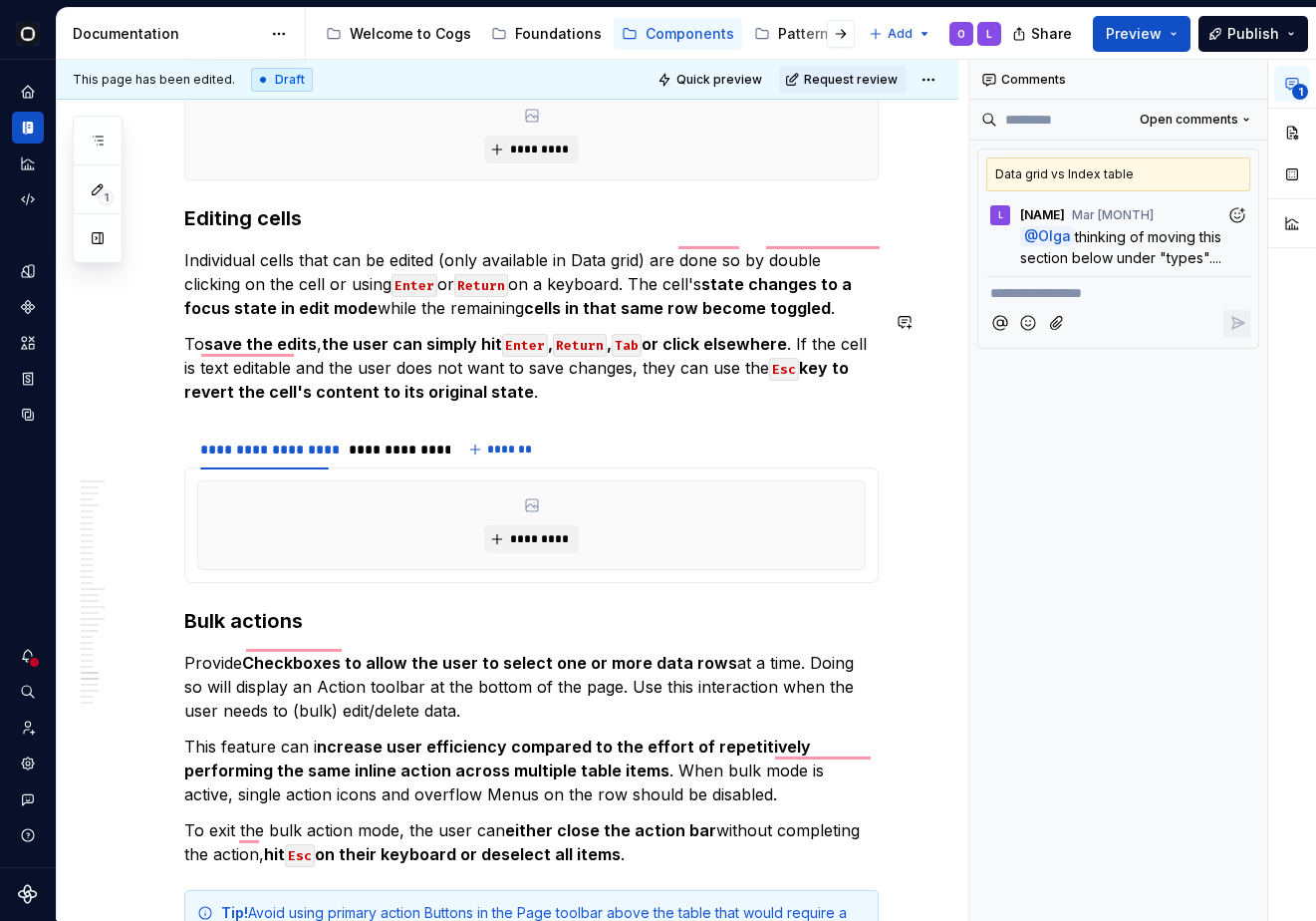 click on "**********" at bounding box center [531, -3873] 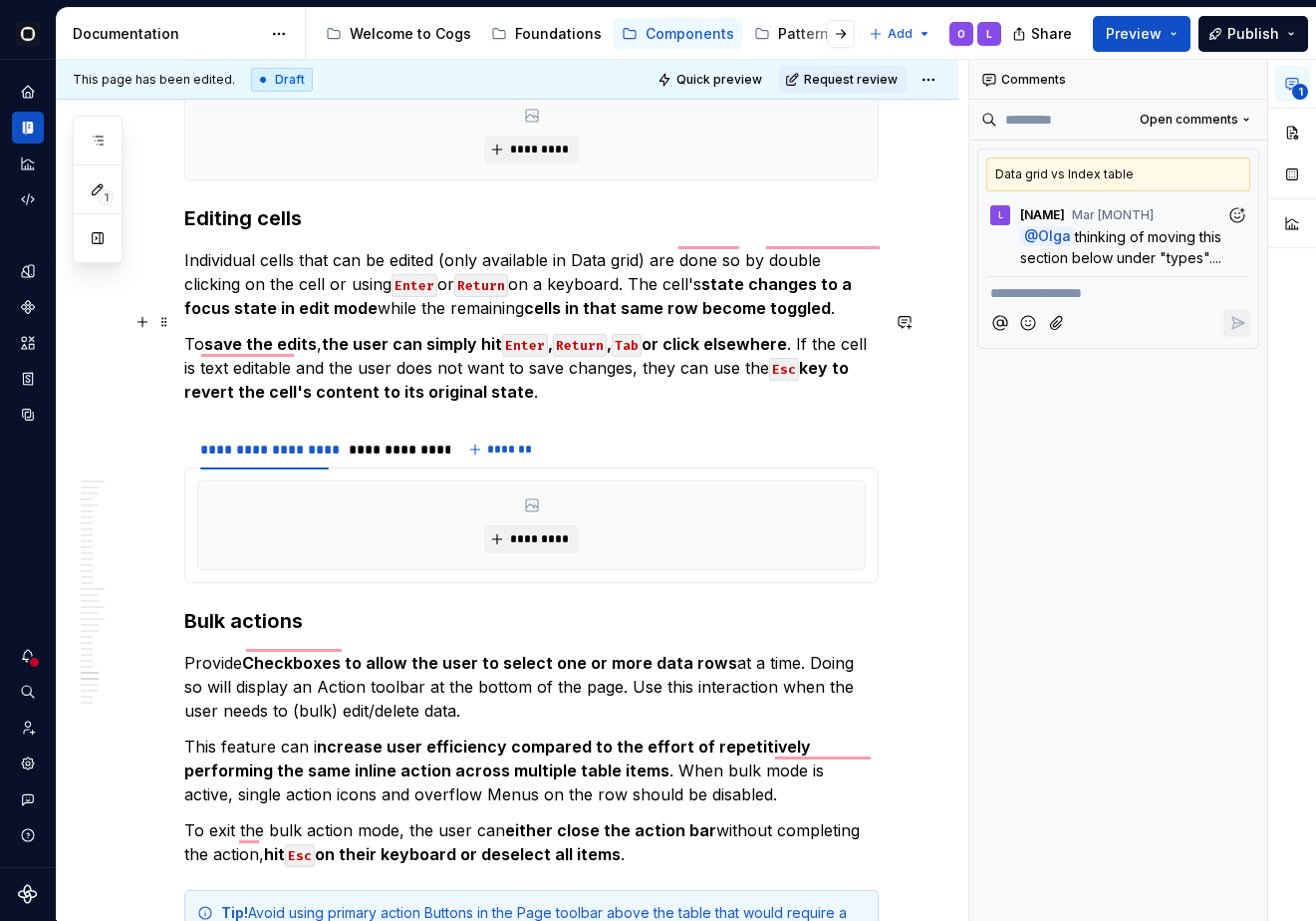 click on "To  save the edits ,  the user can simply hit  Enter ,  Return ,  Tab  or click elsewhere . If the cell is text editable and the user does not want to save changes, they can use the  Esc  key to revert the cell's content to its original state ." at bounding box center [531, 368] 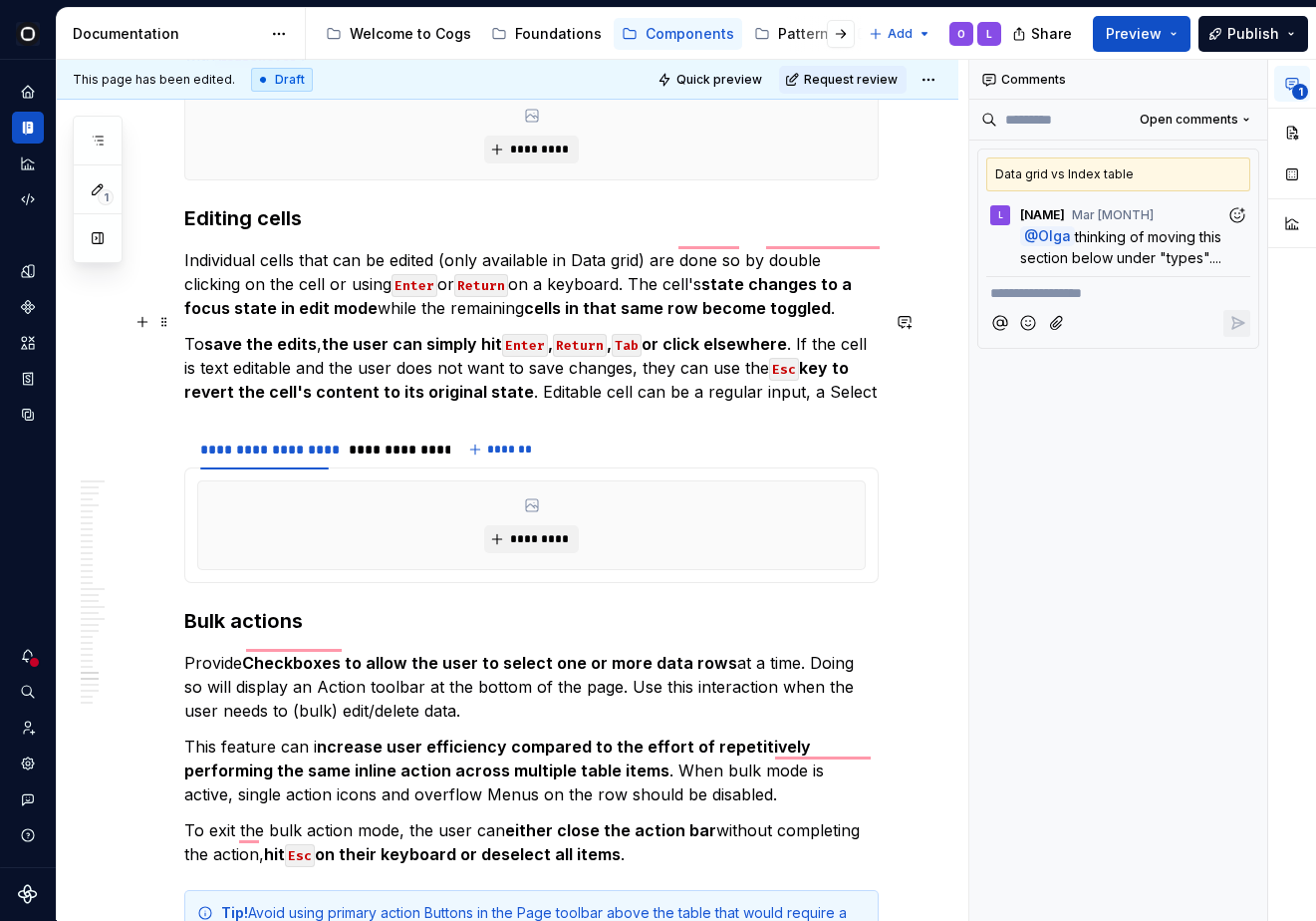 click on "To  save the edits ,  the user can simply hit  Enter ,  Return ,  Tab  or click elsewhere . If the cell is text editable and the user does not want to save changes, they can use the  Esc  key to revert the cell's content to its original state . Editable cell can be a regular input, a Select" at bounding box center [531, 368] 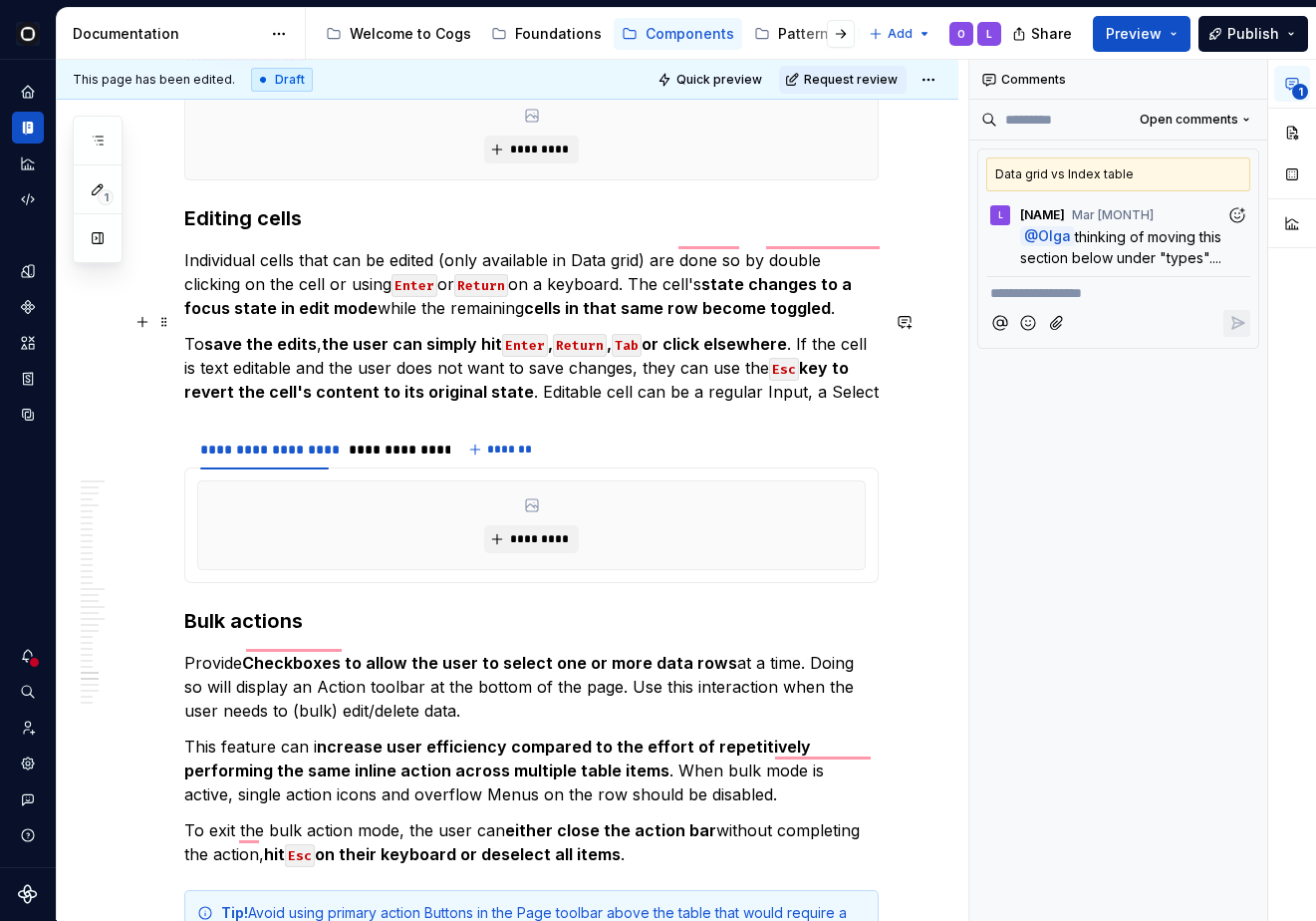 click on "To save the edits , the user can simply hit Enter , Return , Tab or click elsewhere . If the cell is text editable and the user does not want to save changes, they can use the Esc key to revert the cell's content to its original state . Editable cell can be a regular Input, a Select" at bounding box center (531, 368) 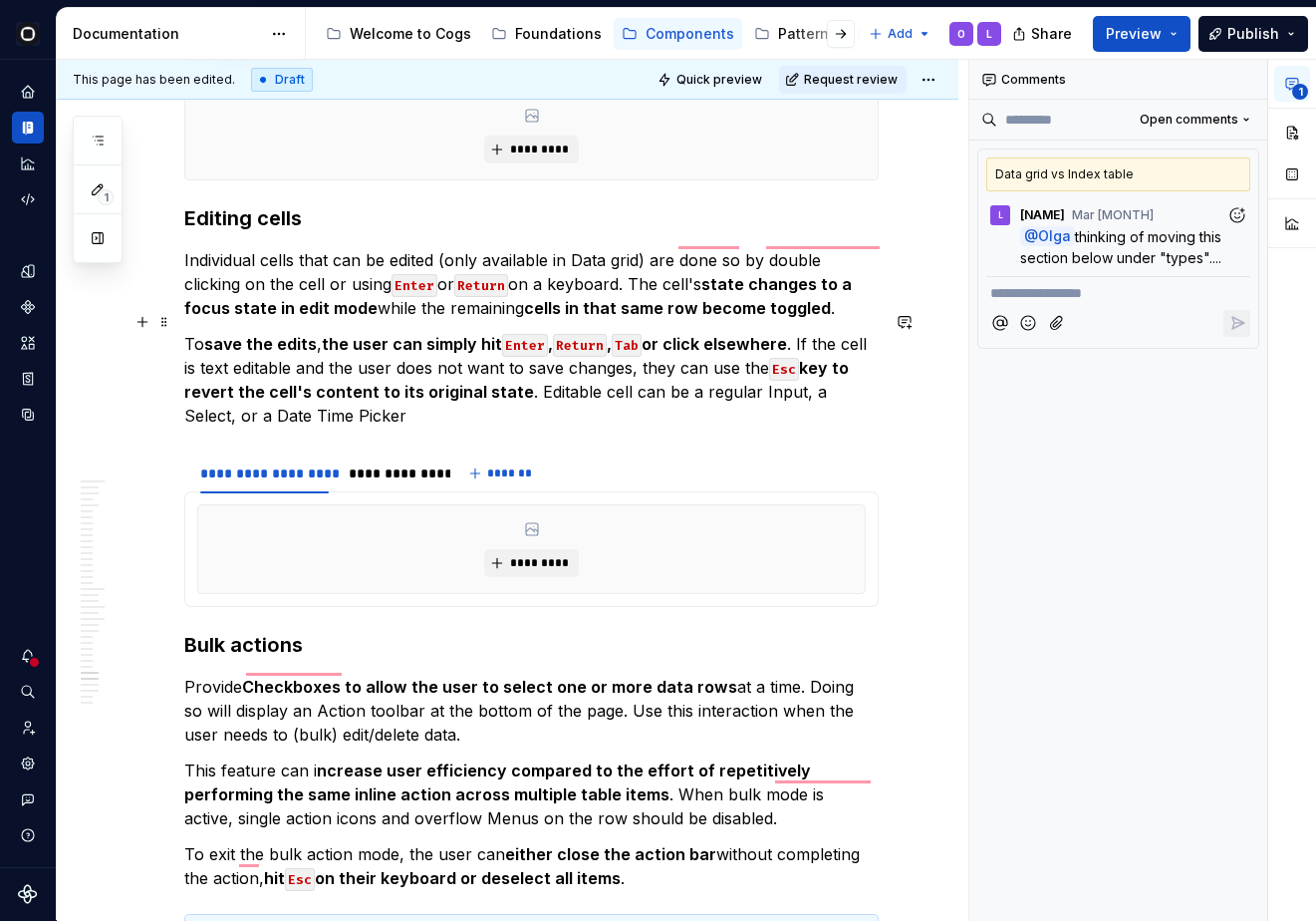 click on "To  save the edits ,  the user can simply hit  Enter ,  Return ,  Tab  or click elsewhere . If the cell is text editable and the user does not want to save changes, they can use the  Esc  key to revert the cell's content to its original state . Editable cell can be a regular Input, a Select, or a Date Time Picker" at bounding box center [531, 380] 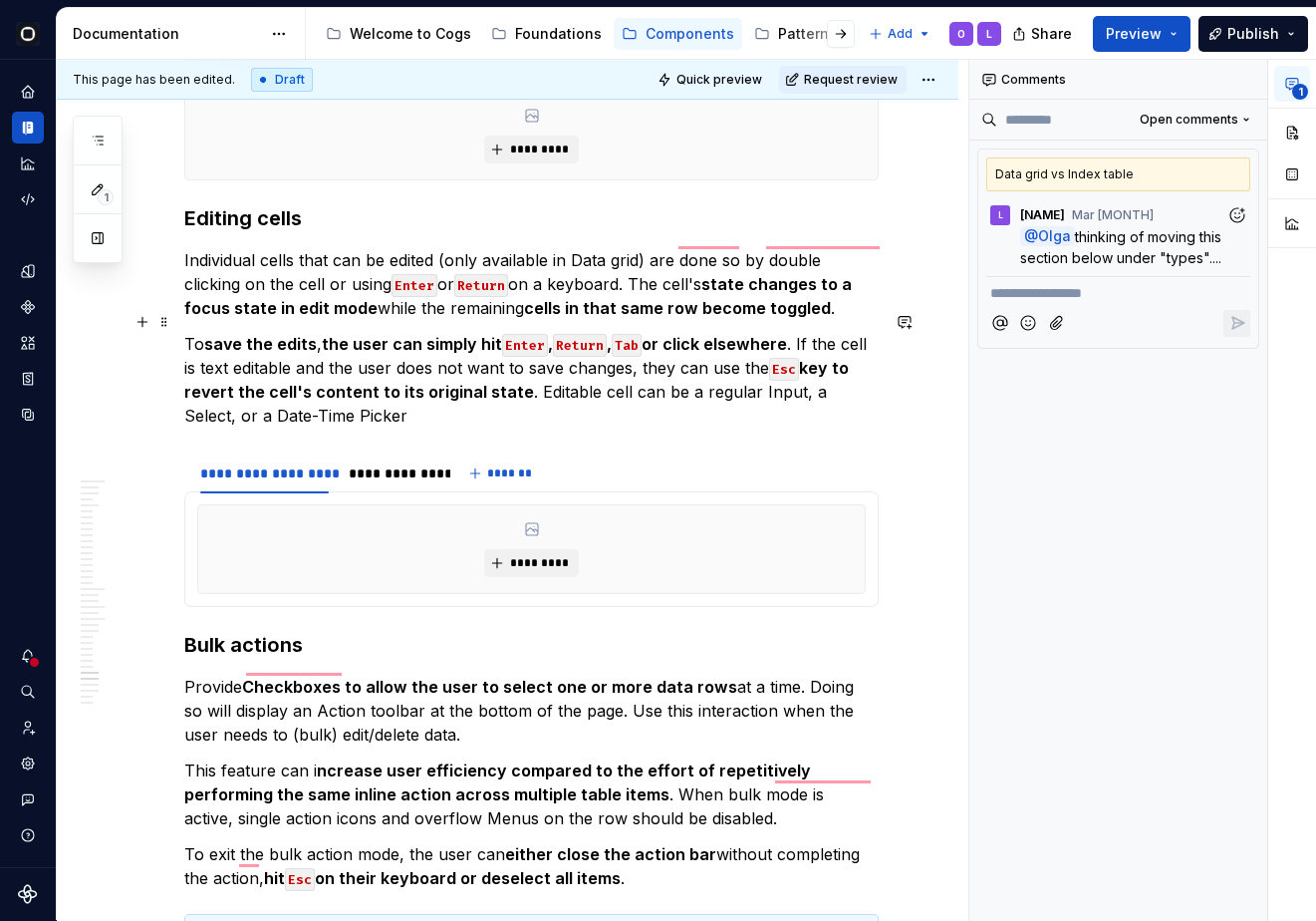 click on "To  save the edits ,  the user can simply hit  Enter ,  Return ,  Tab  or click elsewhere . If the cell is text editable and the user does not want to save changes, they can use the  Esc  key to revert the cell's content to its original state . Editable cell can be a regular Input, a Select, or a Date-Time Picker" at bounding box center (531, 380) 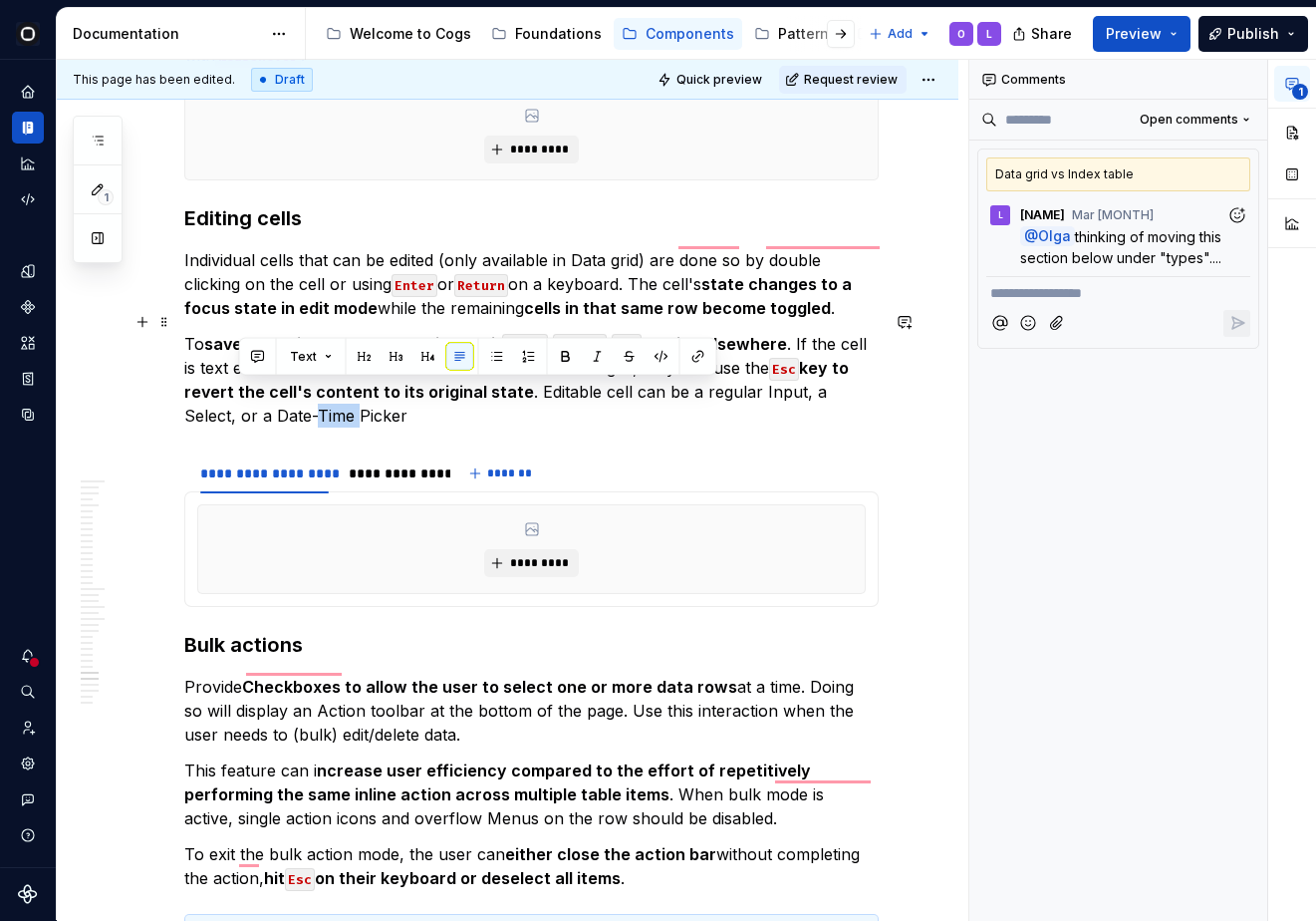 drag, startPoint x: 237, startPoint y: 392, endPoint x: 278, endPoint y: 396, distance: 41.19466 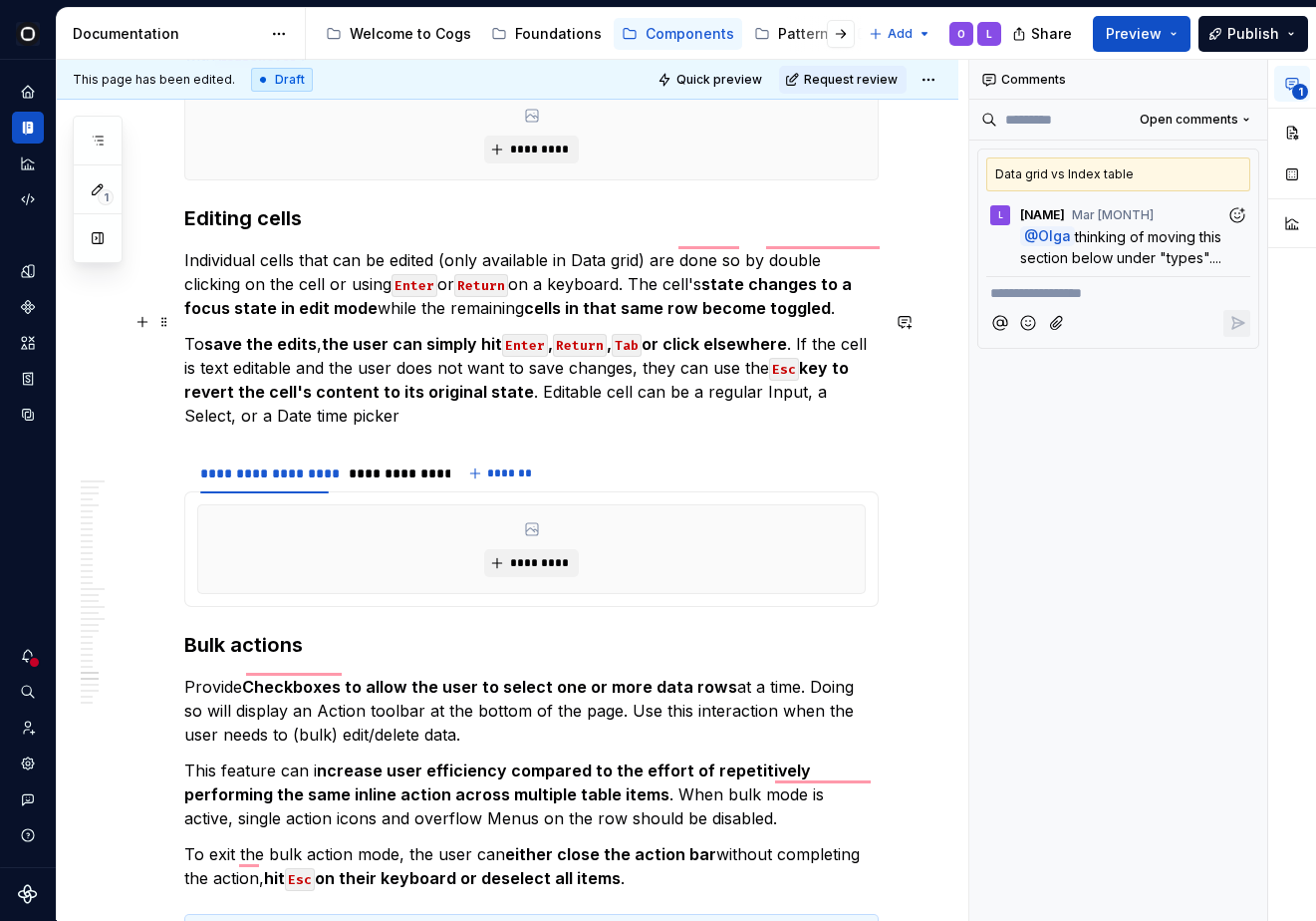 click on "To save the edits , the user can simply hit Enter , Return , Tab or click elsewhere . If the cell is text editable and the user does not want to save changes, they can use the Esc key to revert the cell's content to its original state . Editable cell can be a regular Input, a Select, or a Date time picker" at bounding box center [531, 380] 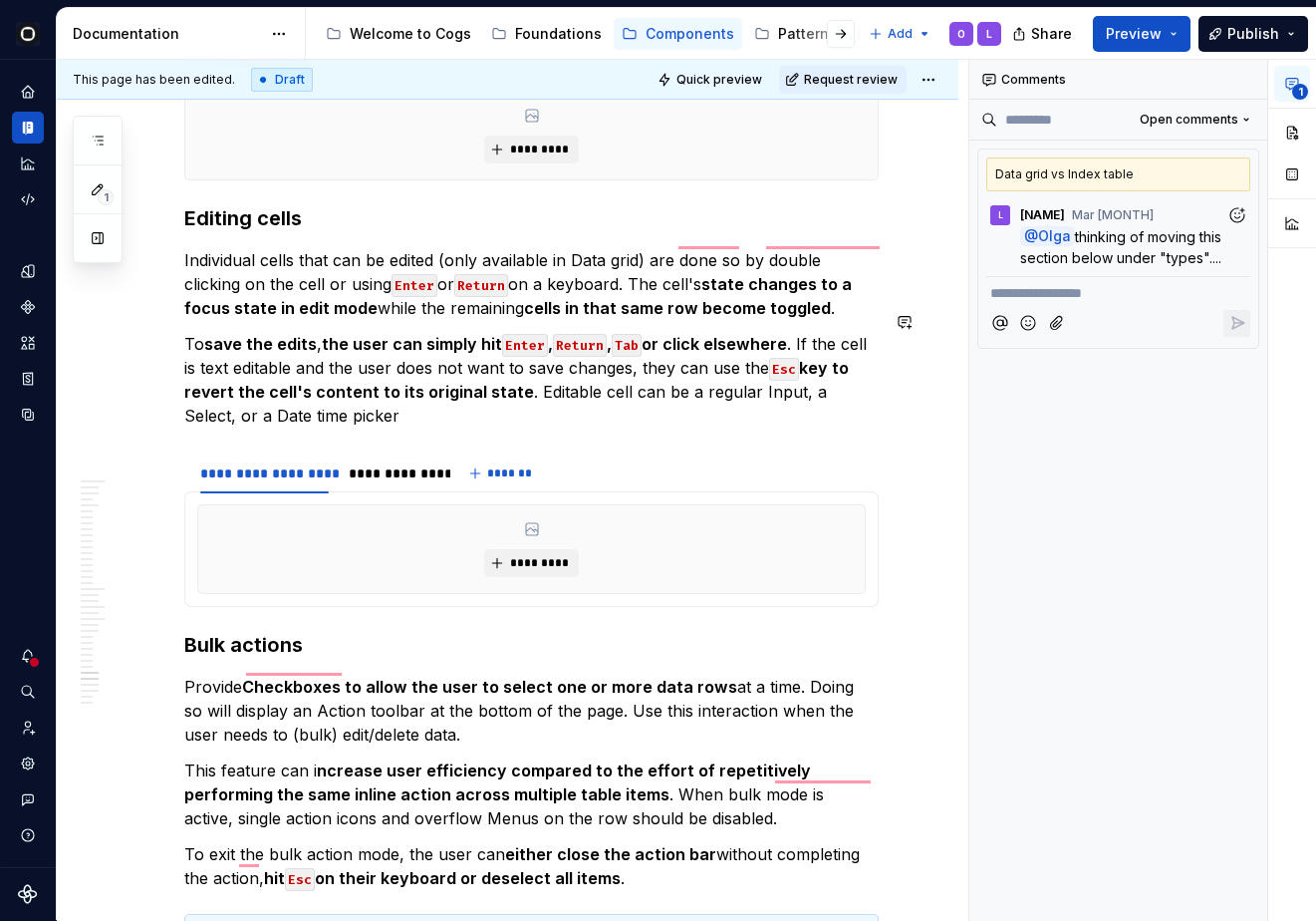 click on "To save the edits , the user can simply hit Enter , Return , Tab or click elsewhere . If the cell is text editable and the user does not want to save changes, they can use the Esc key to revert the cell's content to its original state . Editable cell can be a regular Input, a Select, or a Date time picker" at bounding box center [531, 380] 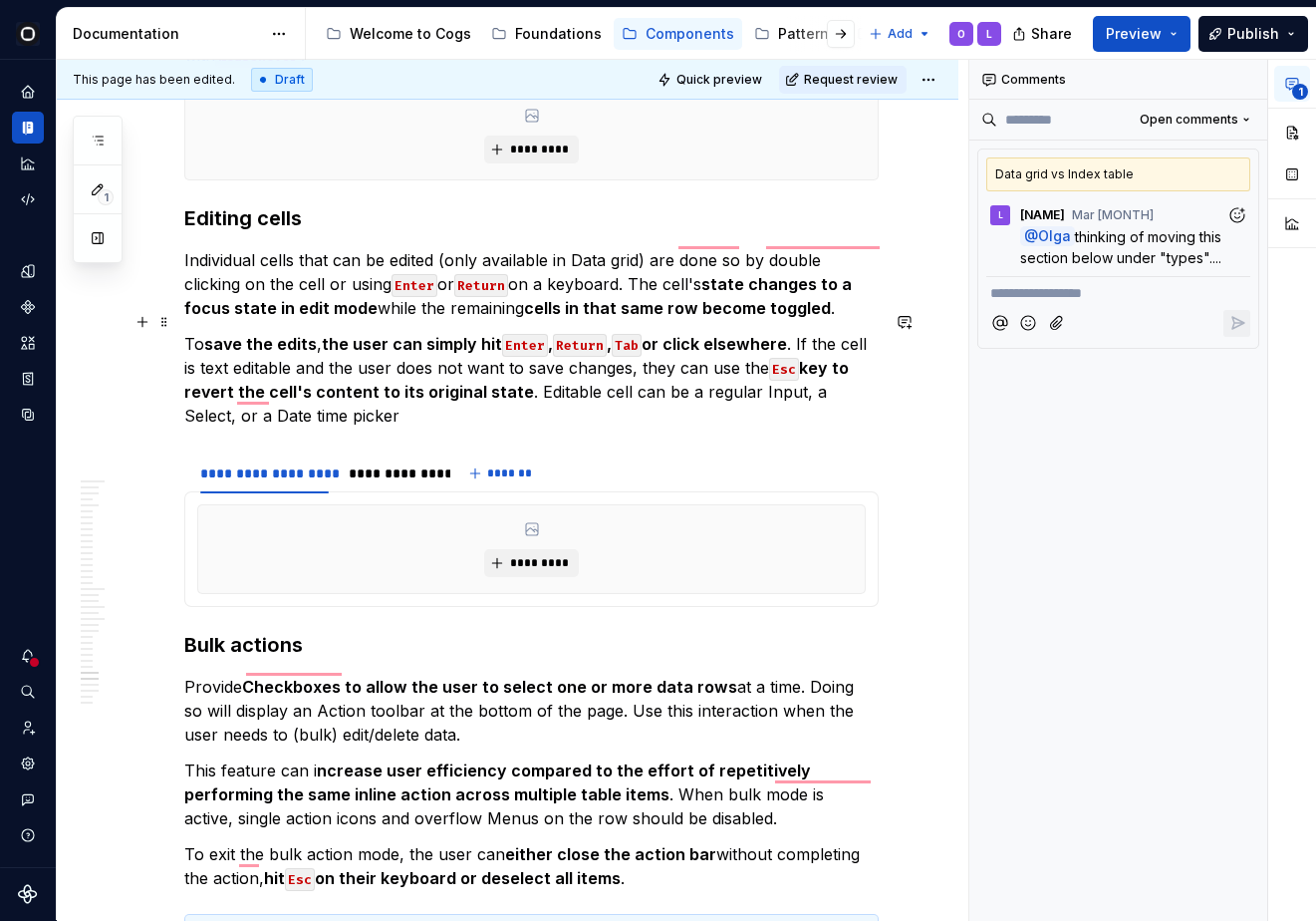 click on "To save the edits , the user can simply hit Enter , Return , Tab or click elsewhere . If the cell is text editable and the user does not want to save changes, they can use the Esc key to revert the cell's content to its original state . Editable cell can be a regular Input, a Select, or a Date time picker" at bounding box center (531, 380) 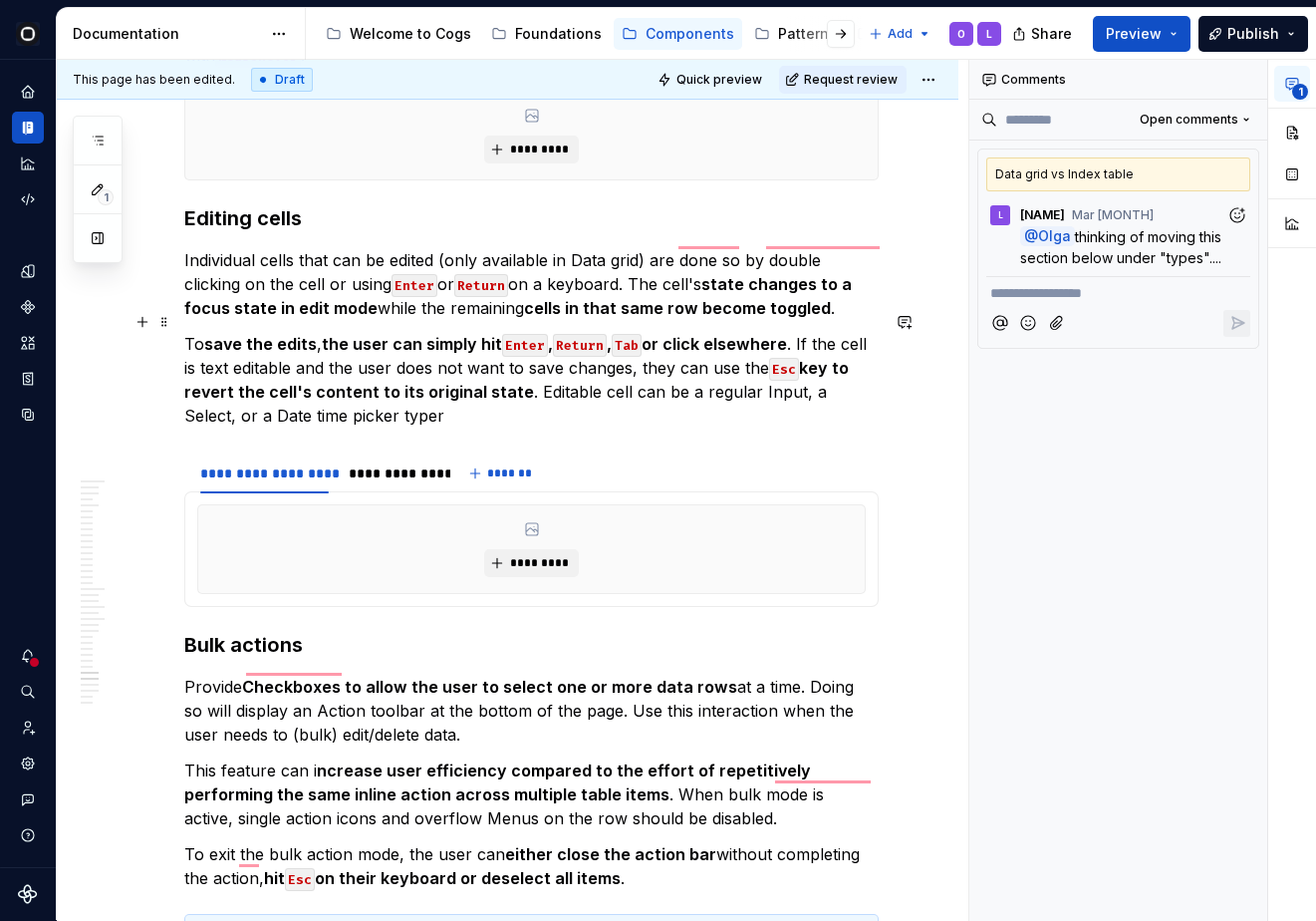 click on "To  save the edits ,  the user can simply hit  Enter ,  Return ,  Tab  or click elsewhere . If the cell is text editable and the user does not want to save changes, they can use the  Esc  key to revert the cell's content to its original state . Editable cell can be a regular Input, a Select, or a Date time picker typer" at bounding box center (531, 380) 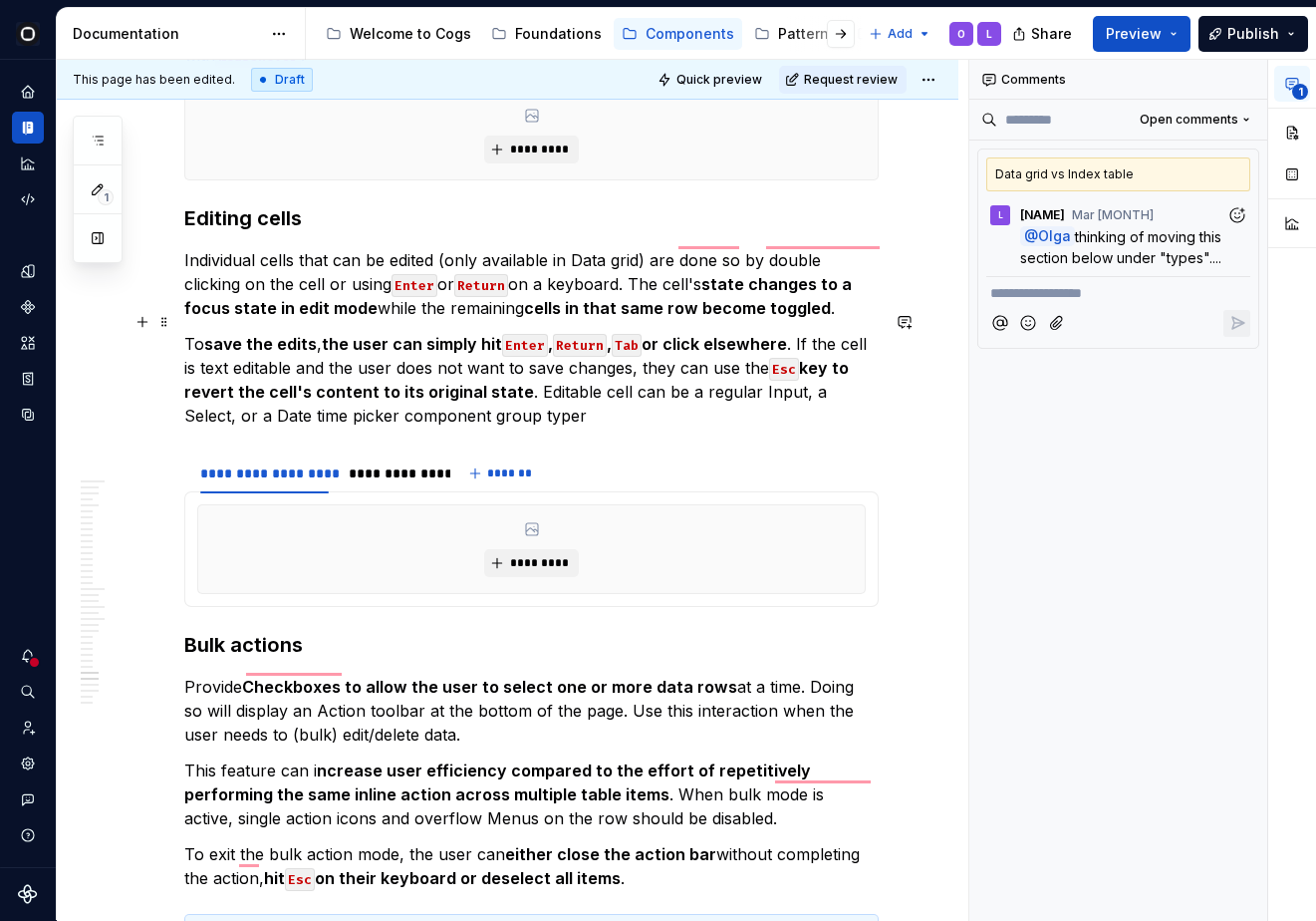 click on "To  save the edits ,  the user can simply hit  Enter ,  Return ,  Tab  or click elsewhere . If the cell is text editable and the user does not want to save changes, they can use the  Esc  key to revert the cell's content to its original state . Editable cell can be a regular Input, a Select, or a Date time picker component group typer" at bounding box center [531, 380] 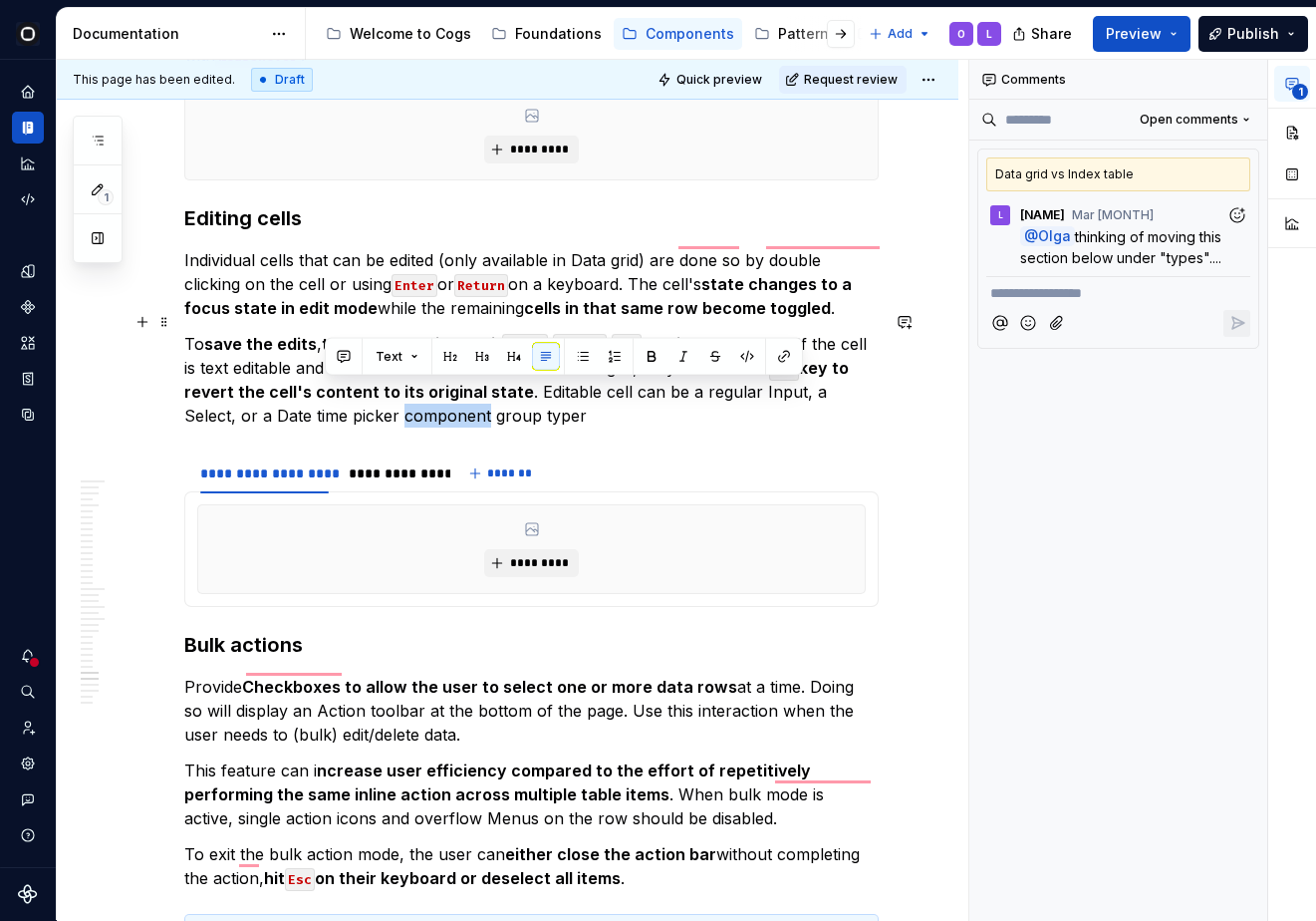click on "To  save the edits ,  the user can simply hit  Enter ,  Return ,  Tab  or click elsewhere . If the cell is text editable and the user does not want to save changes, they can use the  Esc  key to revert the cell's content to its original state . Editable cell can be a regular Input, a Select, or a Date time picker component group typer" at bounding box center (531, 380) 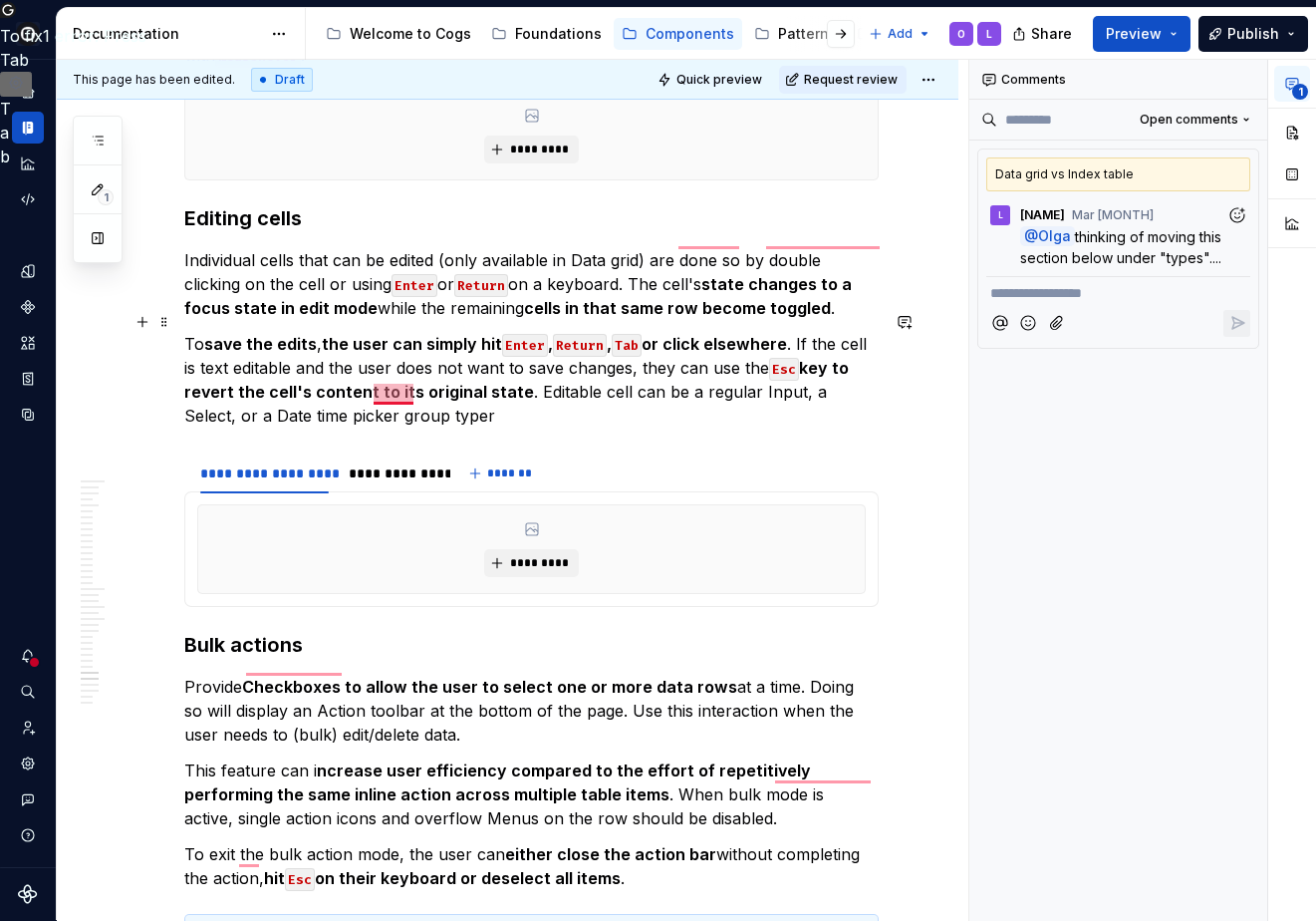 click on "To  save the edits ,  the user can simply hit  Enter ,  Return ,  Tab  or click elsewhere . If the cell is text editable and the user does not want to save changes, they can use the  Esc  key to revert the cell's content to its original state . Editable cell can be a regular Input, a Select, or a Date time picker group typer" at bounding box center (531, 380) 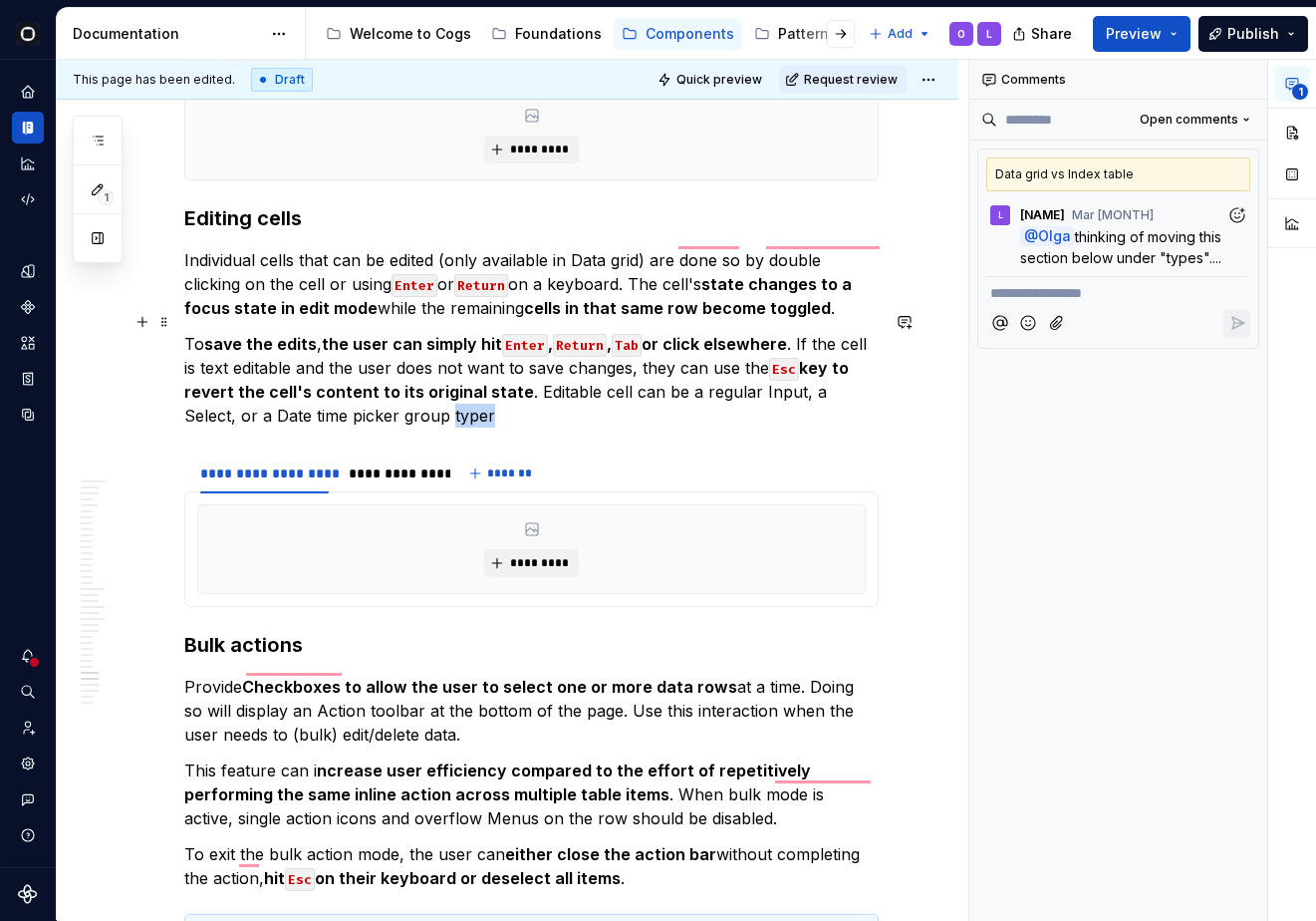 click on "To  save the edits ,  the user can simply hit  Enter ,  Return ,  Tab  or click elsewhere . If the cell is text editable and the user does not want to save changes, they can use the  Esc  key to revert the cell's content to its original state . Editable cell can be a regular Input, a Select, or a Date time picker group typer" at bounding box center (531, 380) 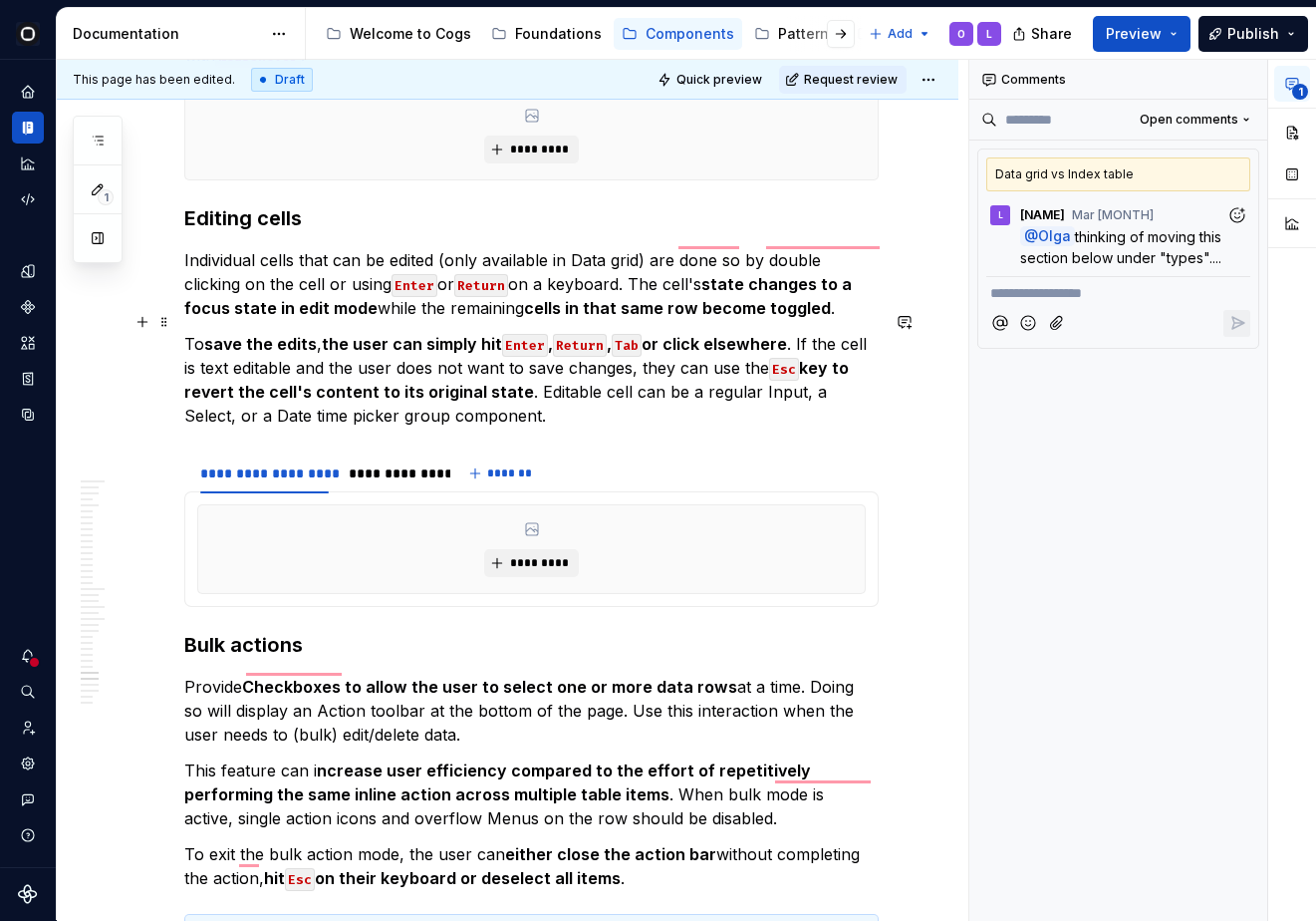 click on "To save the edits , the user can simply hit Enter , Return , Tab or click elsewhere . If the cell is text editable and the user does not want to save changes, they can use the Esc key to revert the cell's content to its original state . Editable cell can be a regular Input, a Select, or a Date time picker group component." at bounding box center (531, 380) 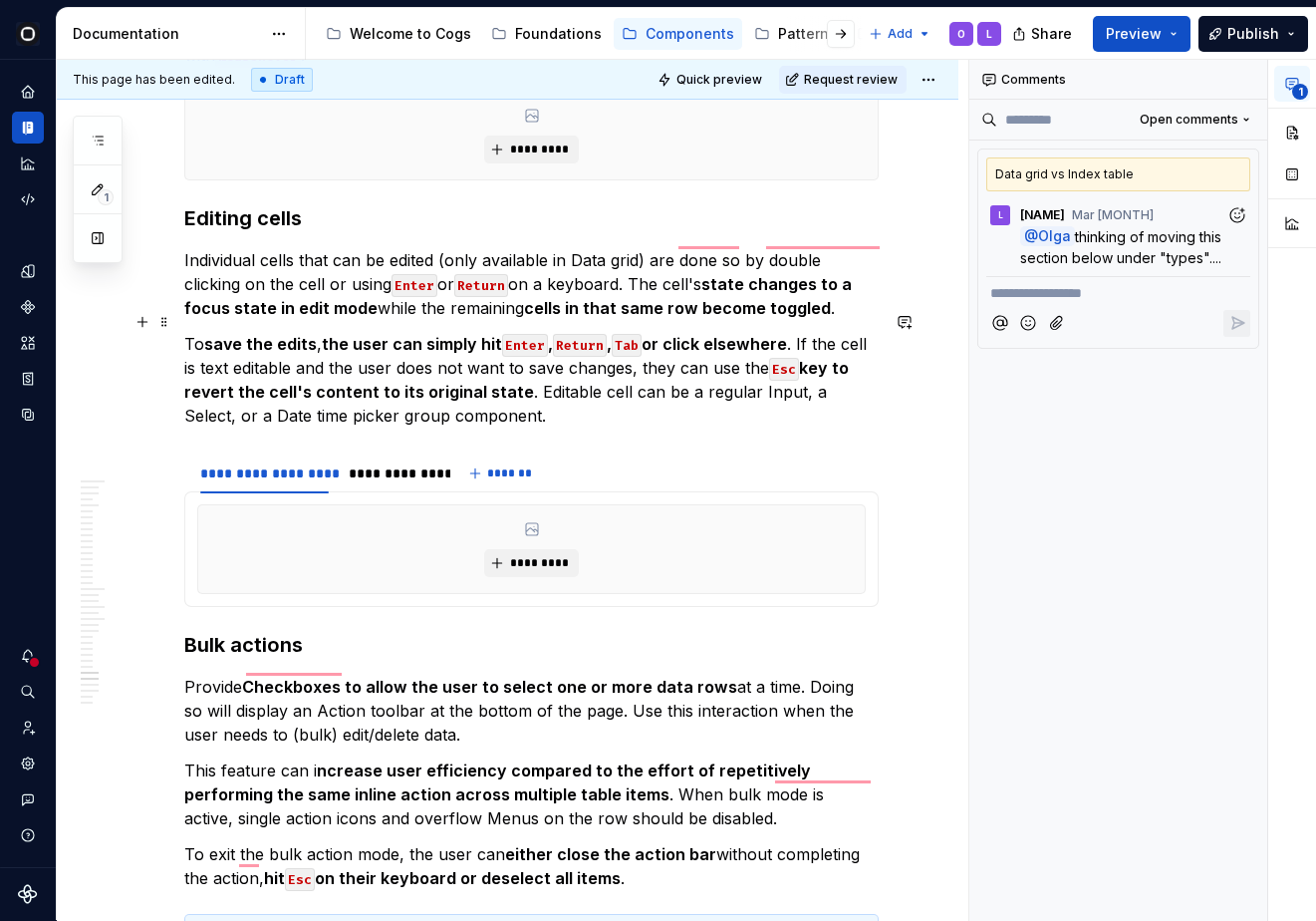 scroll, scrollTop: 10218, scrollLeft: 0, axis: vertical 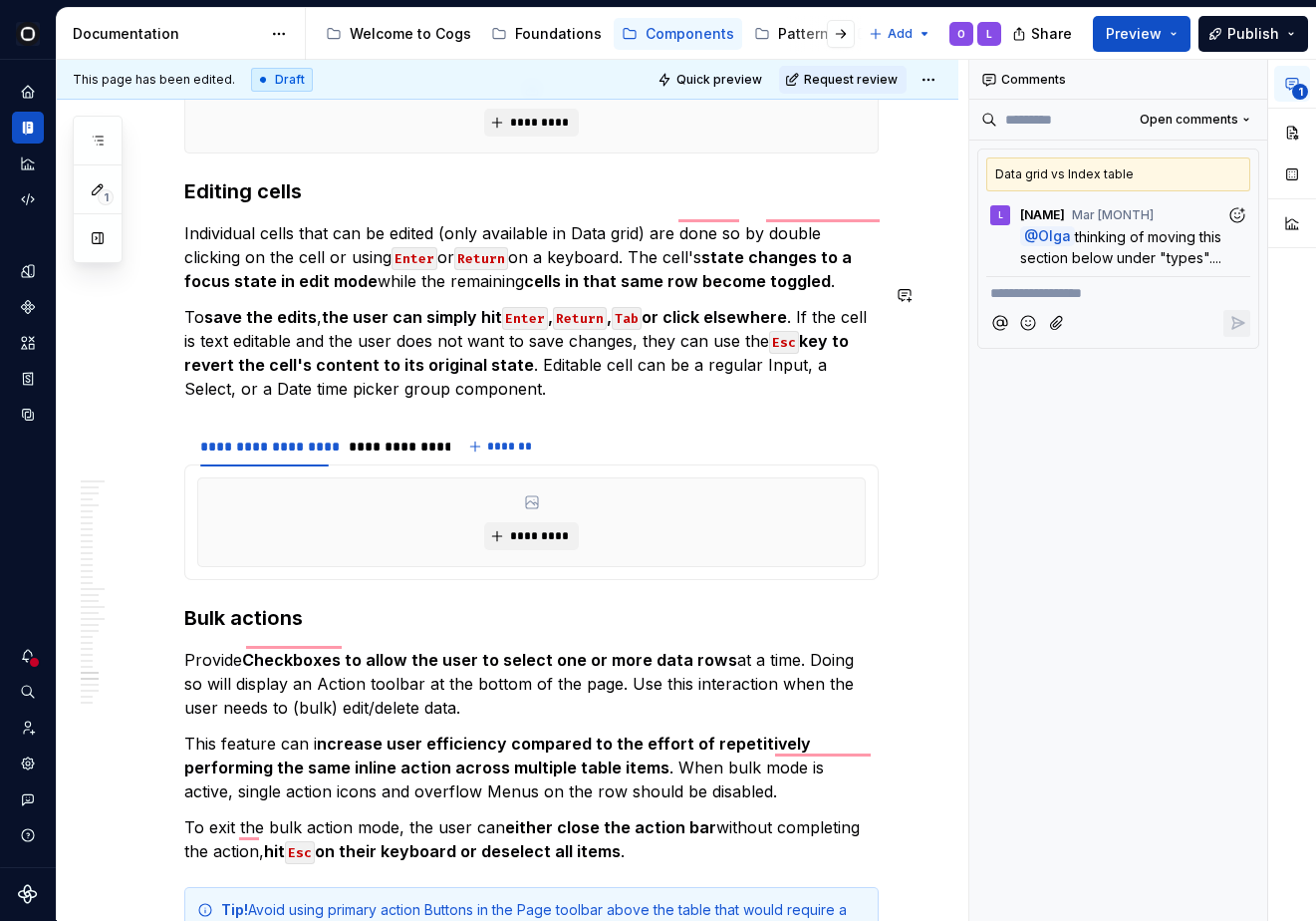 click on "**********" at bounding box center [531, -3888] 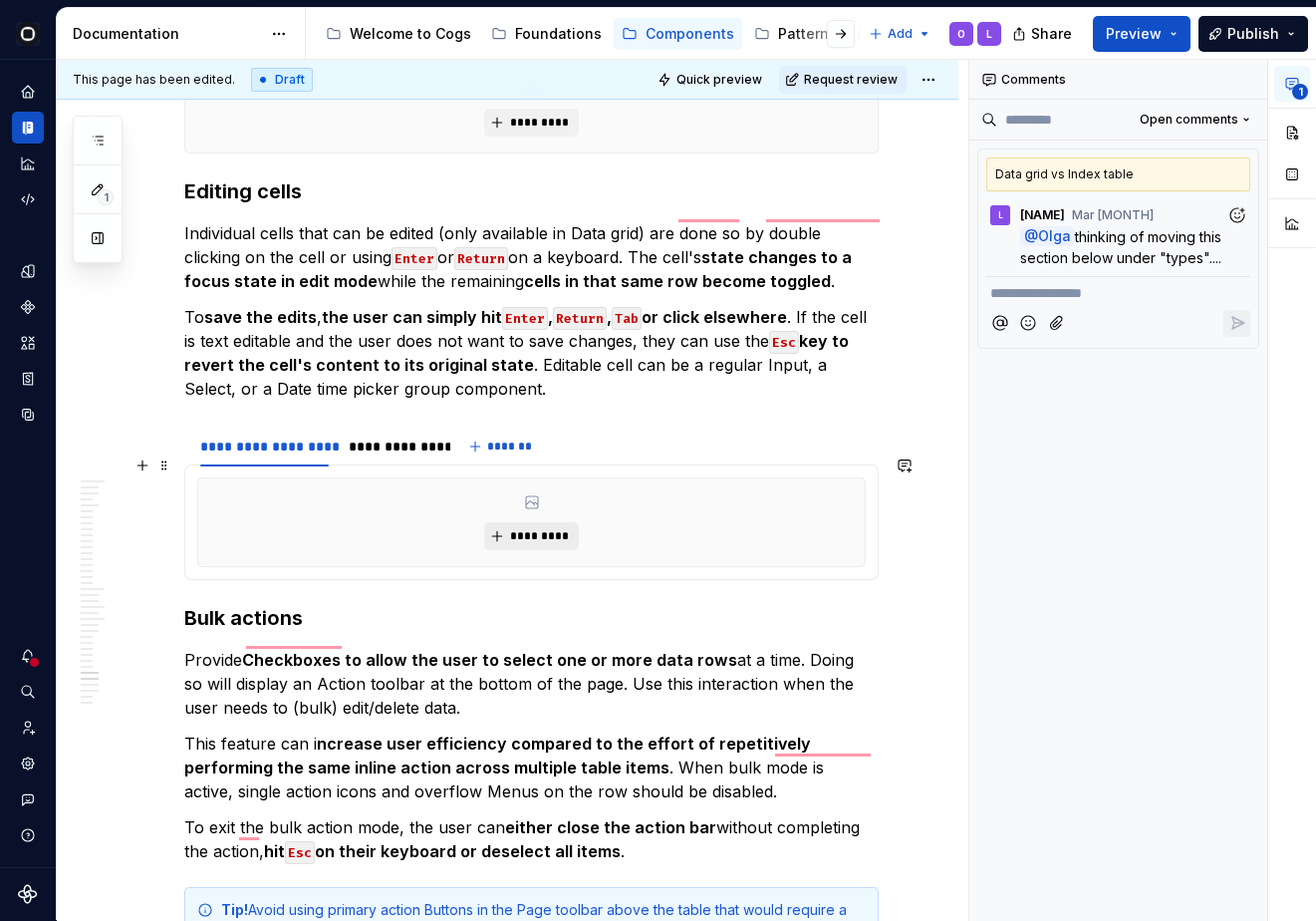 click on "*********" at bounding box center [539, 536] 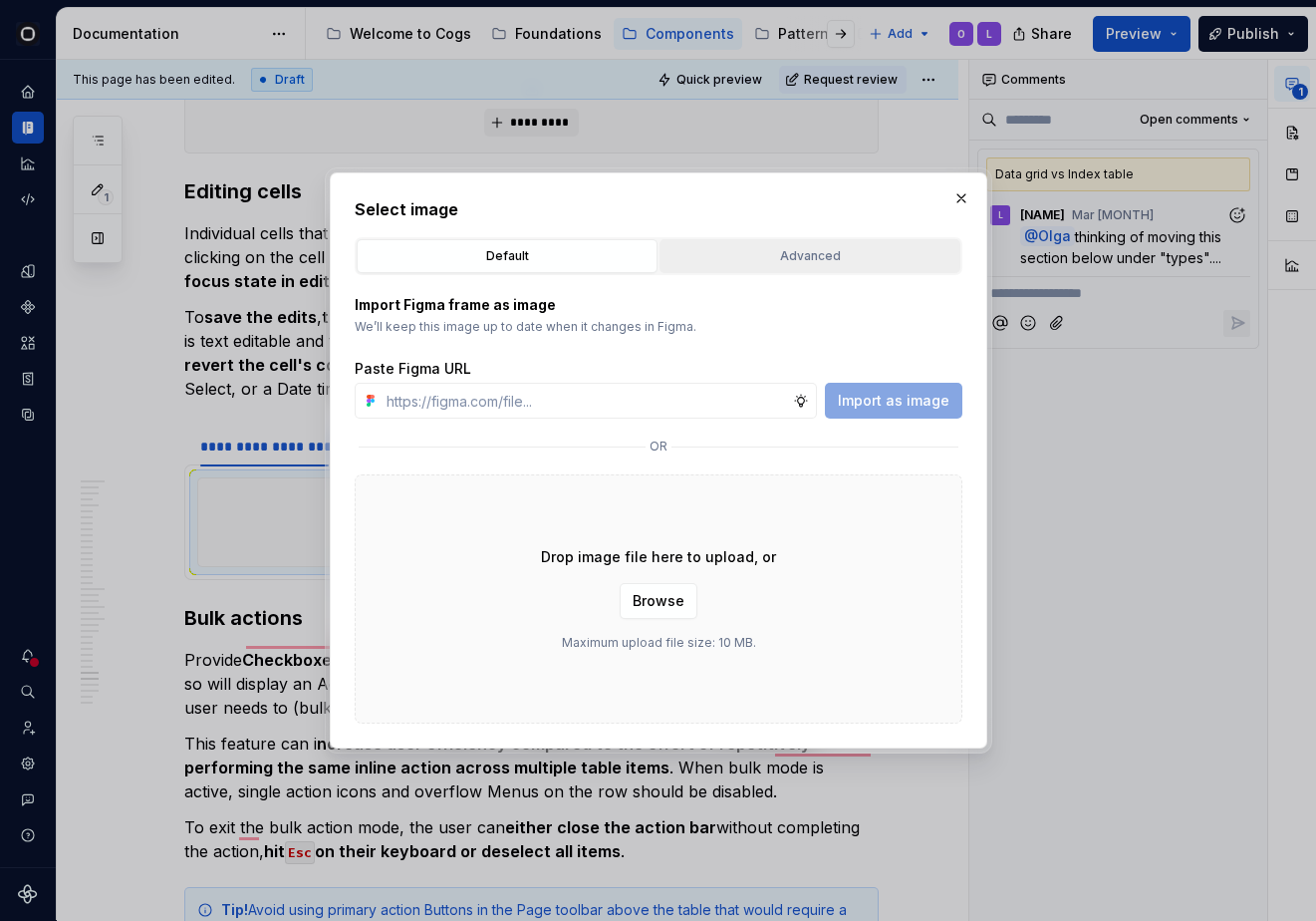click on "Advanced" at bounding box center (810, 256) 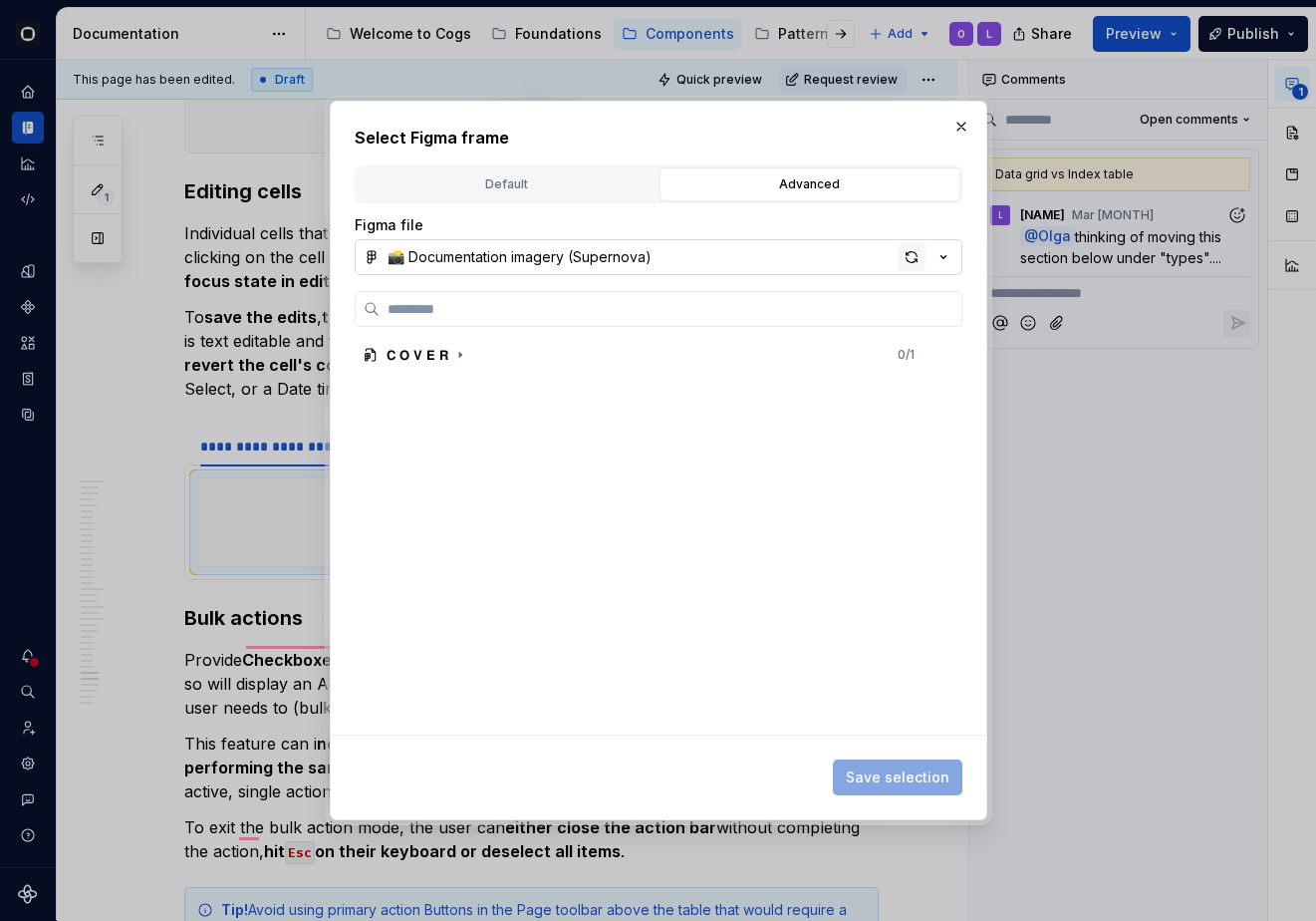 click at bounding box center [912, 257] 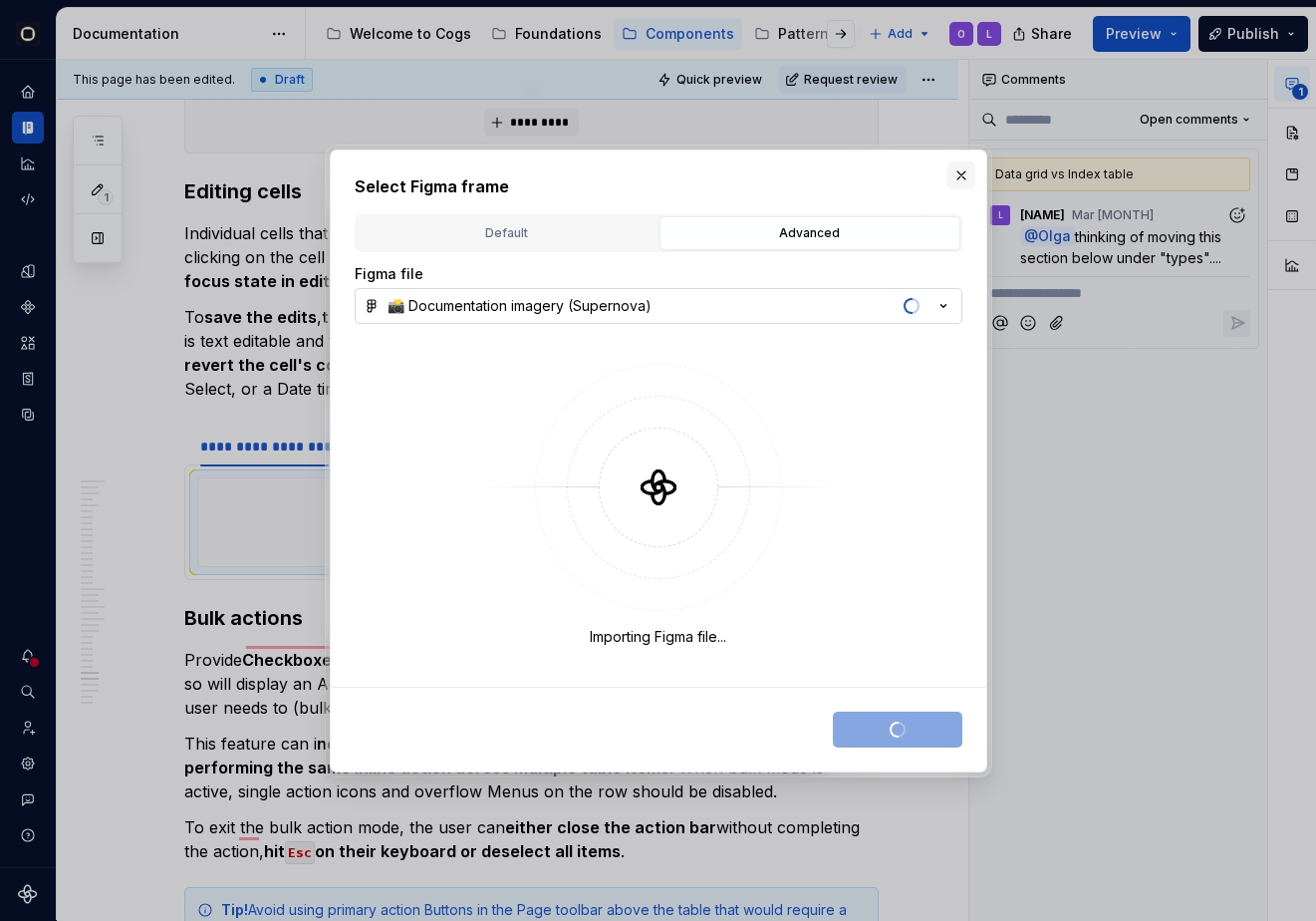 click at bounding box center (961, 175) 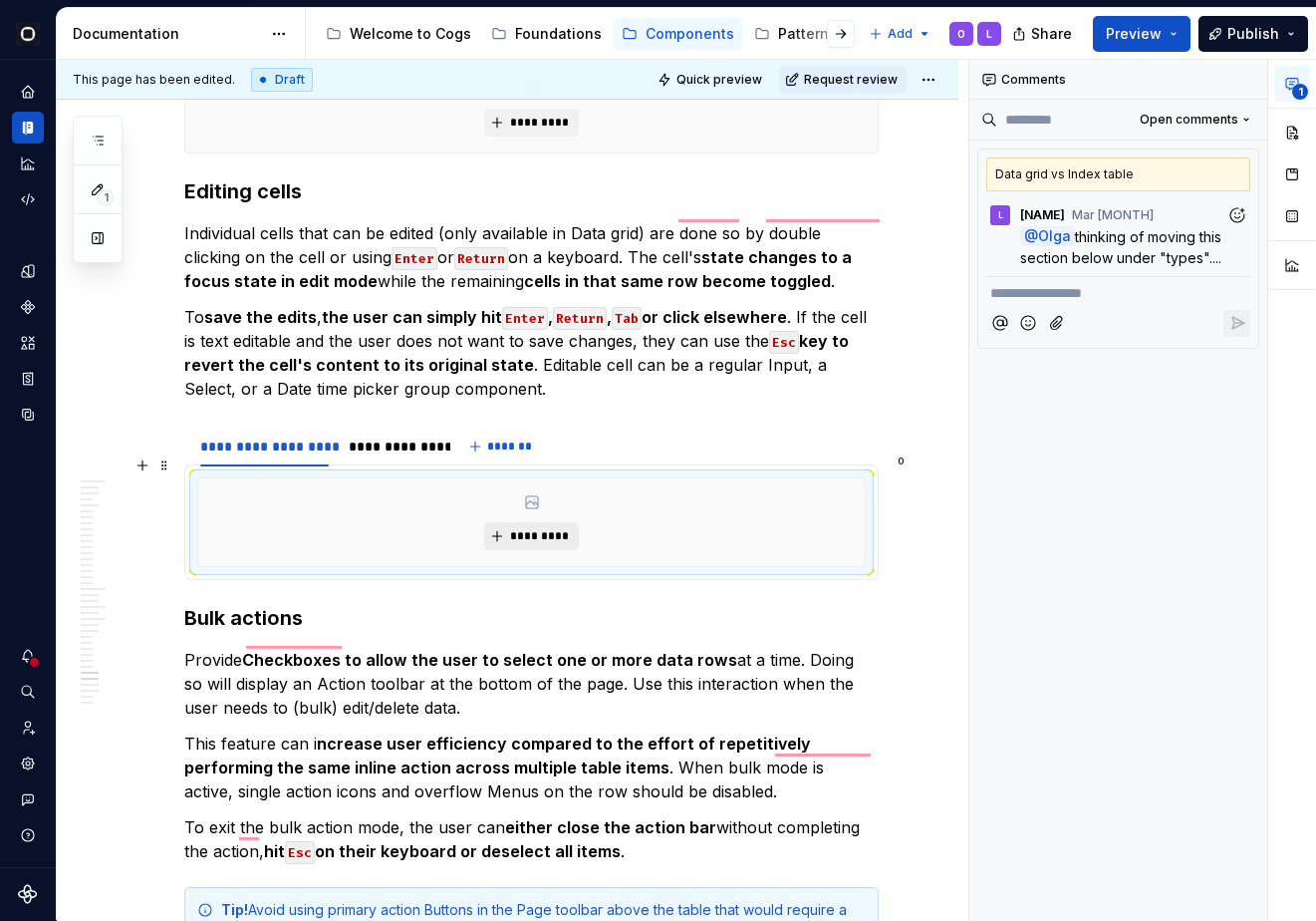 click on "*********" at bounding box center (531, 536) 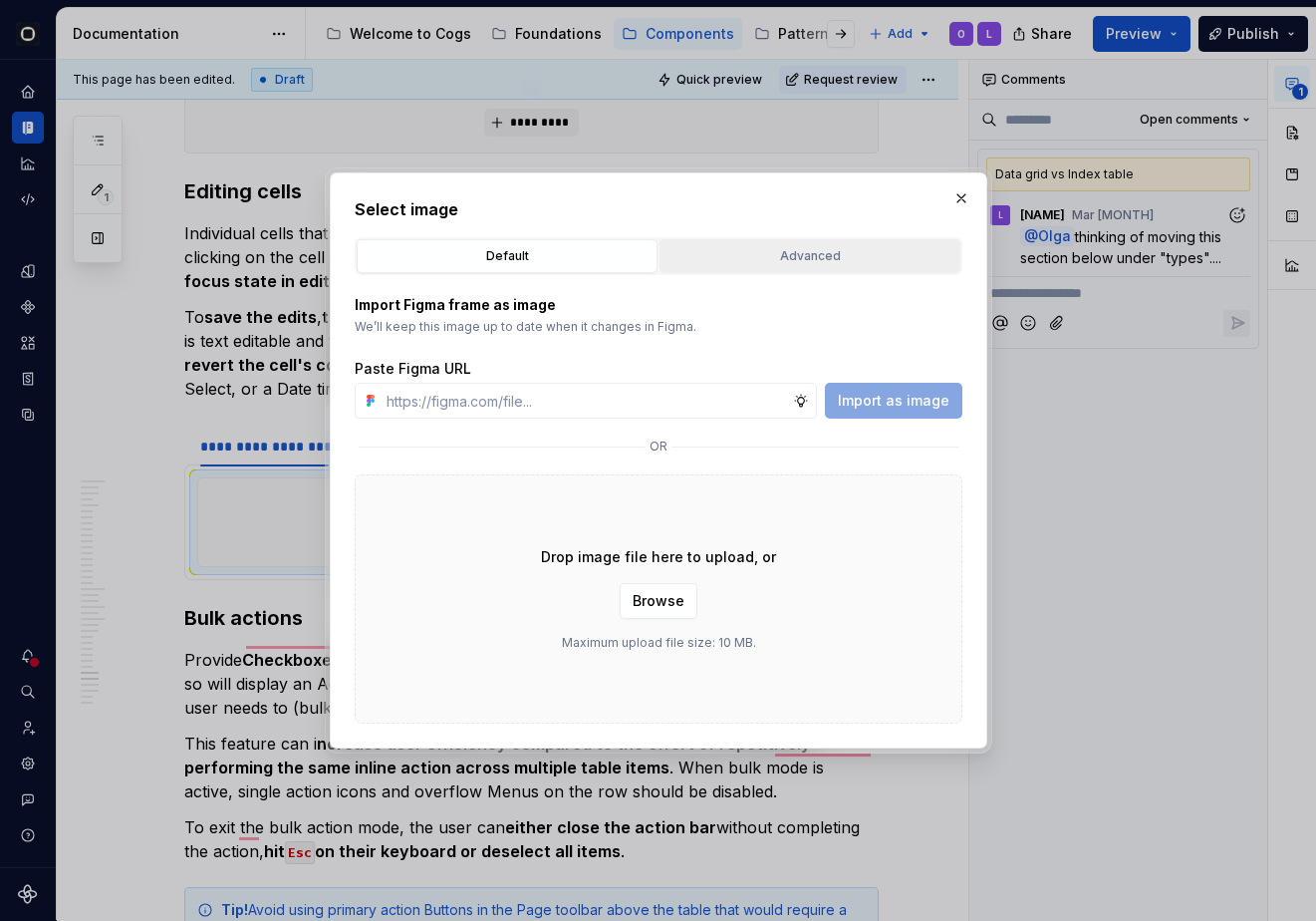 click on "Advanced" at bounding box center (810, 256) 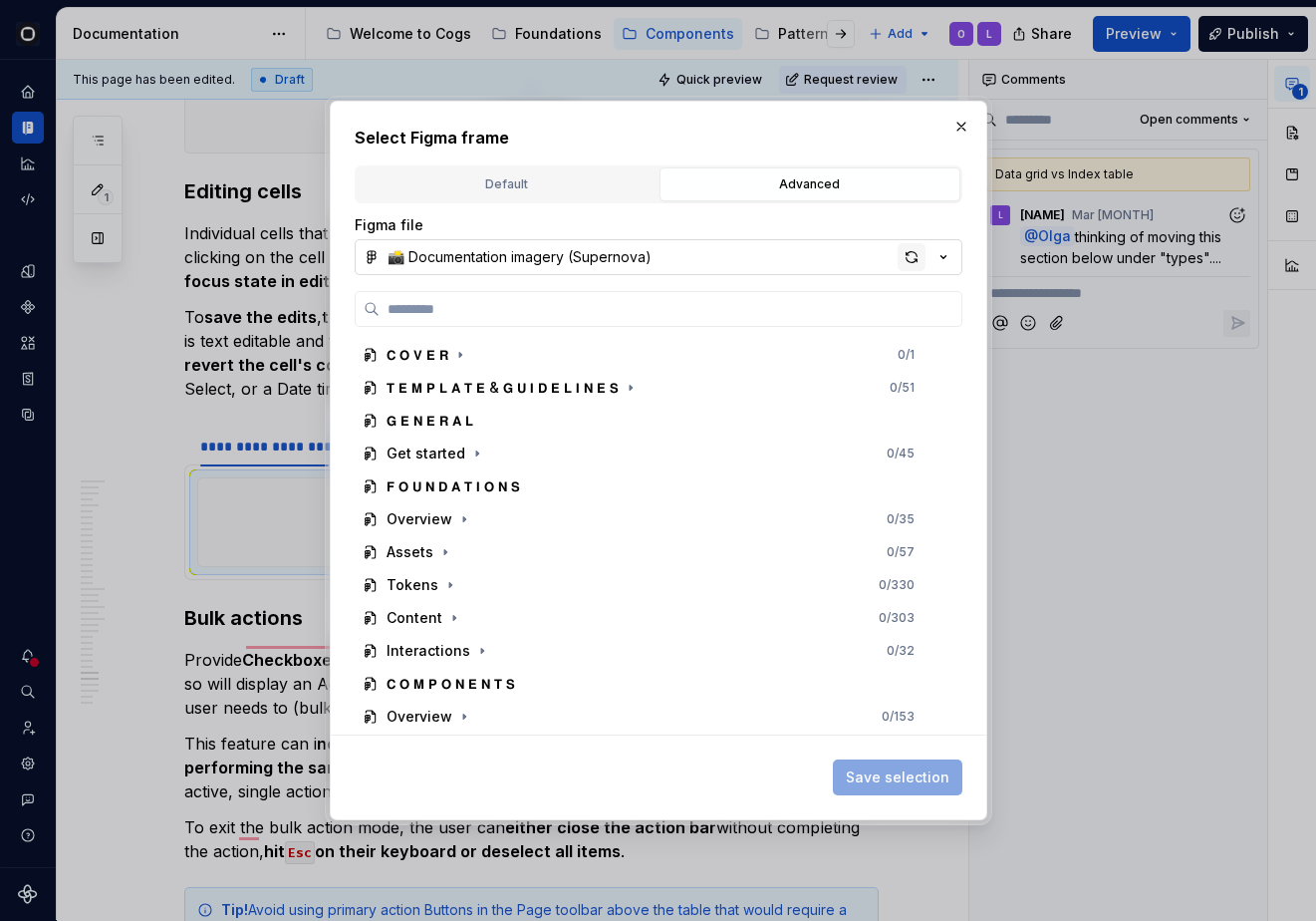 click at bounding box center [912, 257] 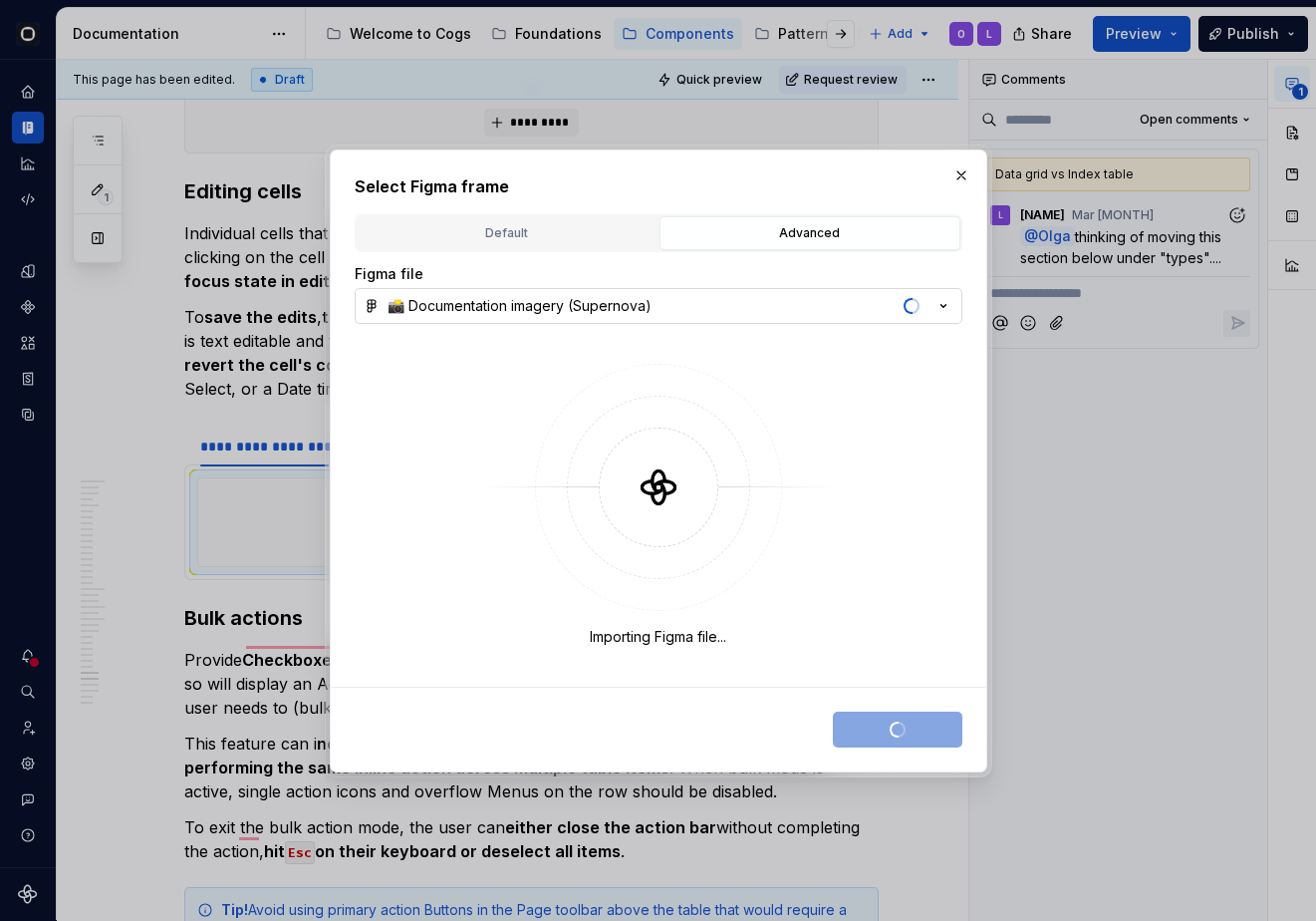 click at bounding box center (961, 175) 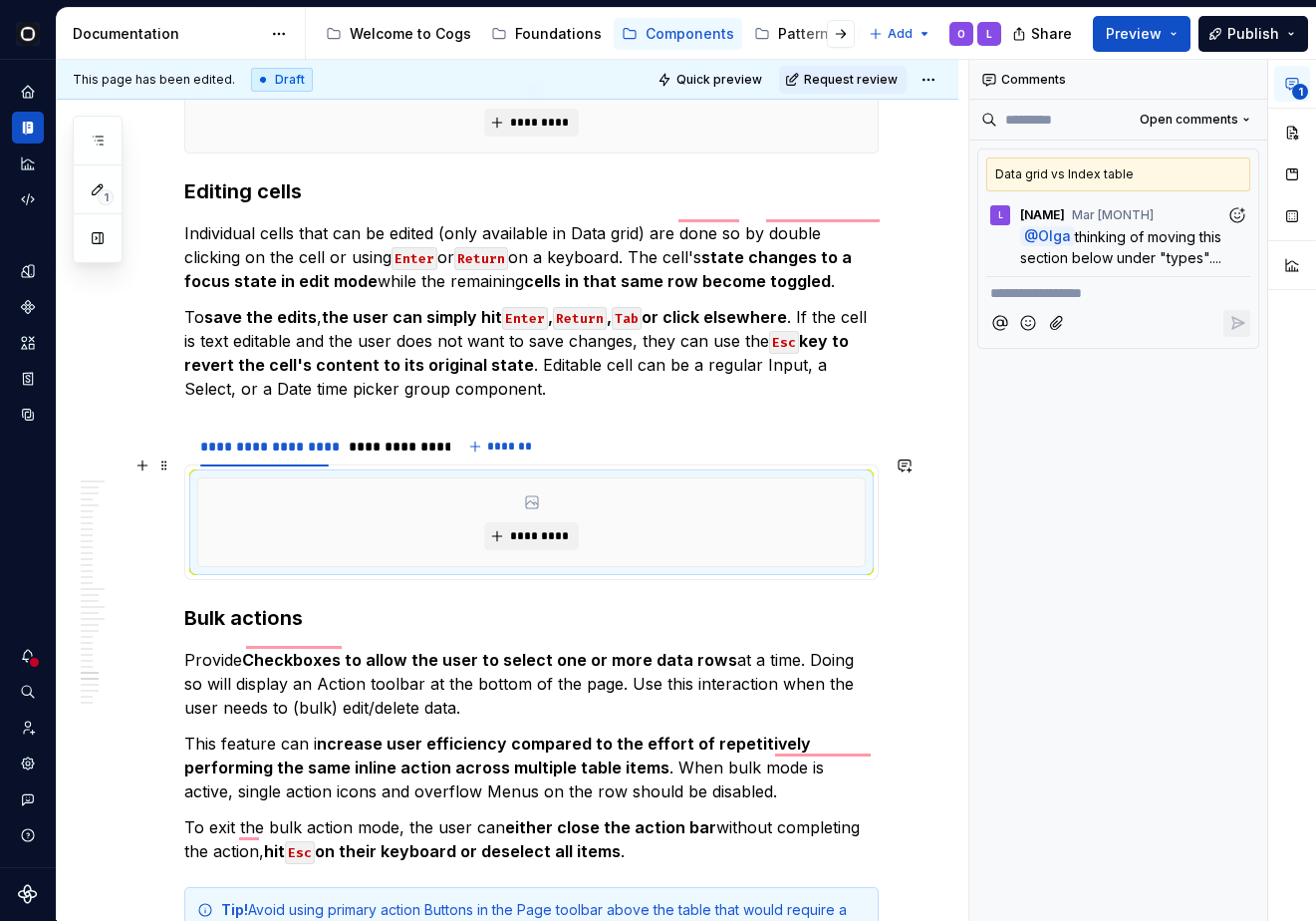 scroll, scrollTop: 9375, scrollLeft: 0, axis: vertical 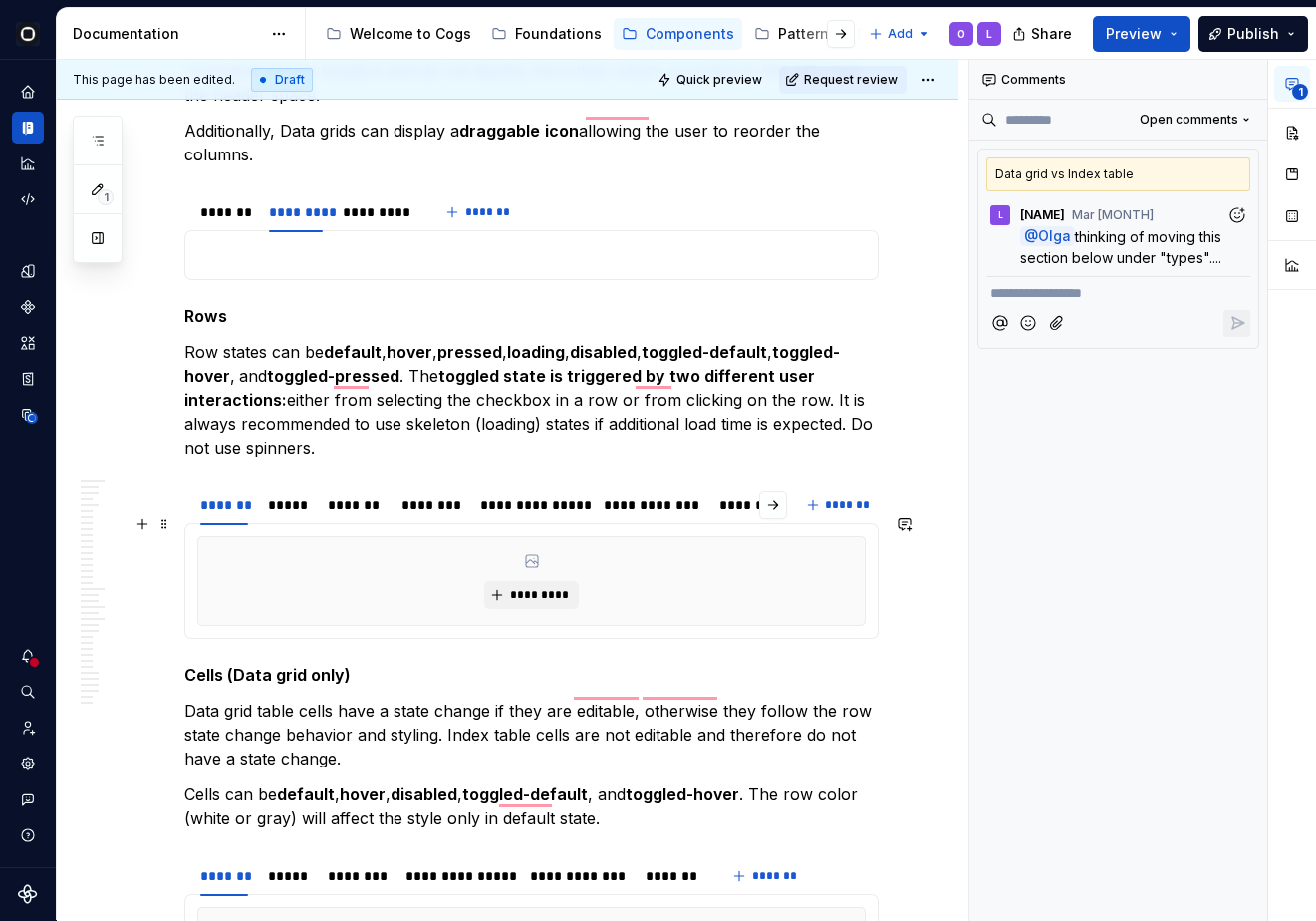type on "*" 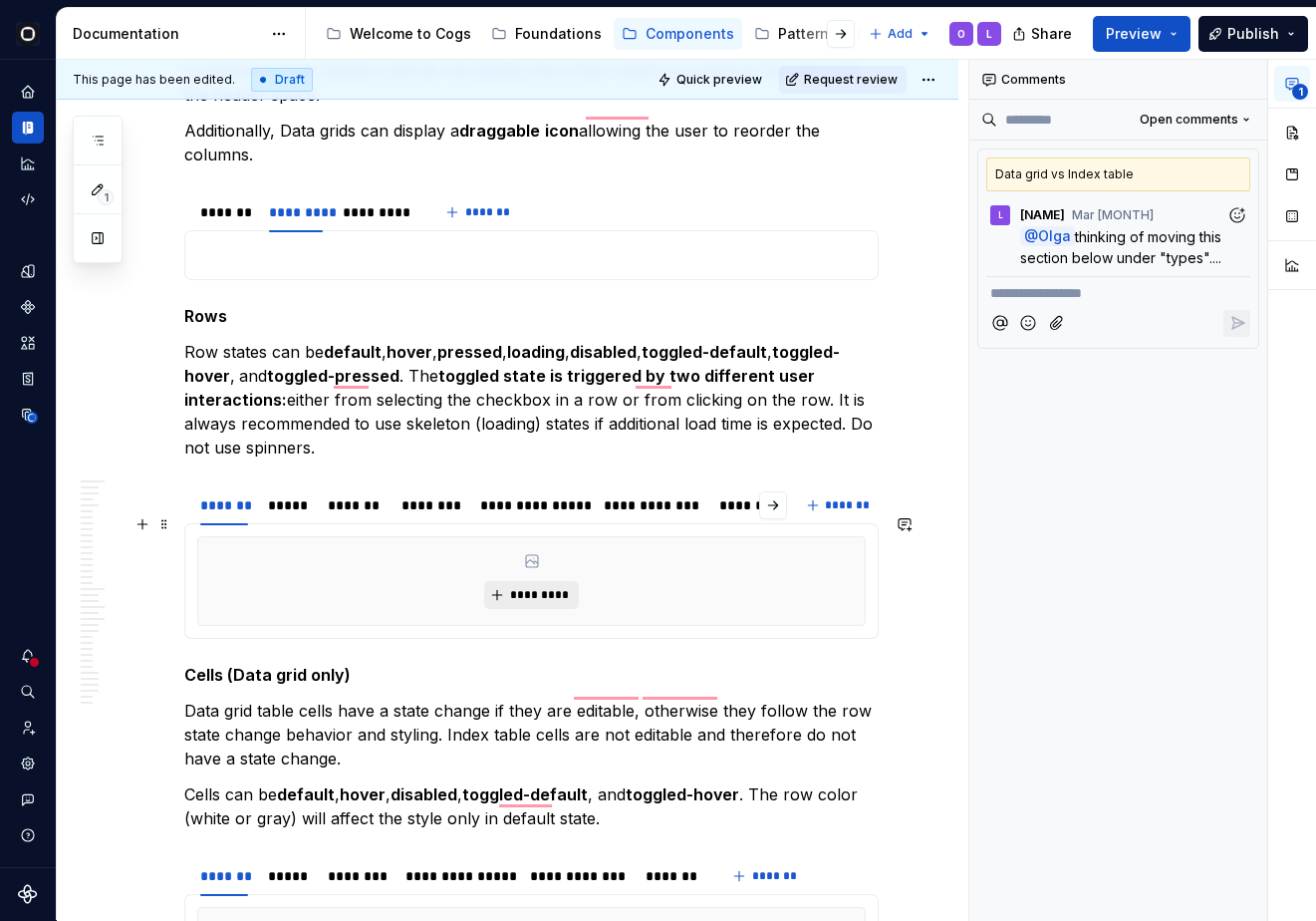 click on "*********" at bounding box center (539, 595) 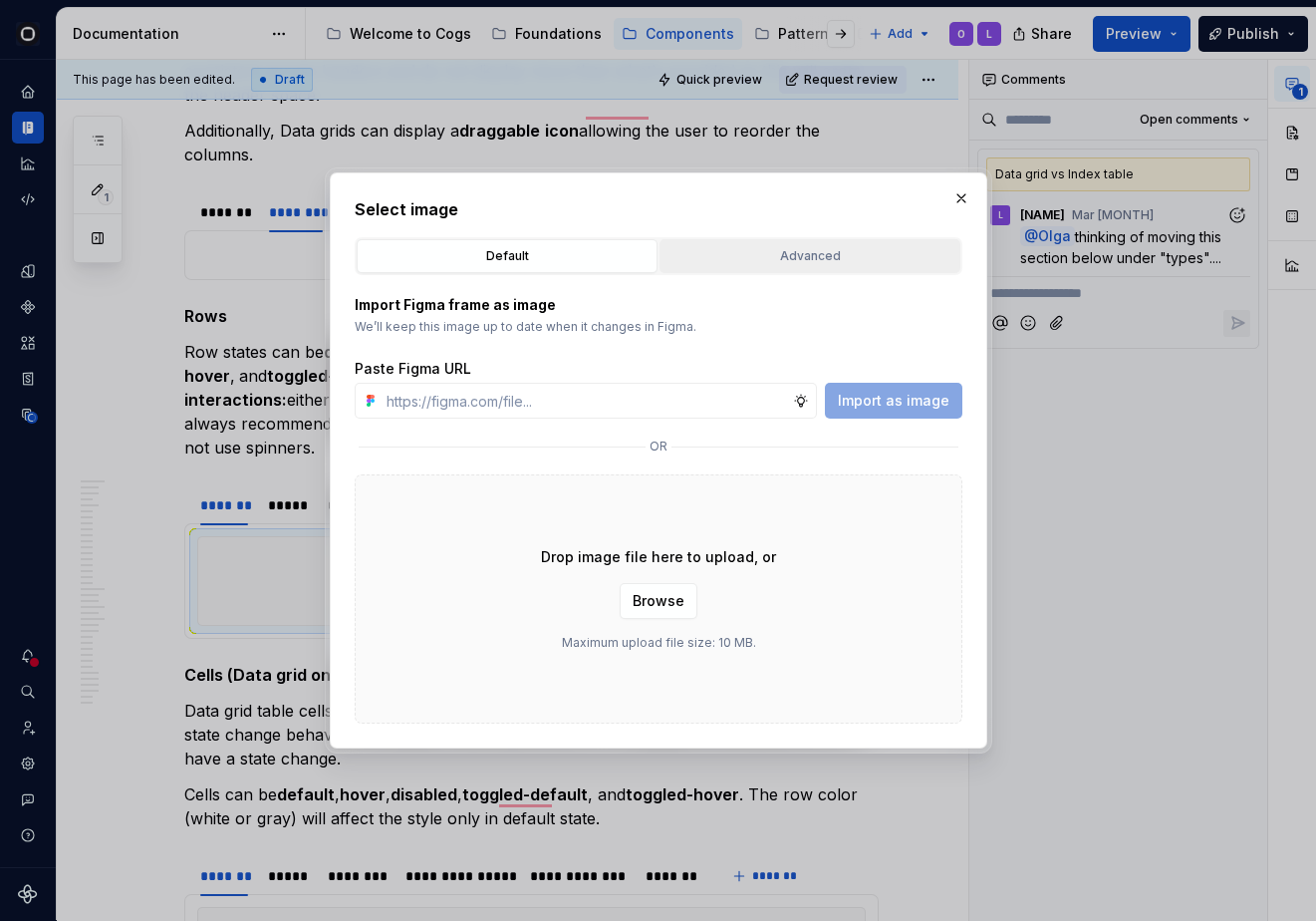 click on "Advanced" at bounding box center [810, 256] 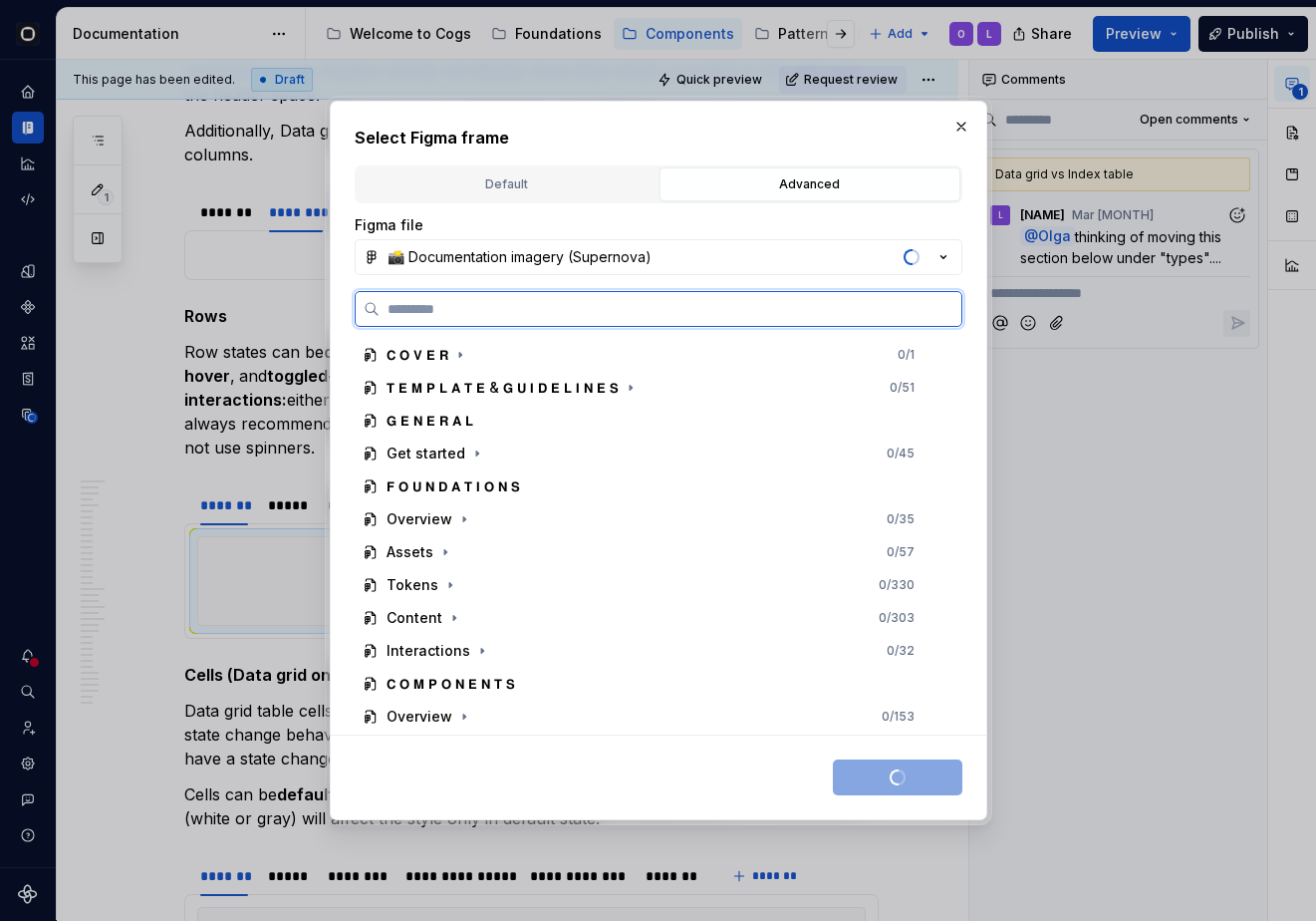 click at bounding box center [670, 309] 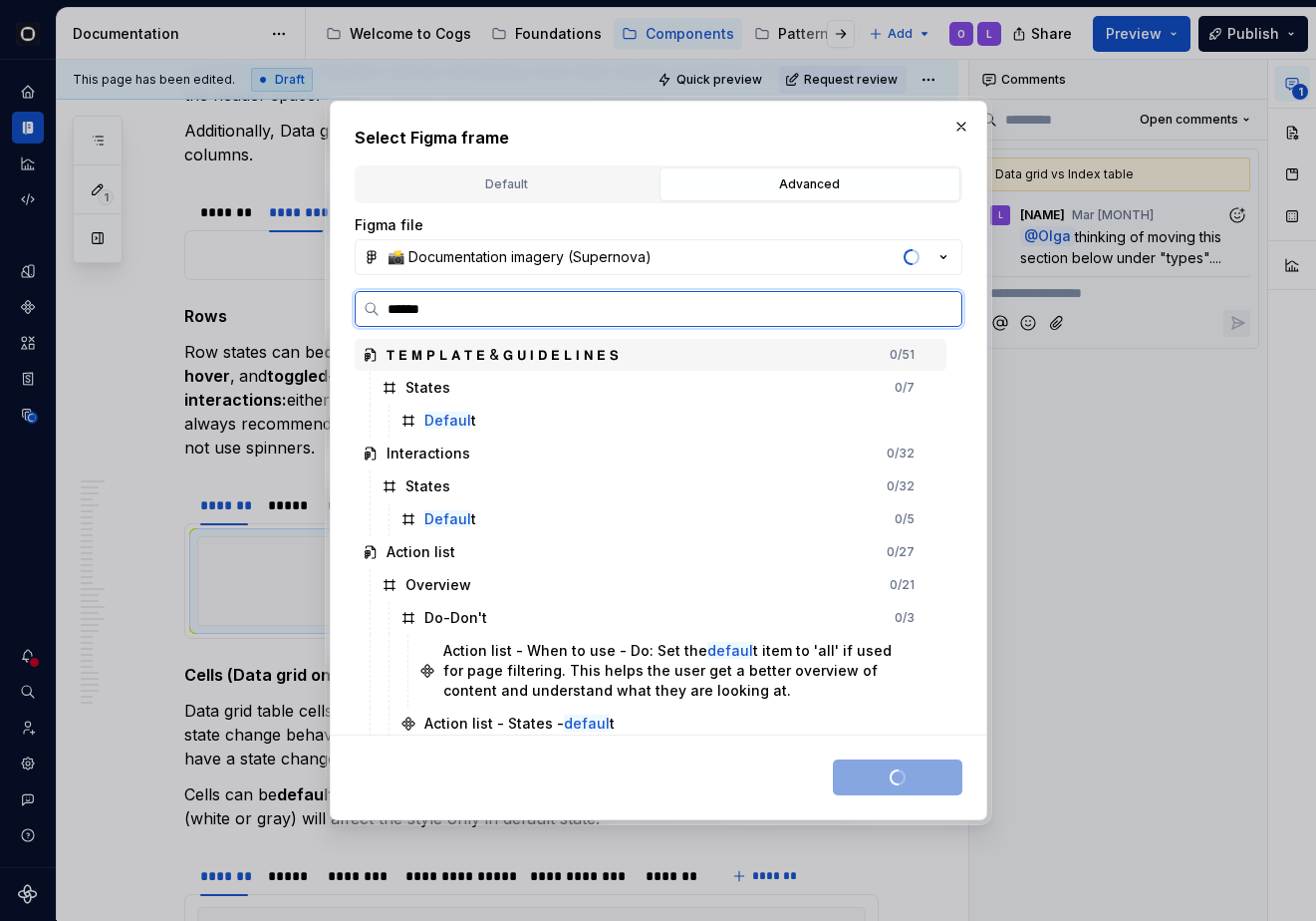 type on "*******" 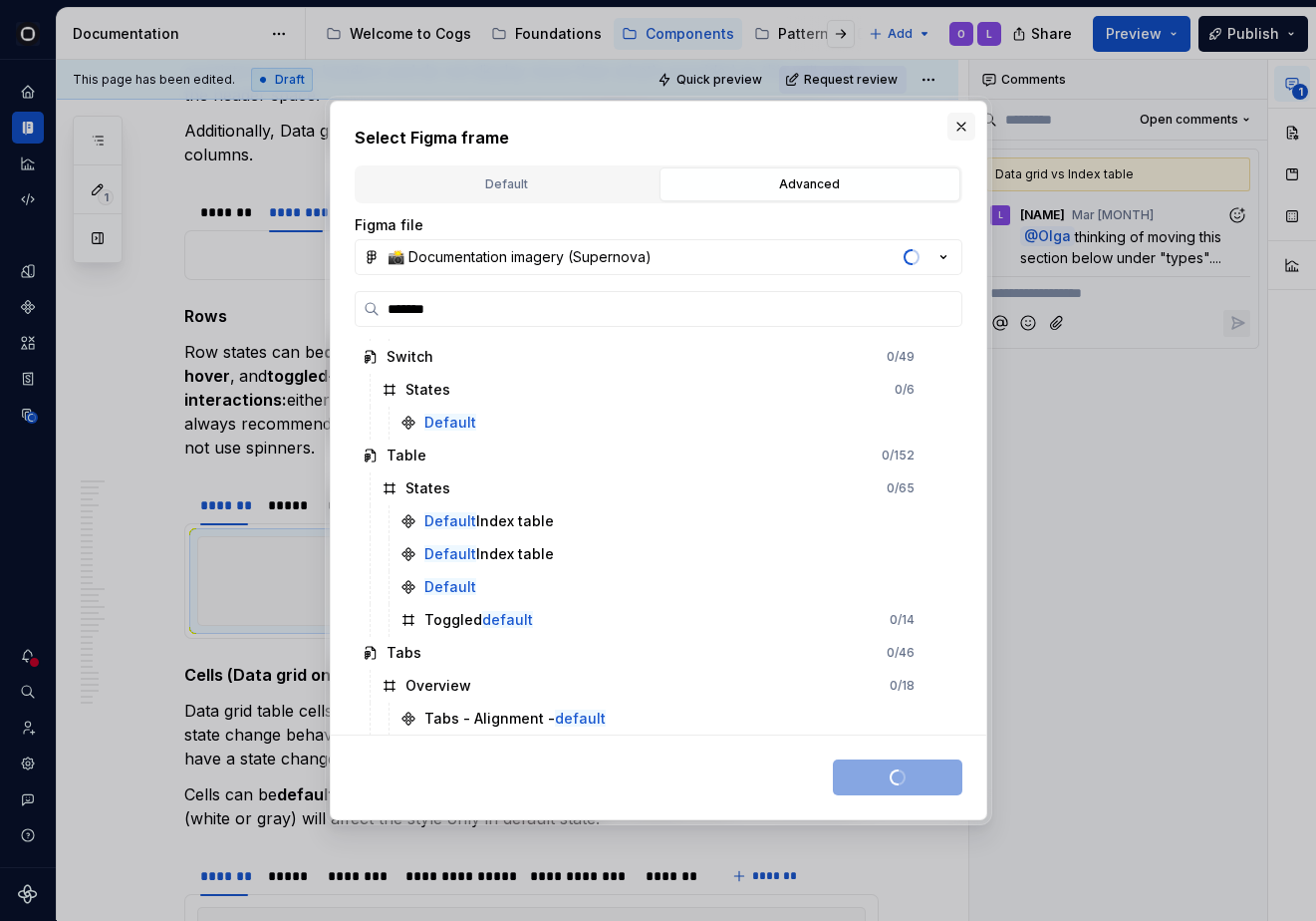 click at bounding box center (961, 127) 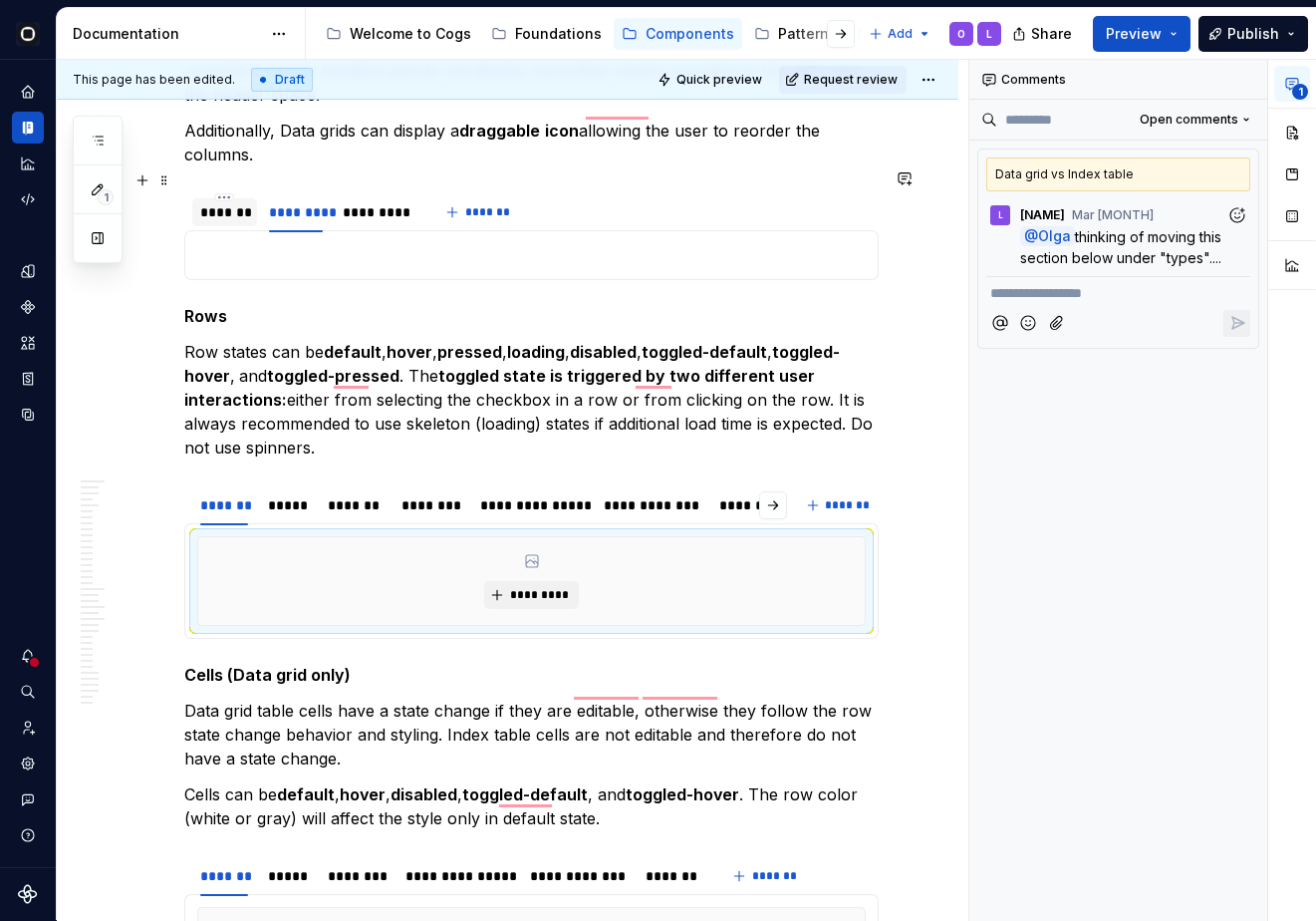 click on "*******" at bounding box center (224, 212) 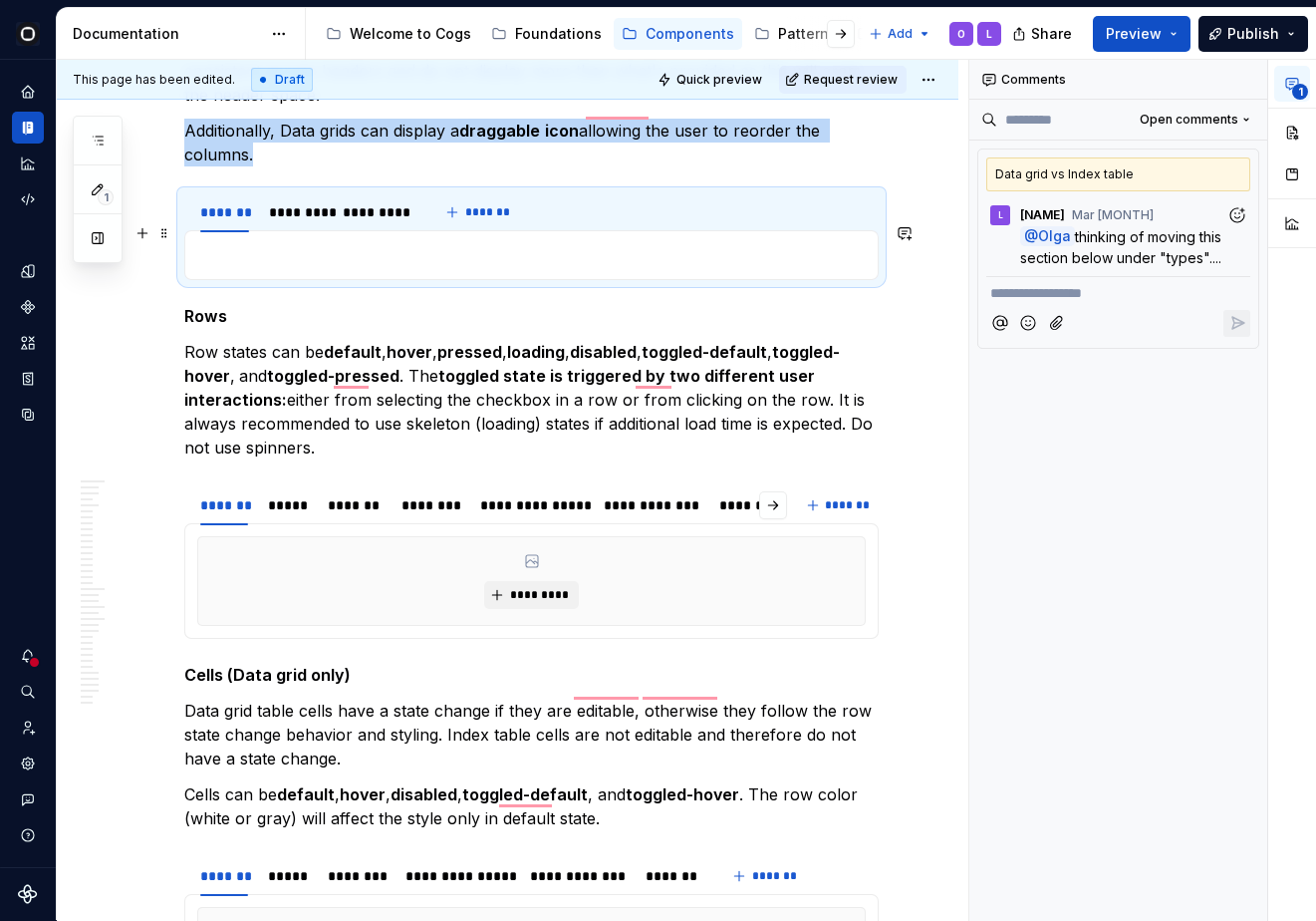 click at bounding box center (531, 255) 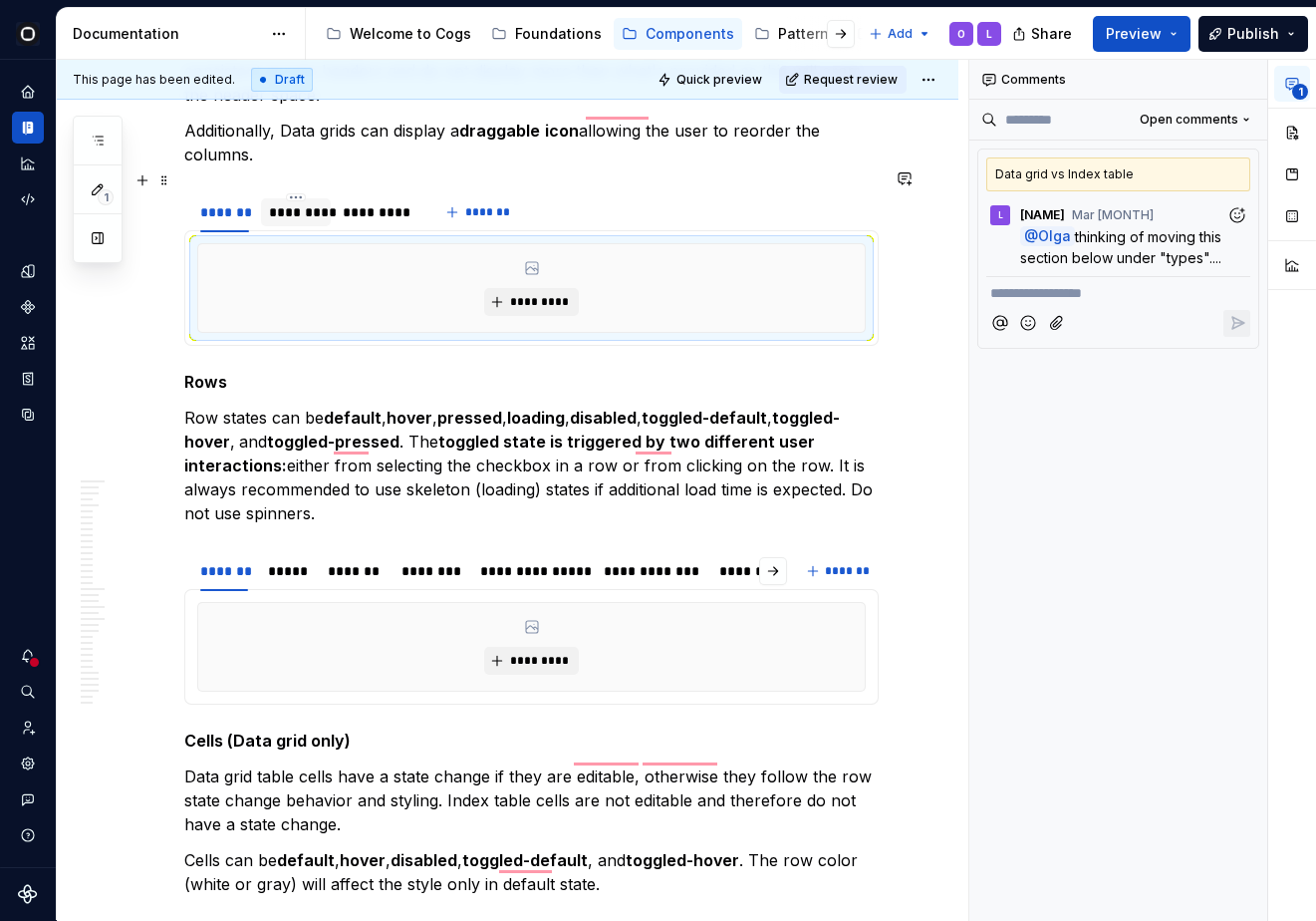 click on "*********" at bounding box center (296, 212) 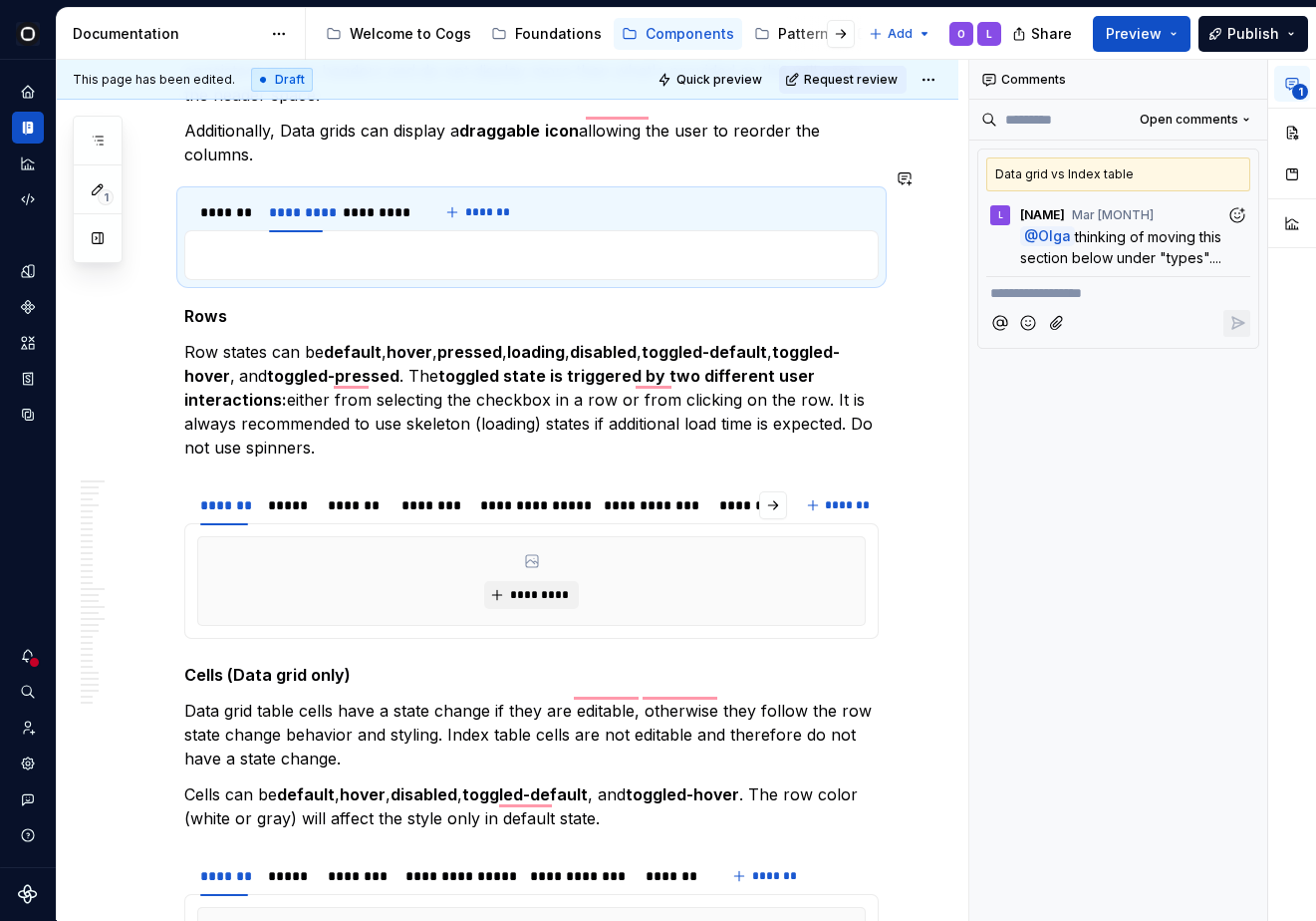 click on "*********" at bounding box center [531, 255] 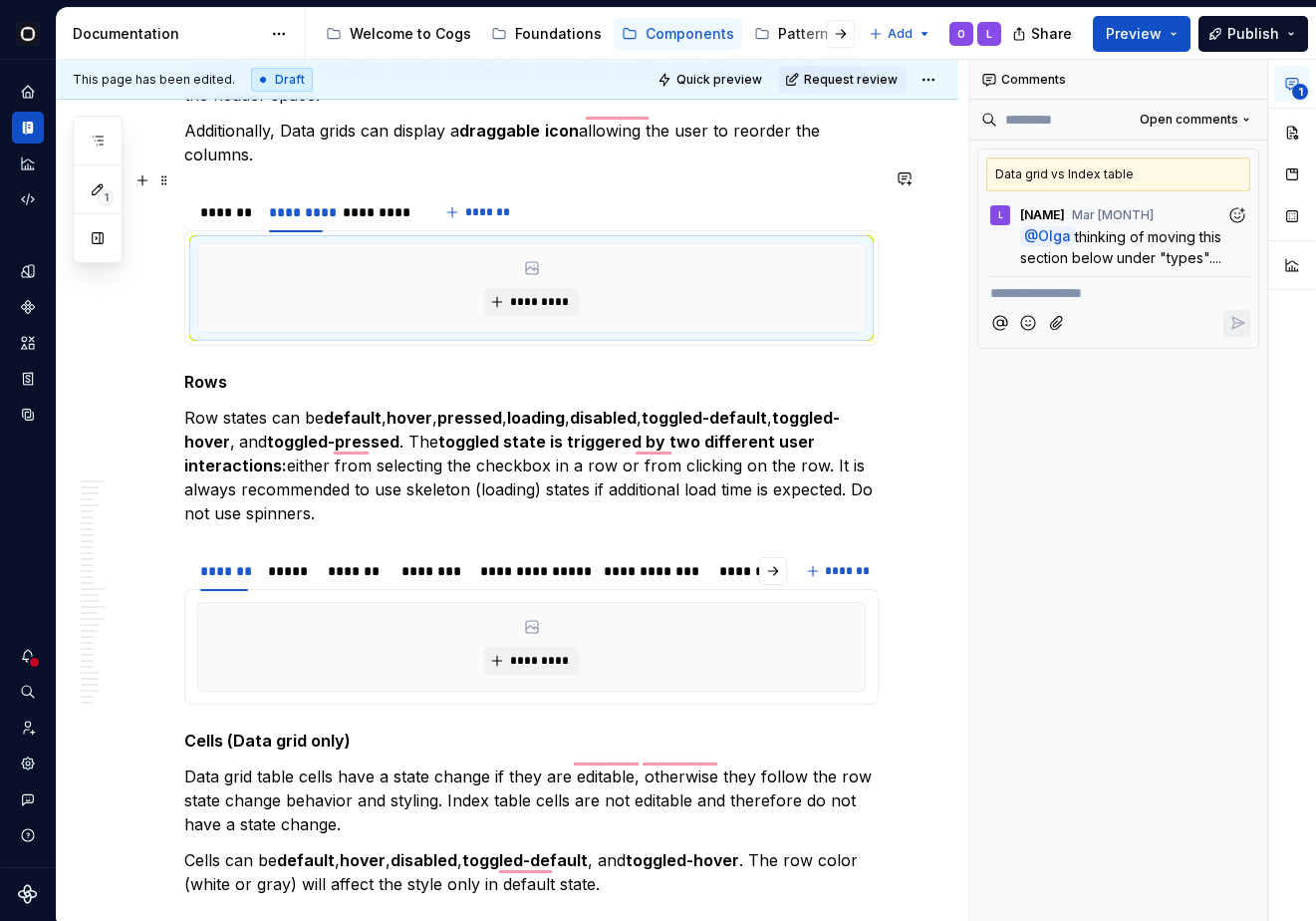 click on "*********" at bounding box center [377, 212] 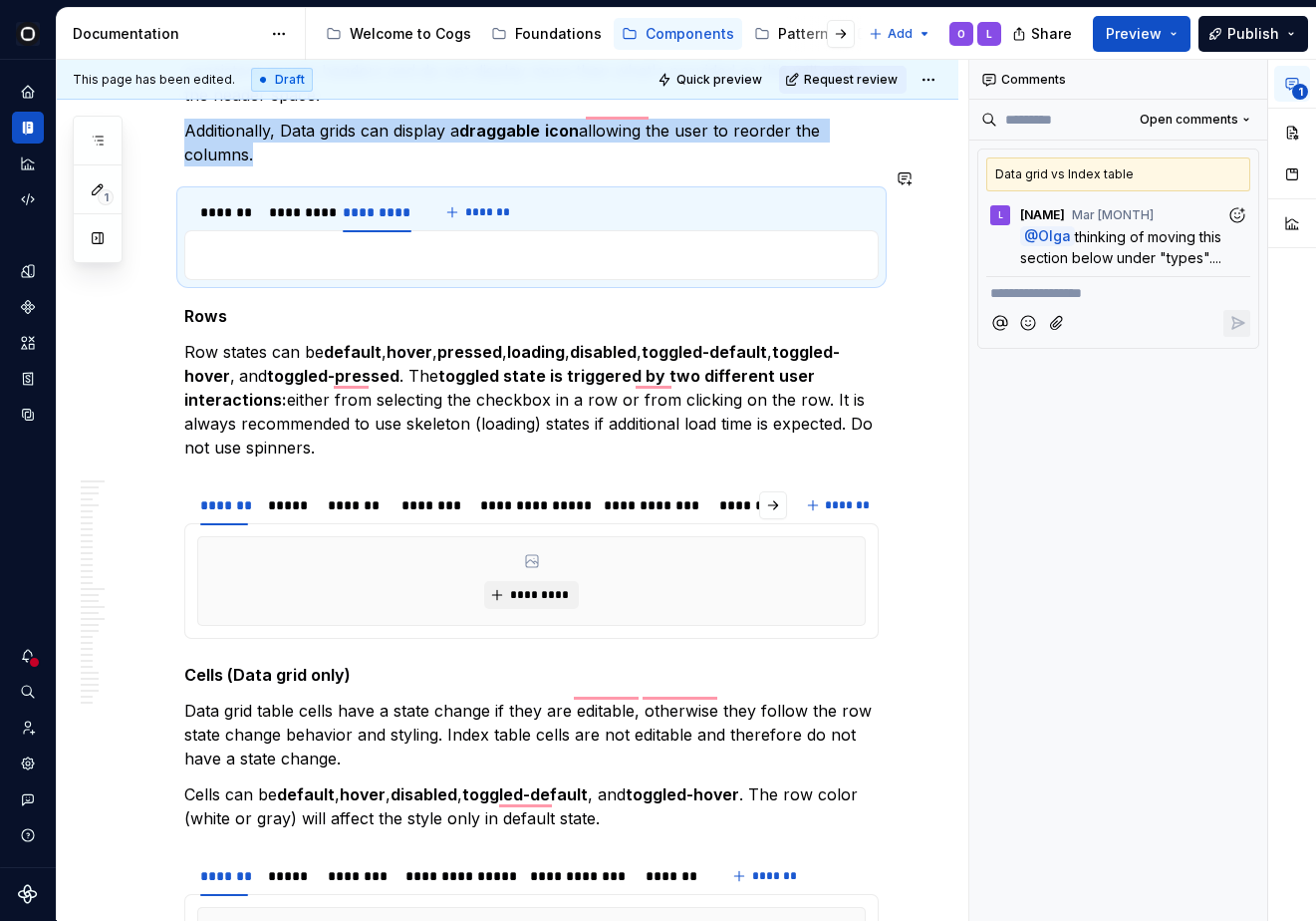 click on "********* *********" at bounding box center [531, 255] 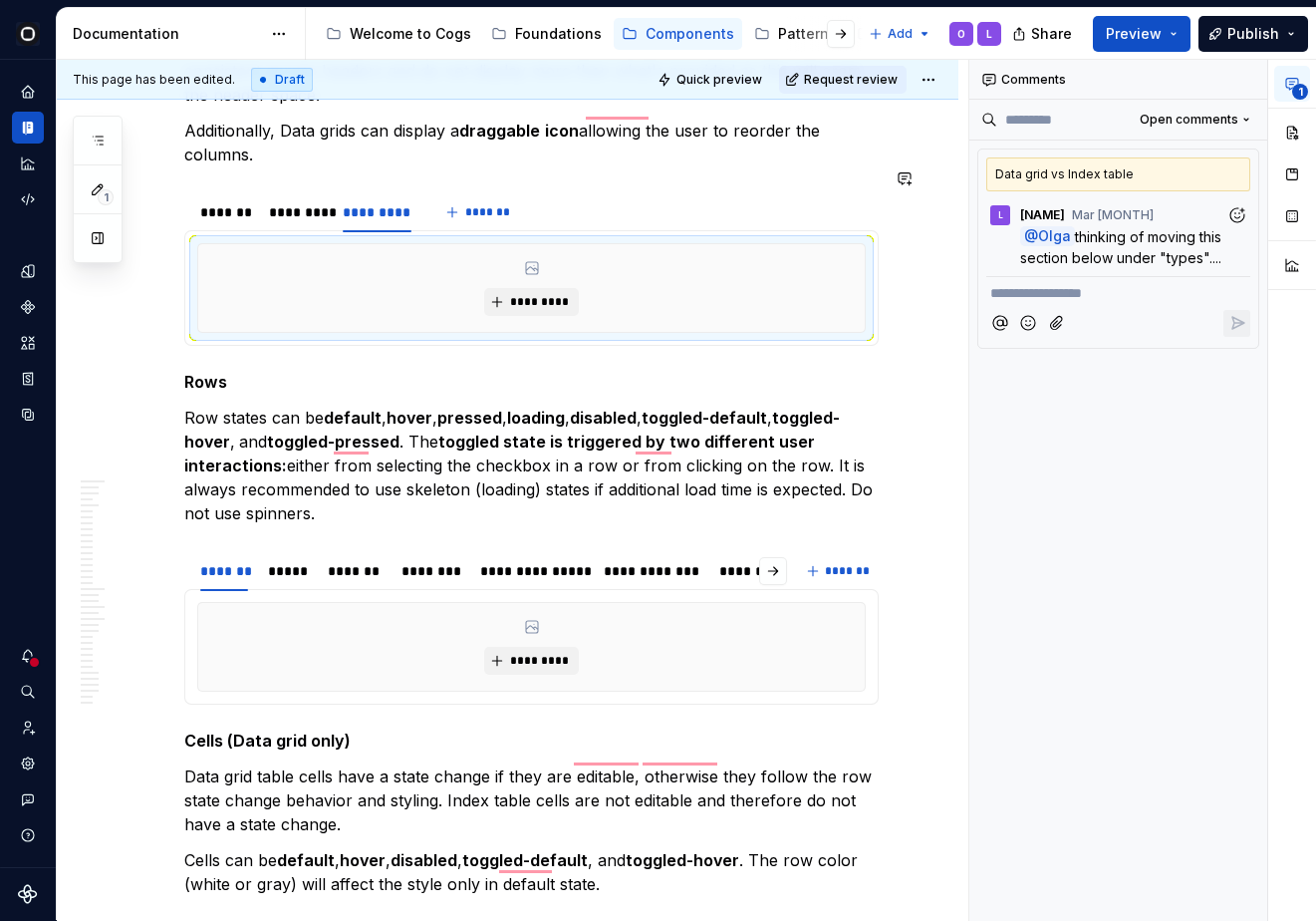 click on "**********" at bounding box center (531, -1050) 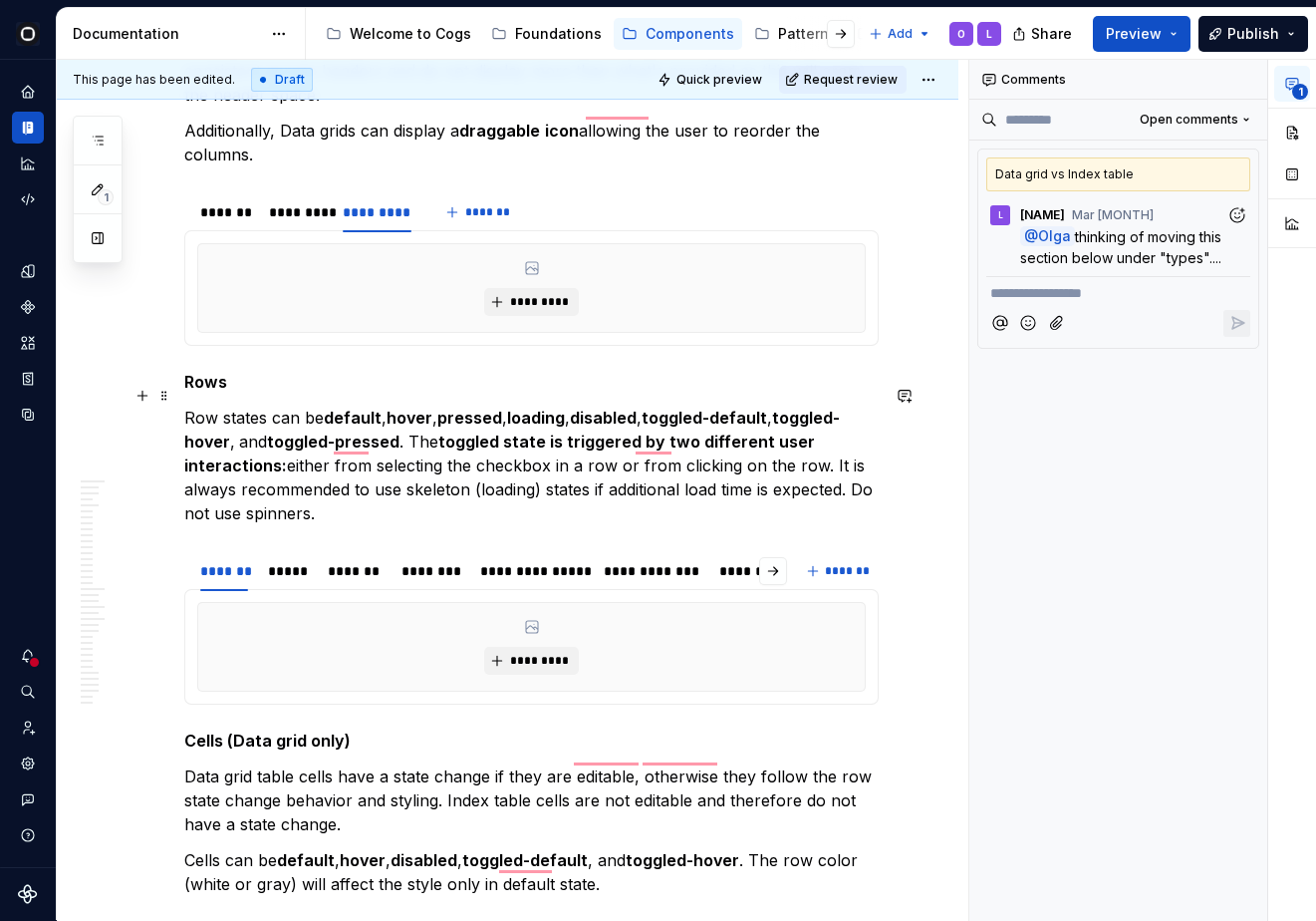 click on "Row states can be  default ,  hover ,  pressed ,  loading ,  disabled ,  toggled-default ,  toggled-hover ,   and  toggled-pressed . The  toggled state is triggered by two different user interactions:  either from selecting the checkbox in a row or from clicking on the row. It is always recommended to use skeleton (loading) states if additional load time is expected. Do not use spinners." at bounding box center (531, 465) 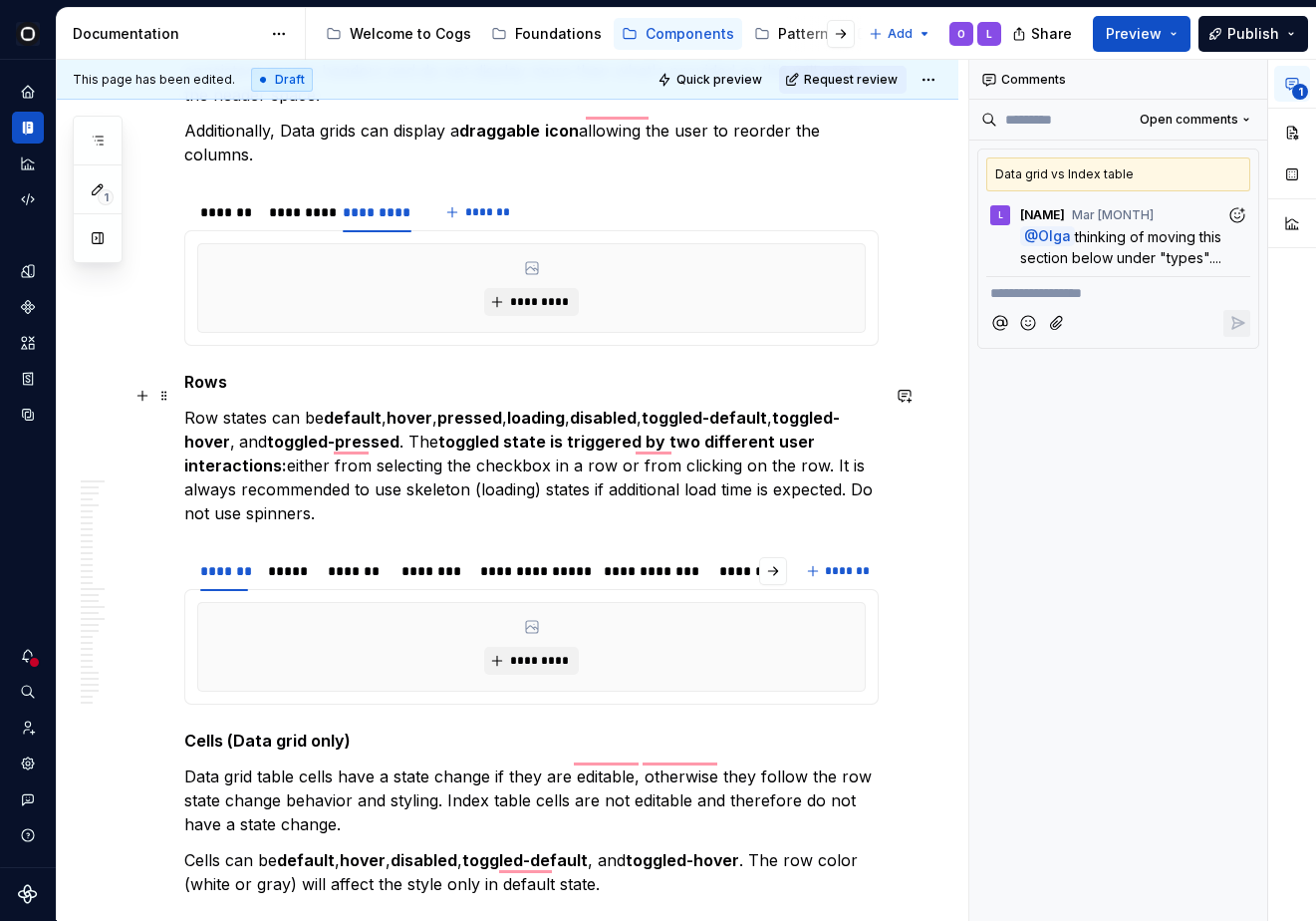 scroll, scrollTop: 6988, scrollLeft: 0, axis: vertical 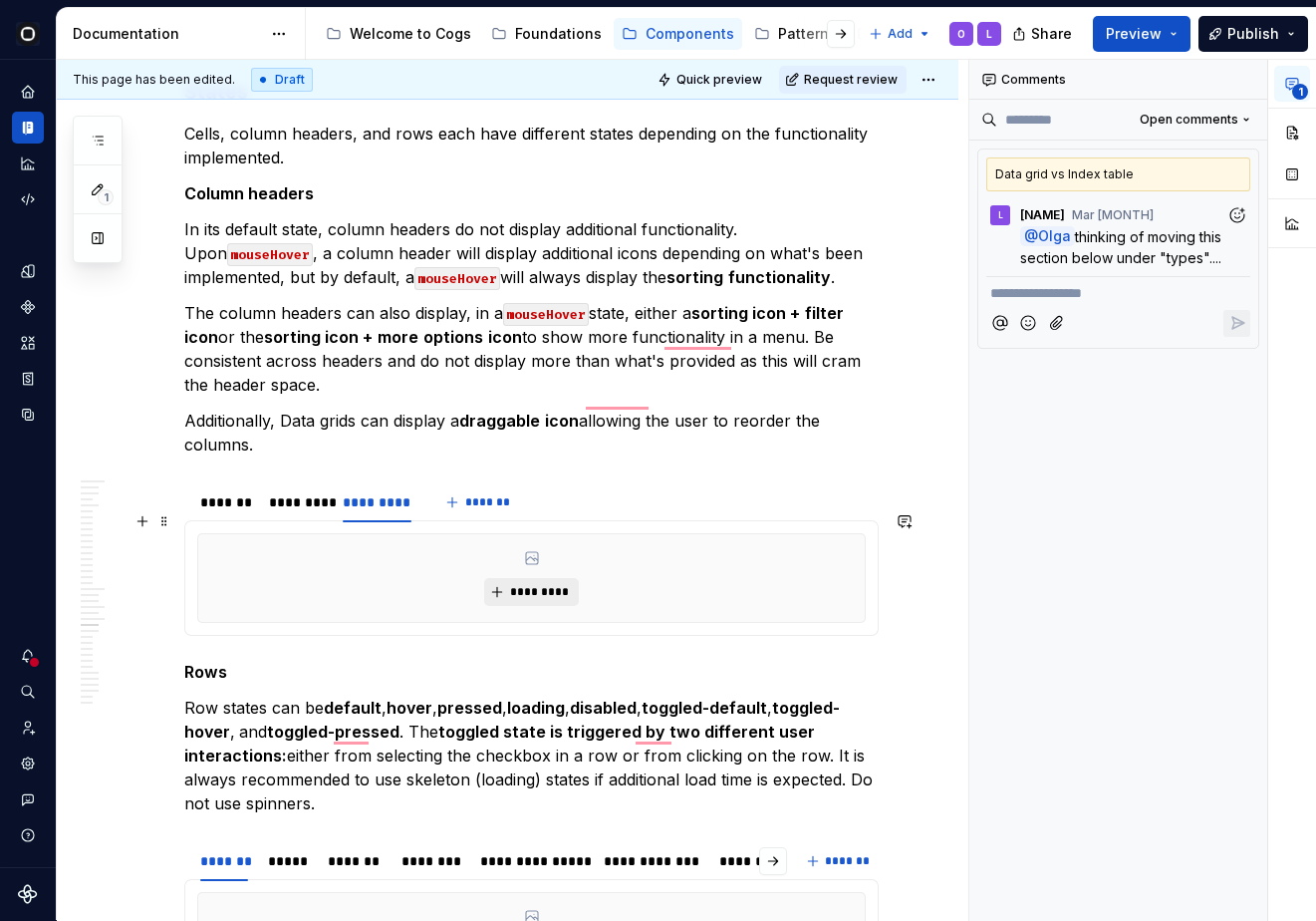 click on "*********" at bounding box center [539, 592] 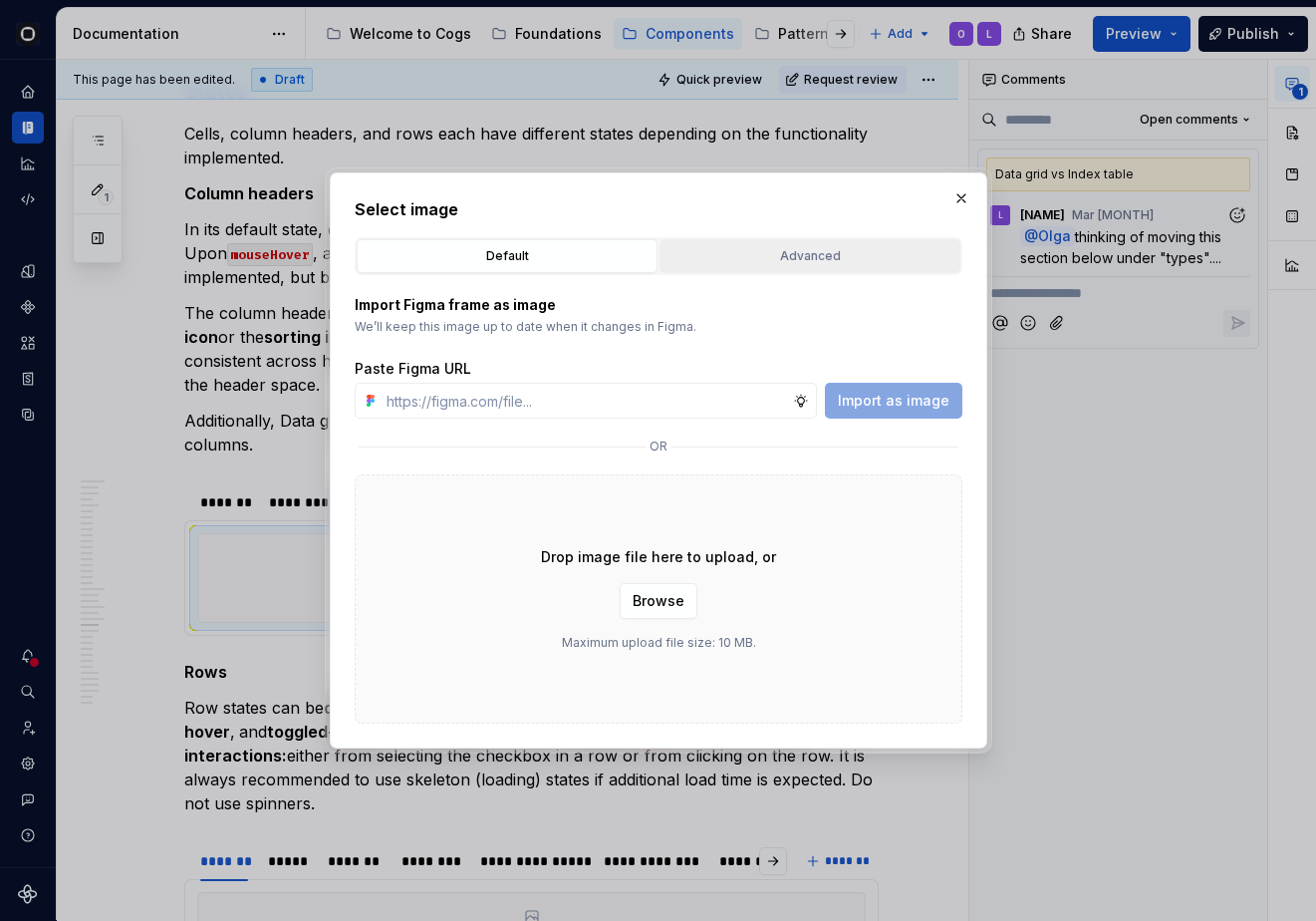 click on "Advanced" at bounding box center (810, 256) 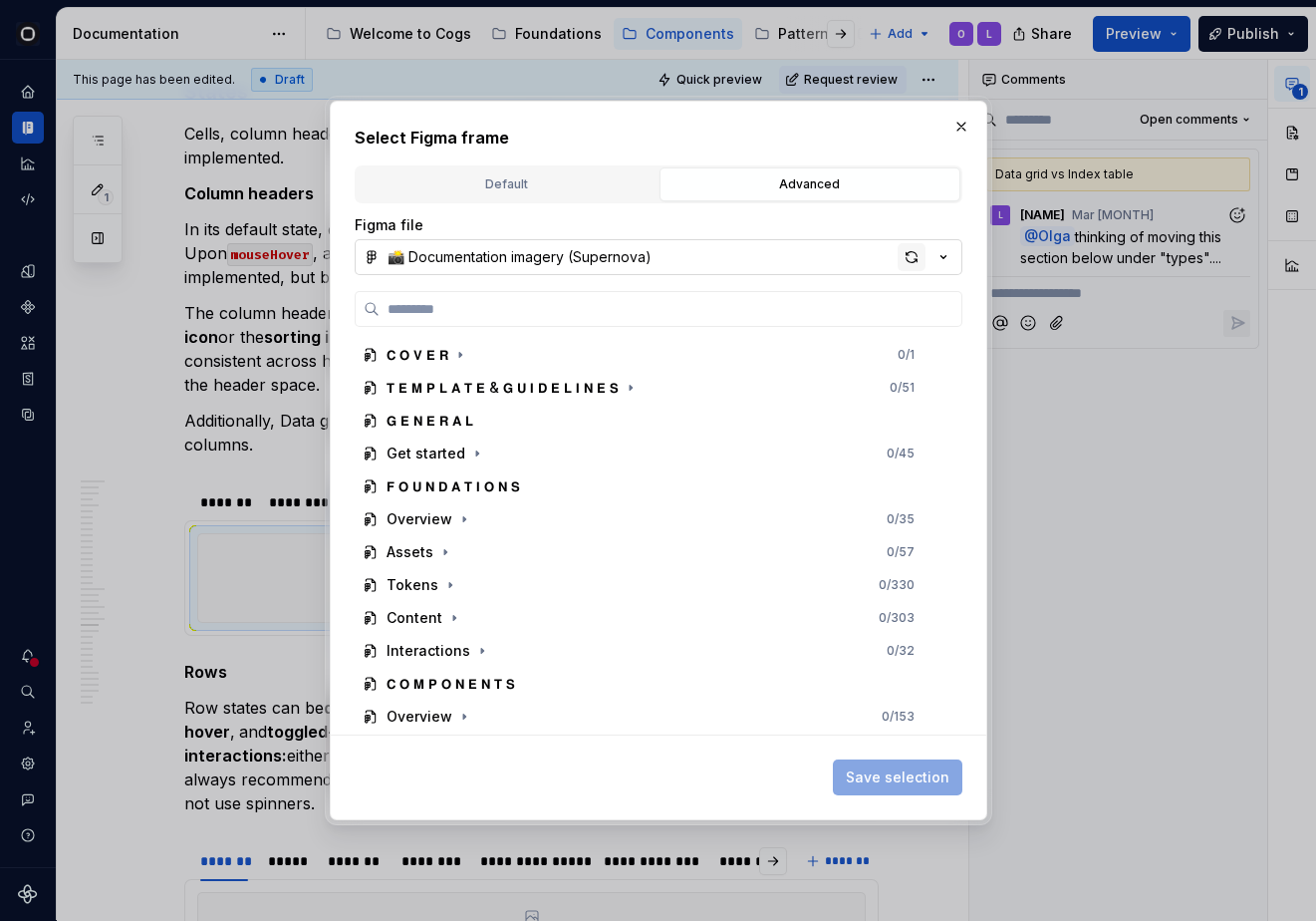 click at bounding box center (912, 257) 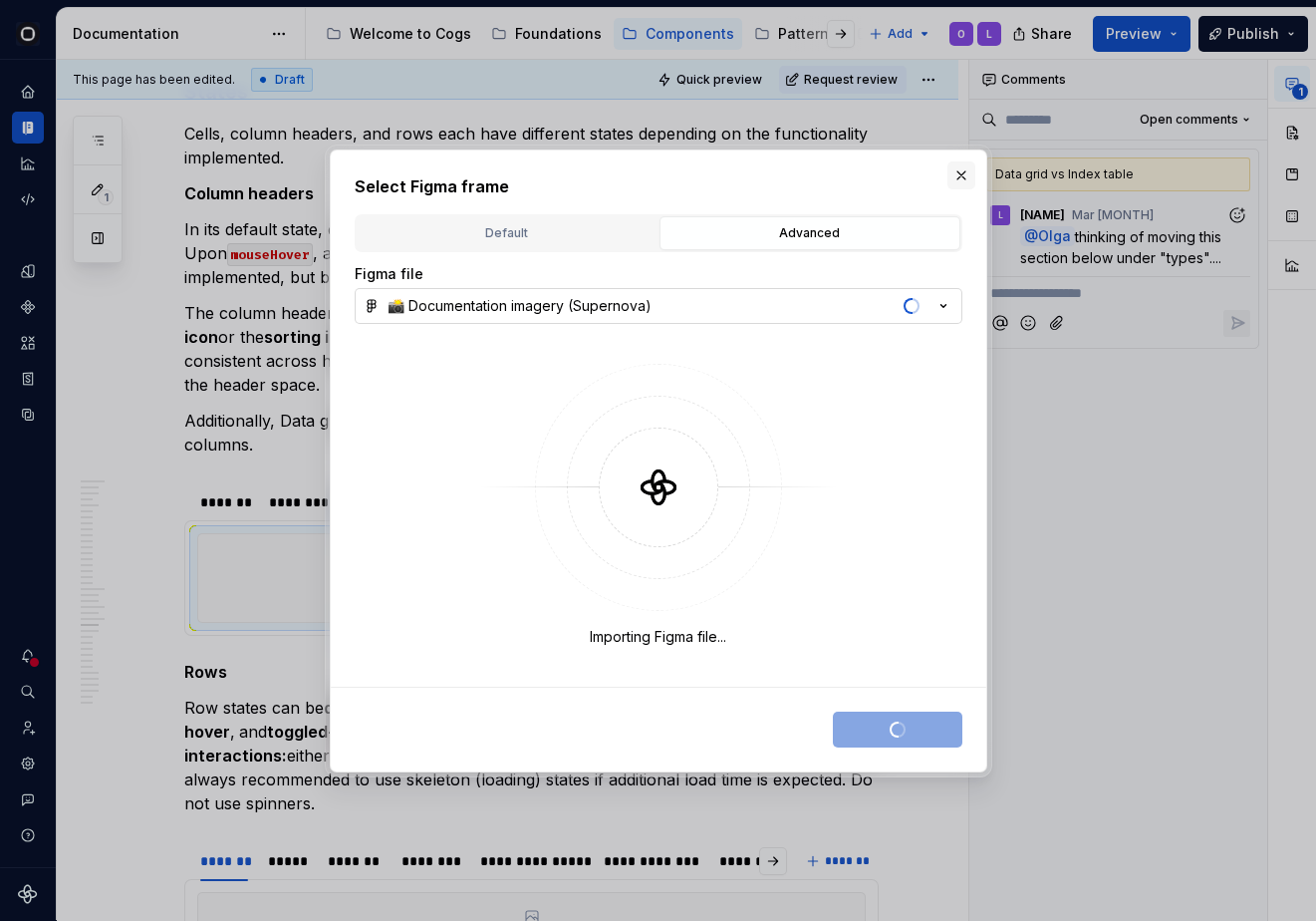 click at bounding box center (961, 175) 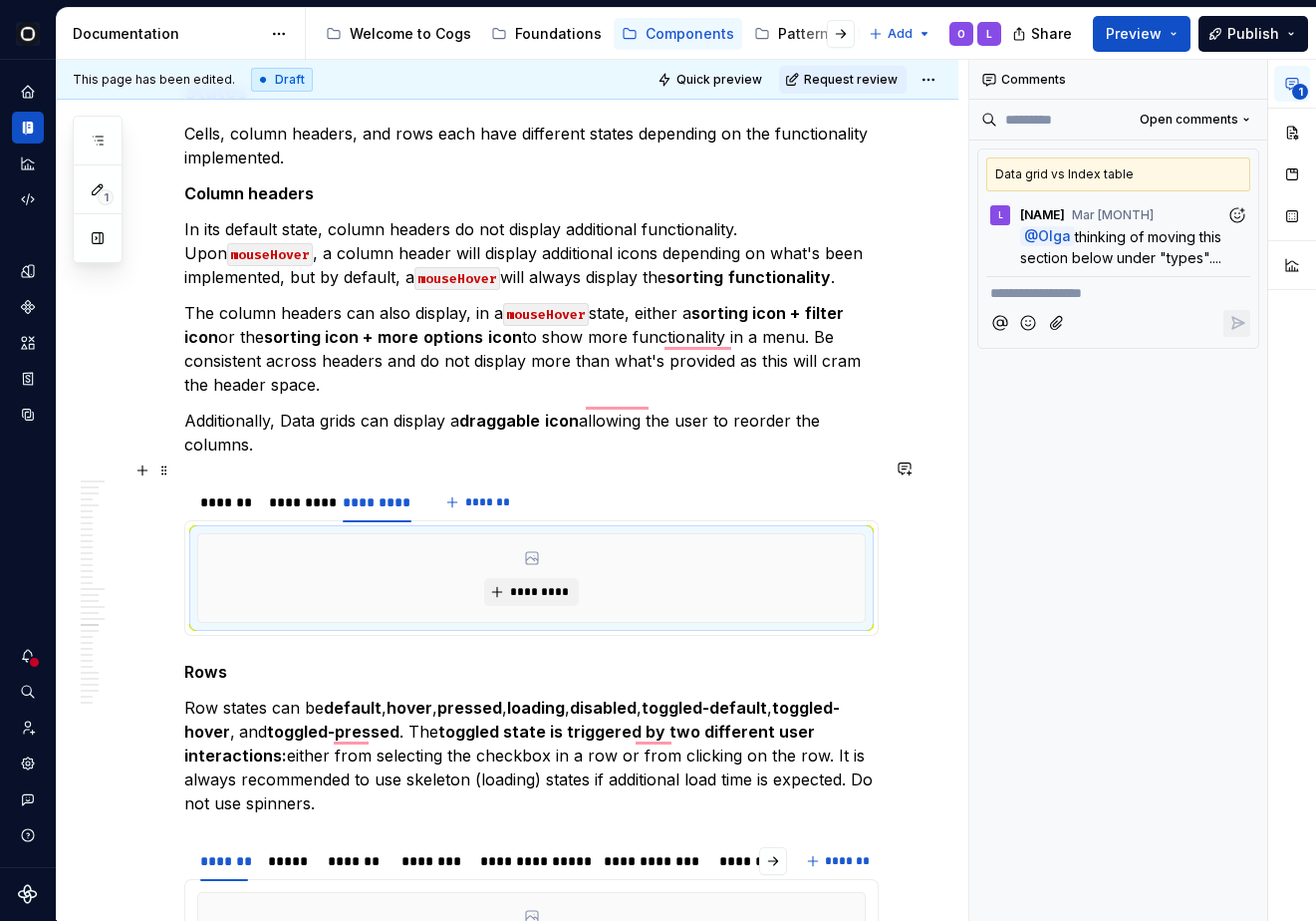 click on "**********" at bounding box center (507, -633) 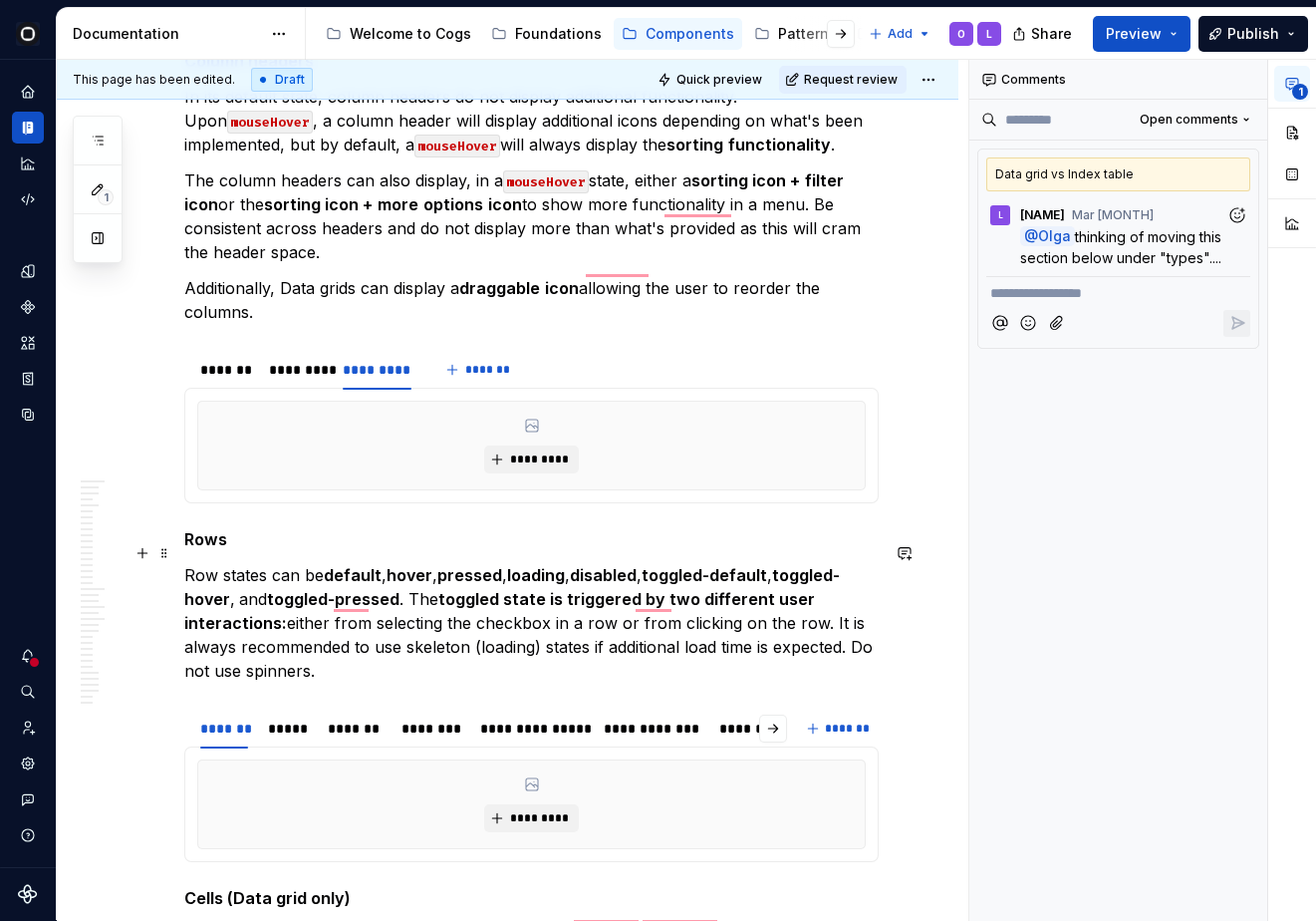 click on "Row states can be  default ,  hover ,  pressed ,  loading ,  disabled ,  toggled-default ,  toggled-hover ,   and  toggled-pressed . The  toggled state is triggered by two different user interactions:  either from selecting the checkbox in a row or from clicking on the row. It is always recommended to use skeleton (loading) states if additional load time is expected. Do not use spinners." at bounding box center [531, 623] 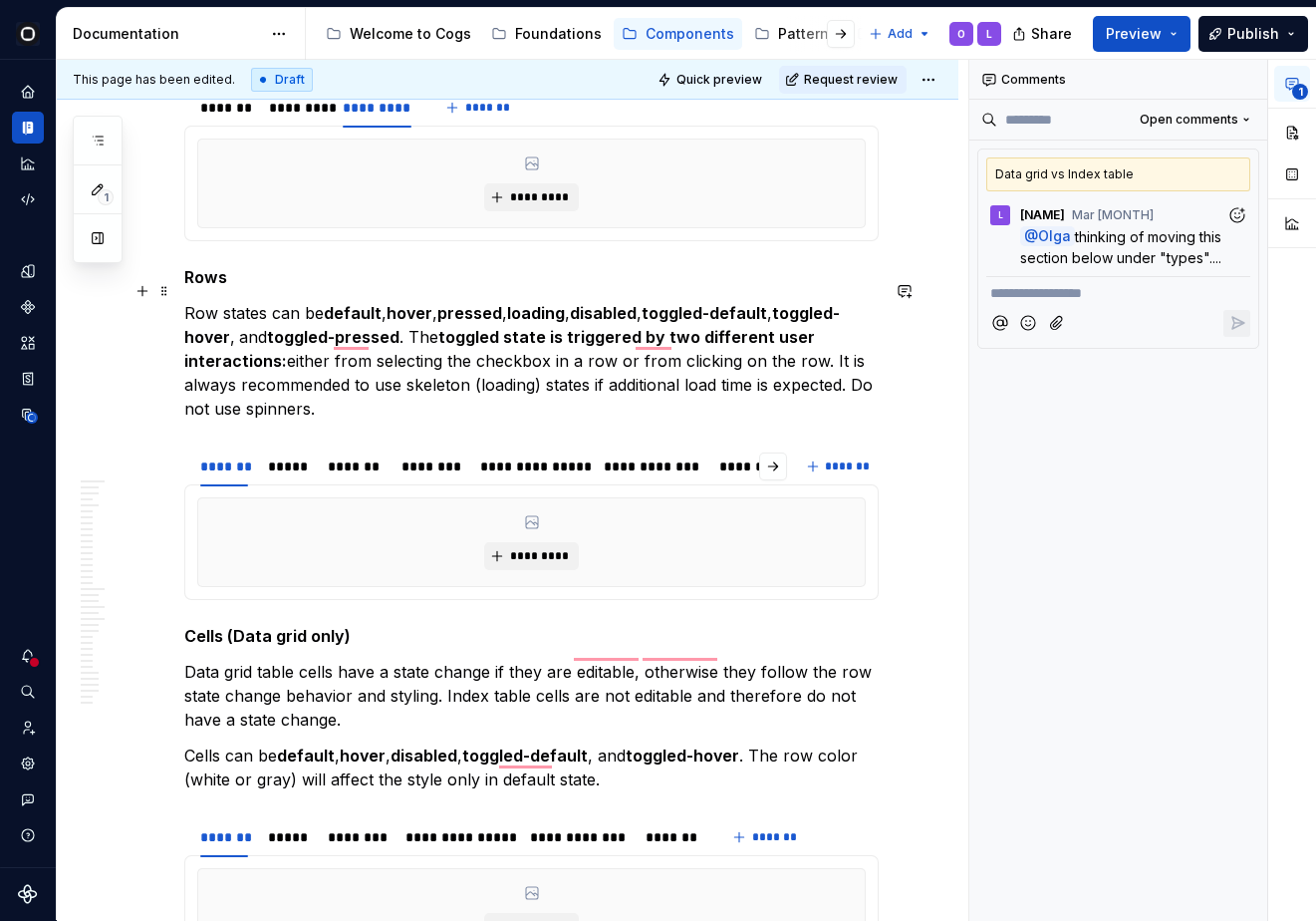 click on "Row states can be  default ,  hover ,  pressed ,  loading ,  disabled ,  toggled-default ,  toggled-hover ,   and  toggled-pressed . The  toggled state is triggered by two different user interactions:  either from selecting the checkbox in a row or from clicking on the row. It is always recommended to use skeleton (loading) states if additional load time is expected. Do not use spinners." at bounding box center [531, 361] 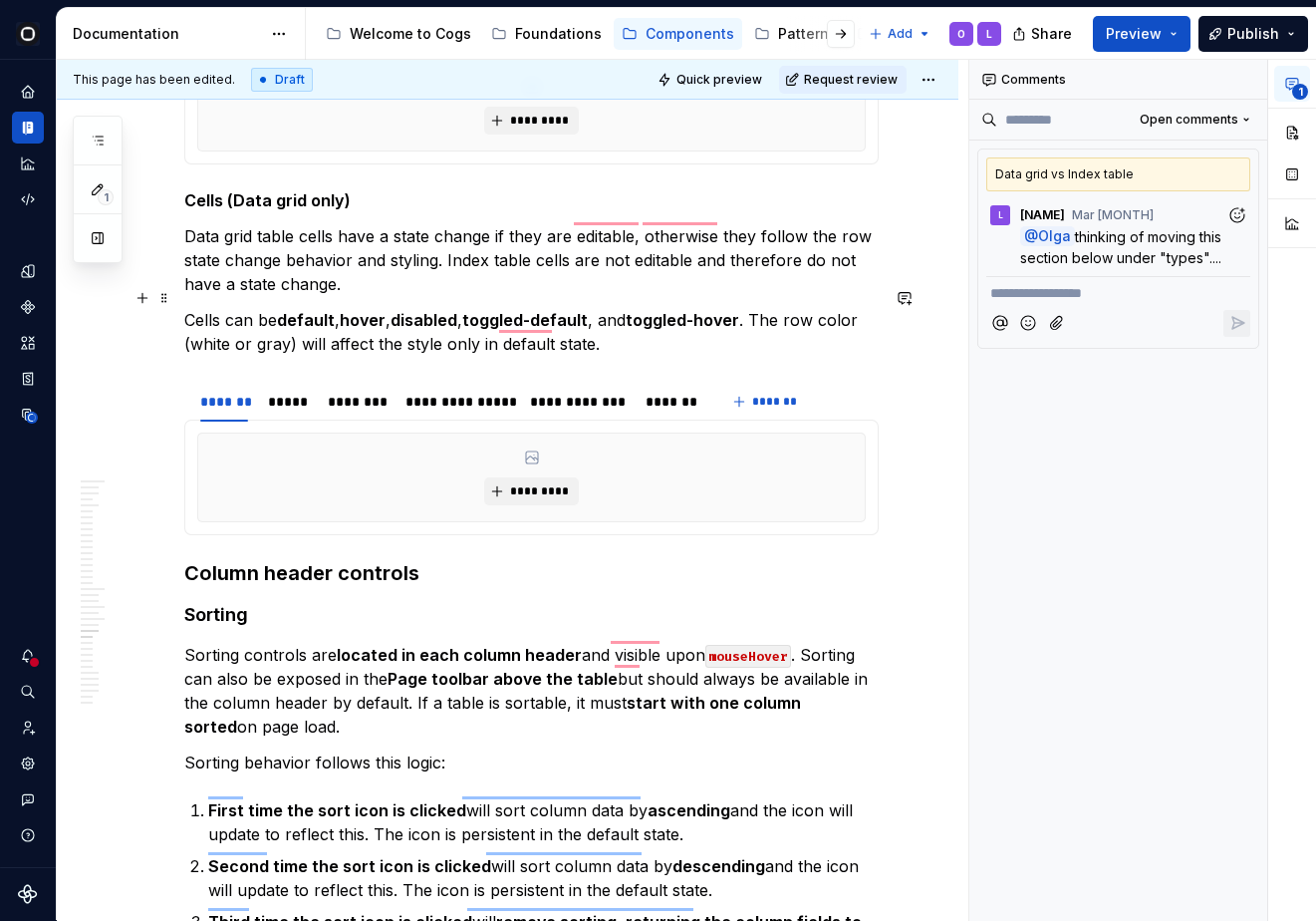 click on "Cells can be  default ,  hover ,  disabled ,  toggled-default , and  toggled-hover . The row color (white or gray) will affect the style only in default state." at bounding box center [531, 332] 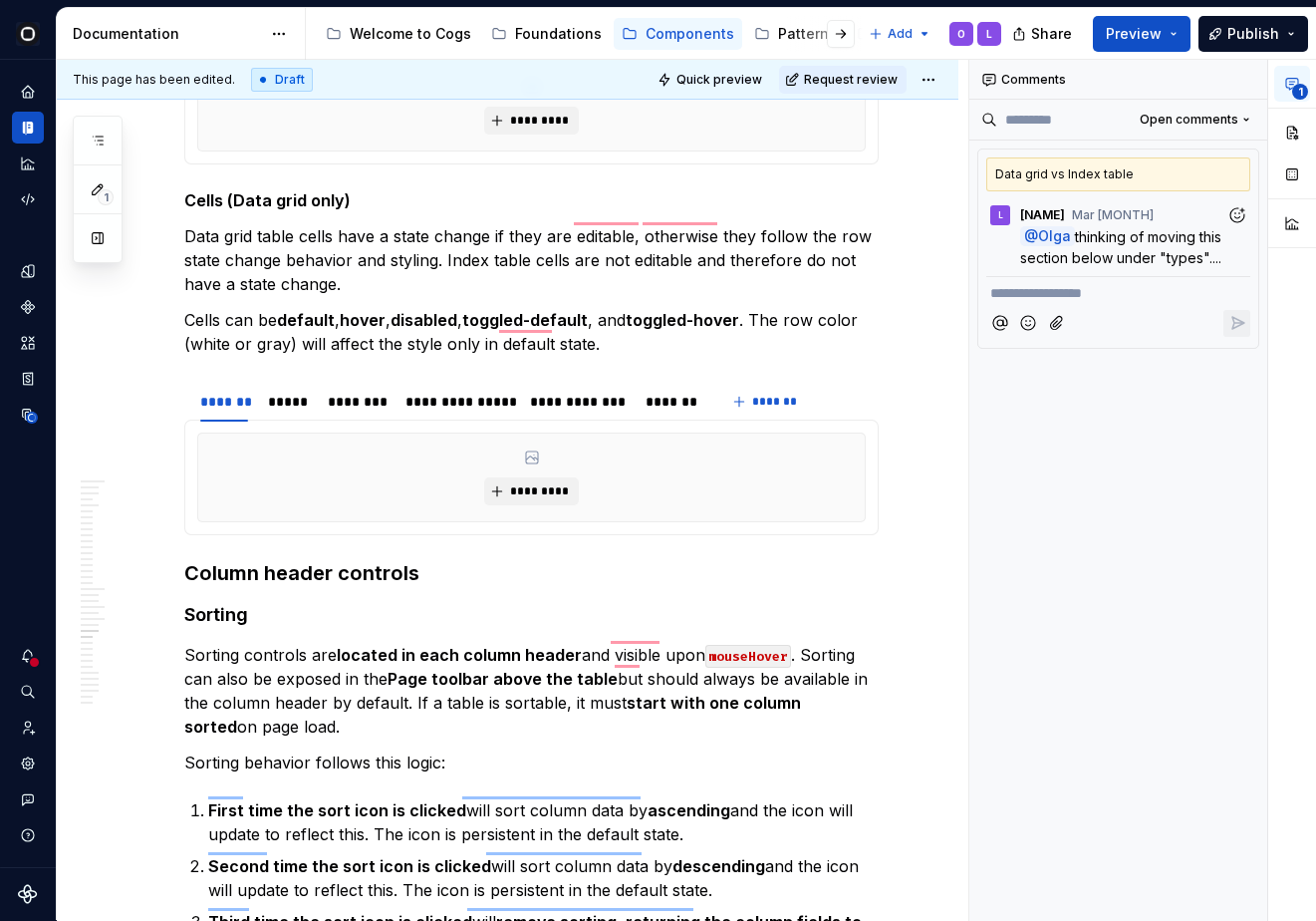 click on "**********" at bounding box center [1119, 490] 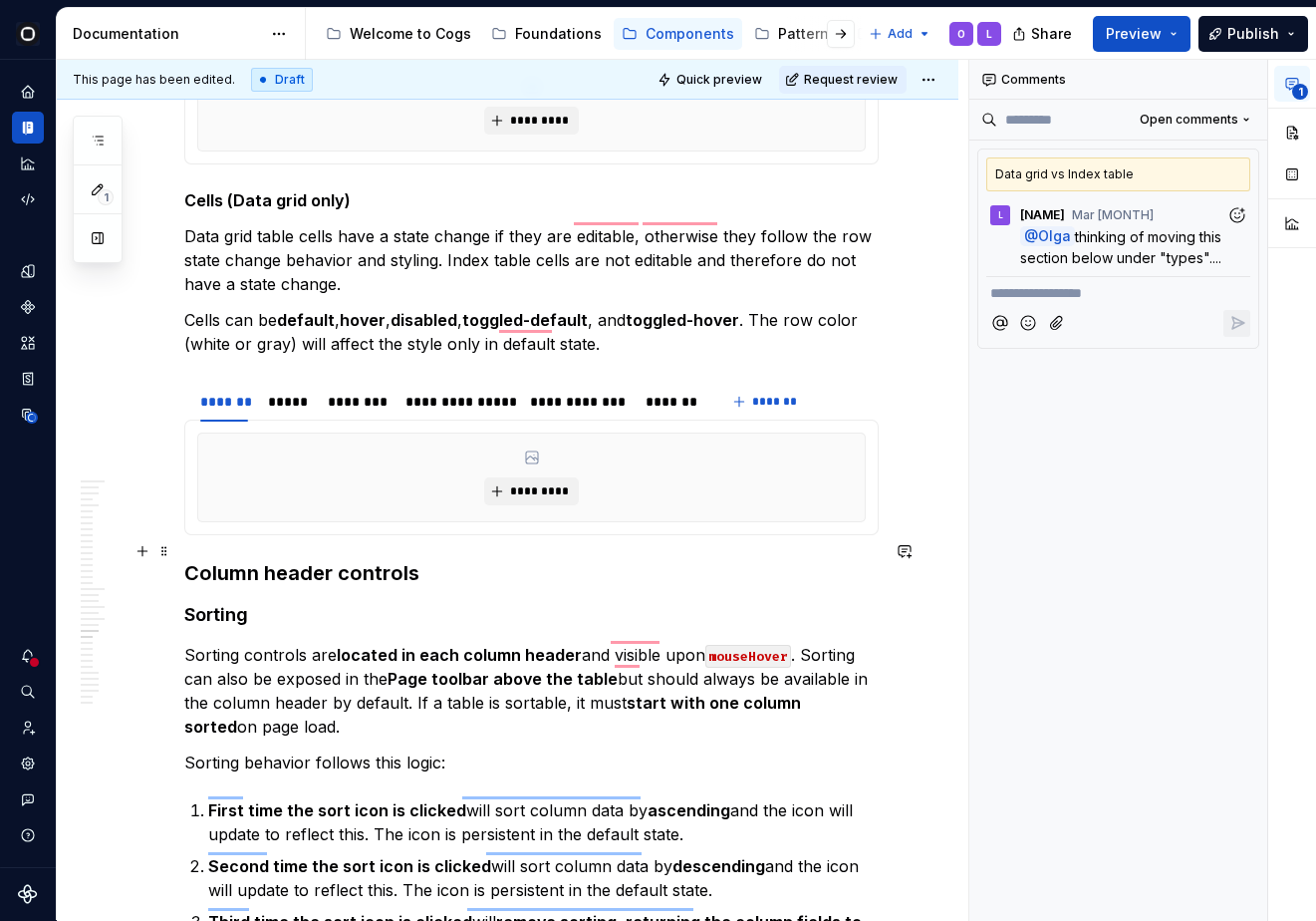 scroll, scrollTop: 7533, scrollLeft: 0, axis: vertical 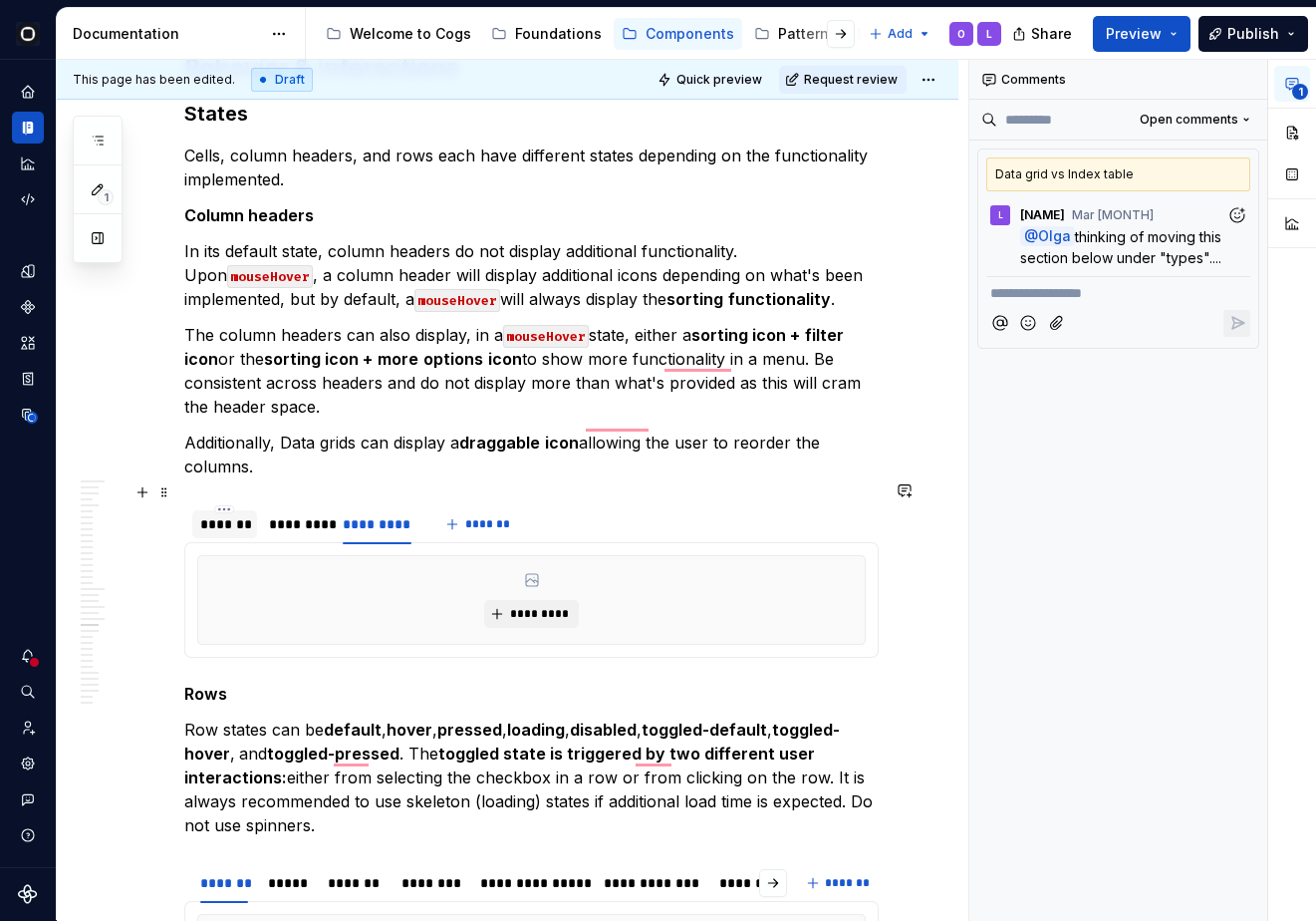click on "*******" at bounding box center (224, 524) 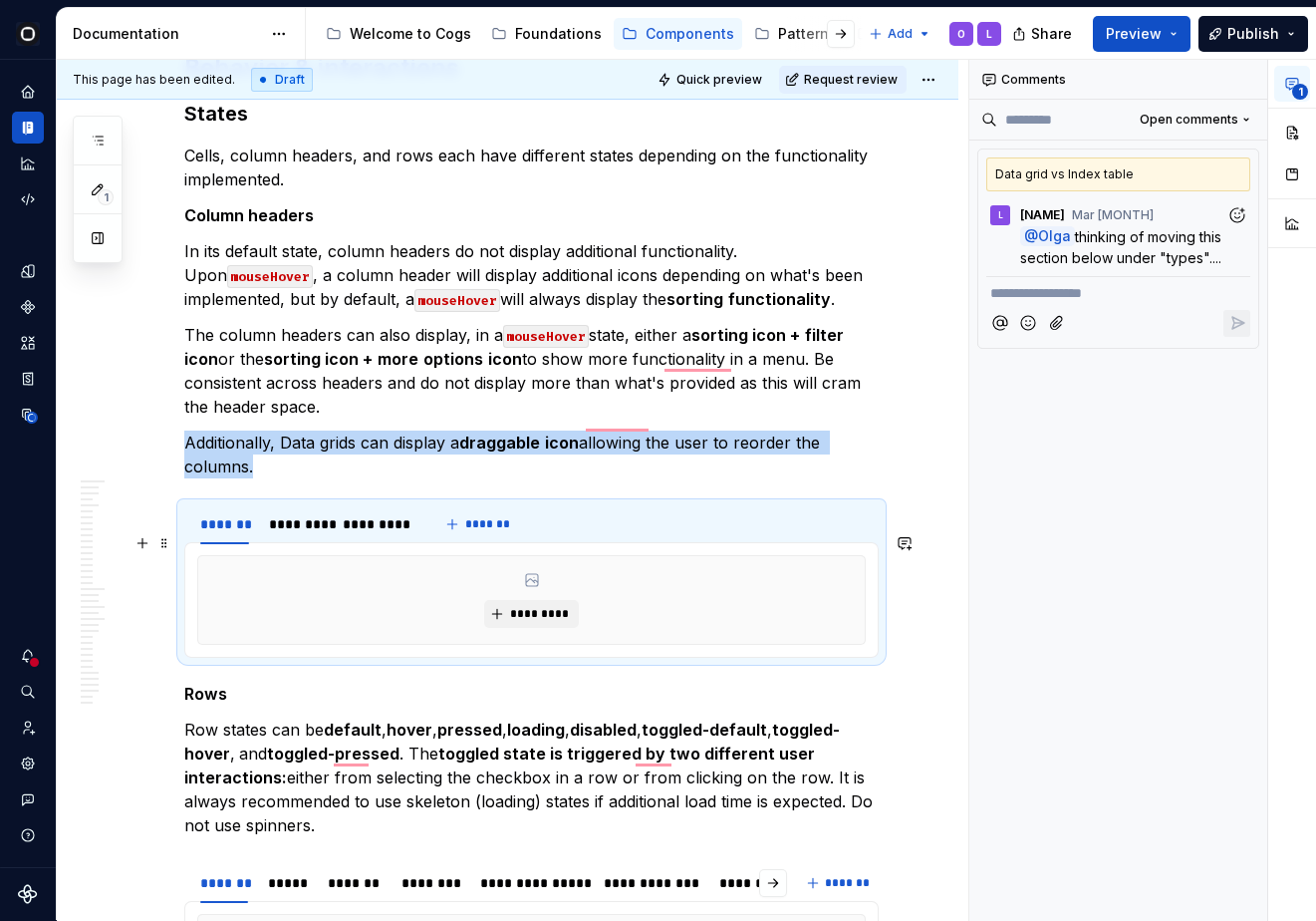 scroll, scrollTop: 7330, scrollLeft: 0, axis: vertical 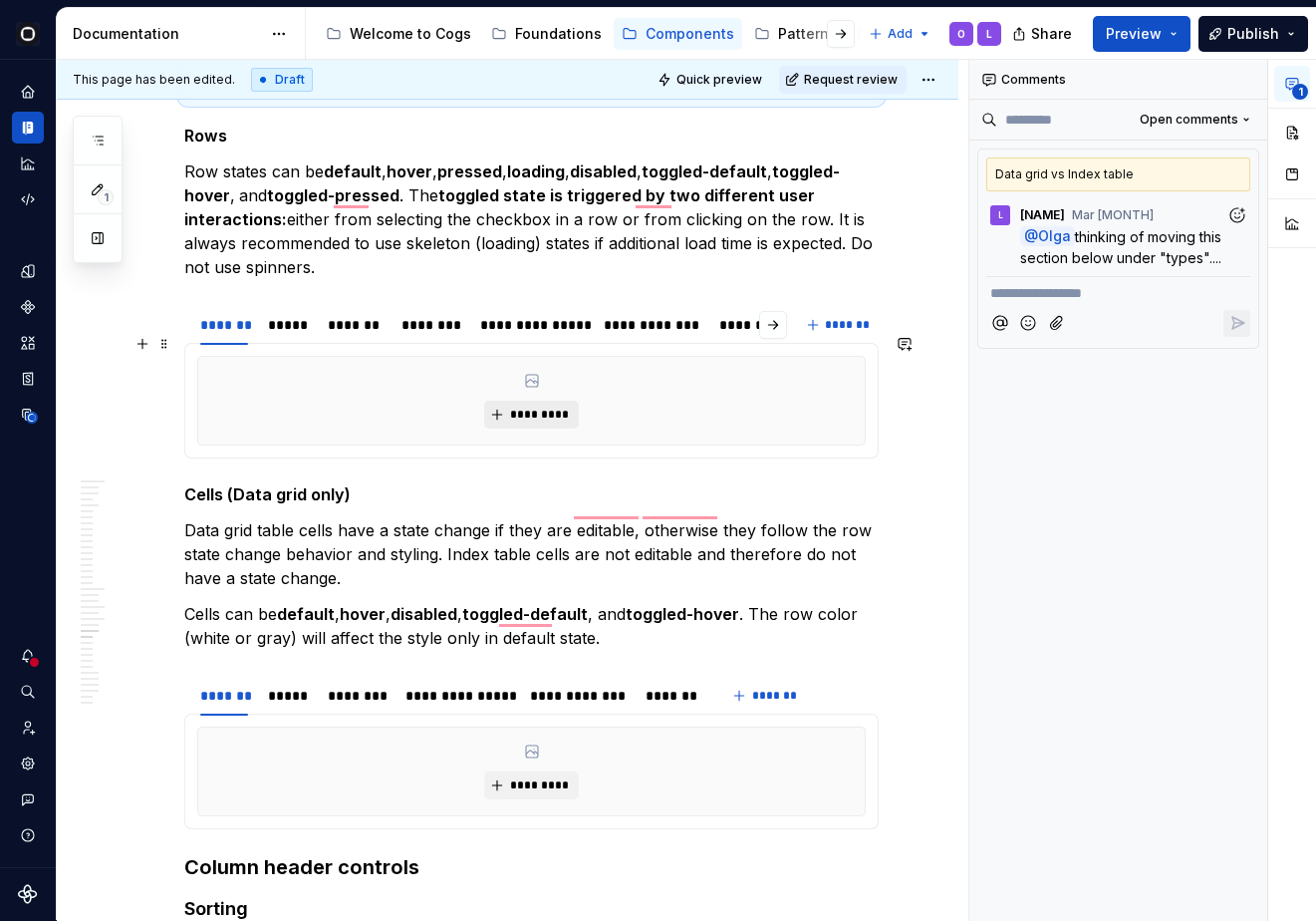 click on "*********" at bounding box center (531, 415) 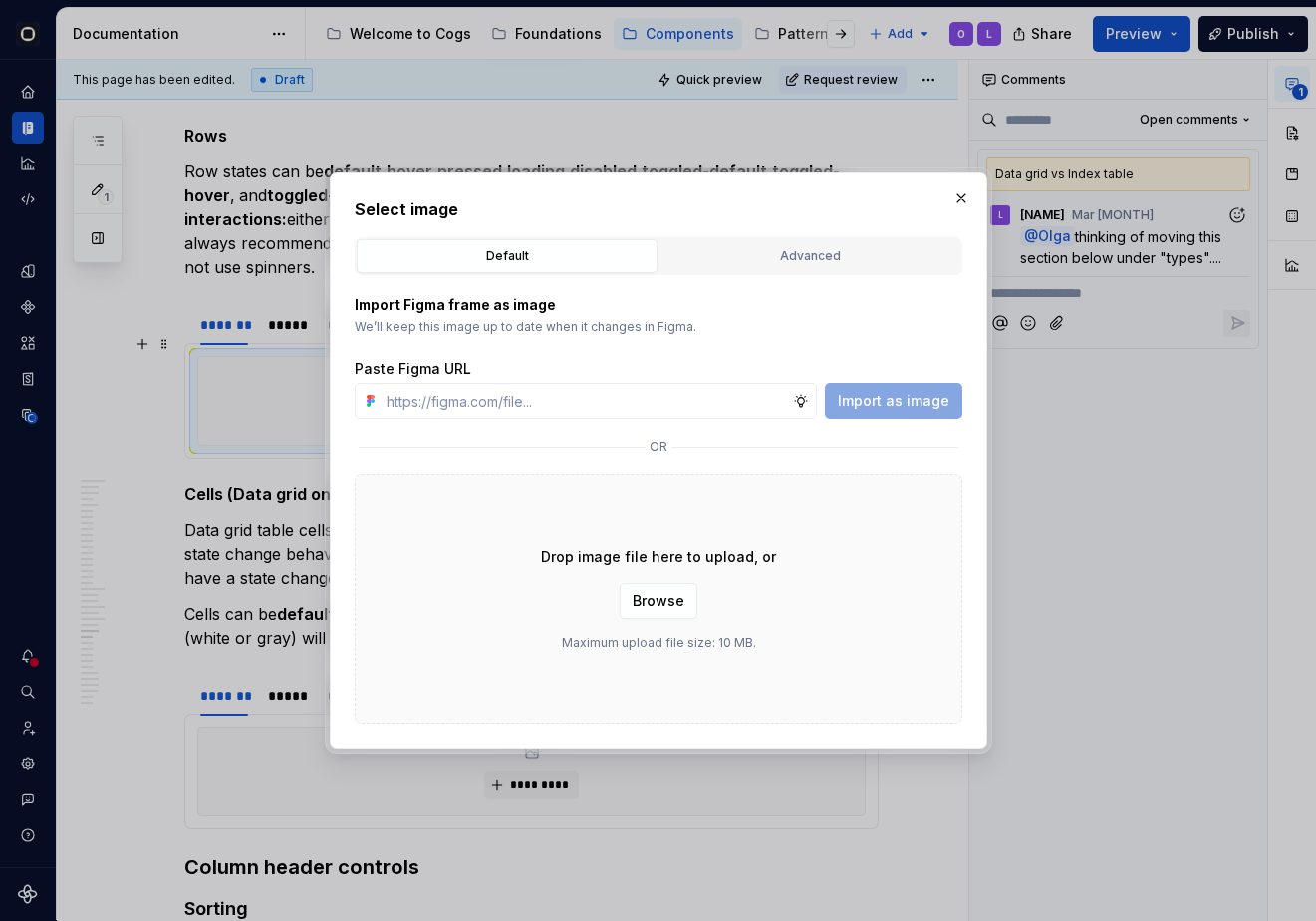 type on "*" 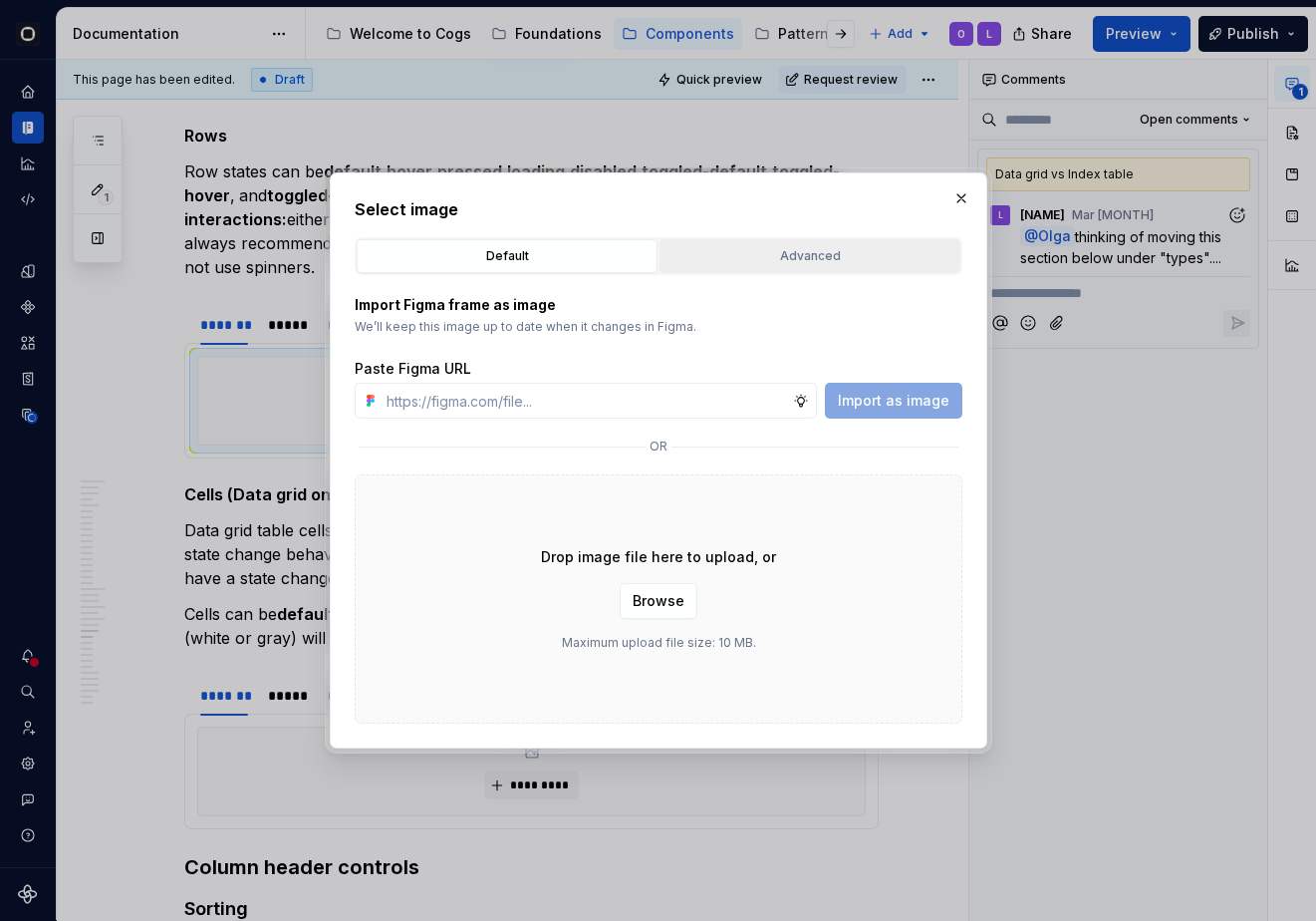 click on "Advanced" at bounding box center (810, 256) 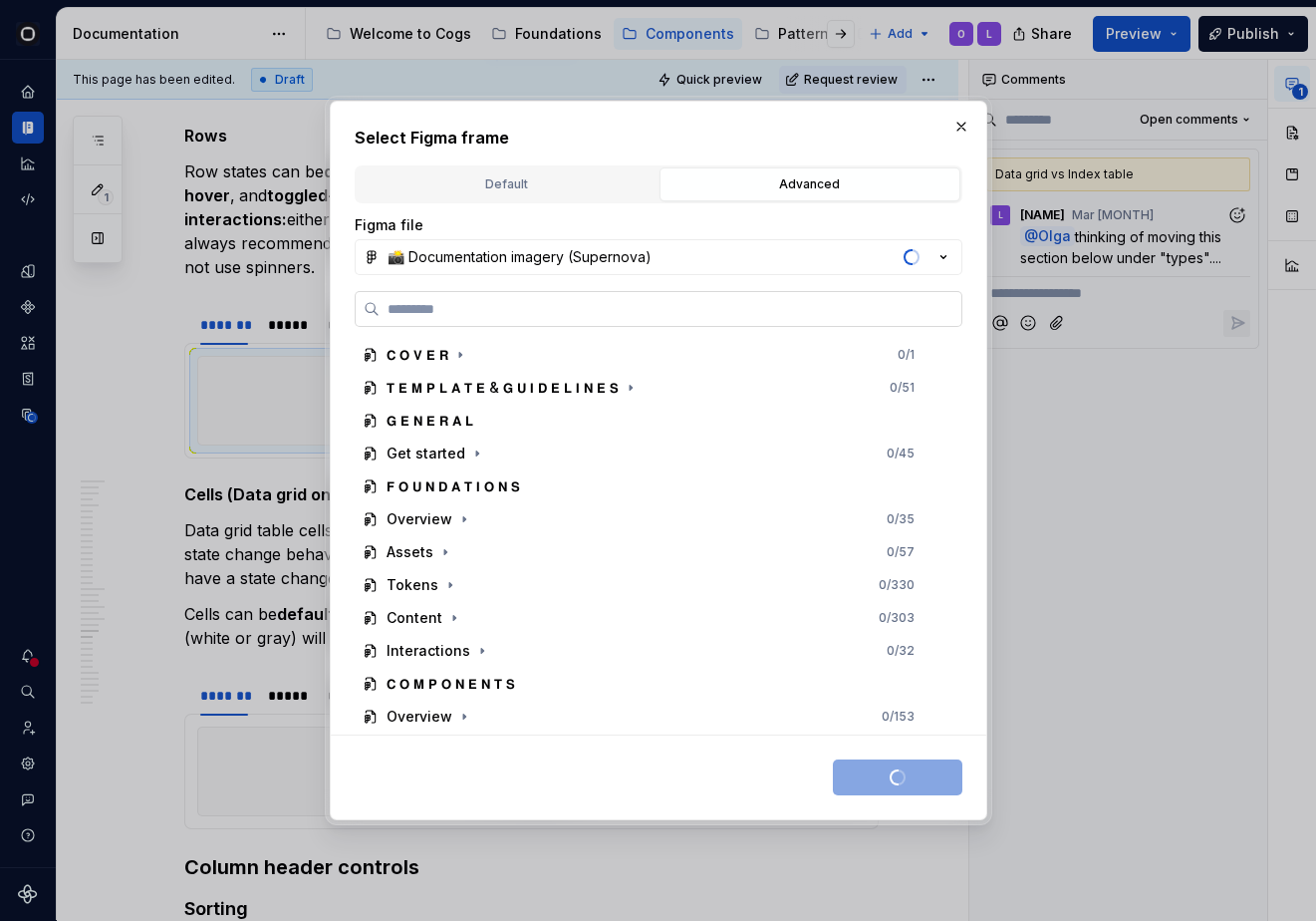 click at bounding box center [658, 309] 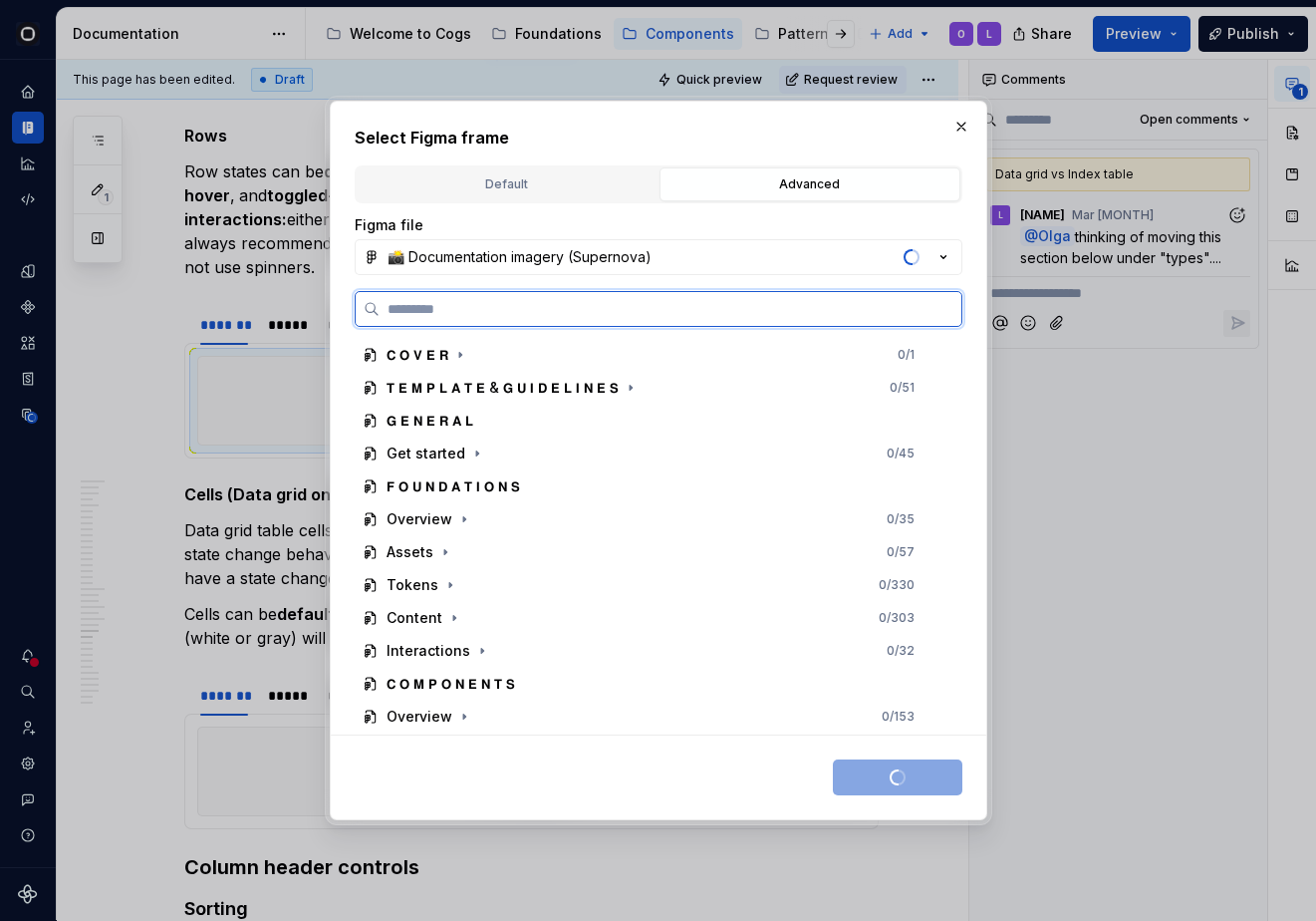click at bounding box center [670, 309] 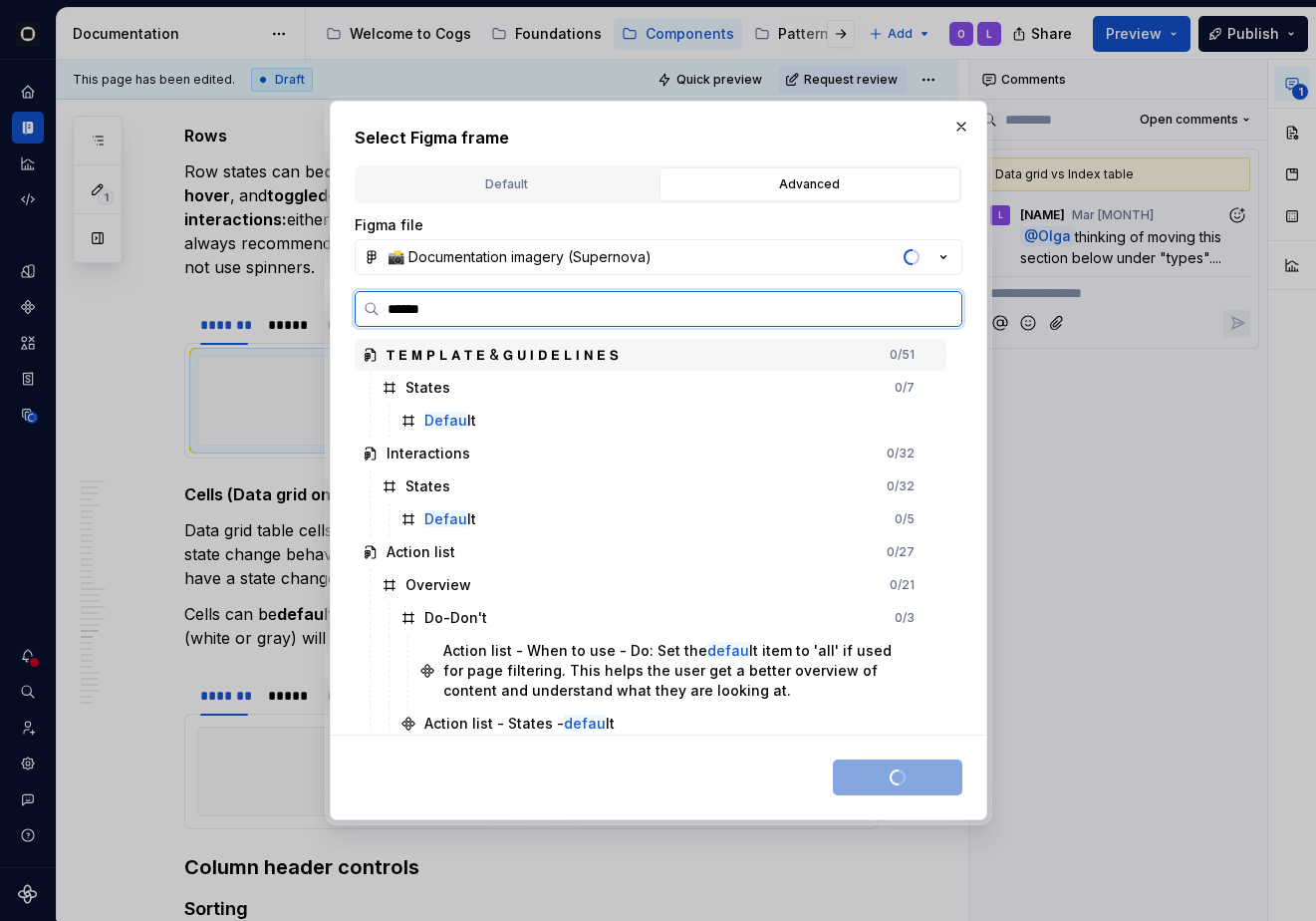 type on "*******" 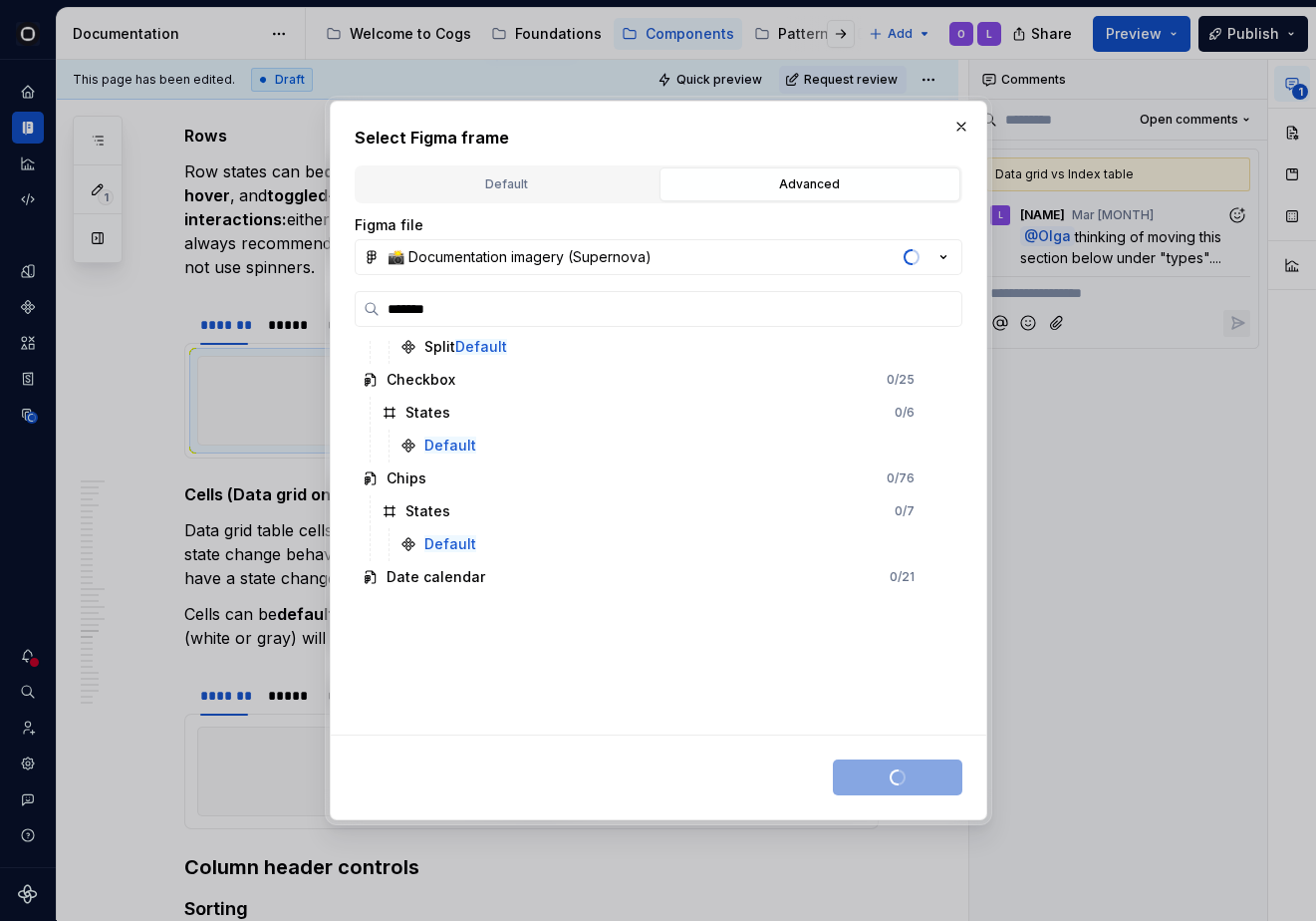 scroll, scrollTop: 1220, scrollLeft: 0, axis: vertical 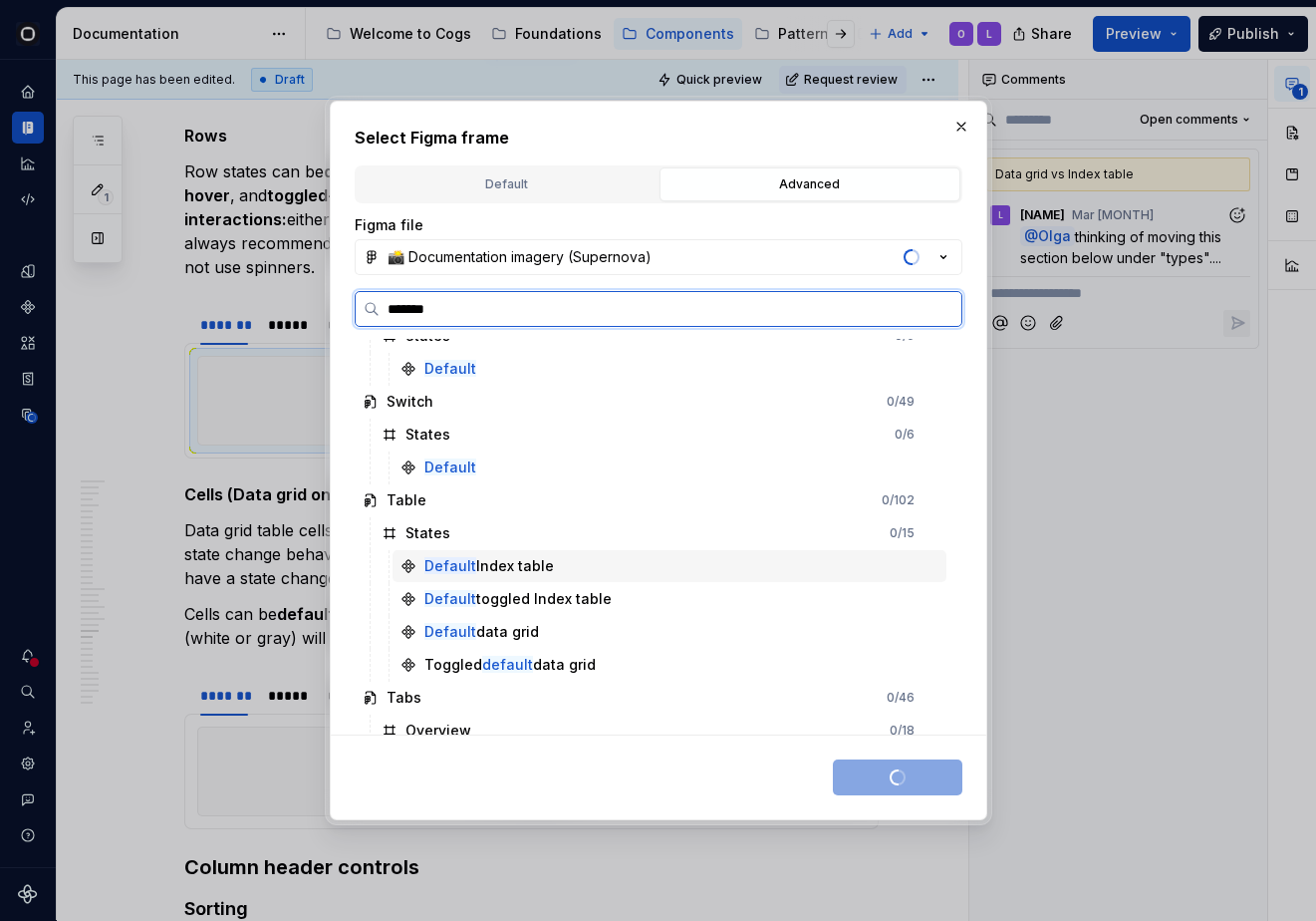 click on "Default  Index table" at bounding box center [669, 566] 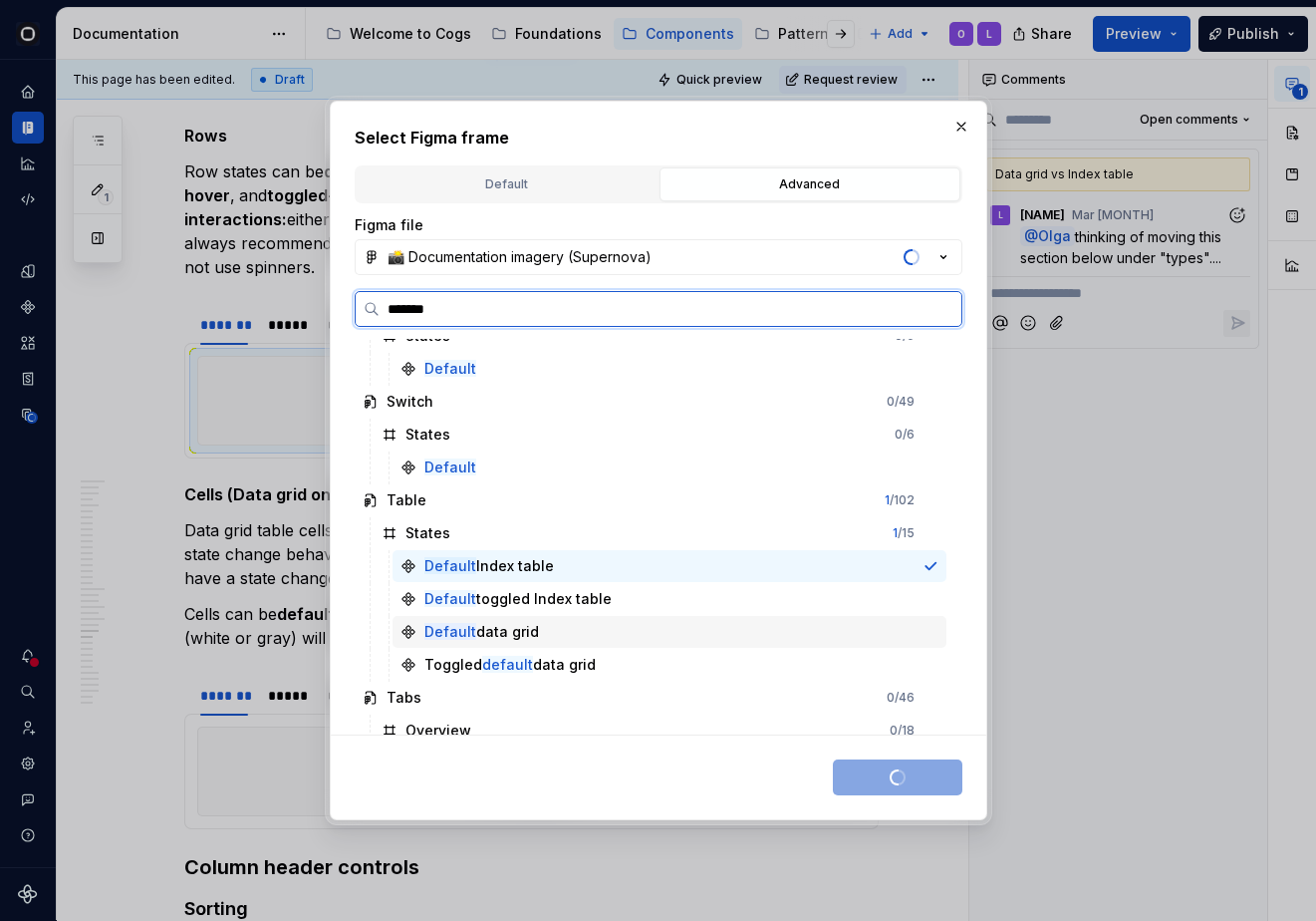 click on "Default  data grid" at bounding box center (669, 632) 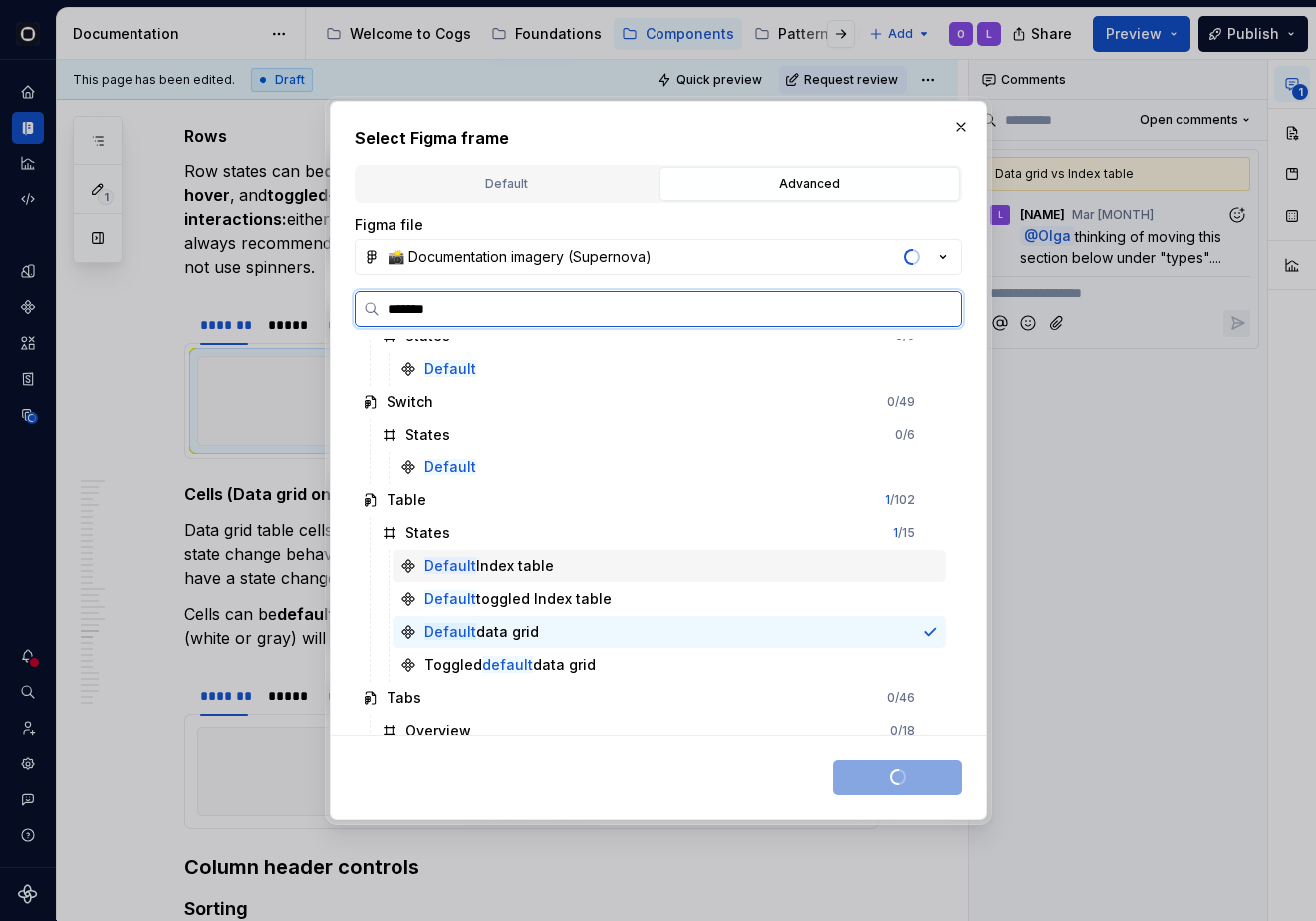click on "Default  Index table" at bounding box center (669, 566) 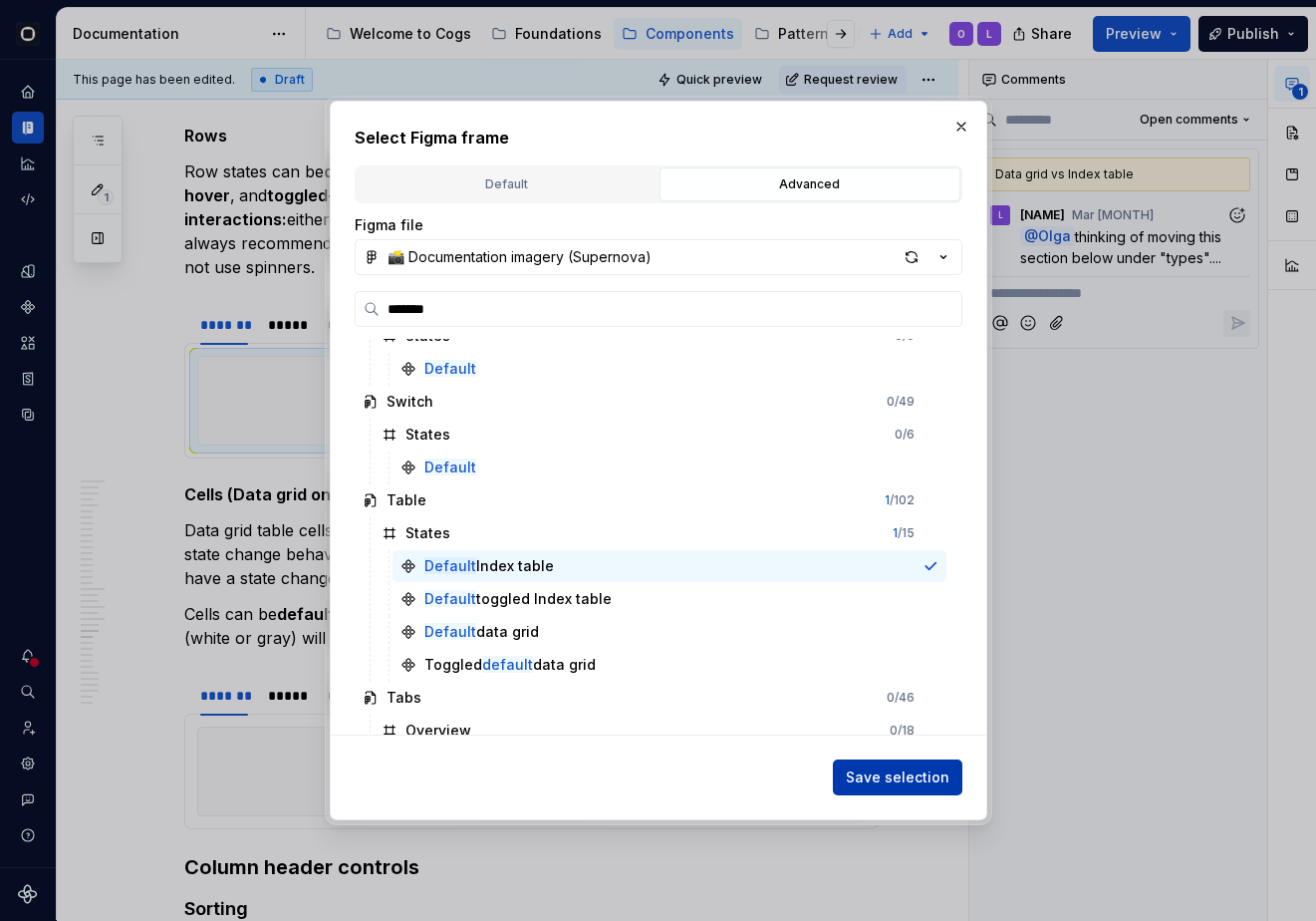 type on "*" 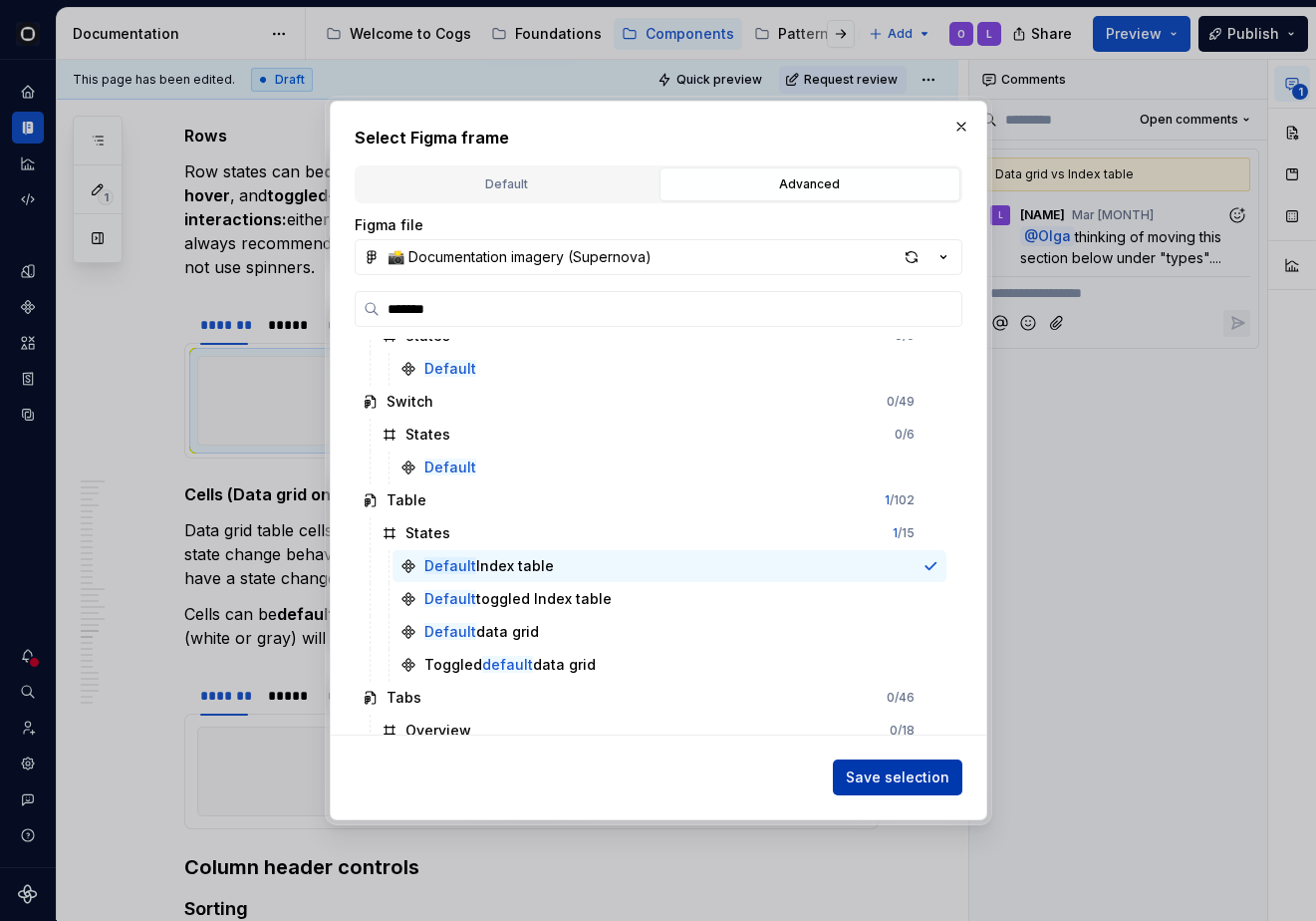 click on "Save selection" at bounding box center [898, 777] 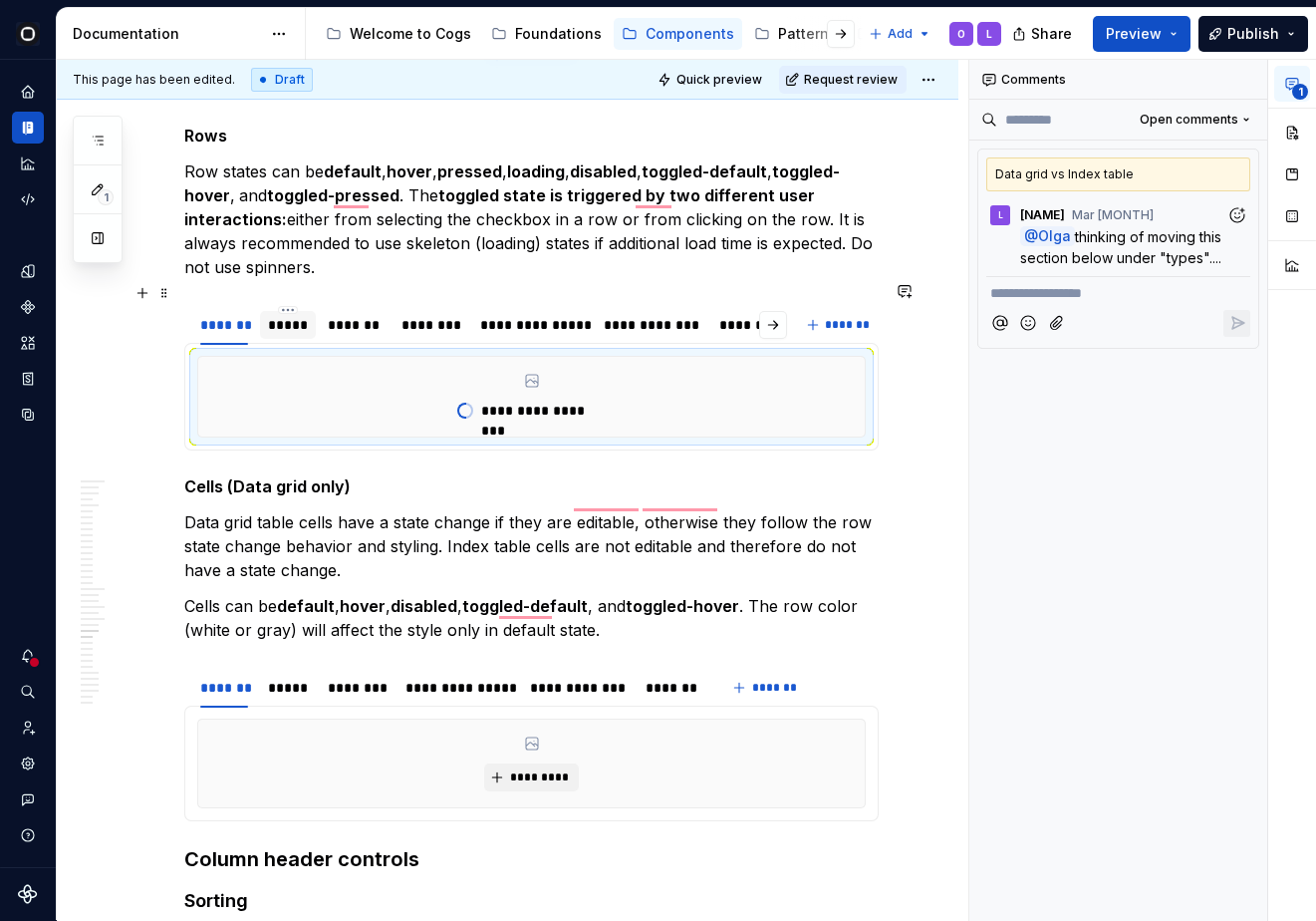 click on "*****" at bounding box center [288, 325] 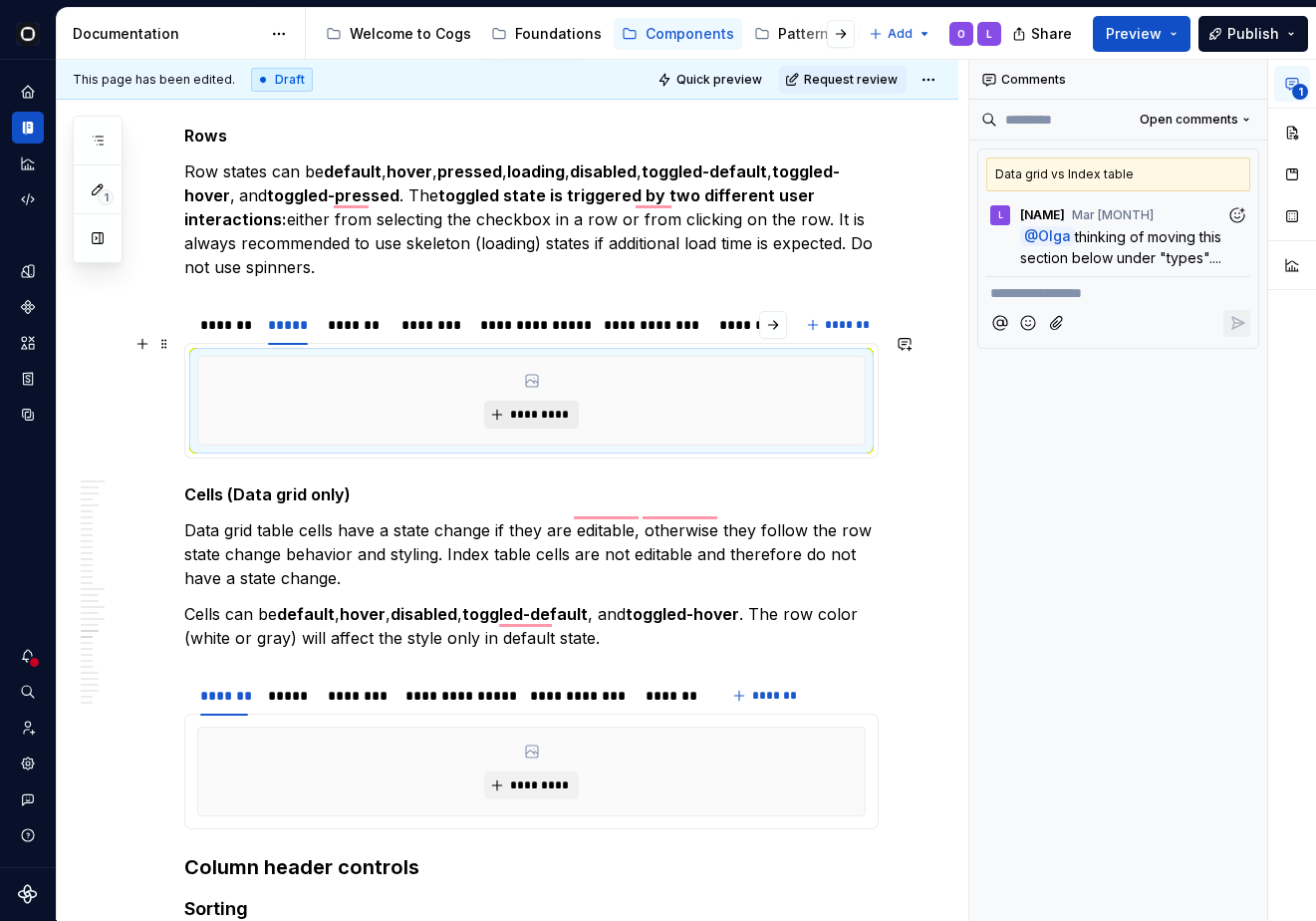 click on "*********" at bounding box center (539, 415) 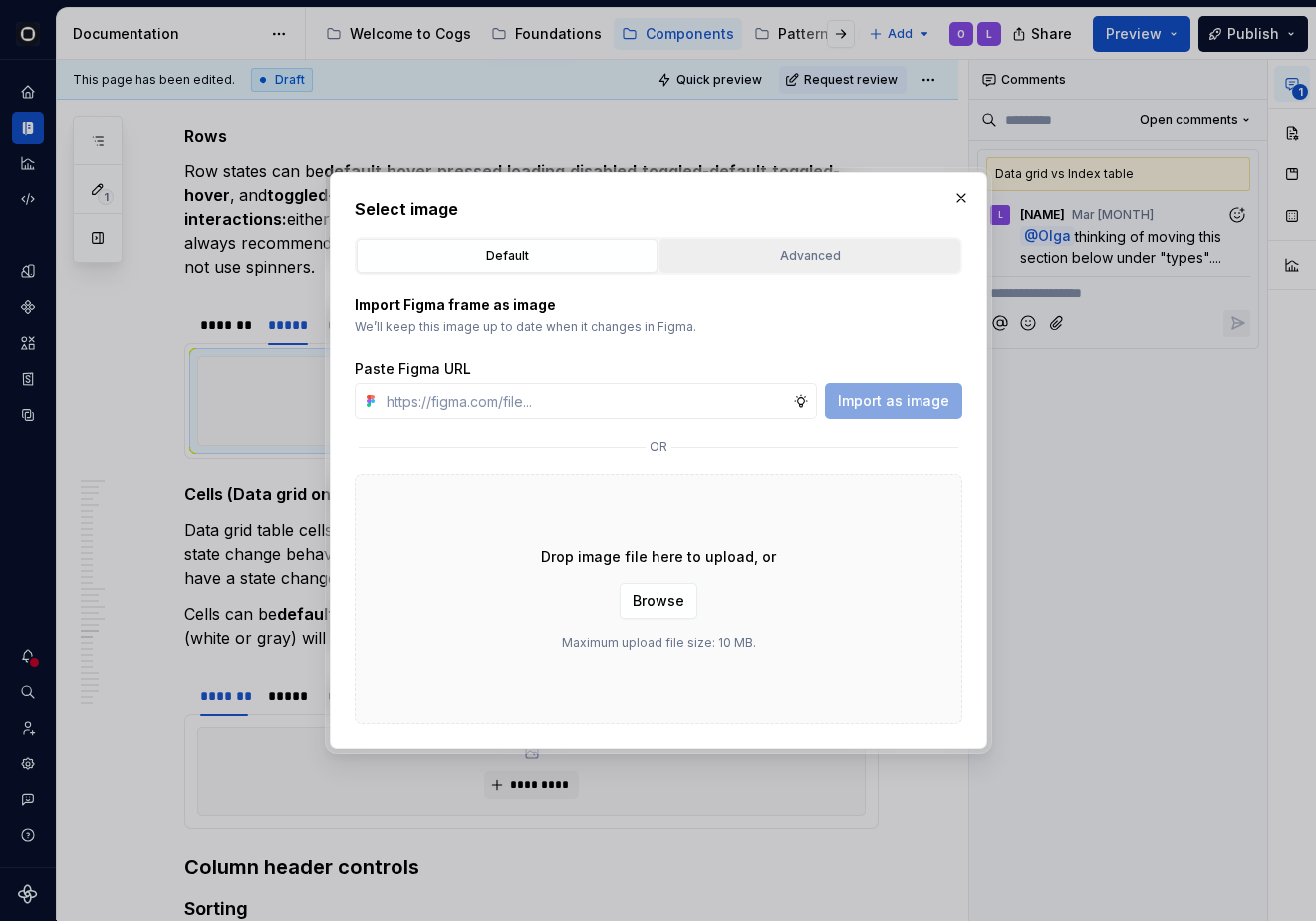 click on "Advanced" at bounding box center [810, 256] 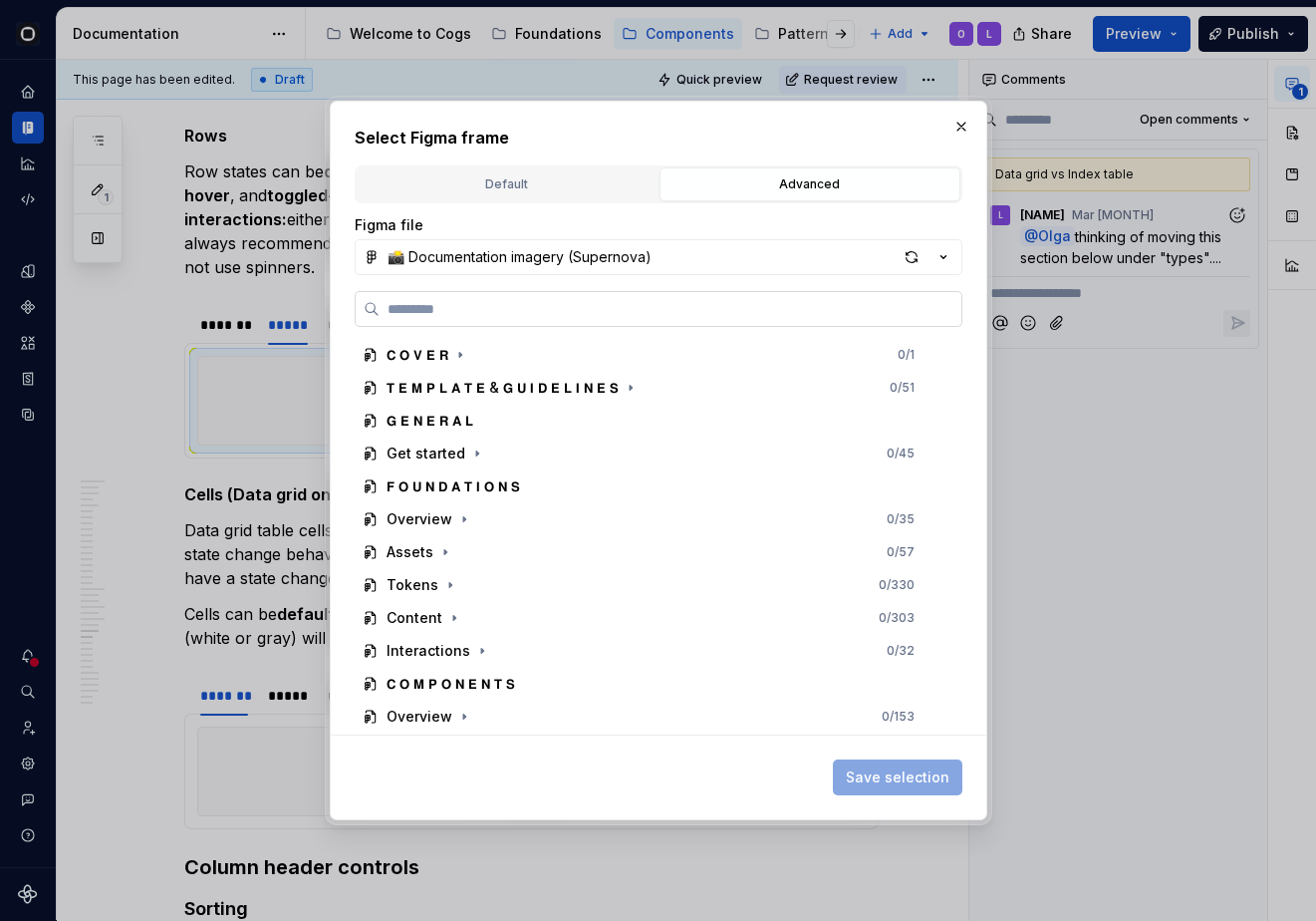 click at bounding box center [658, 309] 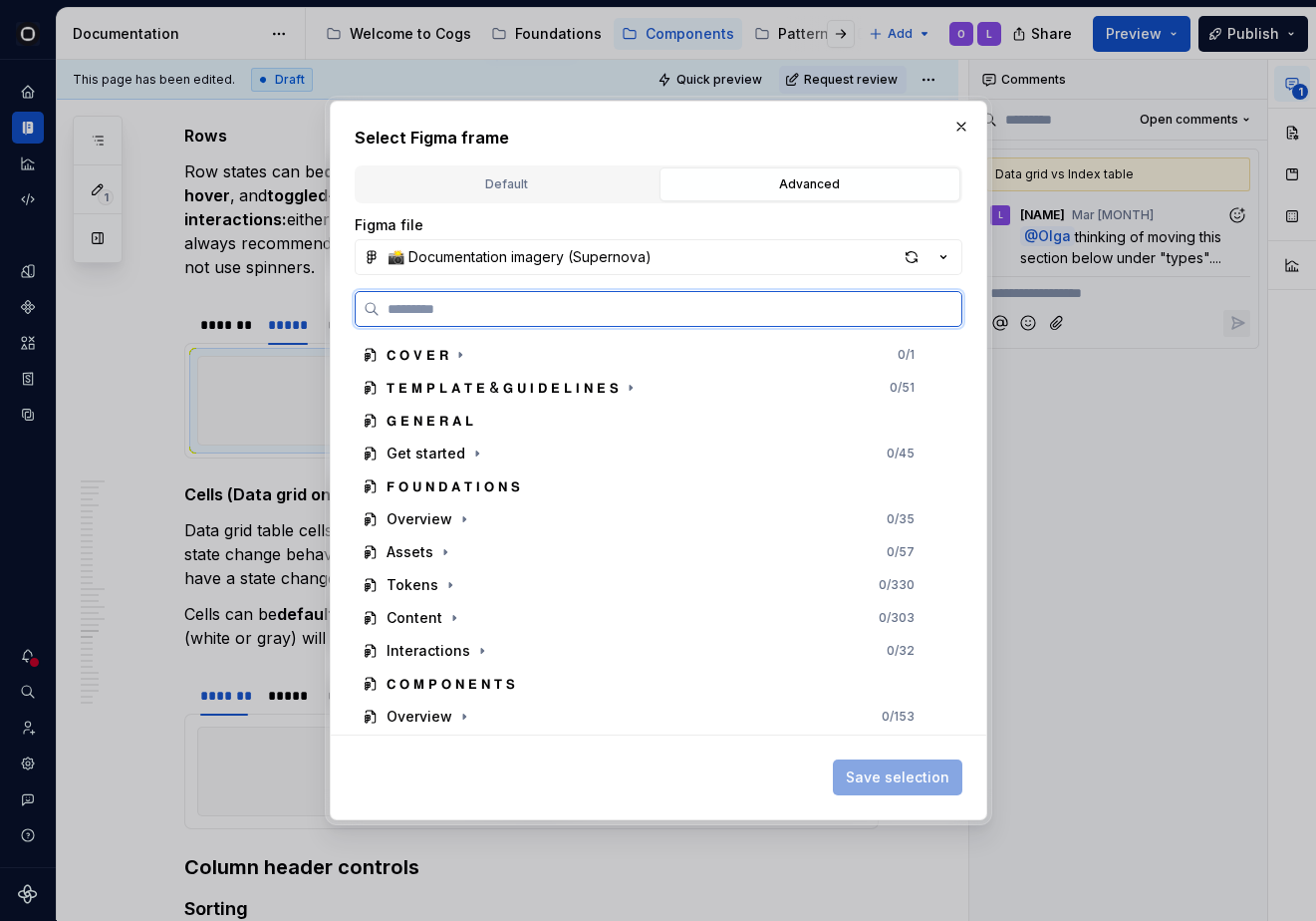 click at bounding box center [670, 309] 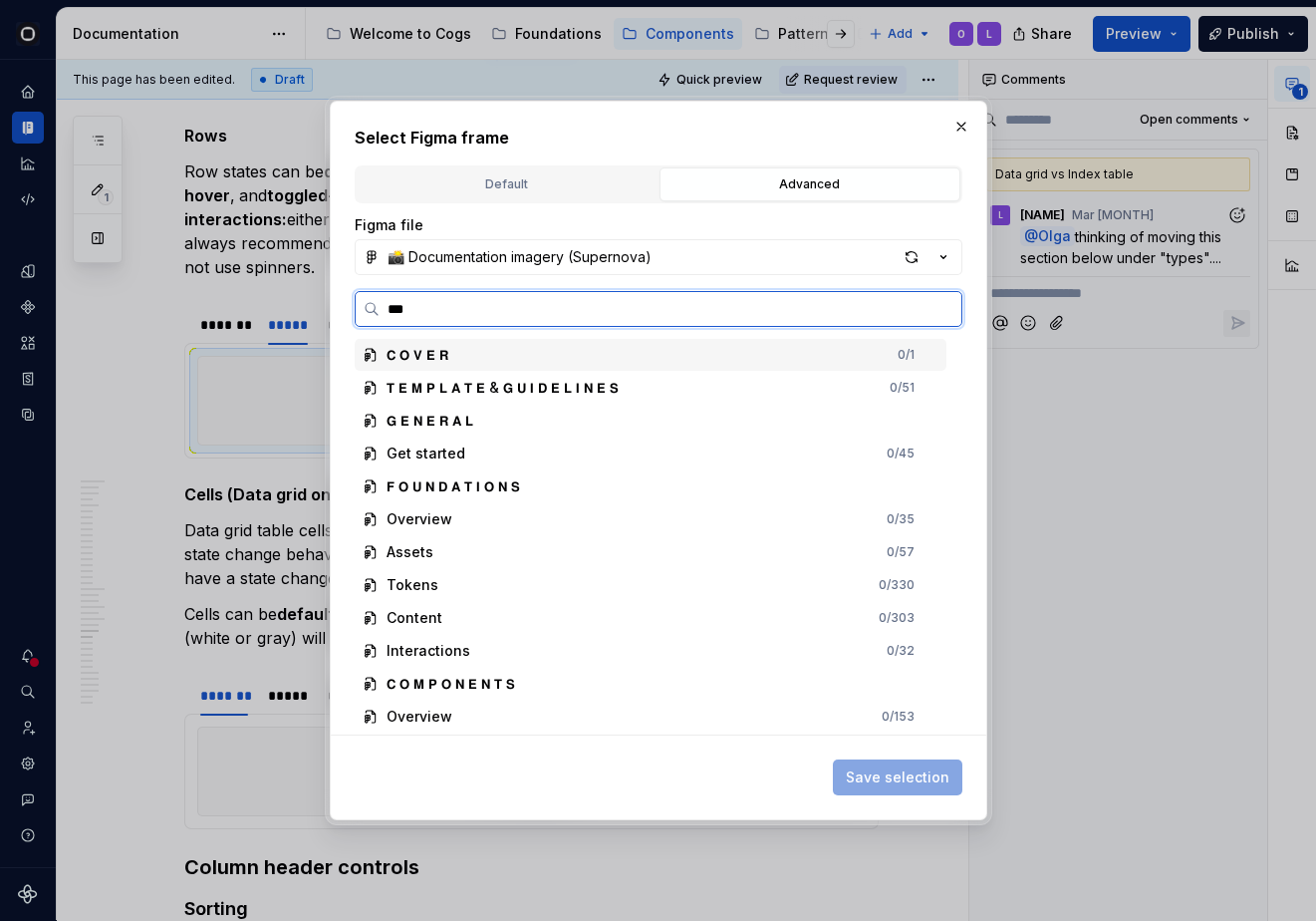 type on "****" 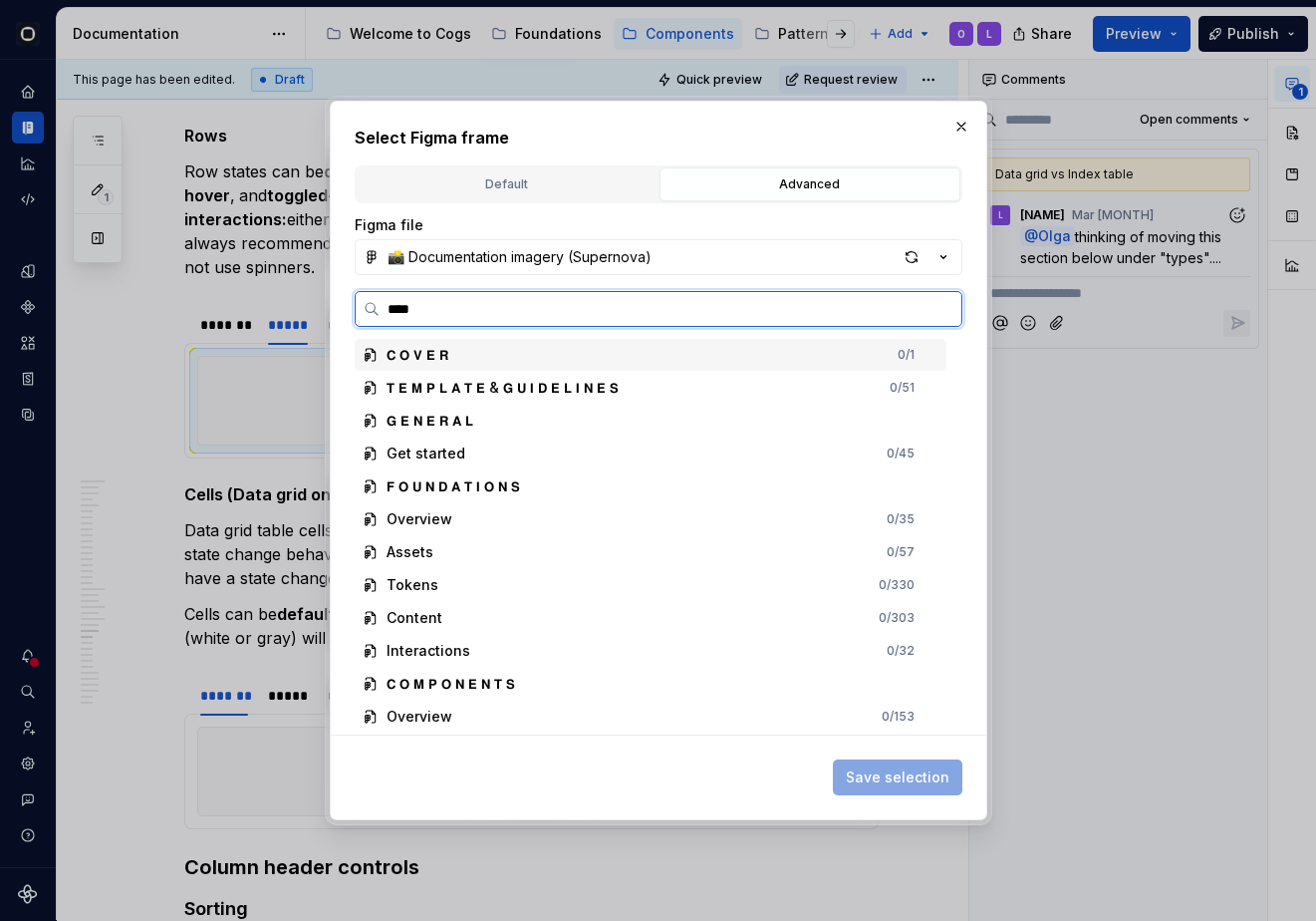 type on "*" 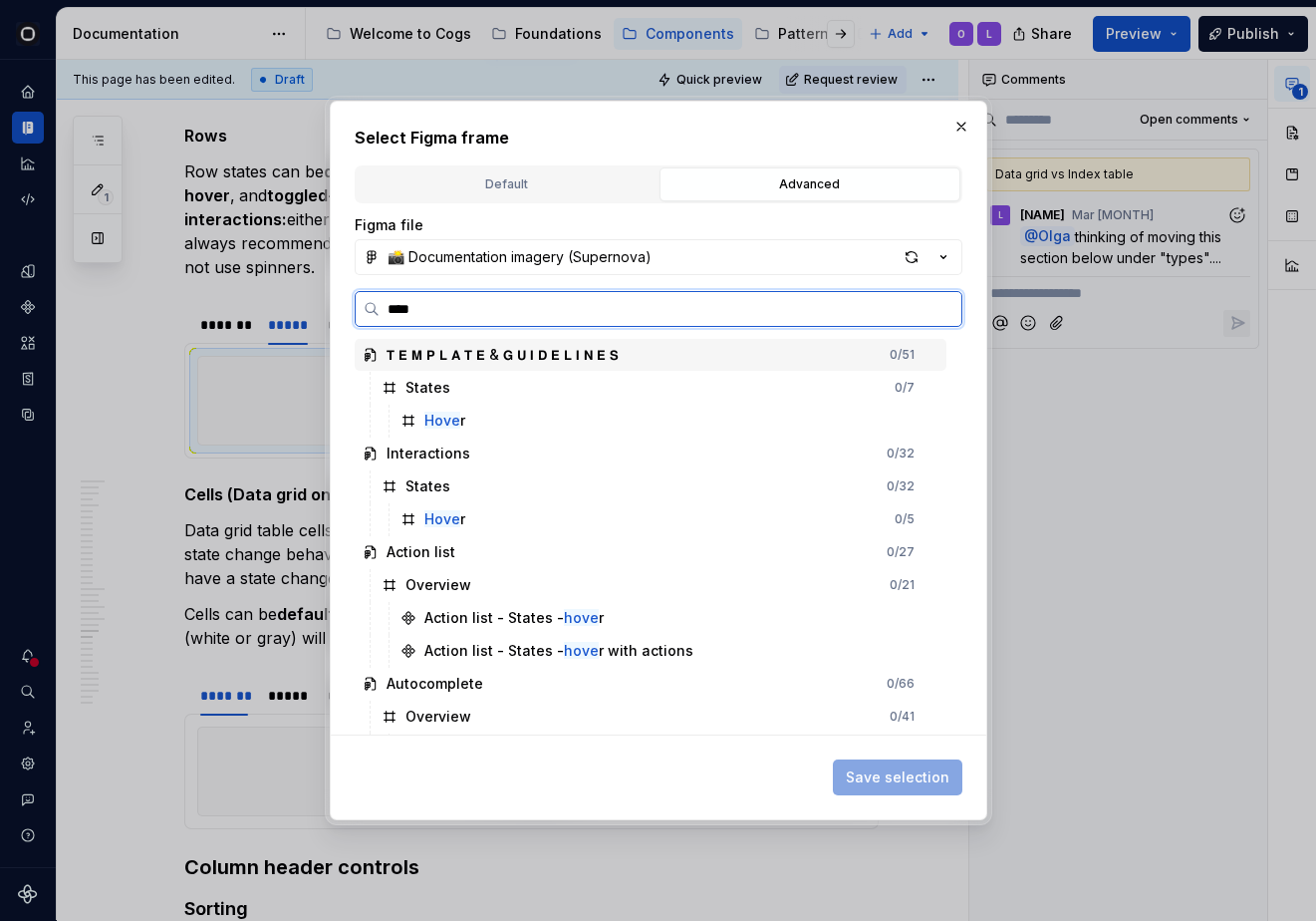 type on "*****" 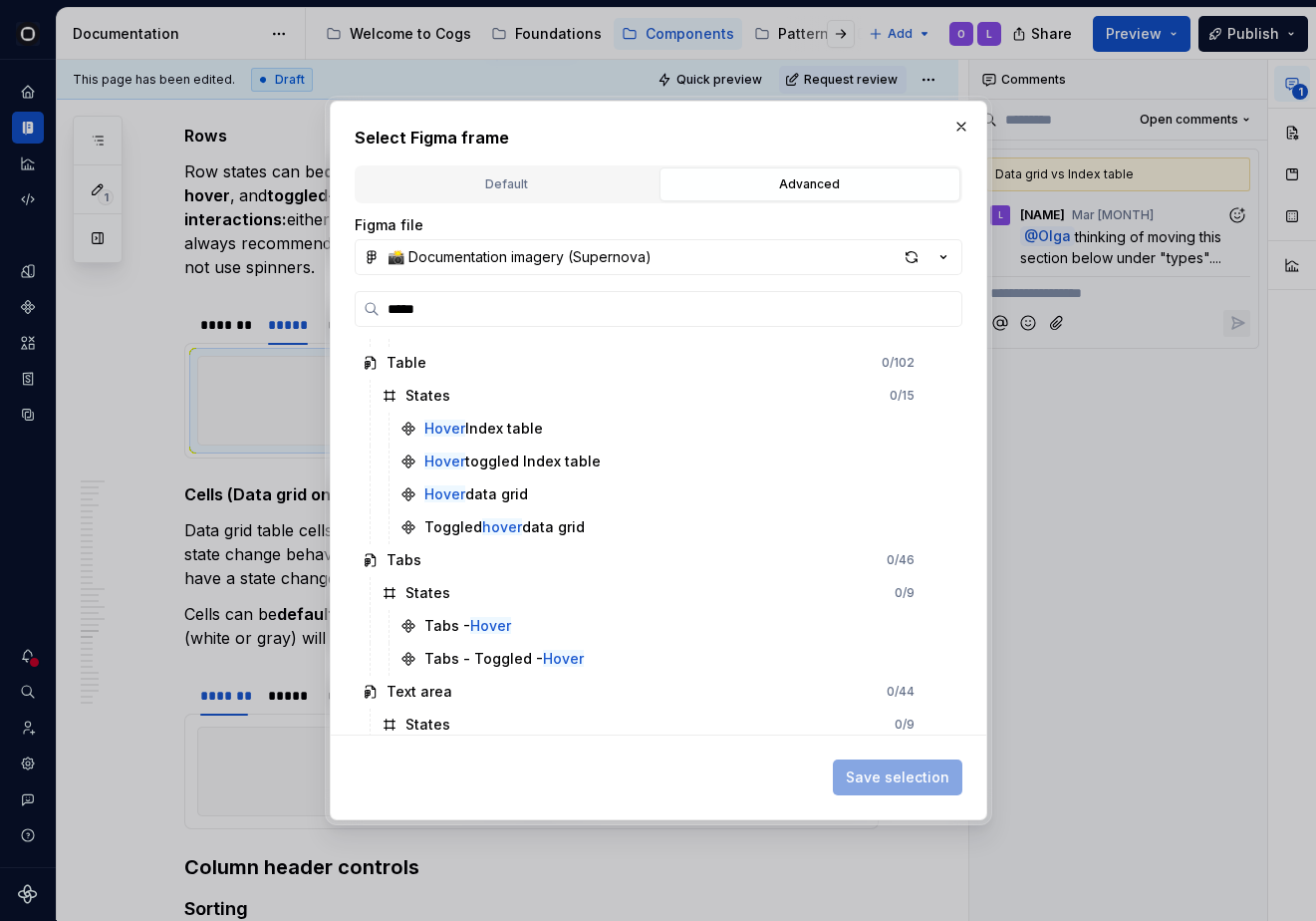 scroll, scrollTop: 2271, scrollLeft: 0, axis: vertical 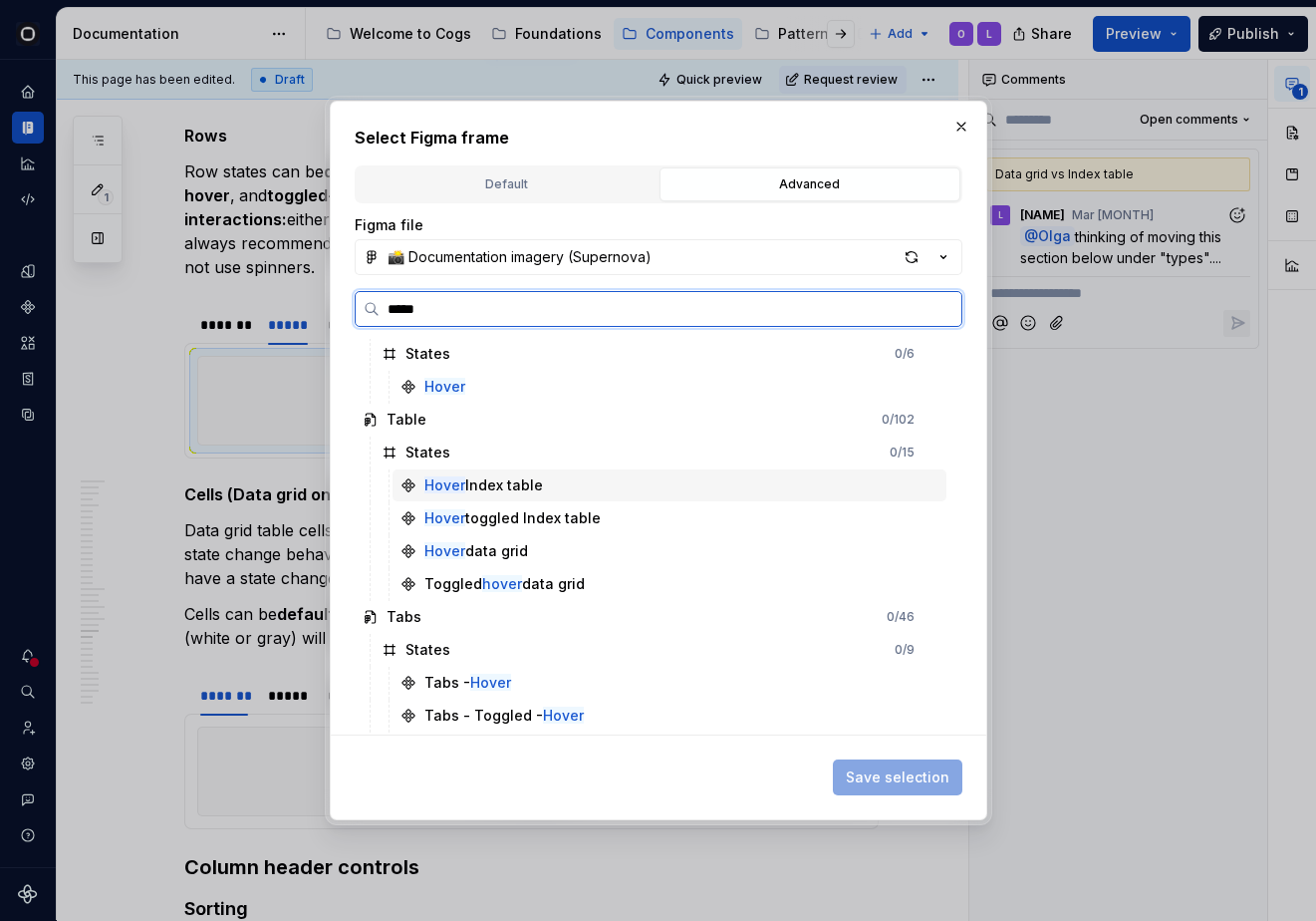 click on "Hover  Index table" at bounding box center [483, 485] 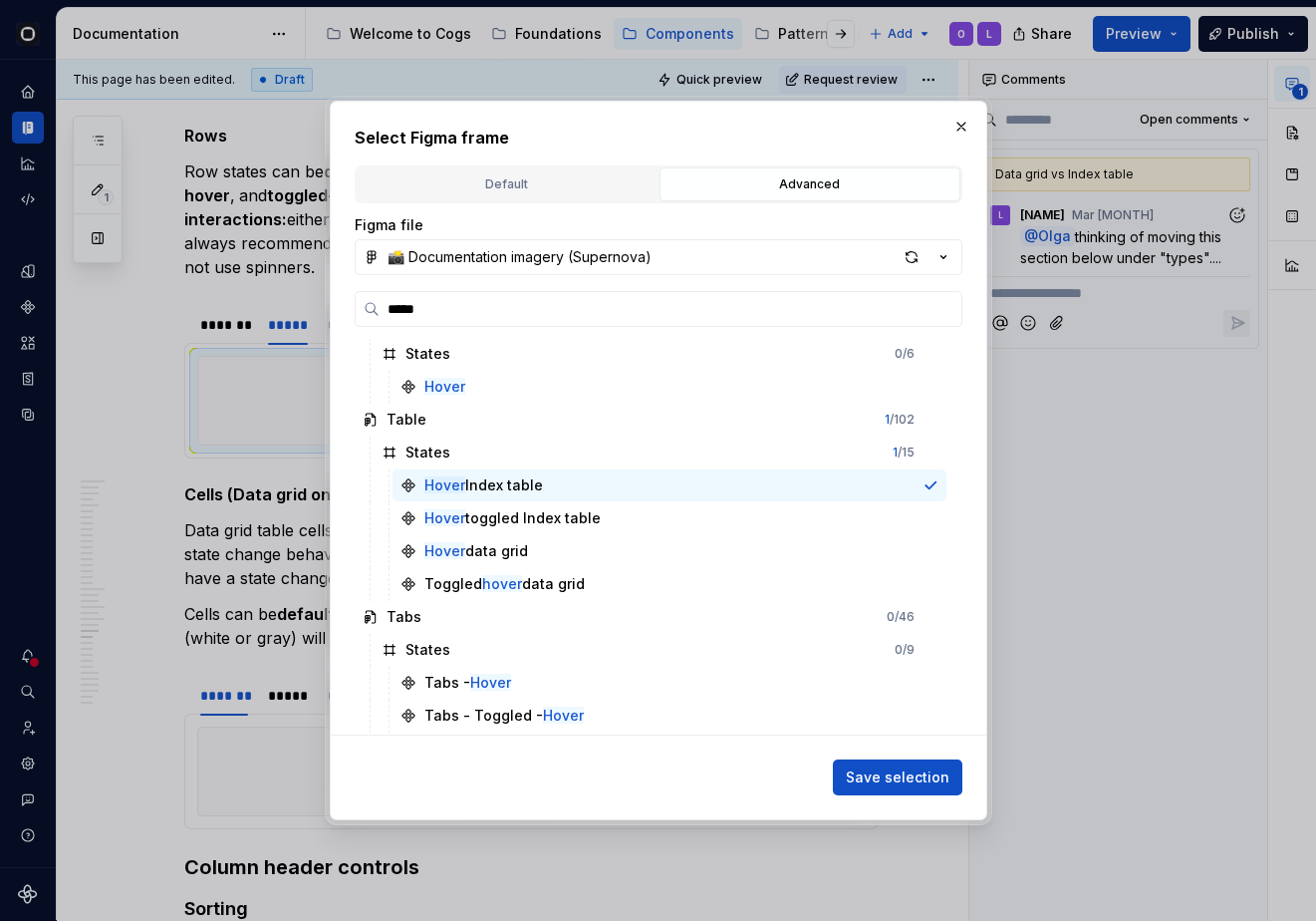 click on "Save selection" at bounding box center [898, 777] 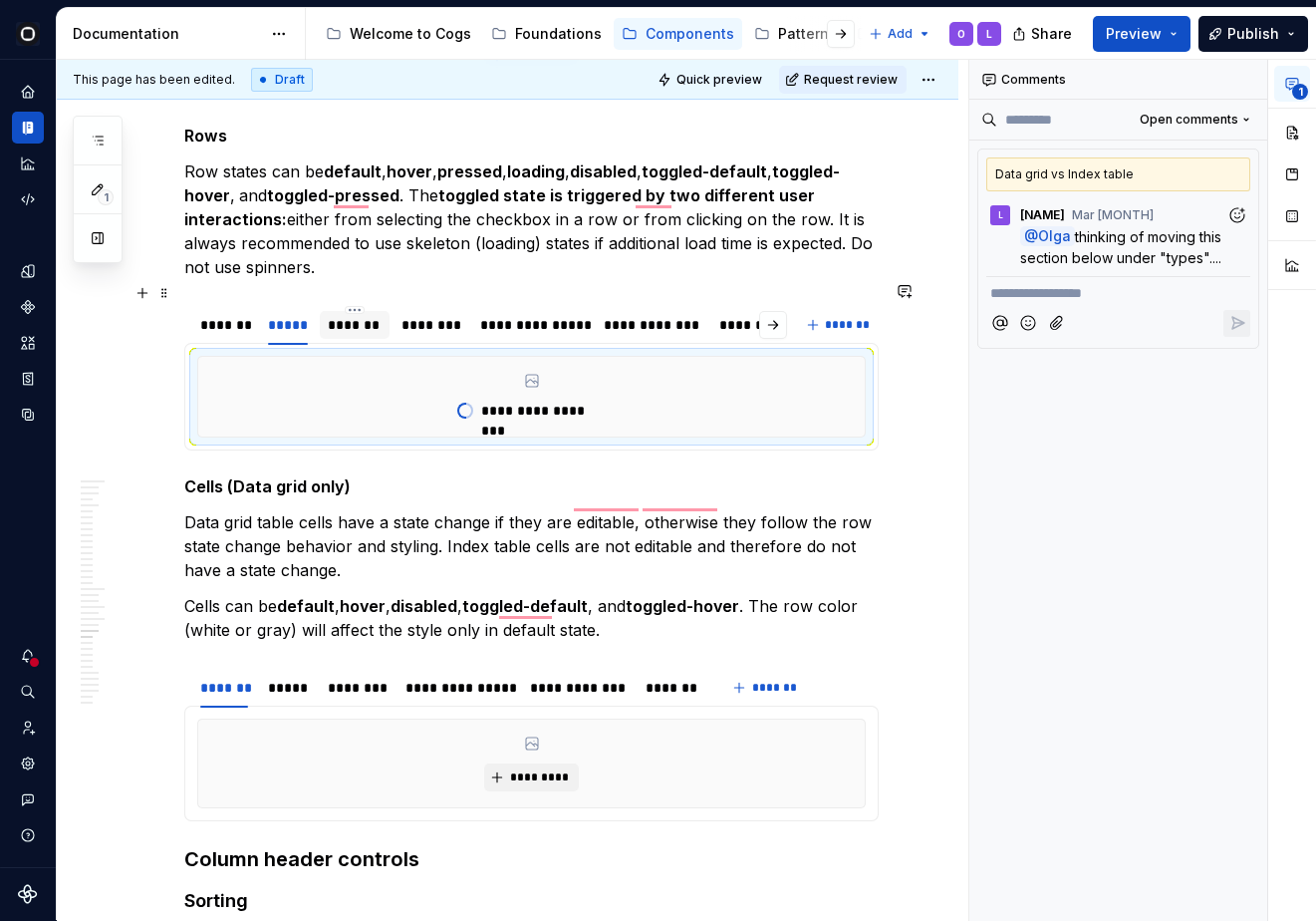 click on "*******" at bounding box center [355, 325] 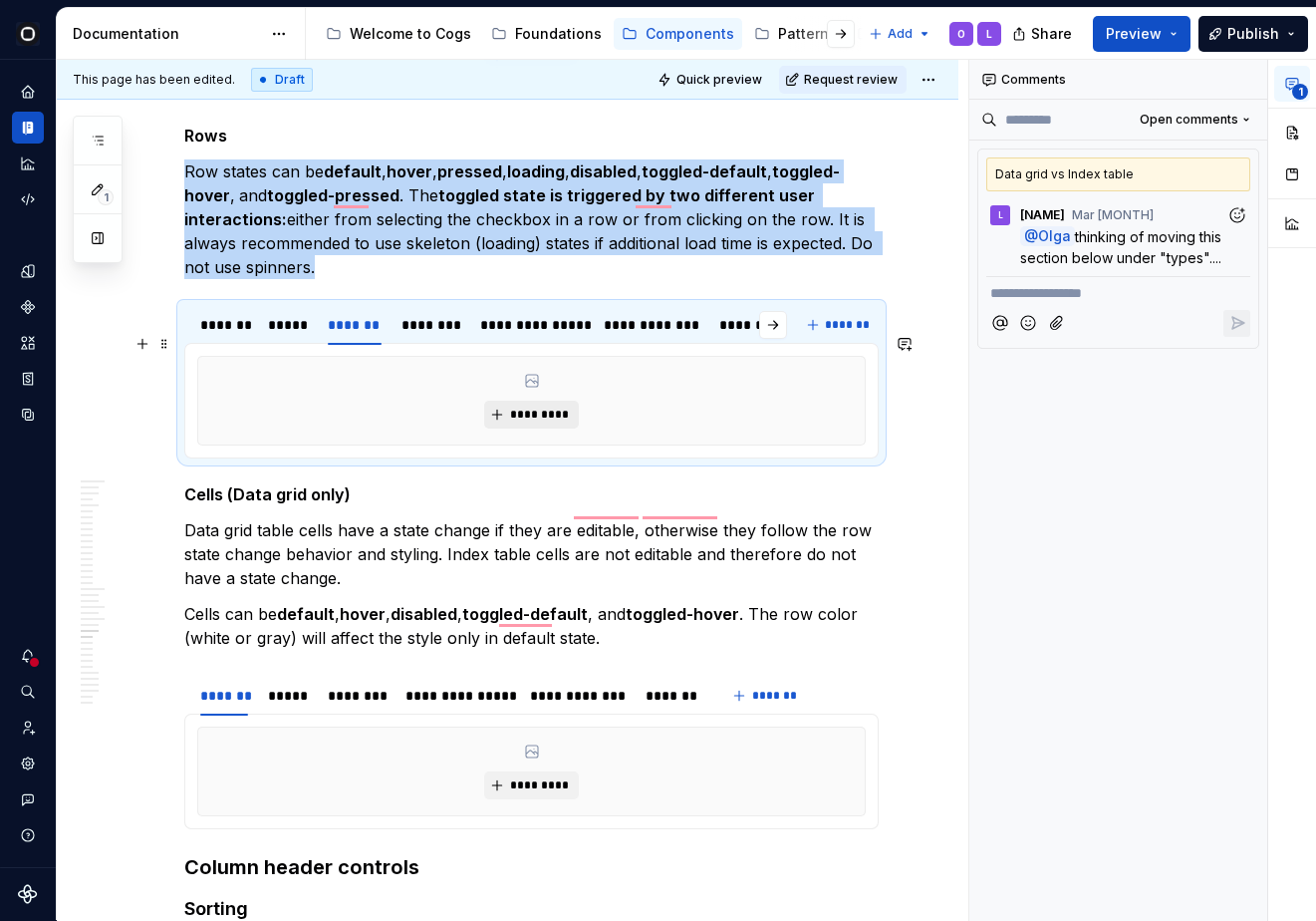 click on "*********" at bounding box center (539, 415) 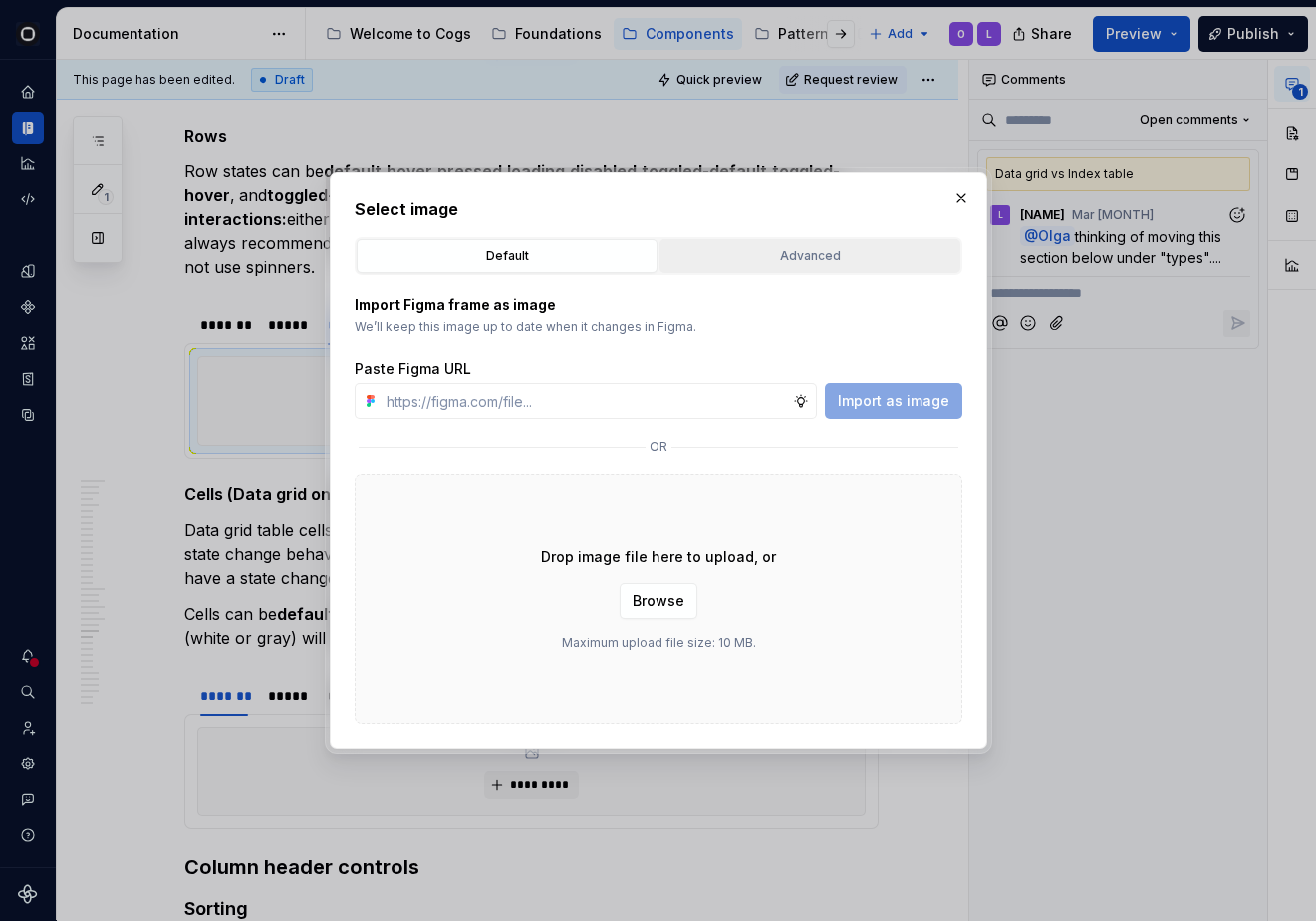 type on "*" 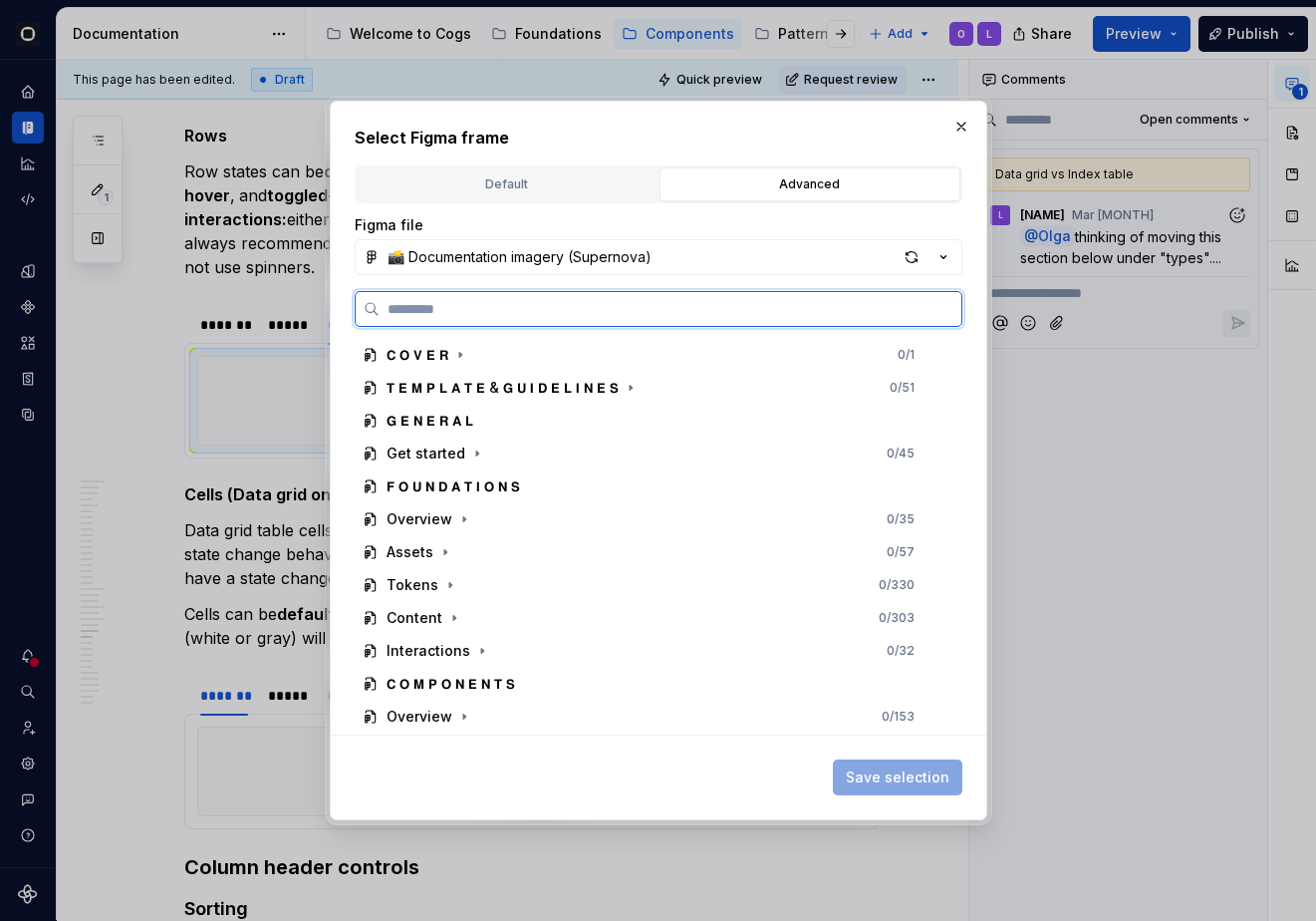 click at bounding box center [670, 309] 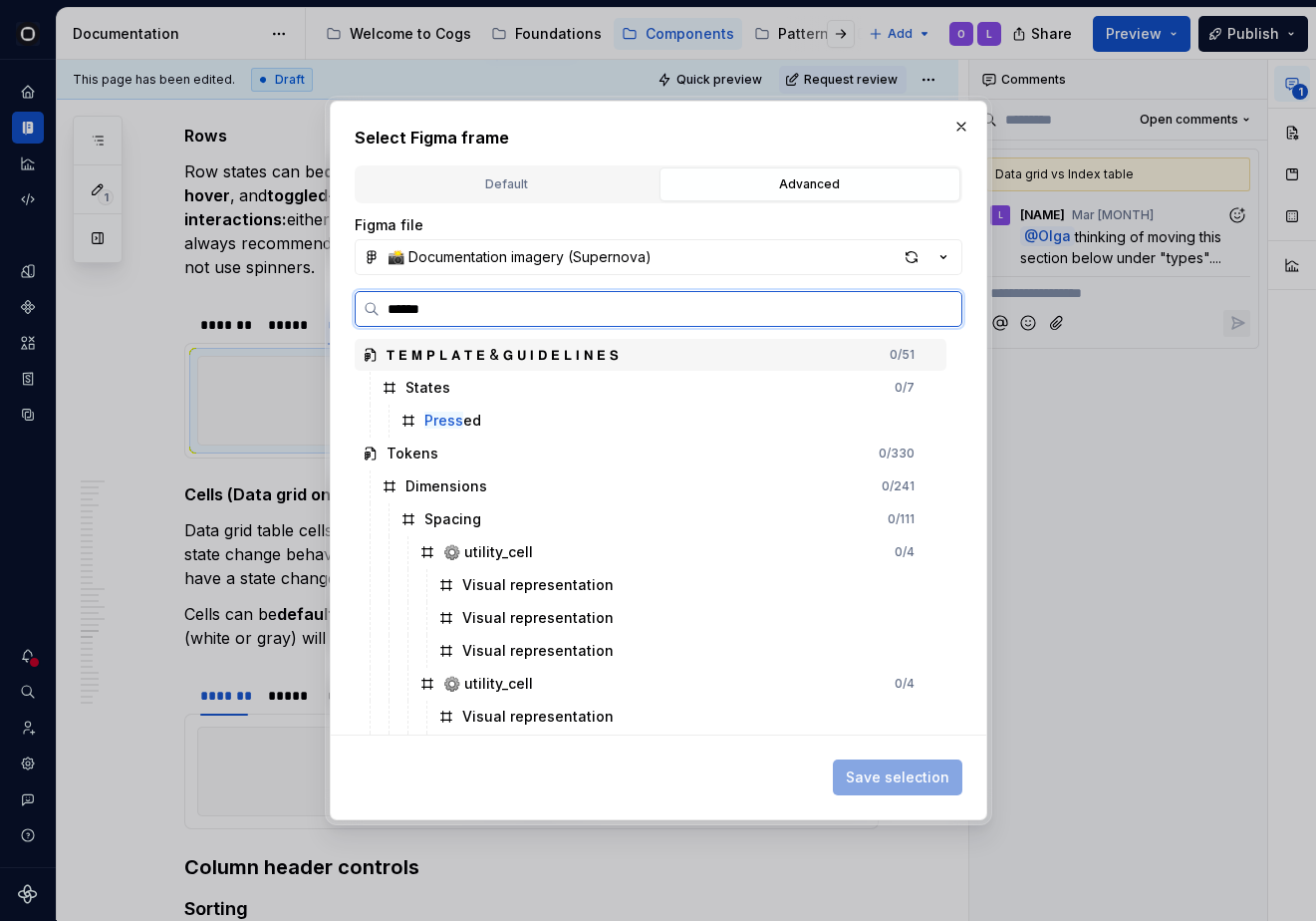 type on "*******" 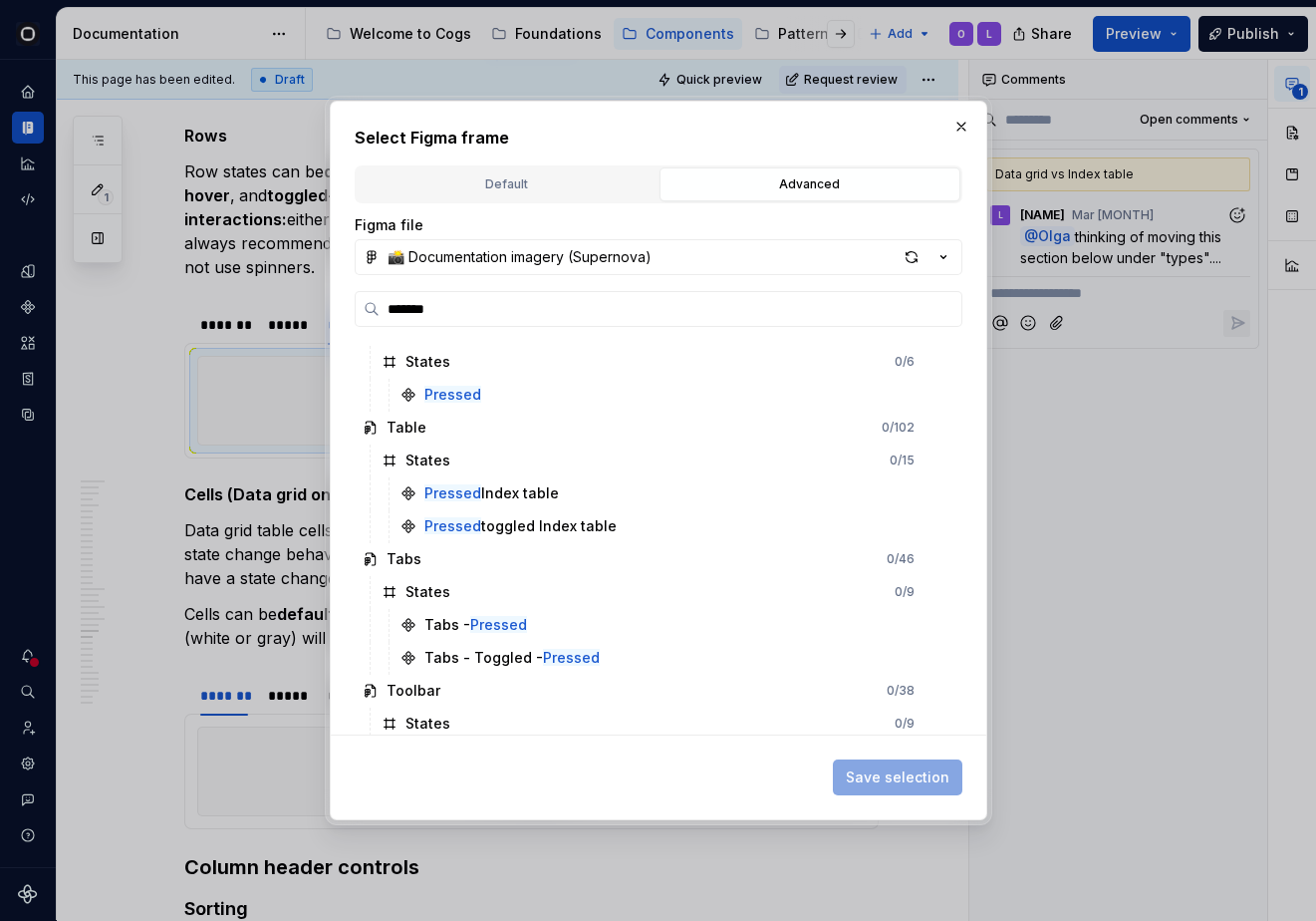 scroll, scrollTop: 1866, scrollLeft: 0, axis: vertical 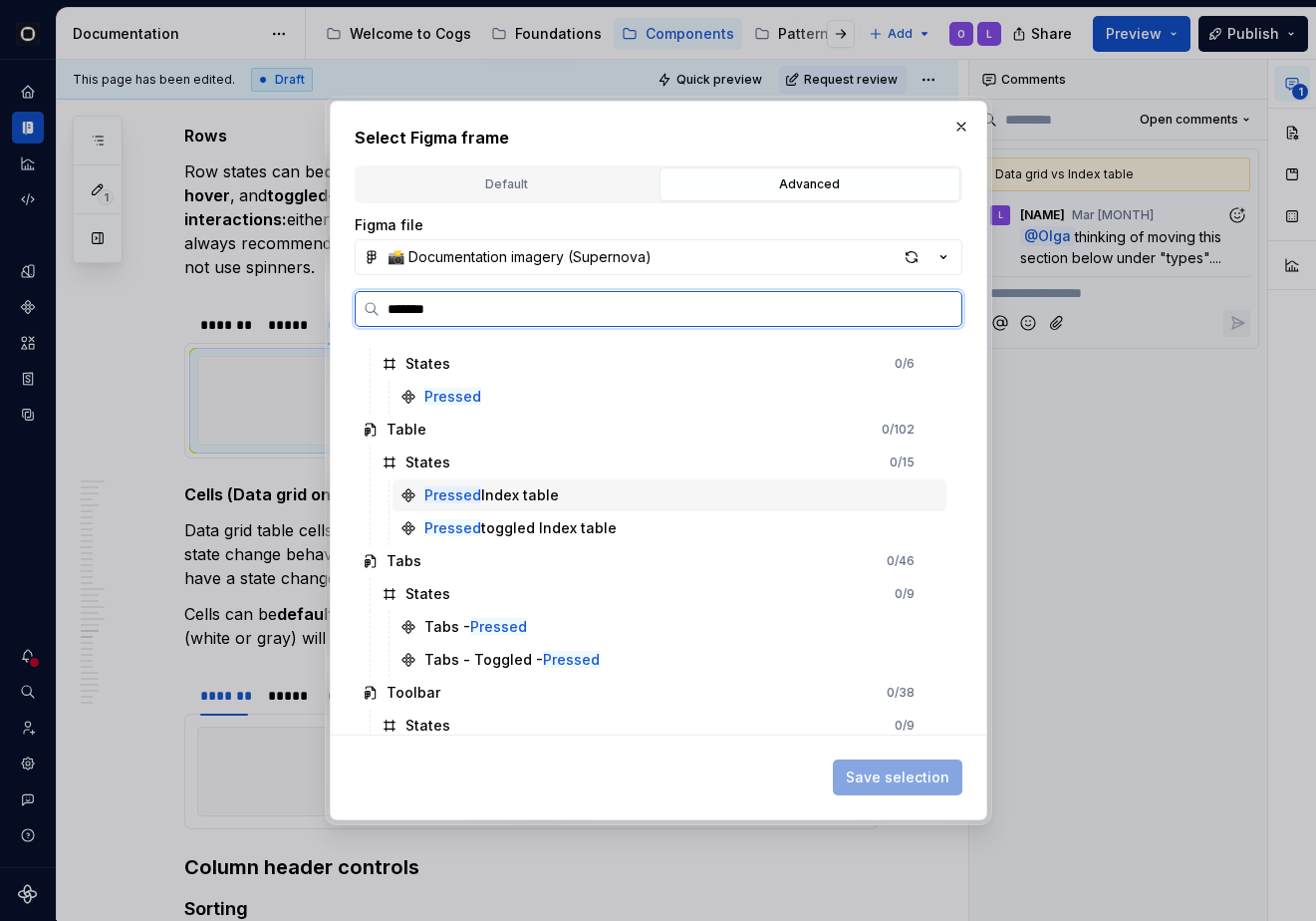 click on "Pressed  Index table" at bounding box center (491, 495) 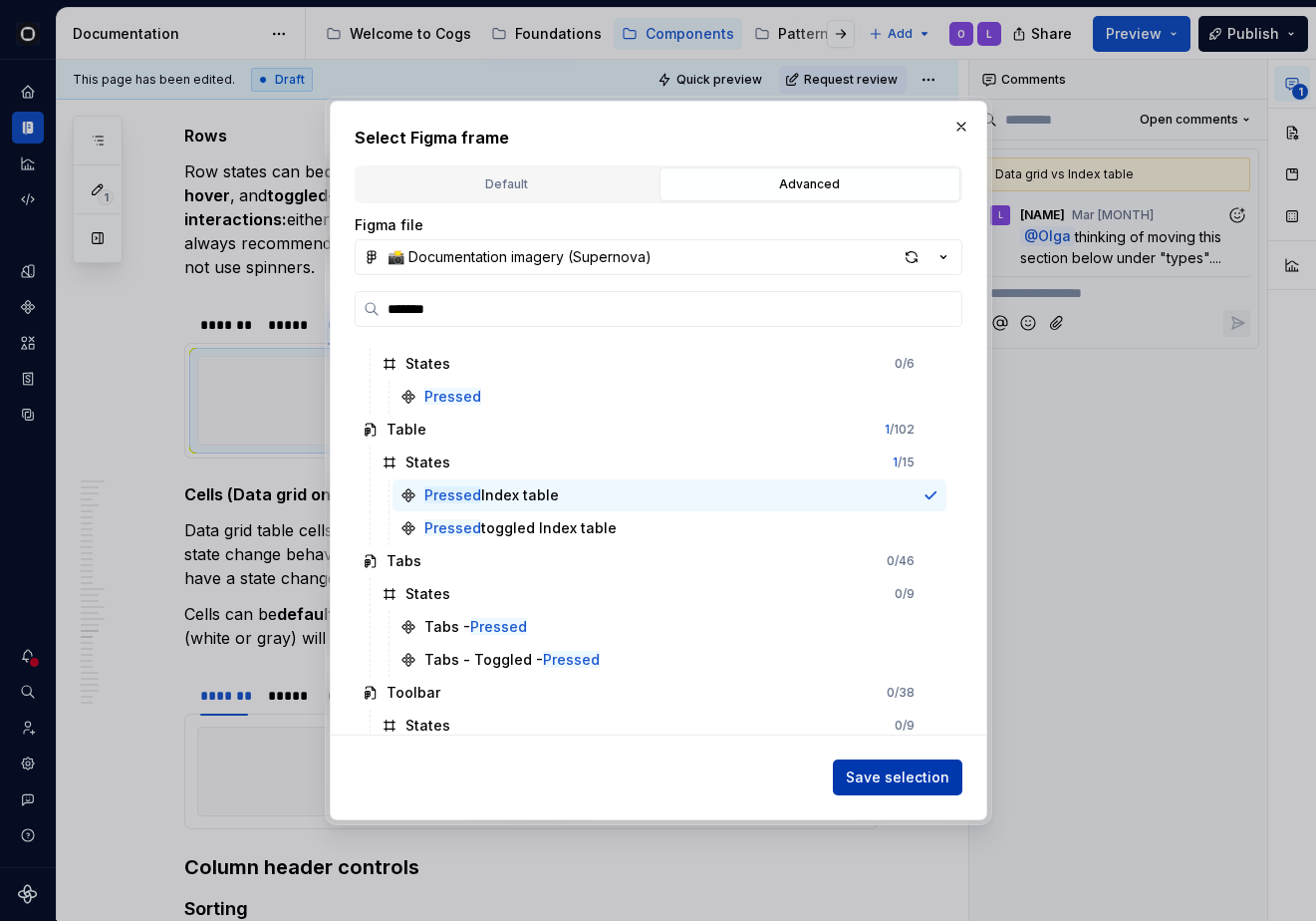 click on "Save selection" at bounding box center (898, 777) 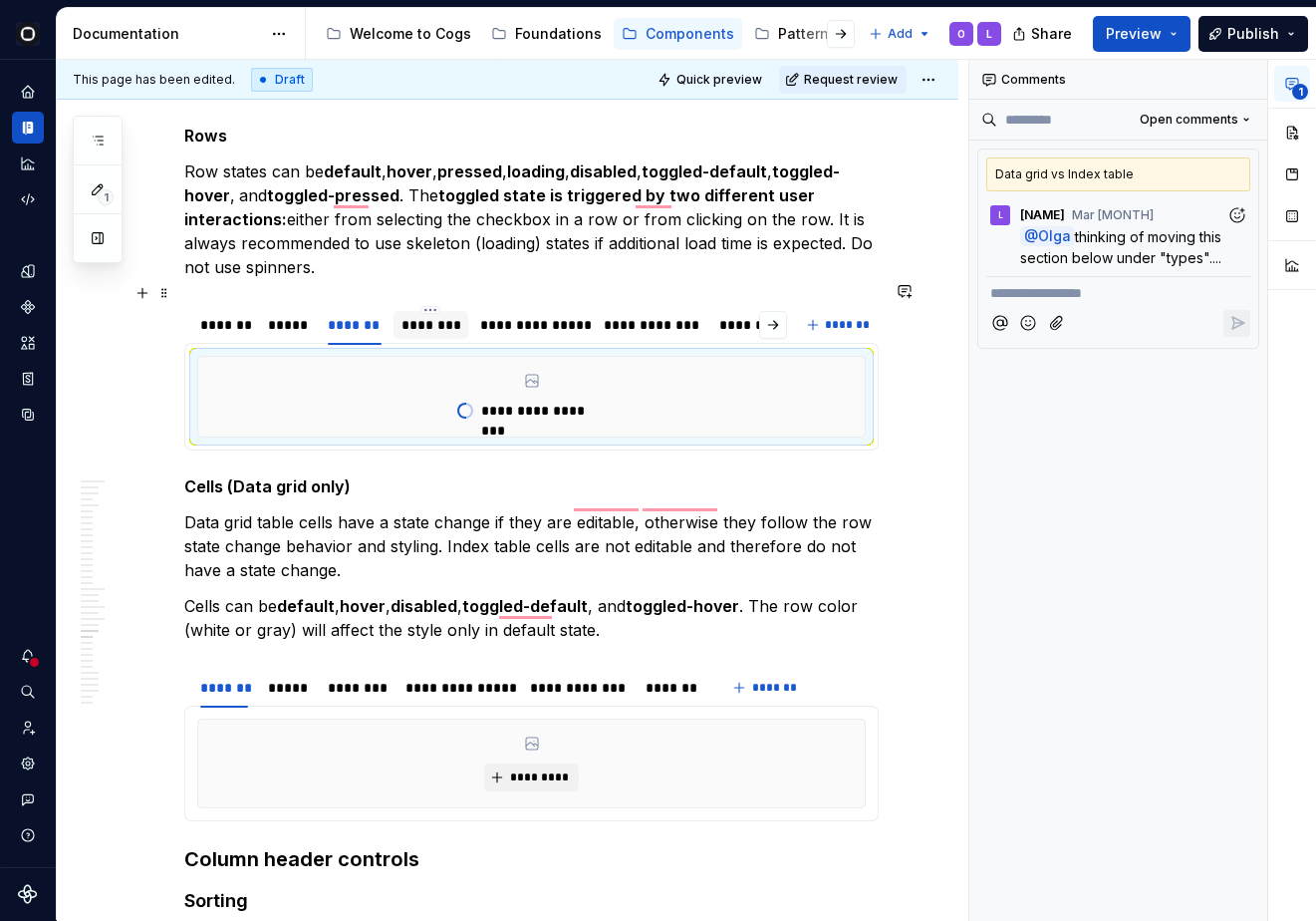click at bounding box center (430, 342) 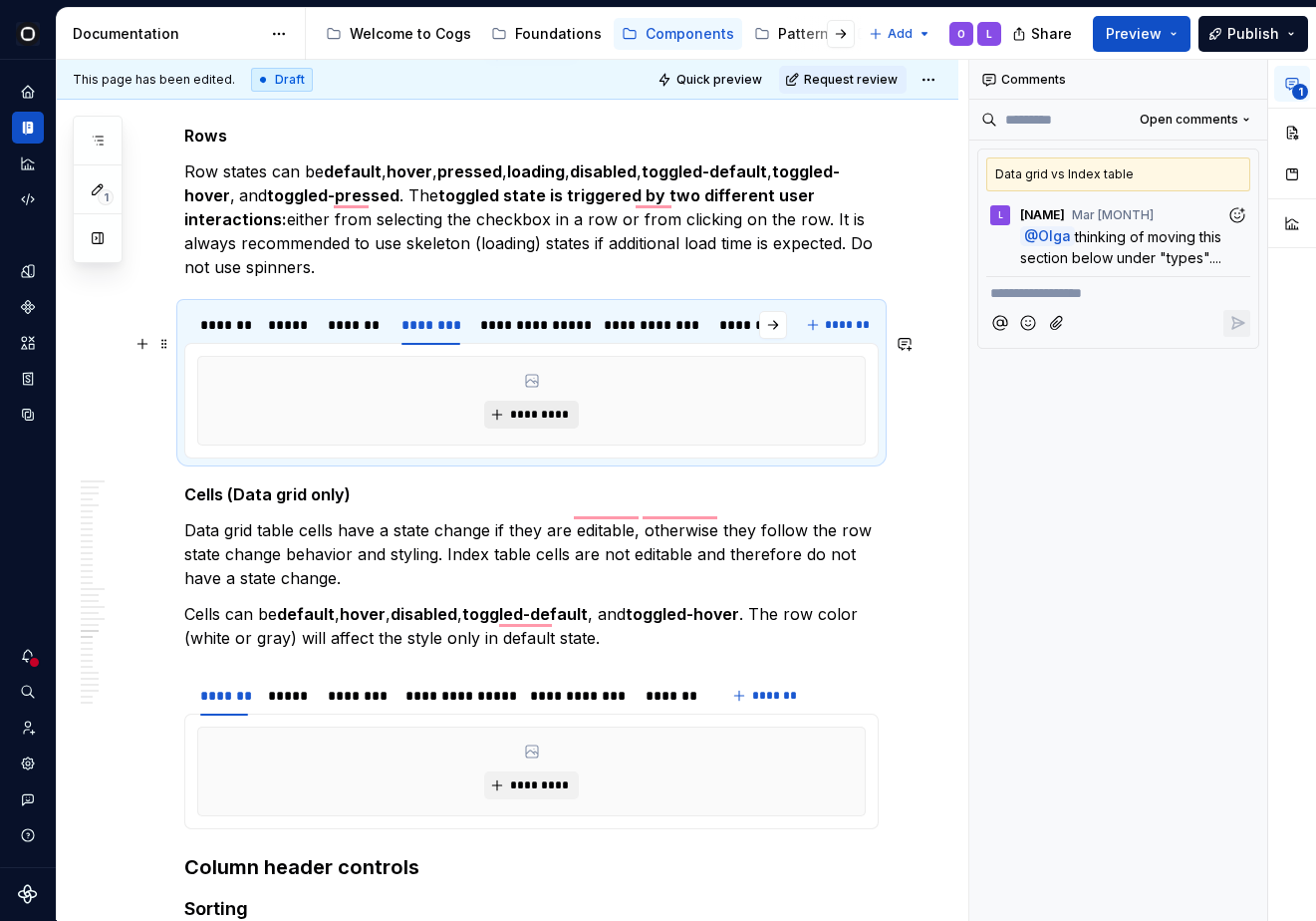 click on "*********" at bounding box center (531, 415) 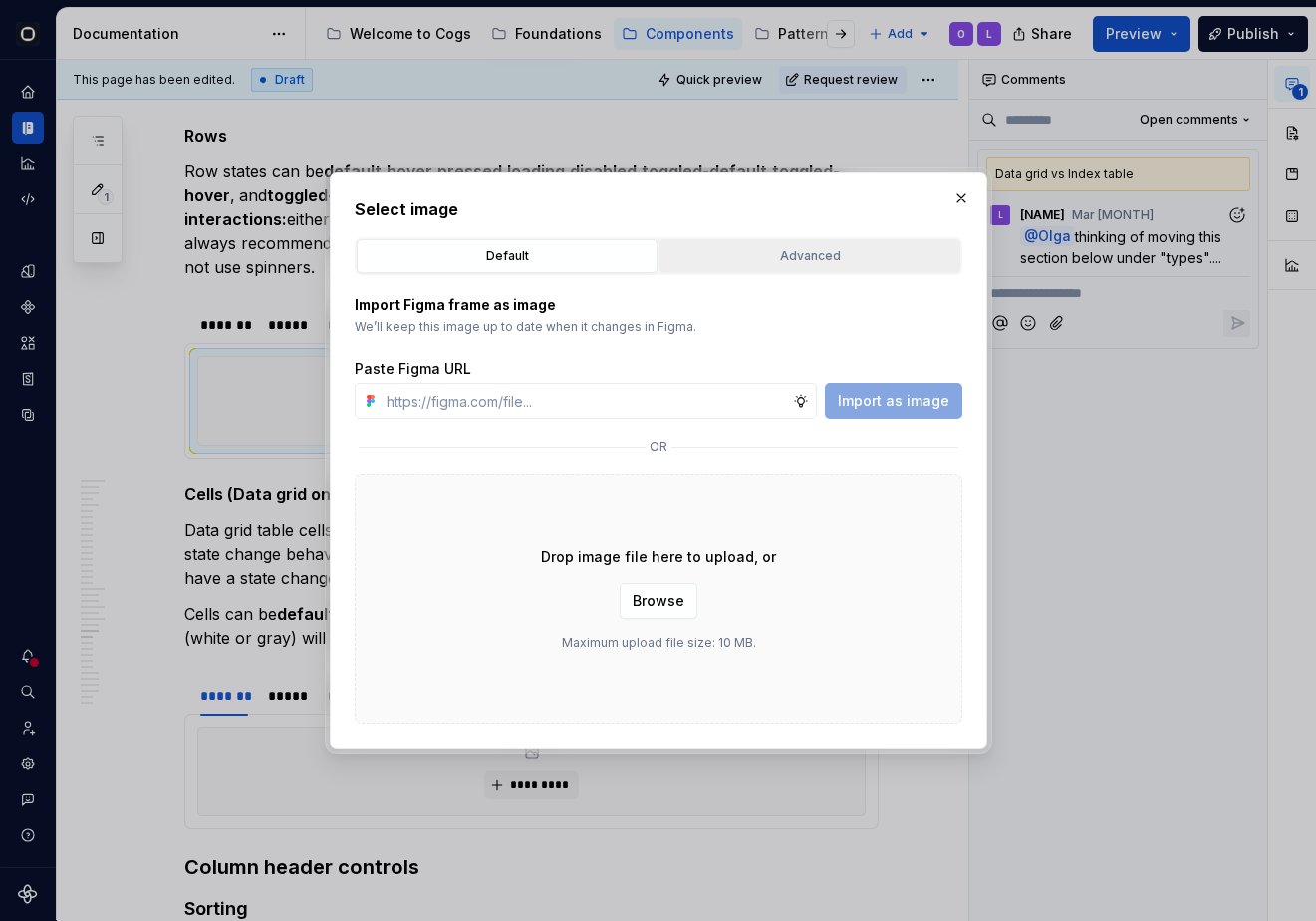 click on "Advanced" at bounding box center (810, 256) 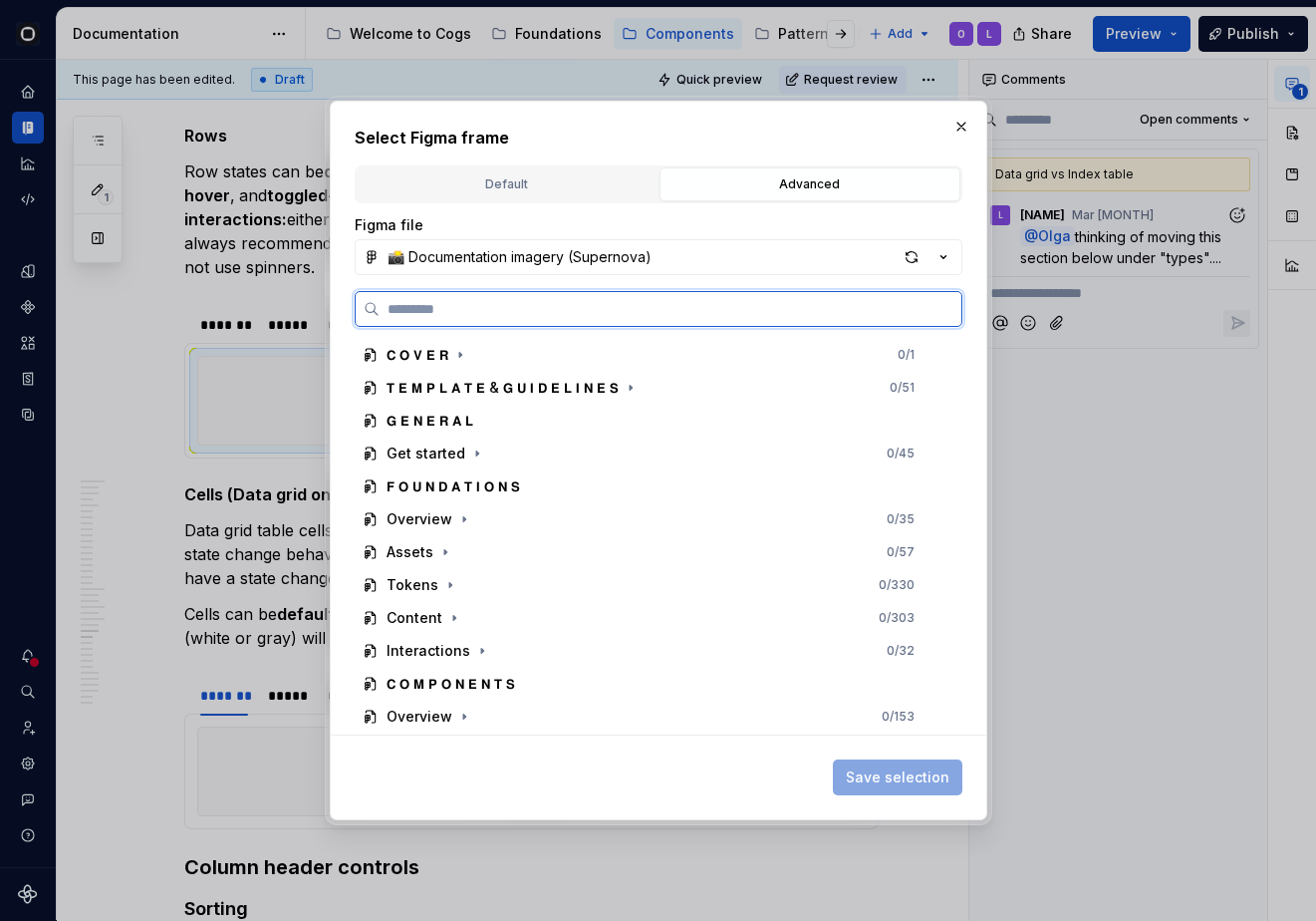 click at bounding box center [670, 309] 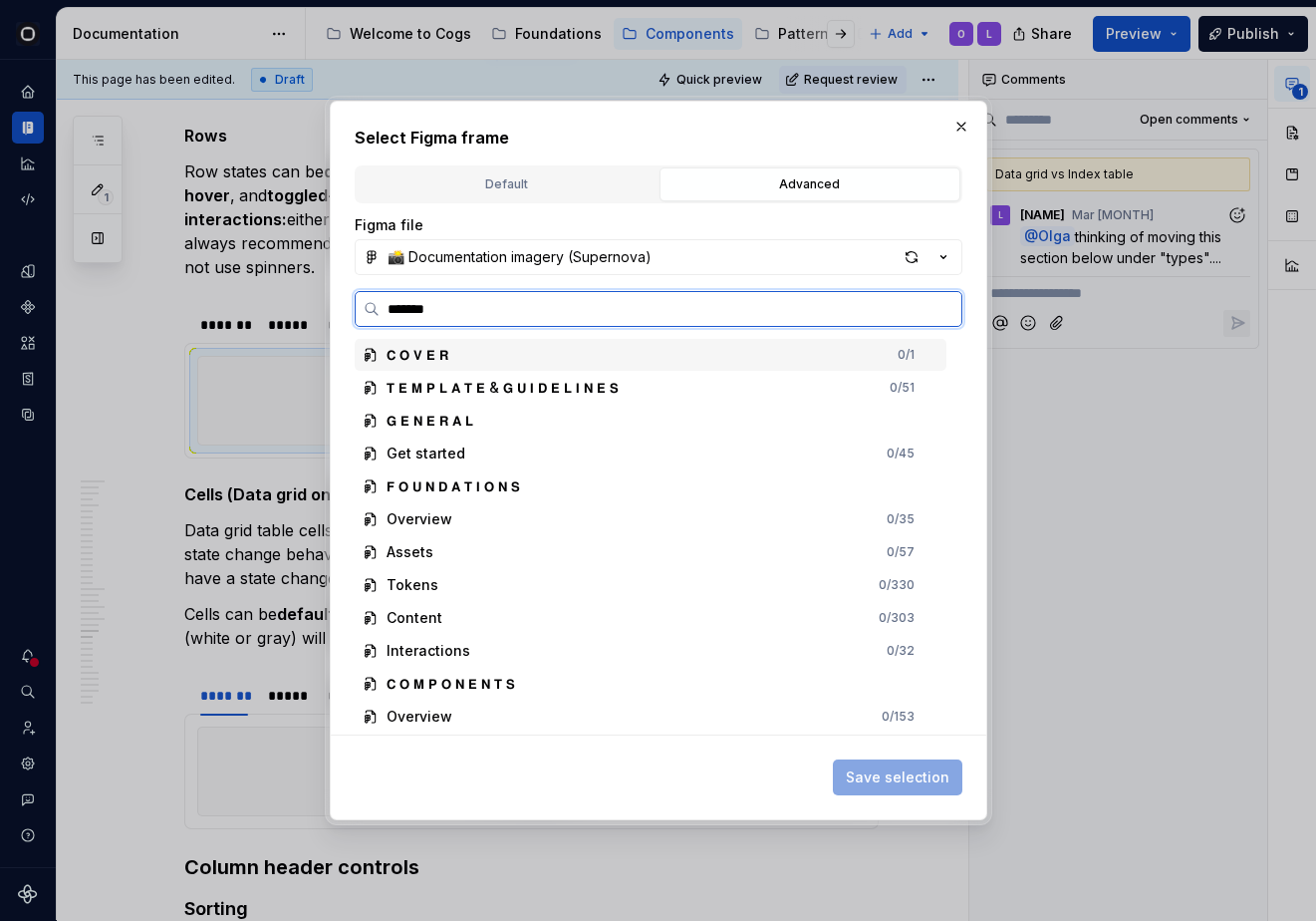 type on "********" 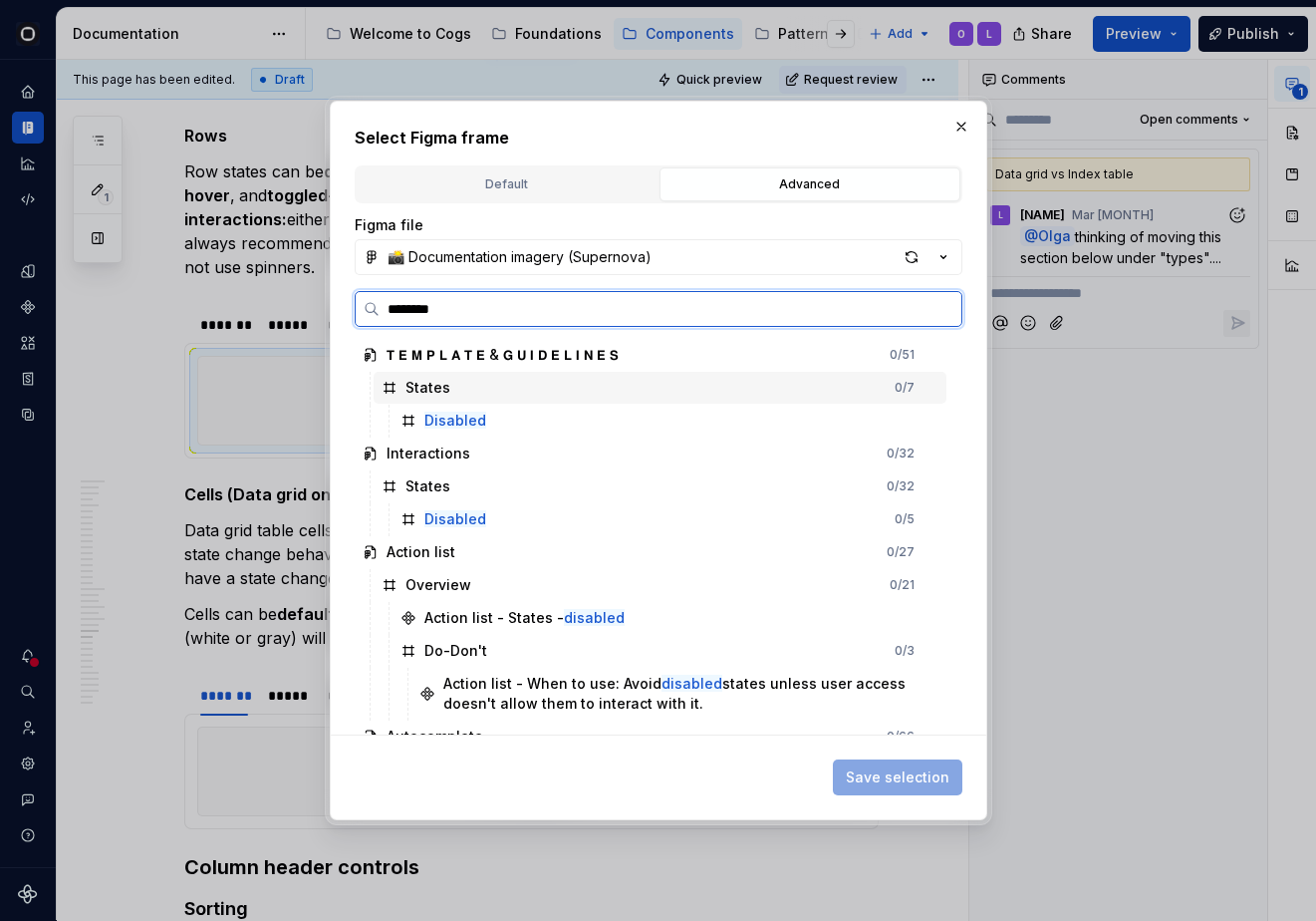 click on "Disabled 0 / 5" at bounding box center (669, 519) 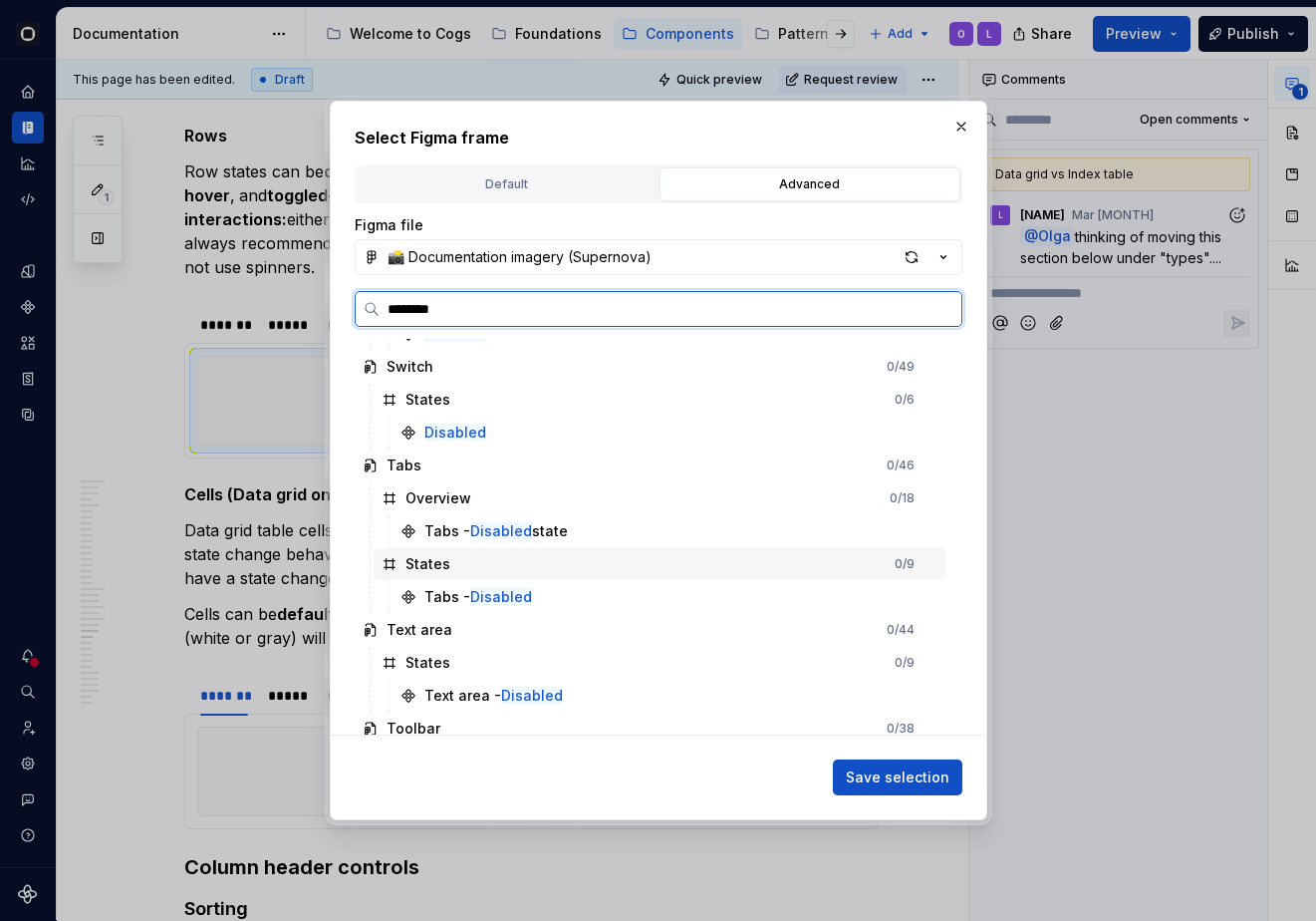 scroll, scrollTop: 2306, scrollLeft: 0, axis: vertical 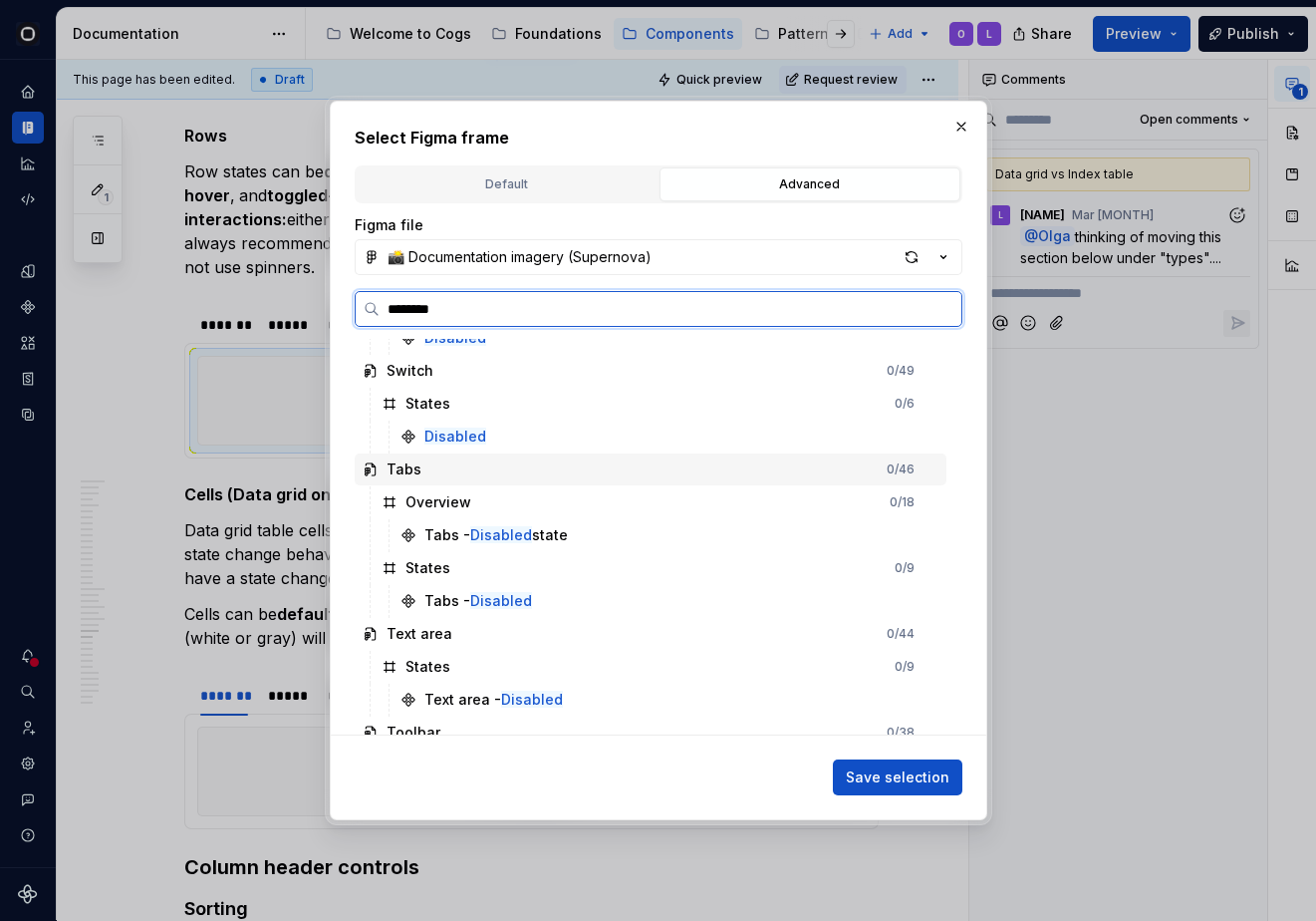 click on "Tabs 0 / 46" at bounding box center (651, 469) 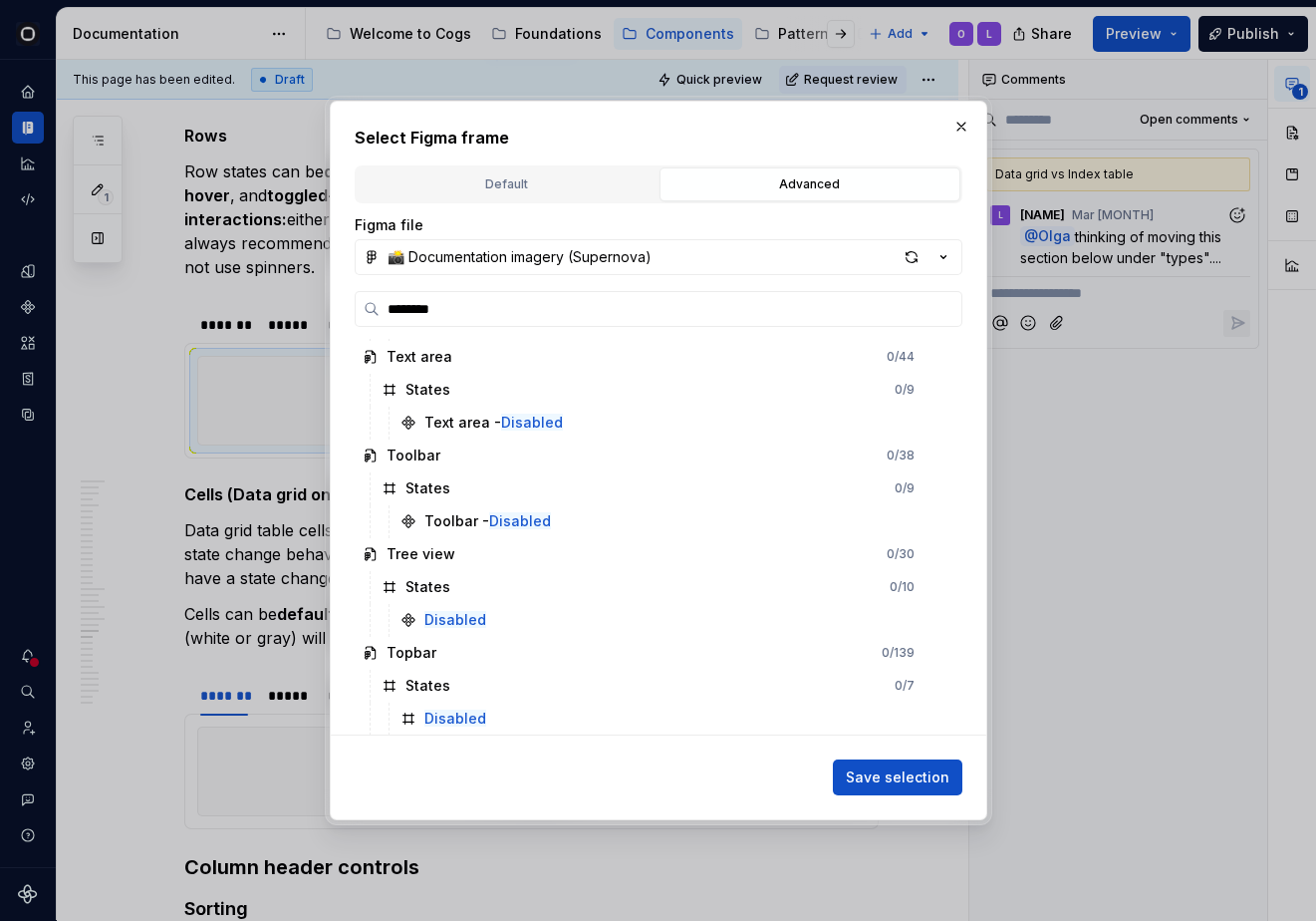 scroll, scrollTop: 2582, scrollLeft: 0, axis: vertical 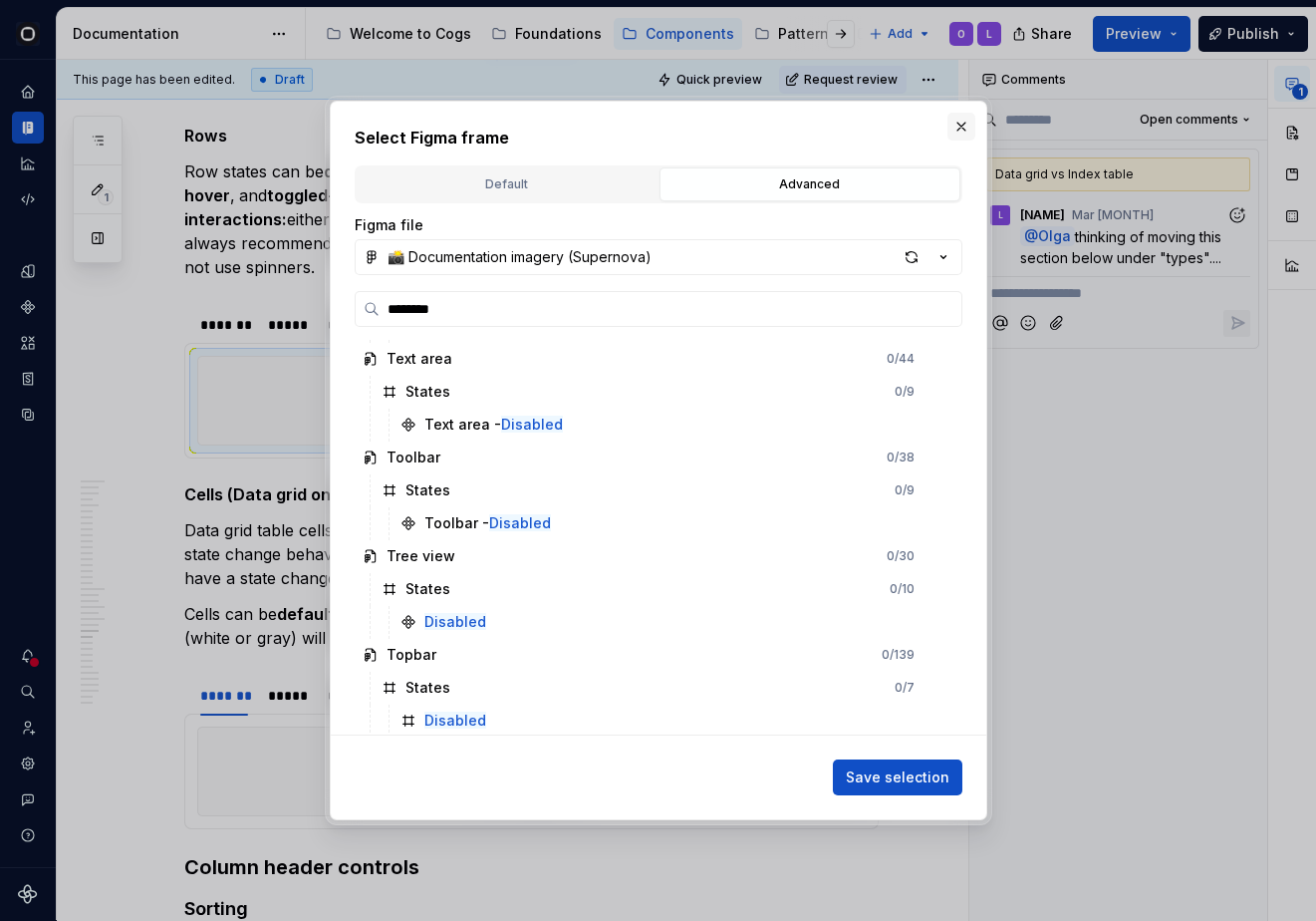 click at bounding box center (961, 127) 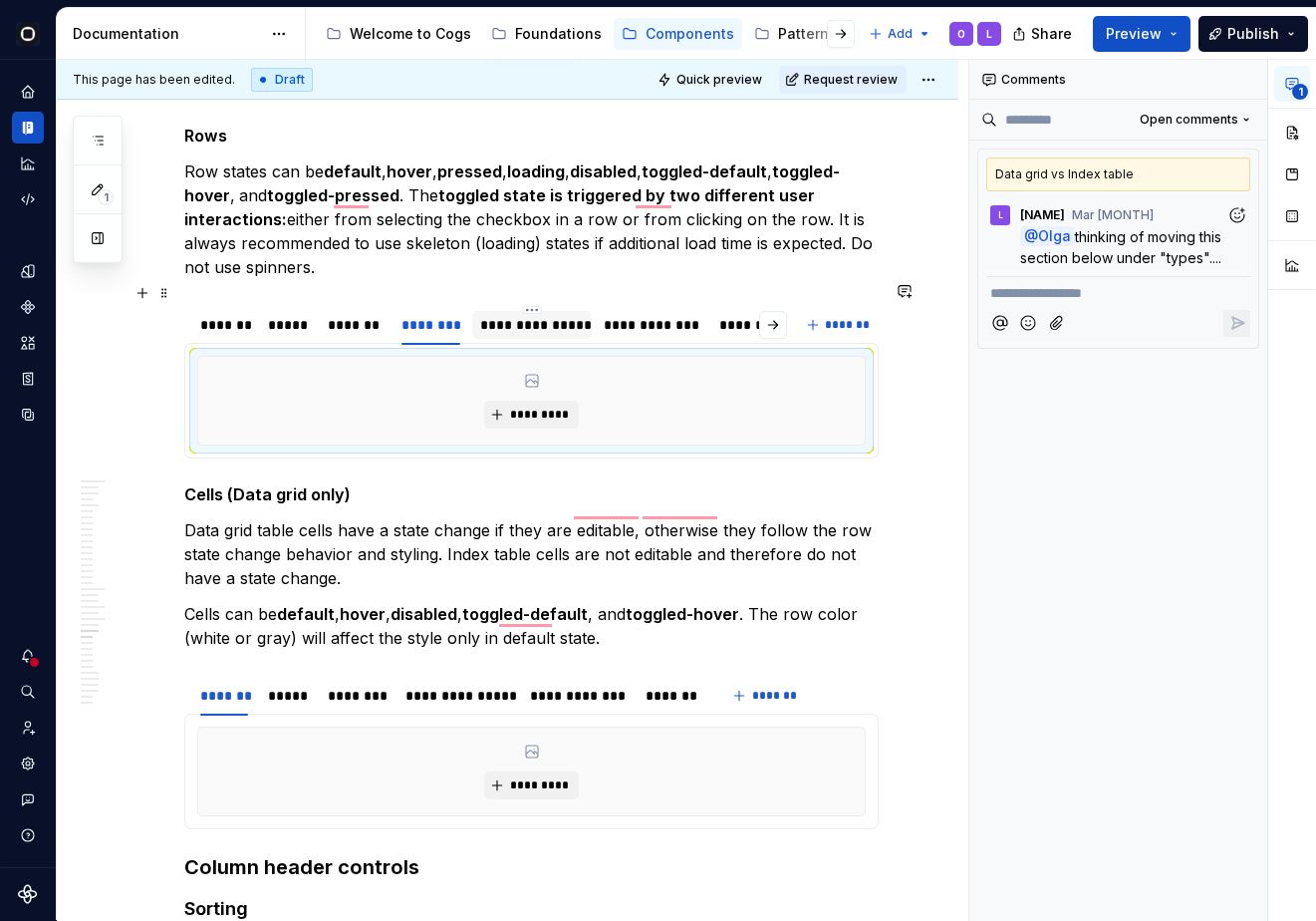 click on "**********" at bounding box center (532, 325) 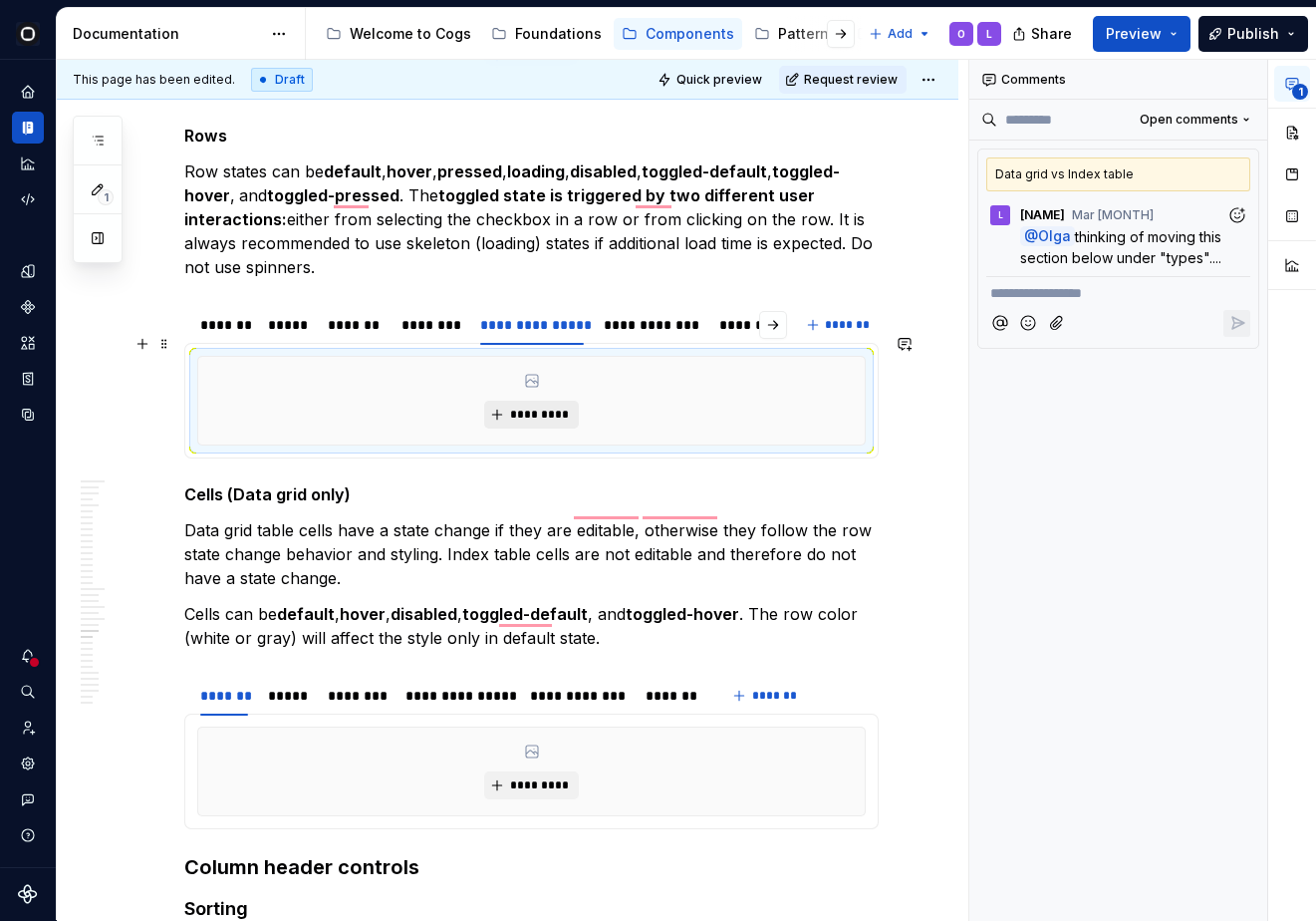 click on "*********" at bounding box center [539, 415] 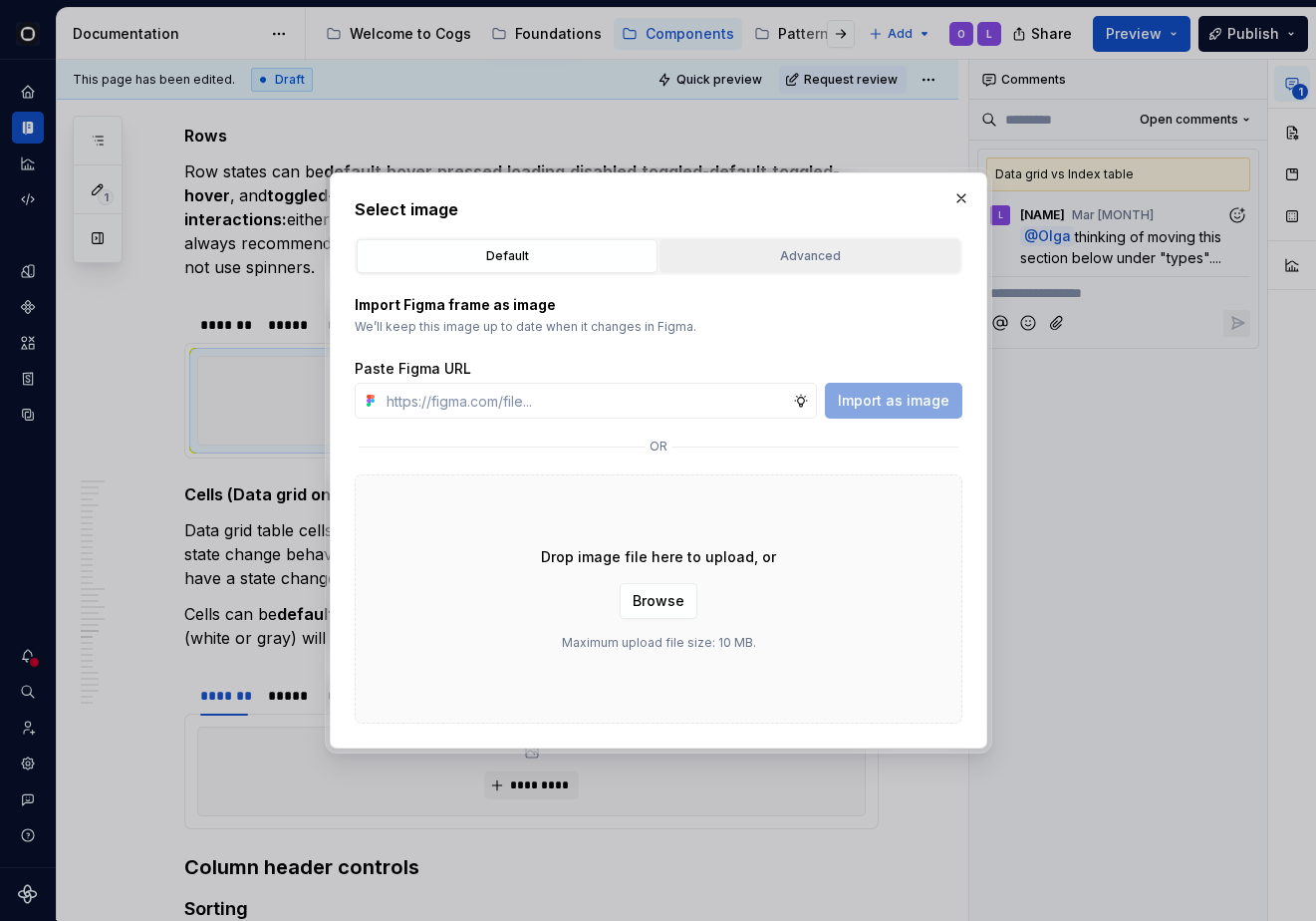 click on "Advanced" at bounding box center [810, 256] 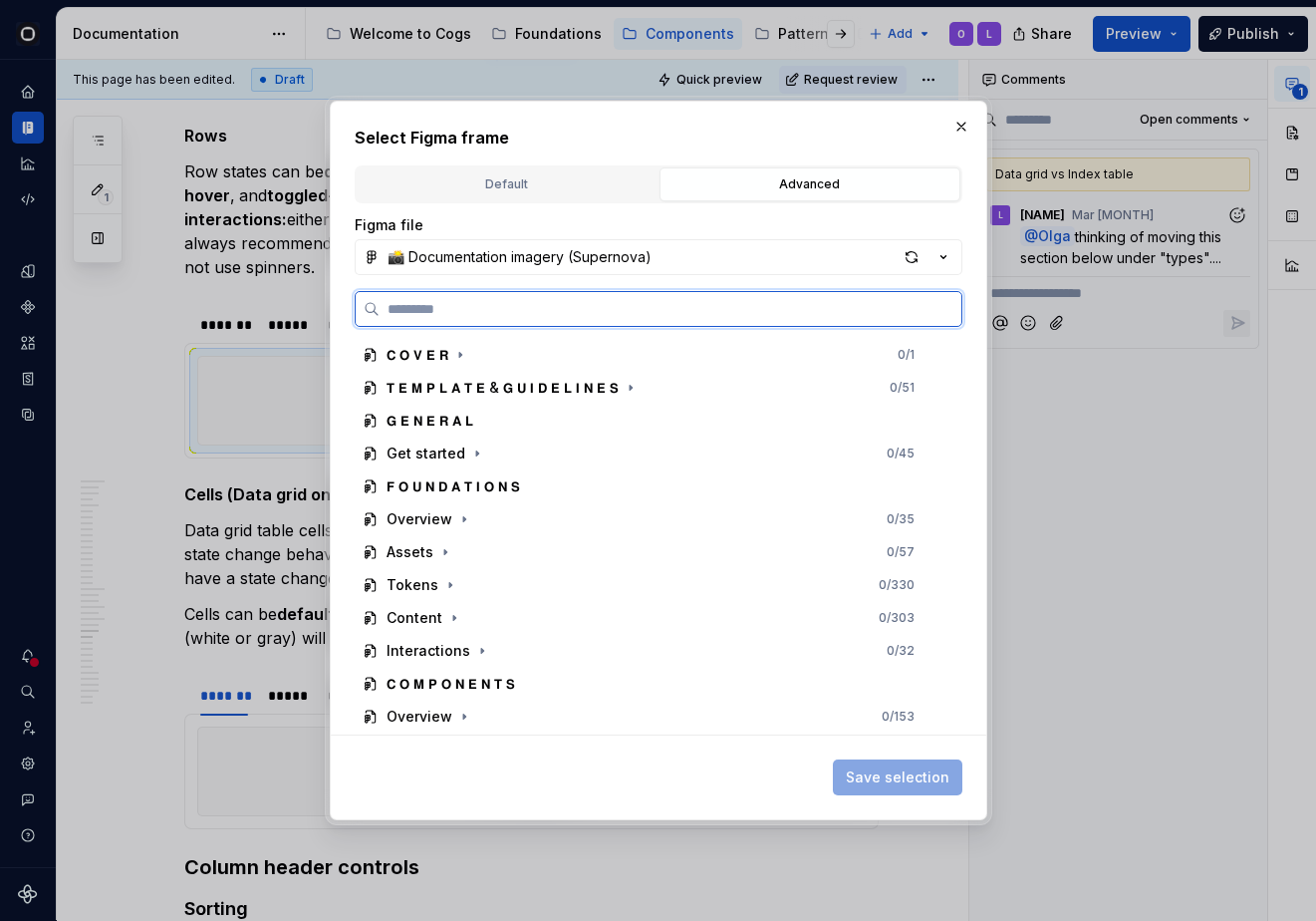 click at bounding box center (658, 309) 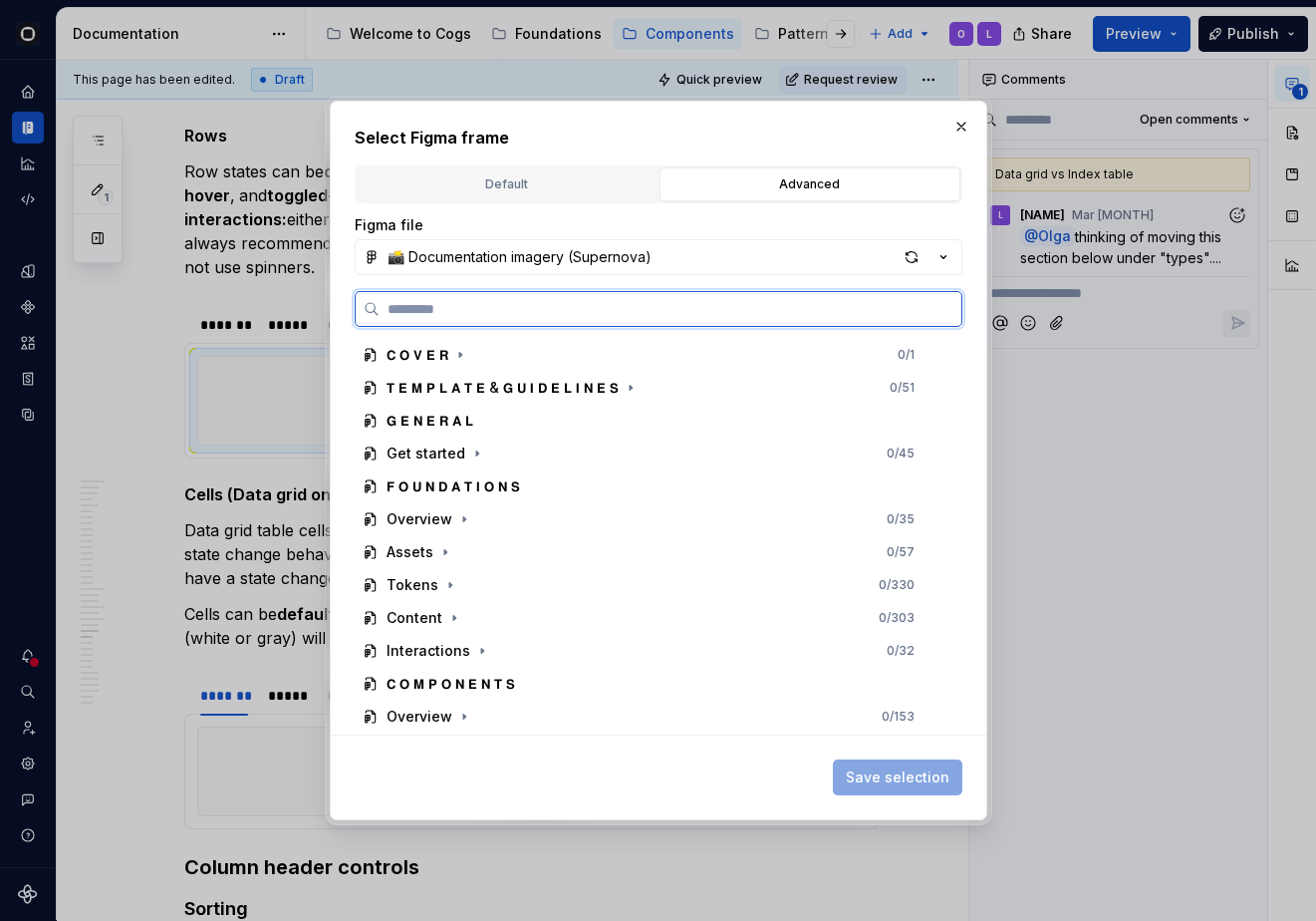 click at bounding box center [670, 309] 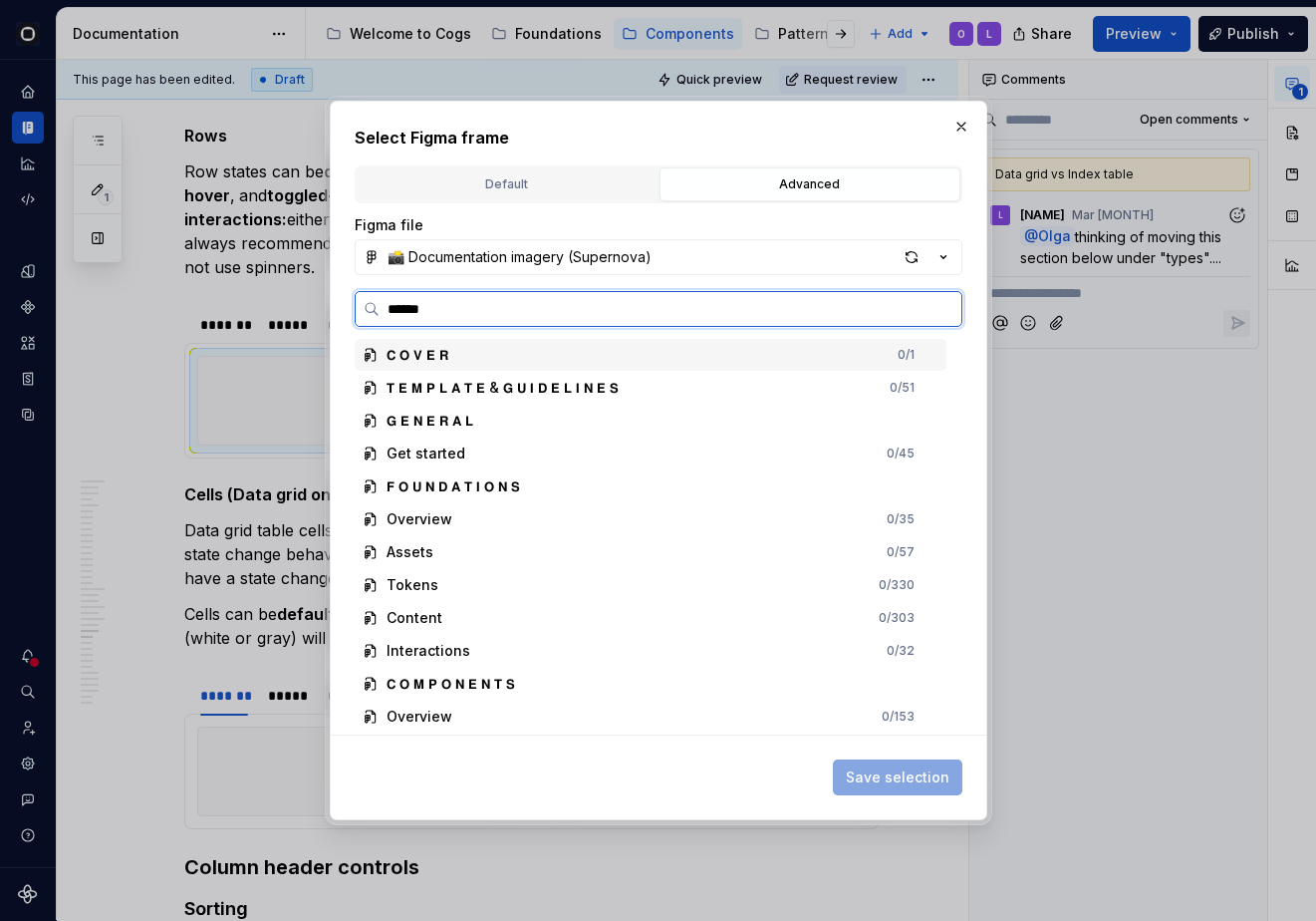 type on "*******" 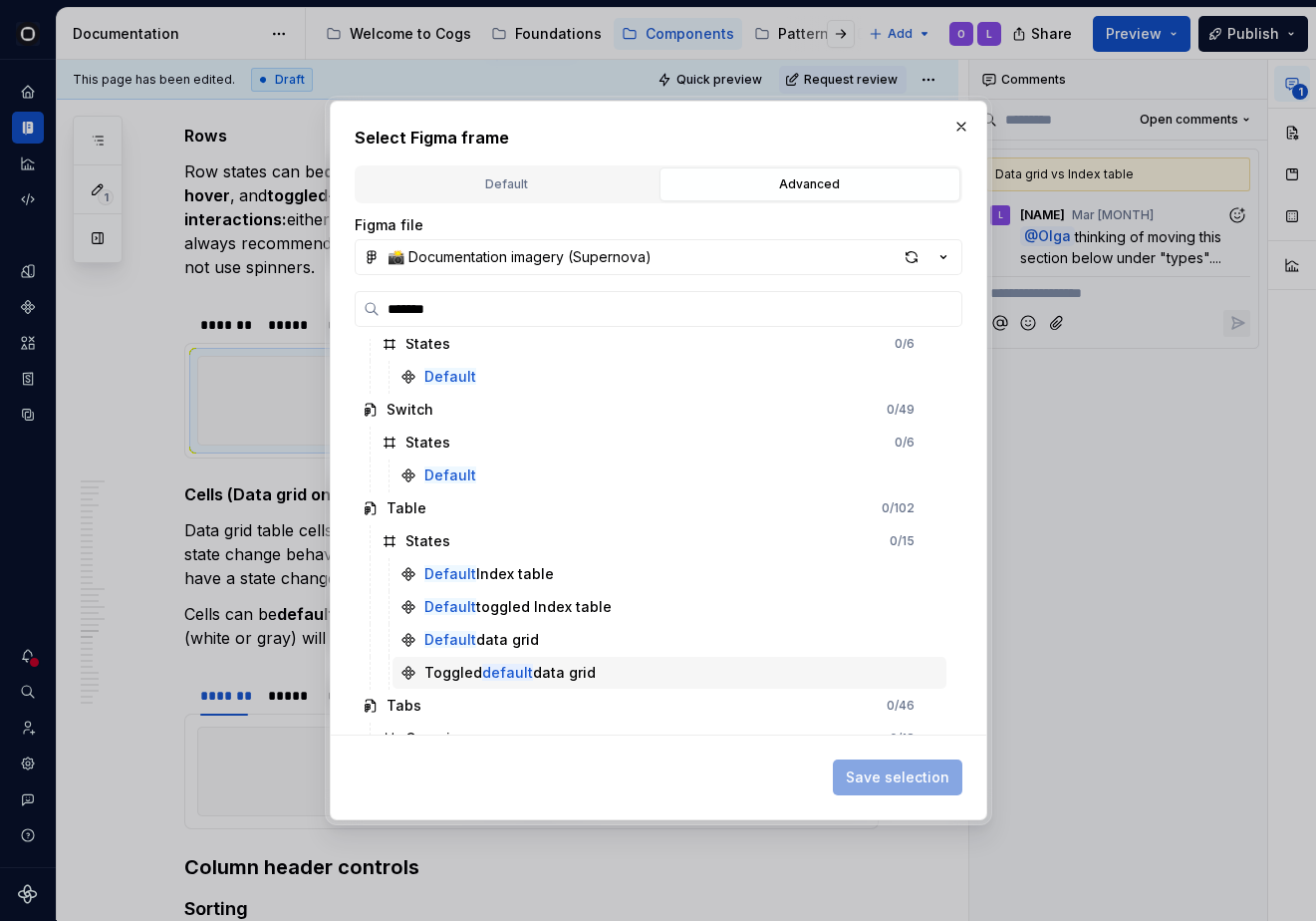 scroll, scrollTop: 3085, scrollLeft: 0, axis: vertical 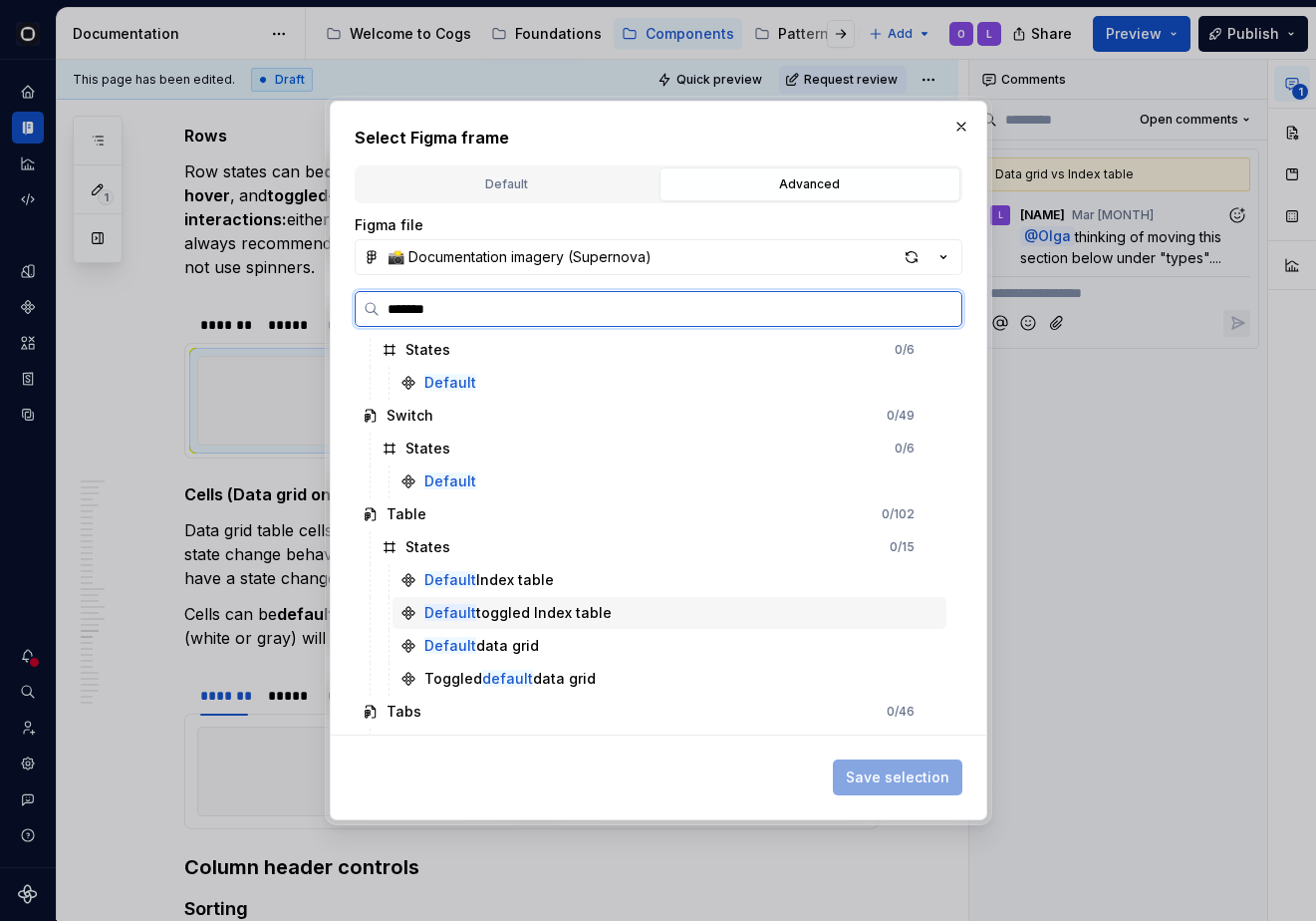click on "Default  toggled Index table" at bounding box center [518, 613] 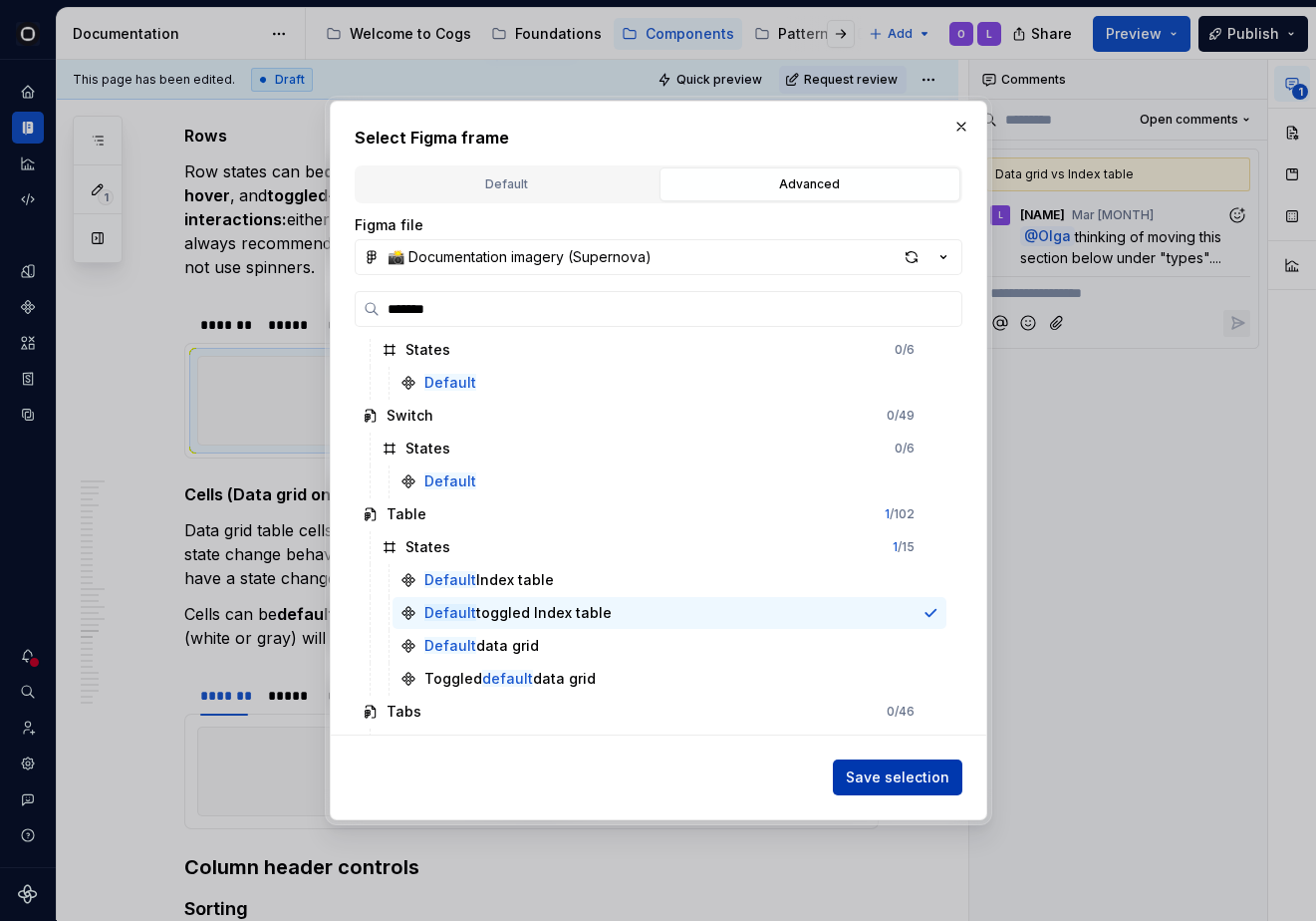 click on "Save selection" at bounding box center [898, 777] 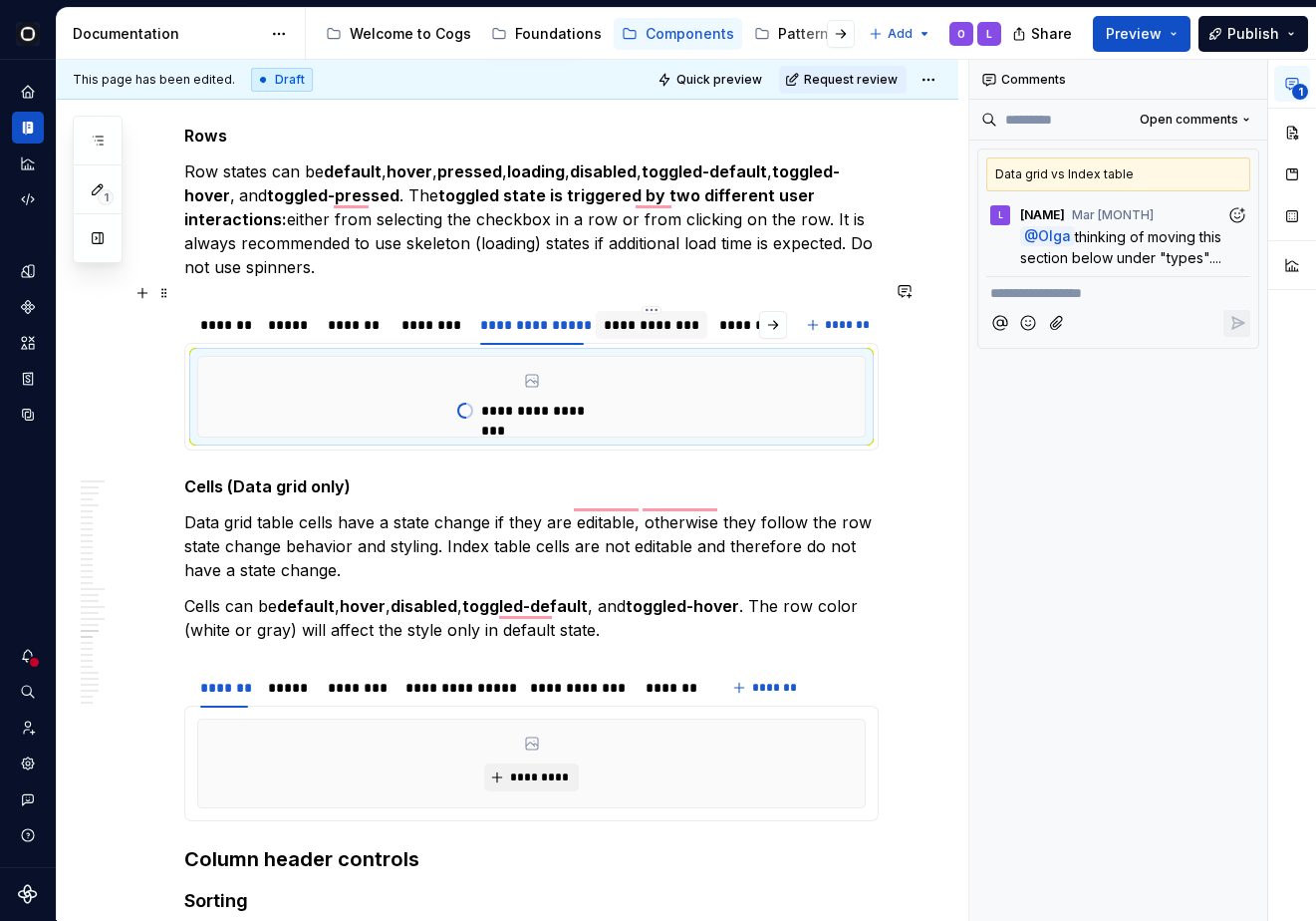 click on "**********" at bounding box center (652, 325) 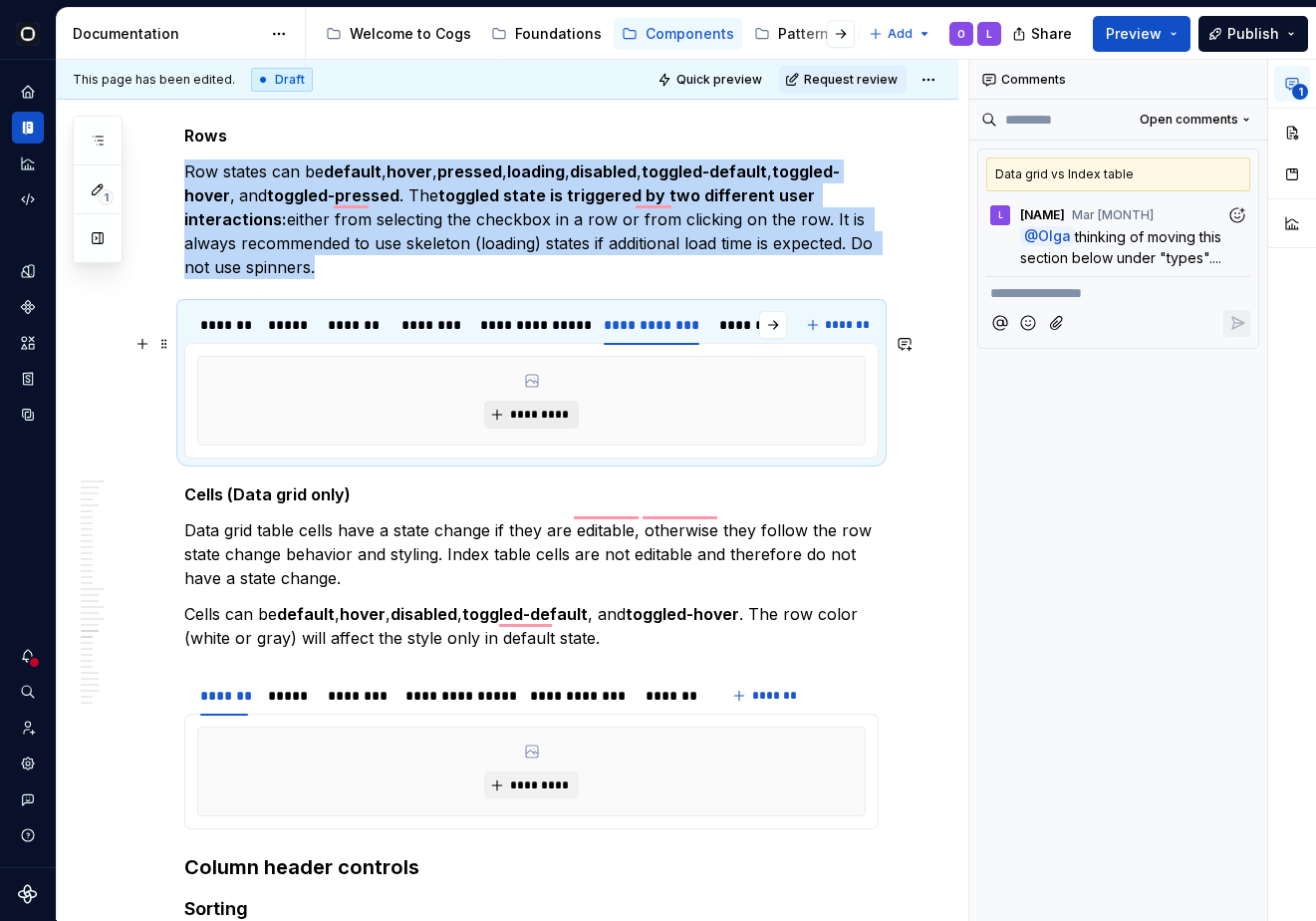 click on "*********" at bounding box center (539, 415) 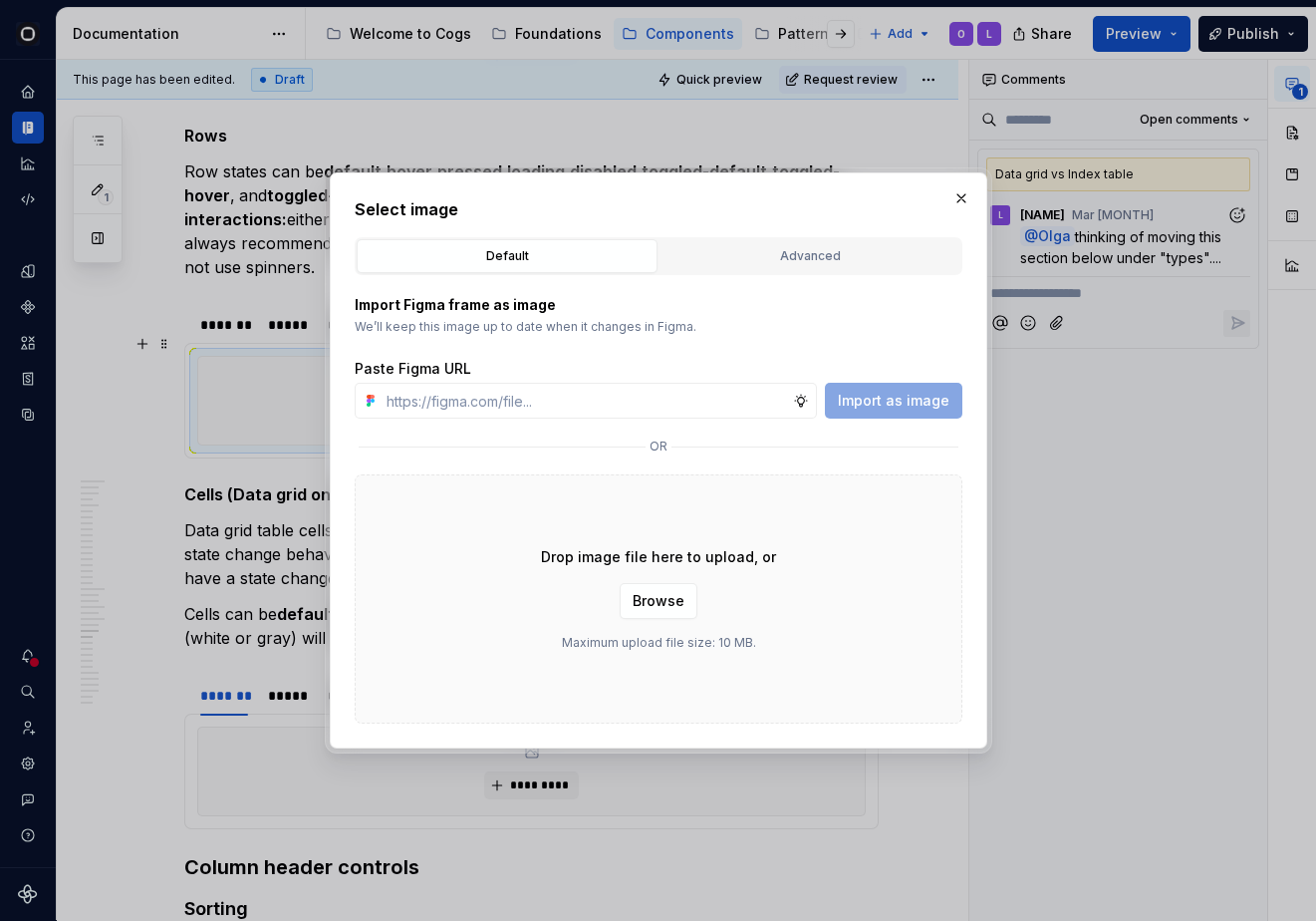 type on "*" 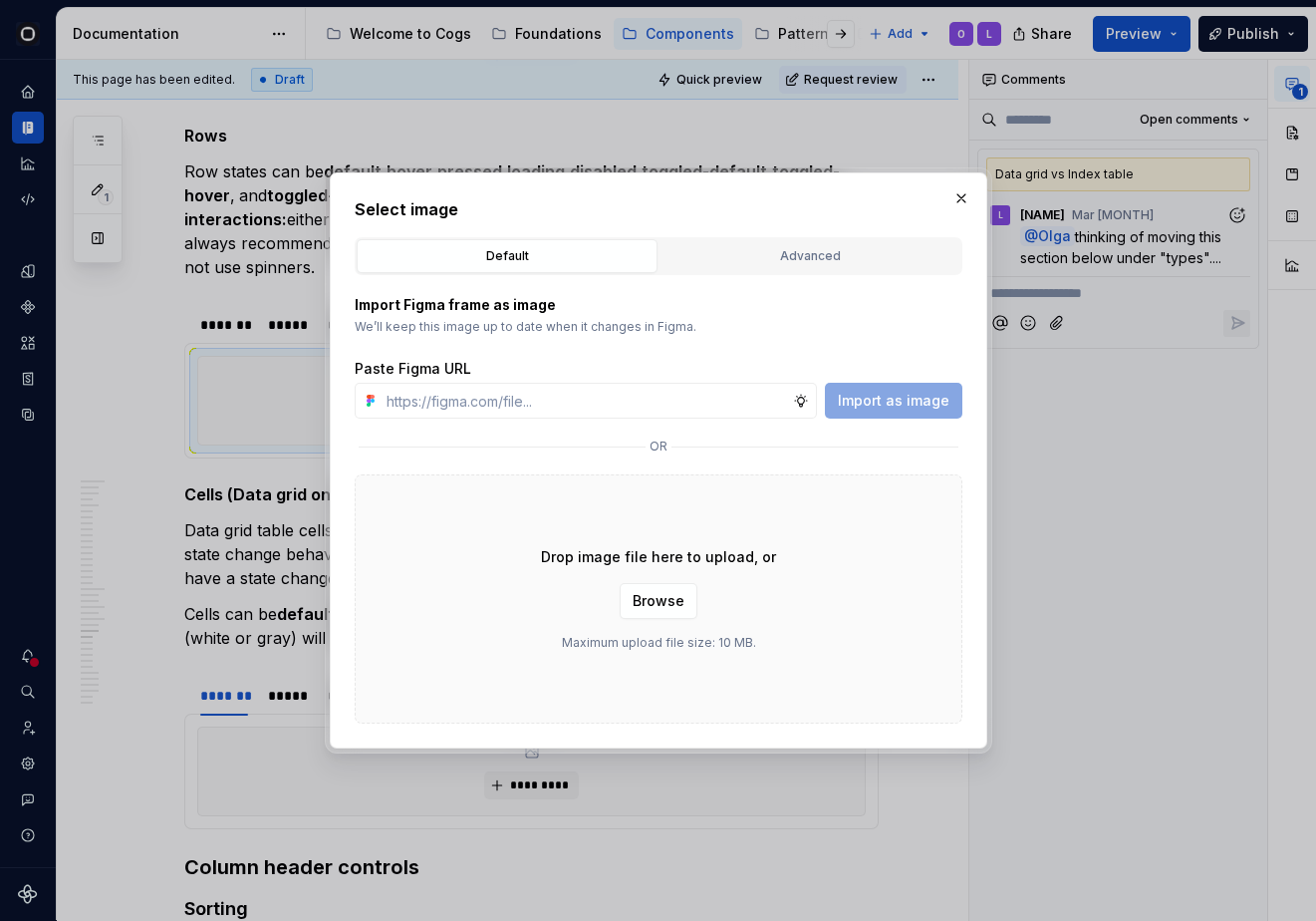 click on "Default Advanced" at bounding box center (658, 256) 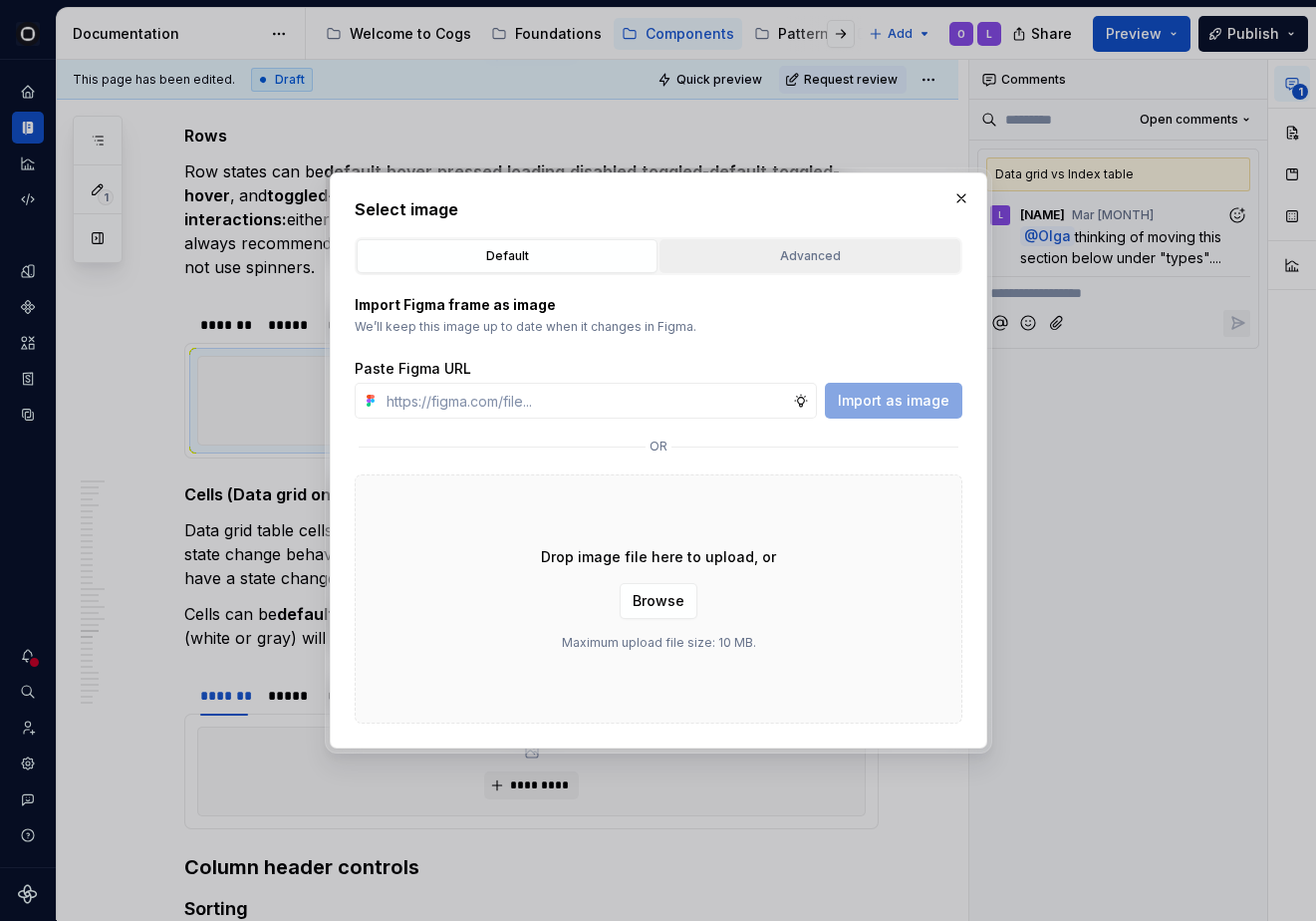click on "Advanced" at bounding box center (810, 256) 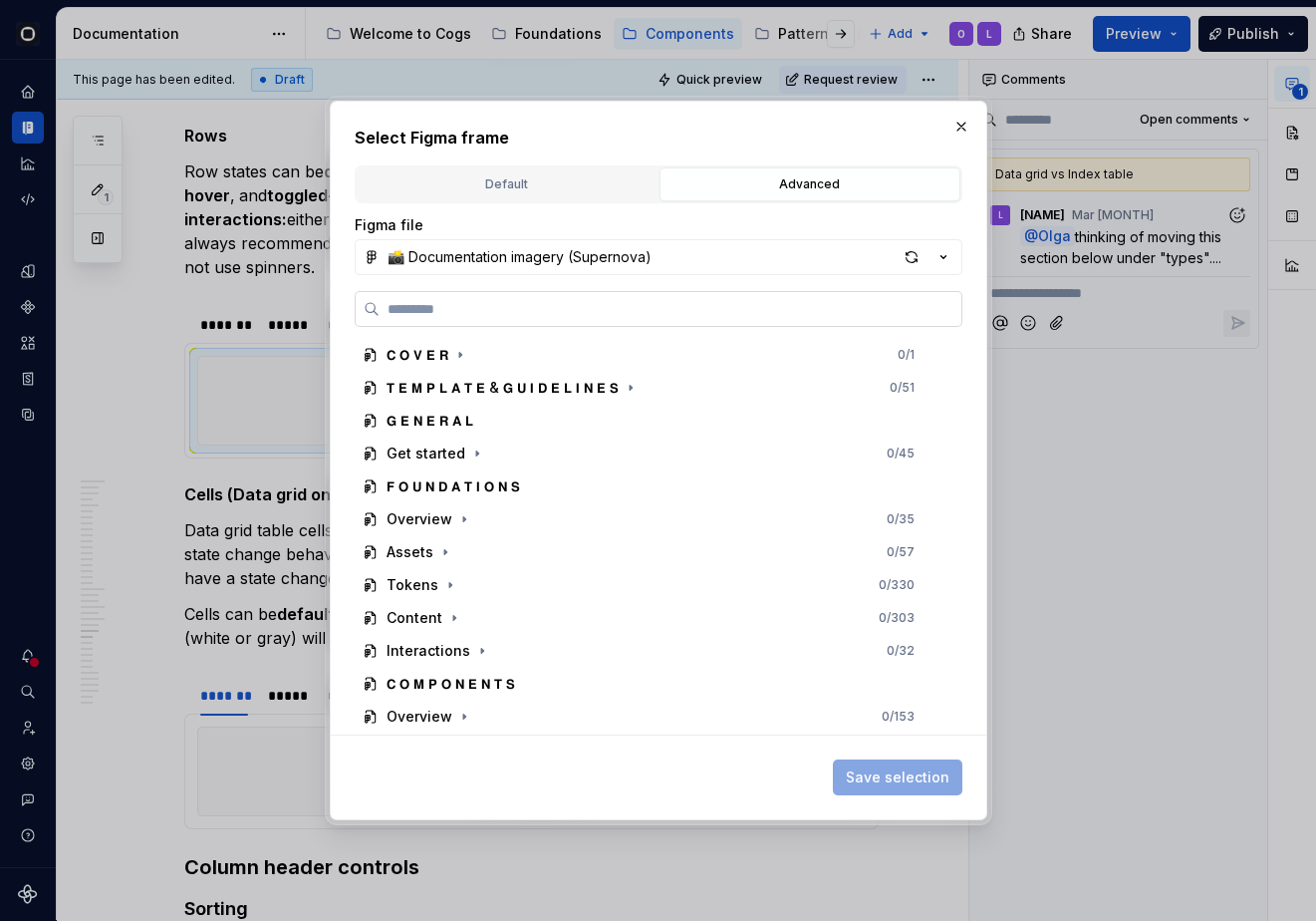 click at bounding box center [658, 309] 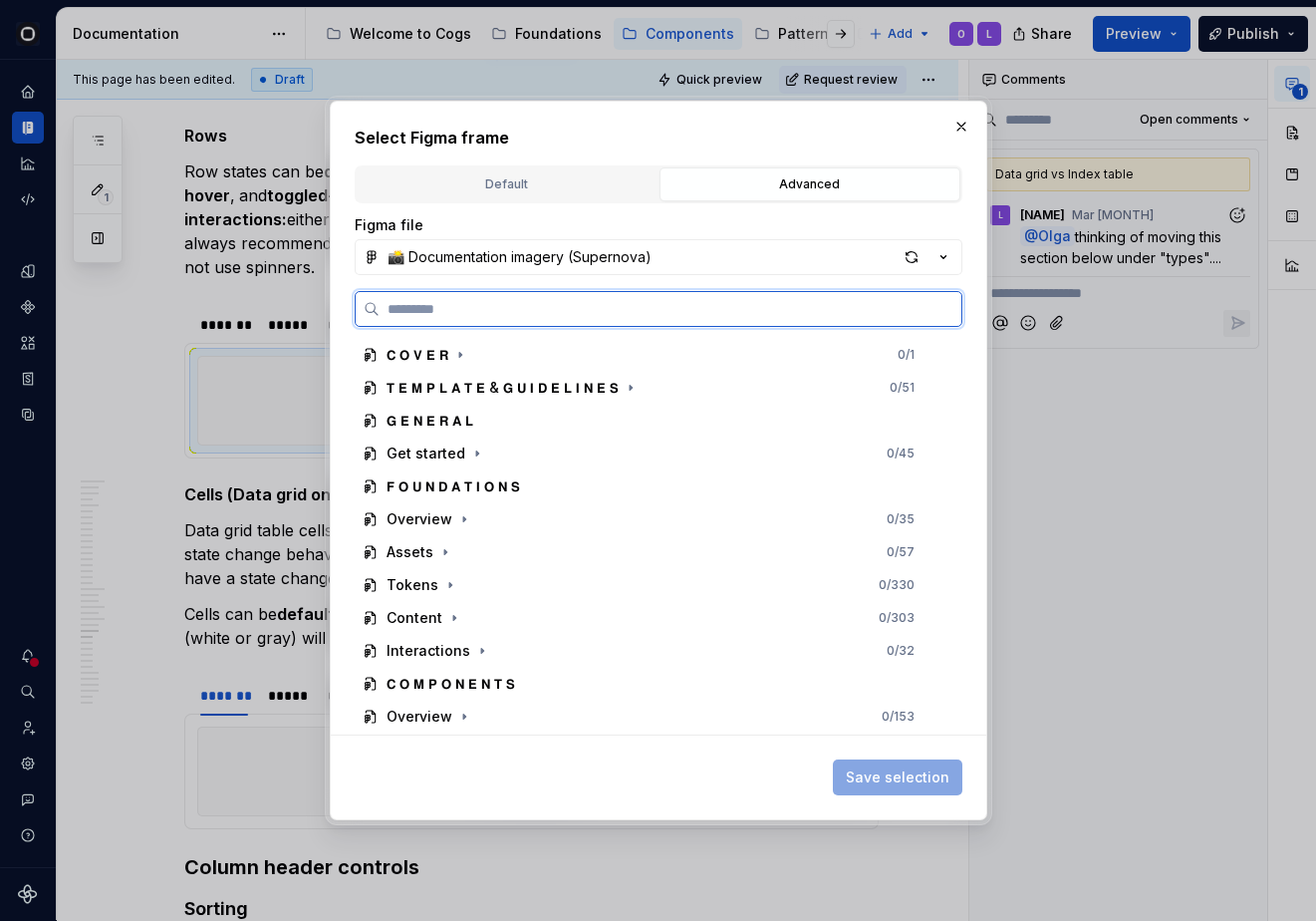 click at bounding box center [670, 309] 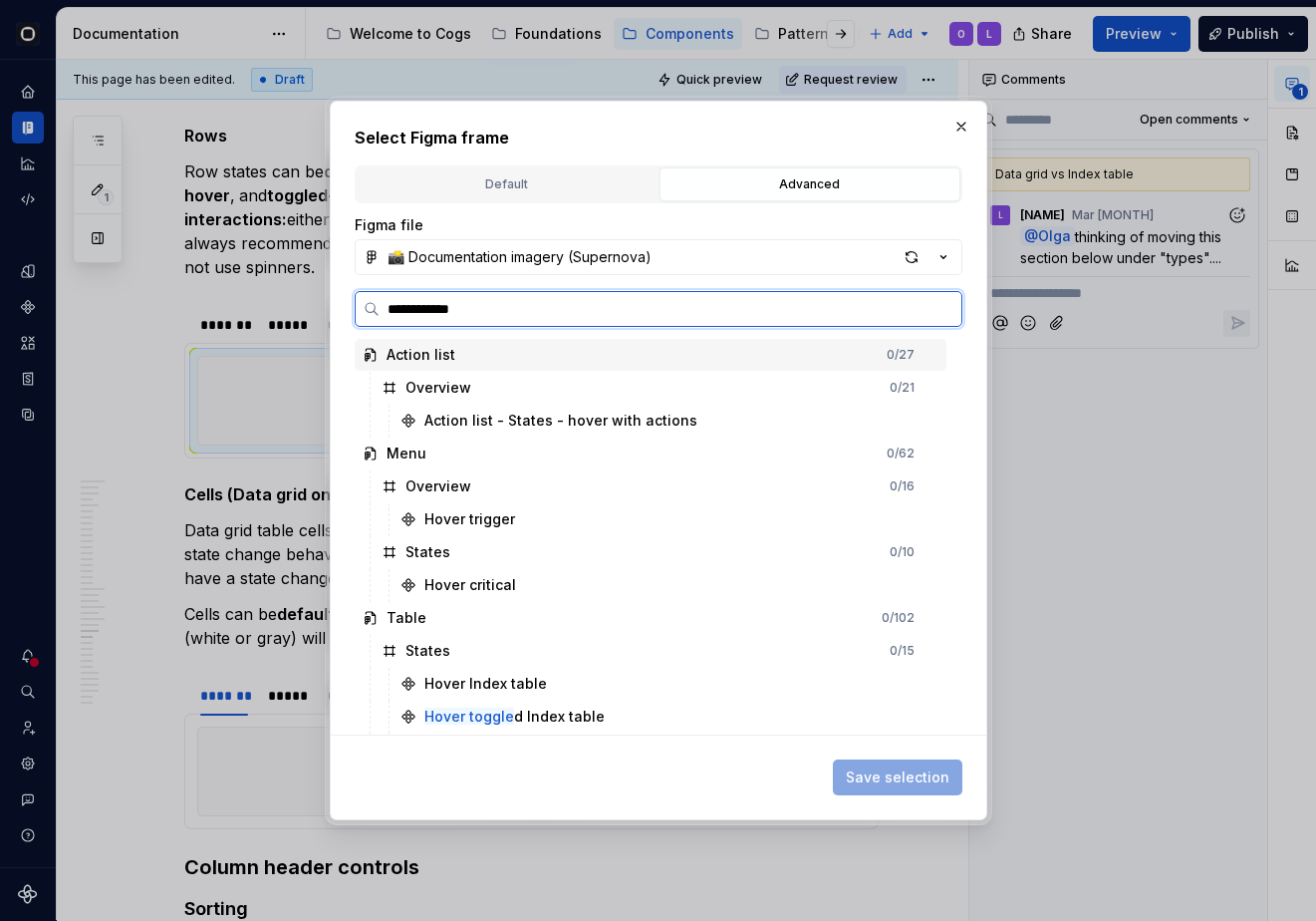 type on "**********" 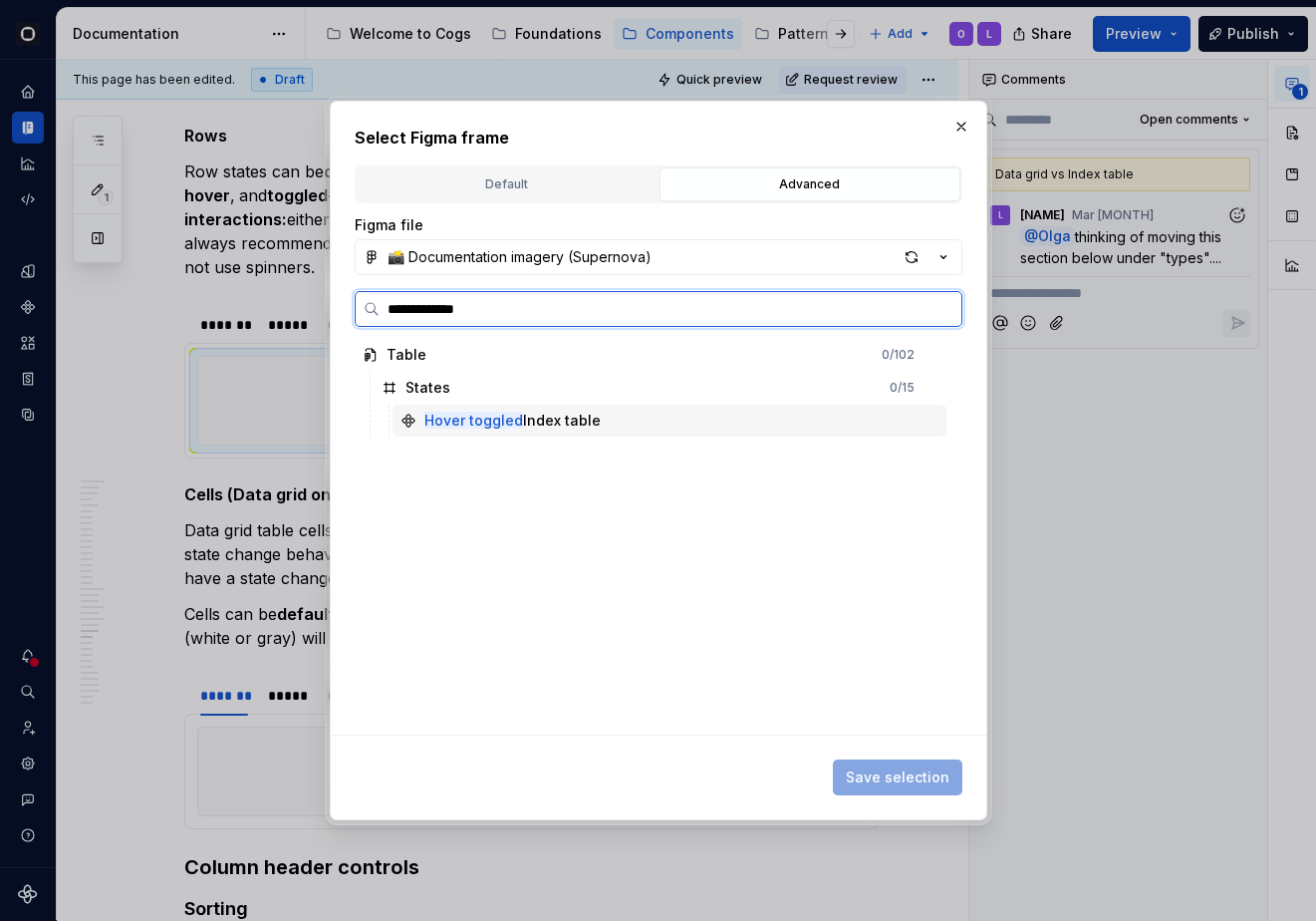 click on "States 0 / 15" at bounding box center (659, 388) 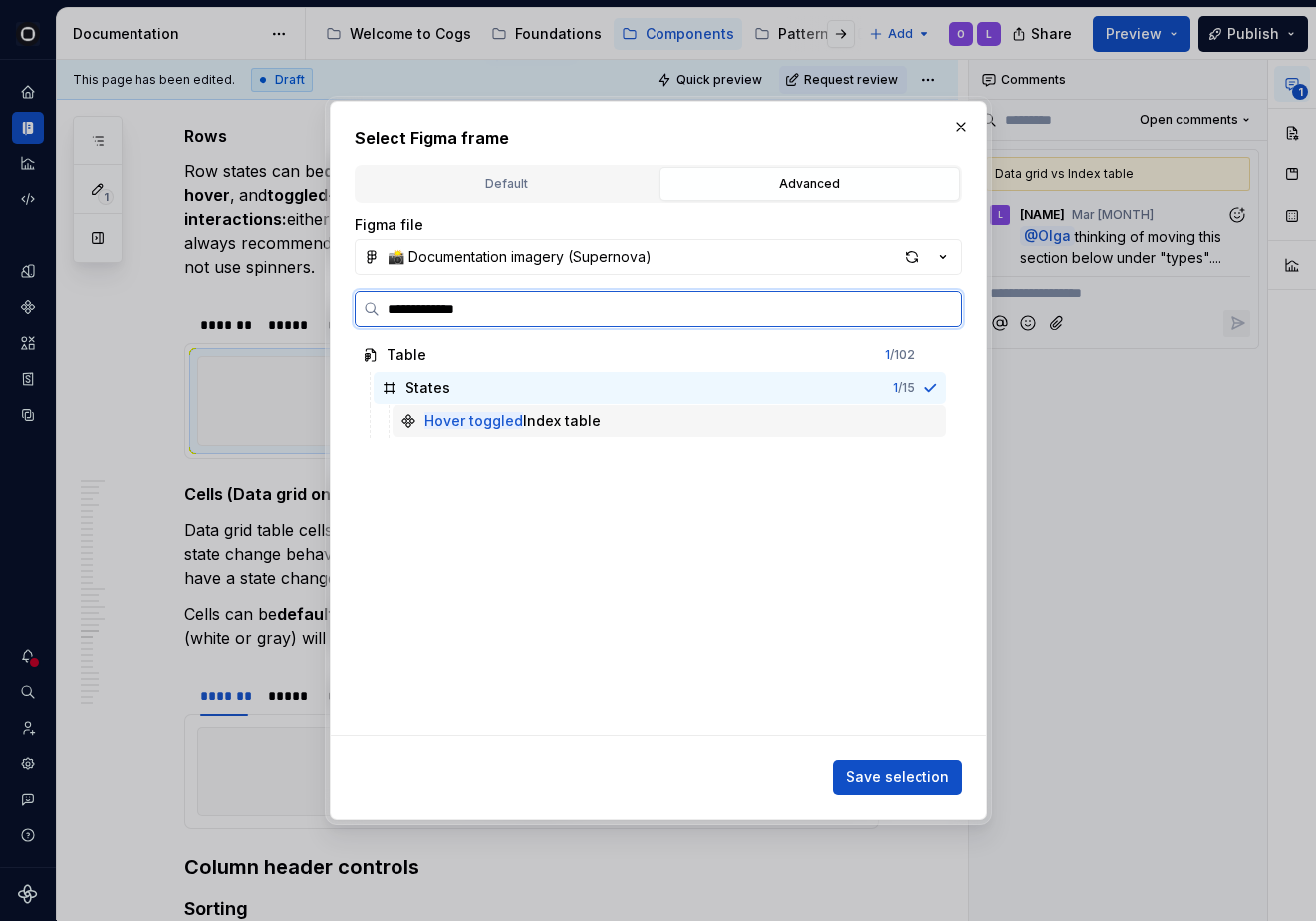 click on "Hover toggled  Index table" at bounding box center [669, 421] 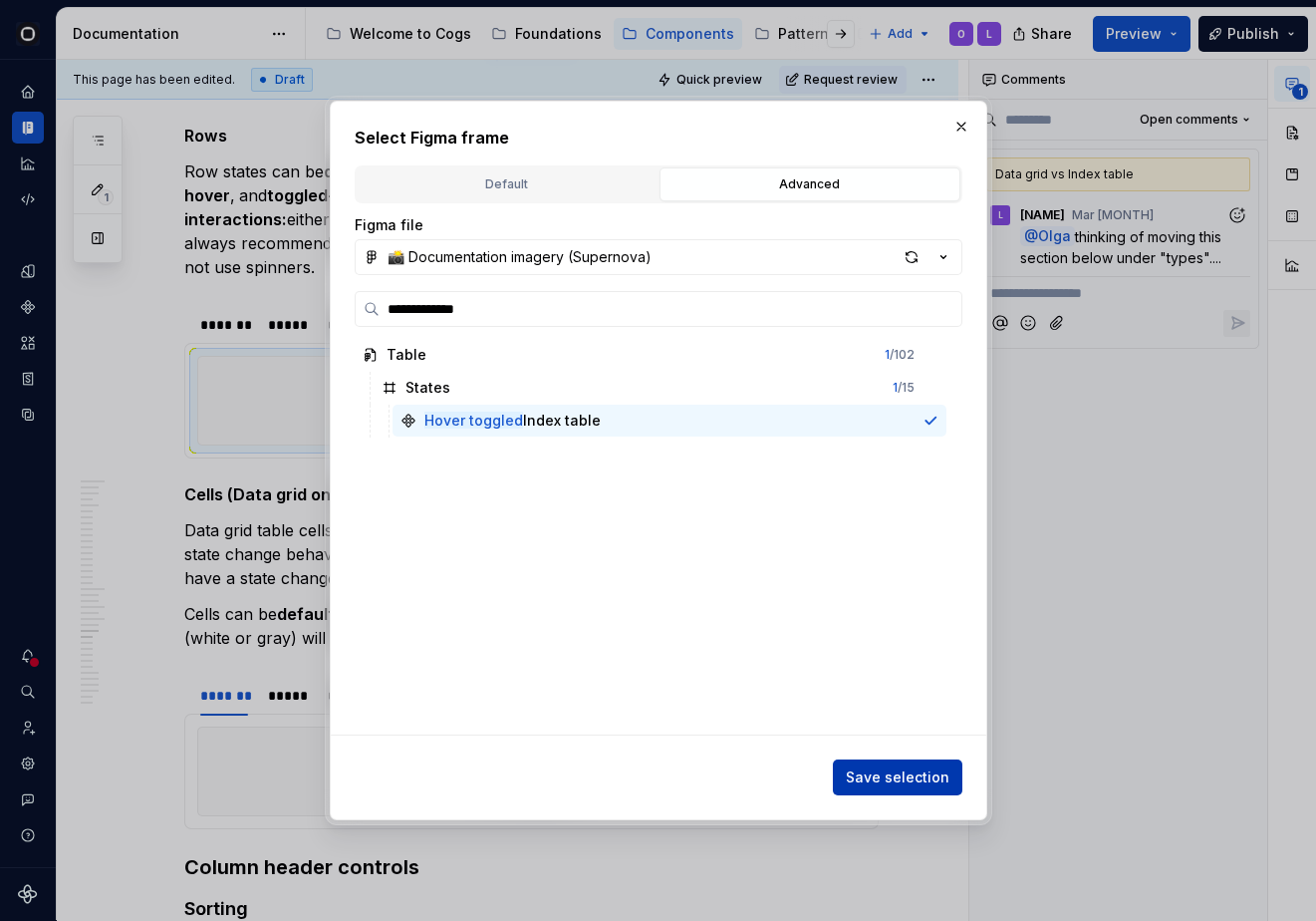 click on "Save selection" at bounding box center [898, 777] 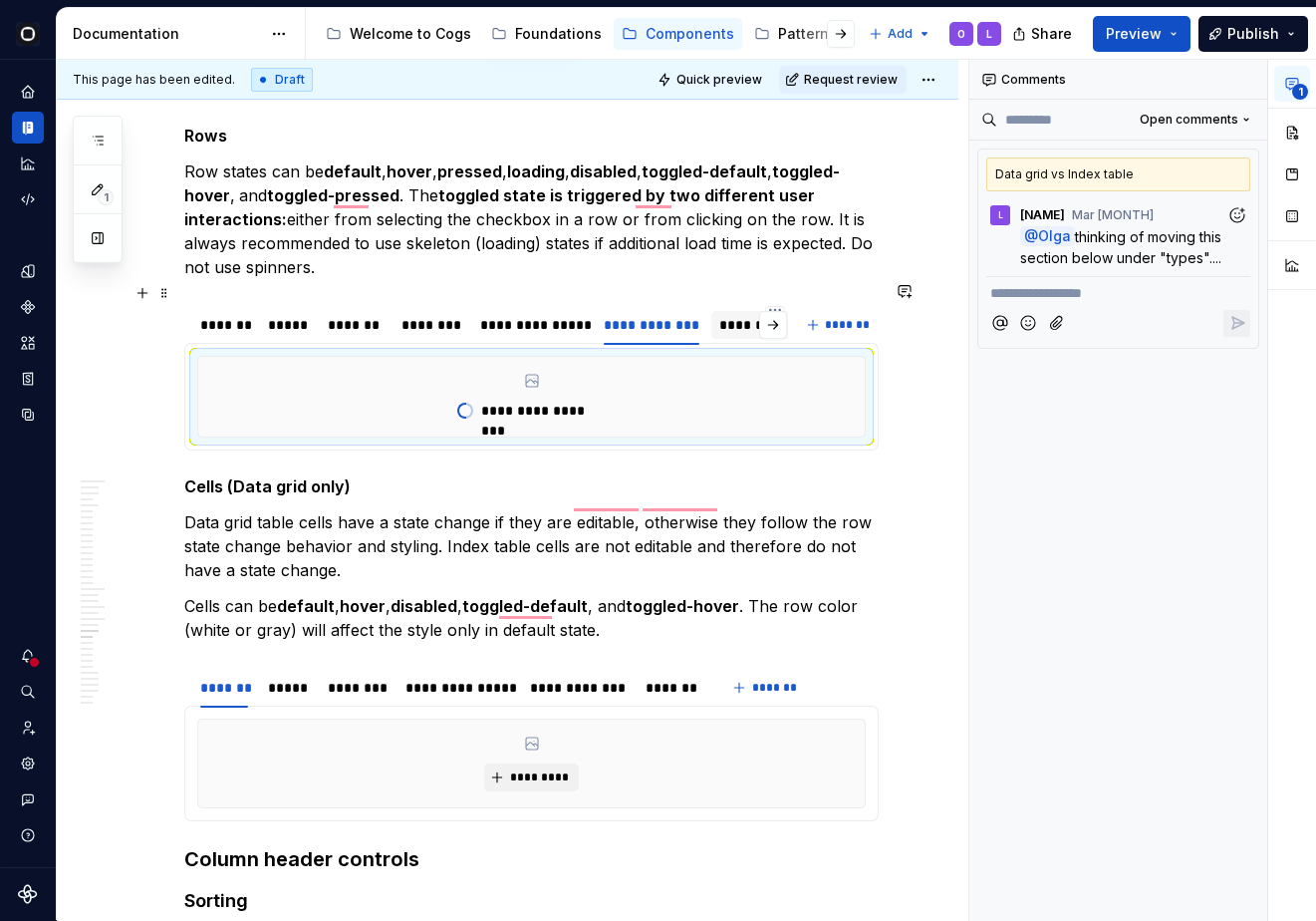 click on "**********" at bounding box center (775, 325) 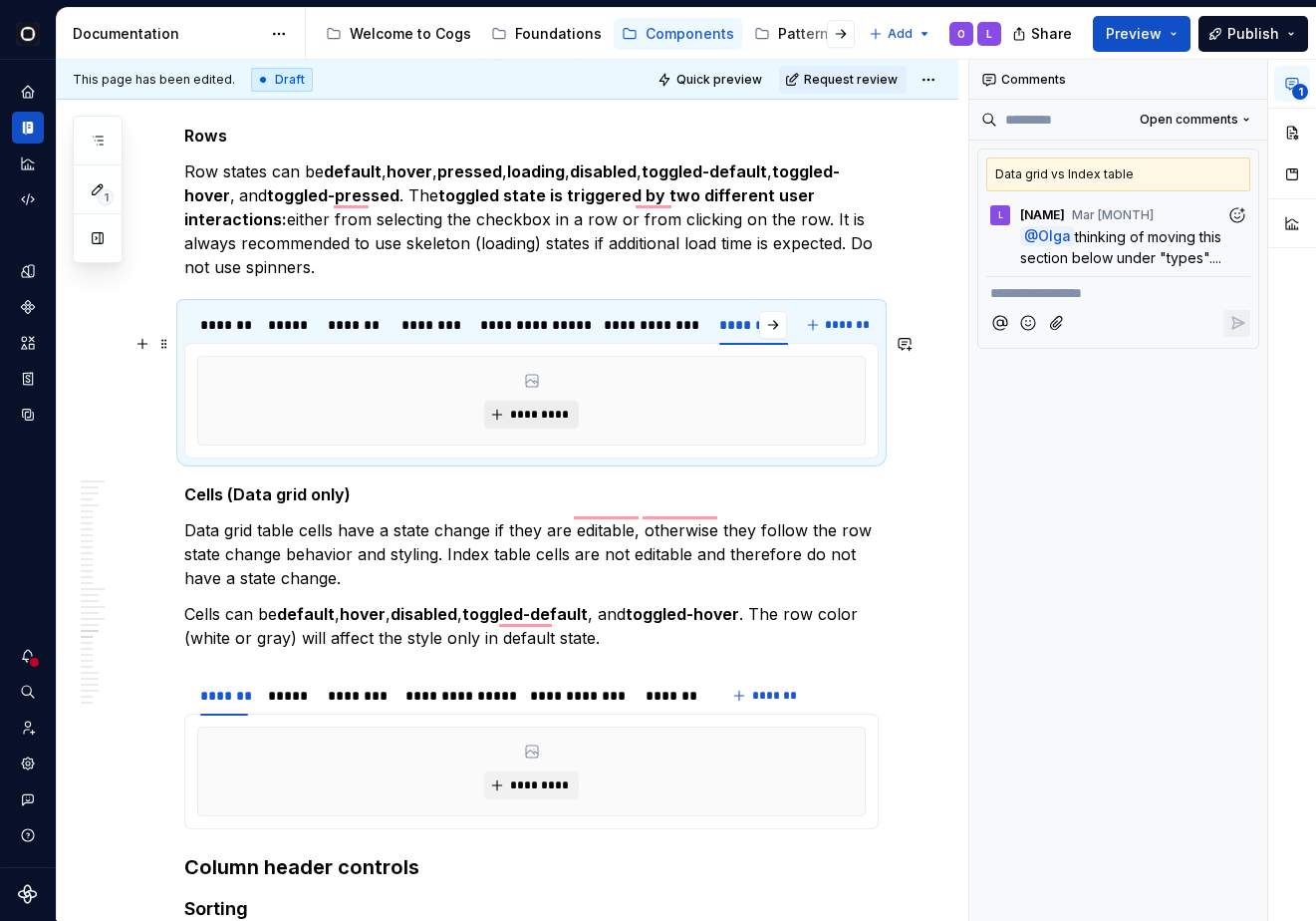 click on "*********" at bounding box center (531, 415) 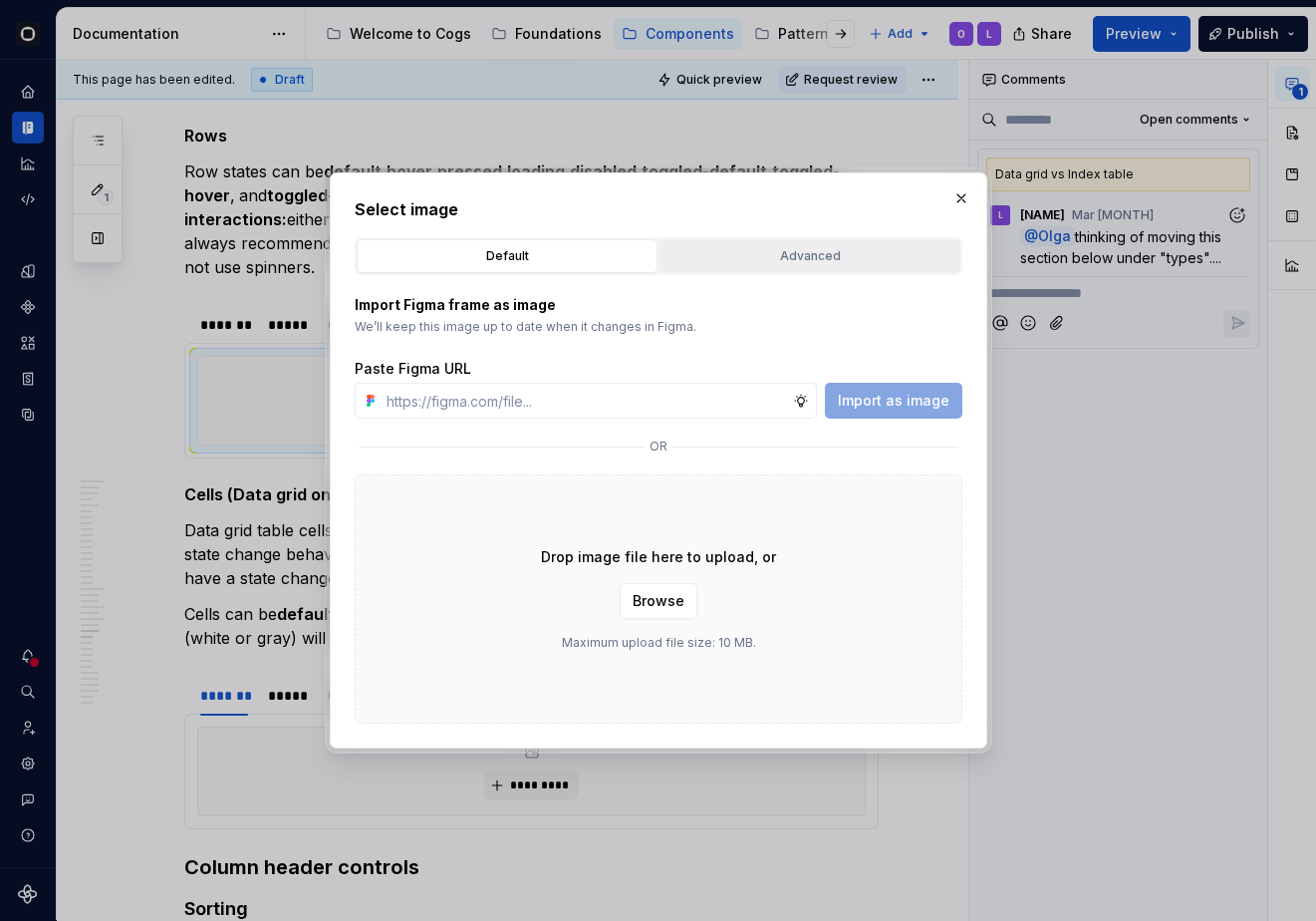 click on "Advanced" at bounding box center (810, 256) 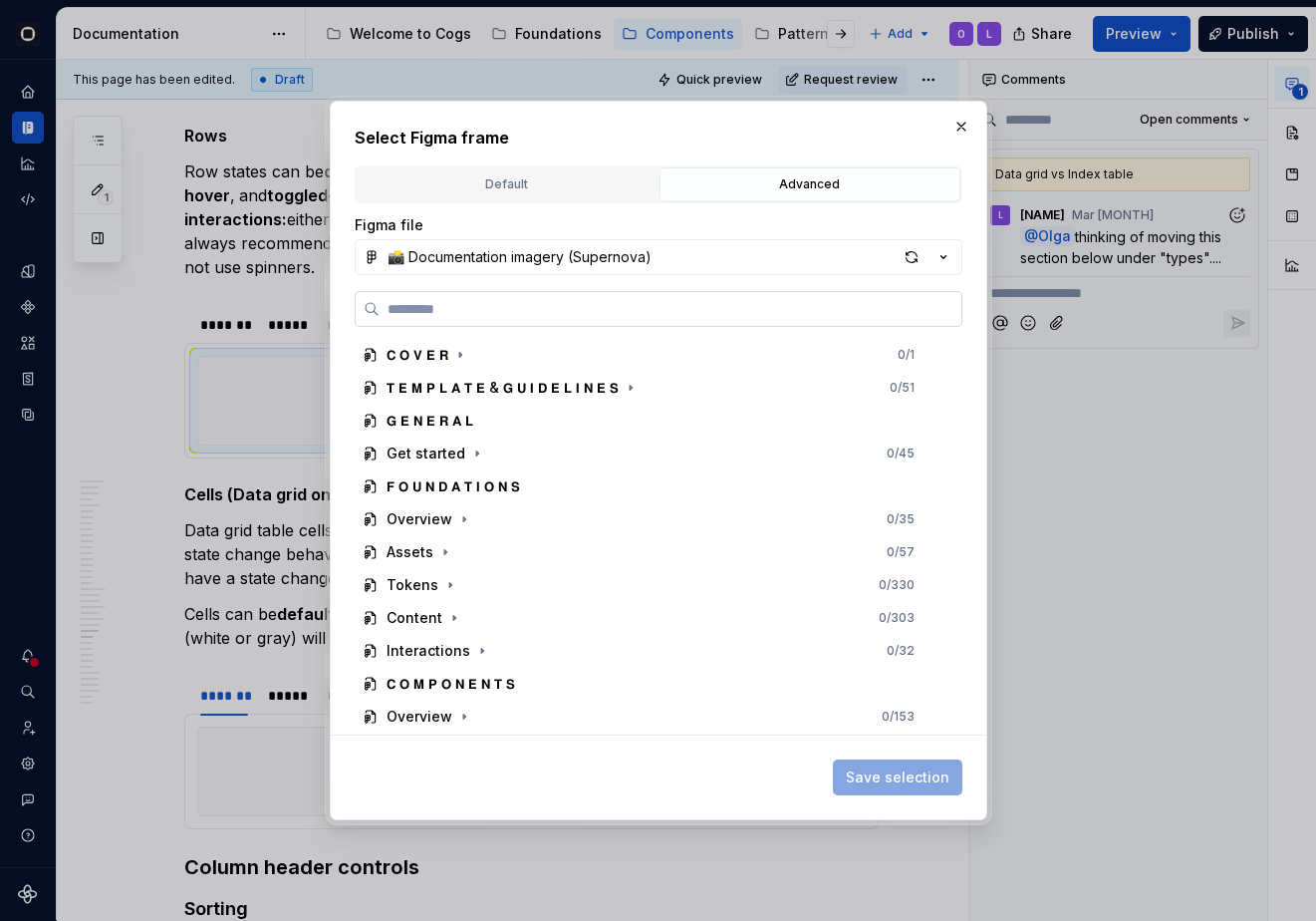 click at bounding box center [658, 309] 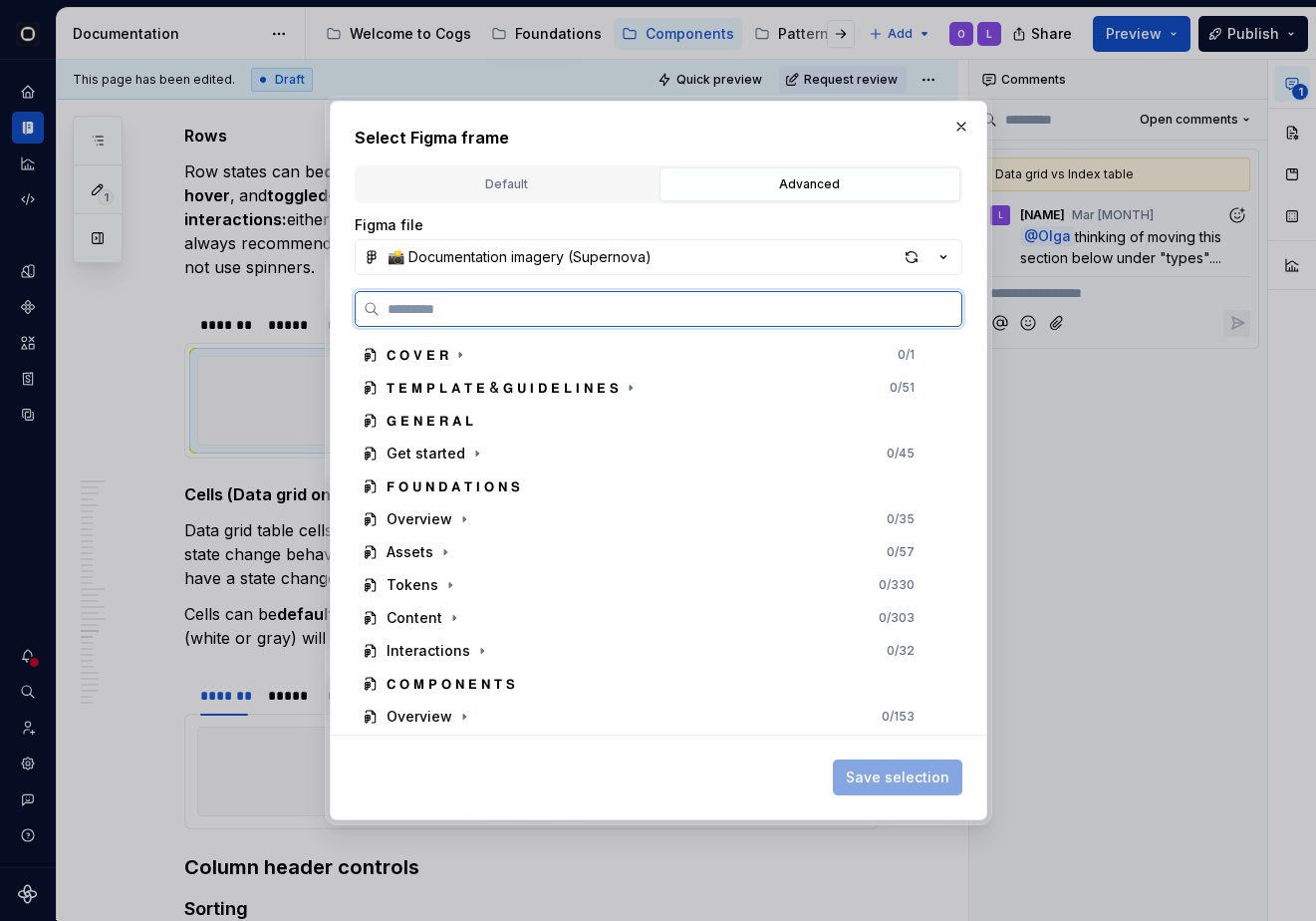 click at bounding box center [670, 309] 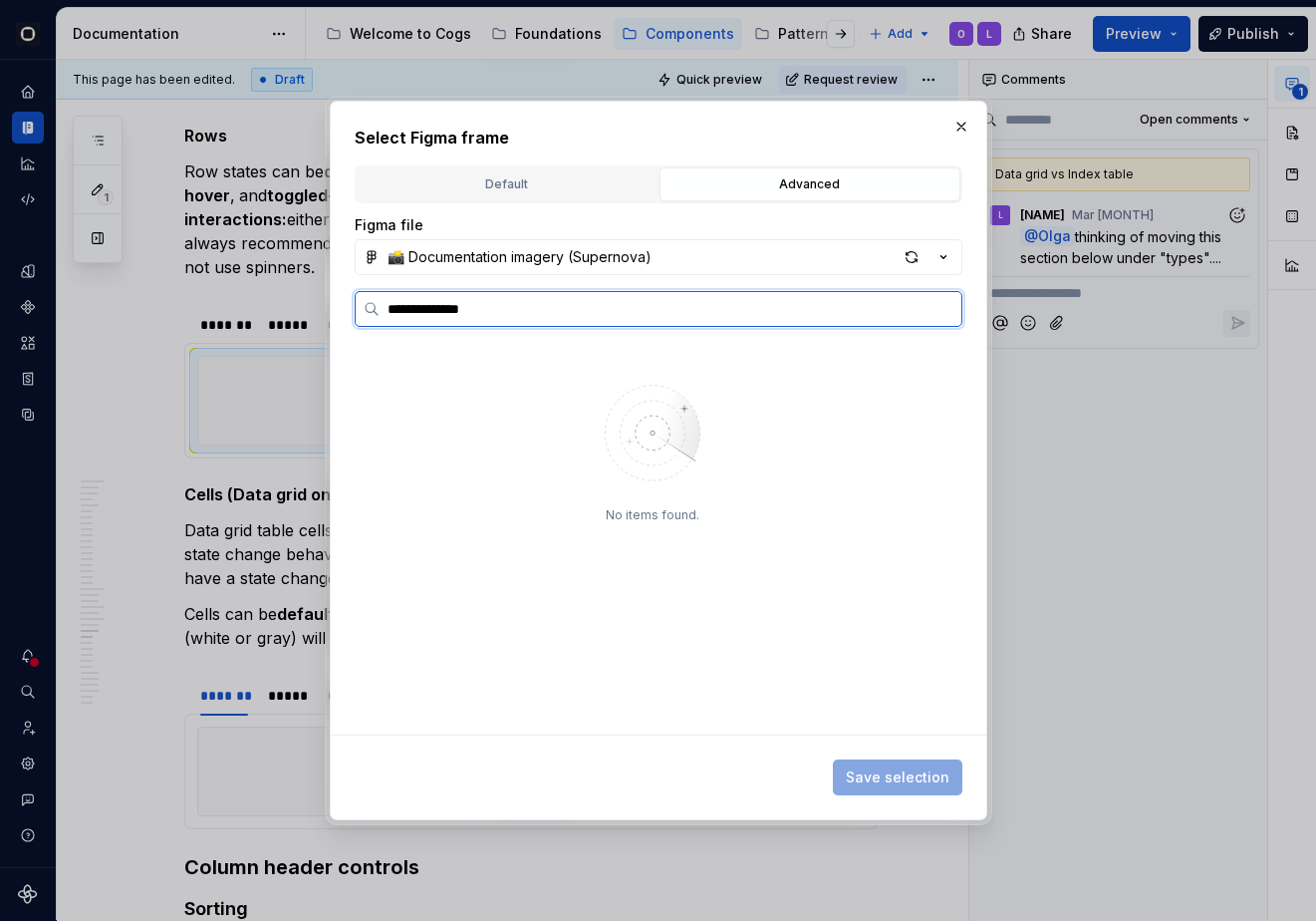 click on "**********" at bounding box center [670, 309] 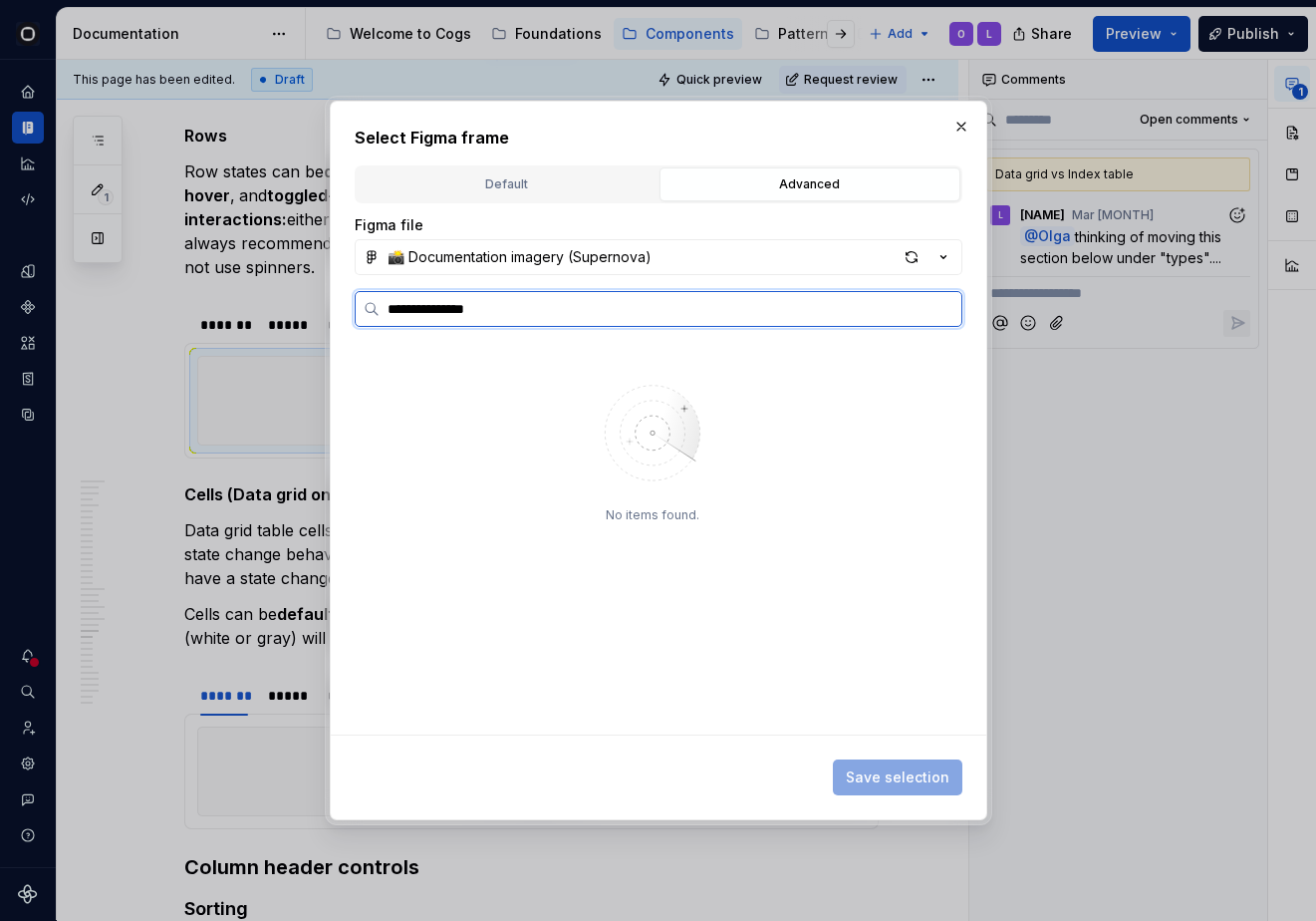 type on "**********" 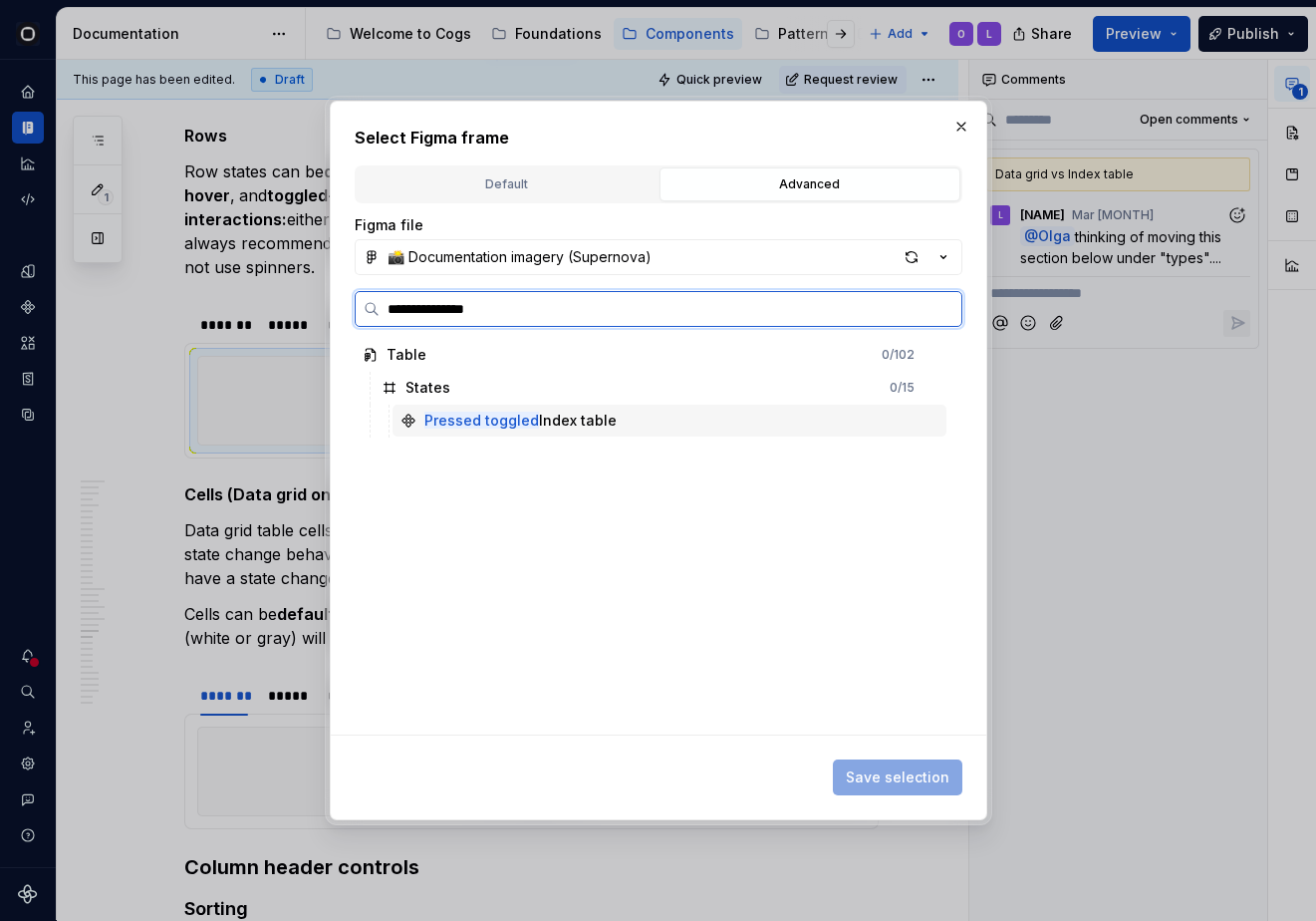 click on "Pressed toggled  Index table" at bounding box center [520, 421] 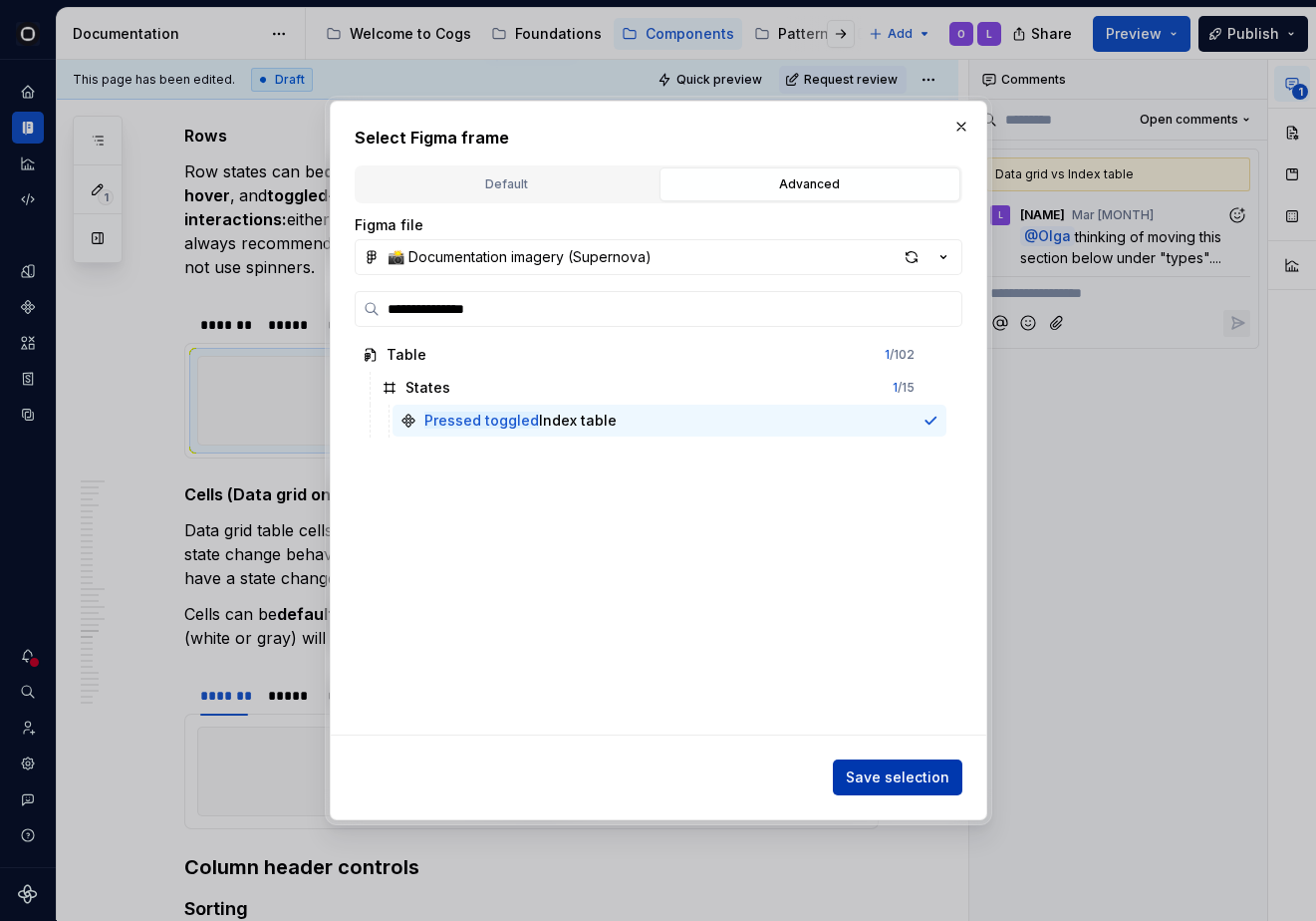 click on "Save selection" at bounding box center (898, 777) 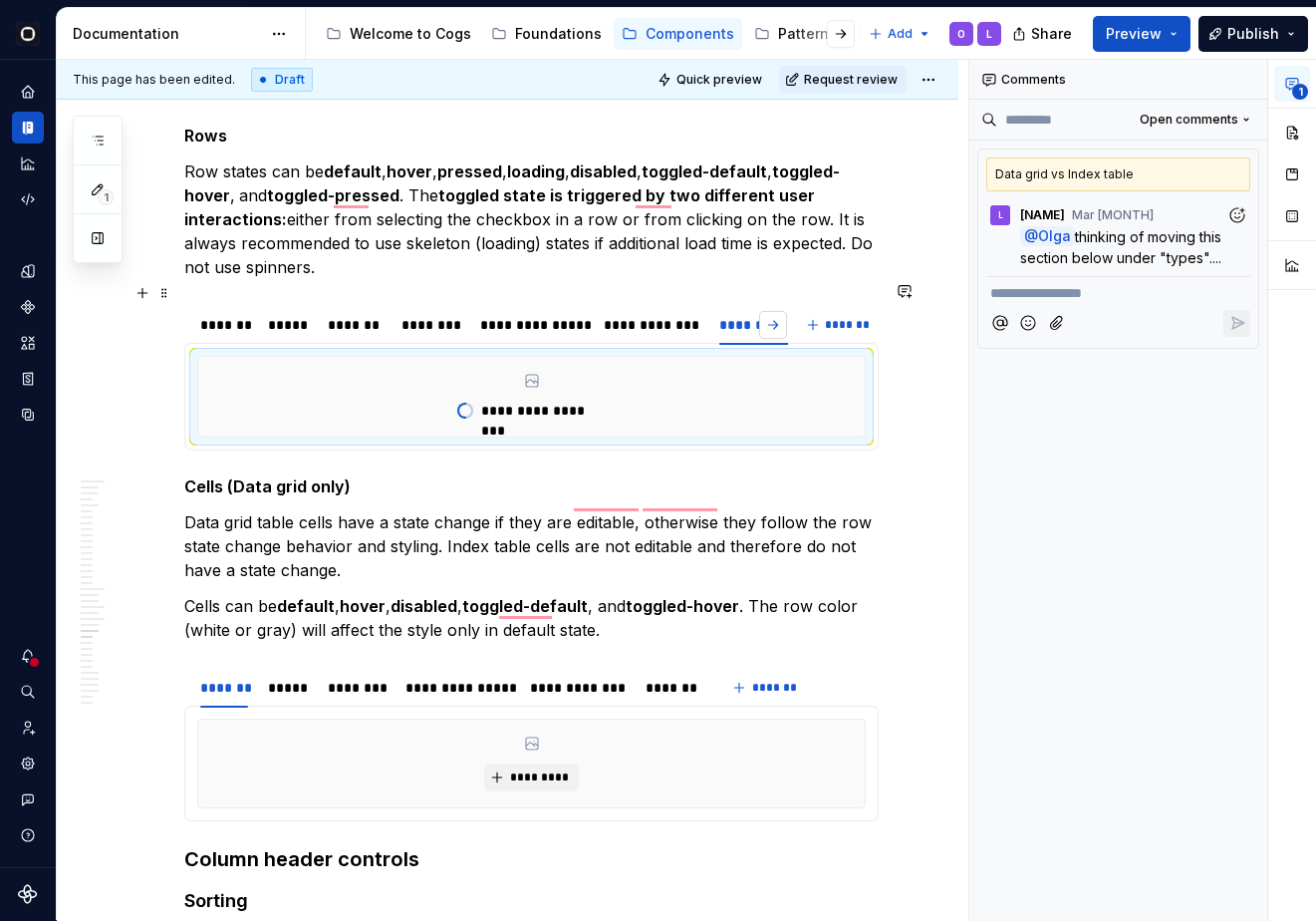 click at bounding box center (773, 325) 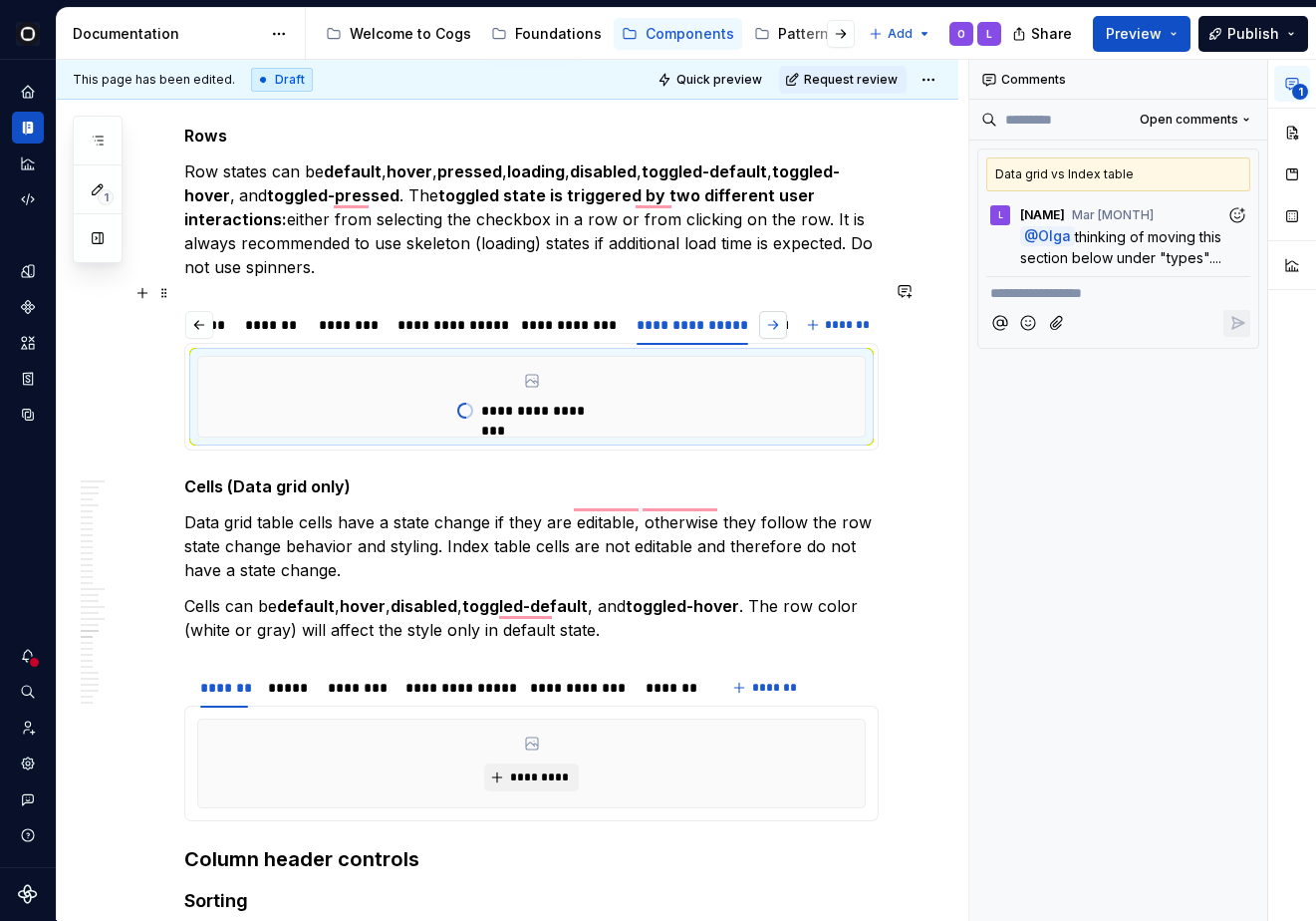 scroll, scrollTop: 0, scrollLeft: 123, axis: horizontal 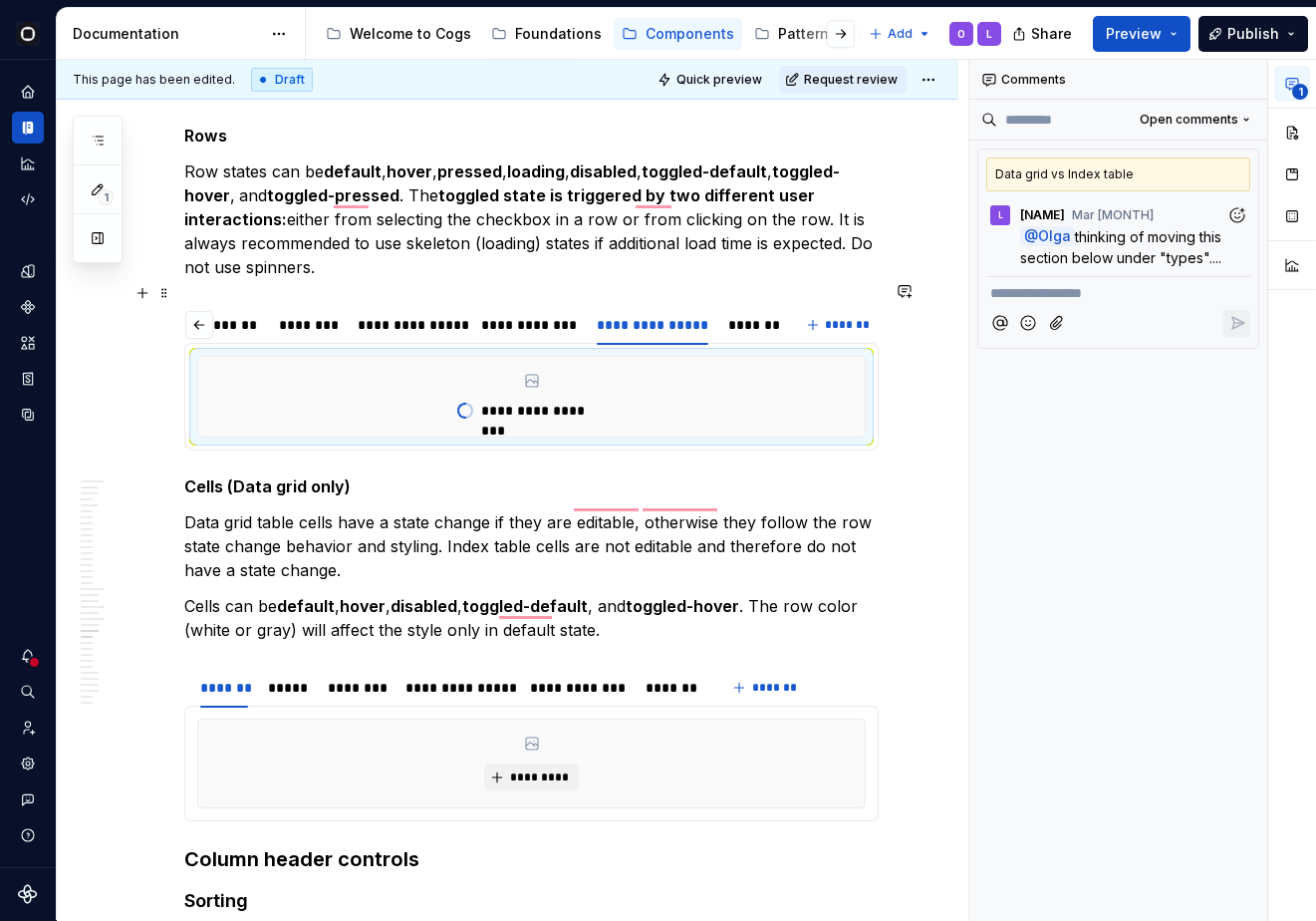 type on "*" 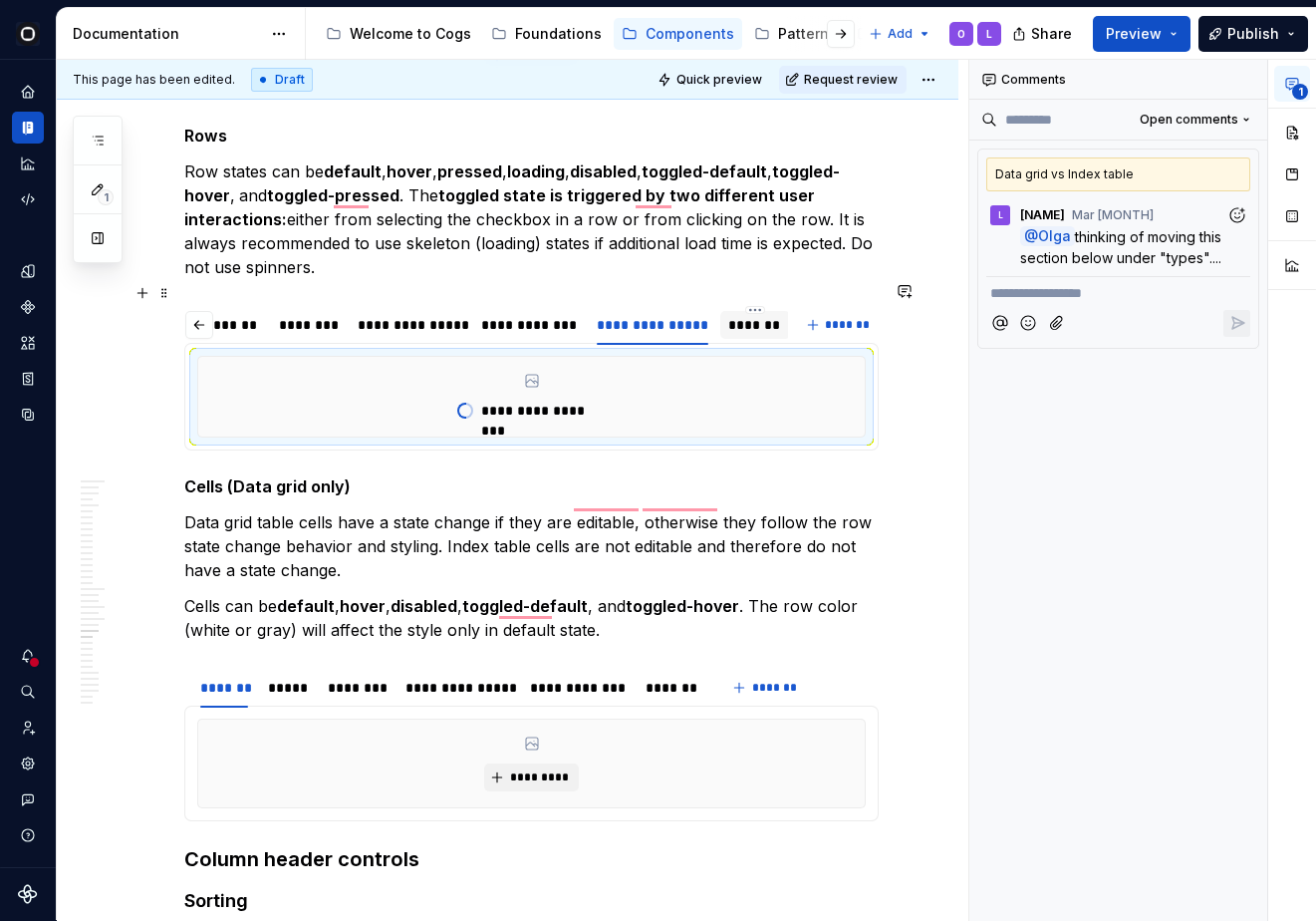 click on "*******" at bounding box center [755, 325] 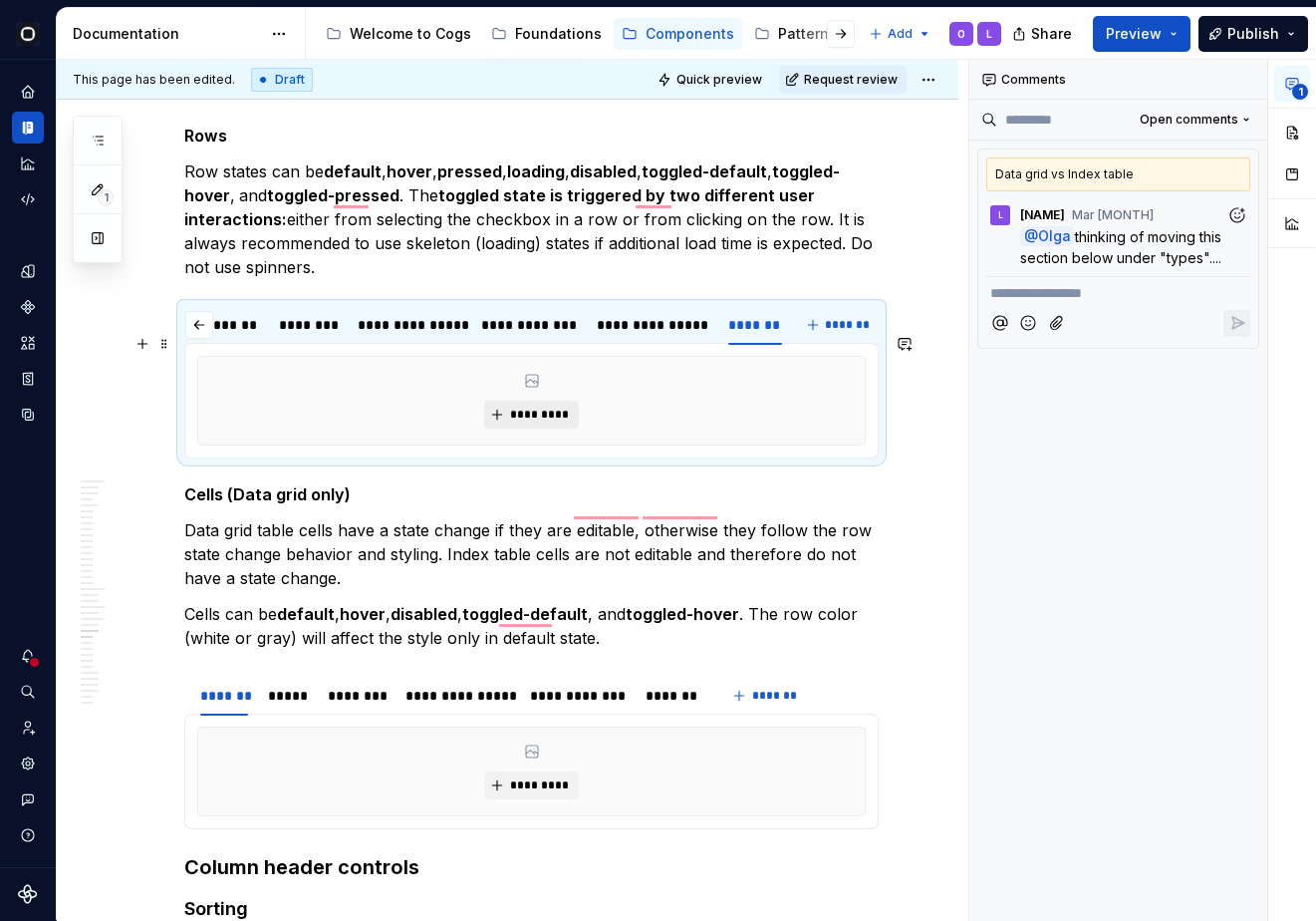 click on "*********" at bounding box center [531, 415] 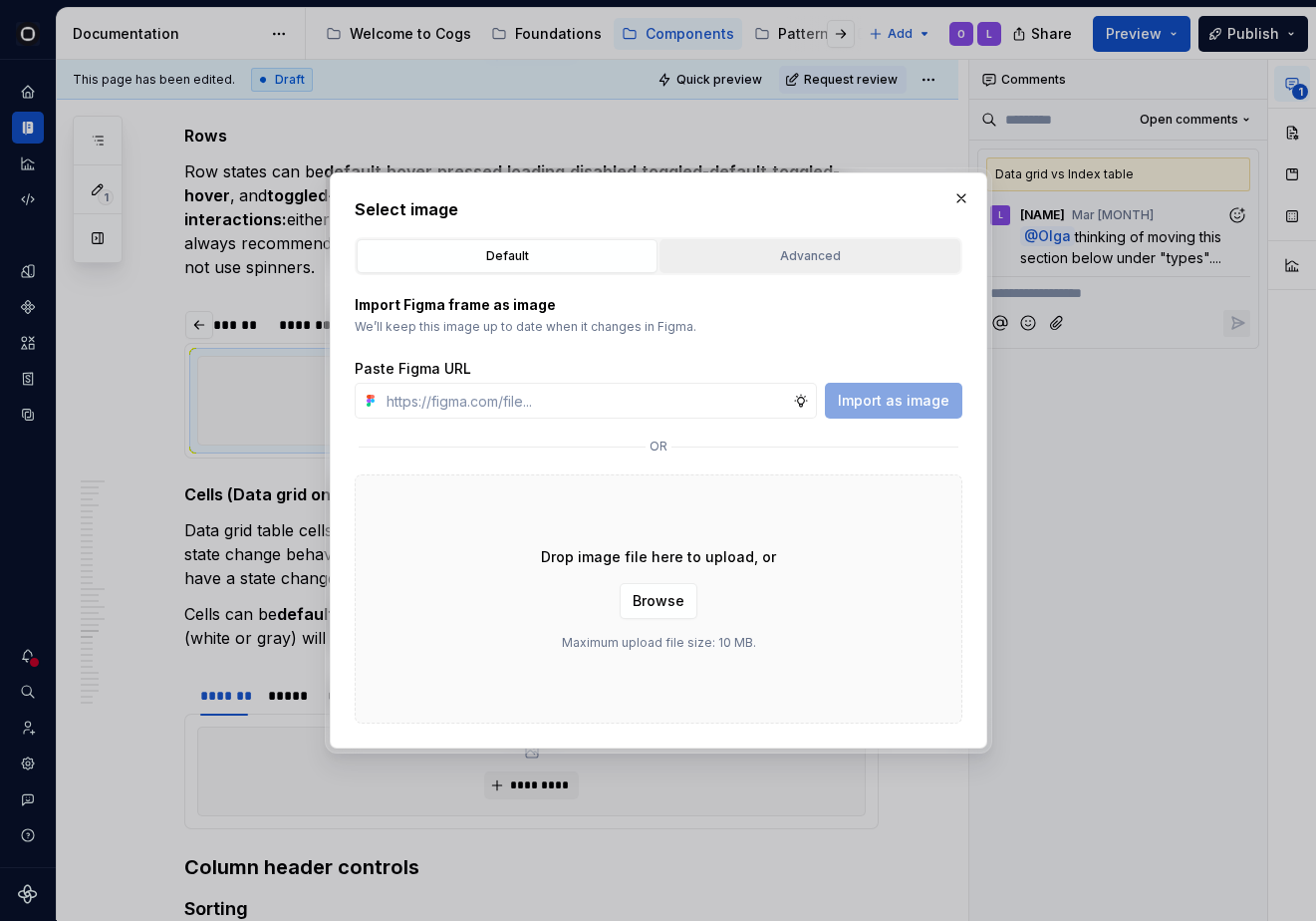 click on "Advanced" at bounding box center [810, 256] 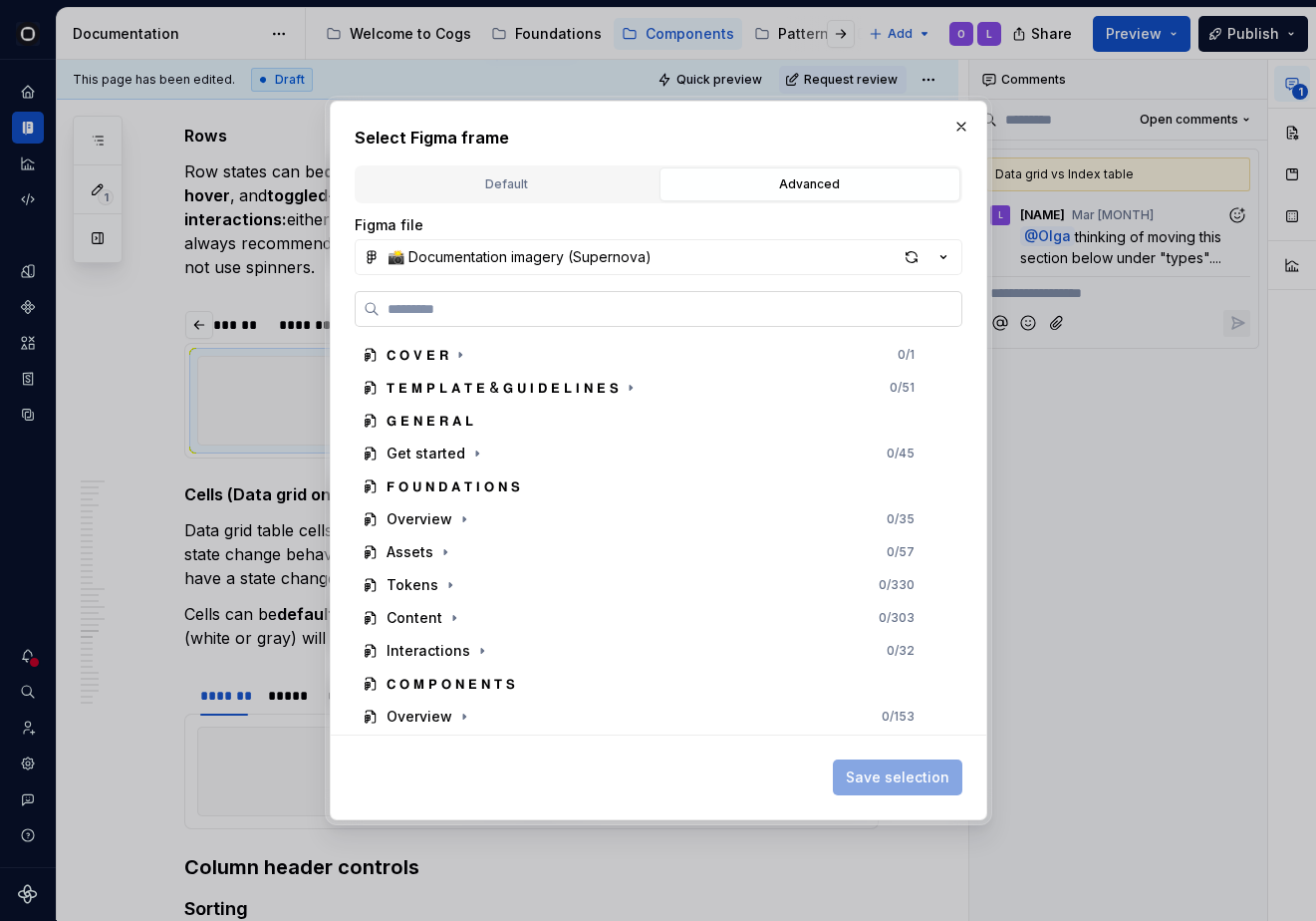 click at bounding box center (658, 309) 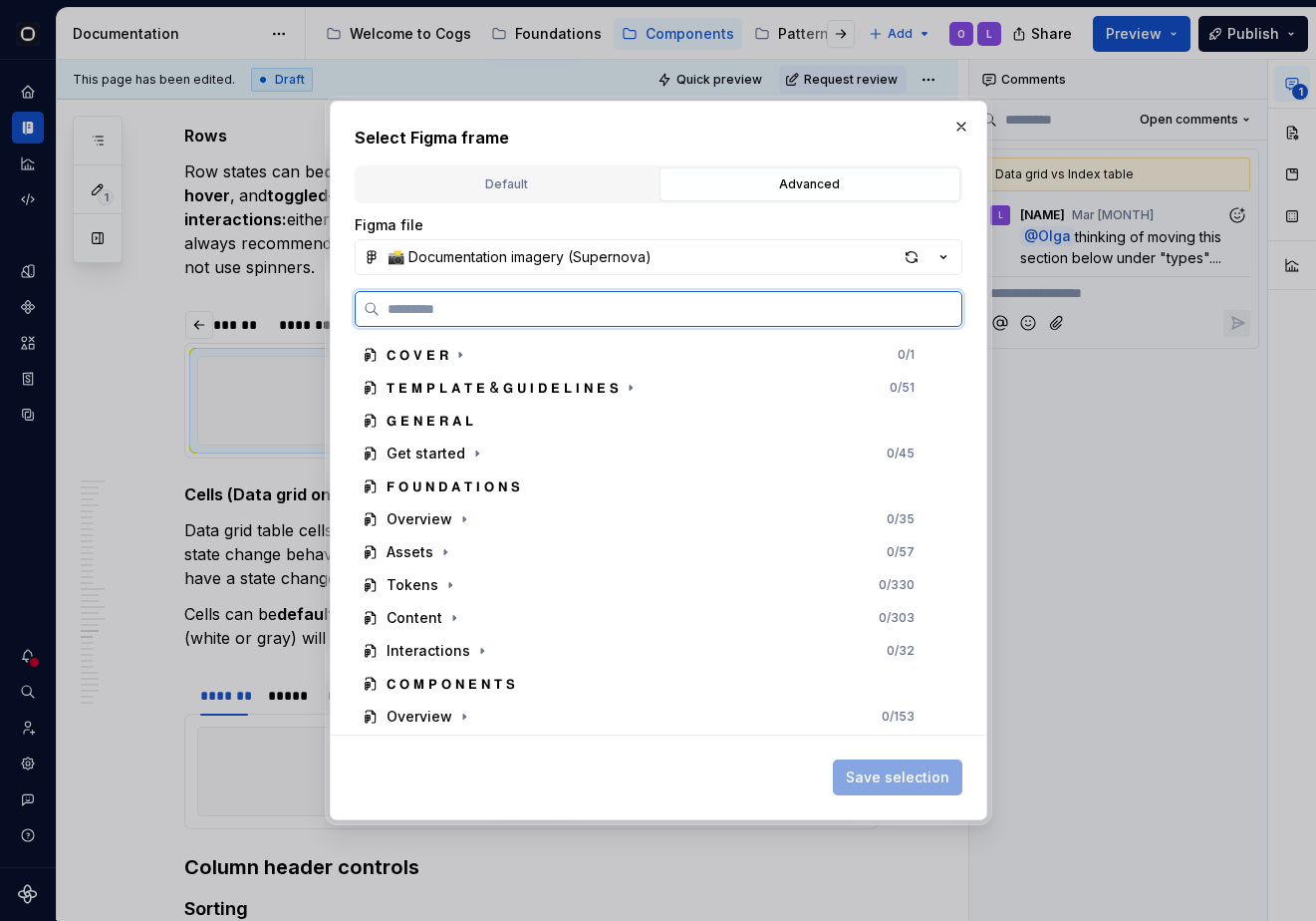 click at bounding box center [670, 309] 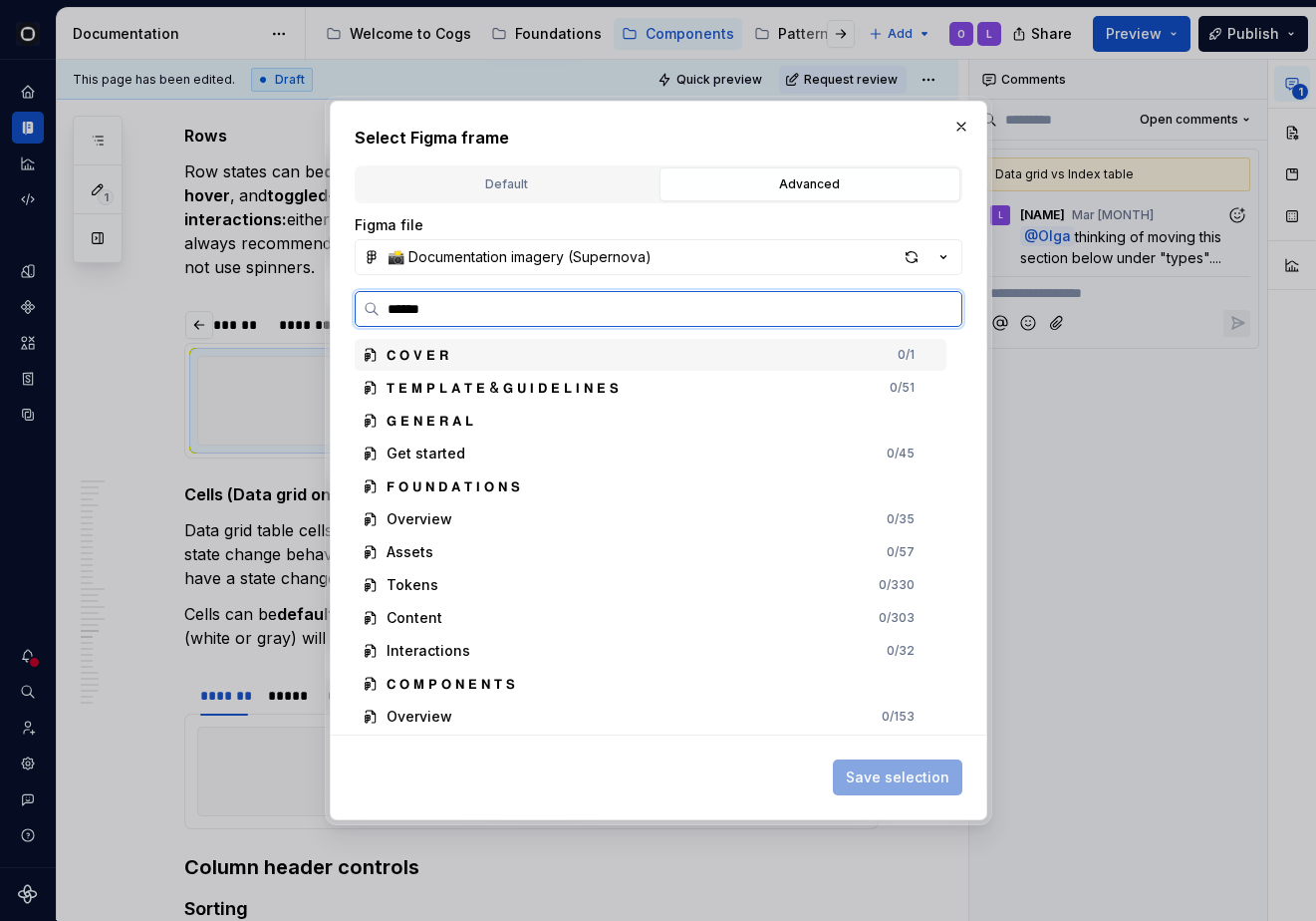 type on "*******" 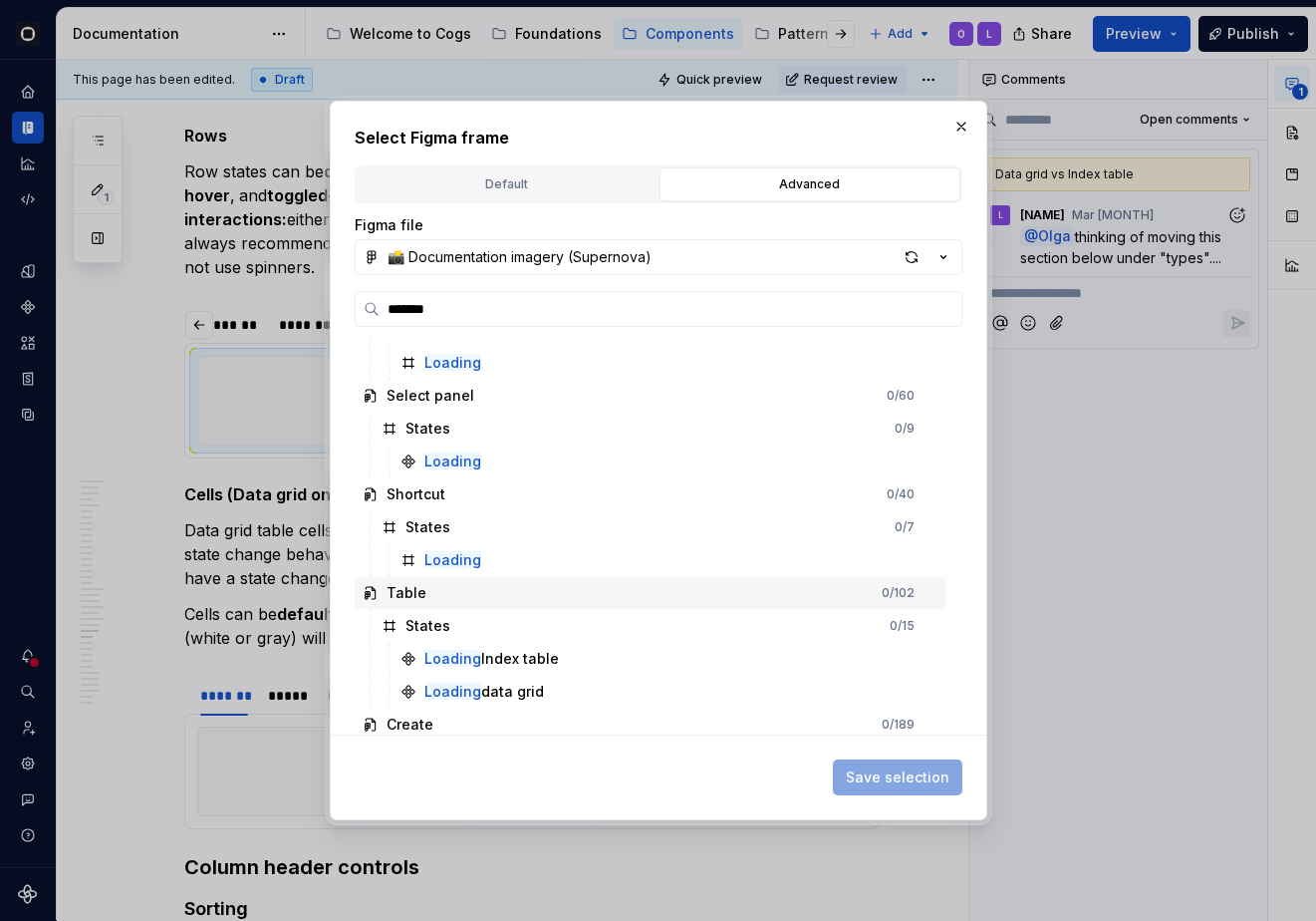 scroll, scrollTop: 514, scrollLeft: 0, axis: vertical 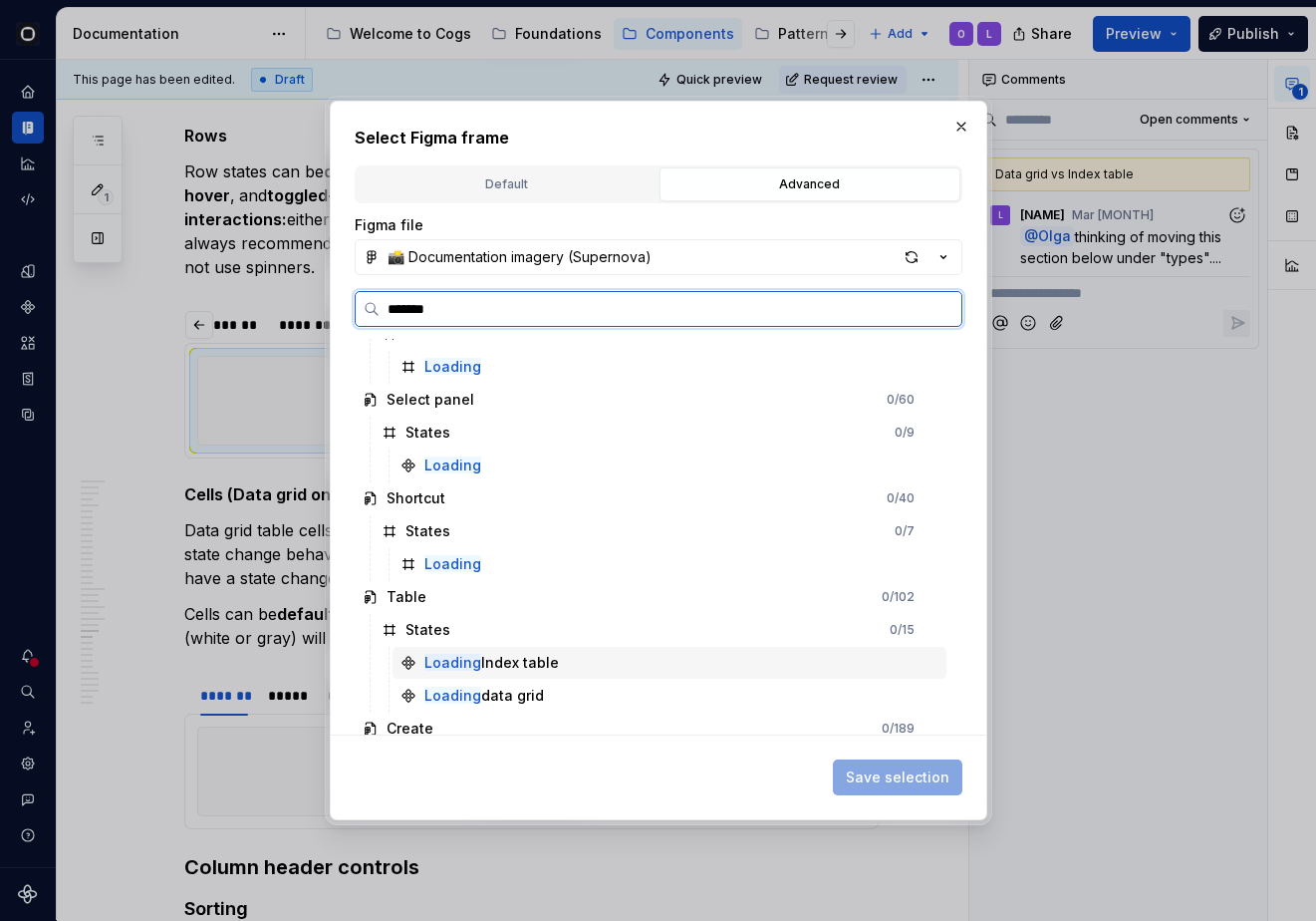 click on "Loading  Index table" at bounding box center (669, 663) 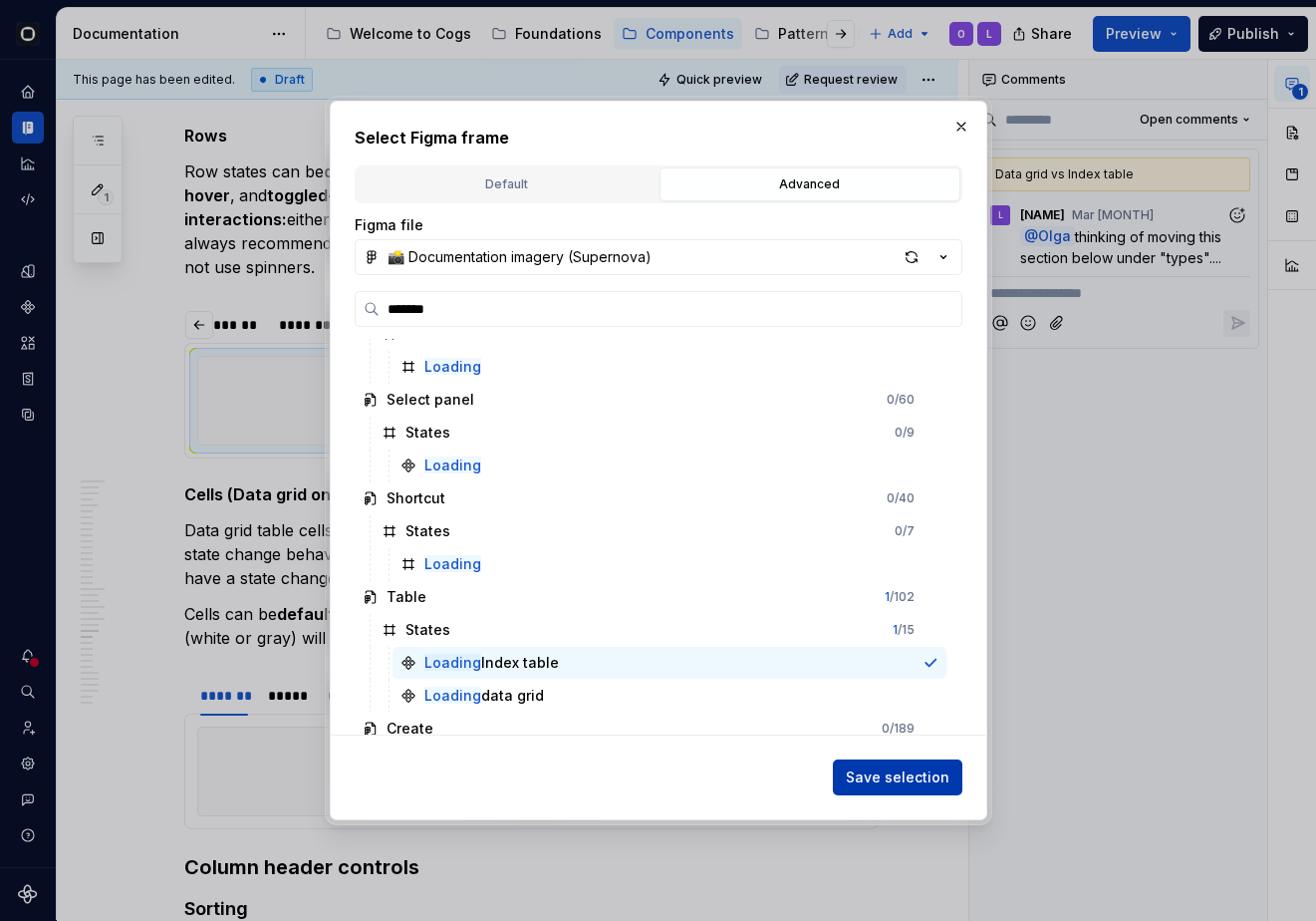 click on "Save selection" at bounding box center [898, 777] 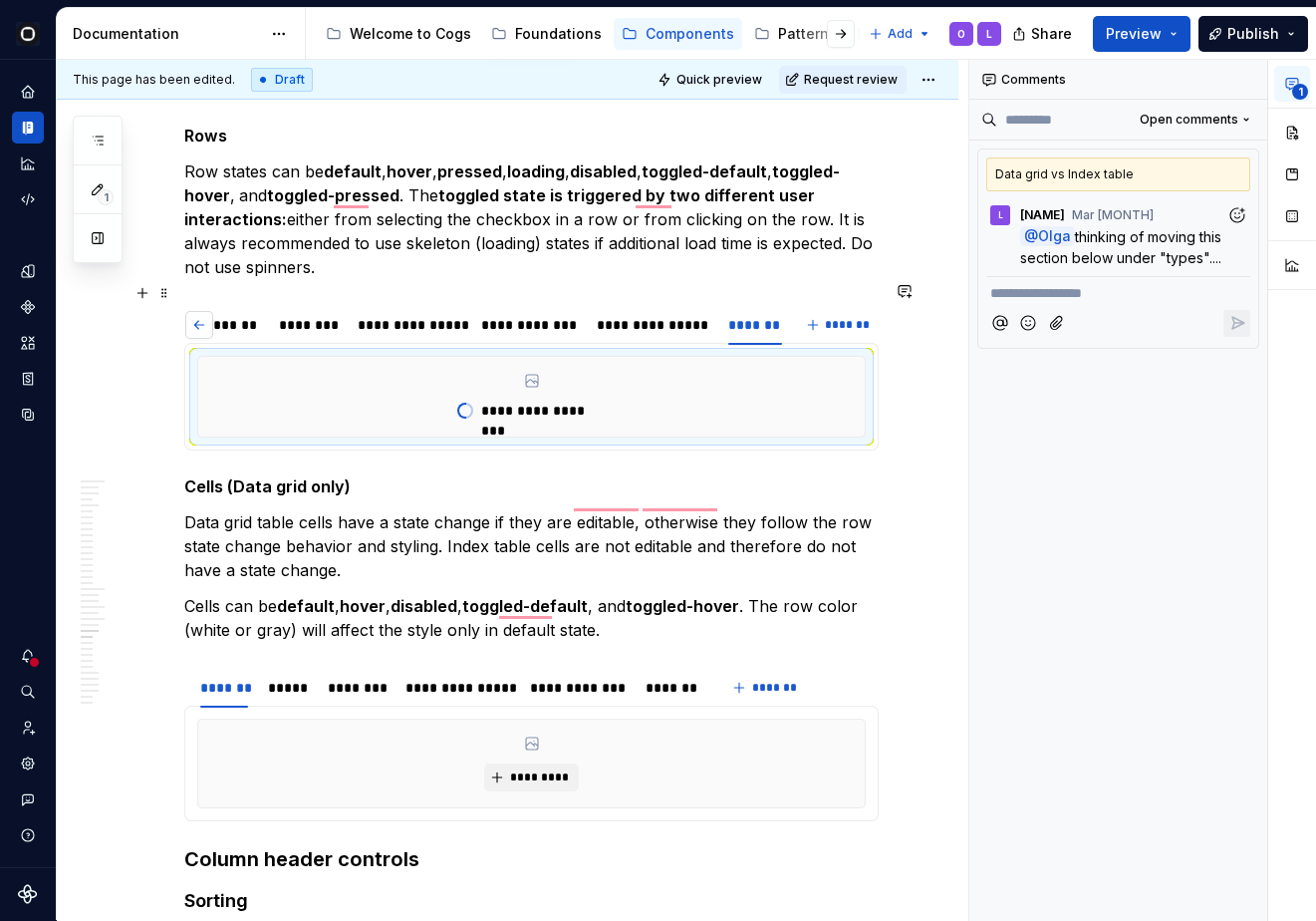 click at bounding box center (199, 325) 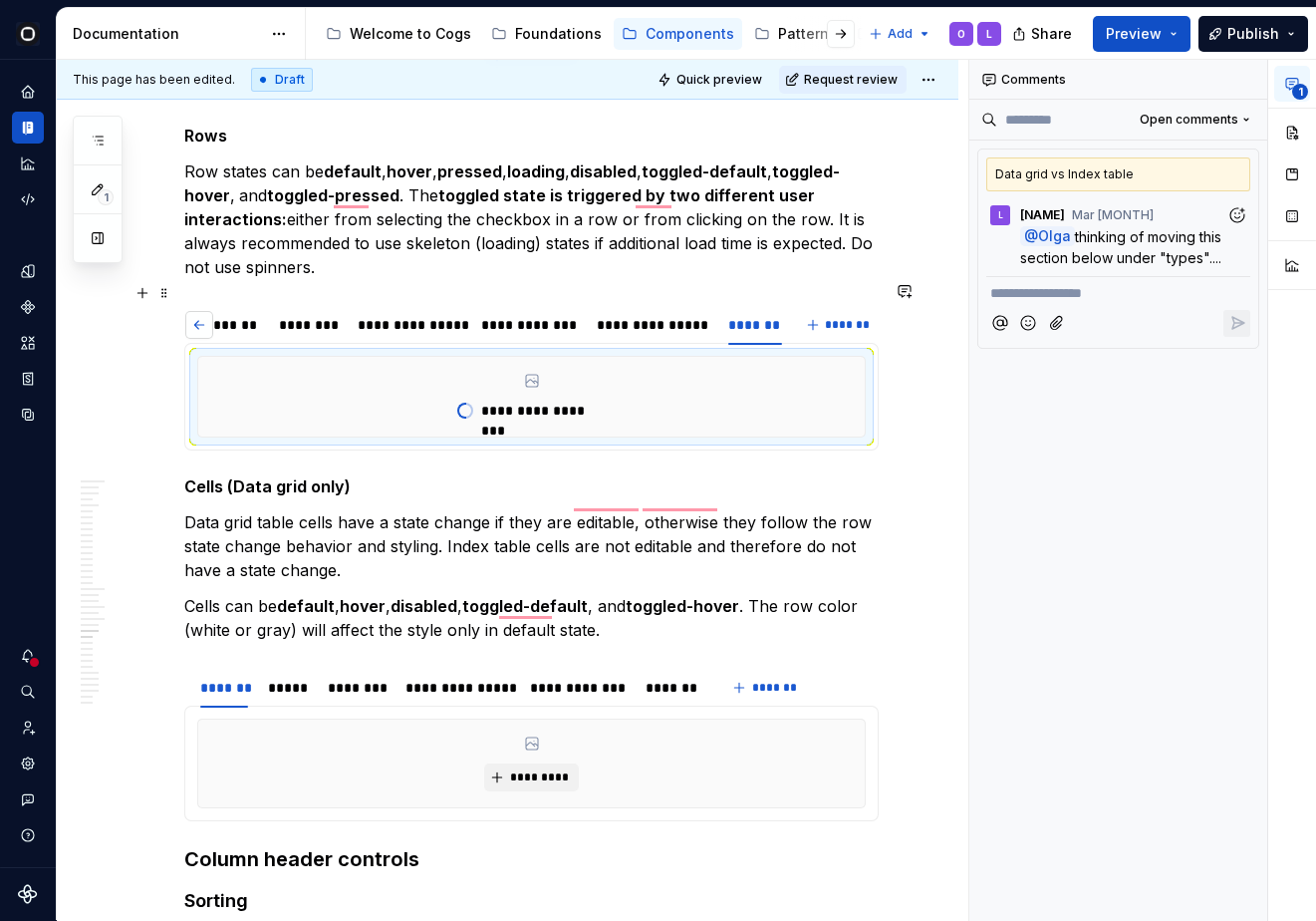 type on "*" 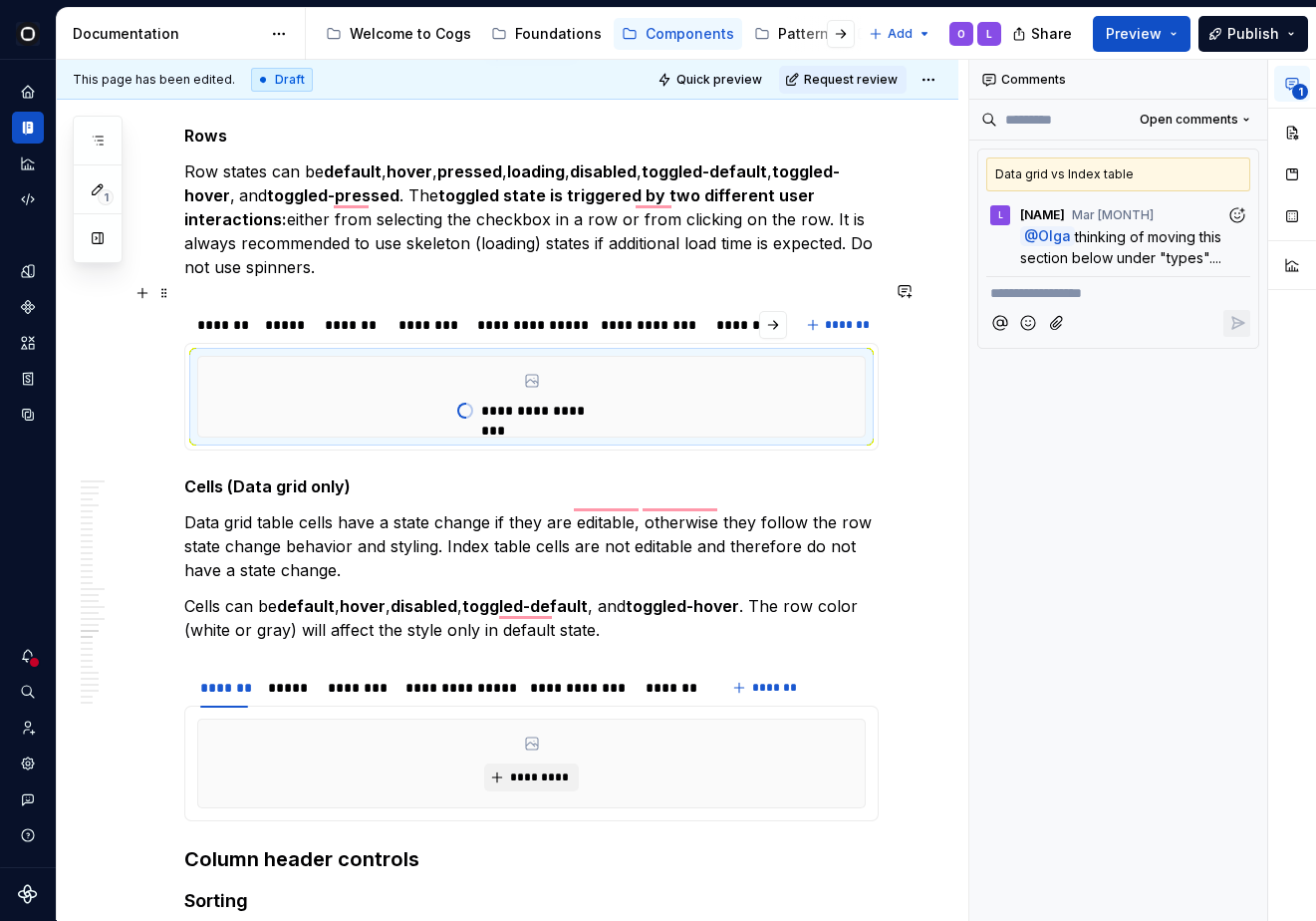 scroll, scrollTop: 0, scrollLeft: 0, axis: both 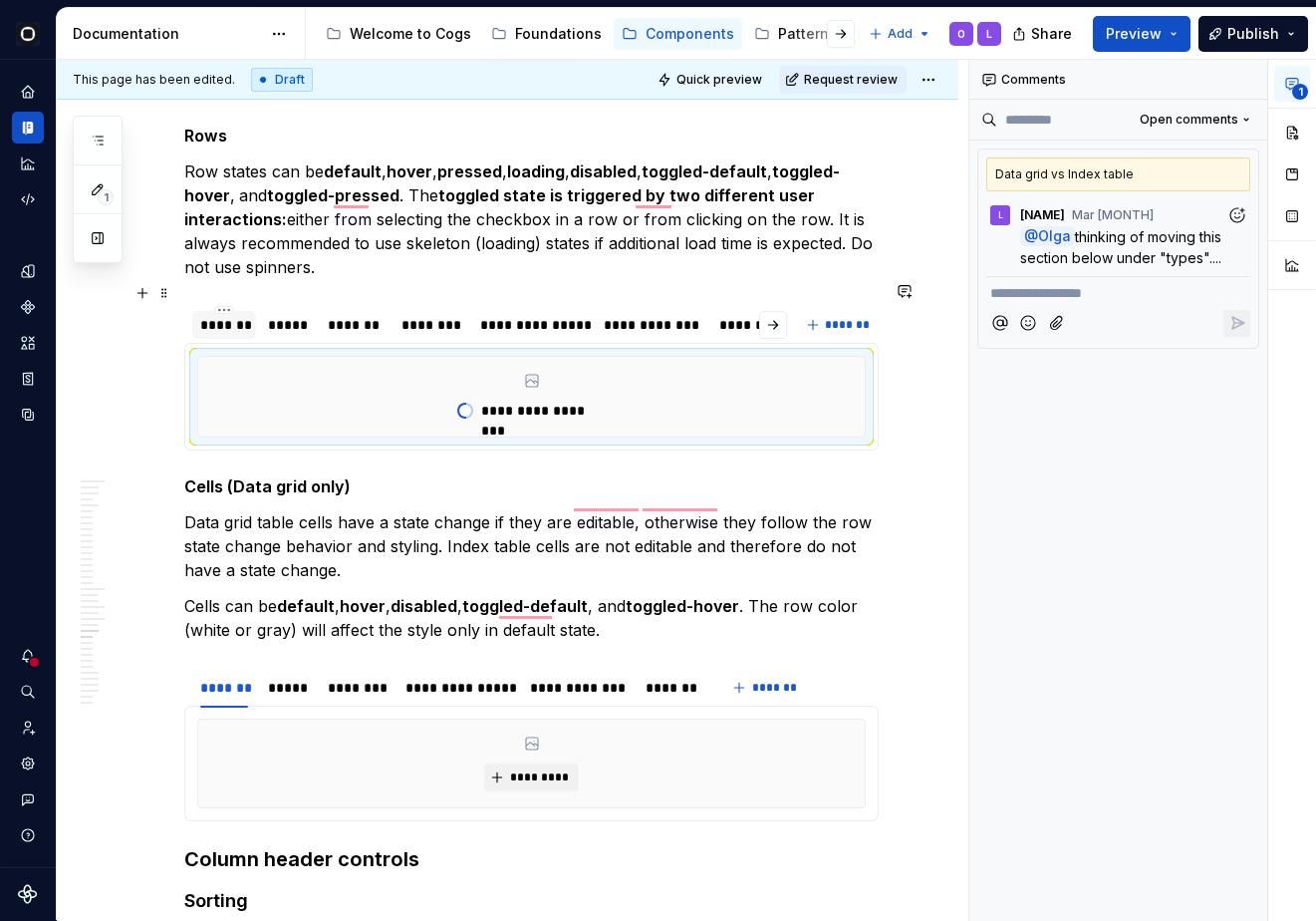 click on "*******" at bounding box center [224, 325] 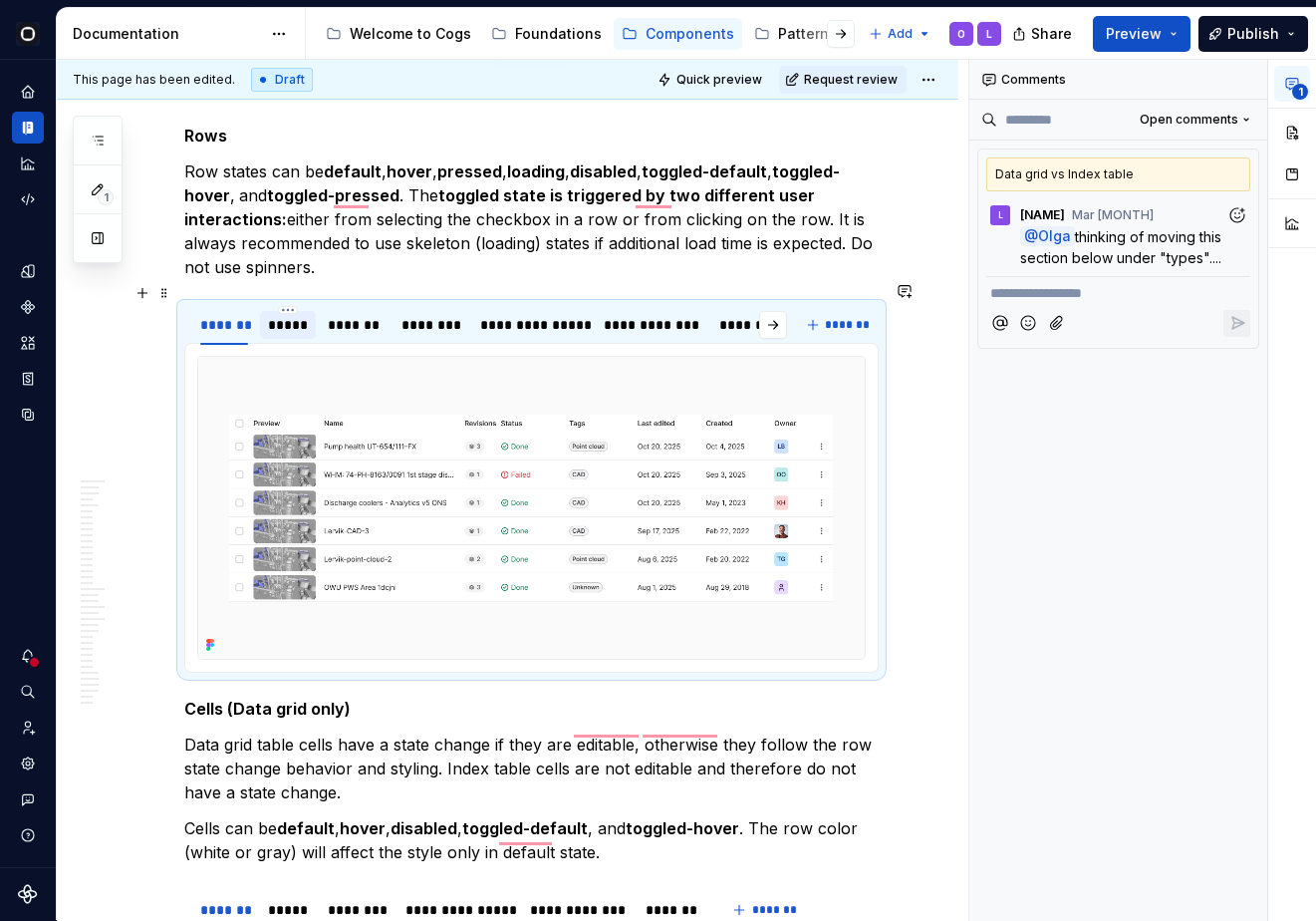 click on "*****" at bounding box center (288, 325) 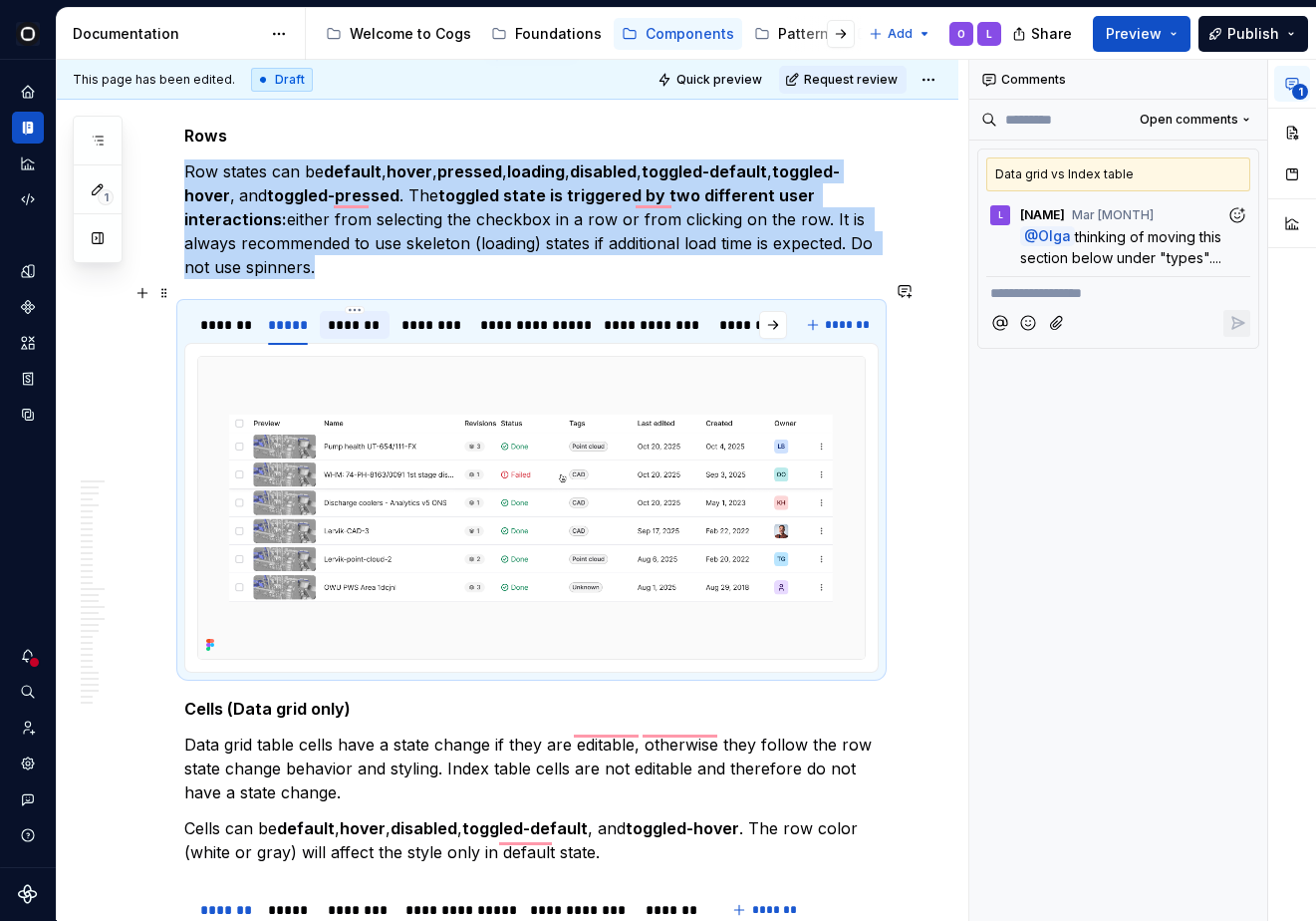 click on "*******" at bounding box center [355, 325] 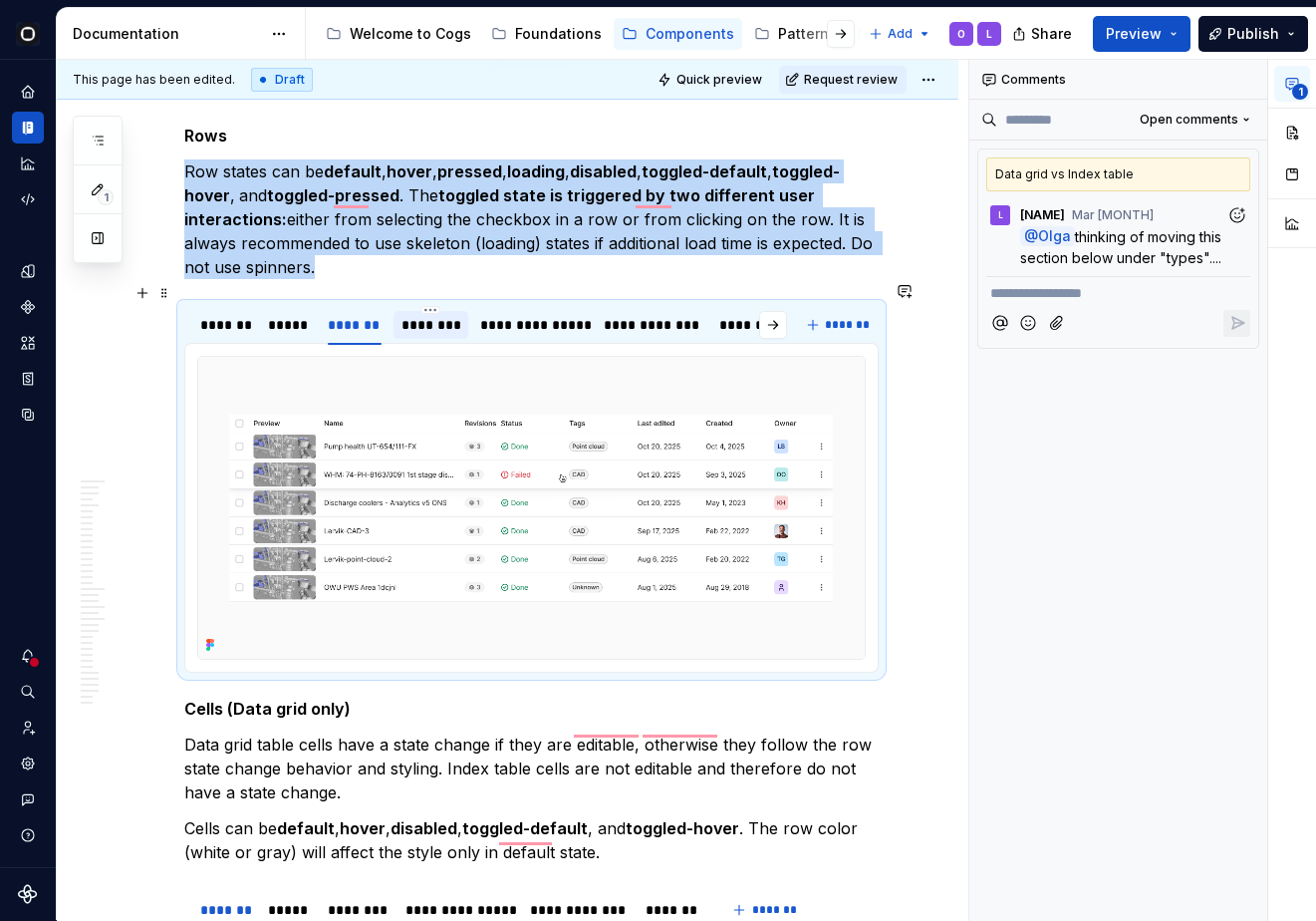 click on "********" at bounding box center [430, 325] 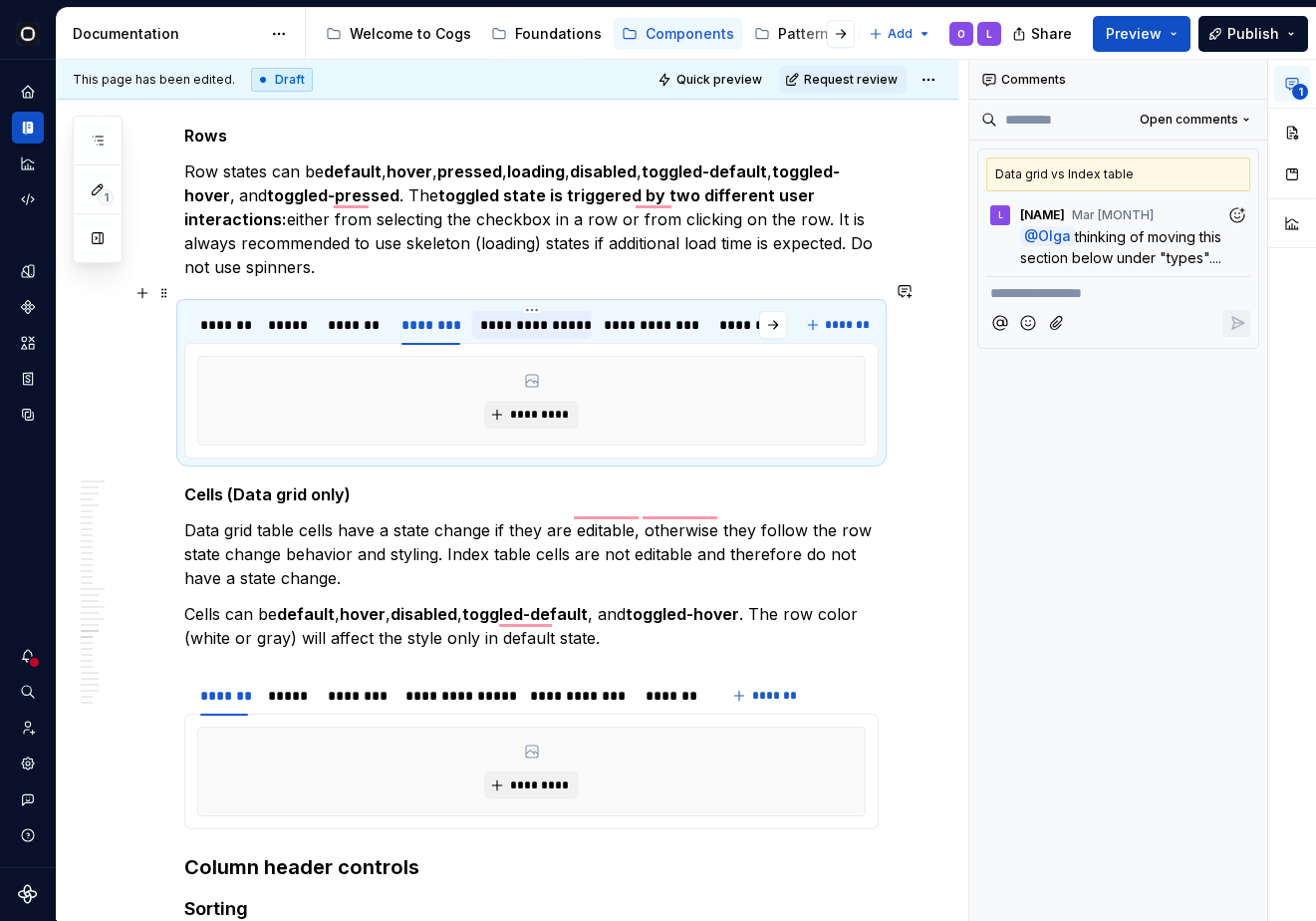 click on "**********" at bounding box center [532, 325] 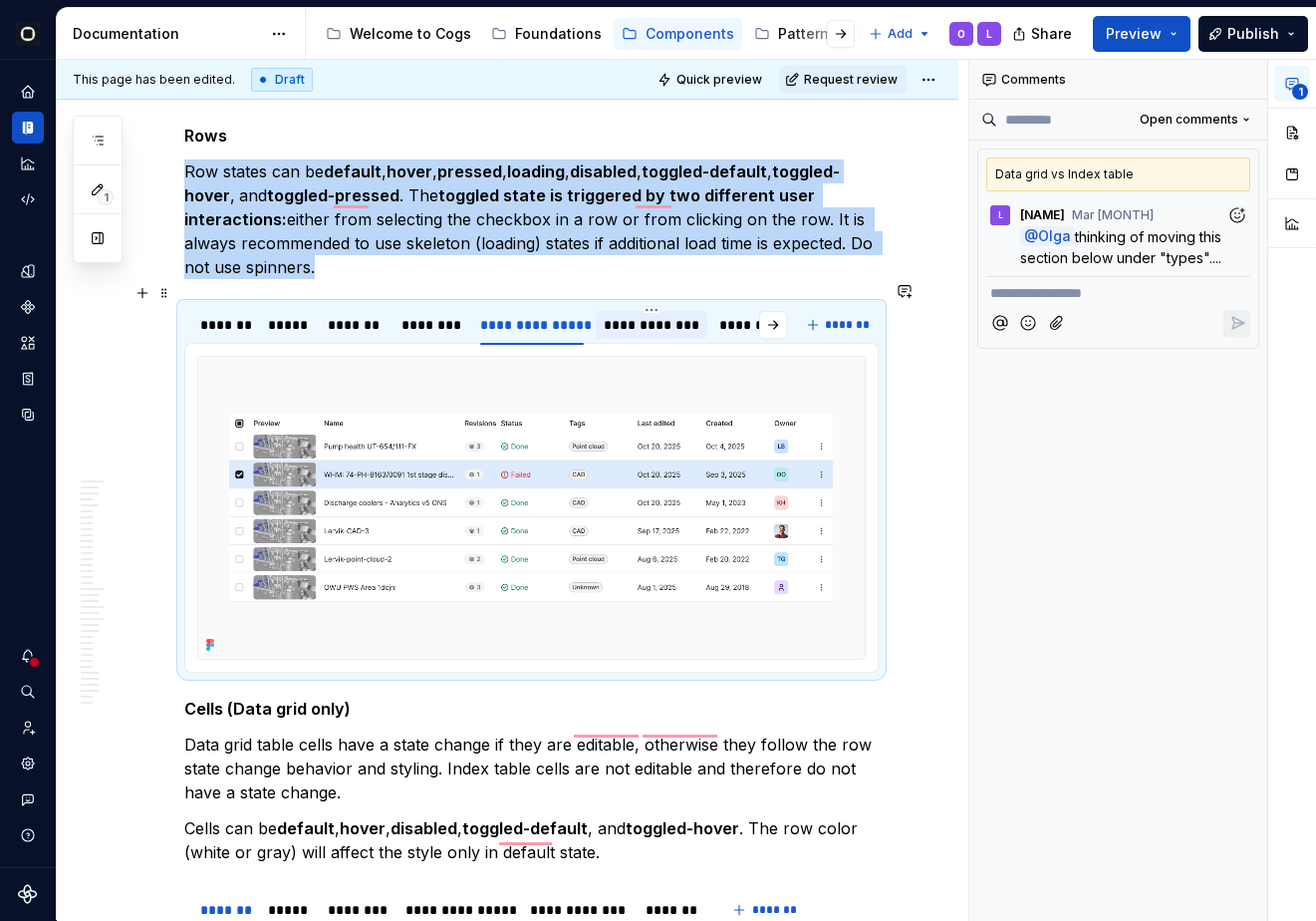 click at bounding box center [652, 342] 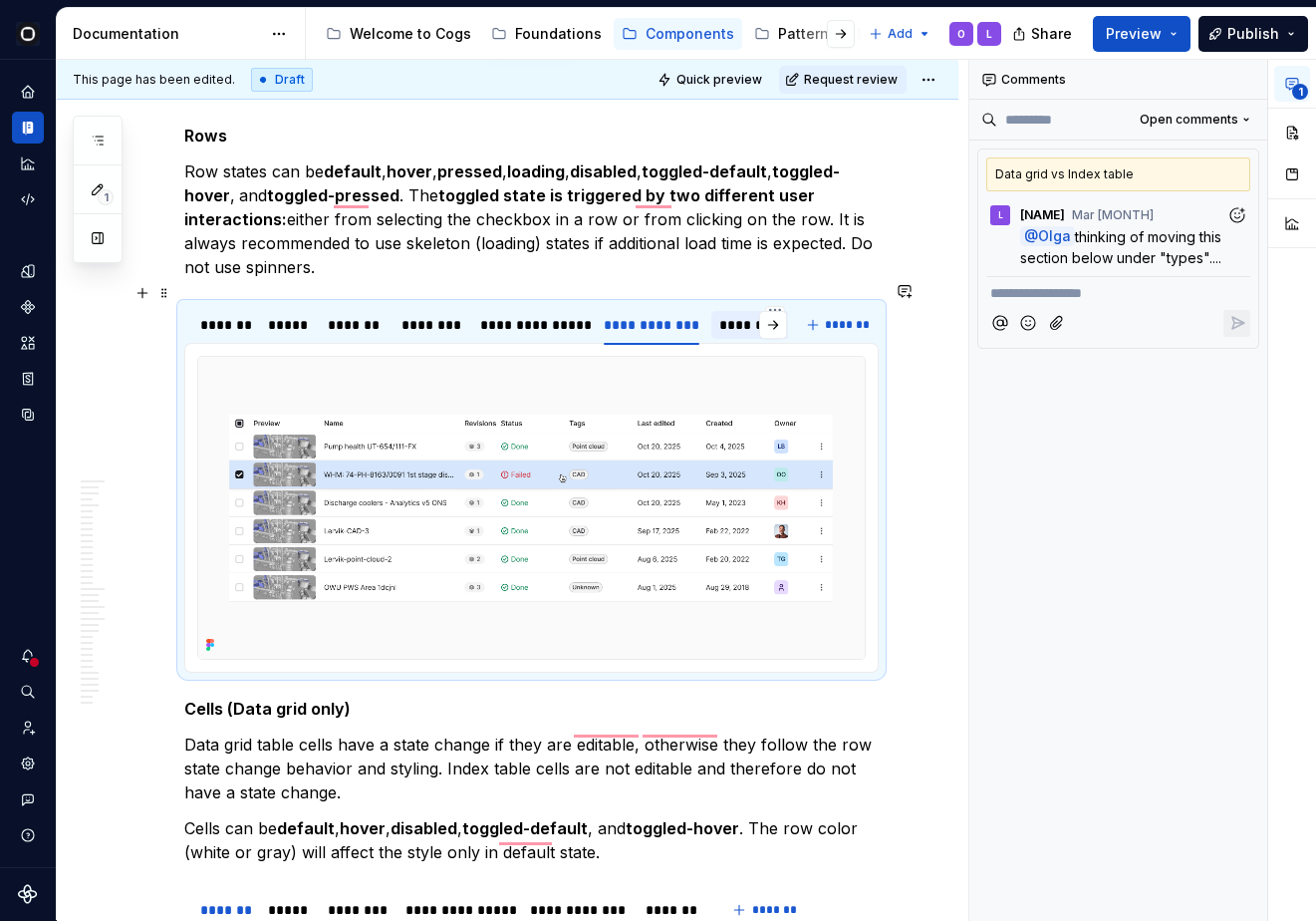 click on "**********" at bounding box center (775, 325) 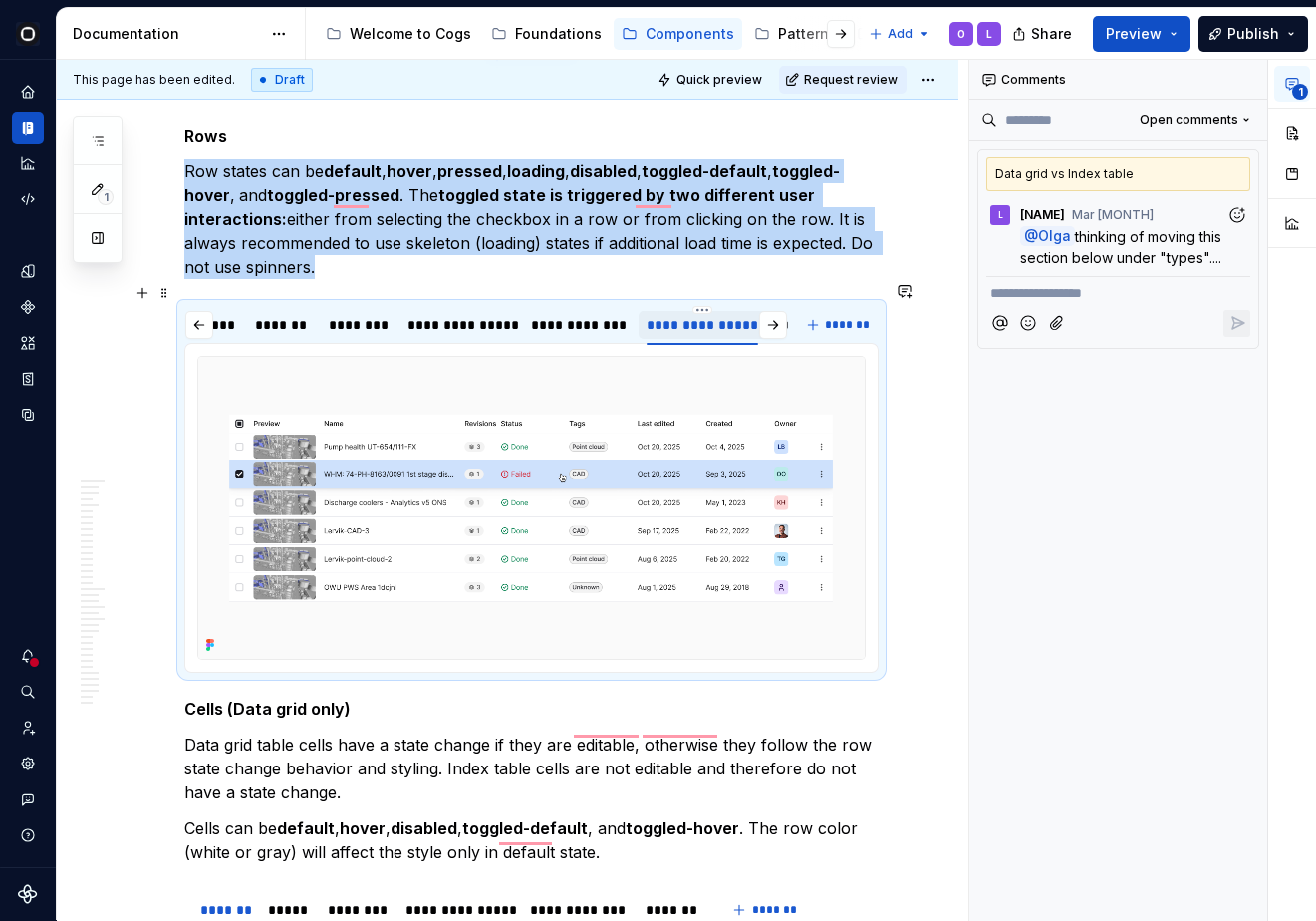 scroll, scrollTop: 0, scrollLeft: 123, axis: horizontal 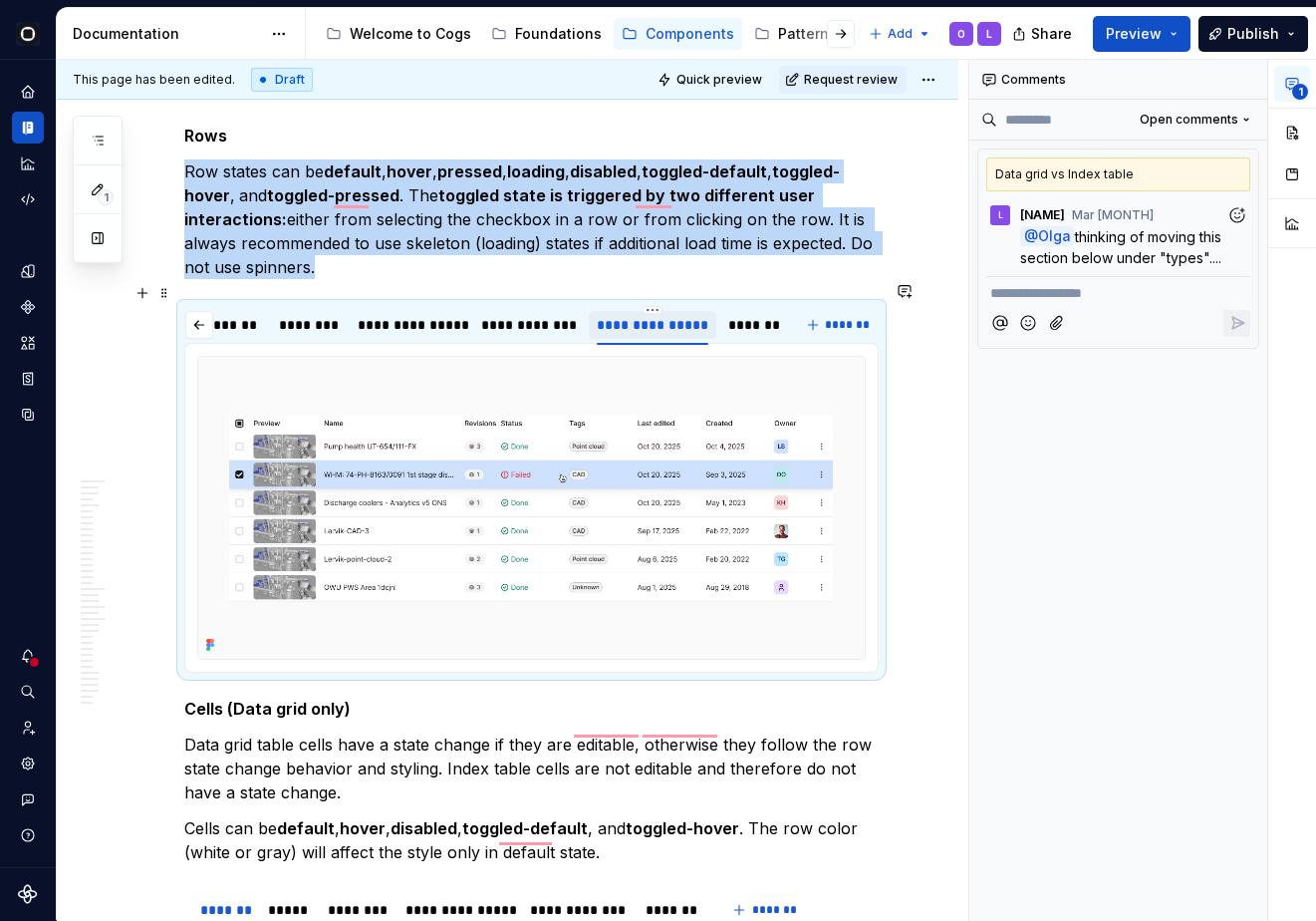 click on "*******" at bounding box center (755, 325) 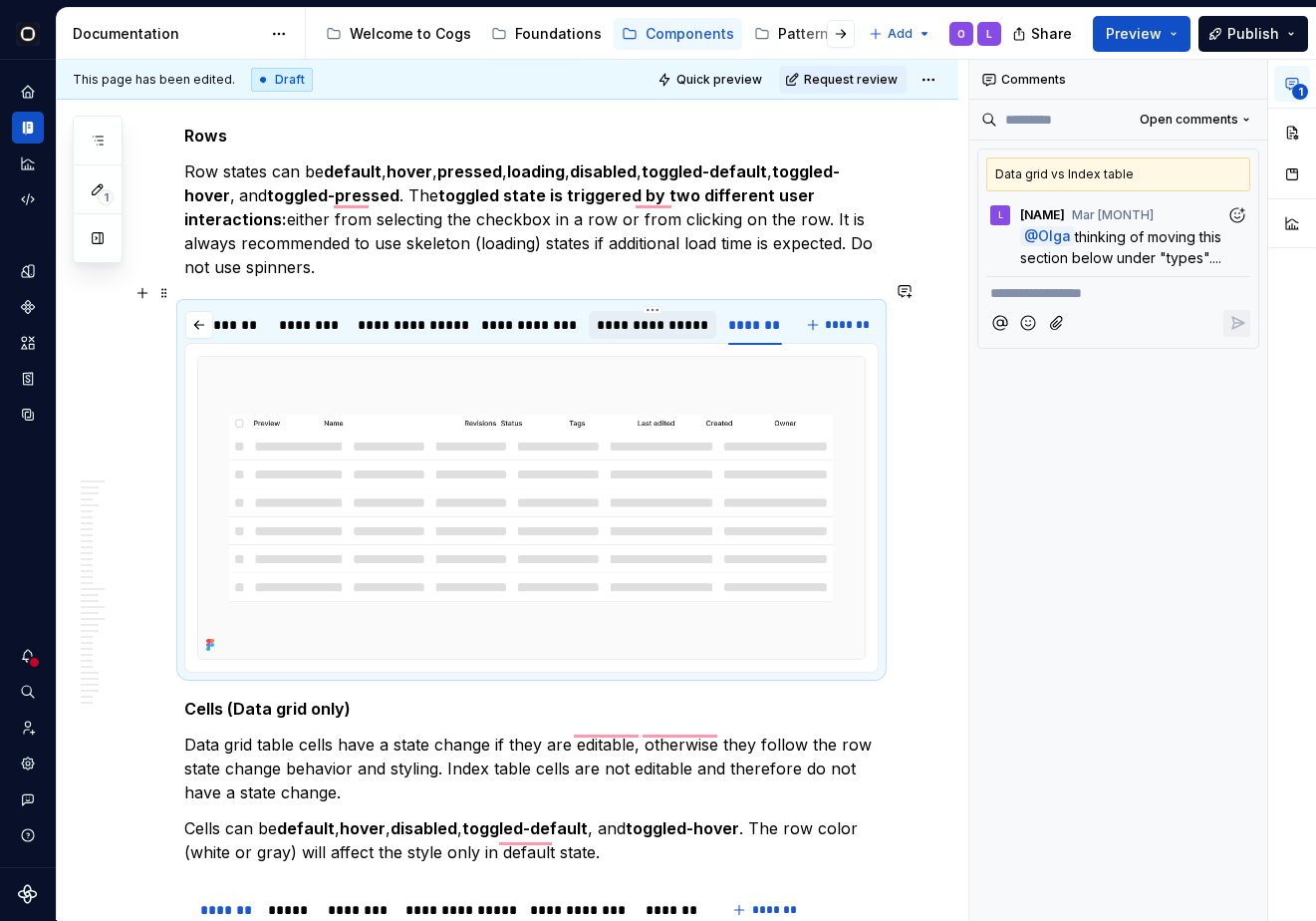 click on "**********" at bounding box center (653, 325) 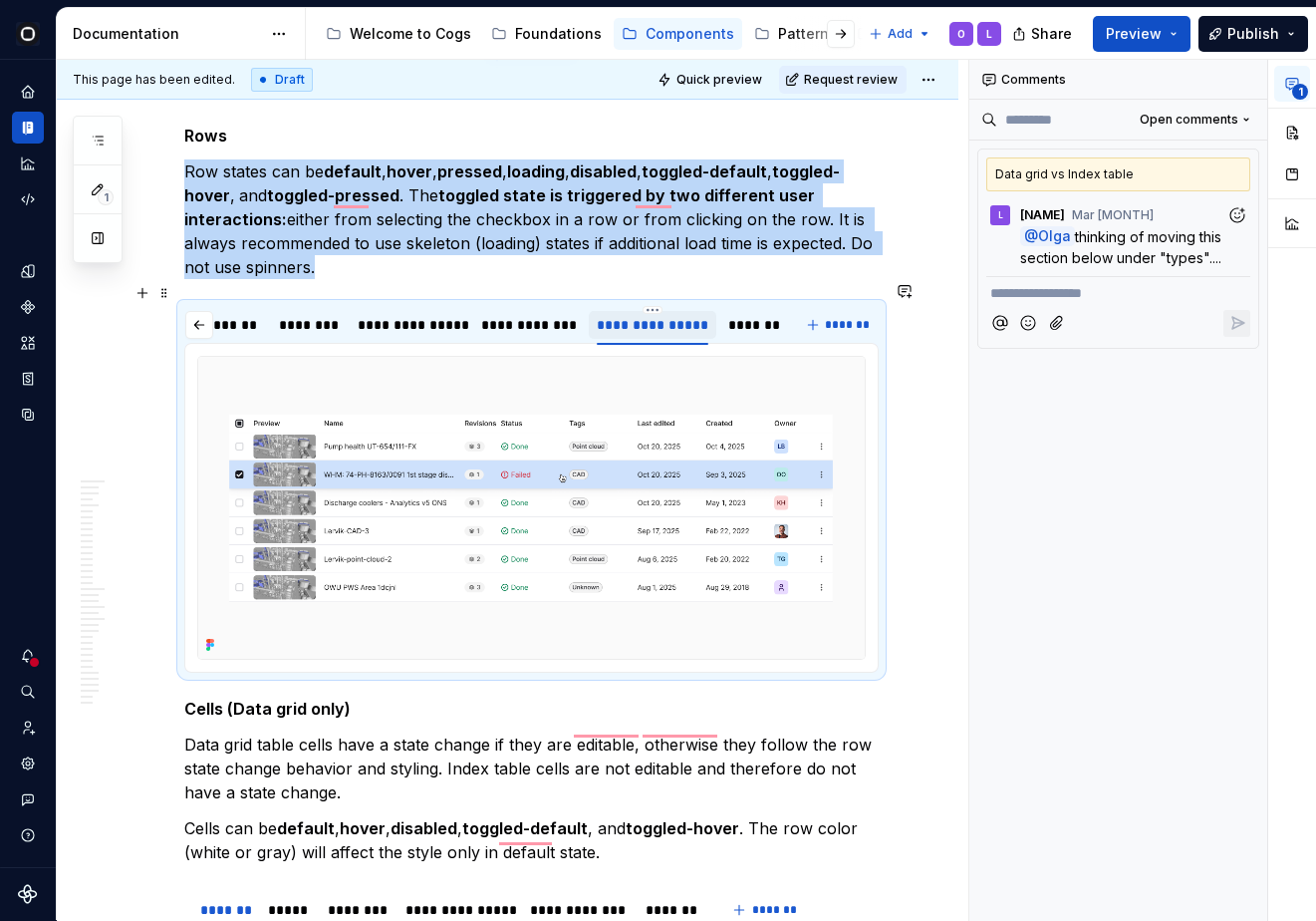 scroll, scrollTop: 7805, scrollLeft: 0, axis: vertical 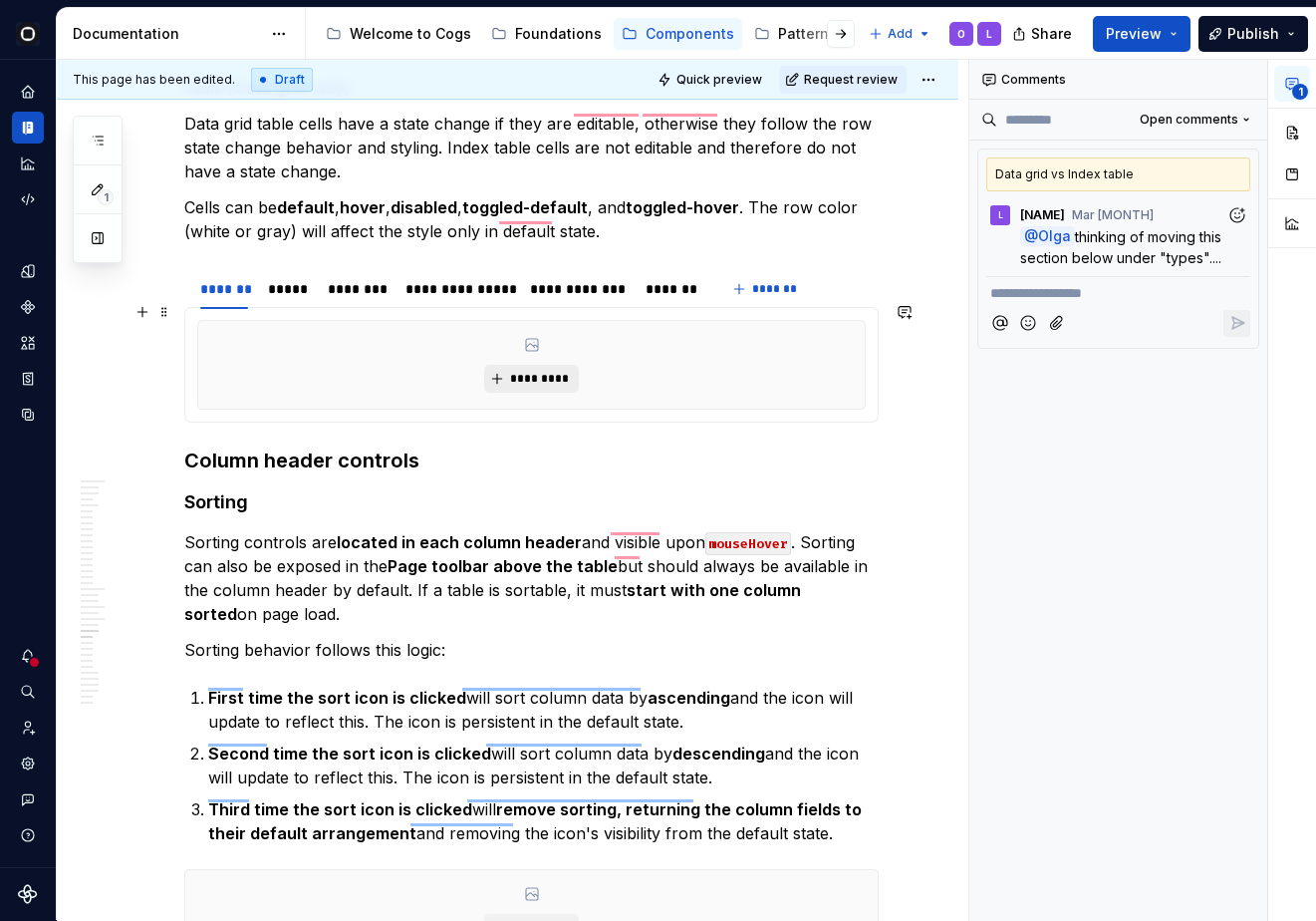 click on "*********" at bounding box center [539, 379] 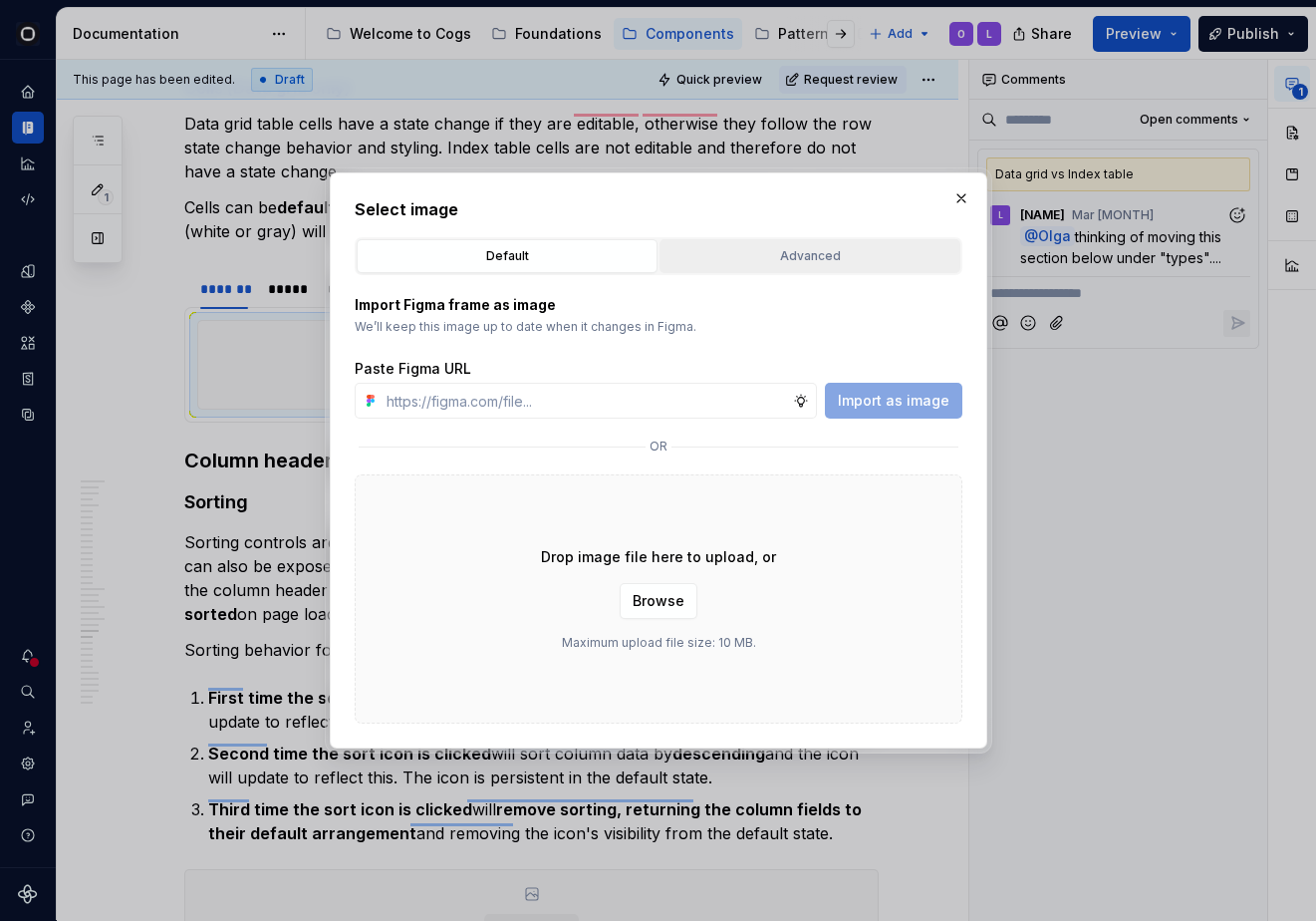 click on "Advanced" at bounding box center [810, 256] 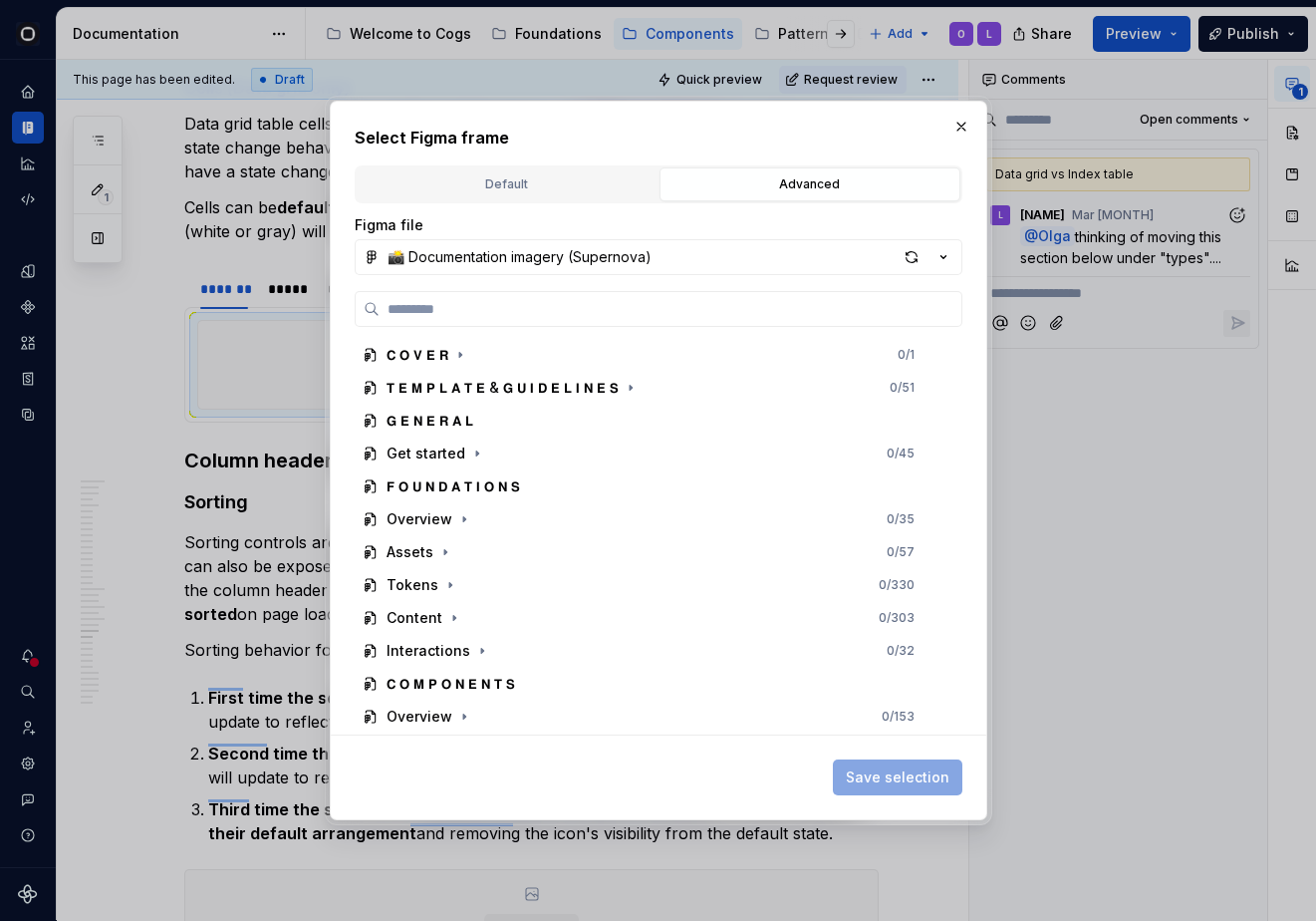 click on "Figma file 📸 Documentation imagery (Supernova) 𝗖 𝗢 𝗩 𝗘 𝗥 0 / 1 𝗧 𝗘 𝗠 𝗣 𝗟 𝗔 𝗧 𝗘  &  𝗚 𝗨 𝗜 𝗗 𝗘 𝗟 𝗜 𝗡 𝗘 𝗦  0 / 51 𝗚 𝗘 𝗡 𝗘 𝗥 𝗔 𝗟 Get started 0 / 45 𝗙 𝗢 𝗨 𝗡 𝗗 𝗔 𝗧 𝗜 𝗢 𝗡 𝗦 Overview 0 / 35 Assets 0 / 57 Tokens 0 / 330 Content 0 / 303 Interactions 0 / 32 𝗖 𝗢 𝗠 𝗣 𝗢 𝗡 𝗘 𝗡 𝗧 𝗦 Overview 0 / 153 Accordion 0 / 28 Action list 0 / 27 Action toolbar 0 / 14 Autocomplete 0 / 66 Avatar 0 / 14 Banner 0 / 15 Breadcrumb 0 / 29 Button 0 / 65 Checkbox 0 / 25 Chips 0 / 76 Date calendar 0 / 21 Date time pickers 0 / 56 Divider 0 / 27 Dots 0 / 17 Empty state 0 / 32 File upload 0 / 49" at bounding box center (658, 474) 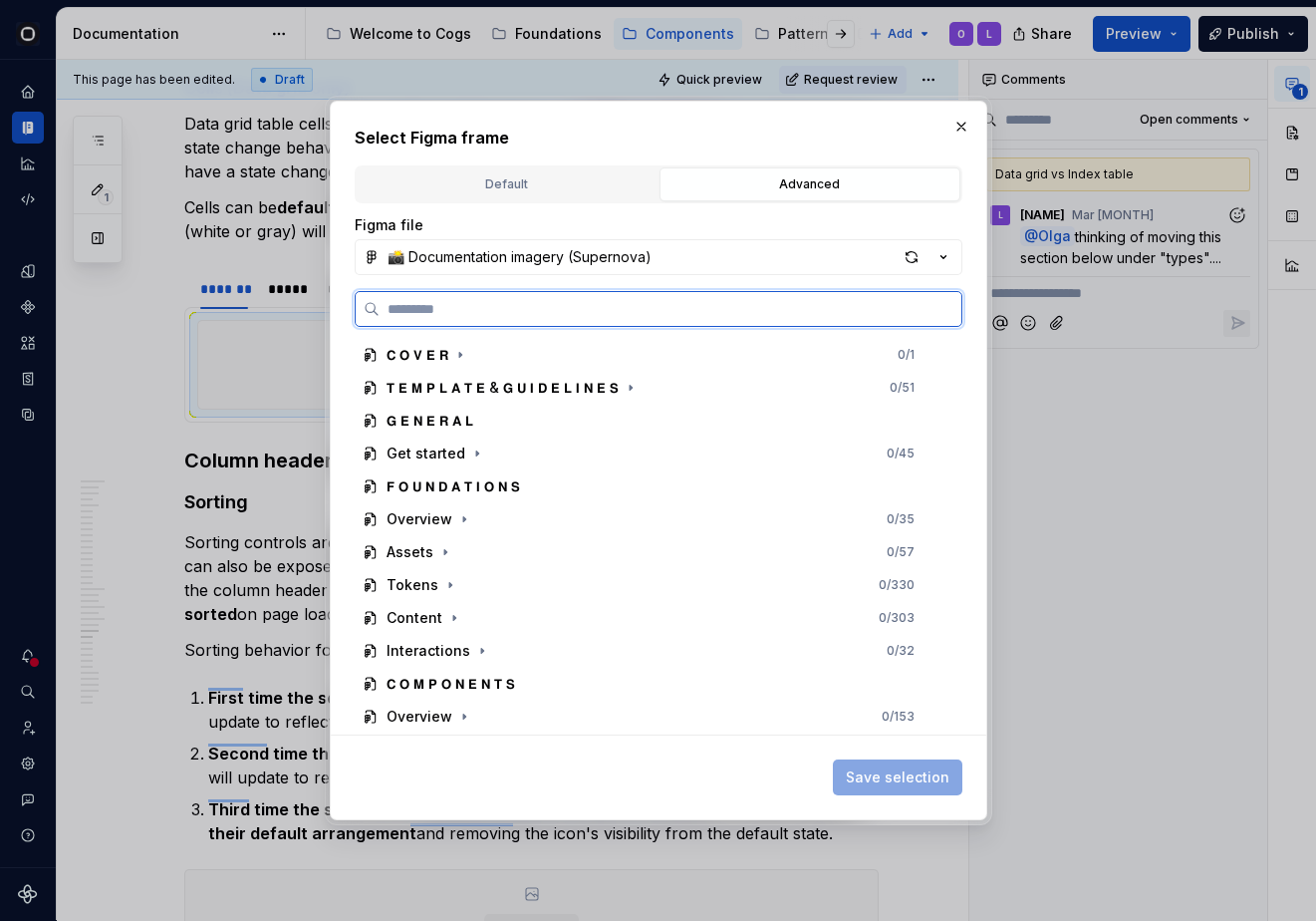 click at bounding box center [670, 309] 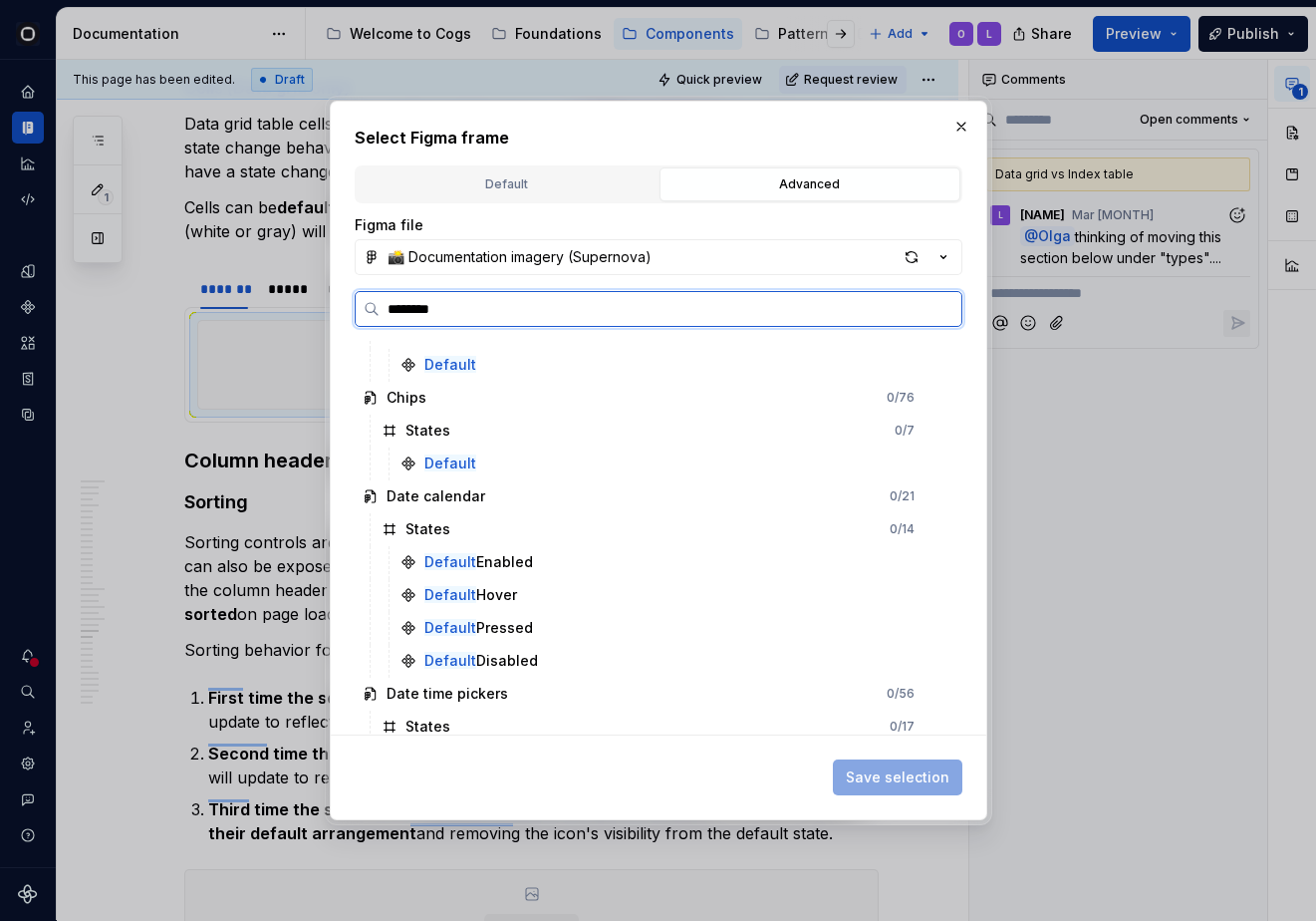 scroll, scrollTop: 0, scrollLeft: 0, axis: both 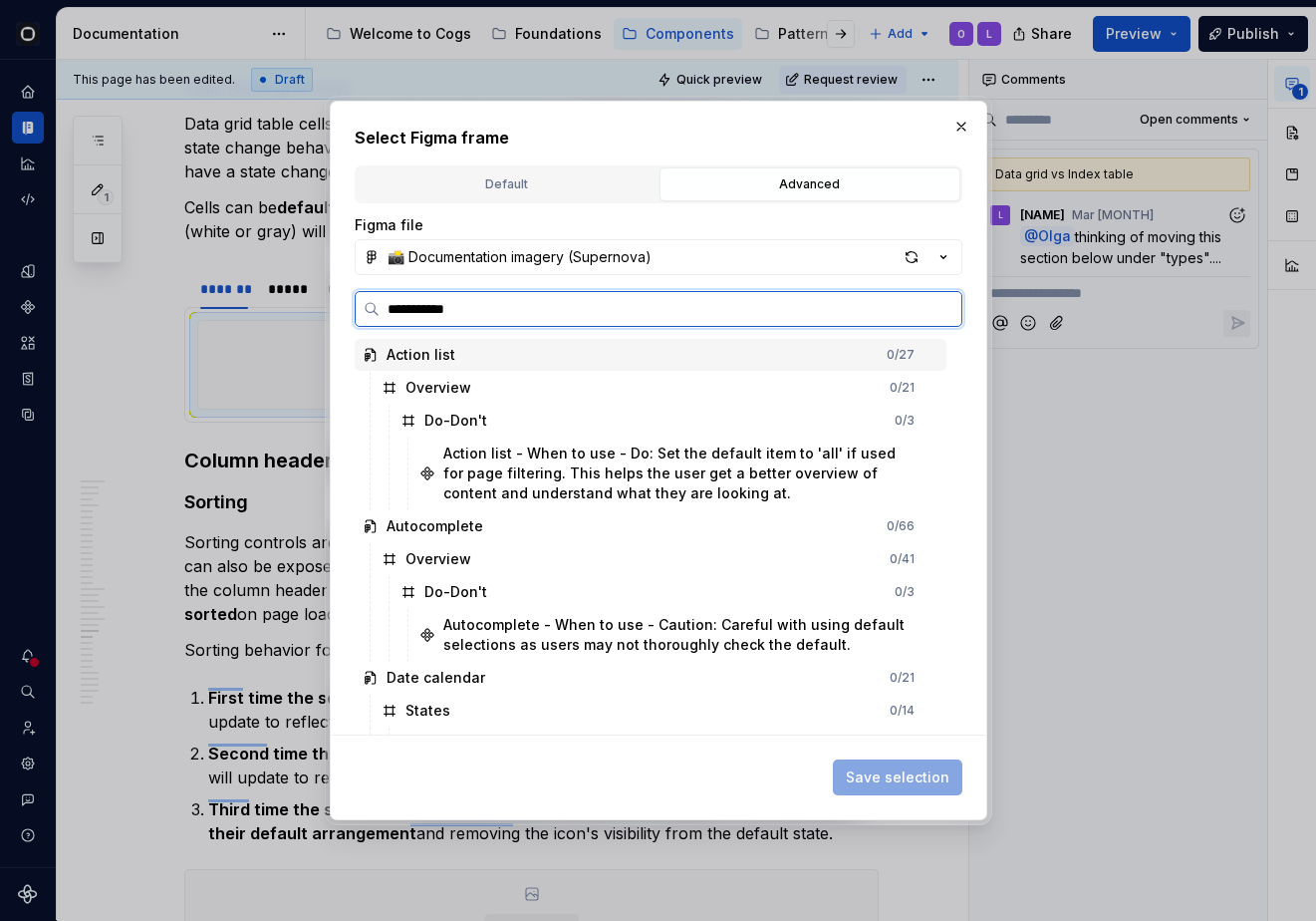 type on "**********" 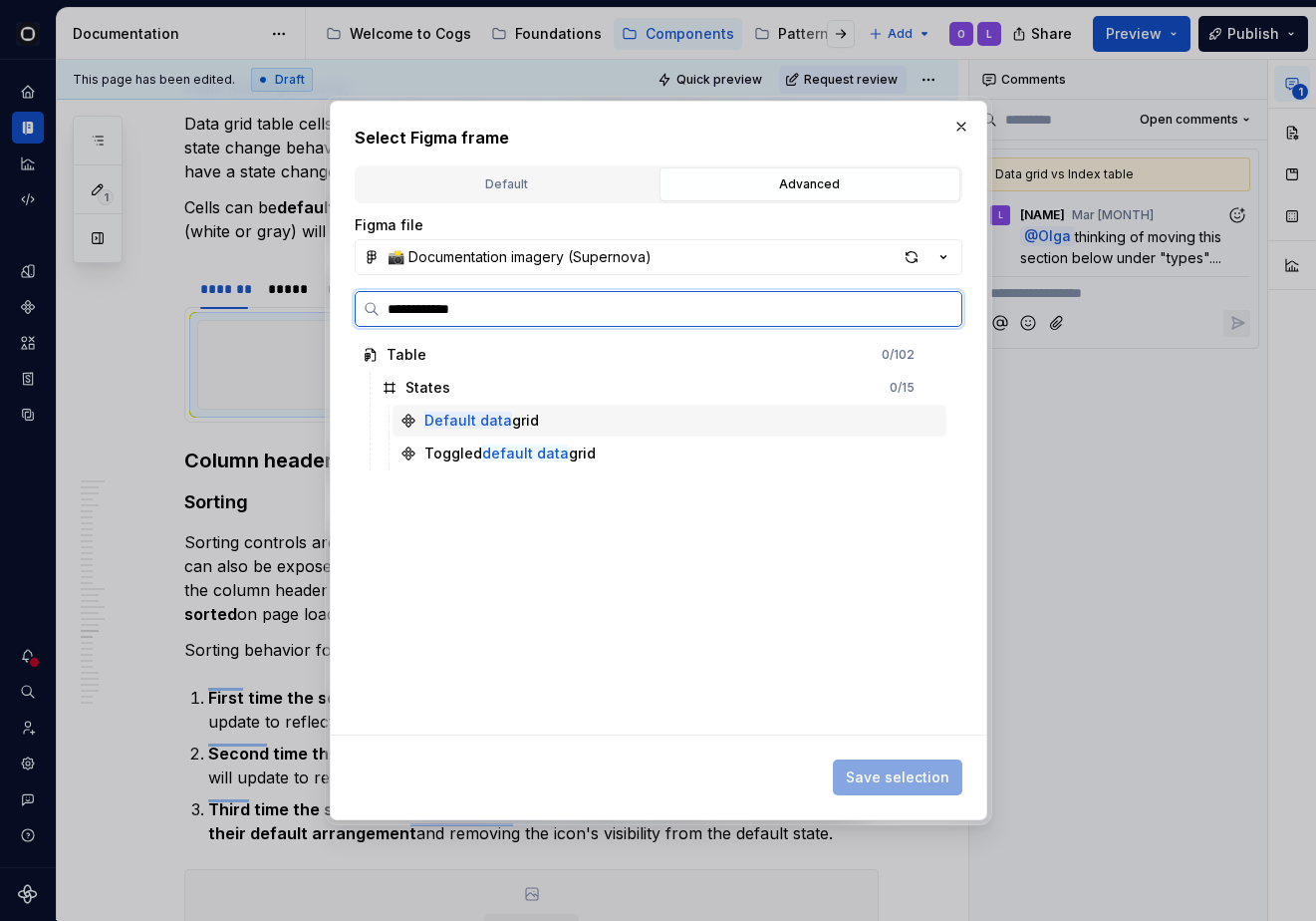 click on "Default data  grid" at bounding box center [669, 421] 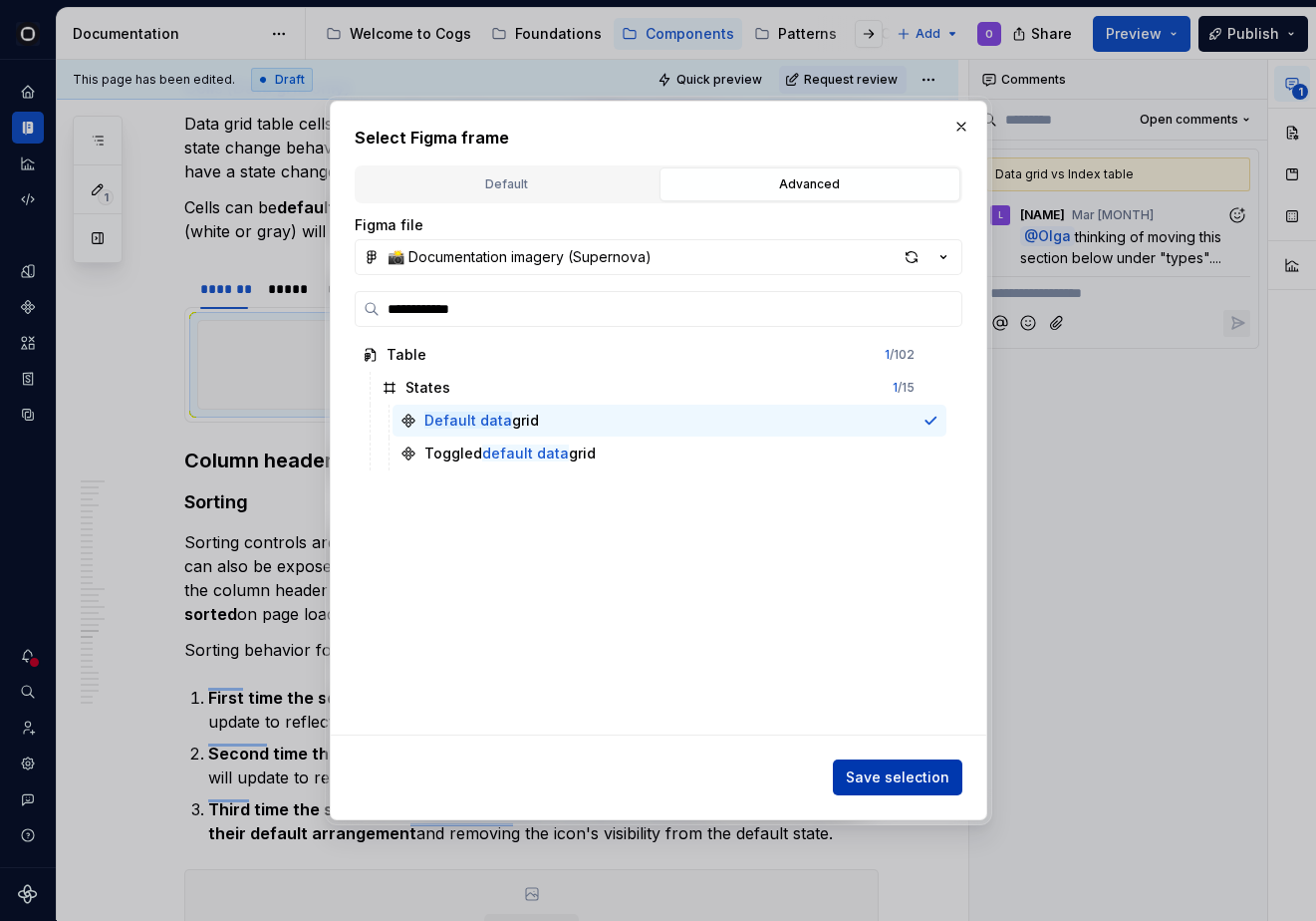 click on "Save selection" at bounding box center [898, 777] 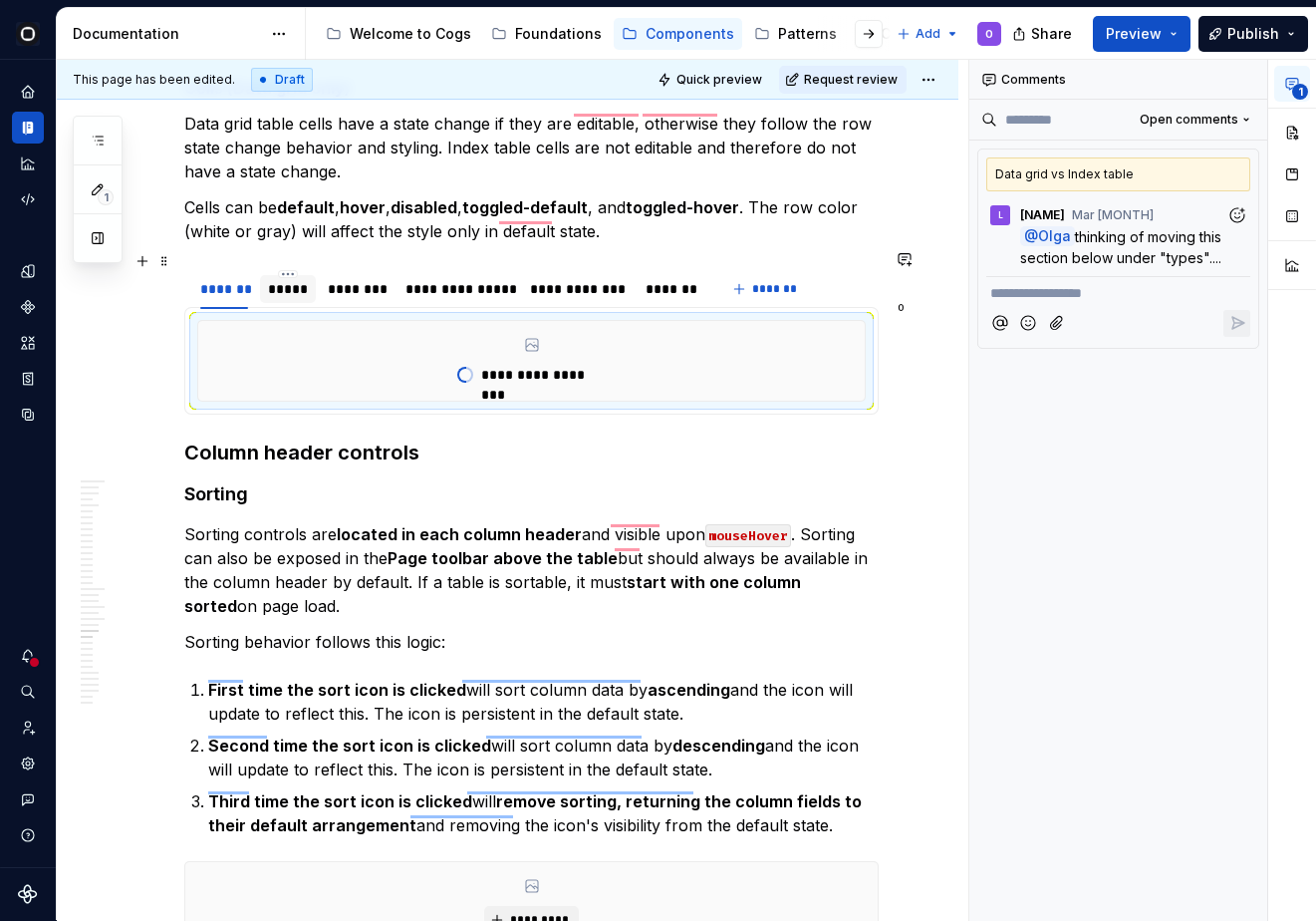 click on "*****" at bounding box center (288, 289) 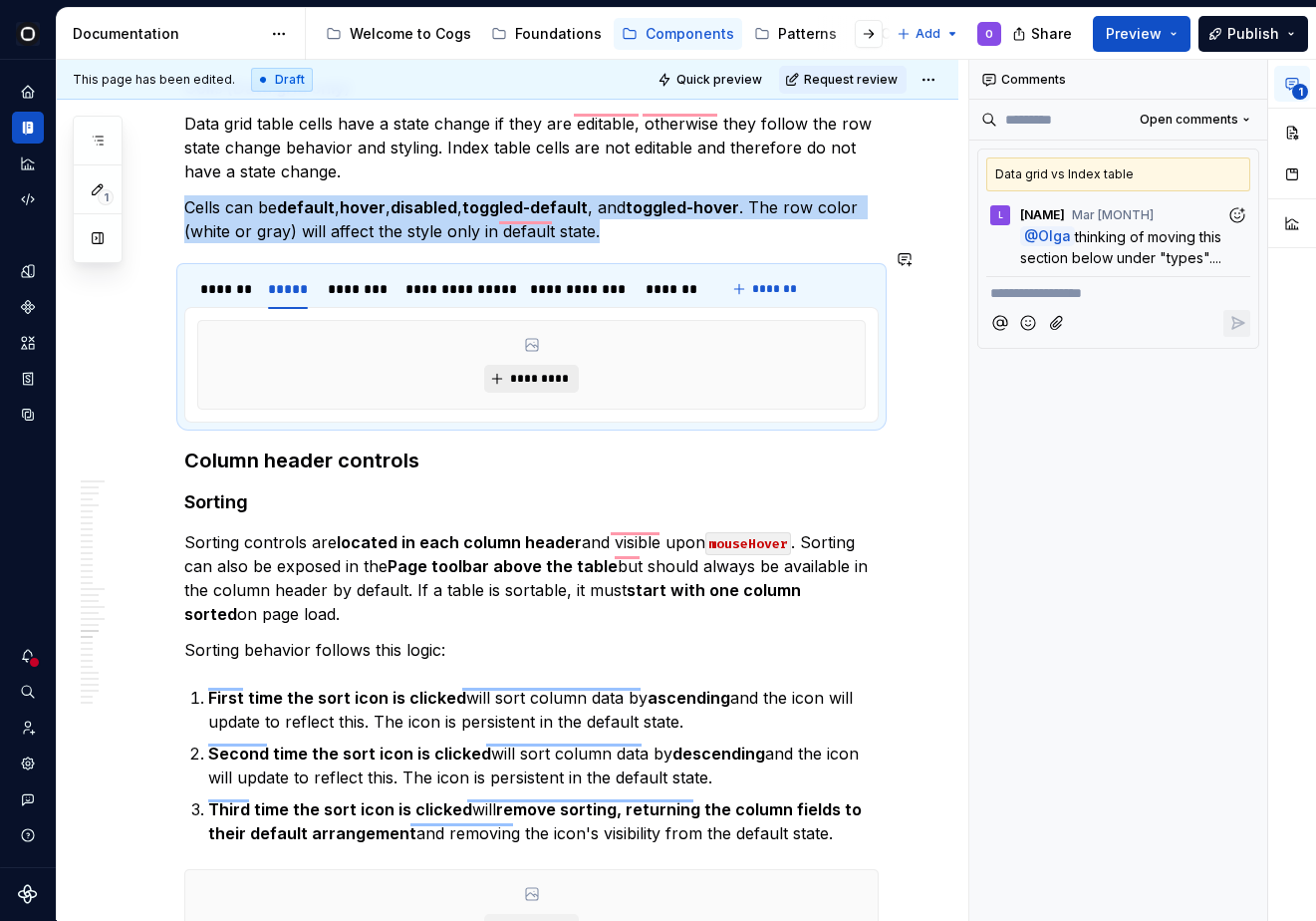 click on "*********" at bounding box center (539, 379) 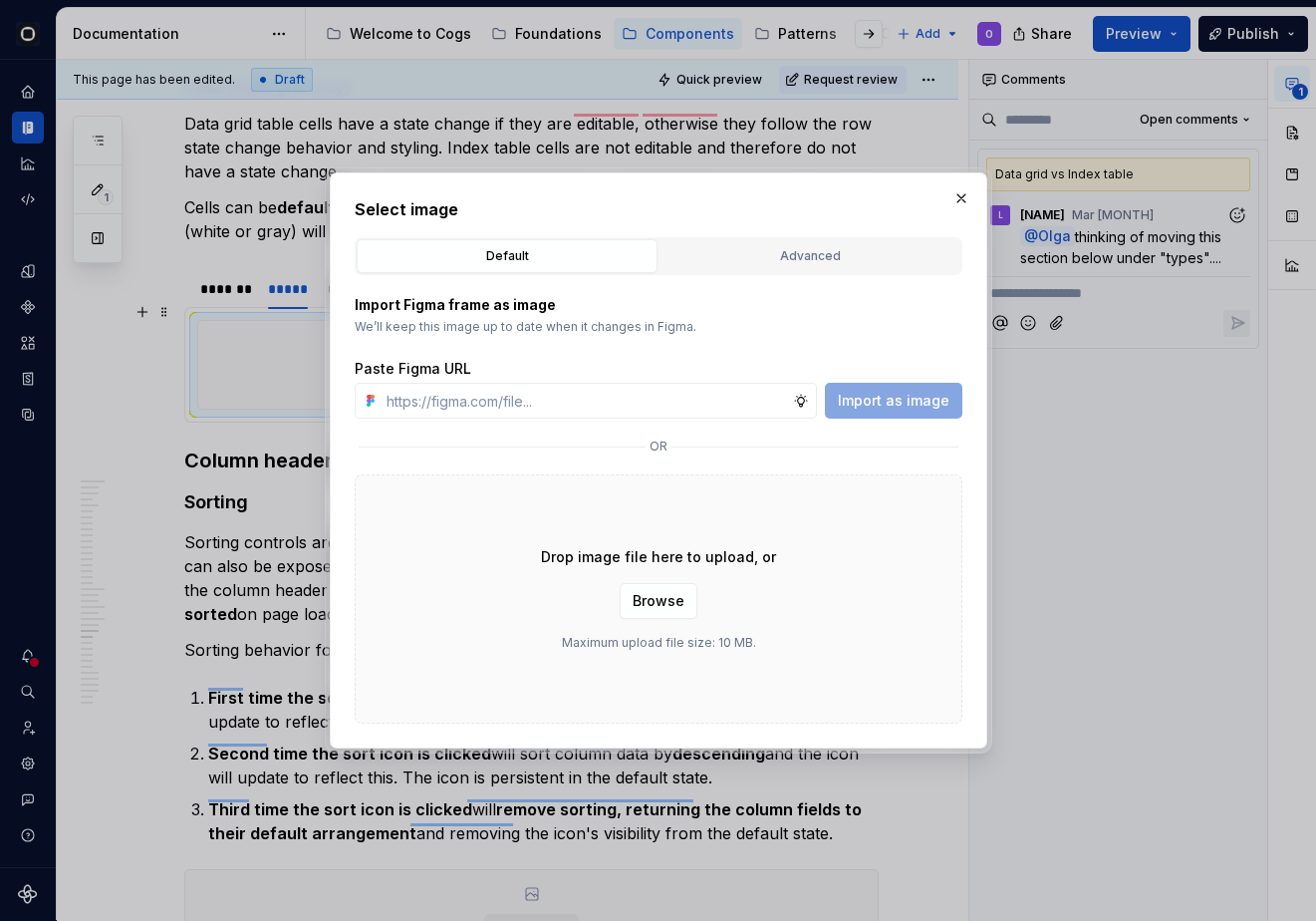 type on "*" 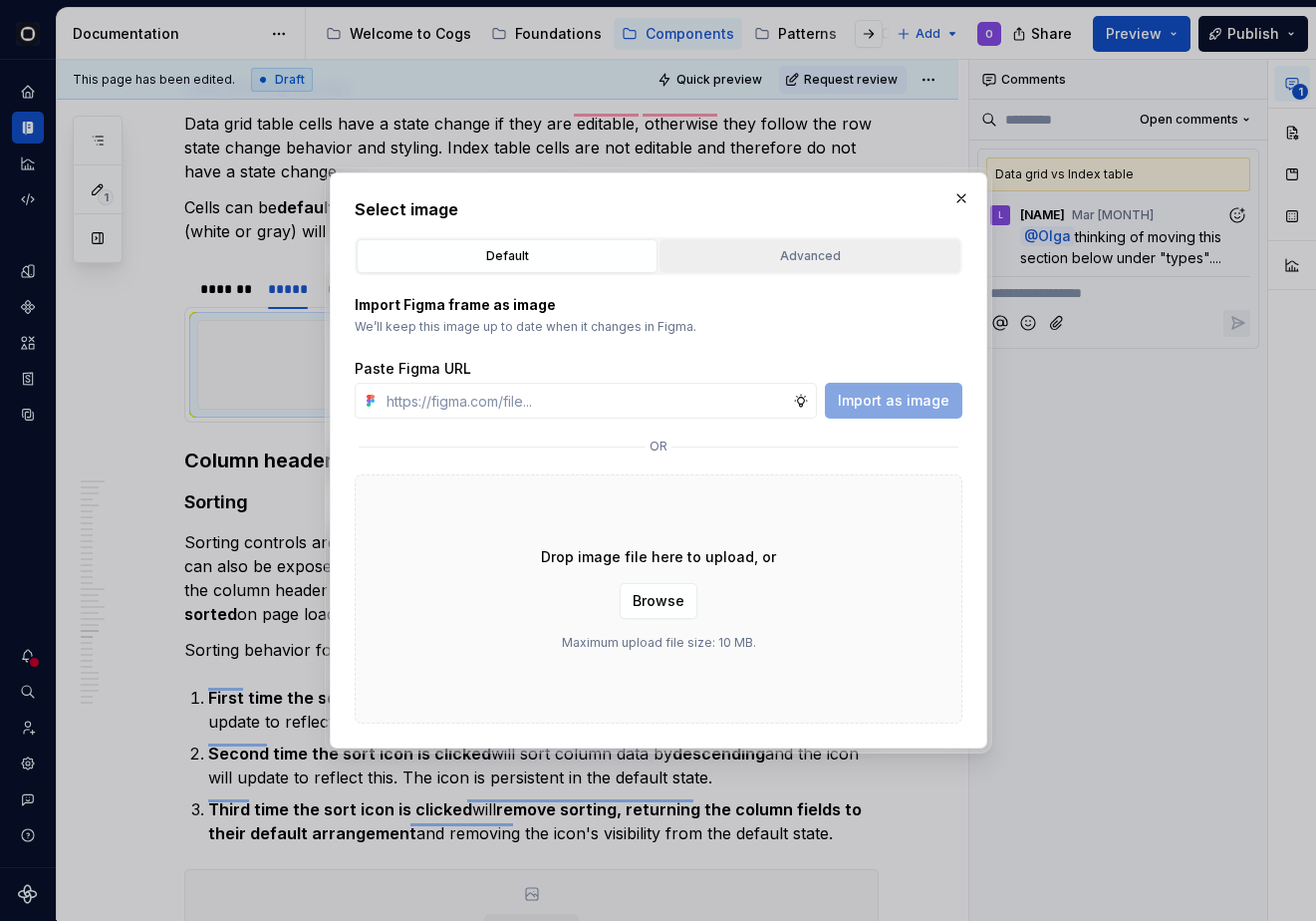 click on "Advanced" at bounding box center (810, 256) 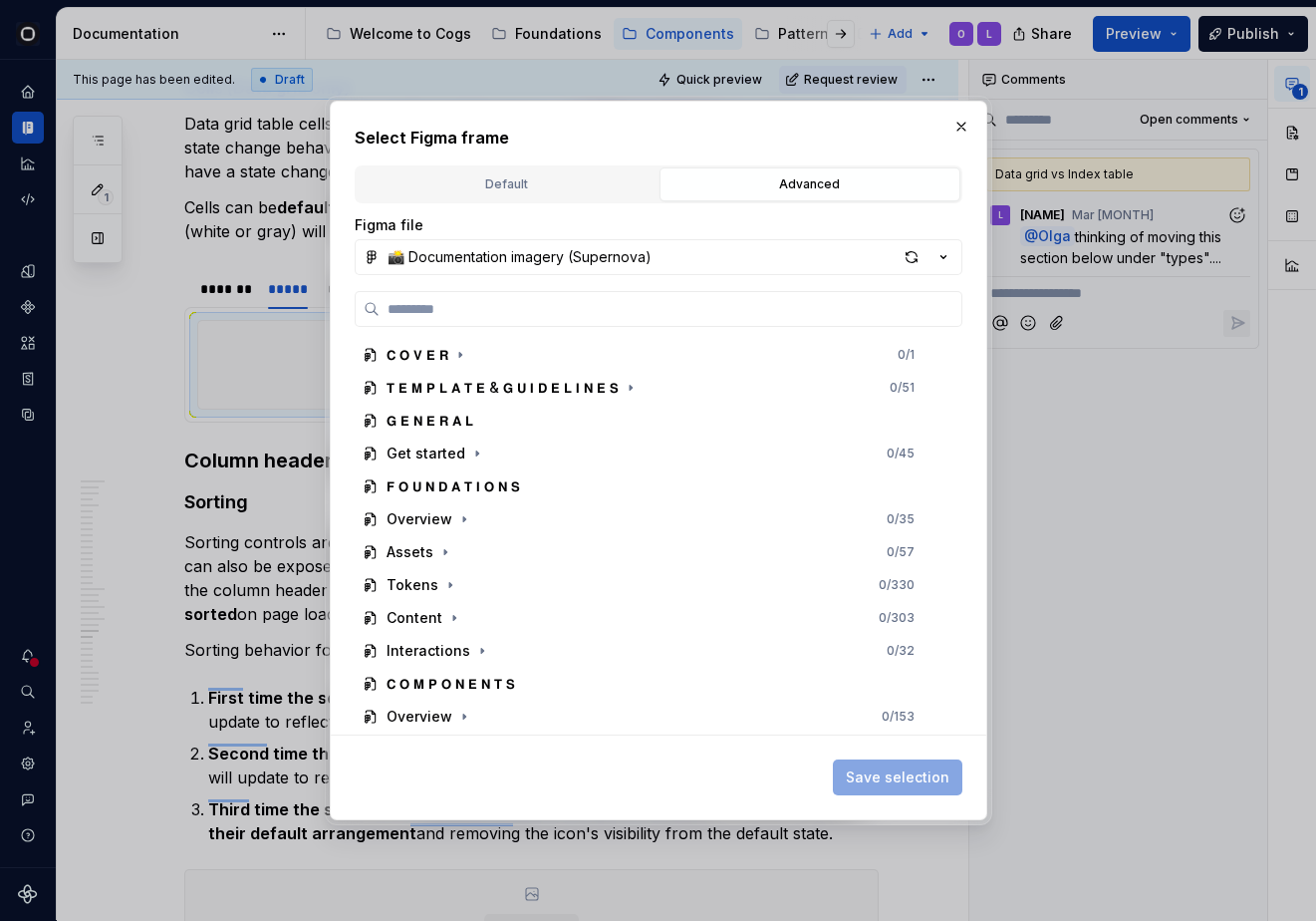 click on "Figma file 📸 Documentation imagery (Supernova) 𝗖 𝗢 𝗩 𝗘 𝗥 0 / 1 𝗧 𝗘 𝗠 𝗣 𝗟 𝗔 𝗧 𝗘  &  𝗚 𝗨 𝗜 𝗗 𝗘 𝗟 𝗜 𝗡 𝗘 𝗦  0 / 51 𝗚 𝗘 𝗡 𝗘 𝗥 𝗔 𝗟 Get started 0 / 45 𝗙 𝗢 𝗨 𝗡 𝗗 𝗔 𝗧 𝗜 𝗢 𝗡 𝗦 Overview 0 / 35 Assets 0 / 57 Tokens 0 / 330 Content 0 / 303 Interactions 0 / 32 𝗖 𝗢 𝗠 𝗣 𝗢 𝗡 𝗘 𝗡 𝗧 𝗦 Overview 0 / 153 Accordion 0 / 28 Action list 0 / 27 Action toolbar 0 / 14 Autocomplete 0 / 66 Avatar 0 / 14 Banner 0 / 15 Breadcrumb 0 / 29 Button 0 / 65 Checkbox 0 / 25 Chips 0 / 76 Date calendar 0 / 21 Date time pickers 0 / 56 Divider 0 / 27 Dots 0 / 17 Empty state 0 / 32 File upload 0 / 49" at bounding box center [658, 474] 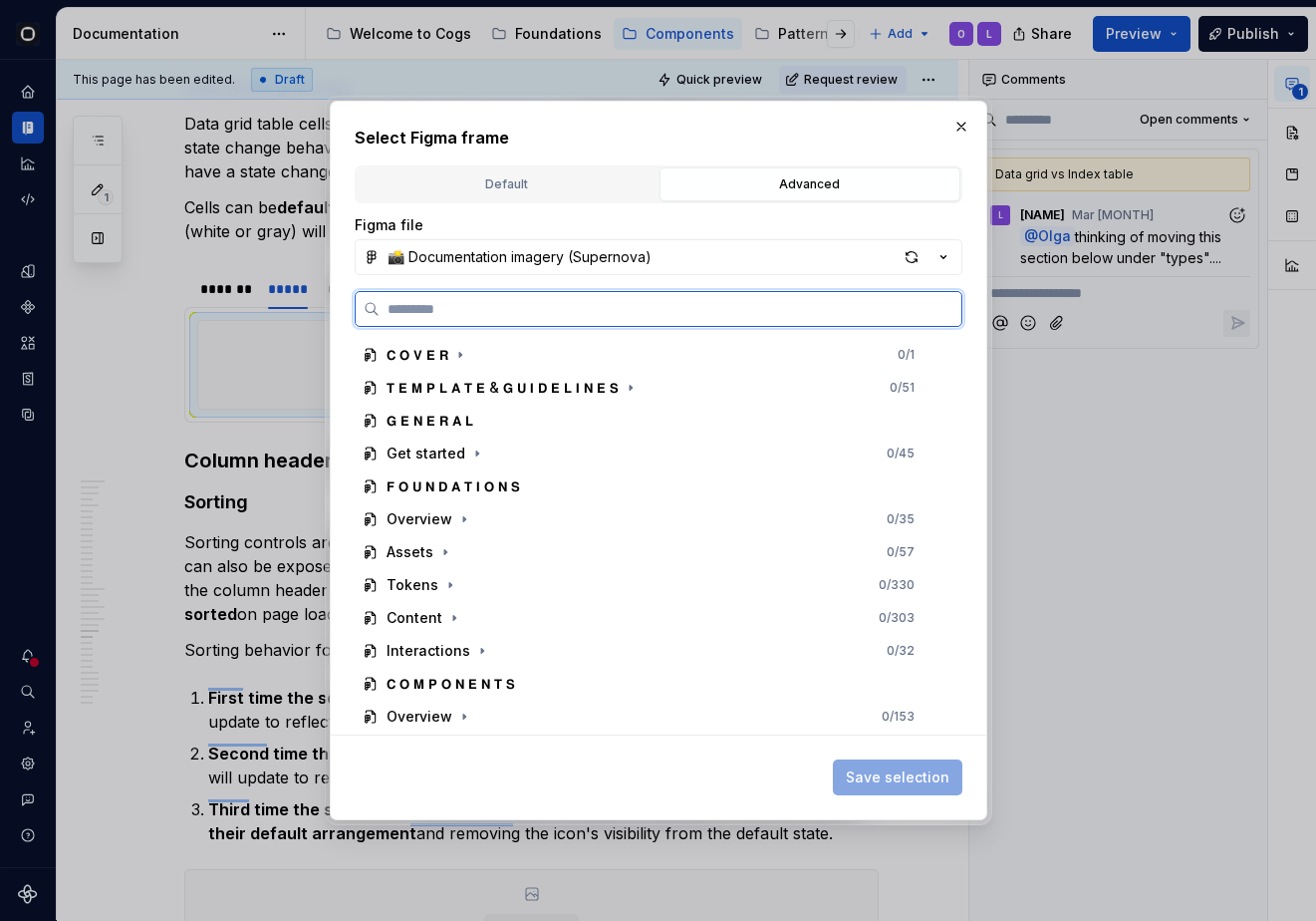 click at bounding box center (670, 309) 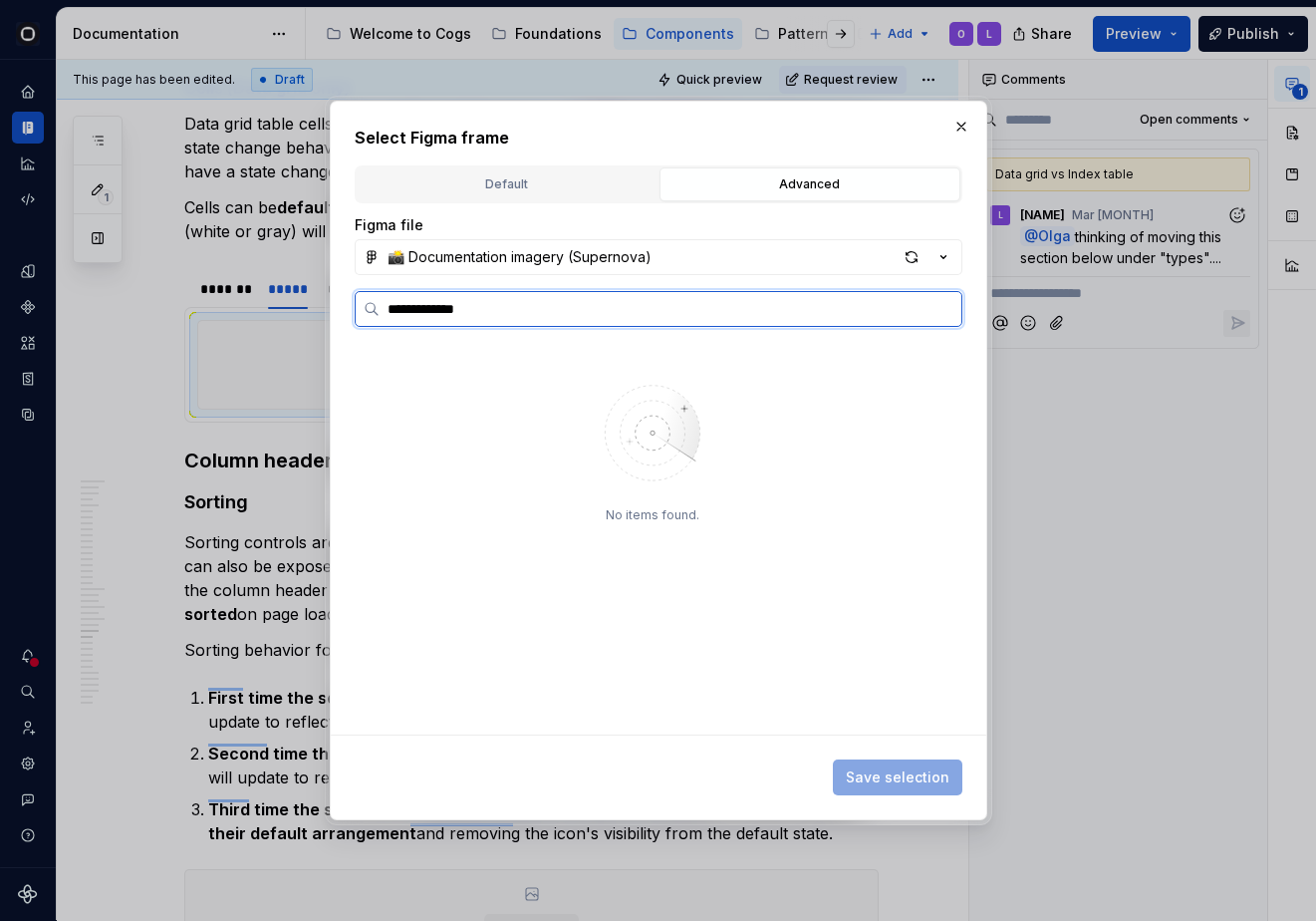 click on "**********" at bounding box center (670, 309) 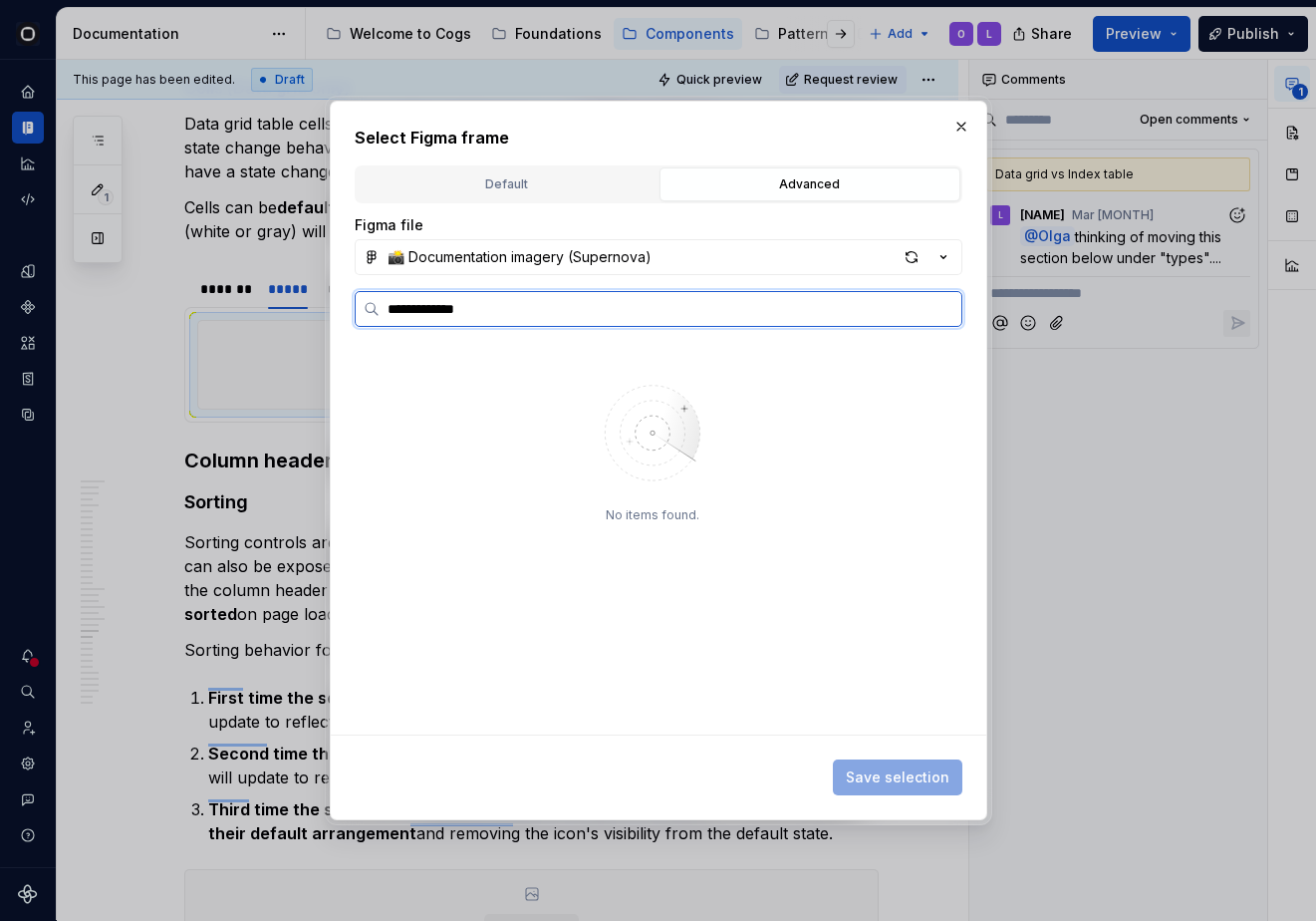click on "**********" at bounding box center [670, 309] 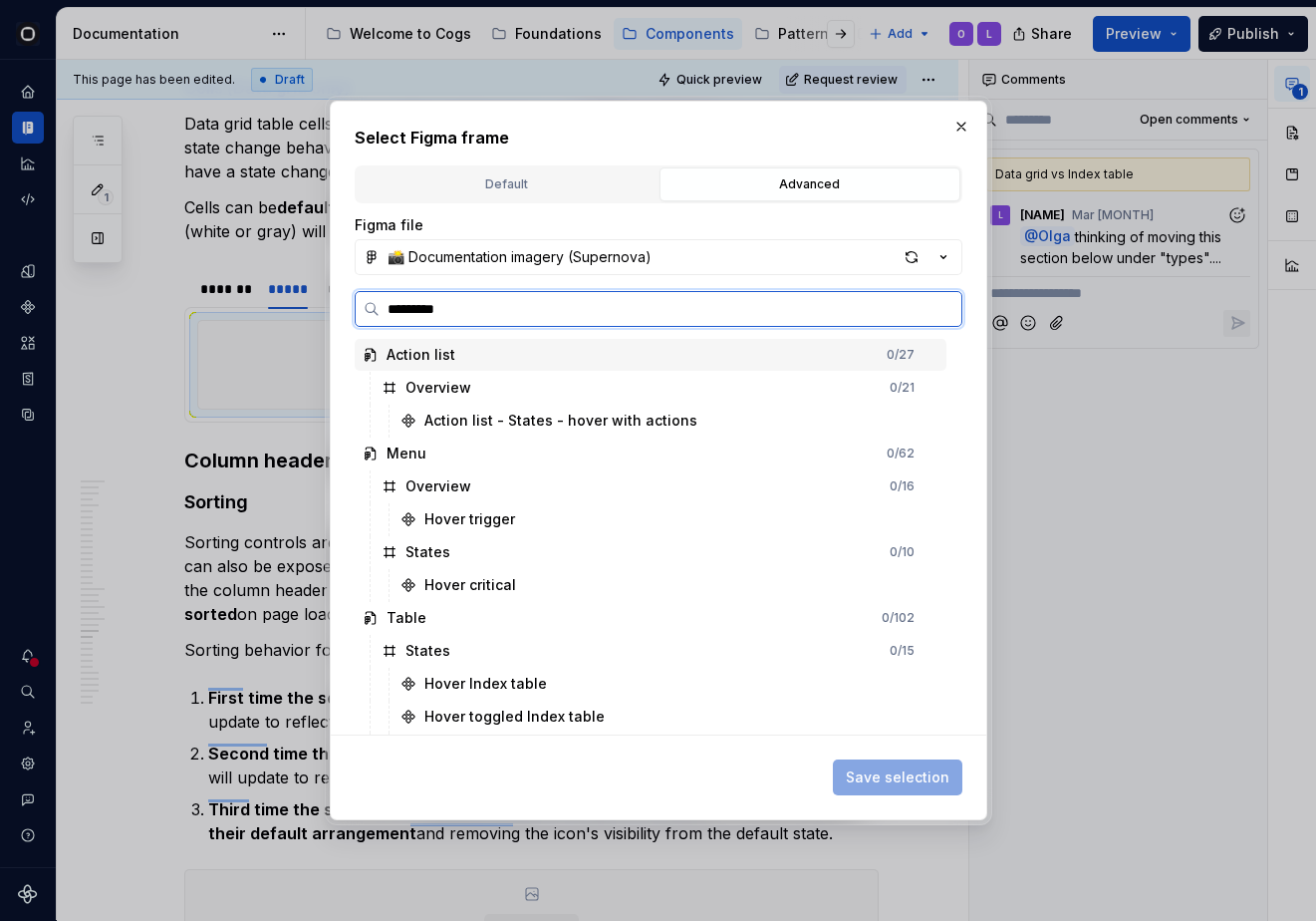 type on "**********" 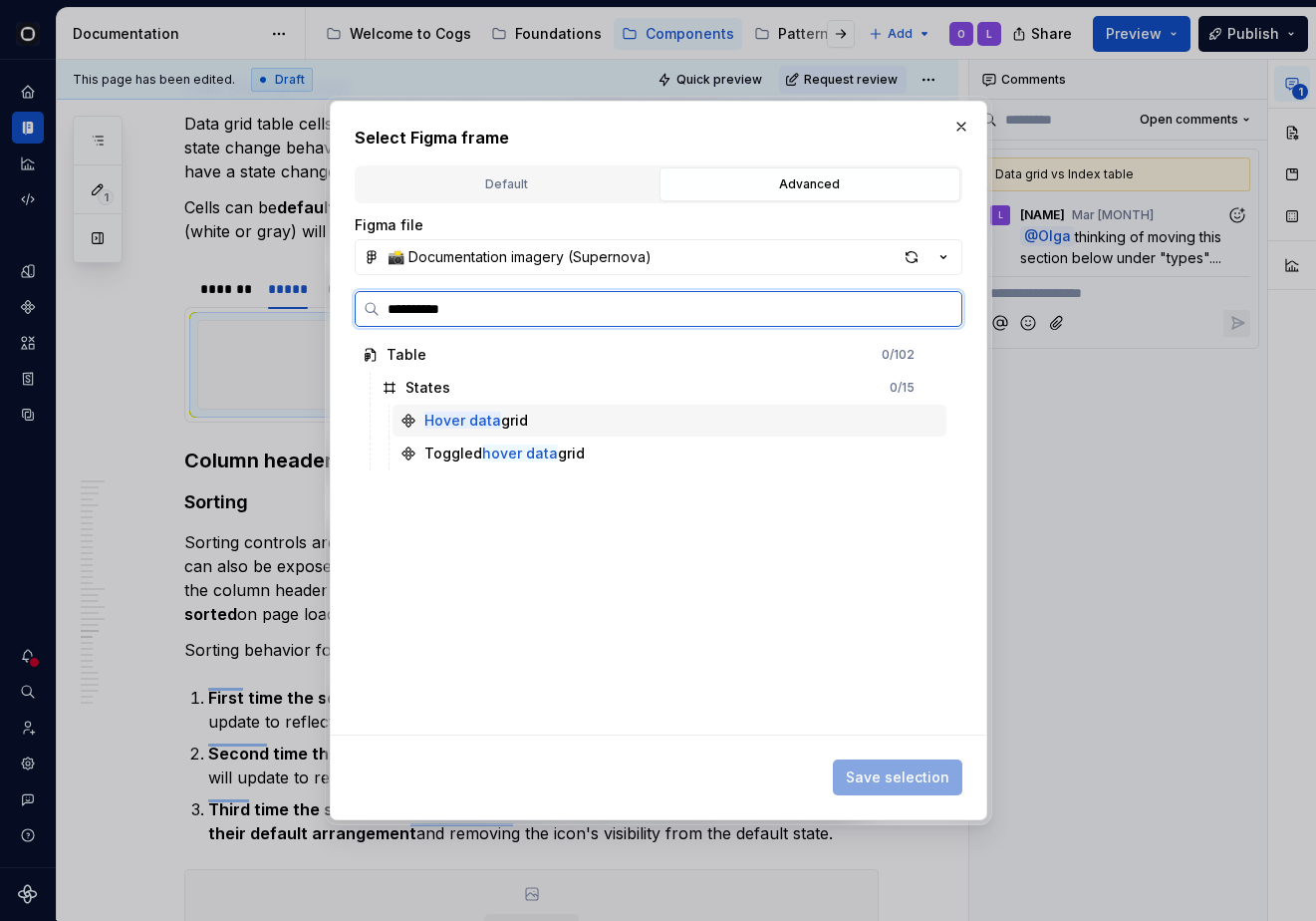 click on "Hover data" at bounding box center (462, 420) 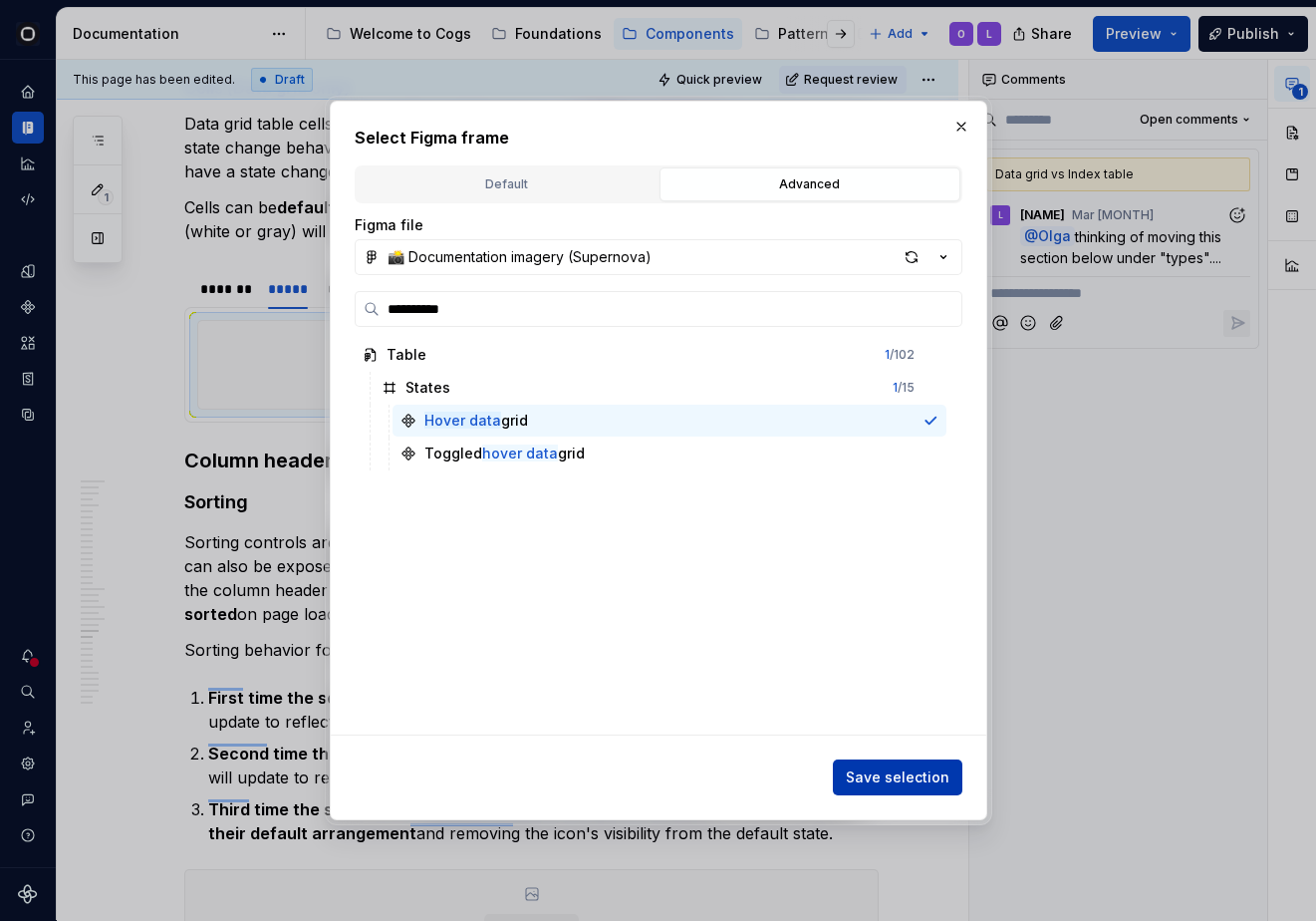 click on "Save selection" at bounding box center (898, 777) 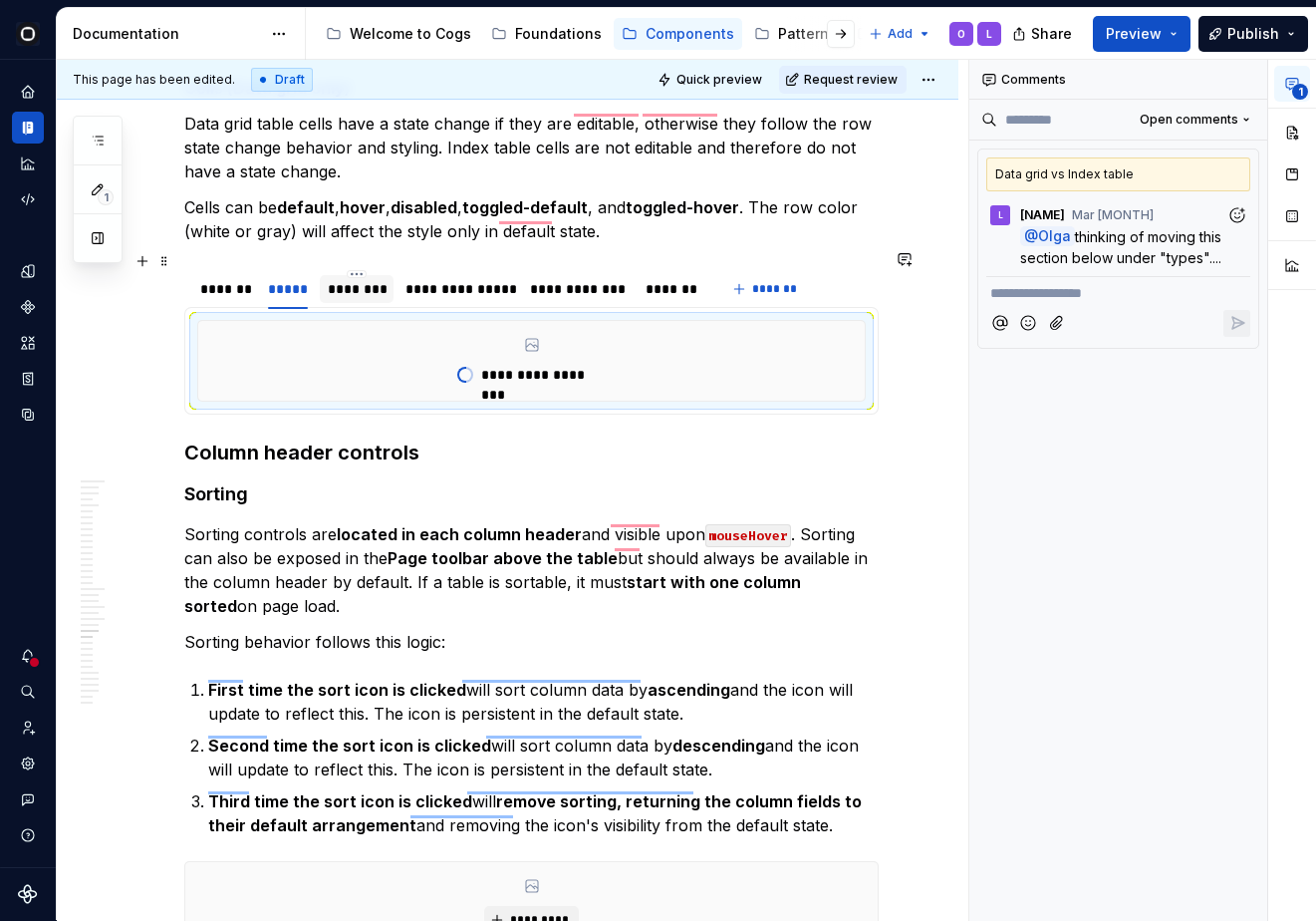 click on "********" at bounding box center [357, 289] 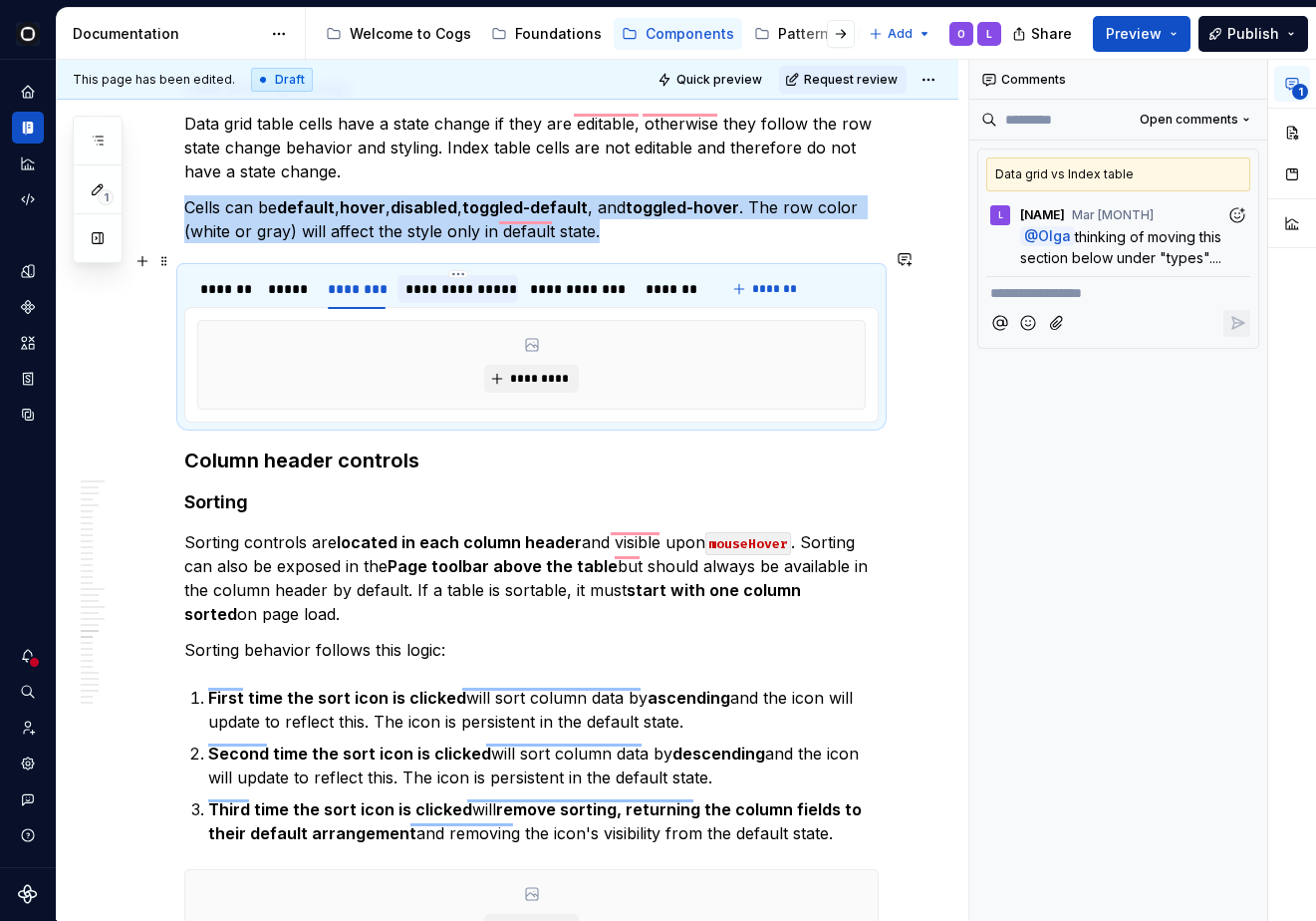 click on "**********" at bounding box center [457, 289] 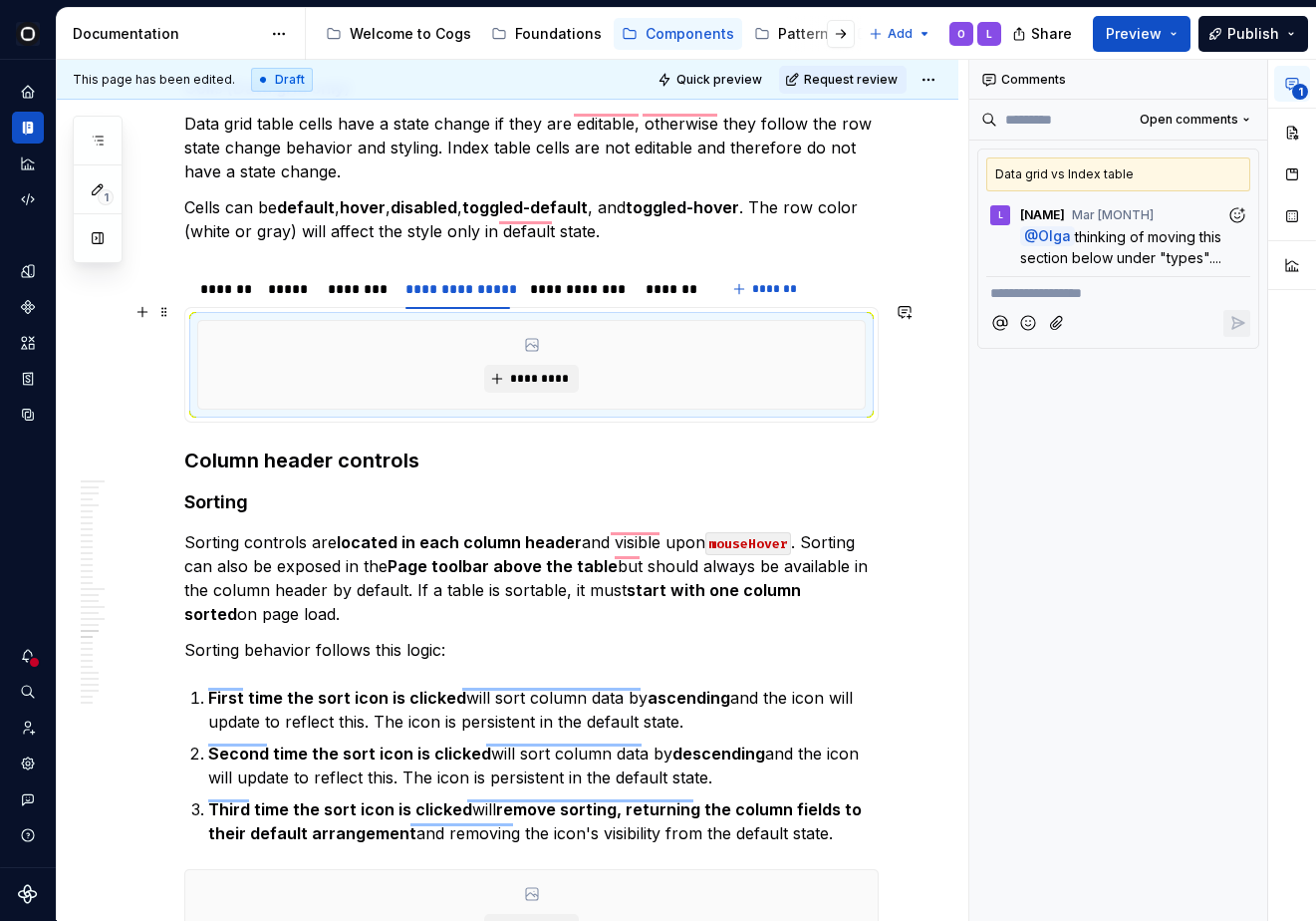 click on "*********" at bounding box center (531, 365) 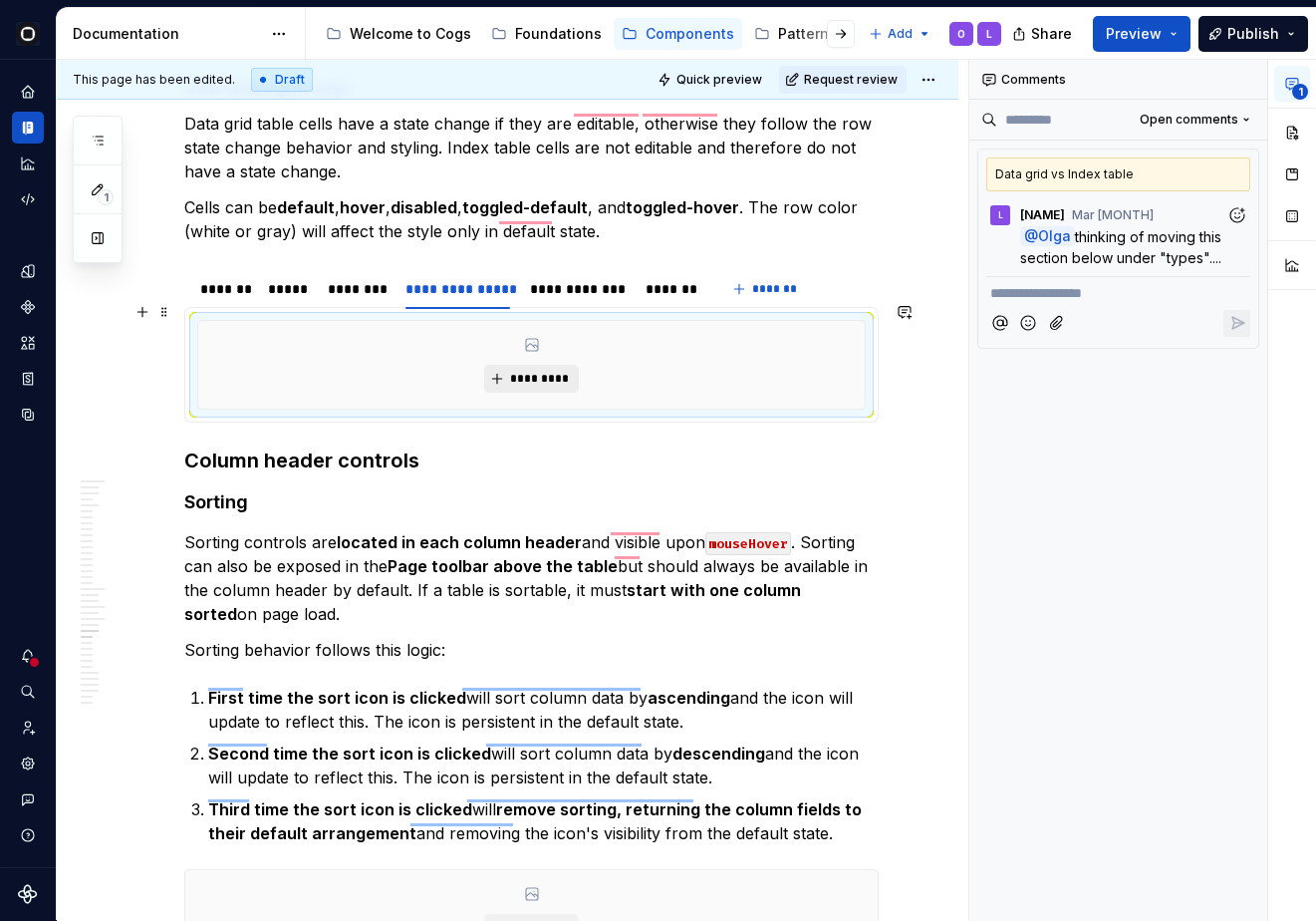 click on "*********" at bounding box center (539, 379) 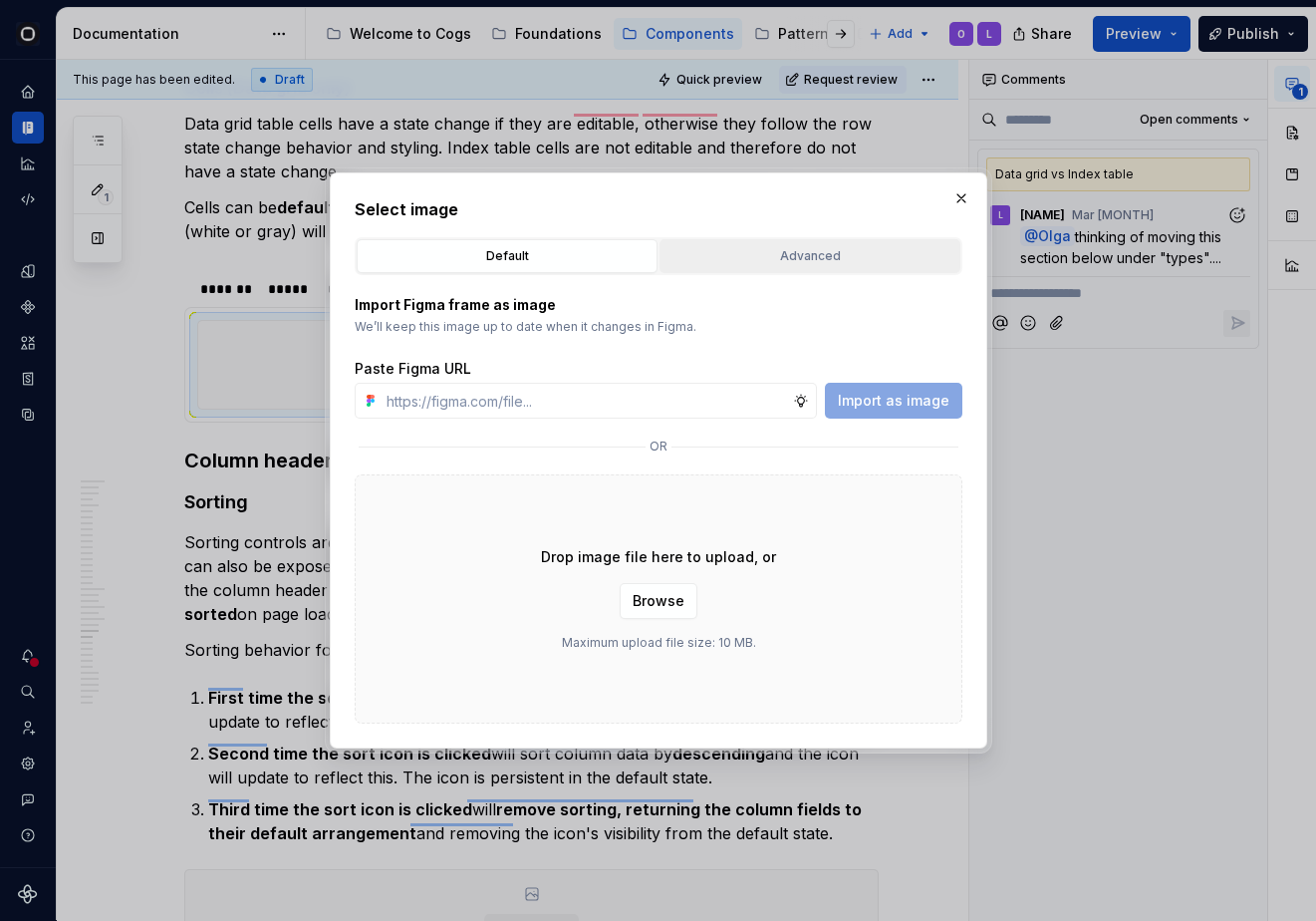 click on "Advanced" at bounding box center [810, 256] 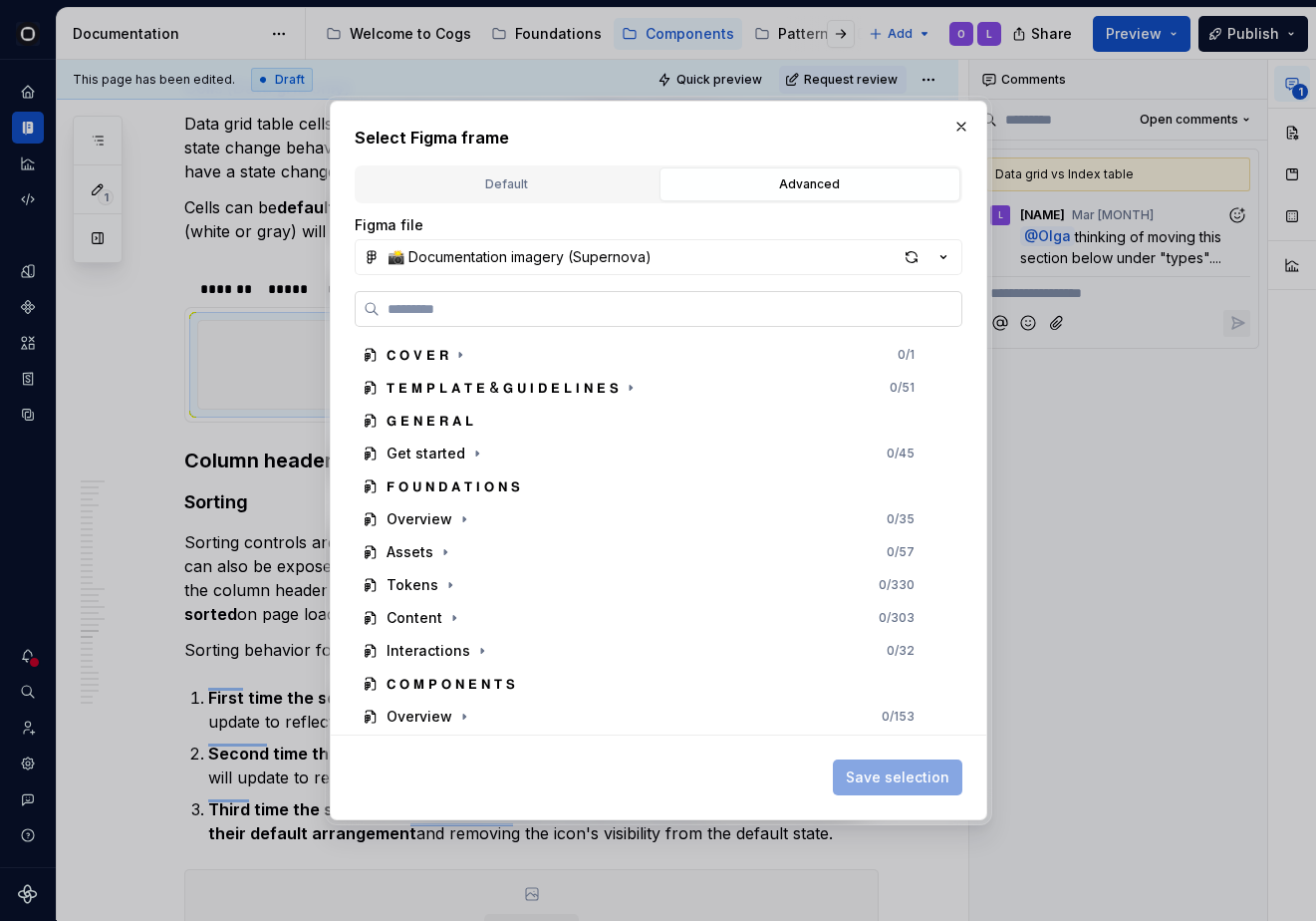 click at bounding box center (658, 309) 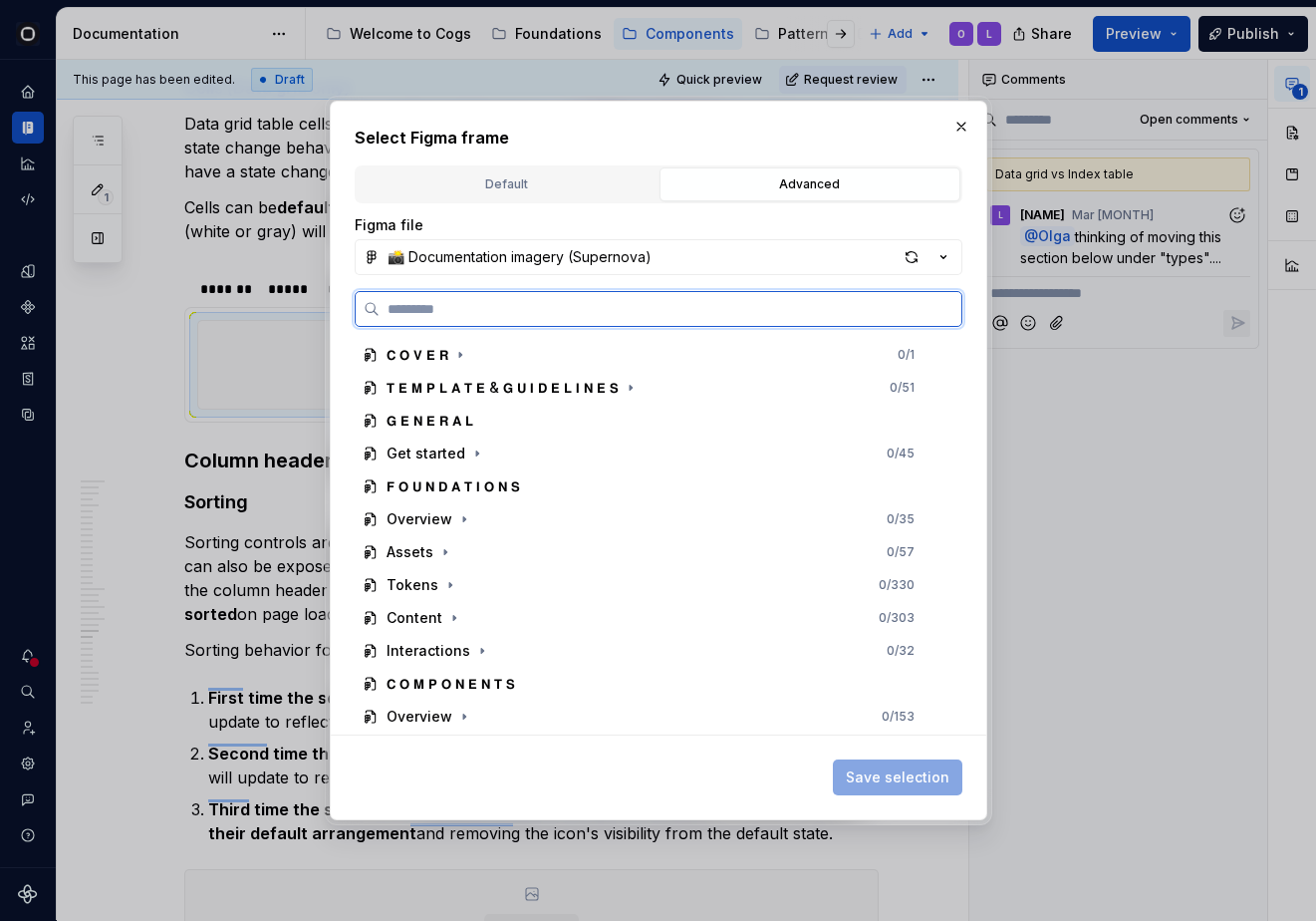 click at bounding box center [670, 309] 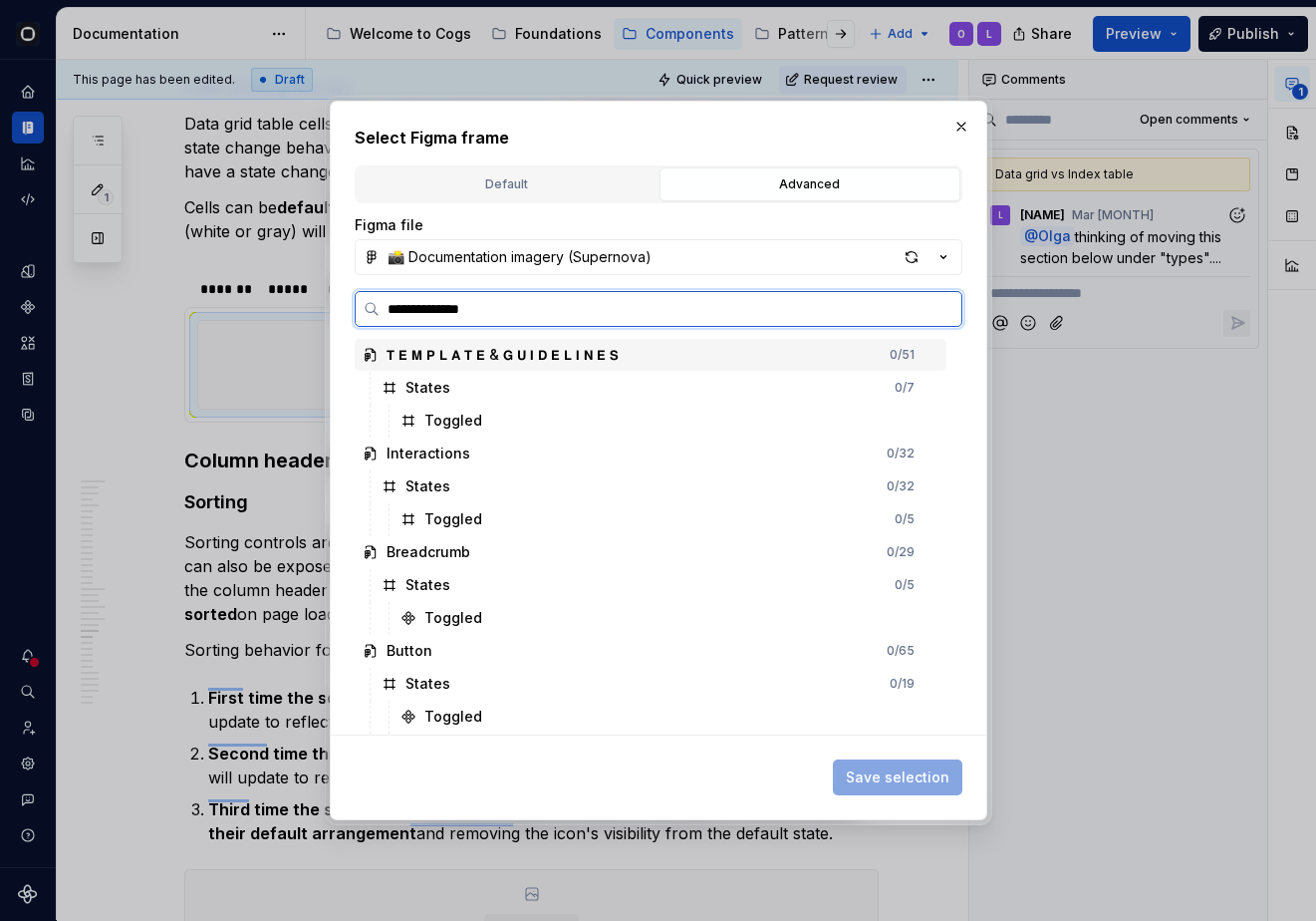 type on "**********" 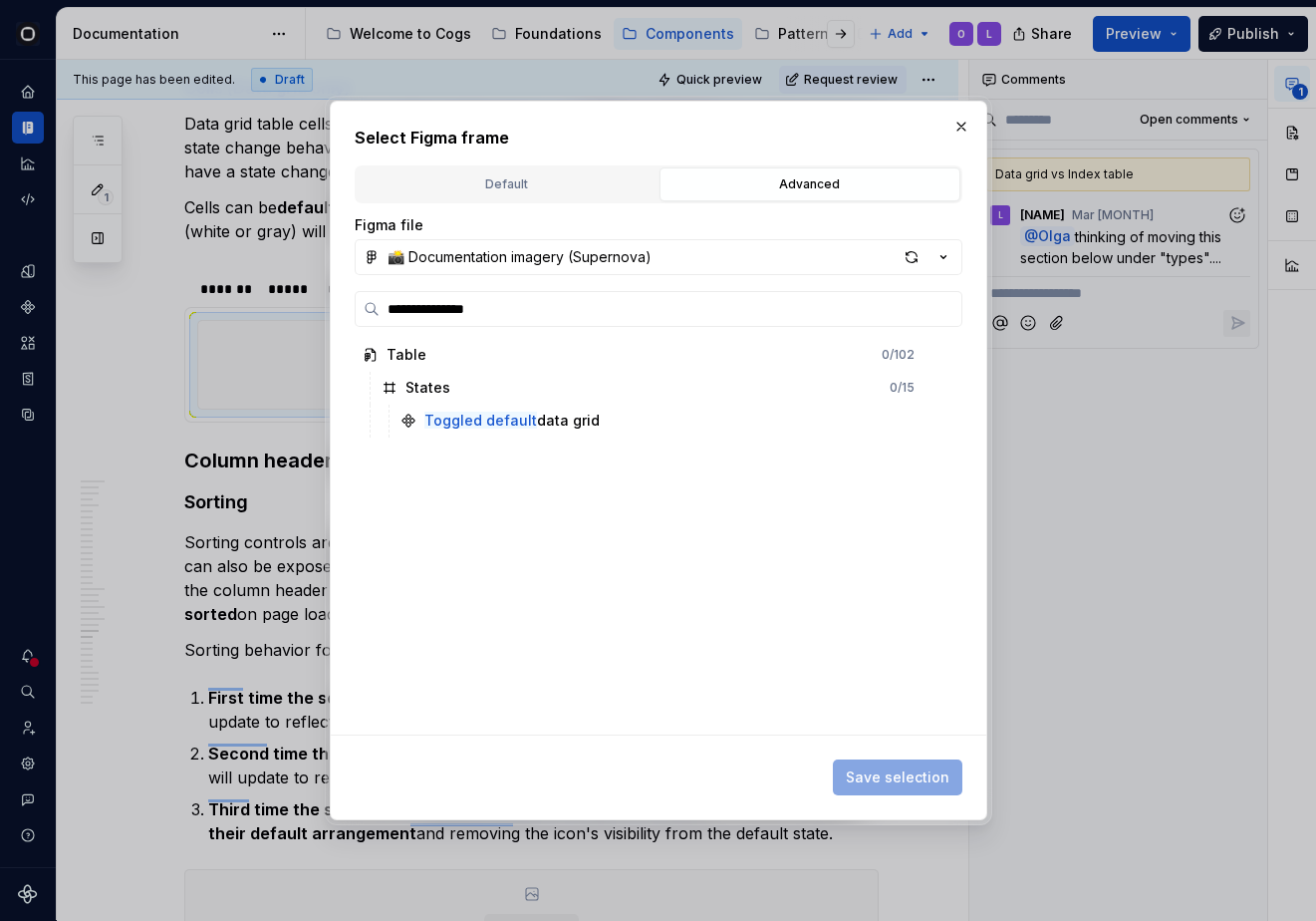 click on "Table 0 / 102 States 0 / 15 Toggled default  data grid" at bounding box center [653, 536] 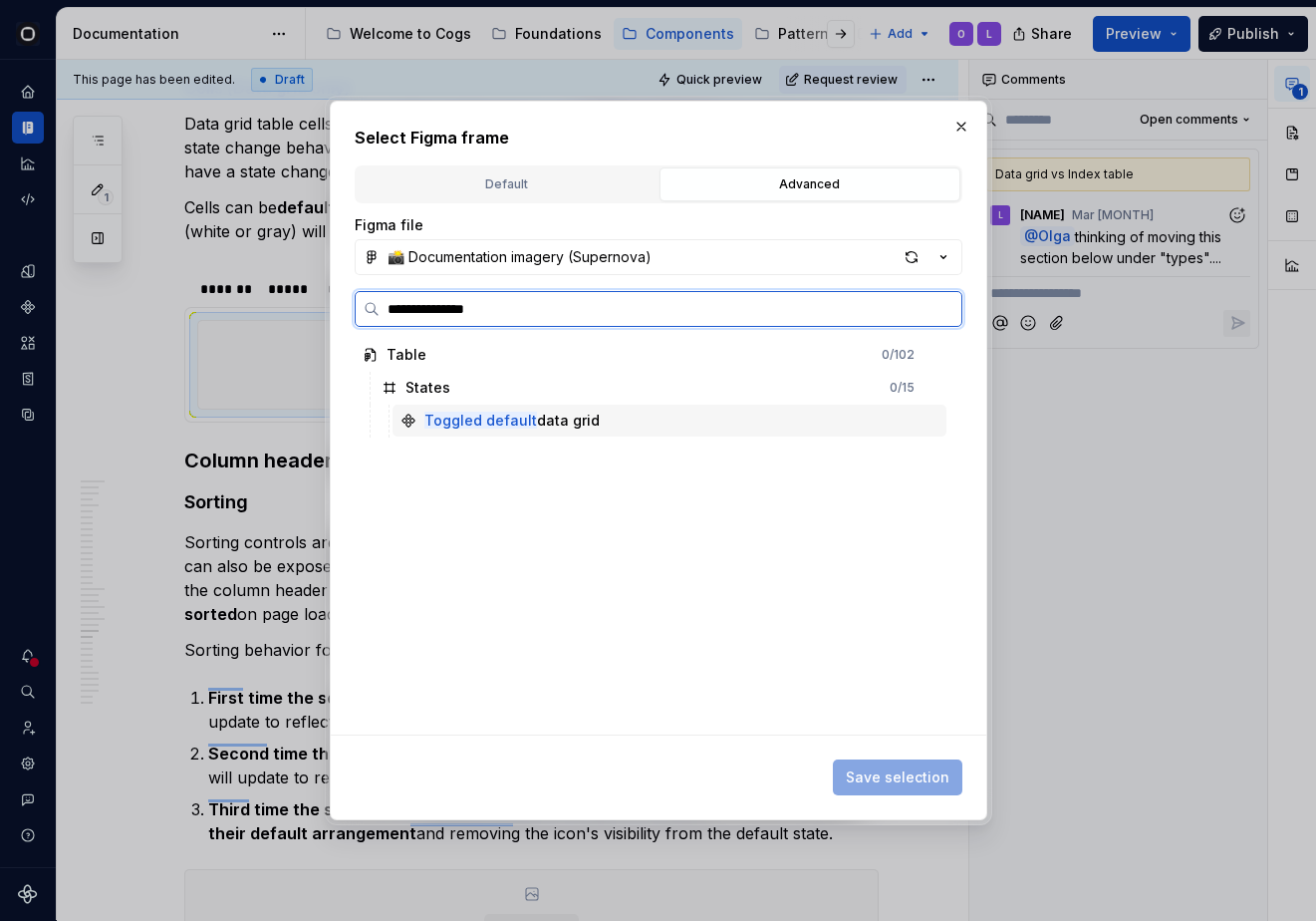 click on "Toggled default  data grid" at bounding box center [669, 421] 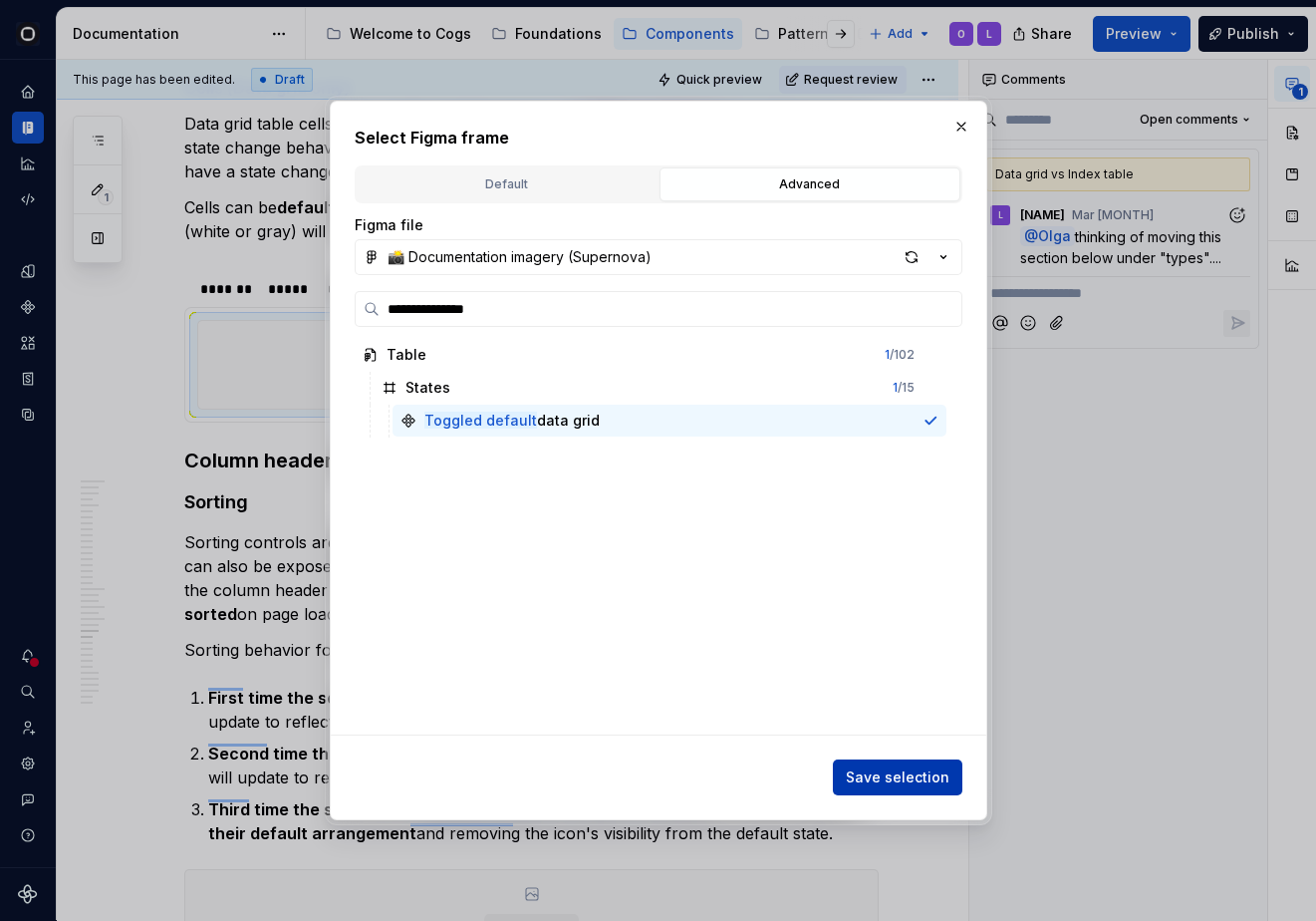 click on "Save selection" at bounding box center [898, 777] 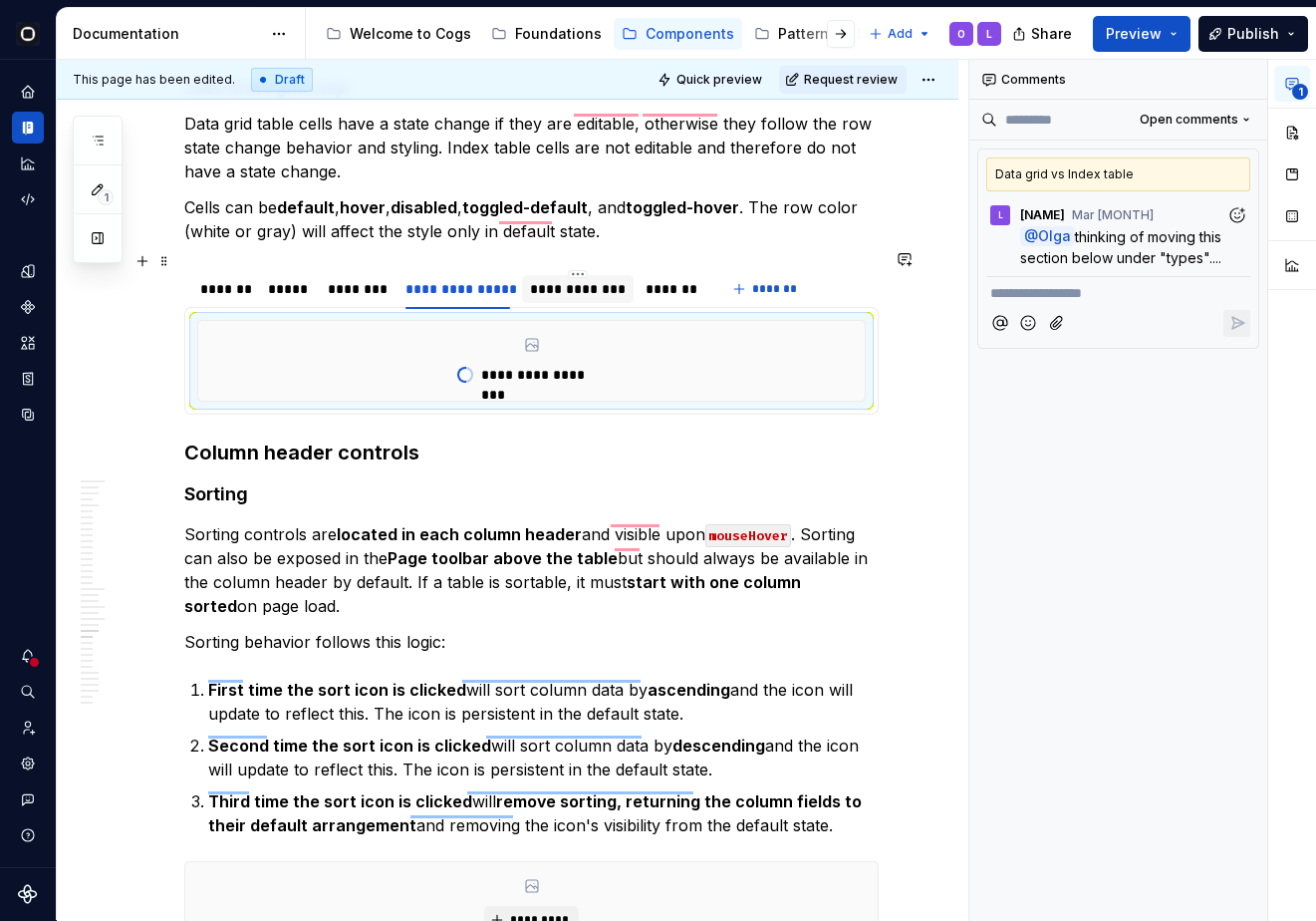 click on "**********" at bounding box center [578, 289] 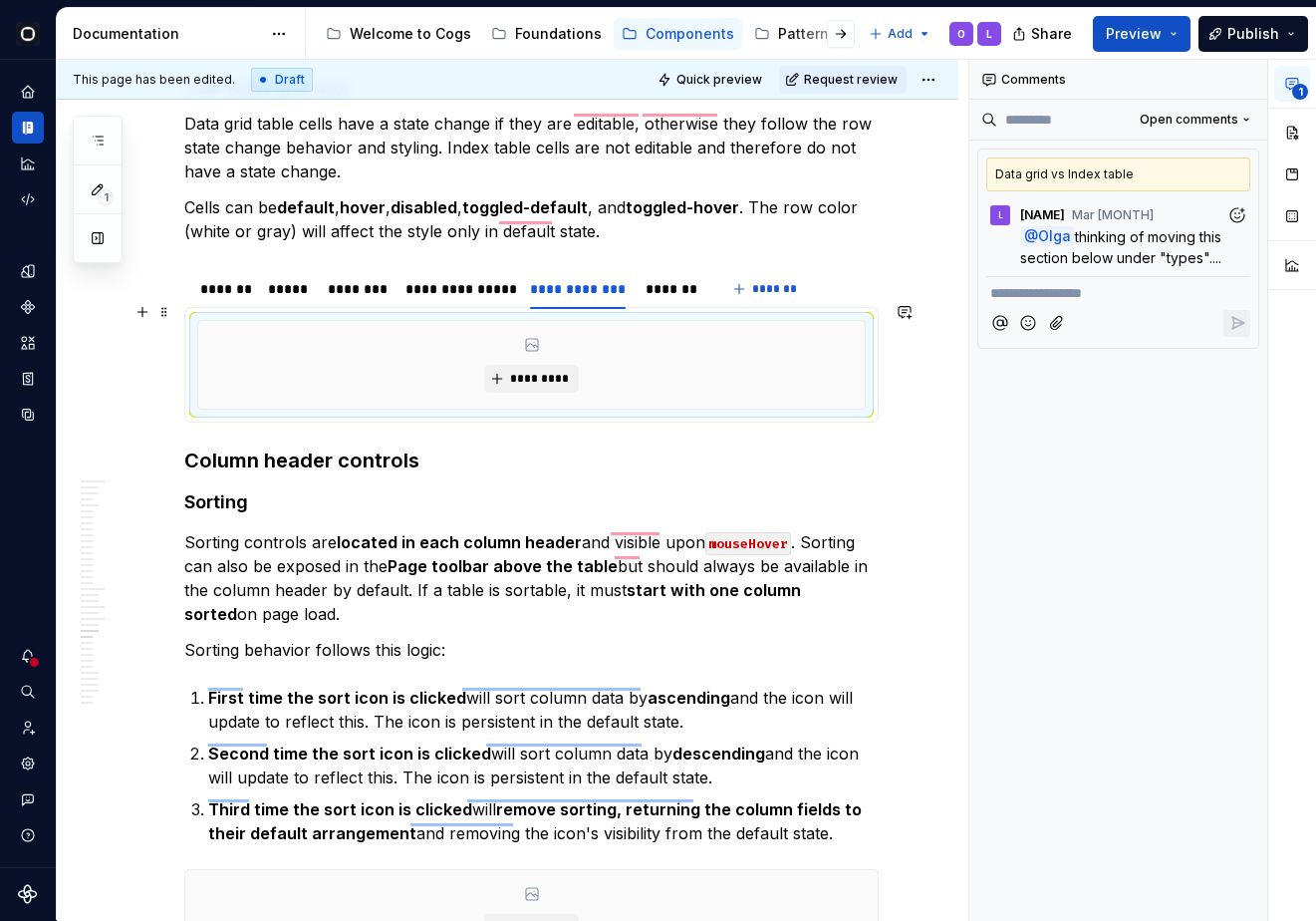 click on "*********" at bounding box center (531, 365) 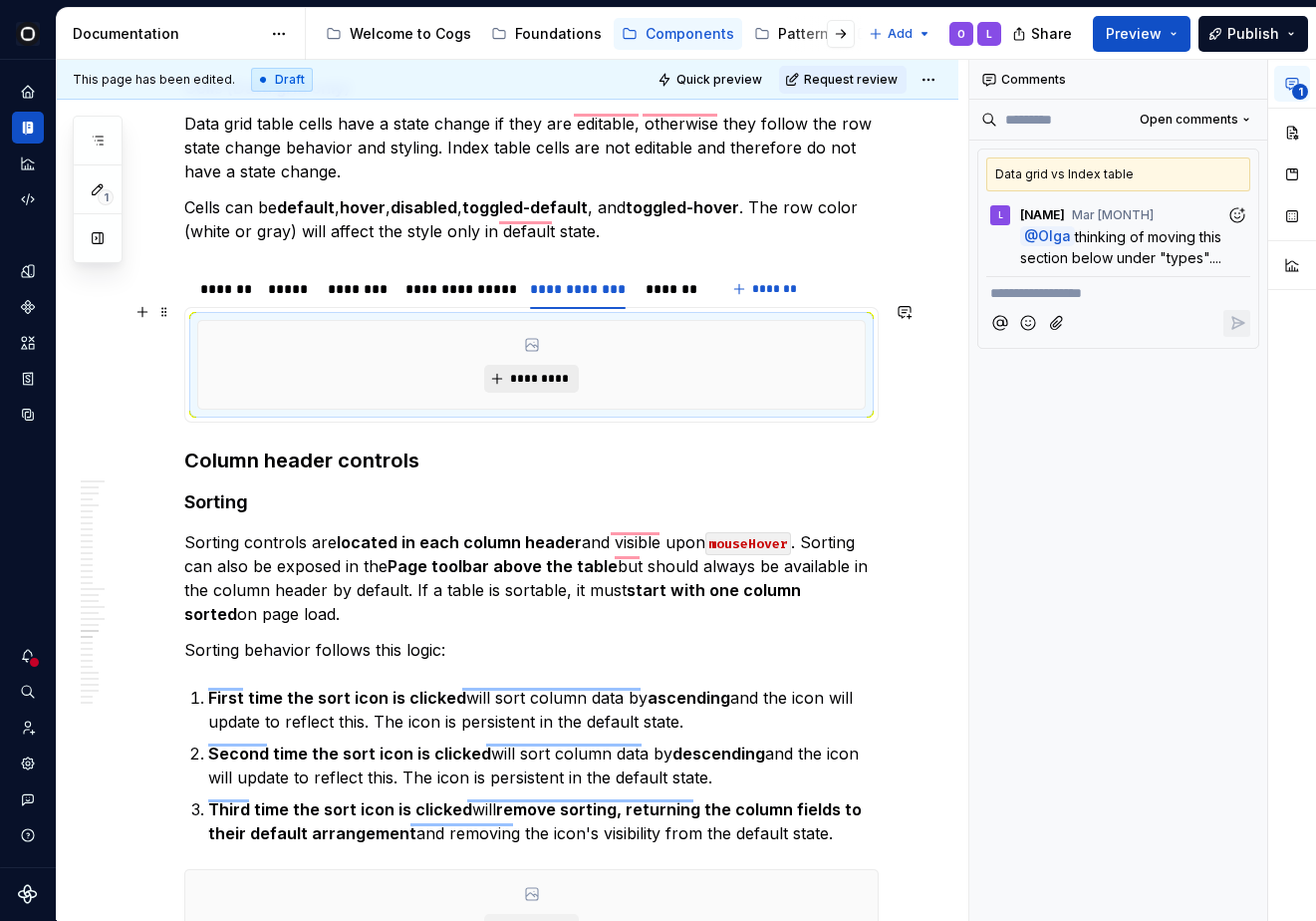 click on "*********" at bounding box center (539, 379) 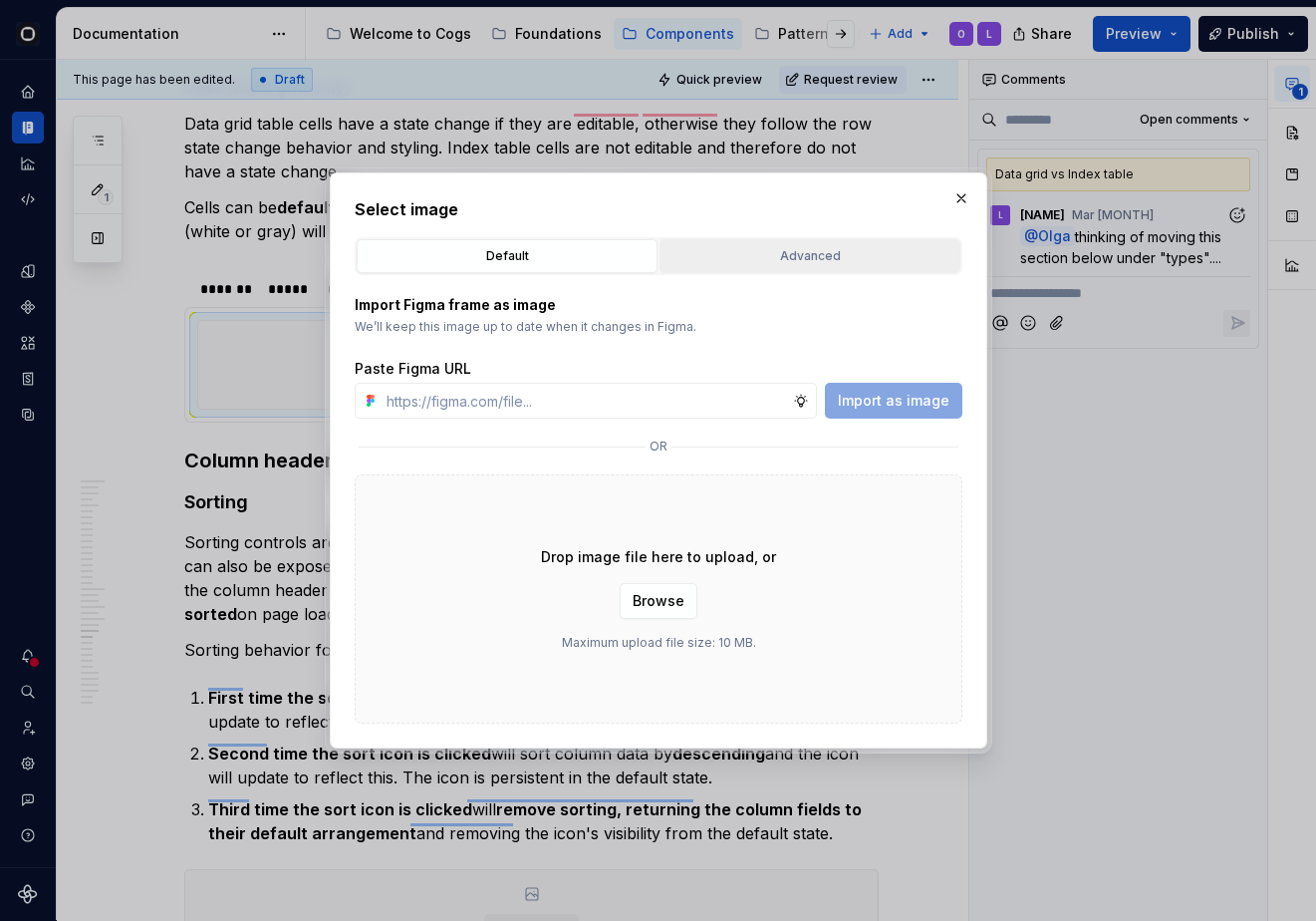 click on "Advanced" at bounding box center [810, 256] 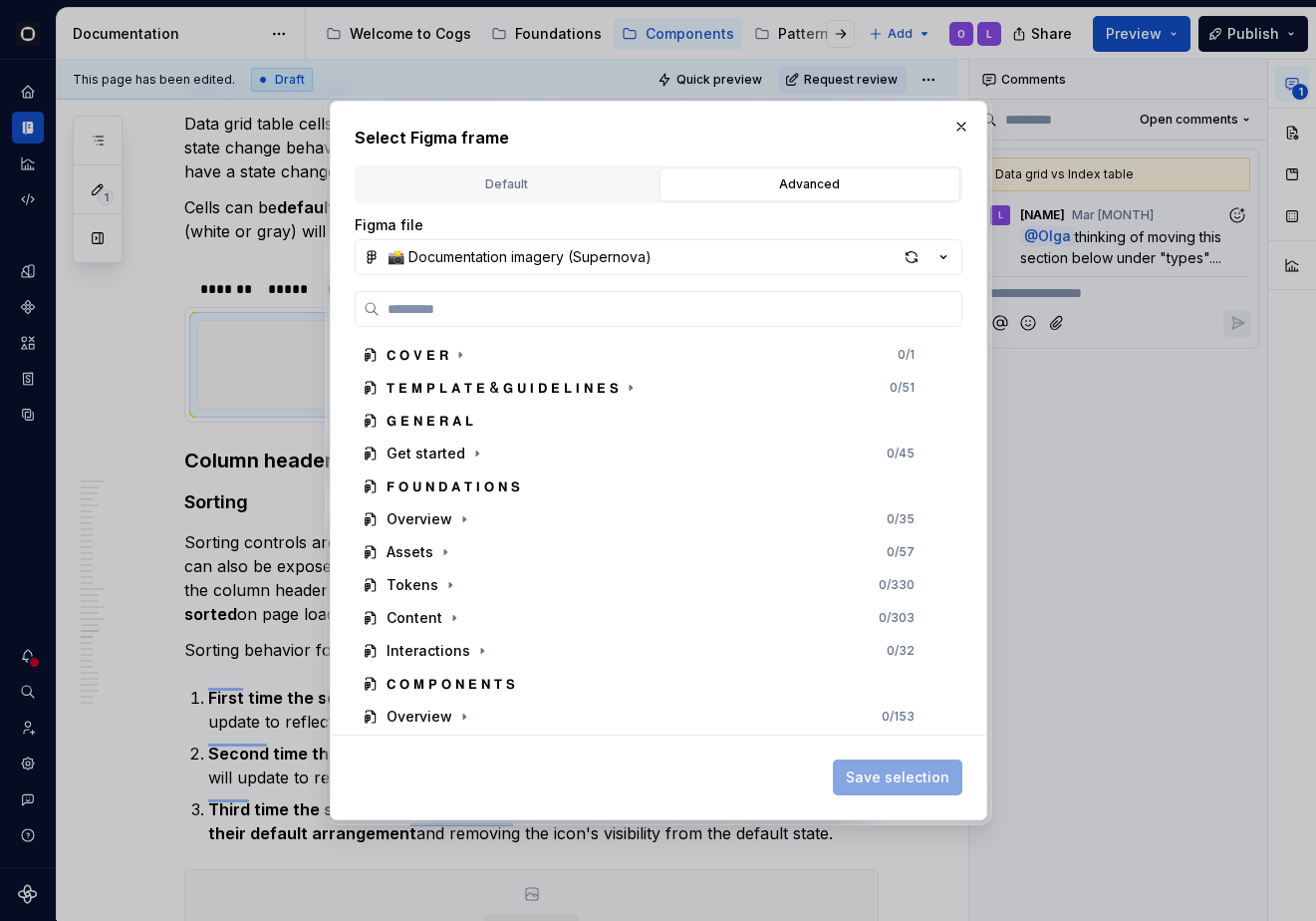 click on "𝗖 𝗢 𝗩 𝗘 𝗥 0 / 1 𝗧 𝗘 𝗠 𝗣 𝗟 𝗔 𝗧 𝗘  &  𝗚 𝗨 𝗜 𝗗 𝗘 𝗟 𝗜 𝗡 𝗘 𝗦  0 / 51 𝗚 𝗘 𝗡 𝗘 𝗥 𝗔 𝗟 Get started 0 / 45 𝗙 𝗢 𝗨 𝗡 𝗗 𝗔 𝗧 𝗜 𝗢 𝗡 𝗦 Overview 0 / 35 Assets 0 / 57 Tokens 0 / 330 Content 0 / 303 Interactions 0 / 32 𝗖 𝗢 𝗠 𝗣 𝗢 𝗡 𝗘 𝗡 𝗧 𝗦 Overview 0 / 153 Accordion 0 / 28 Action list 0 / 27 Action toolbar 0 / 14 Autocomplete 0 / 66 Avatar 0 / 14 Banner 0 / 15 Breadcrumb 0 / 29 Button 0 / 65 Checkbox 0 / 25 Chips 0 / 76 Date calendar 0 / 21 Date time pickers 0 / 56 Divider 0 / 27 Dots 0 / 17 Empty state 0 / 32 File upload 0 / 49" at bounding box center (658, 512) 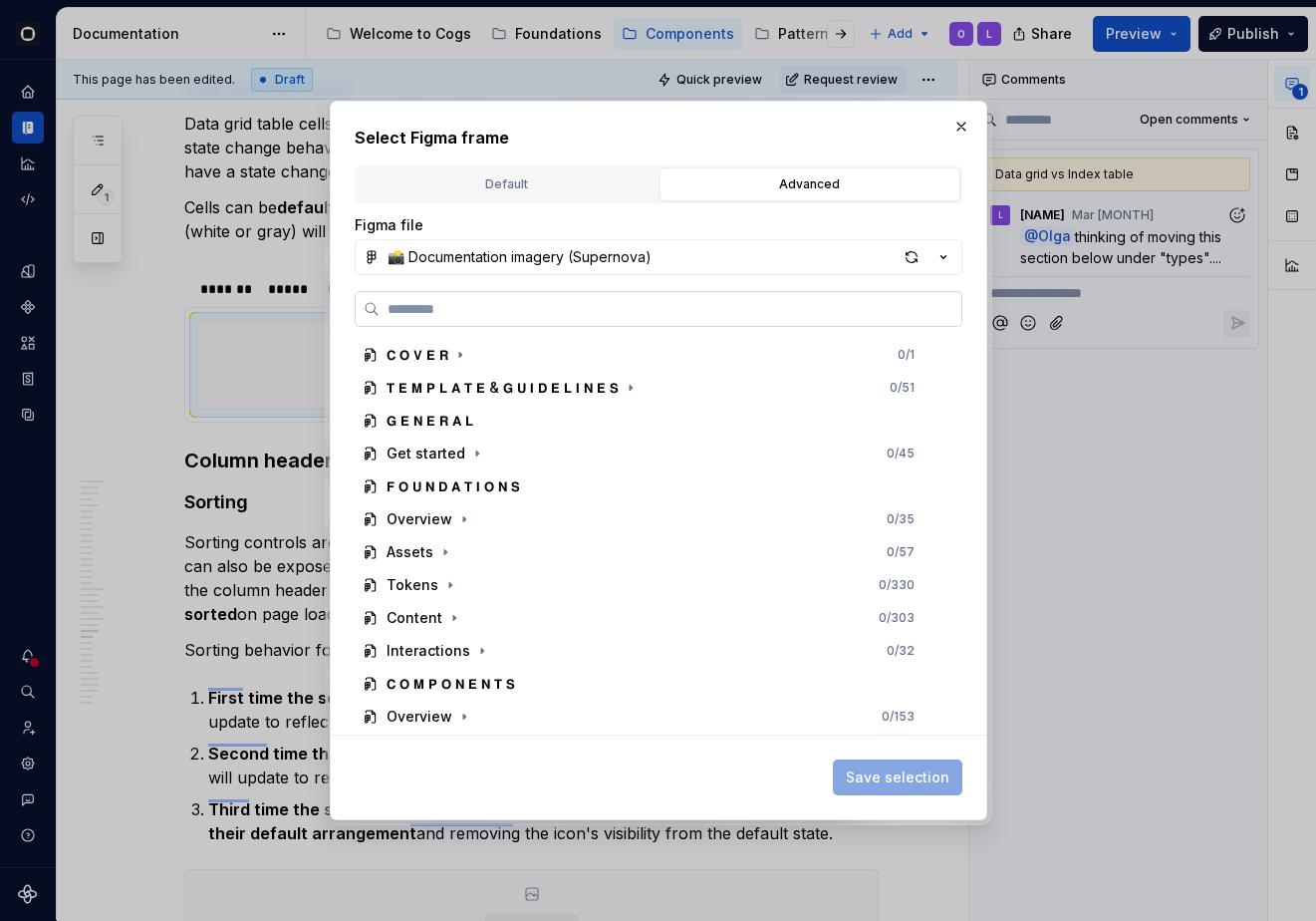 click at bounding box center [658, 309] 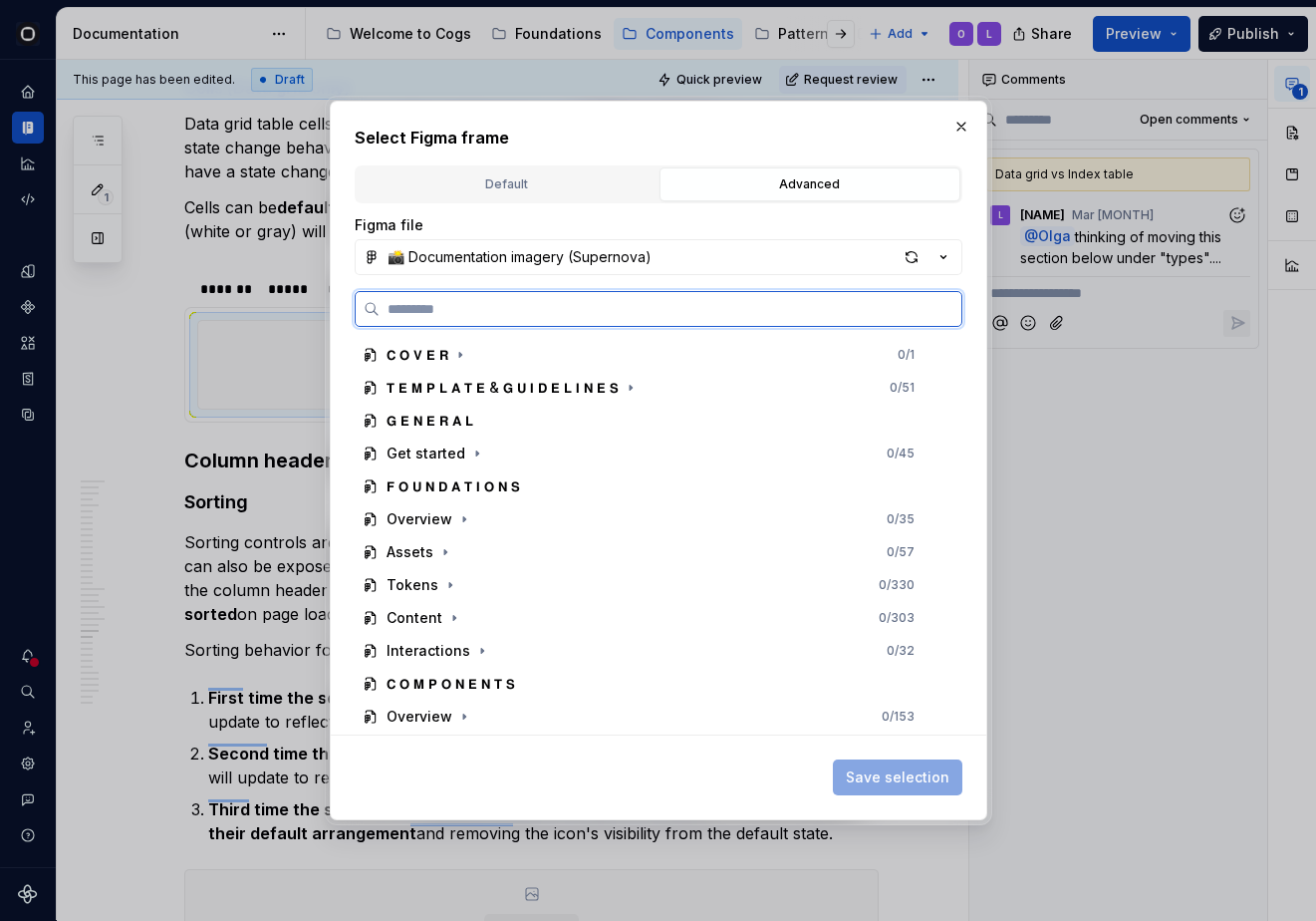 click at bounding box center (670, 309) 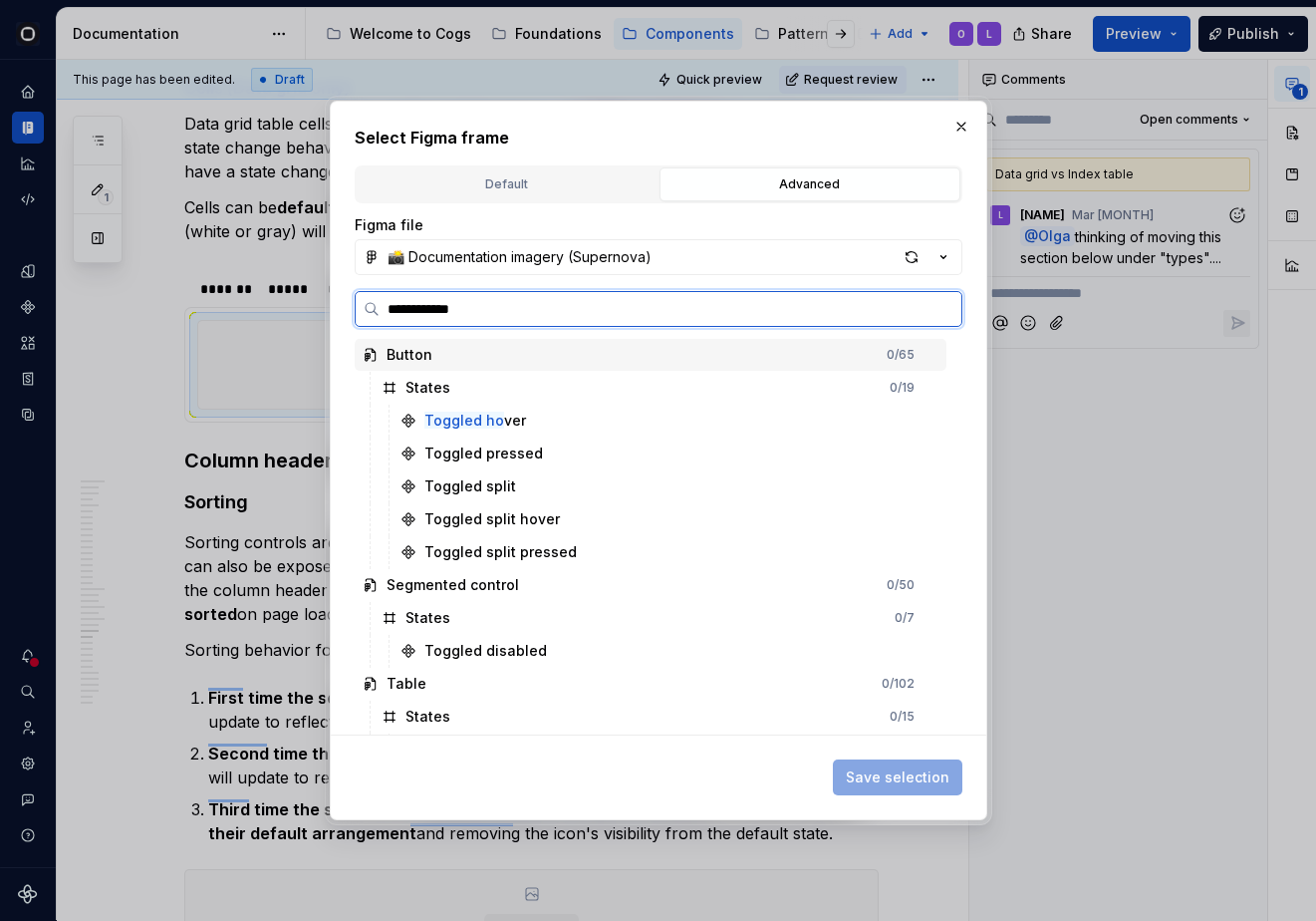 type on "**********" 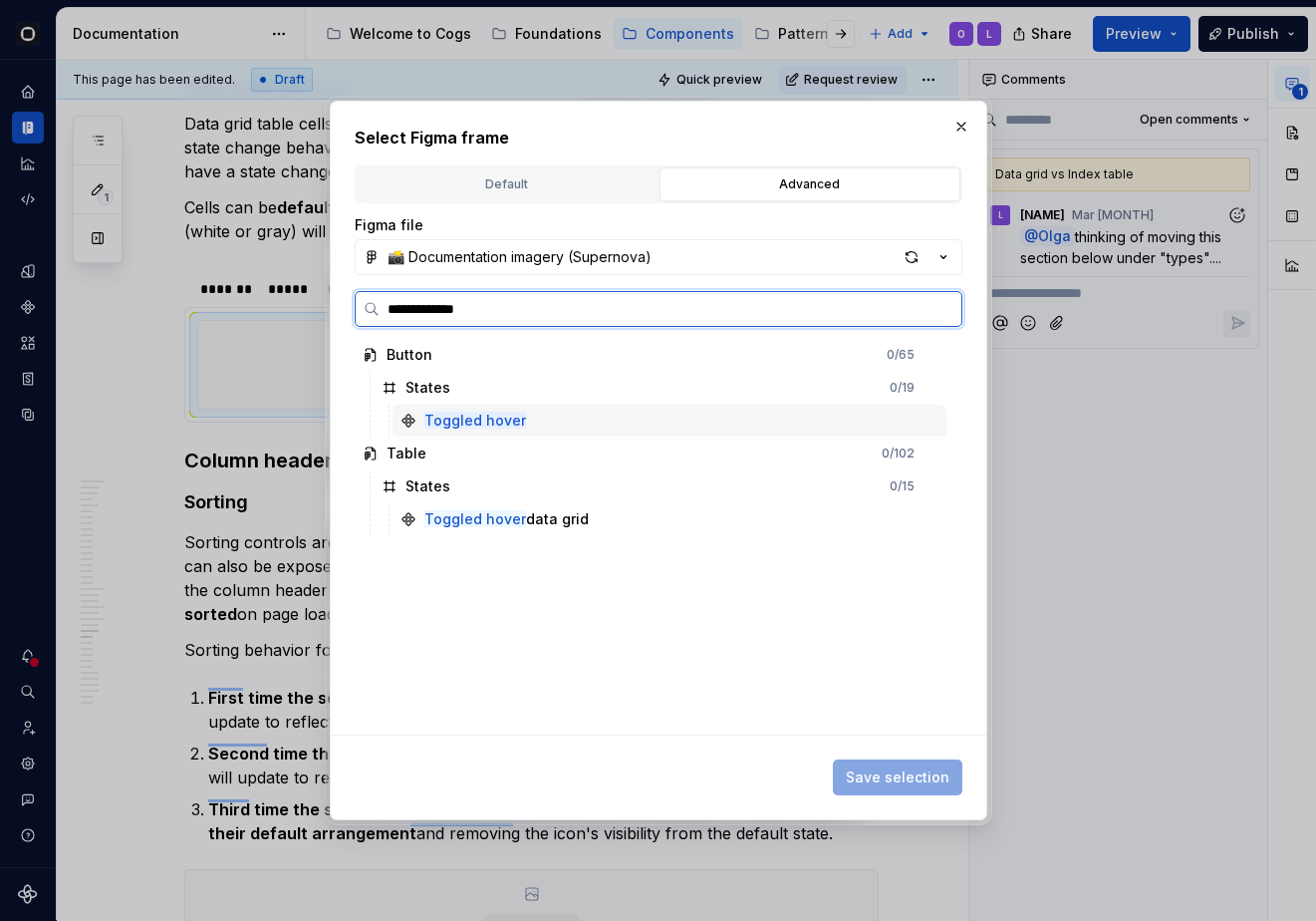 click on "Toggled hover" at bounding box center [669, 421] 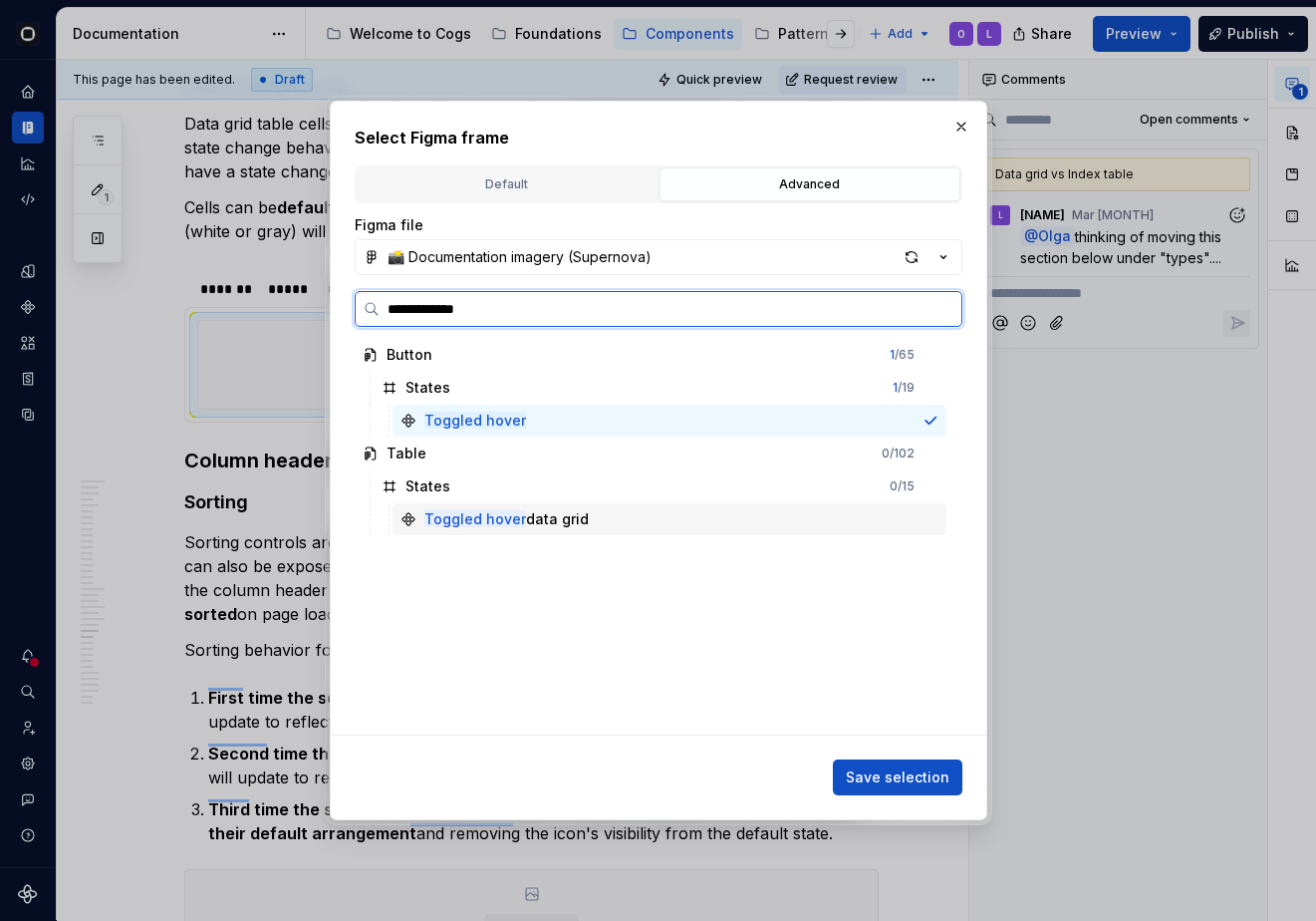 click on "Toggled hover  data grid" at bounding box center [669, 519] 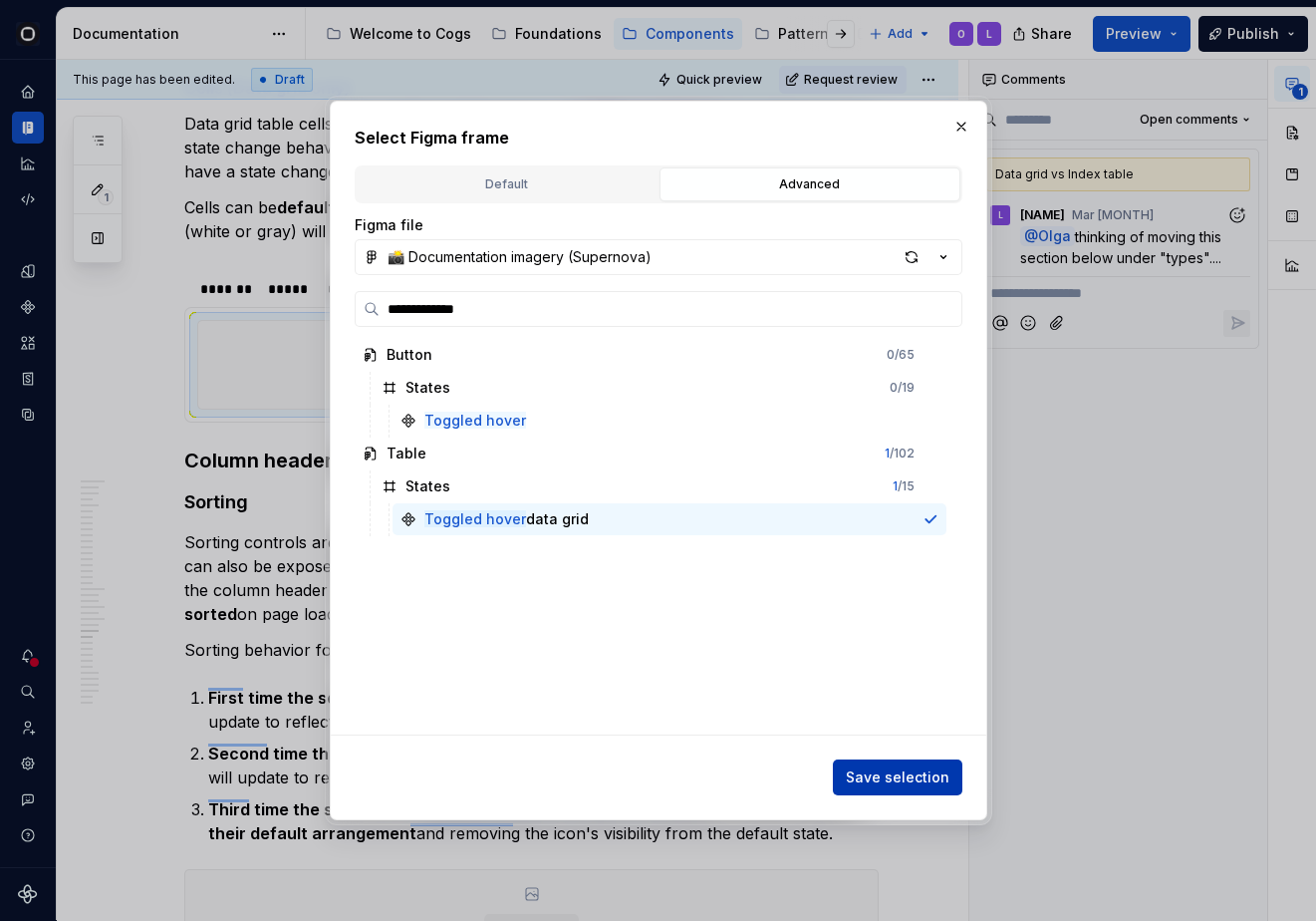 click on "Save selection" at bounding box center [898, 777] 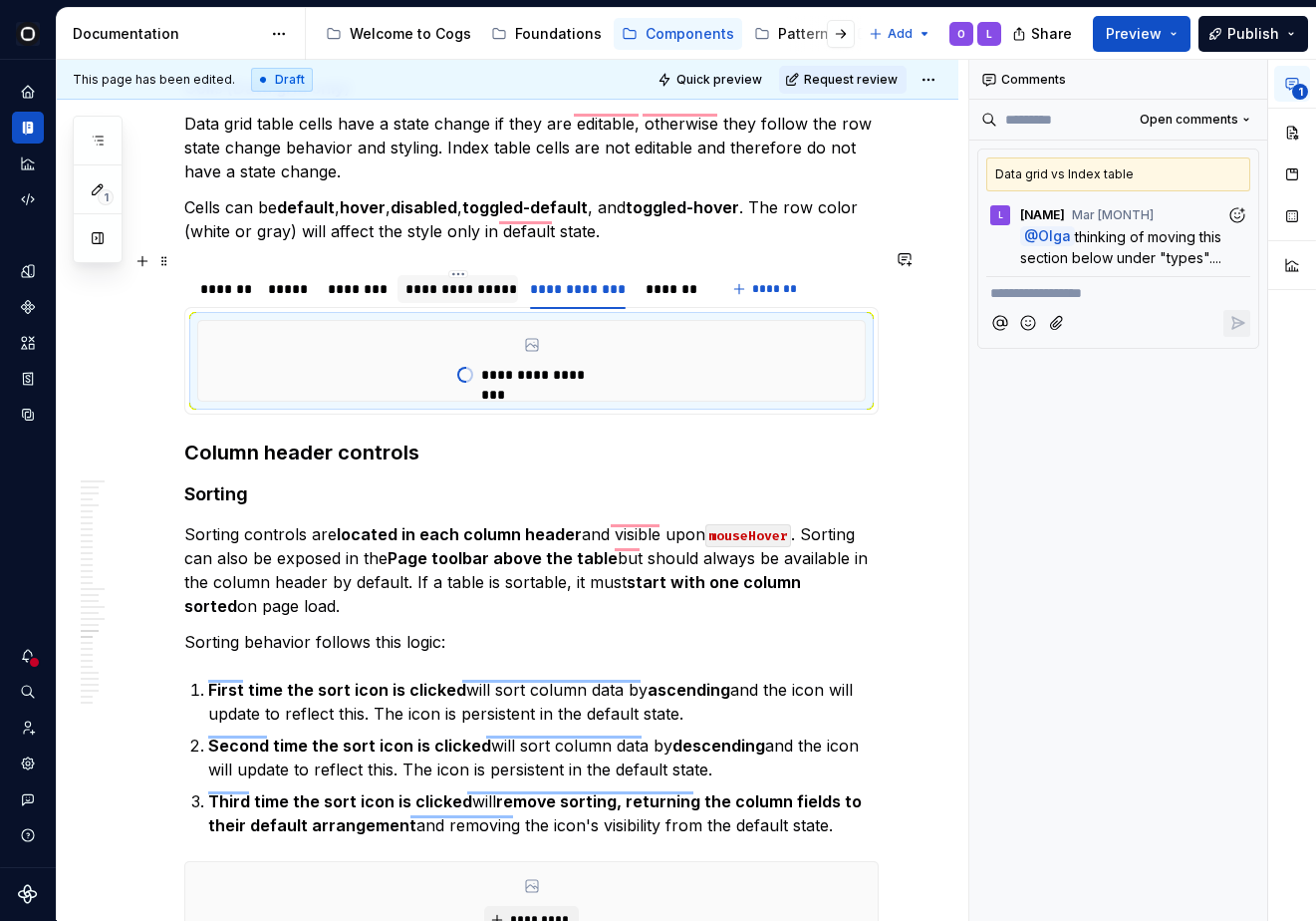 click on "**********" at bounding box center (457, 289) 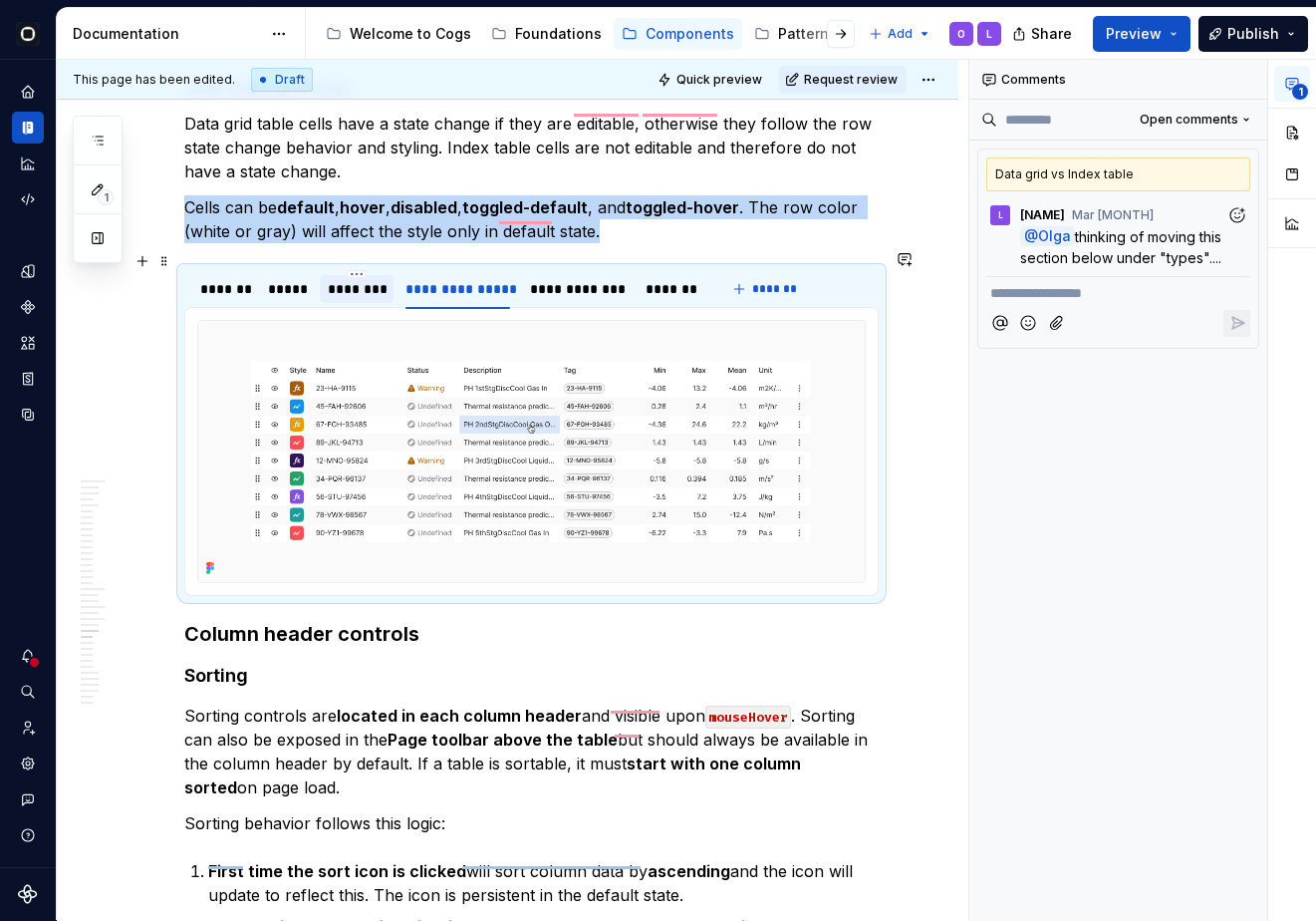 click on "********" at bounding box center [357, 289] 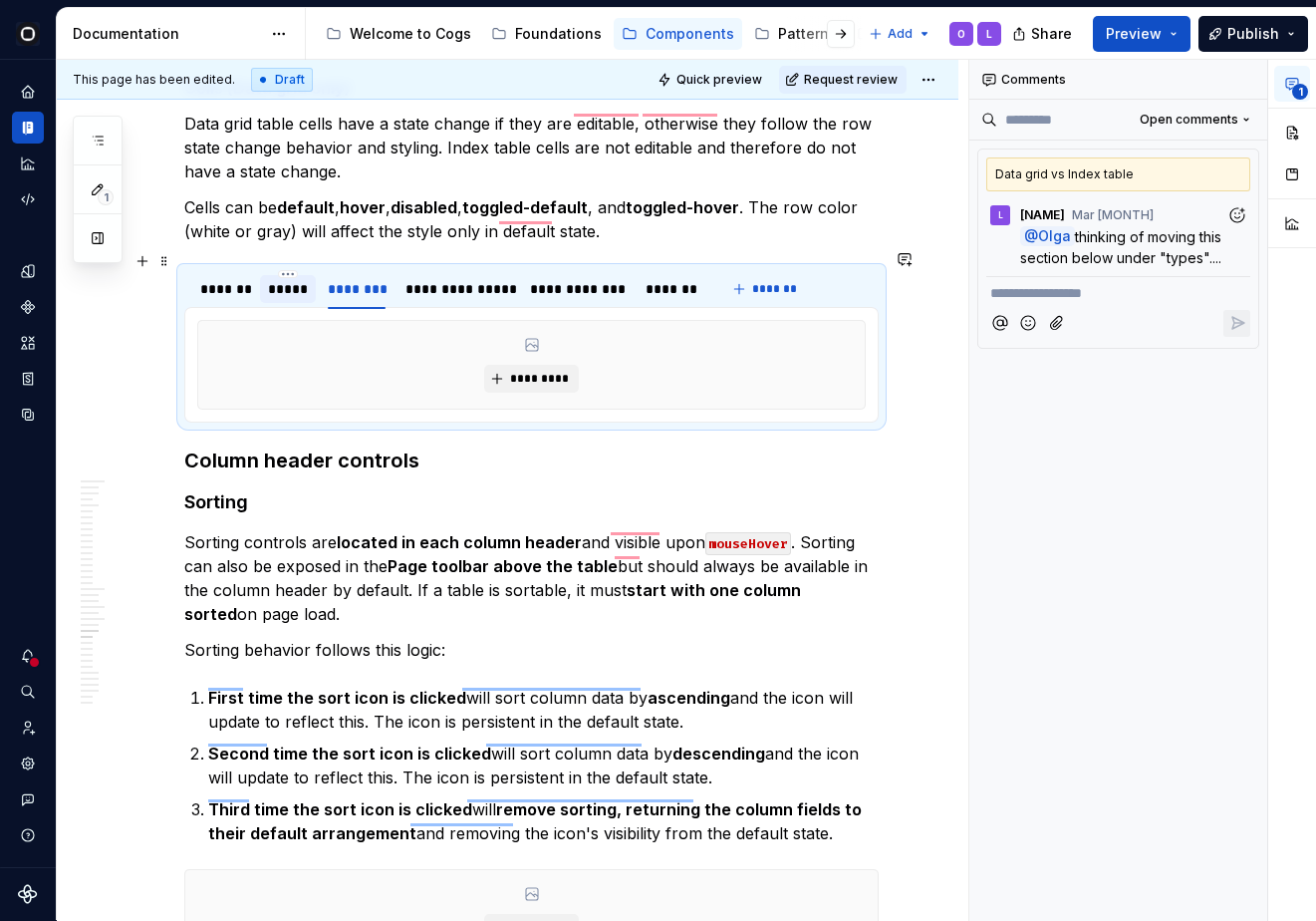 click on "*****" at bounding box center [288, 289] 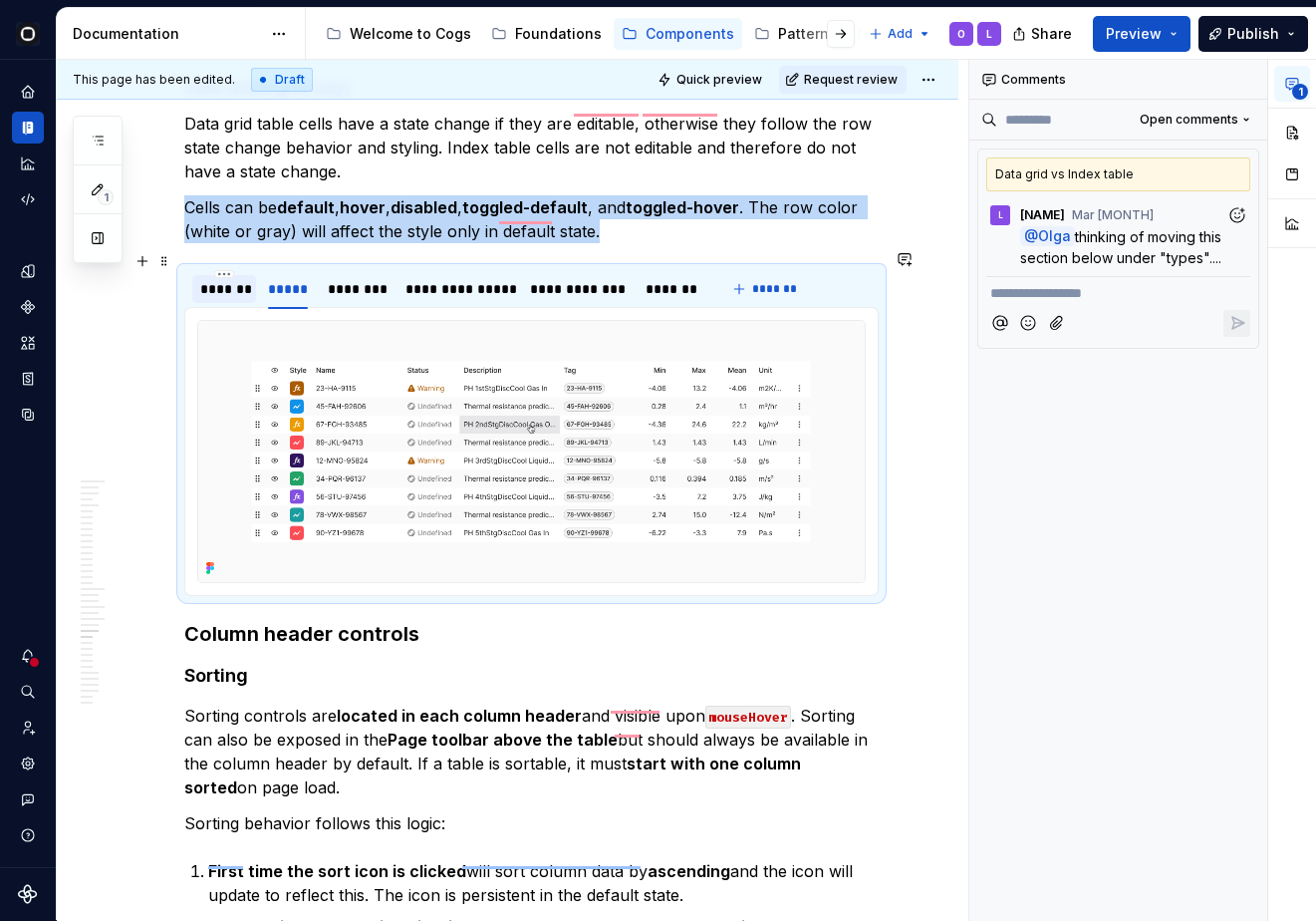 click on "*******" at bounding box center (224, 289) 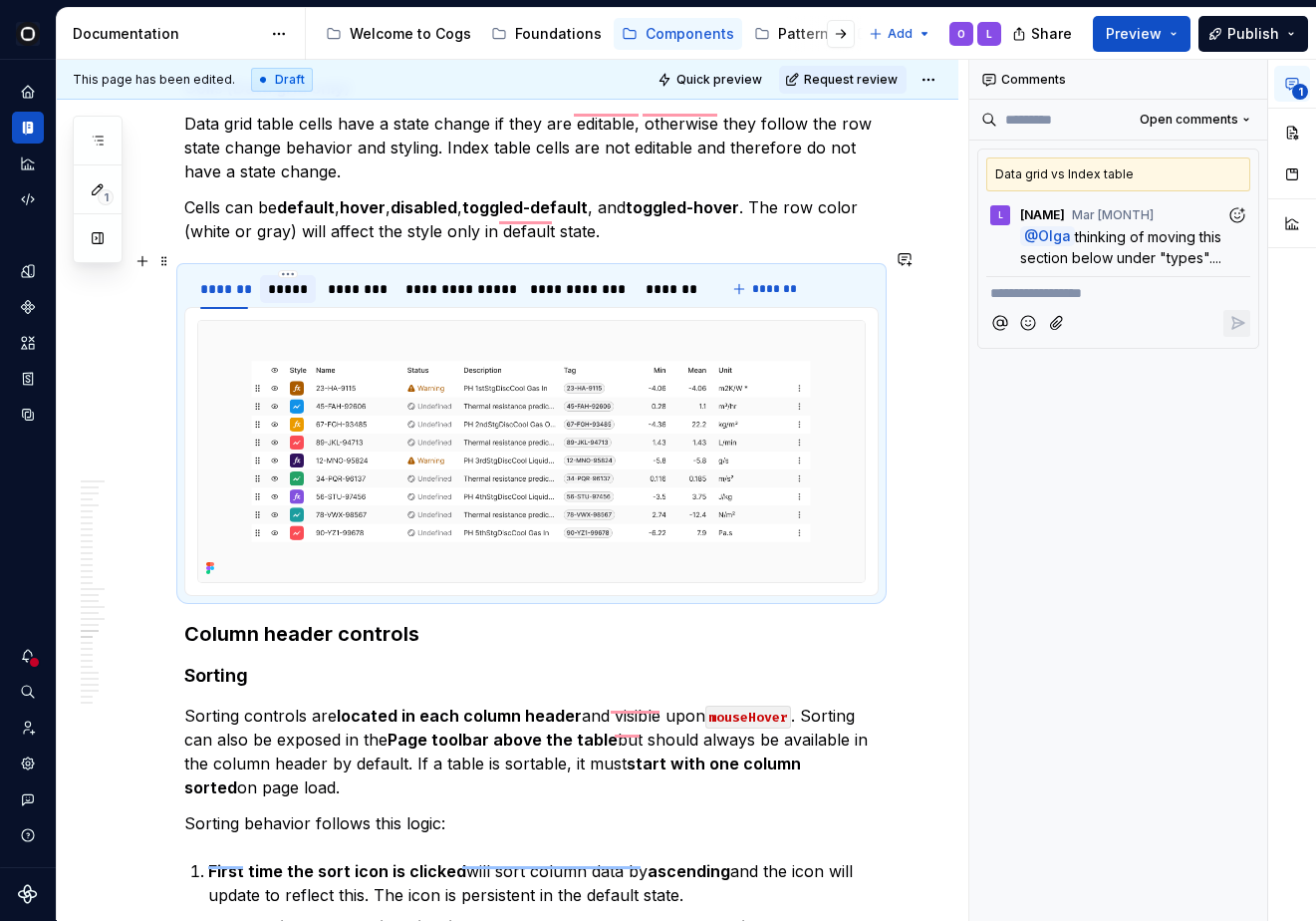click on "*****" at bounding box center [288, 289] 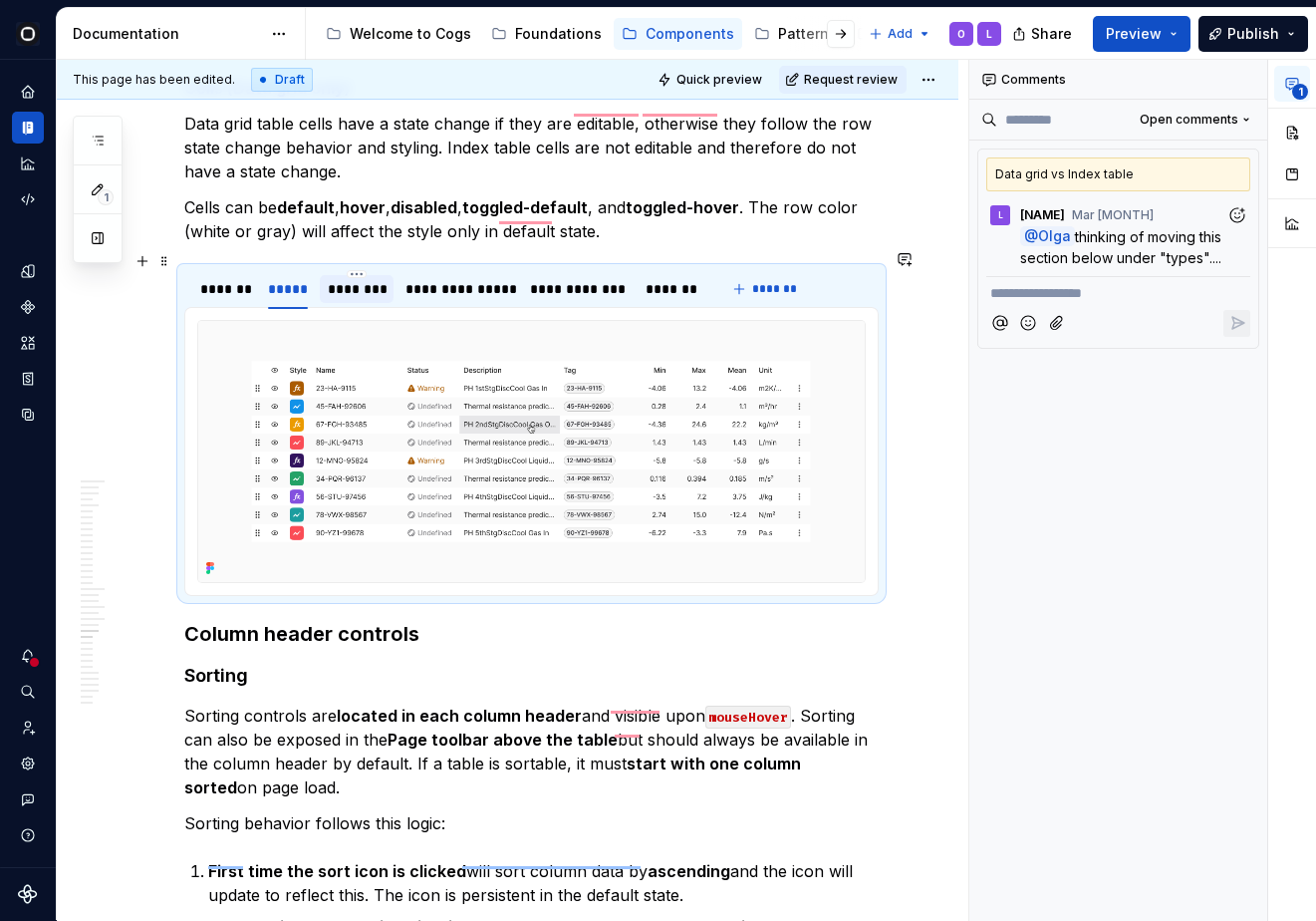 click on "********" at bounding box center [357, 289] 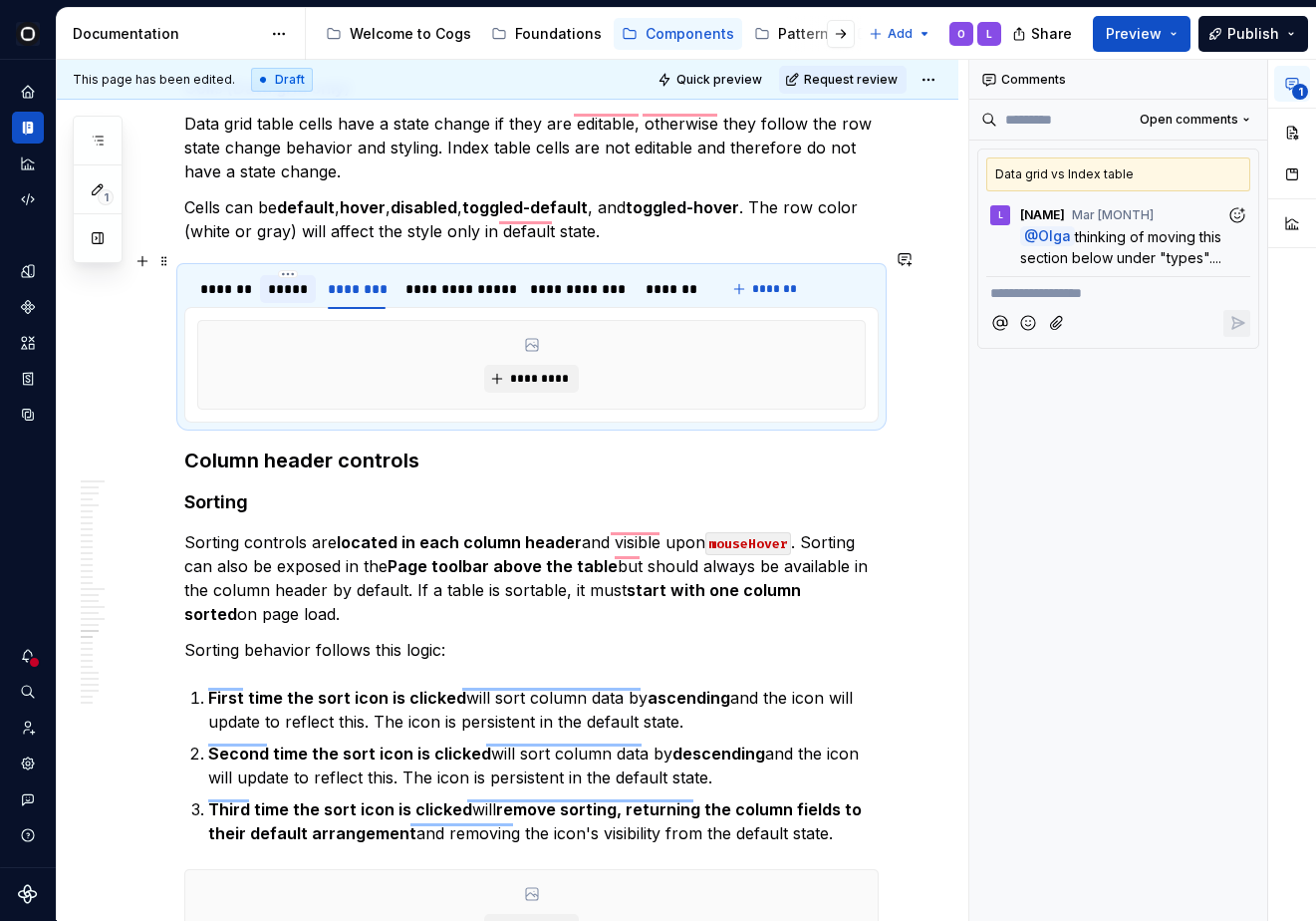click on "*****" at bounding box center [288, 289] 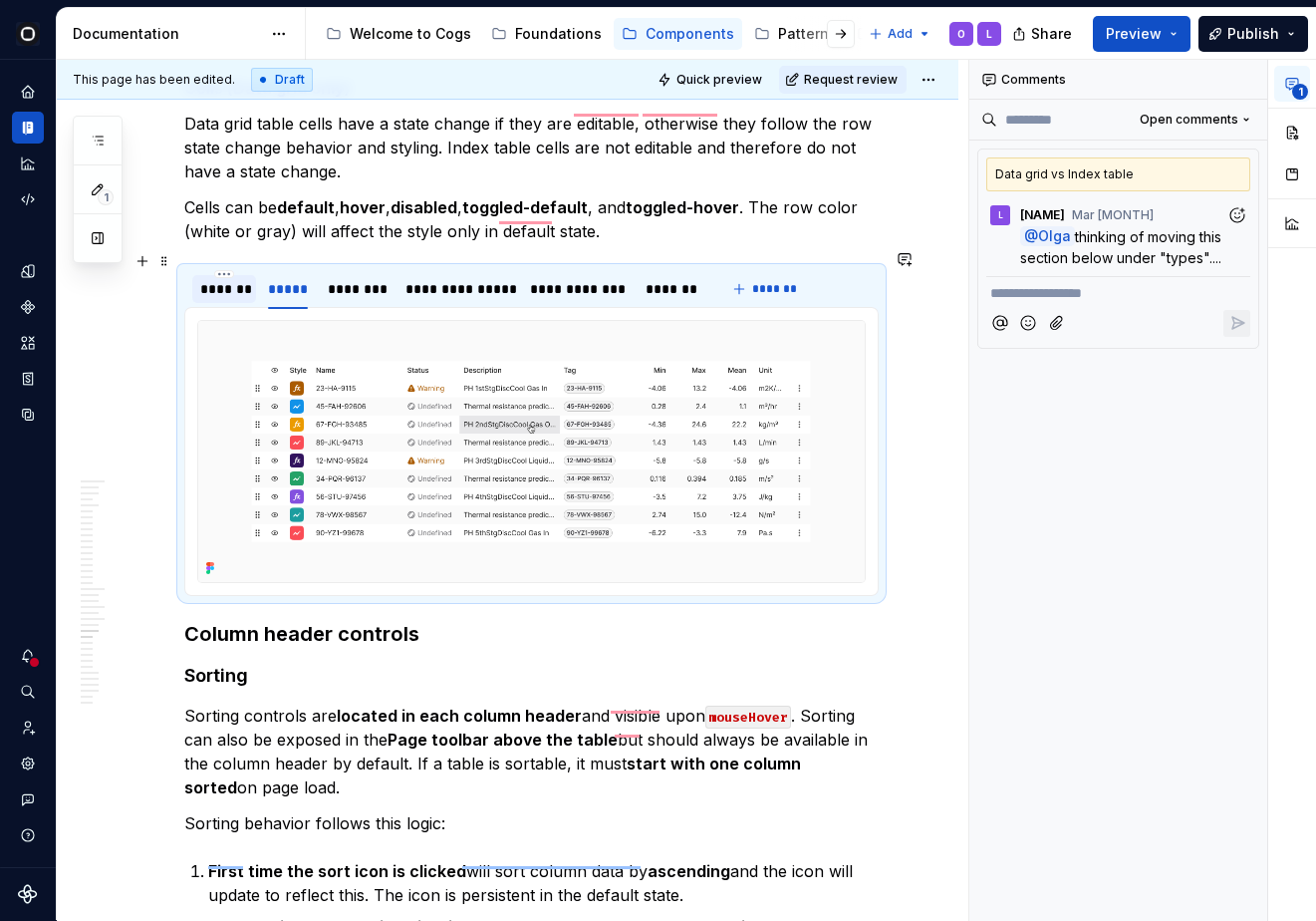 click on "*******" at bounding box center [224, 289] 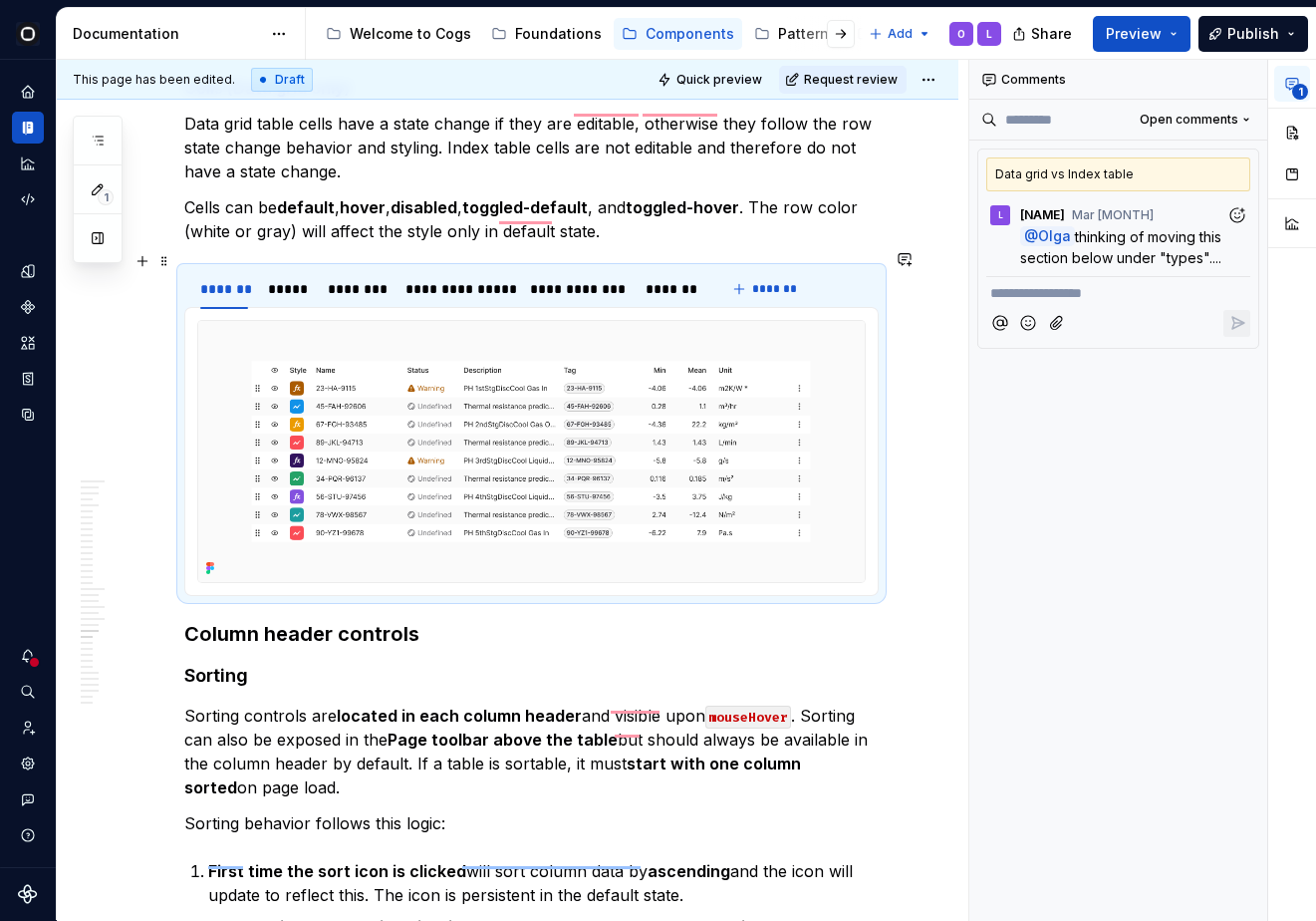 click on "**********" at bounding box center [449, 294] 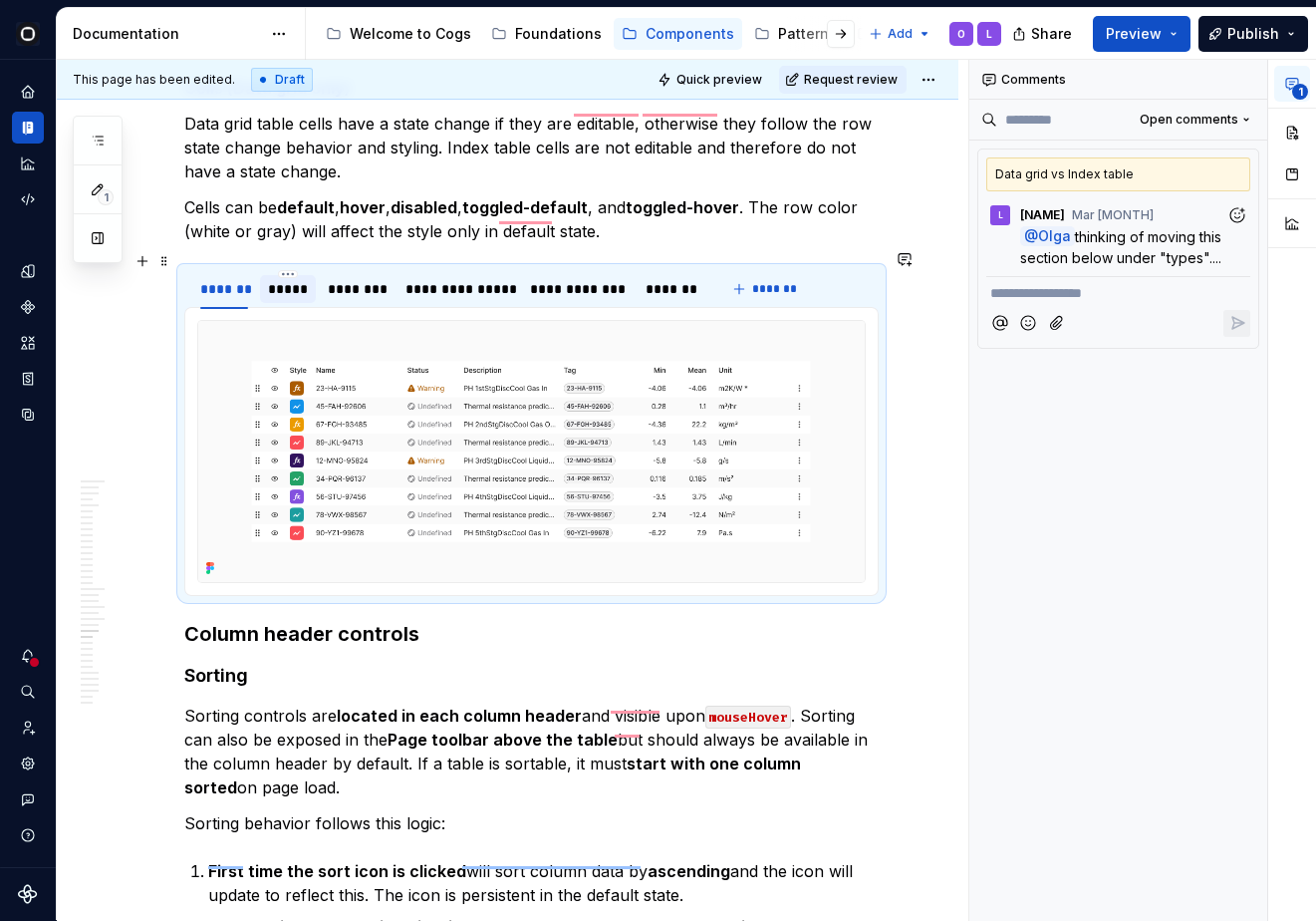 click on "*****" at bounding box center [288, 289] 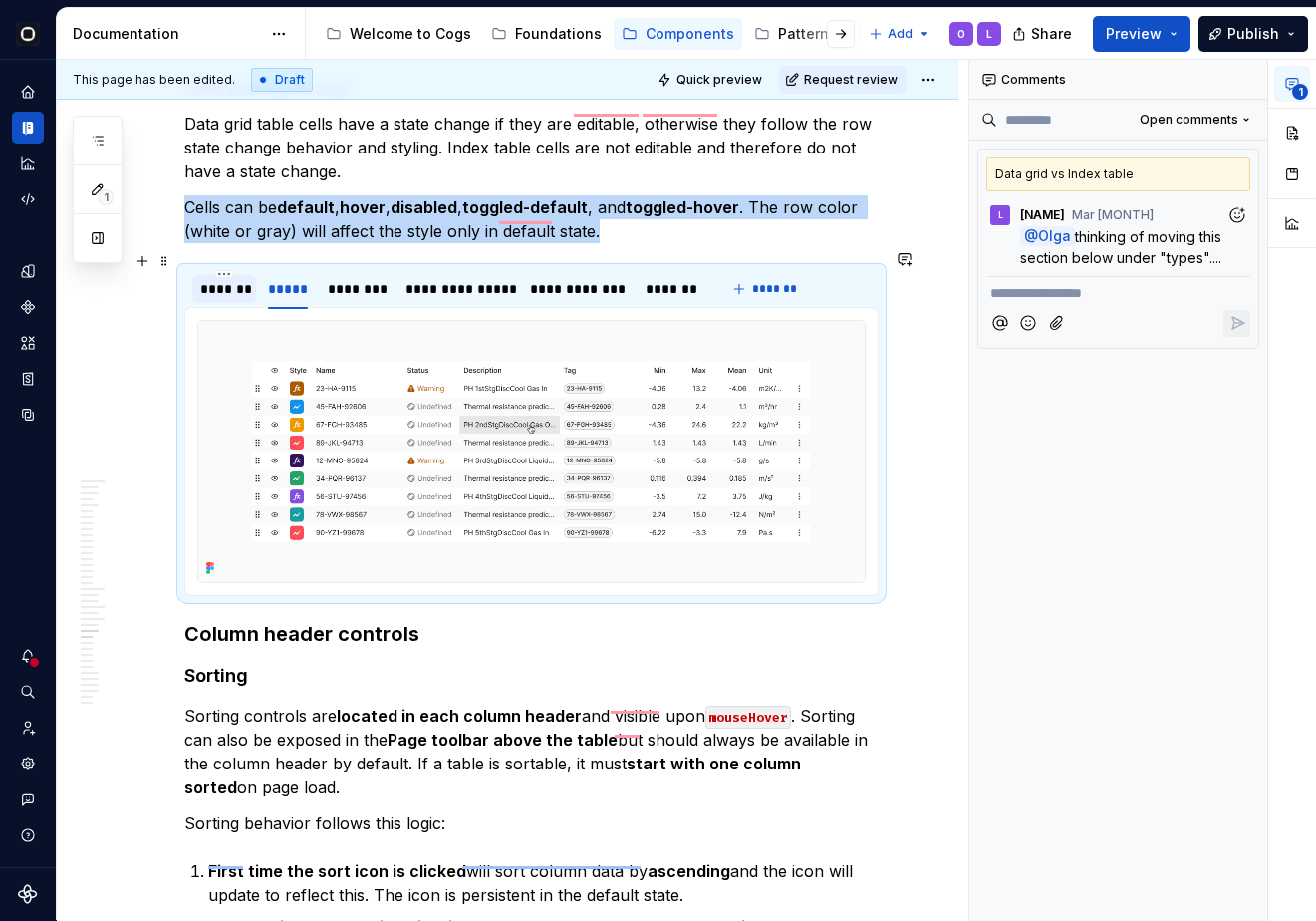 click on "*******" at bounding box center (224, 289) 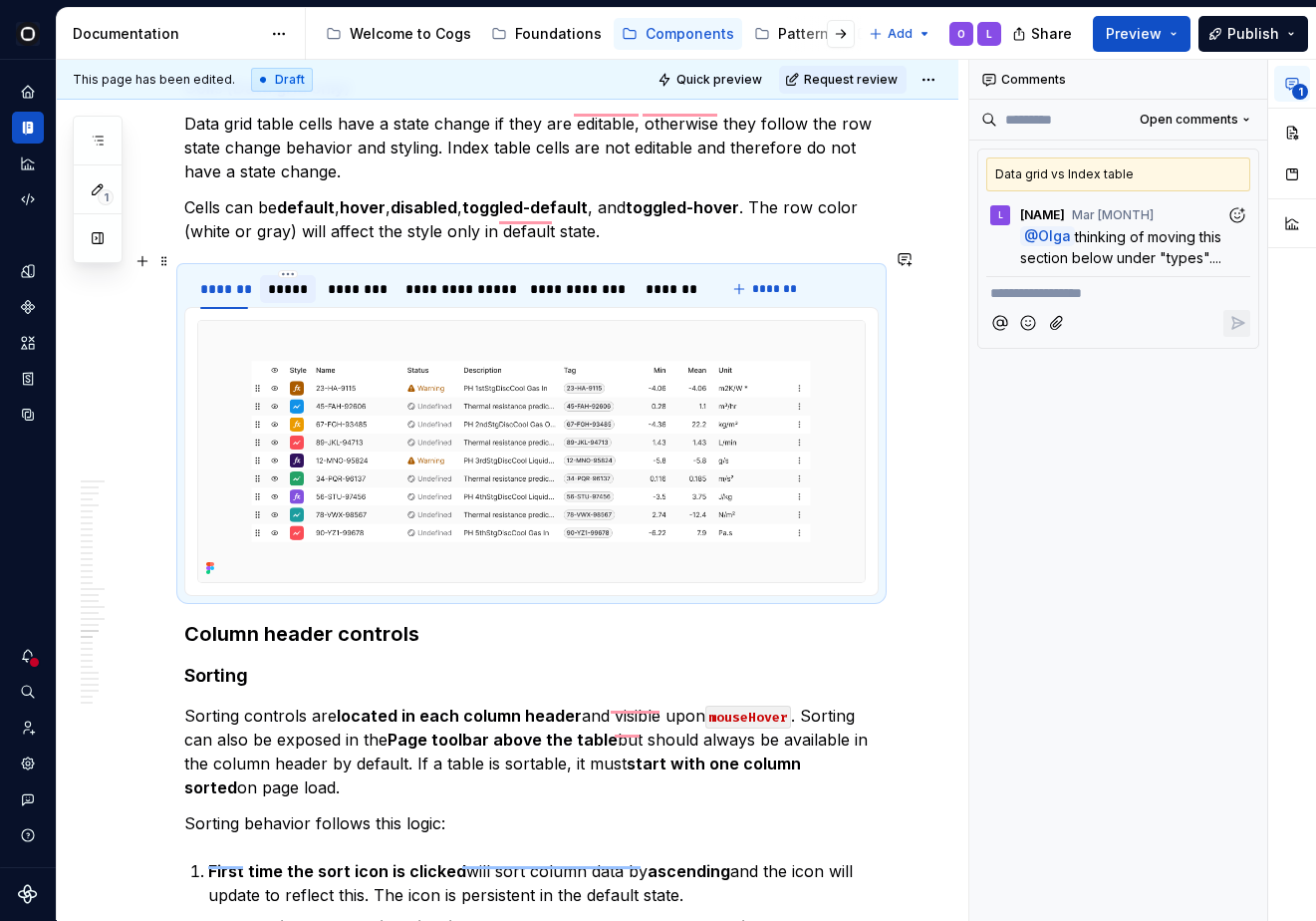 click on "*****" at bounding box center [288, 289] 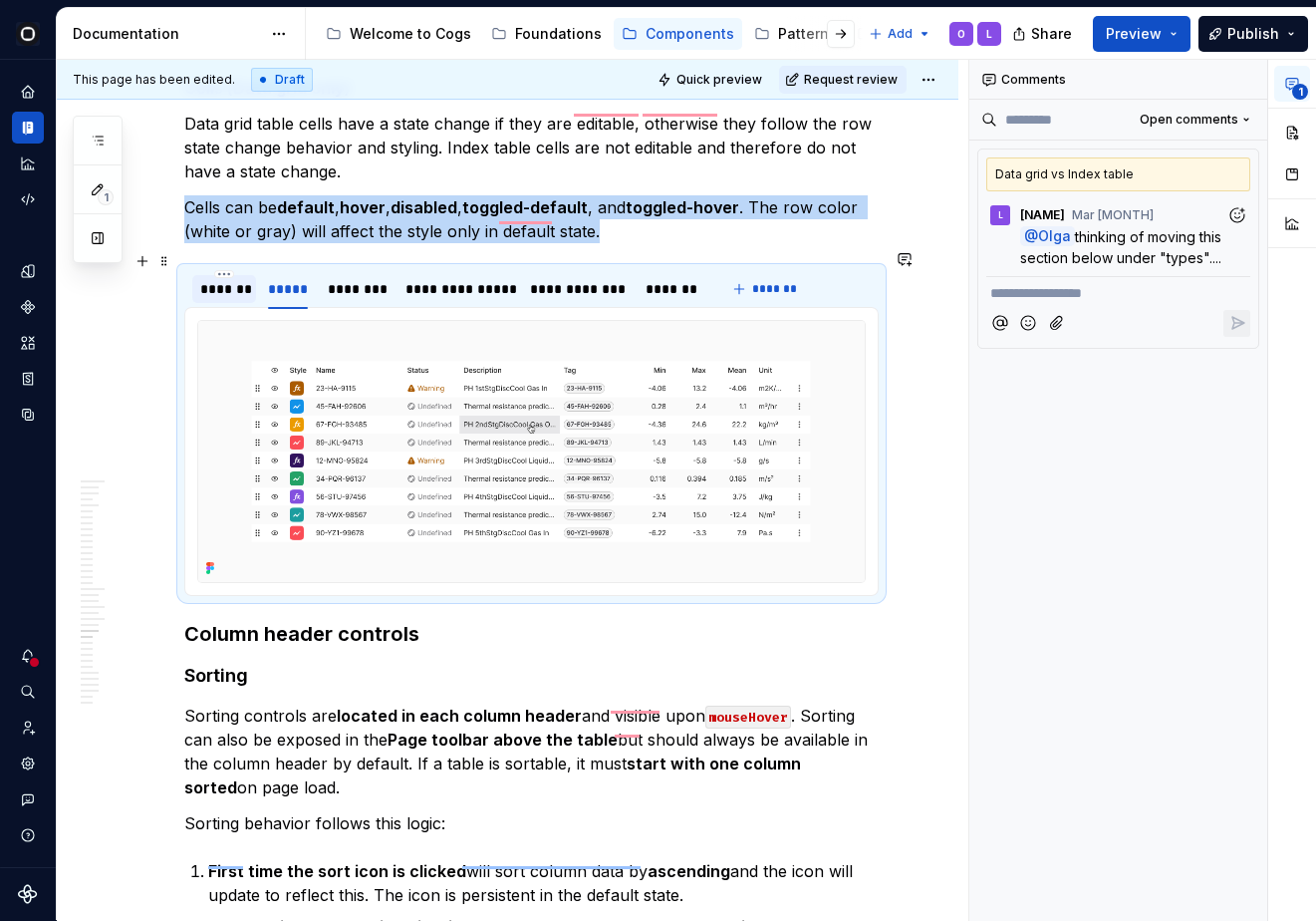 click on "*******" at bounding box center (224, 289) 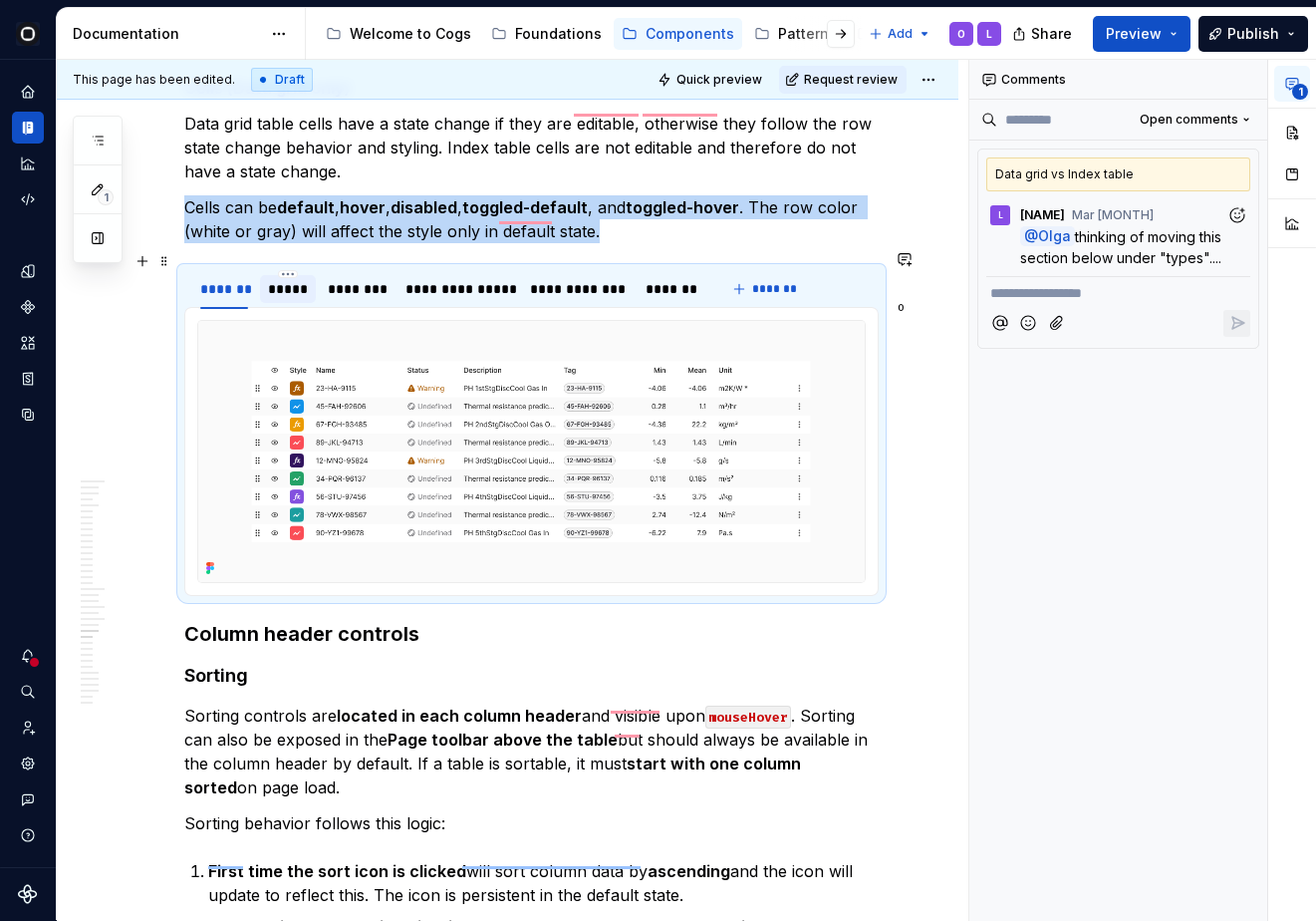 click on "*****" at bounding box center (288, 289) 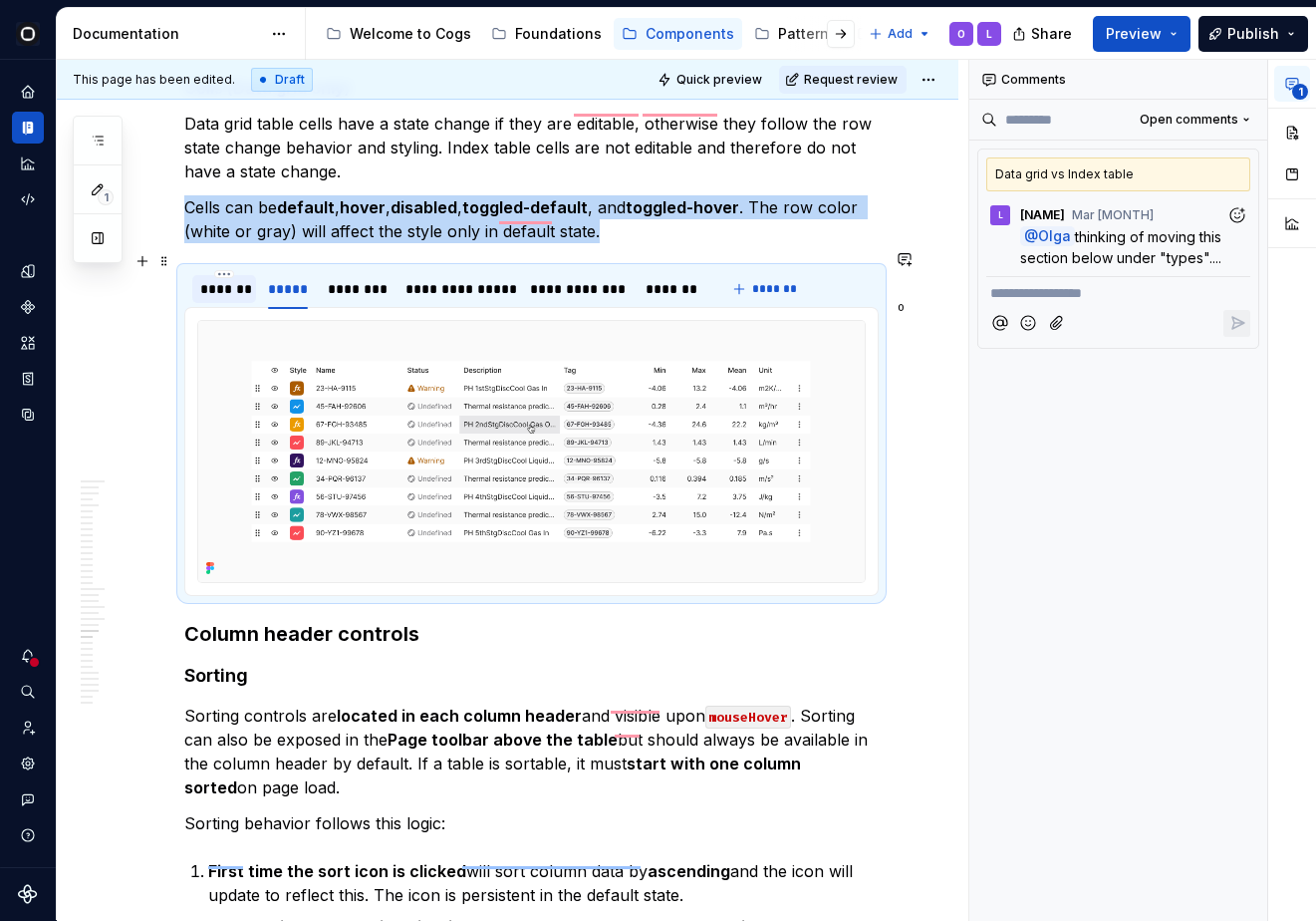 click on "*******" at bounding box center (224, 289) 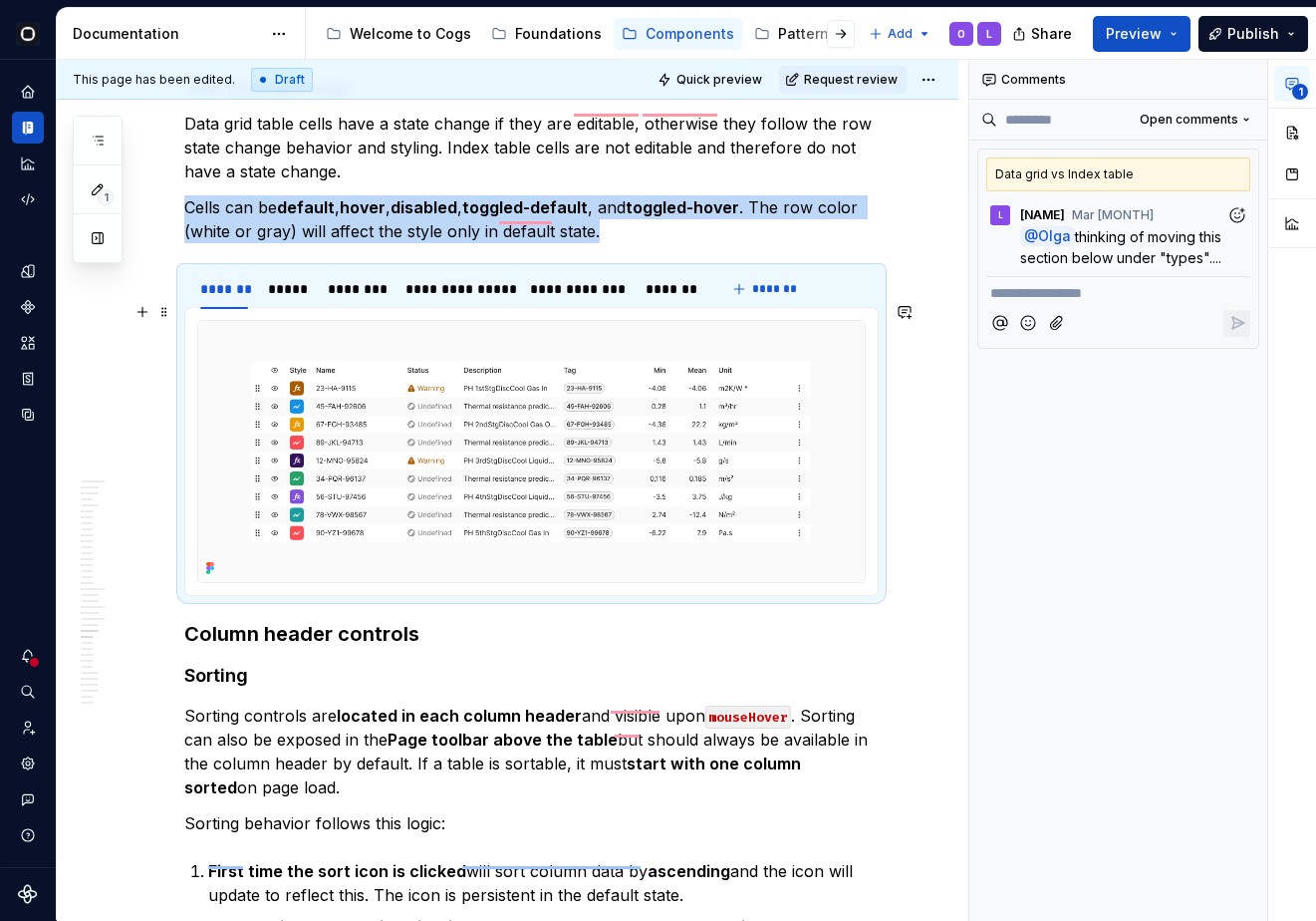 click at bounding box center (531, 452) 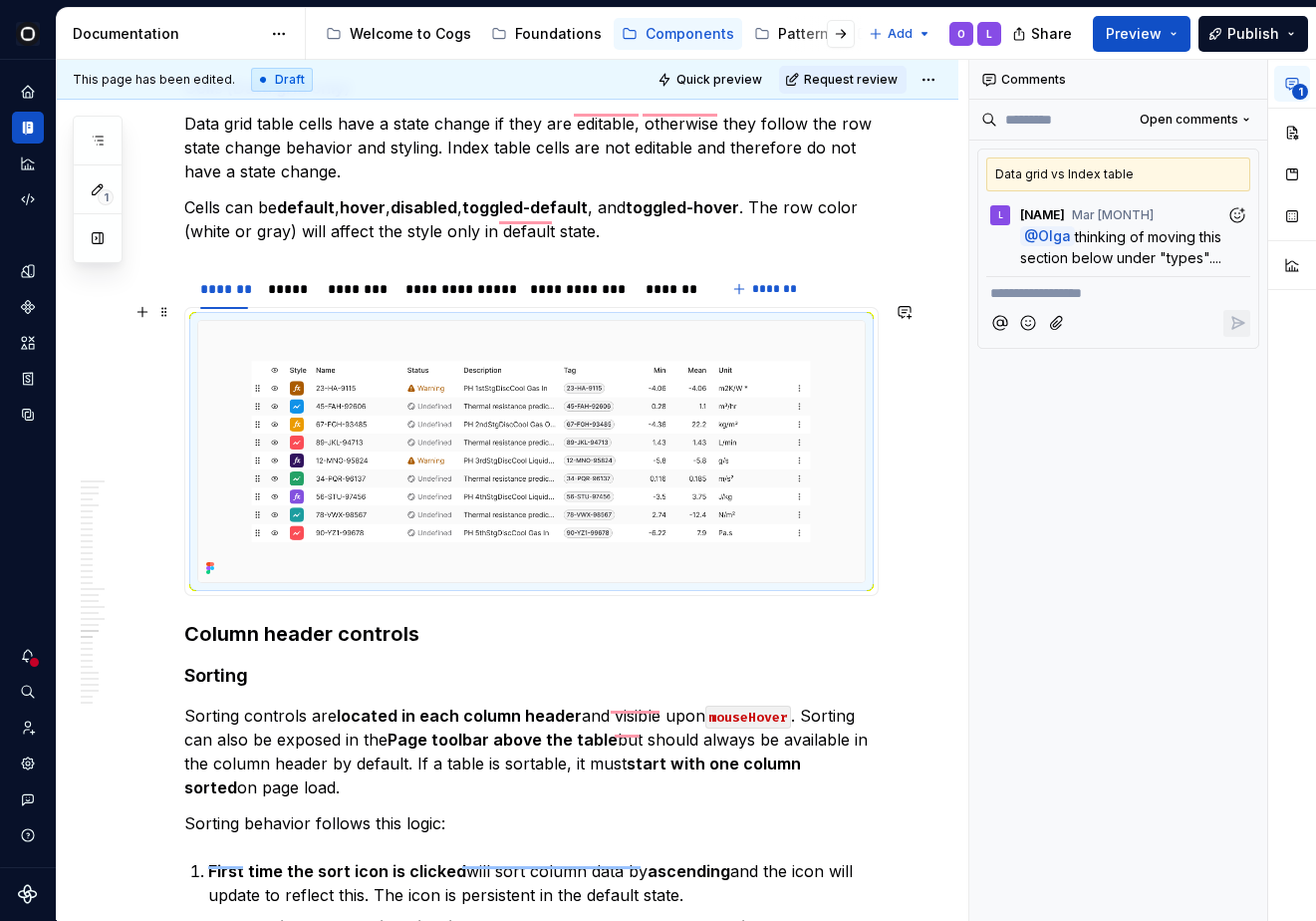 click at bounding box center [531, 452] 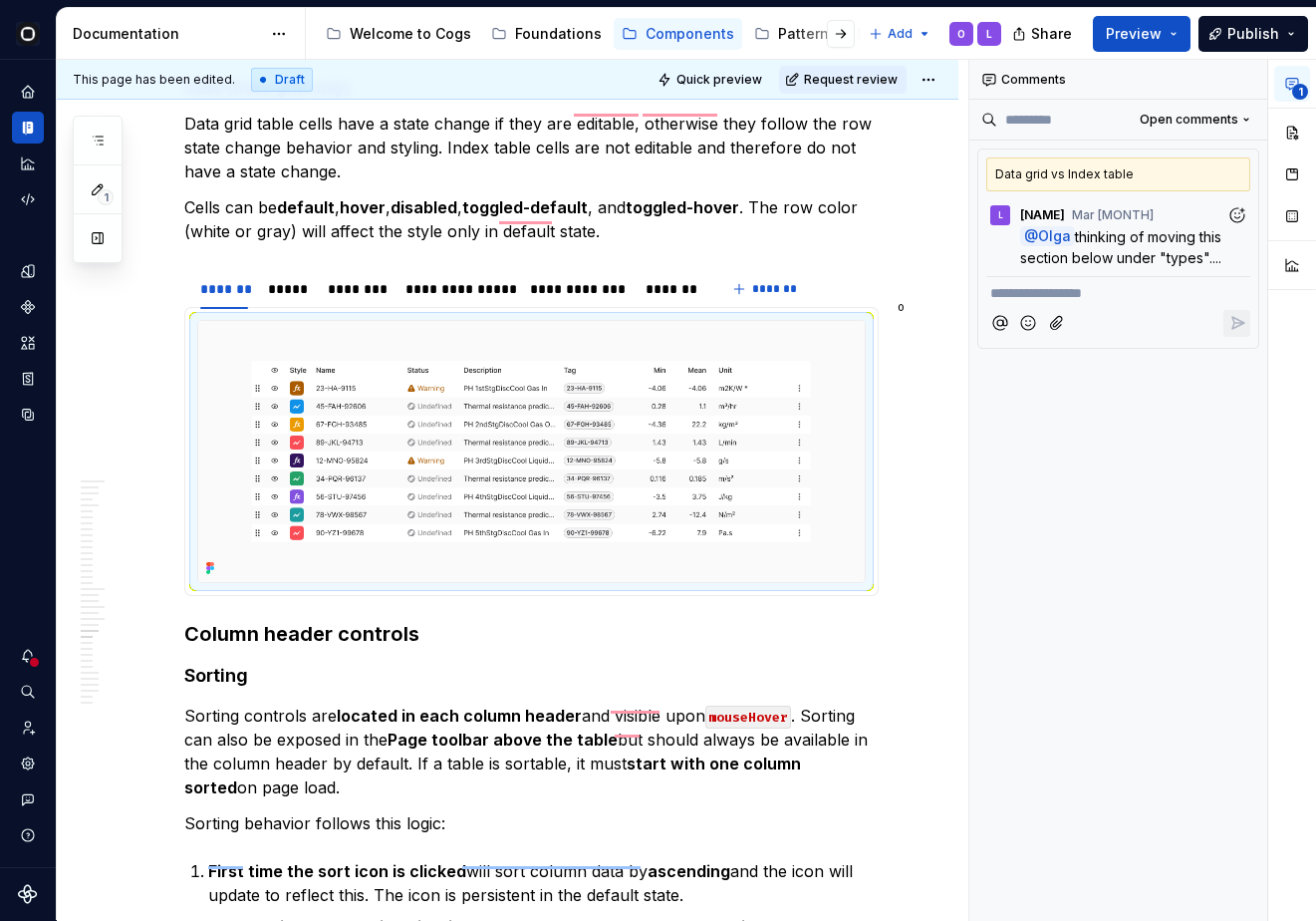 click 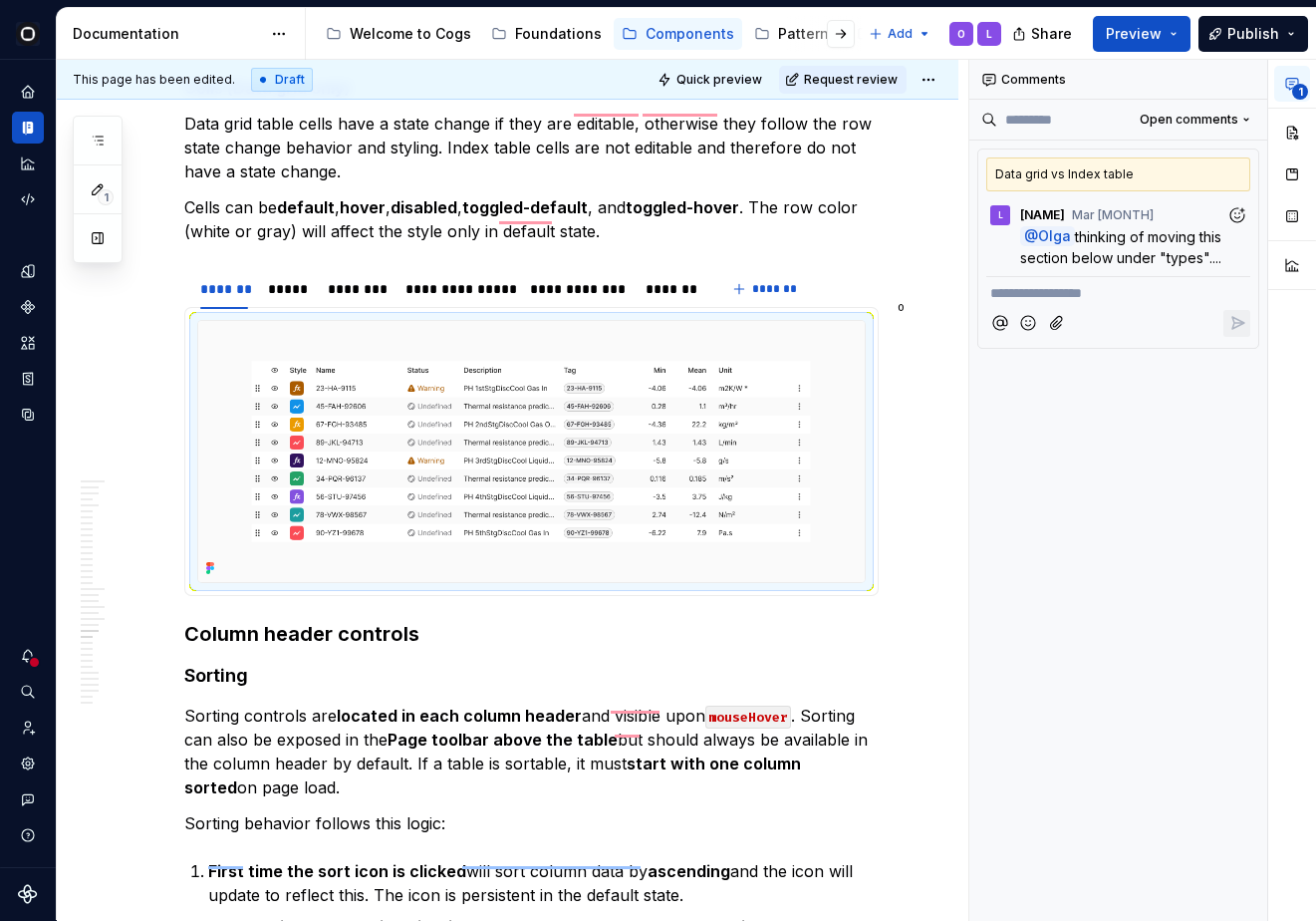 click on "1" at bounding box center [1292, 177] 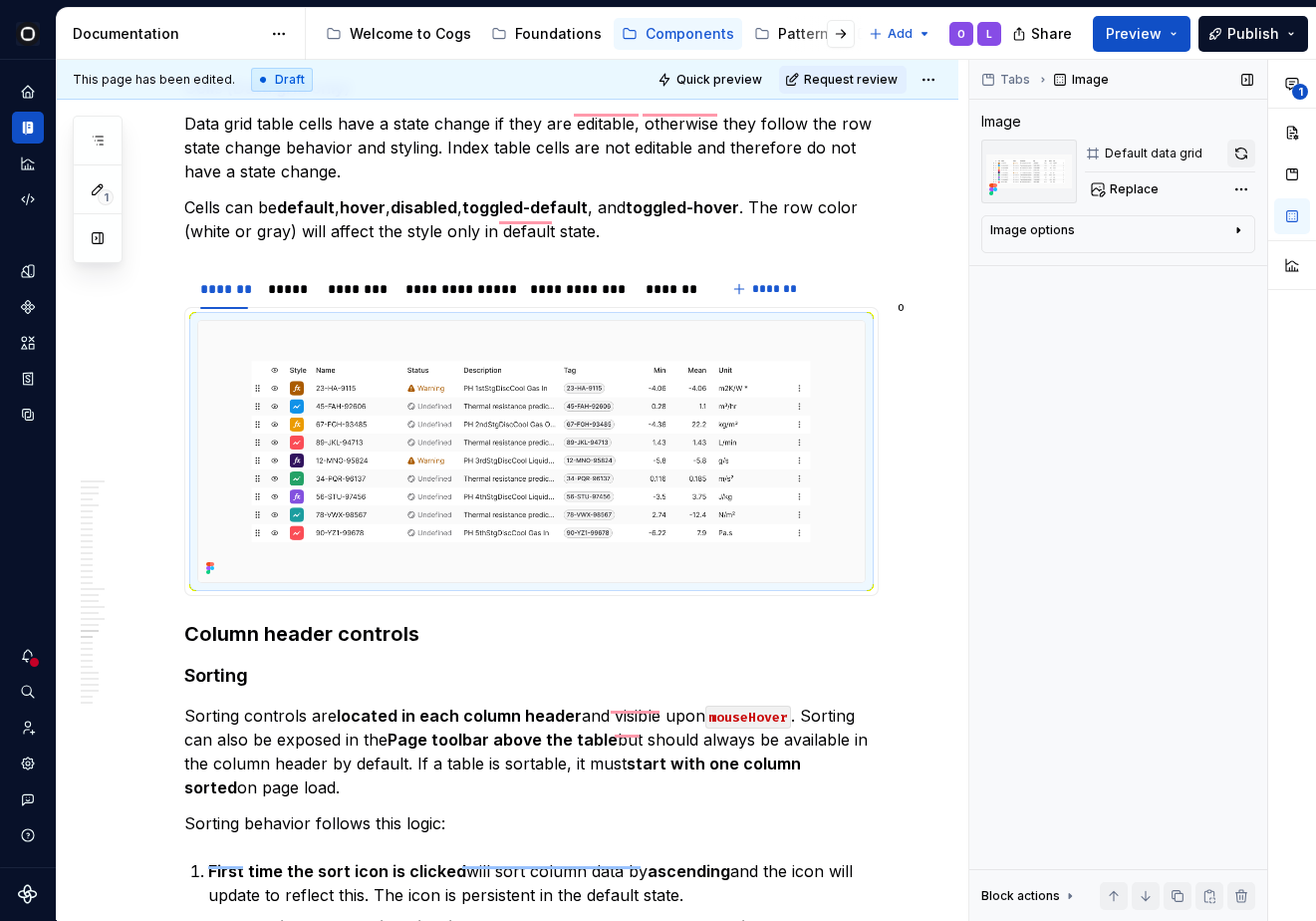 click at bounding box center [1241, 154] 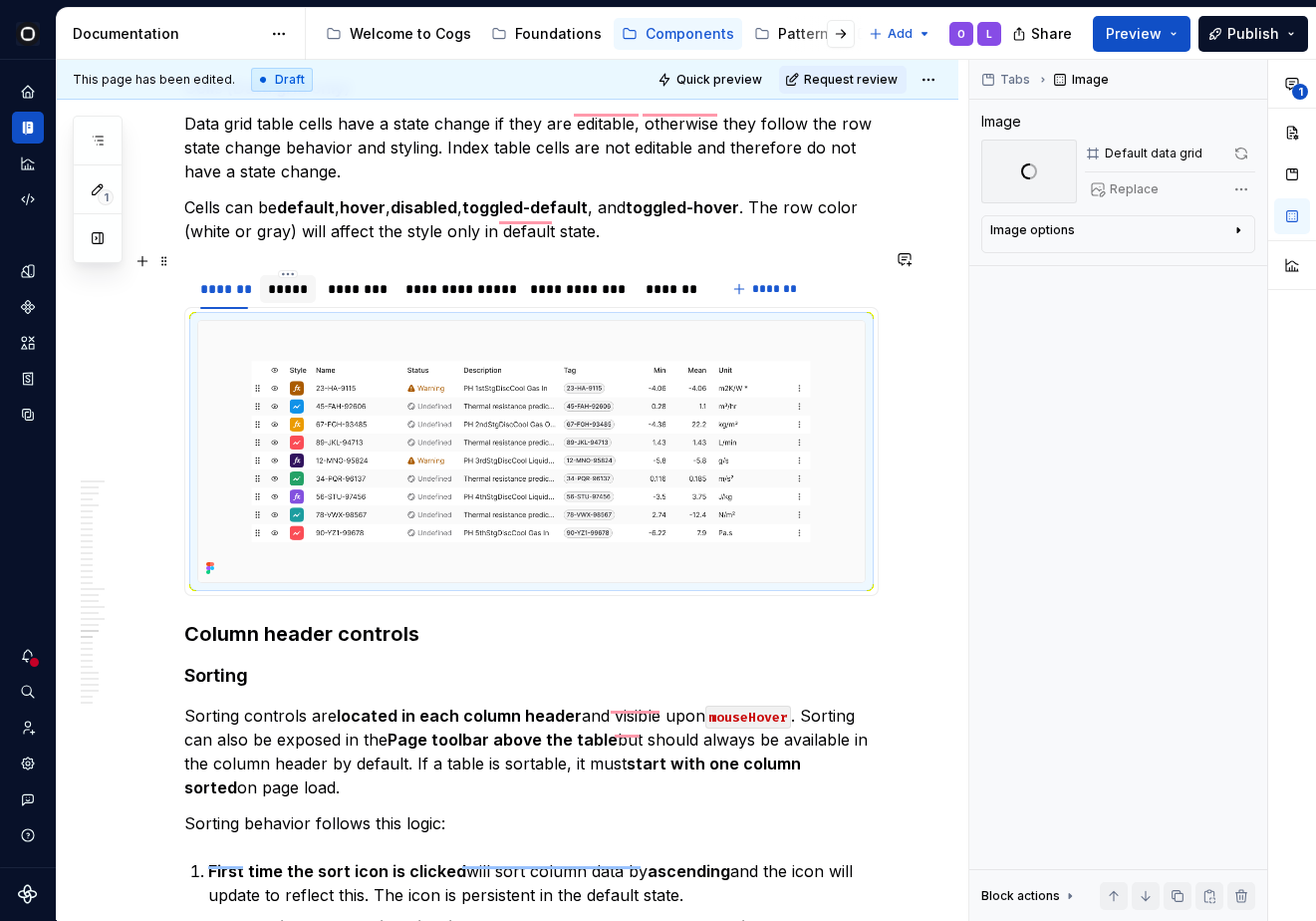 click on "*****" at bounding box center [288, 289] 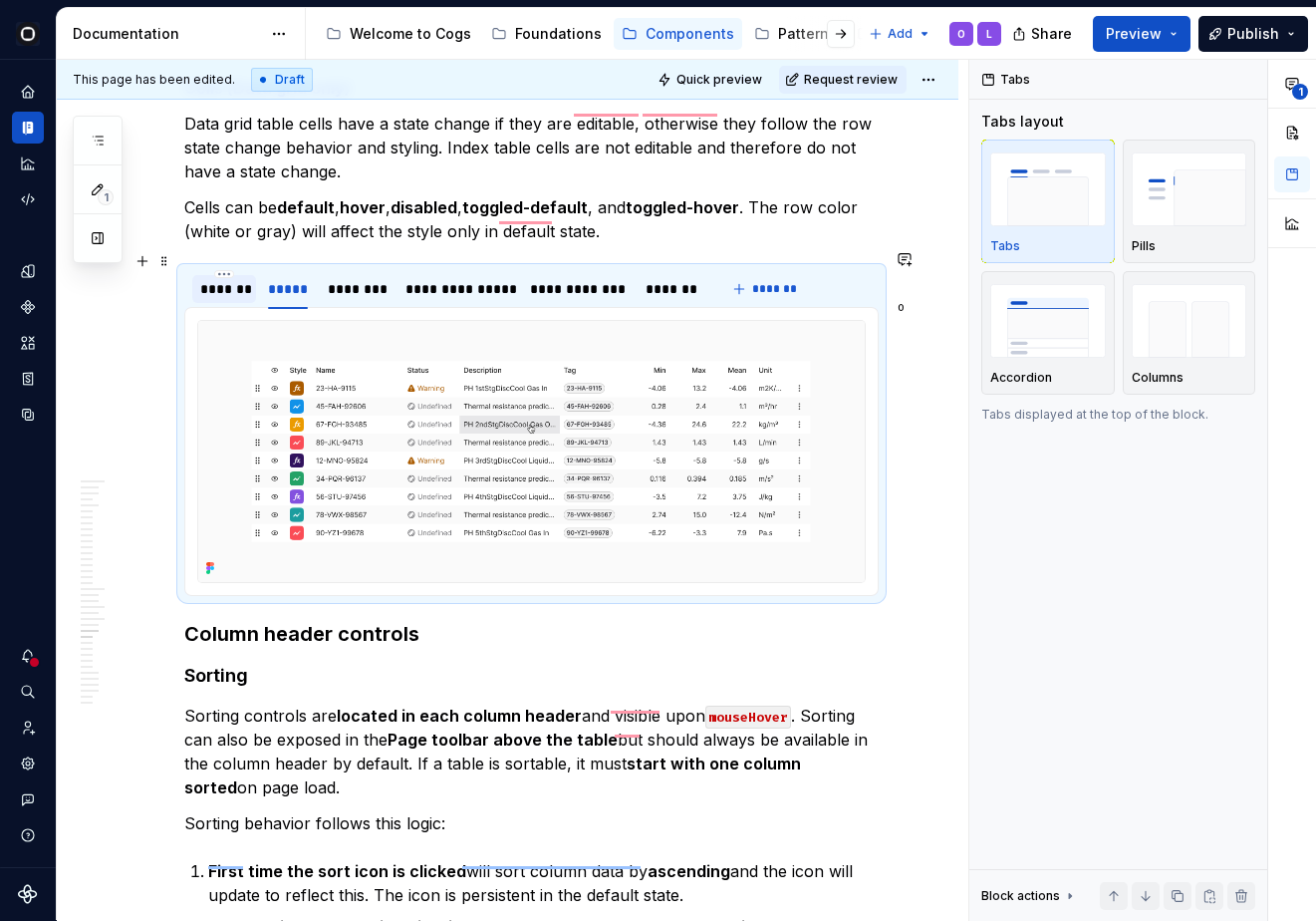 click on "*******" at bounding box center (224, 289) 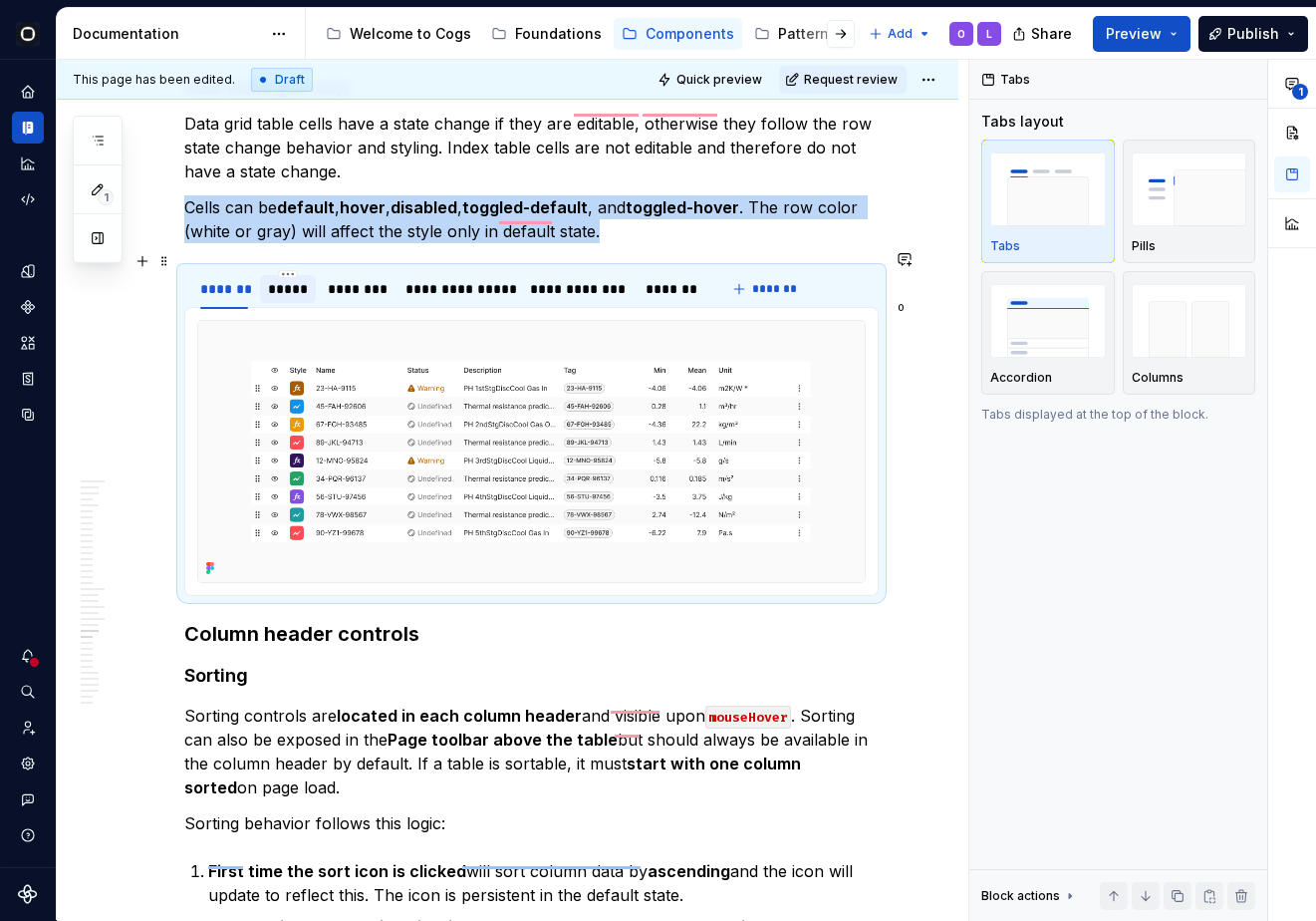 click on "*****" at bounding box center [288, 289] 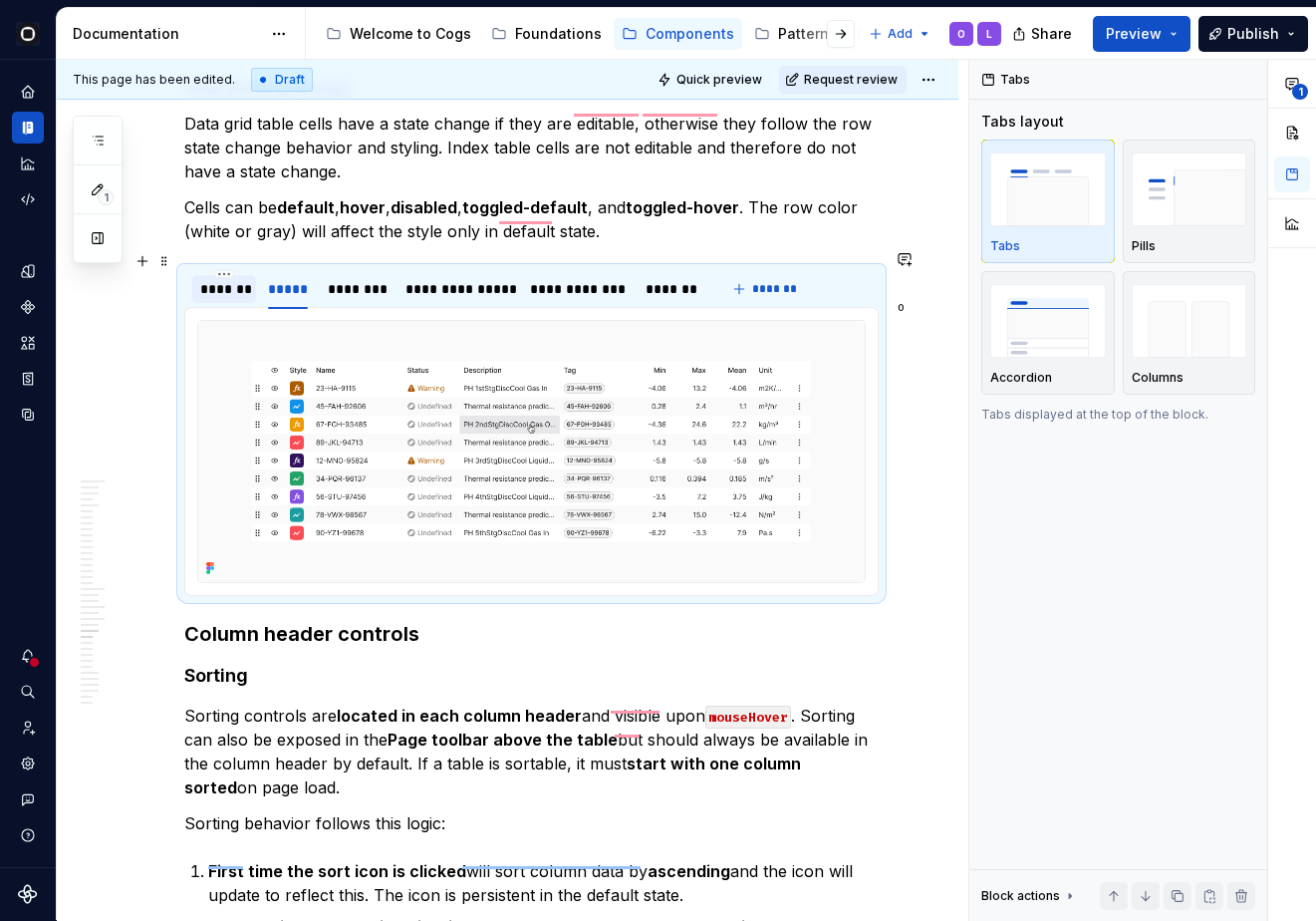click on "*******" at bounding box center (224, 289) 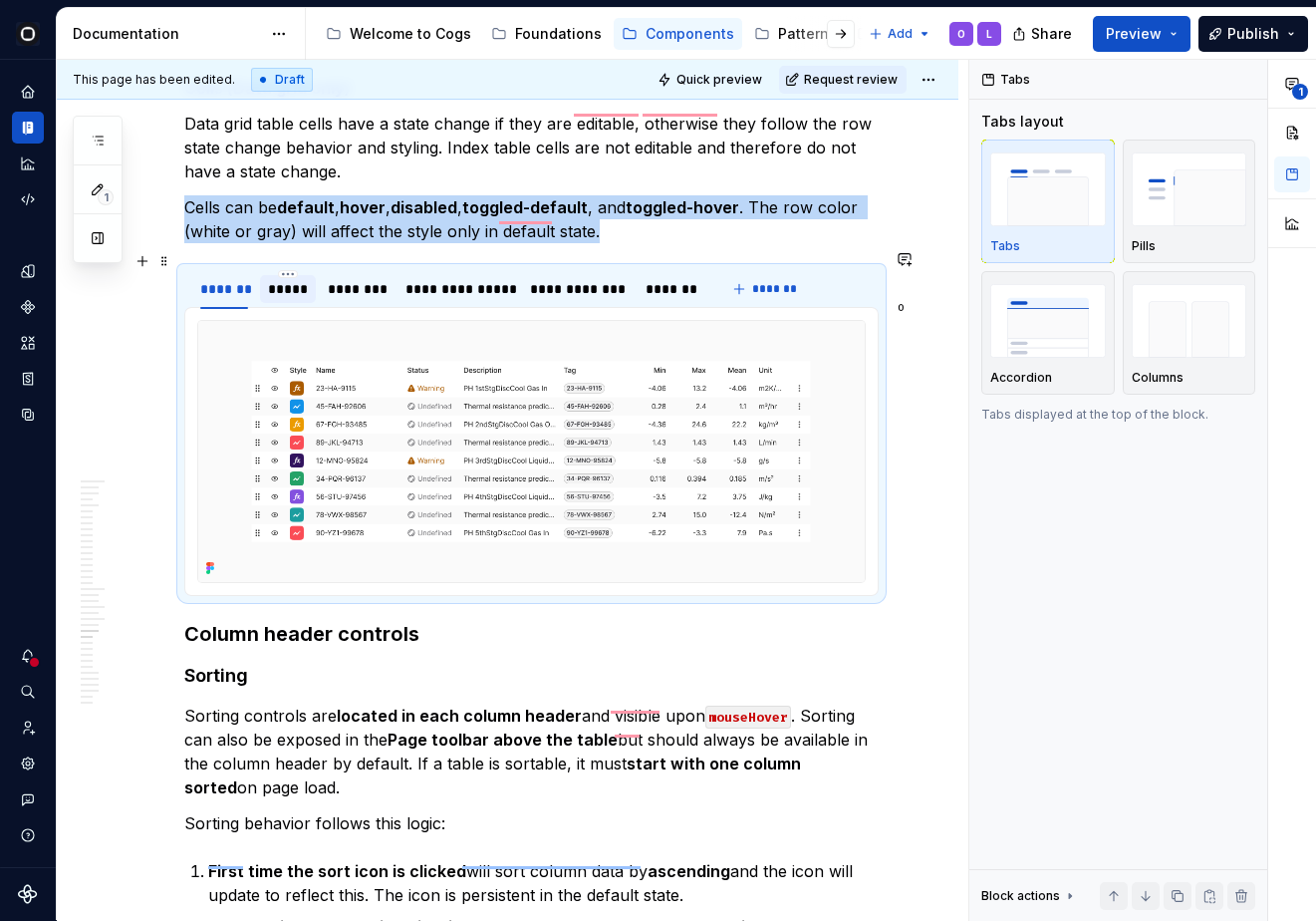 click on "*****" at bounding box center (288, 289) 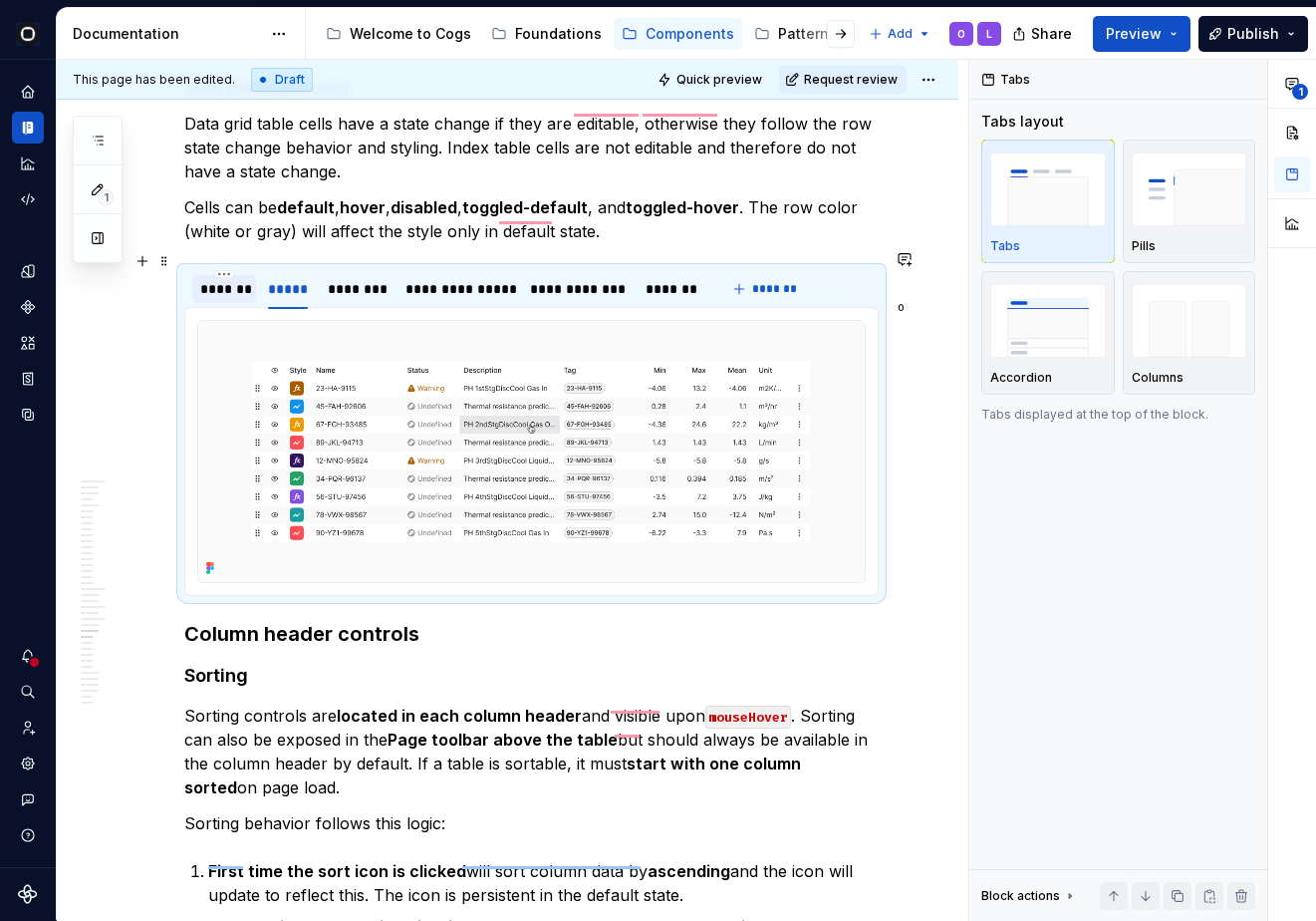 click on "*******" at bounding box center (224, 289) 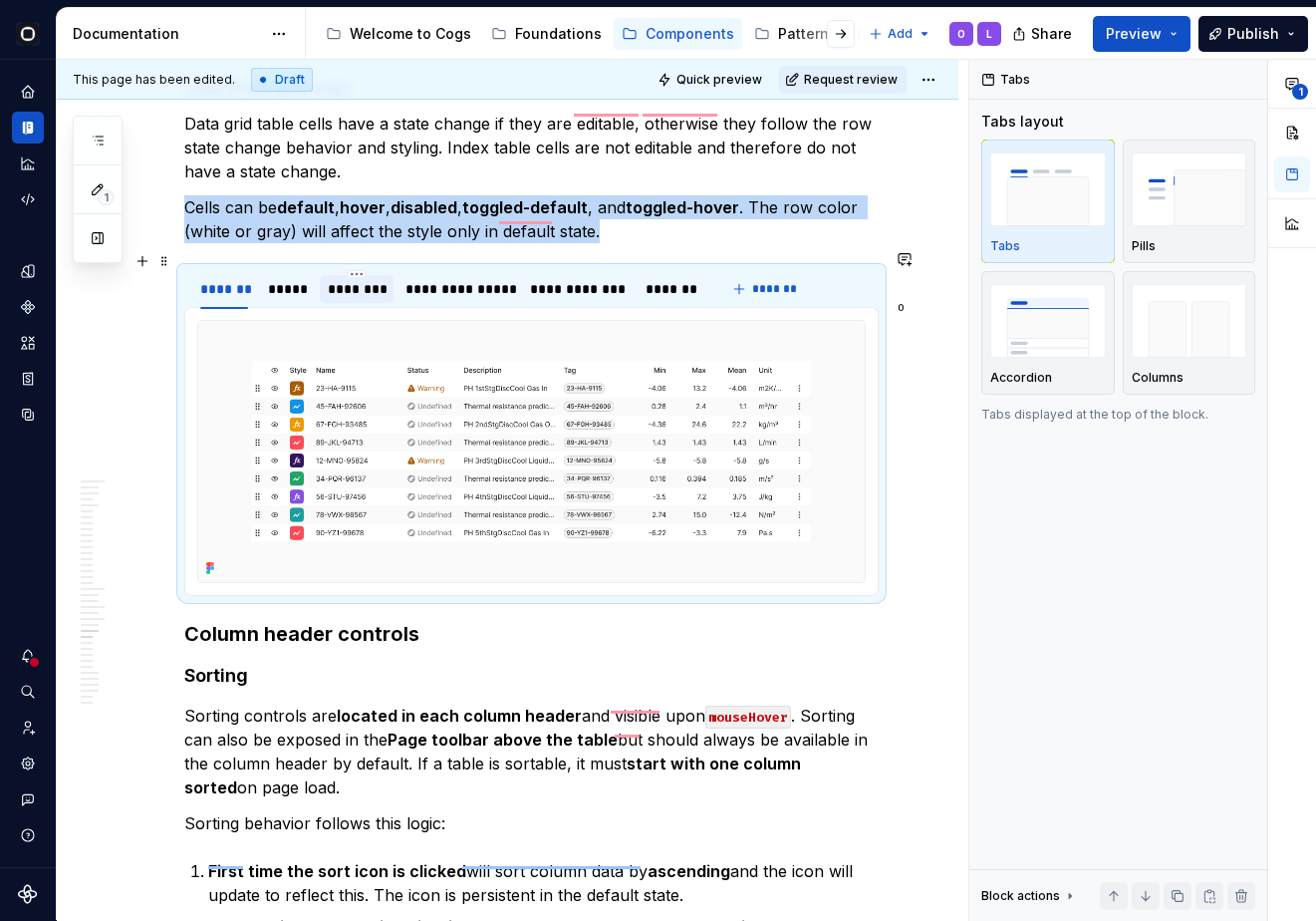 click on "********" at bounding box center [357, 289] 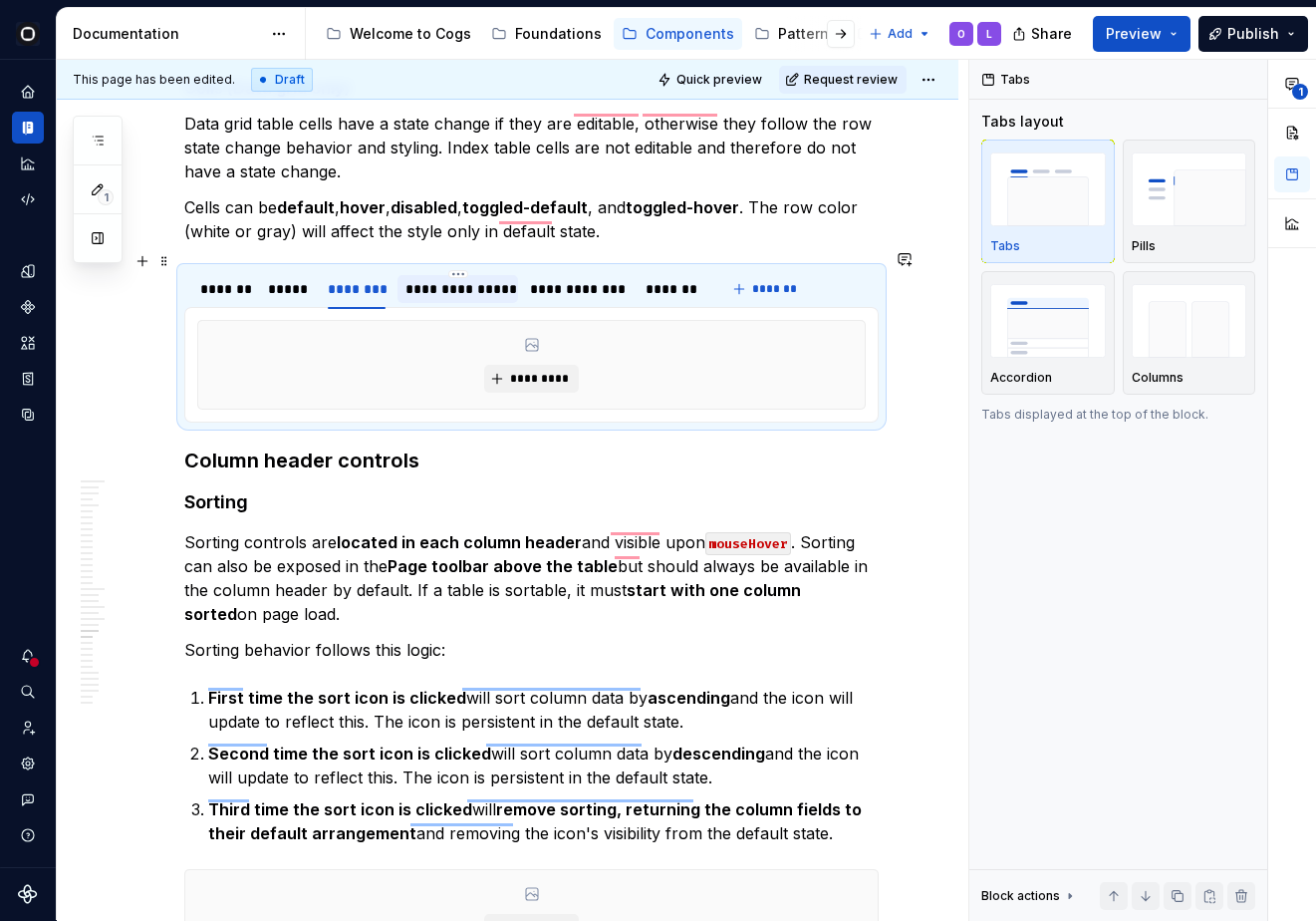 click on "**********" at bounding box center (457, 289) 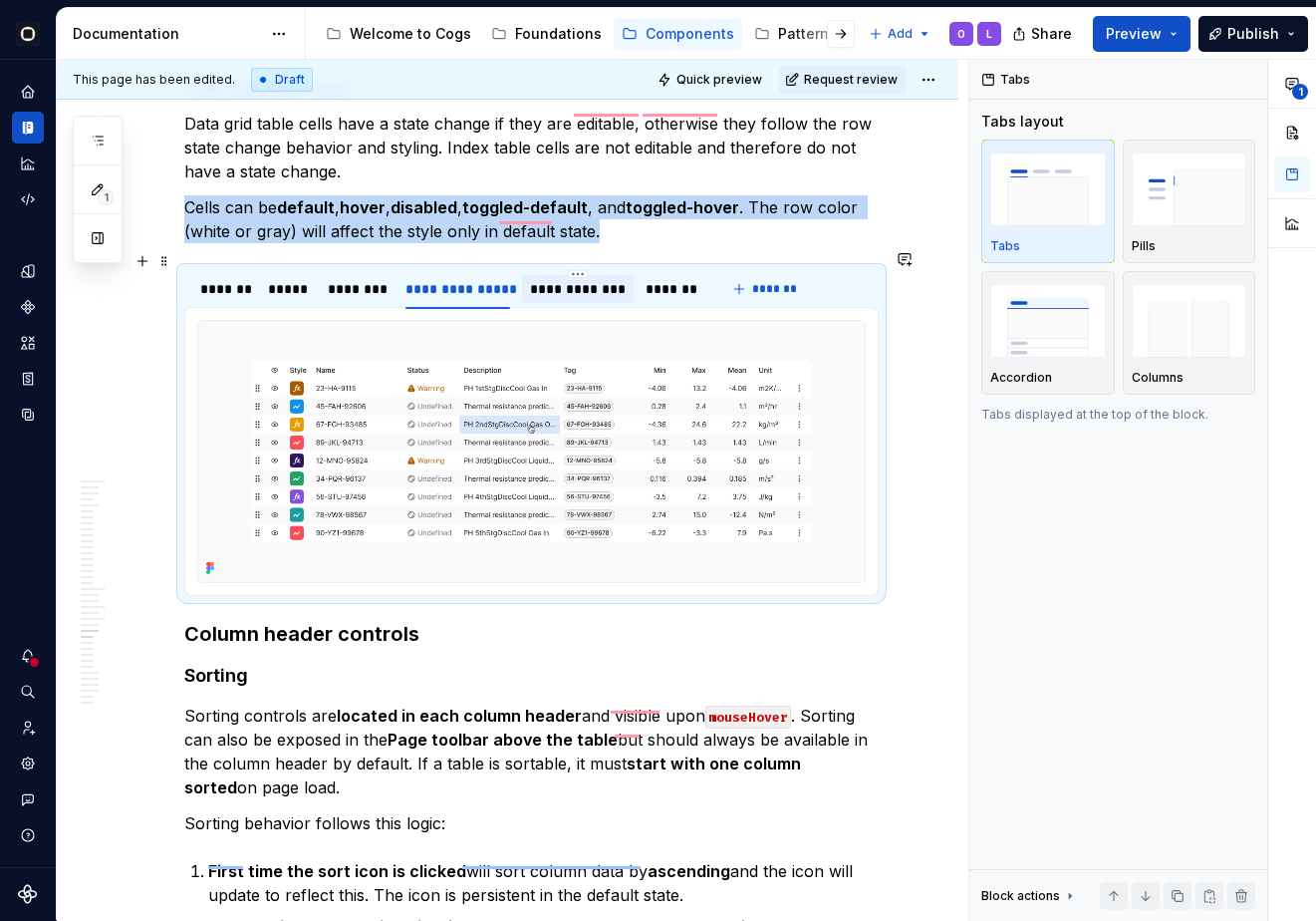 click at bounding box center [578, 306] 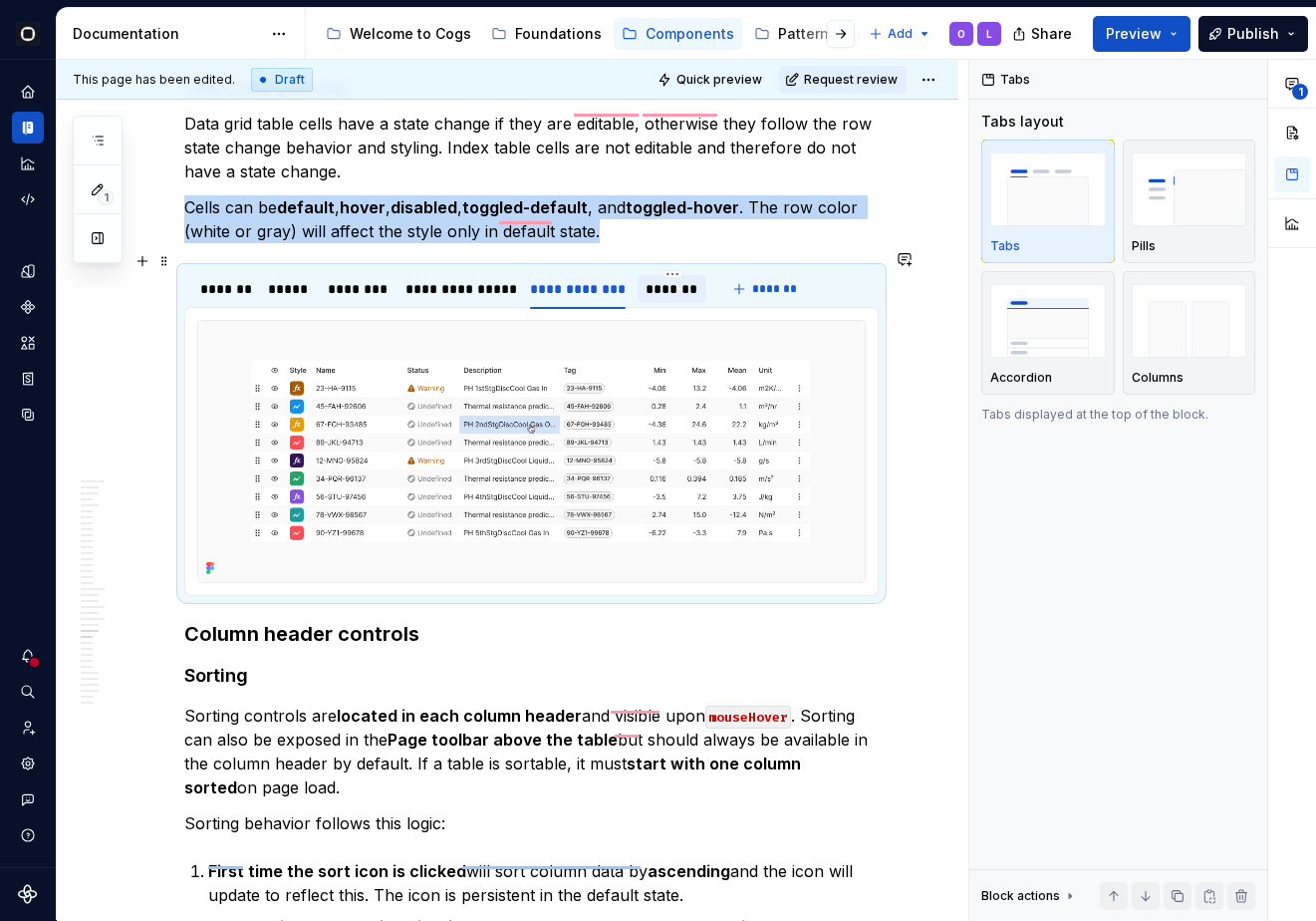 click at bounding box center [672, 306] 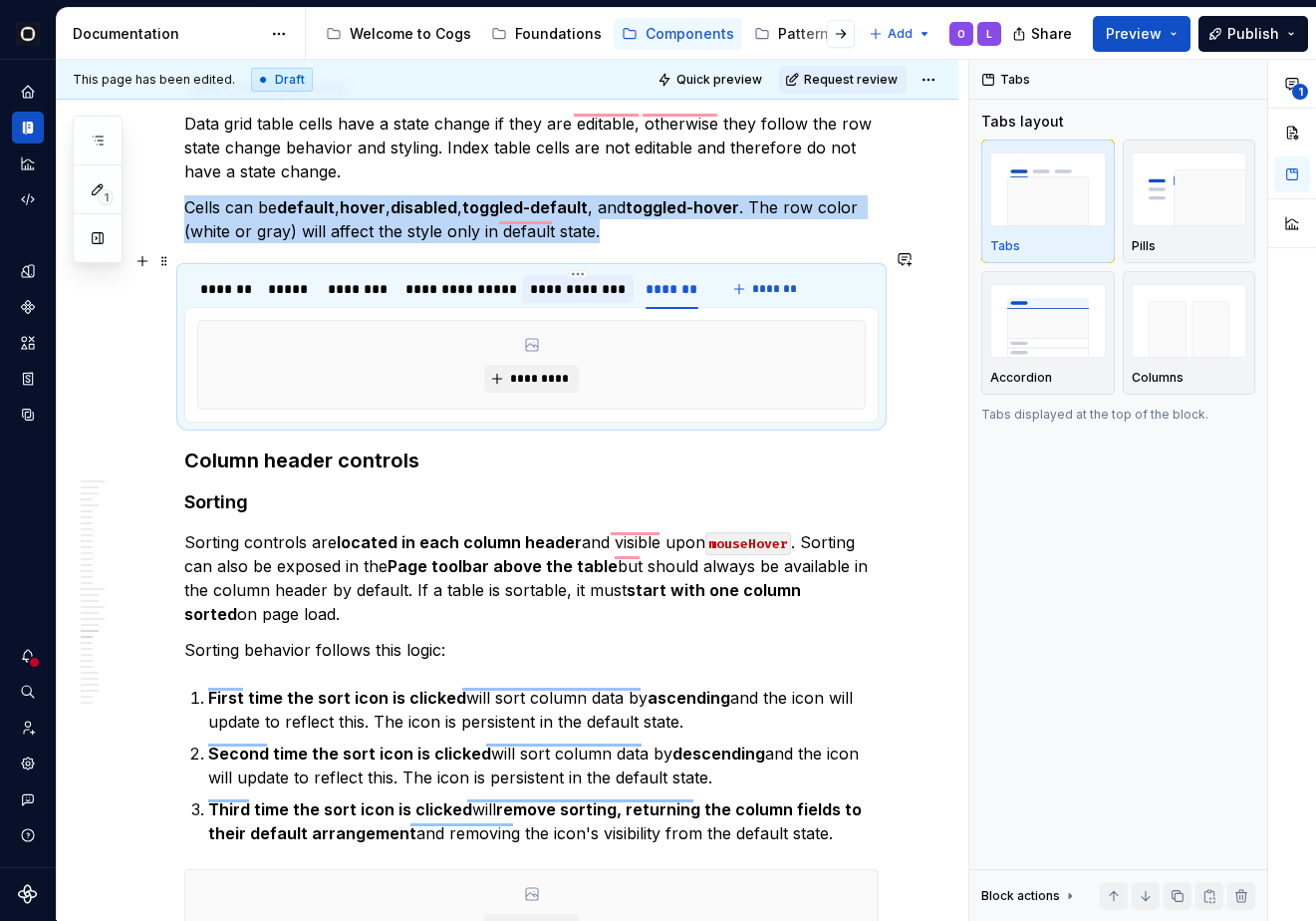 click at bounding box center (578, 306) 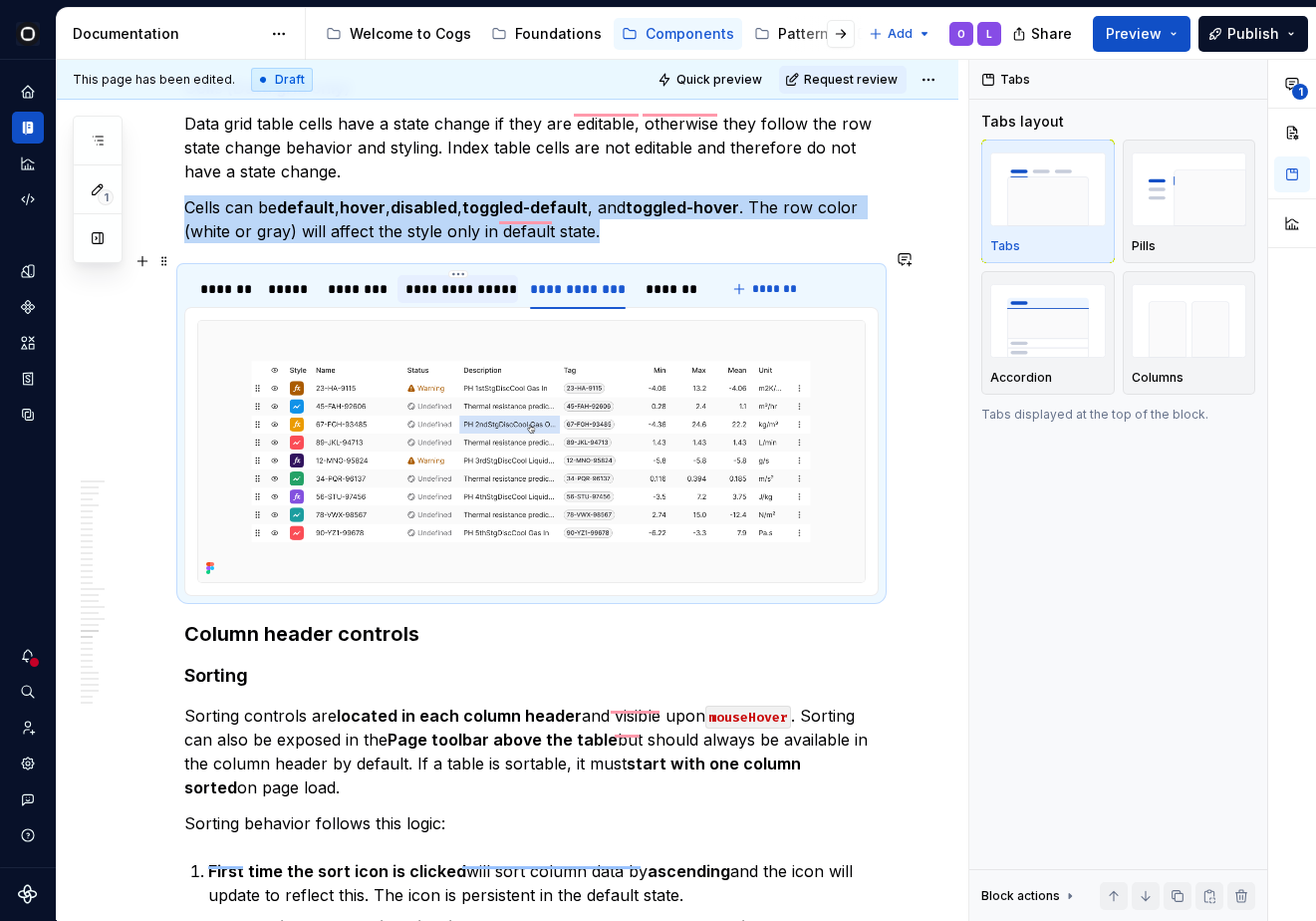 click on "**********" at bounding box center [457, 289] 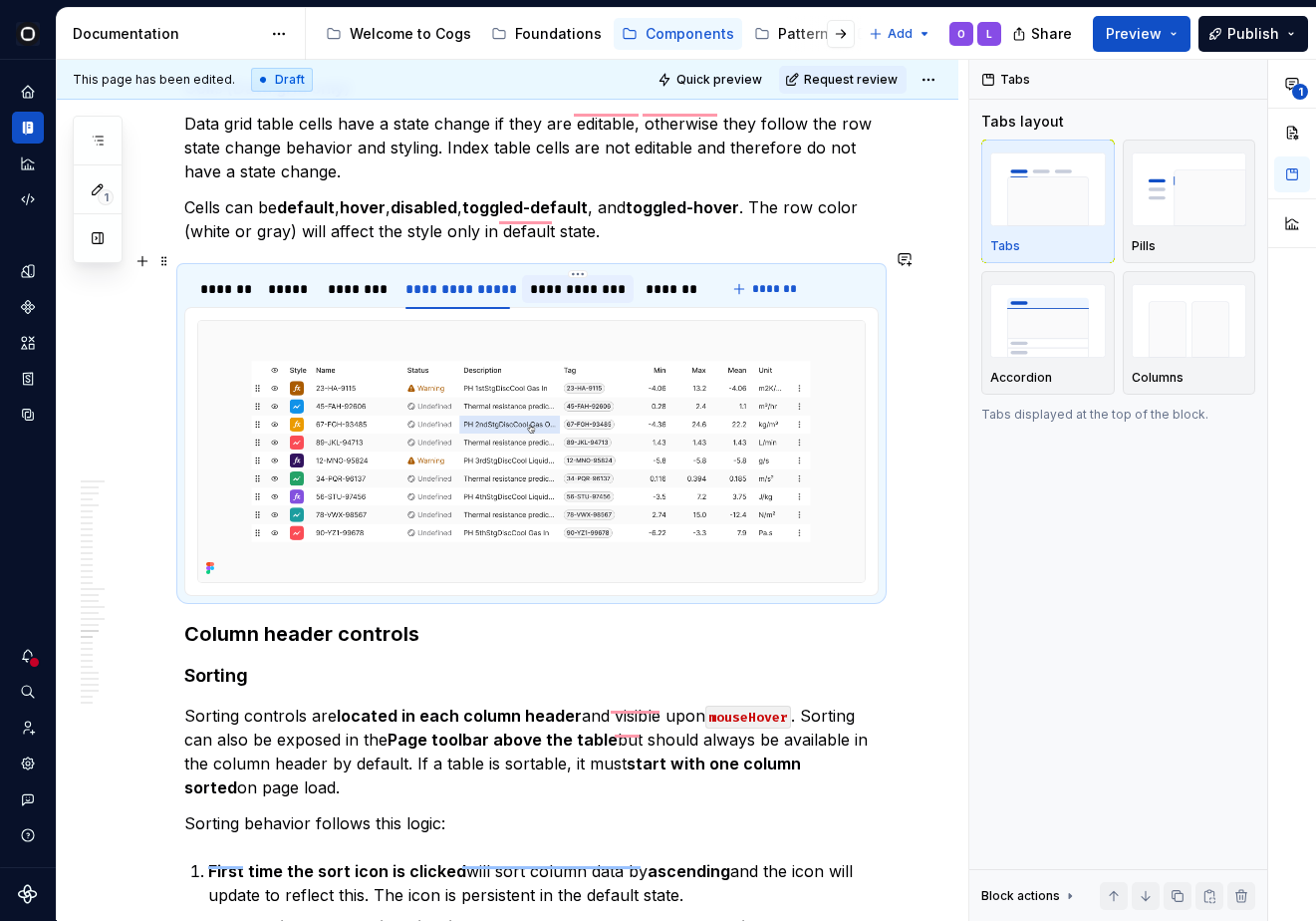 click on "**********" at bounding box center [578, 289] 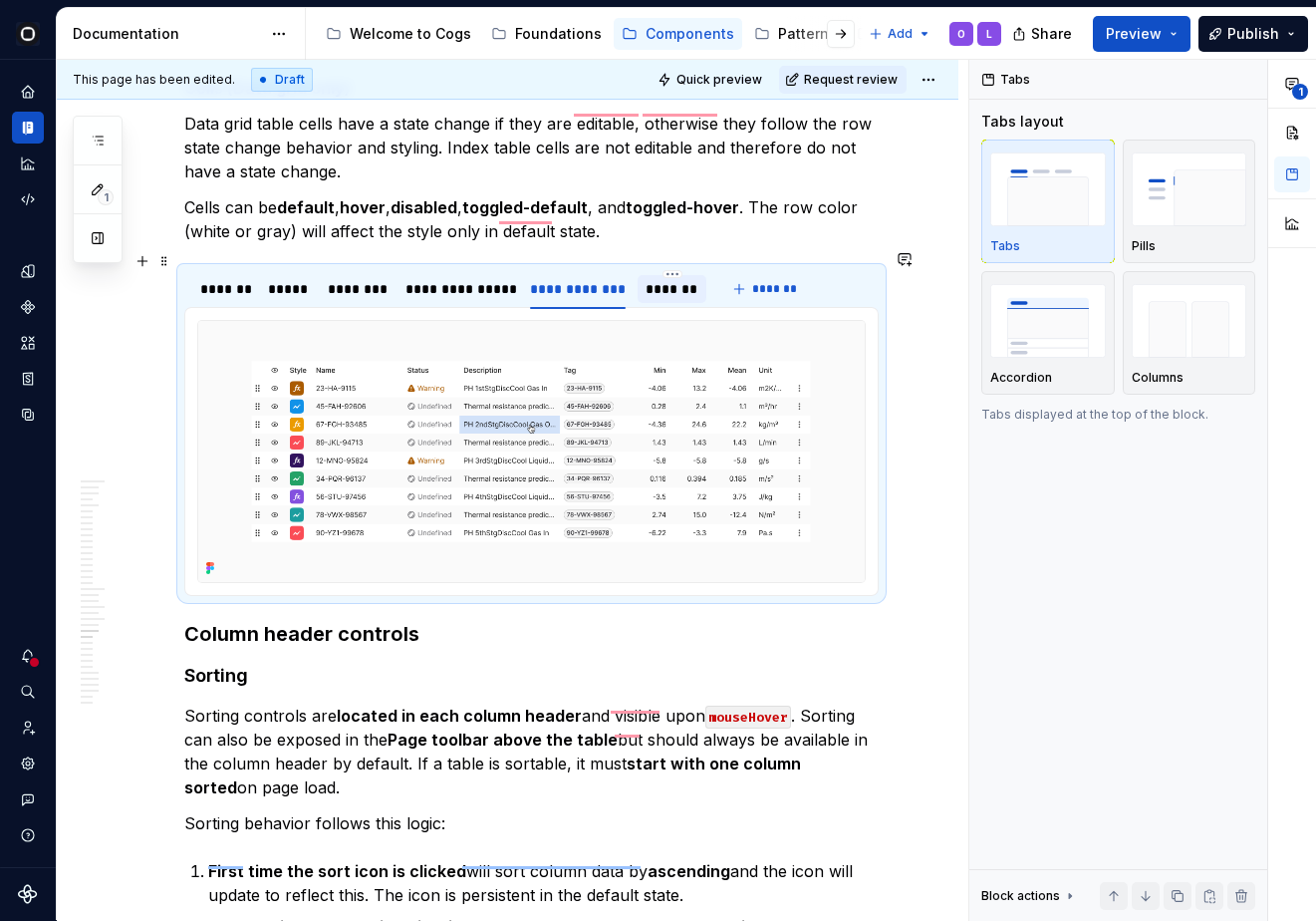 click on "*******" at bounding box center [672, 289] 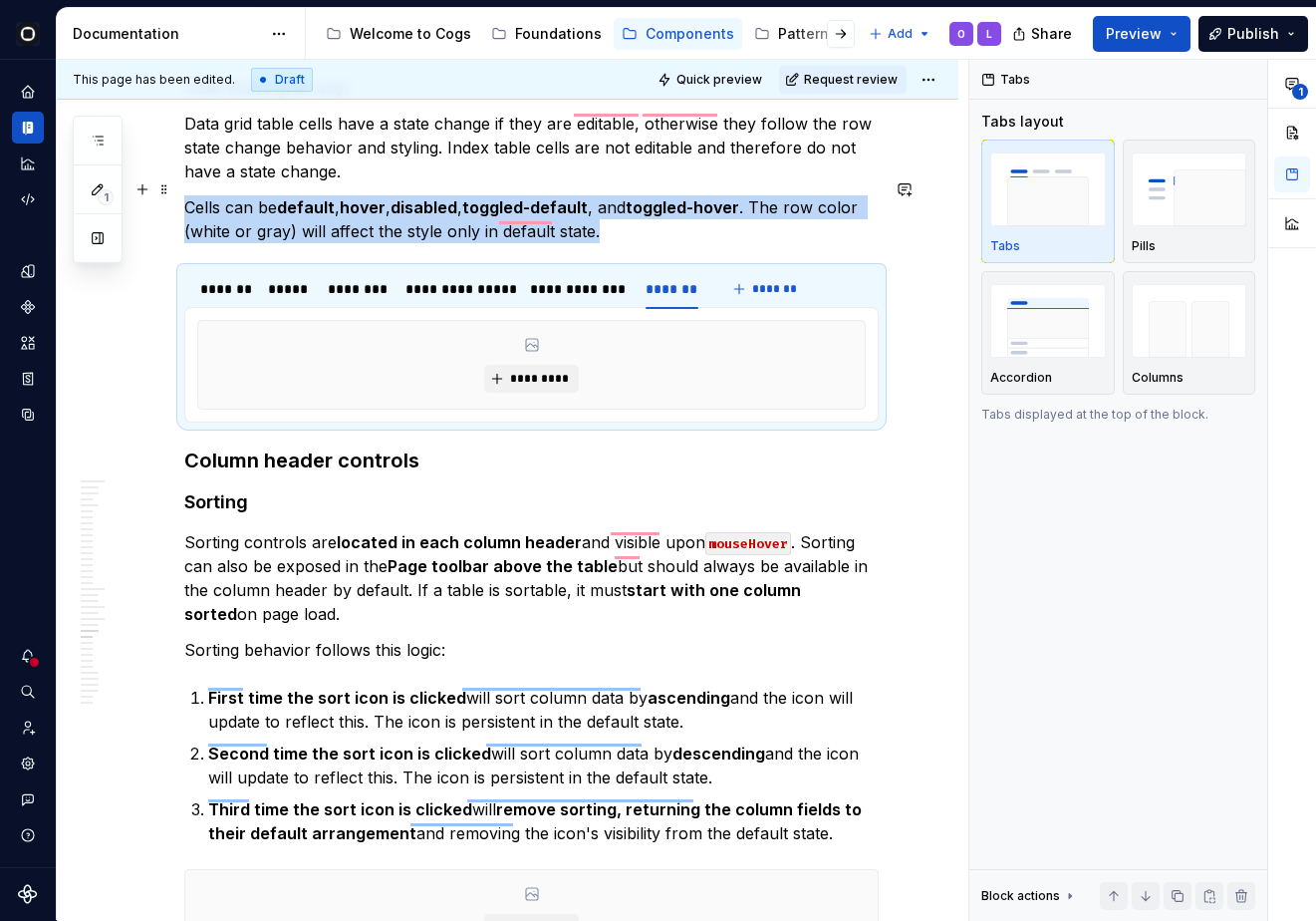 scroll, scrollTop: 8242, scrollLeft: 0, axis: vertical 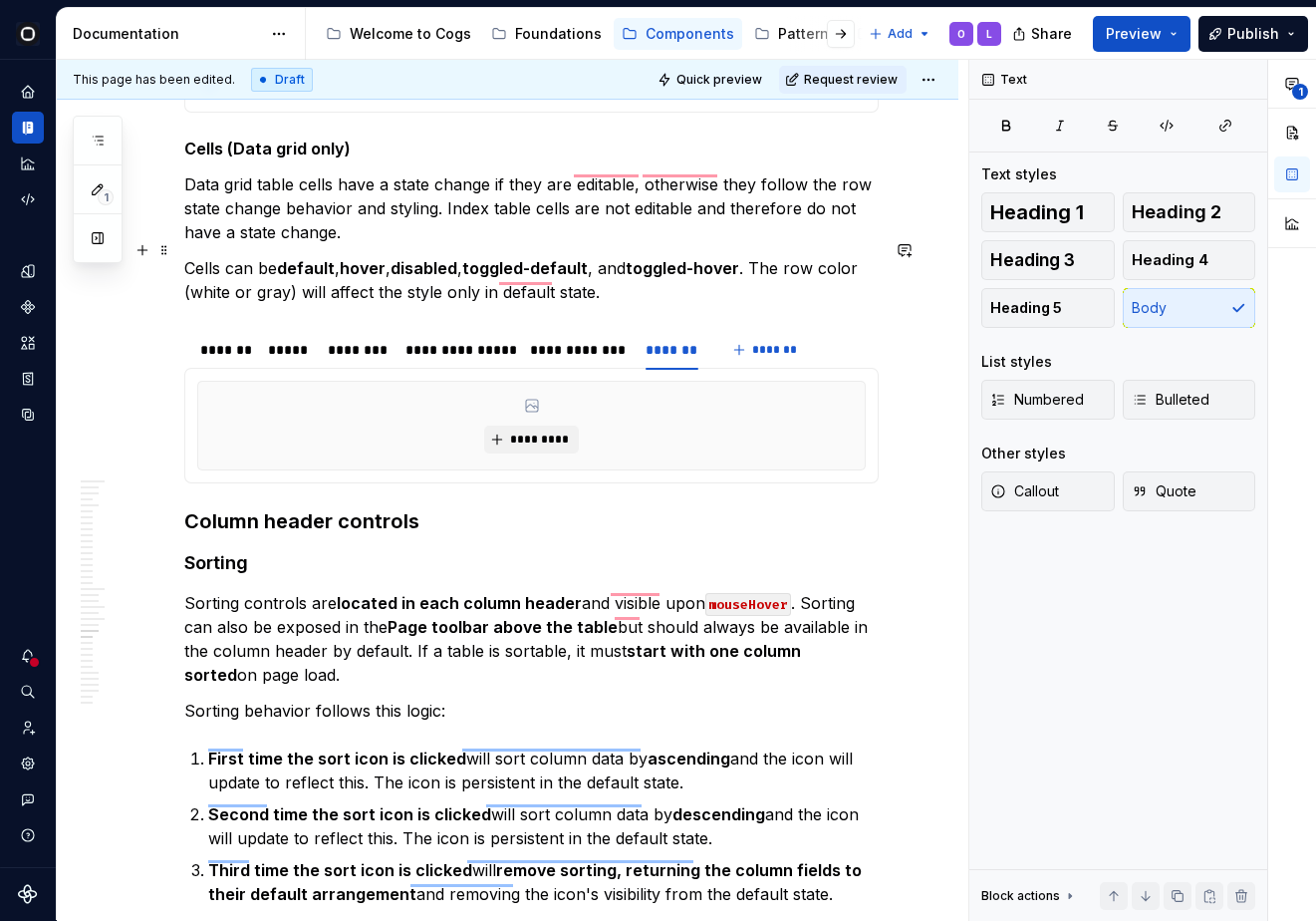click on "Cells can be  default ,  hover ,  disabled ,  toggled-default , and  toggled-hover . The row color (white or gray) will affect the style only in default state." at bounding box center (531, 280) 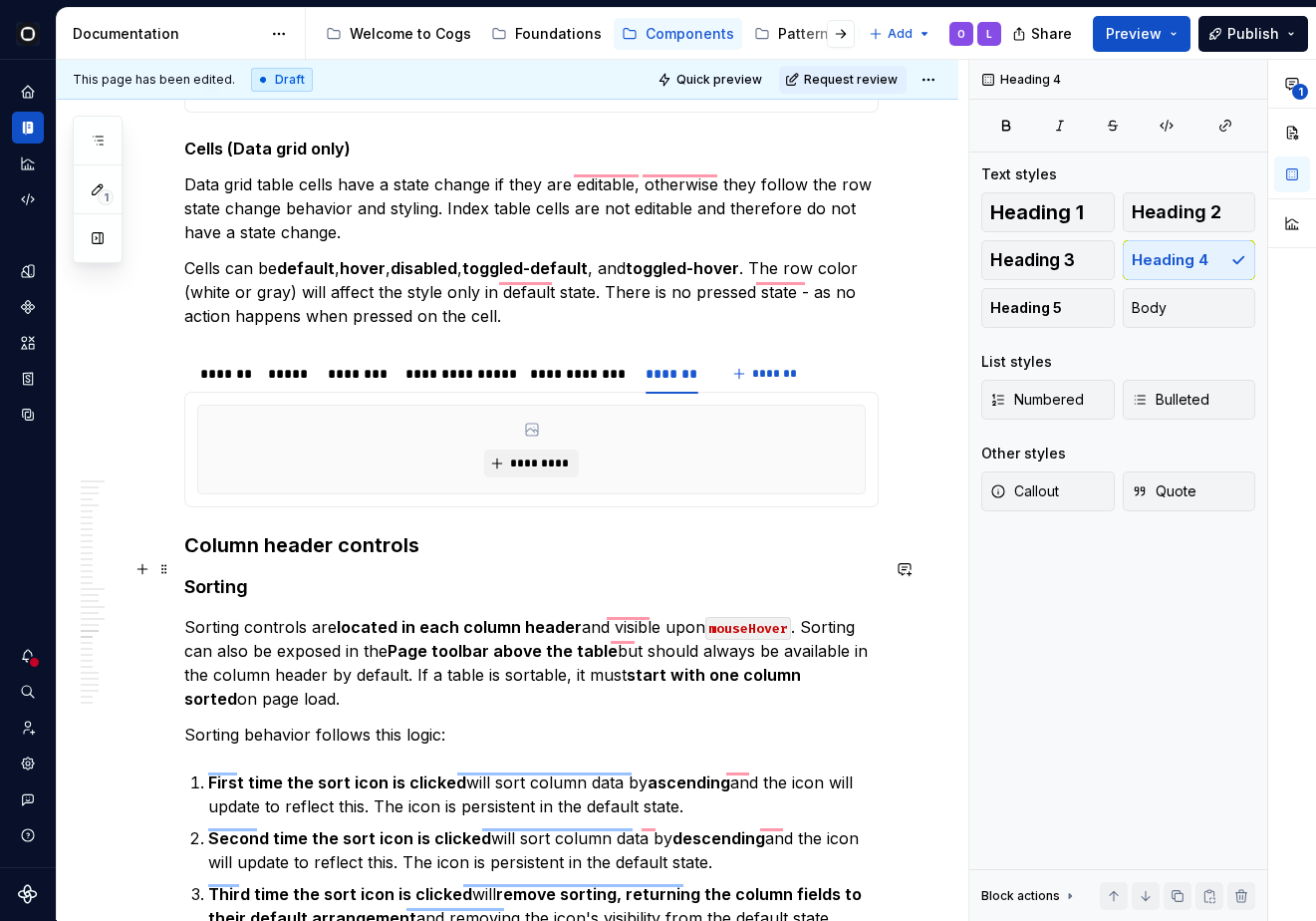click on "Sorting" at bounding box center [531, 587] 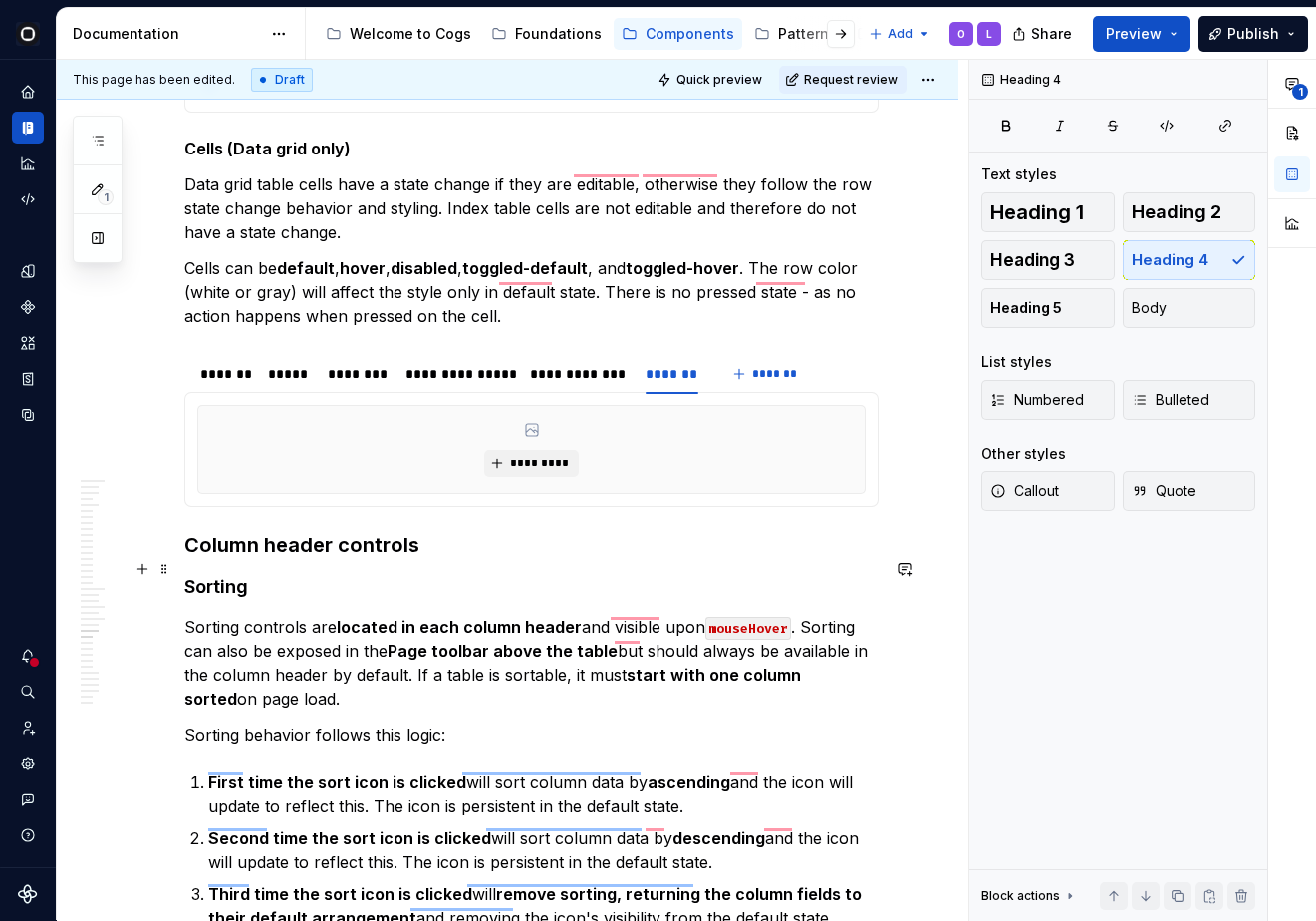 scroll, scrollTop: 8282, scrollLeft: 0, axis: vertical 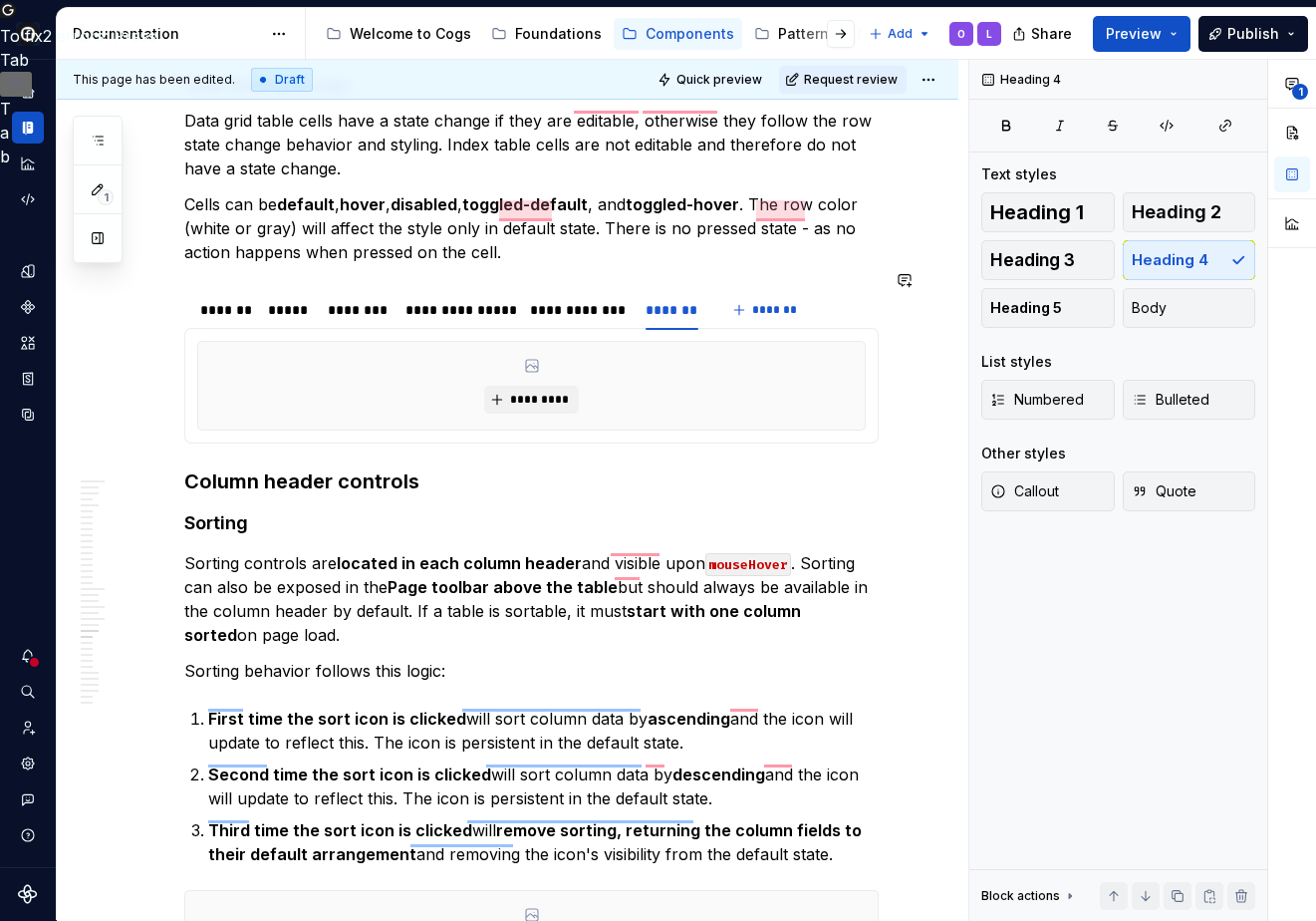 click on "********* *********" at bounding box center (531, 386) 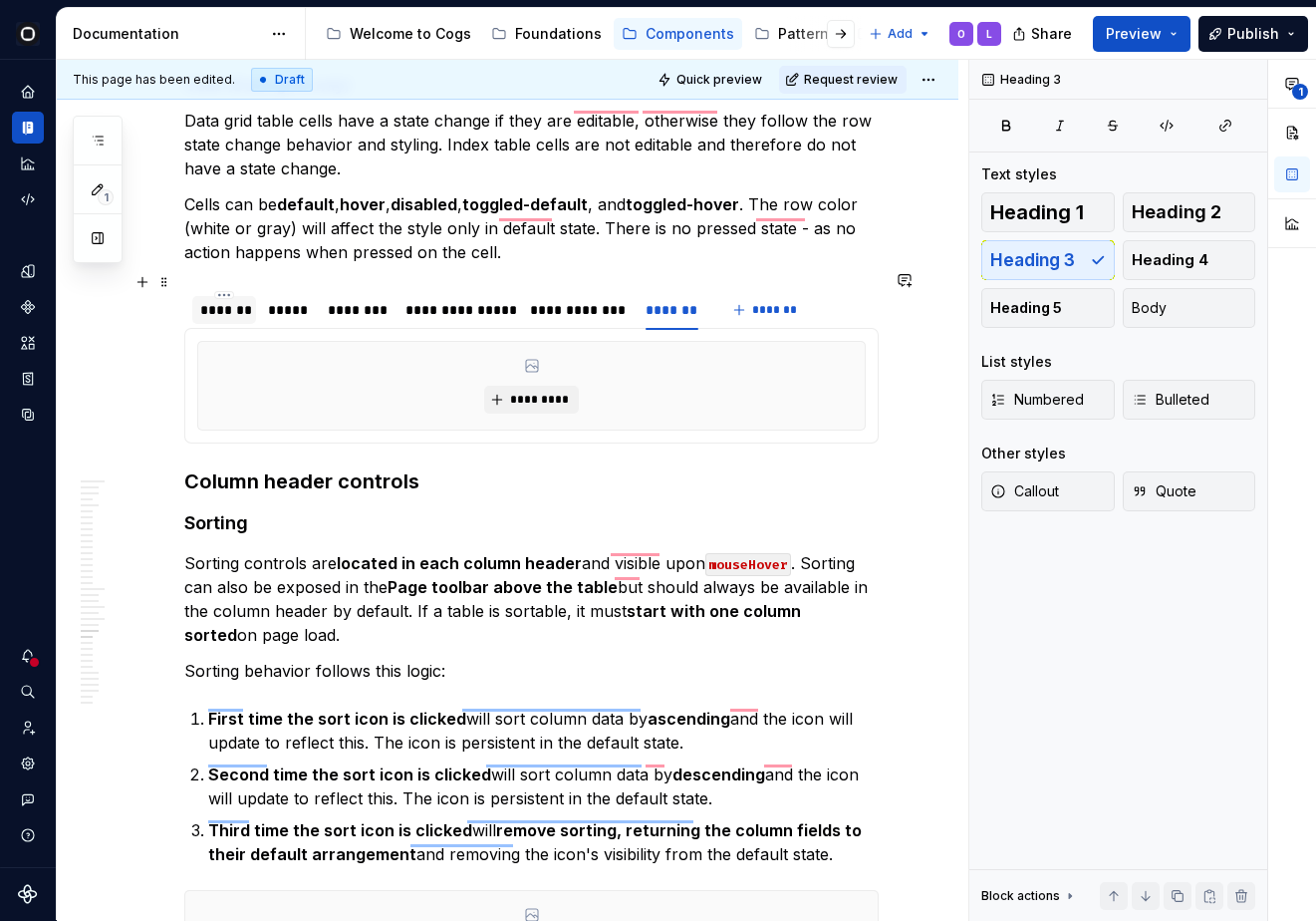 click on "*******" at bounding box center [224, 310] 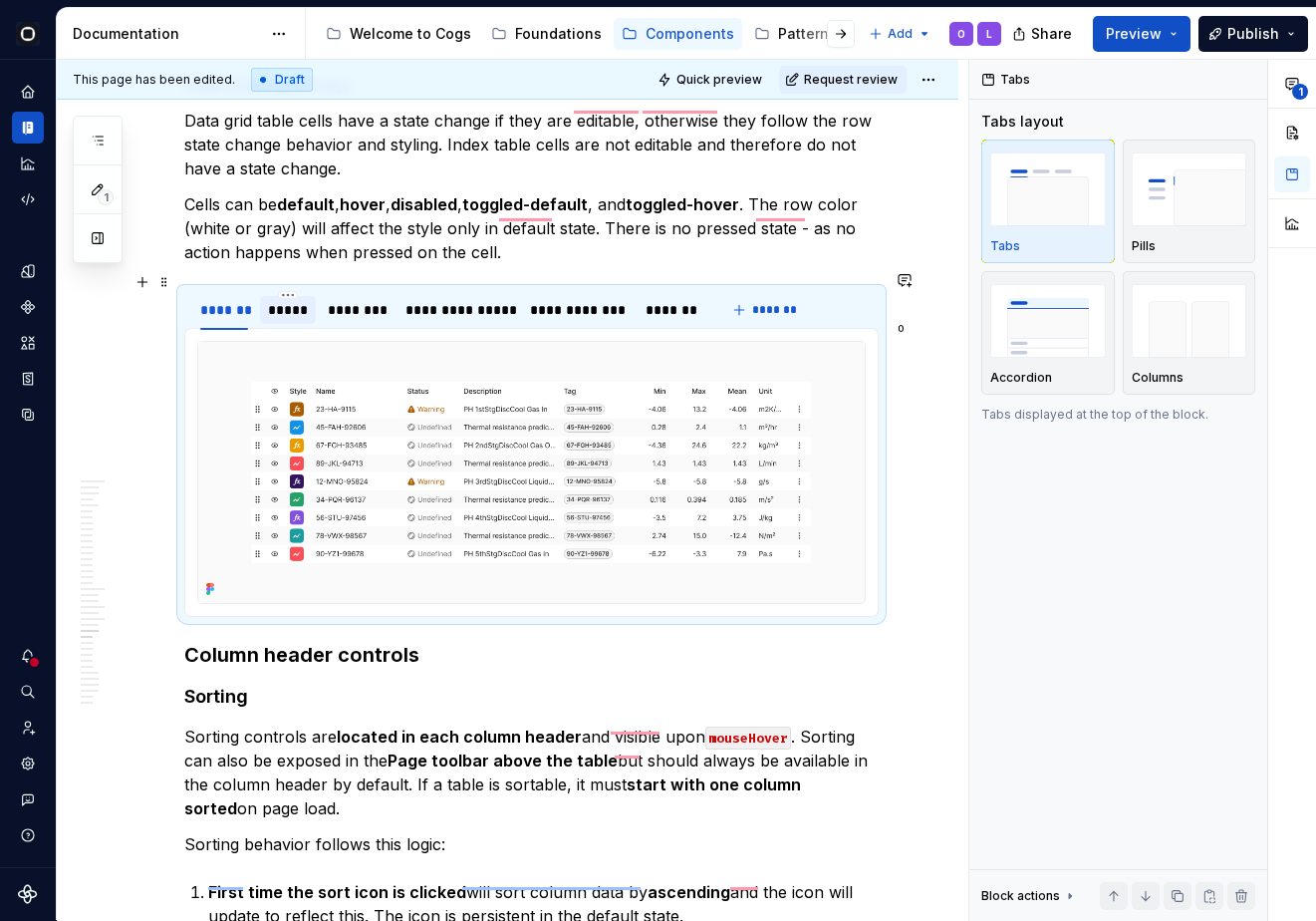 click on "*****" at bounding box center (288, 310) 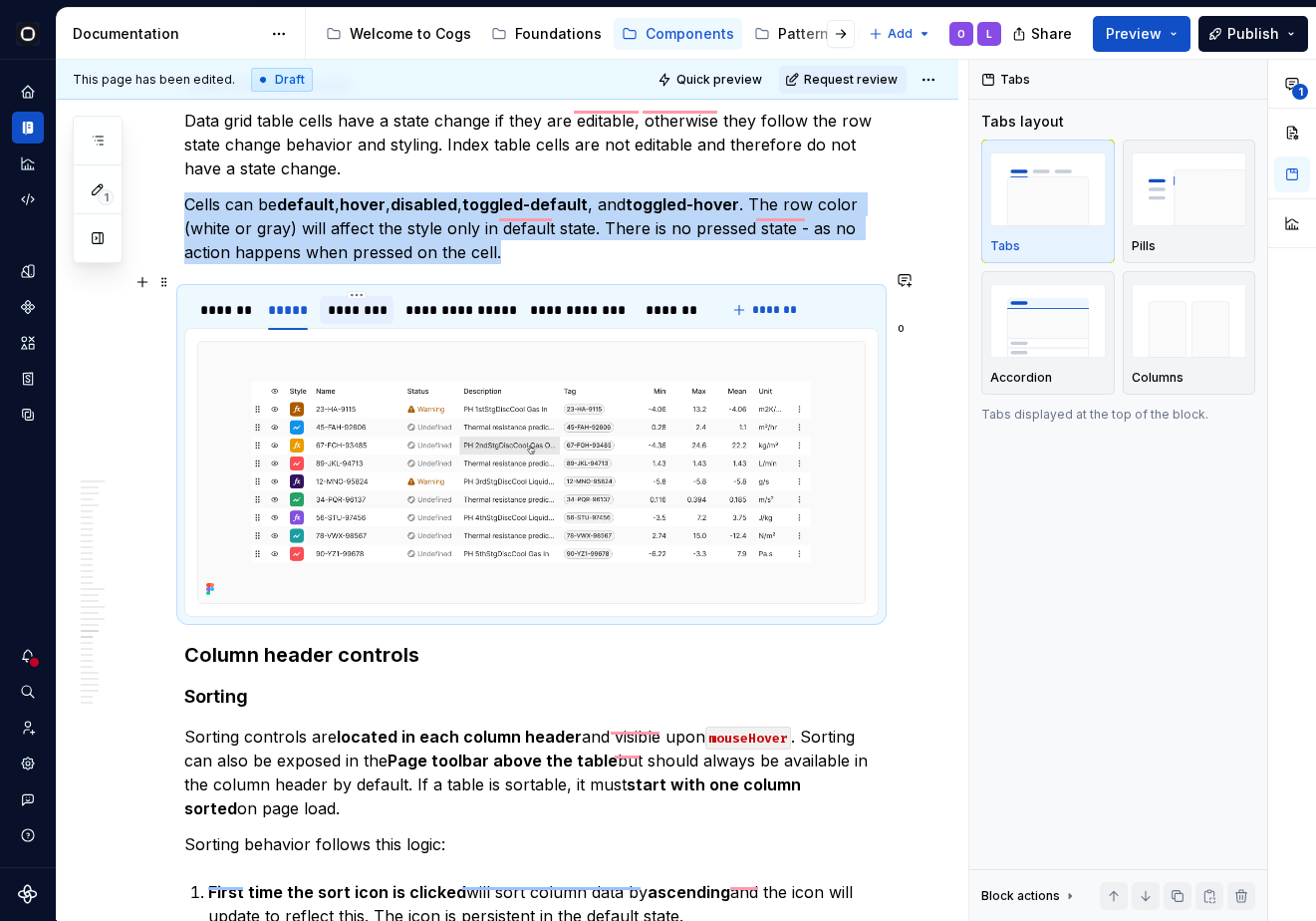 click on "********" at bounding box center [357, 310] 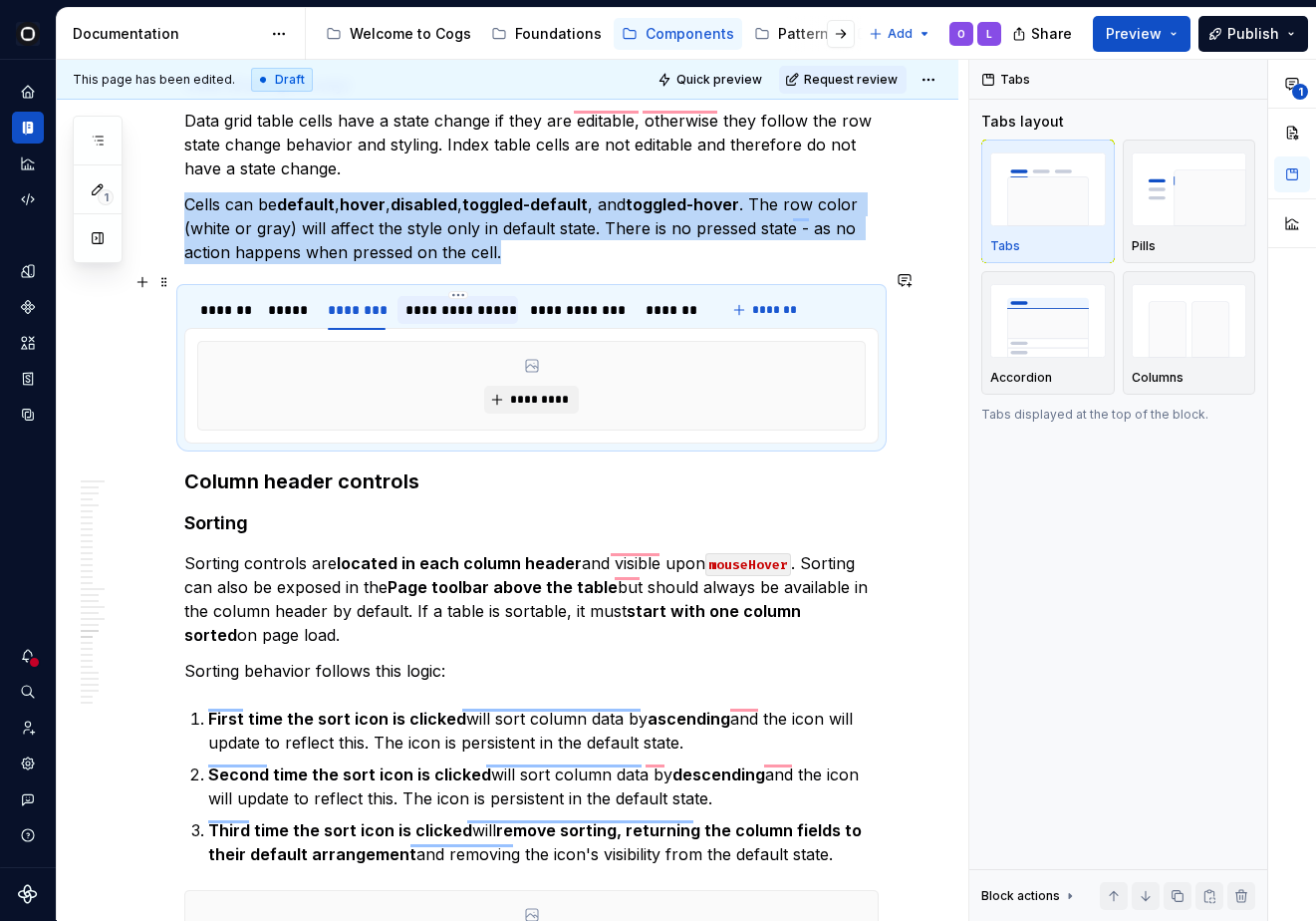 click on "**********" at bounding box center (457, 310) 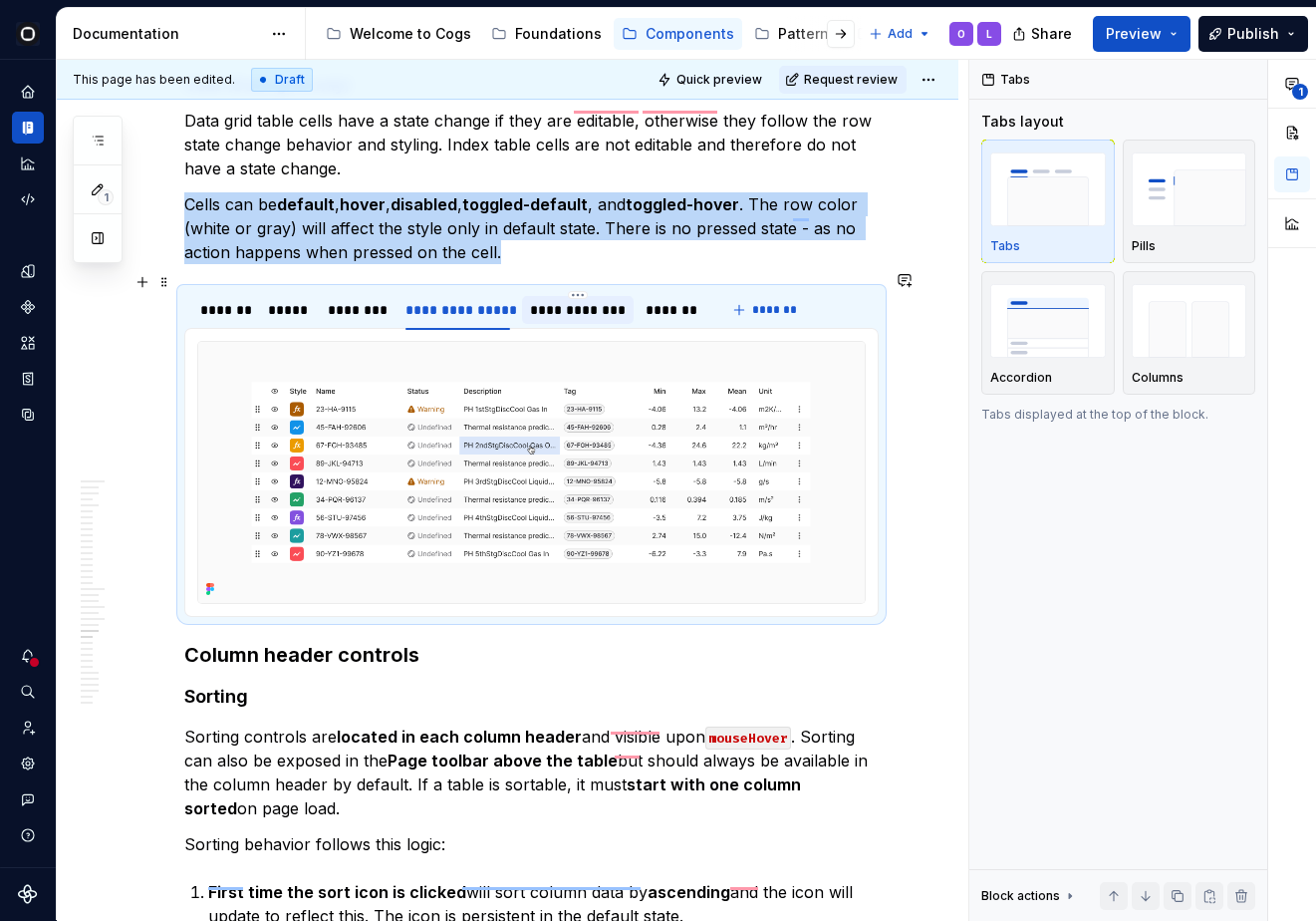 click on "**********" at bounding box center (578, 310) 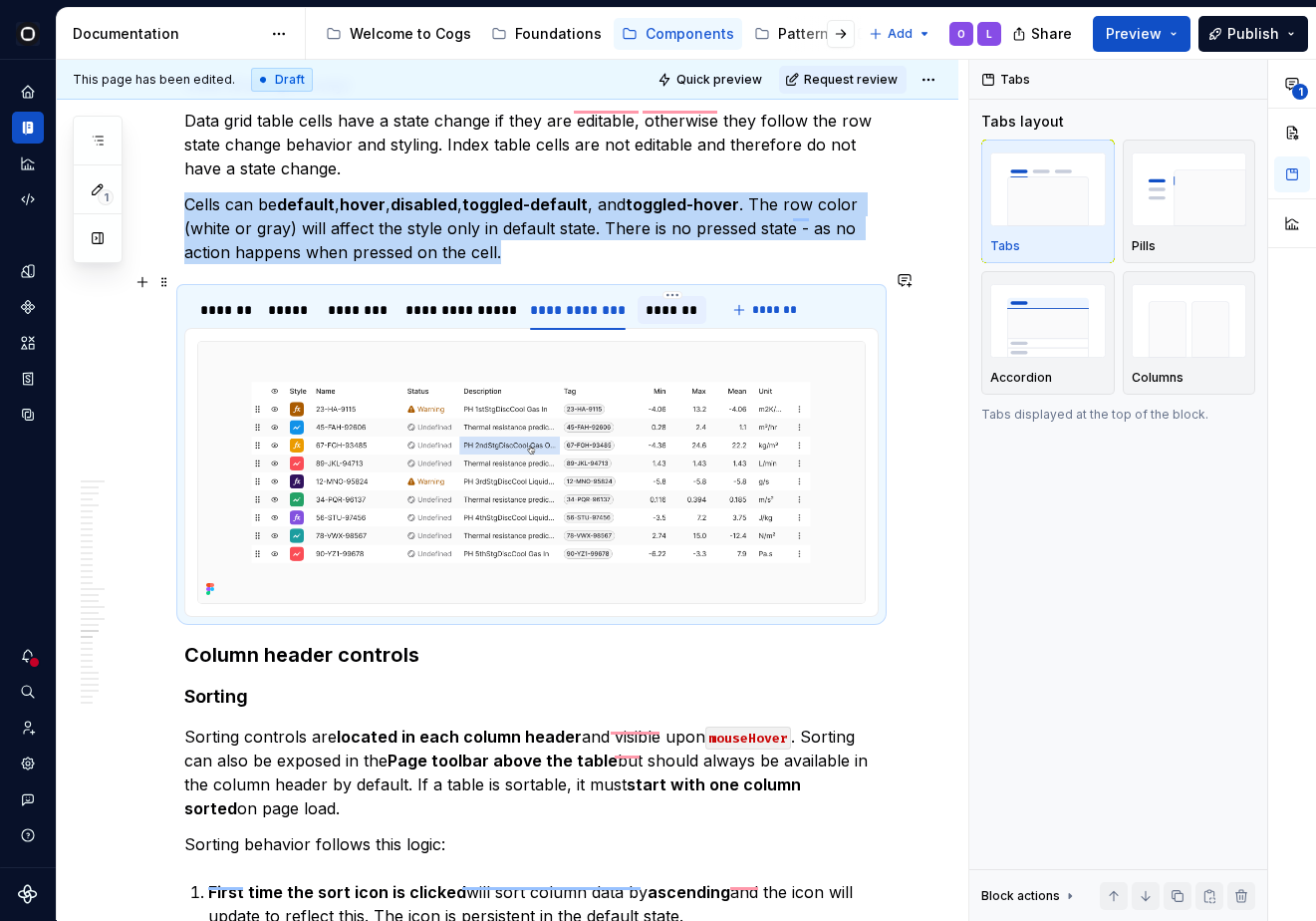 click on "*******" at bounding box center [672, 310] 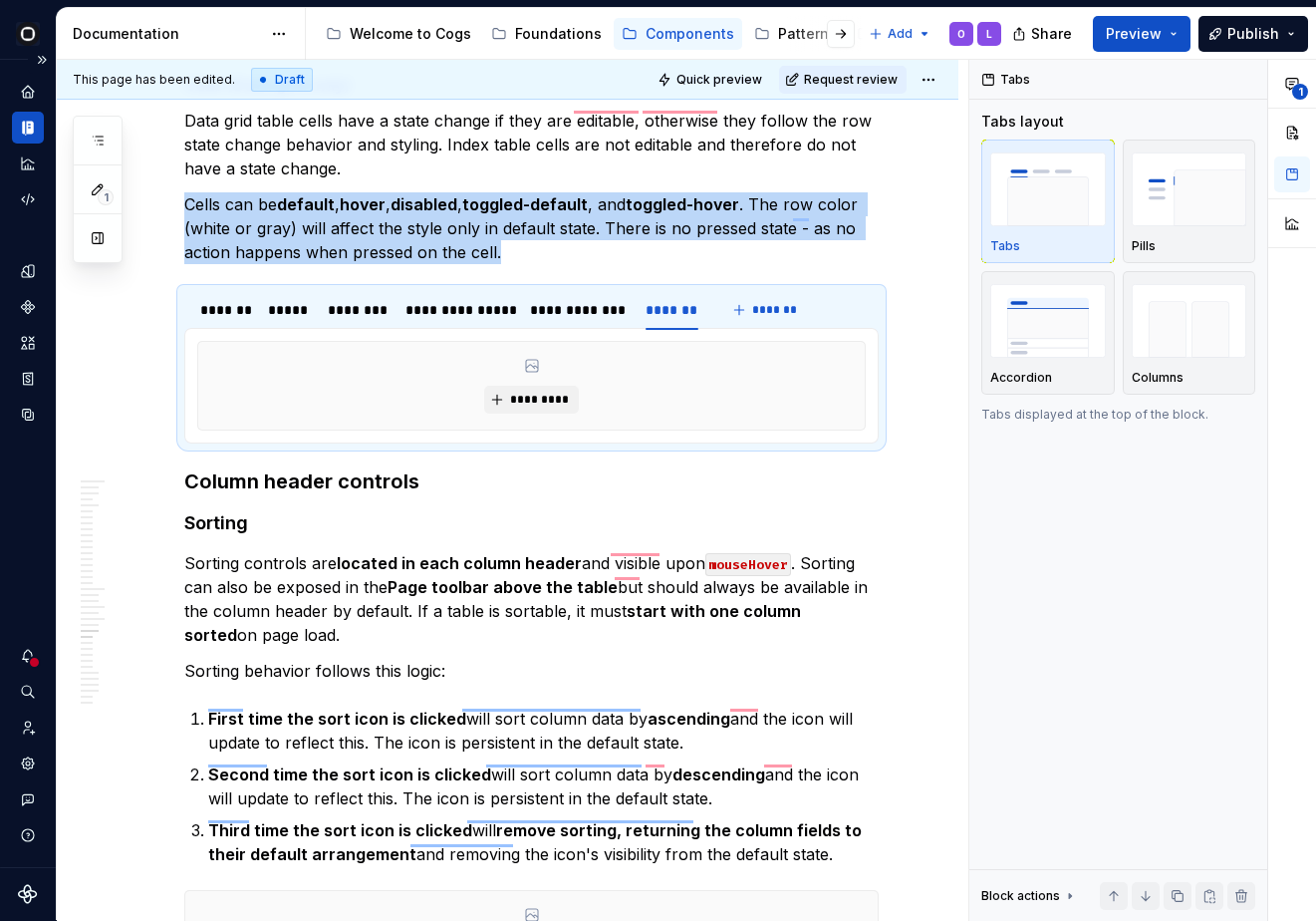 type on "*" 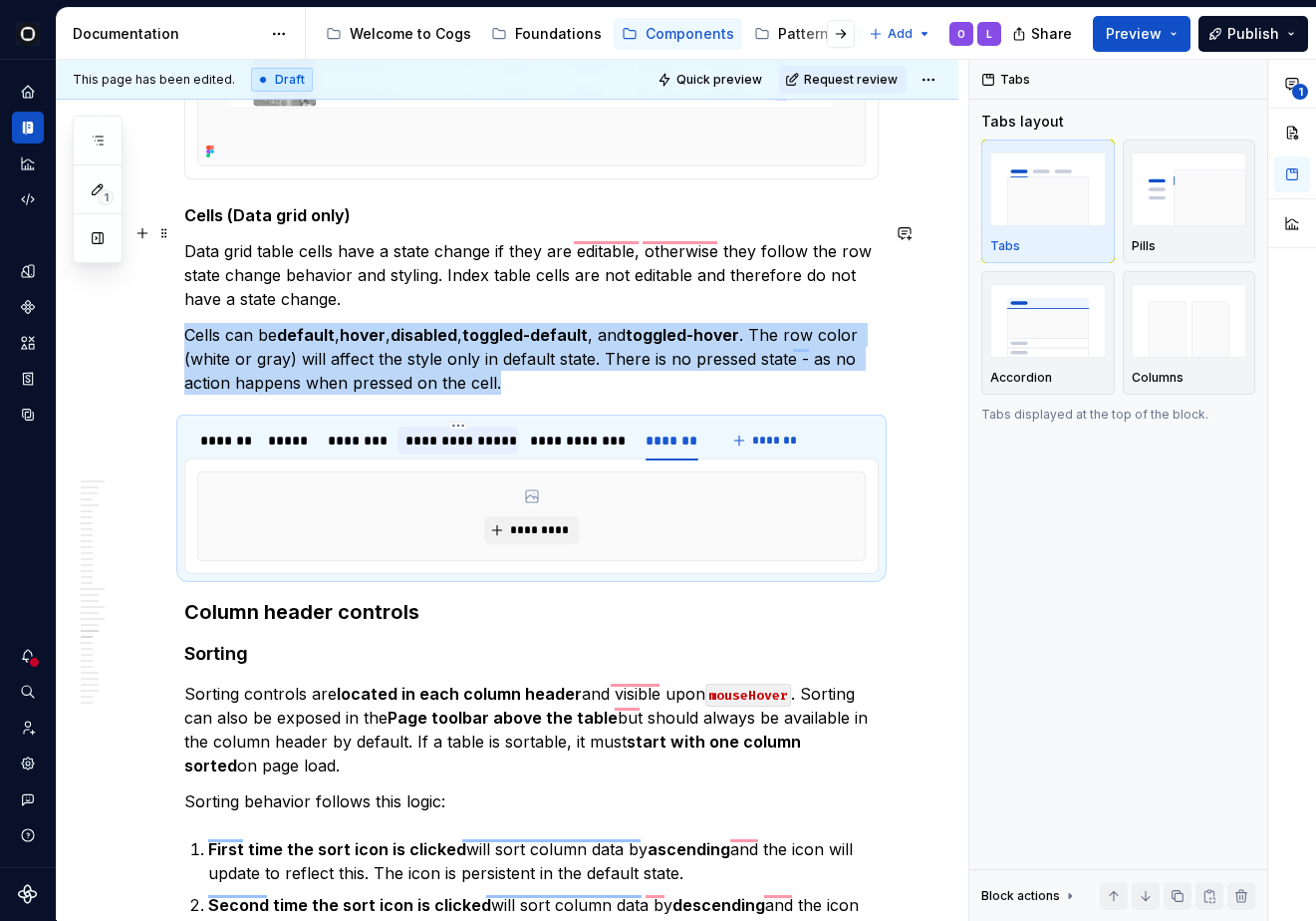 scroll, scrollTop: 8147, scrollLeft: 0, axis: vertical 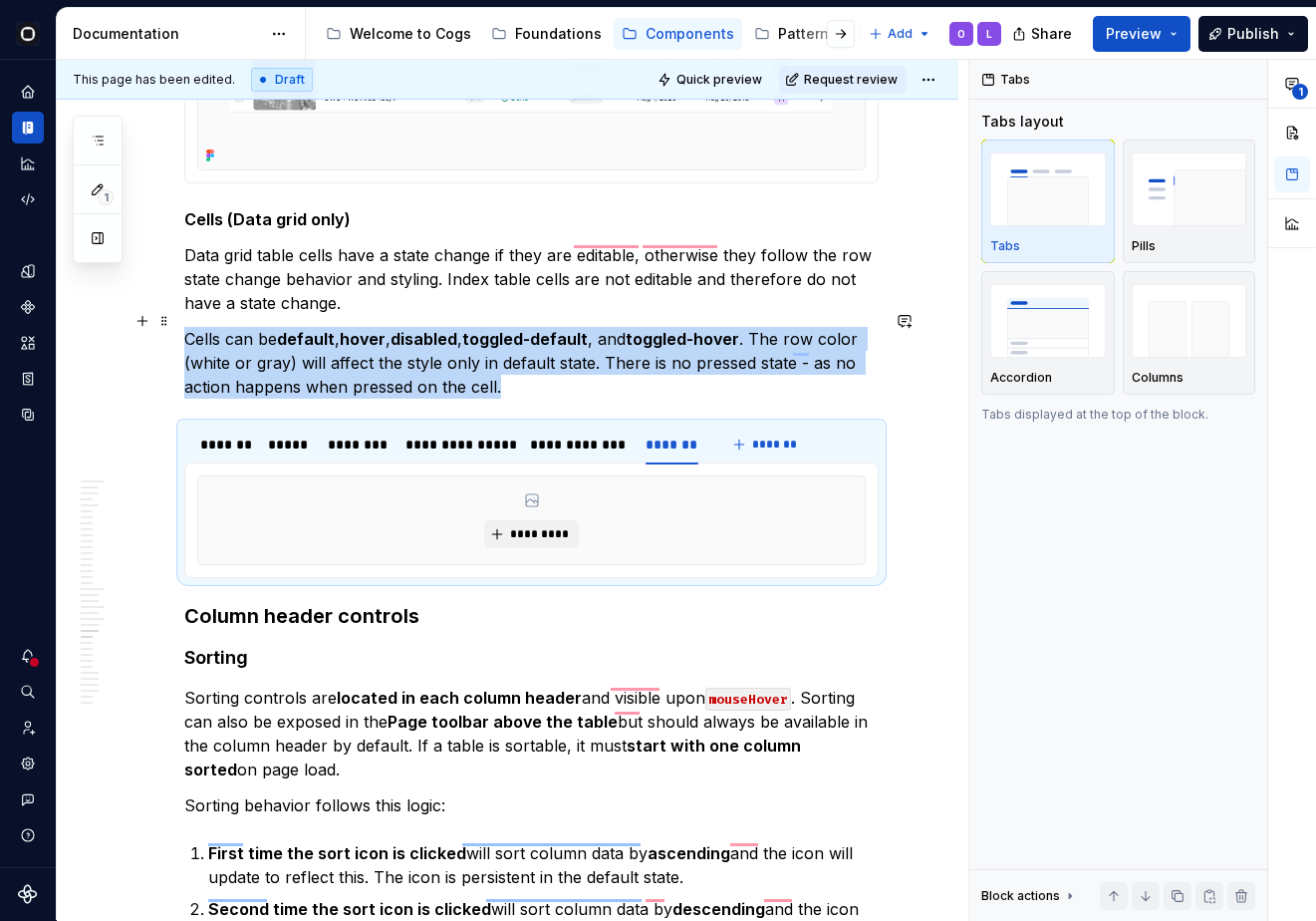 click on "Cells can be  default ,  hover ,  disabled ,  toggled-default , and  toggled-hover . The row color (white or gray) will affect the style only in default state. There is no pressed state - as no action happens when pressed on the cell." at bounding box center (531, 363) 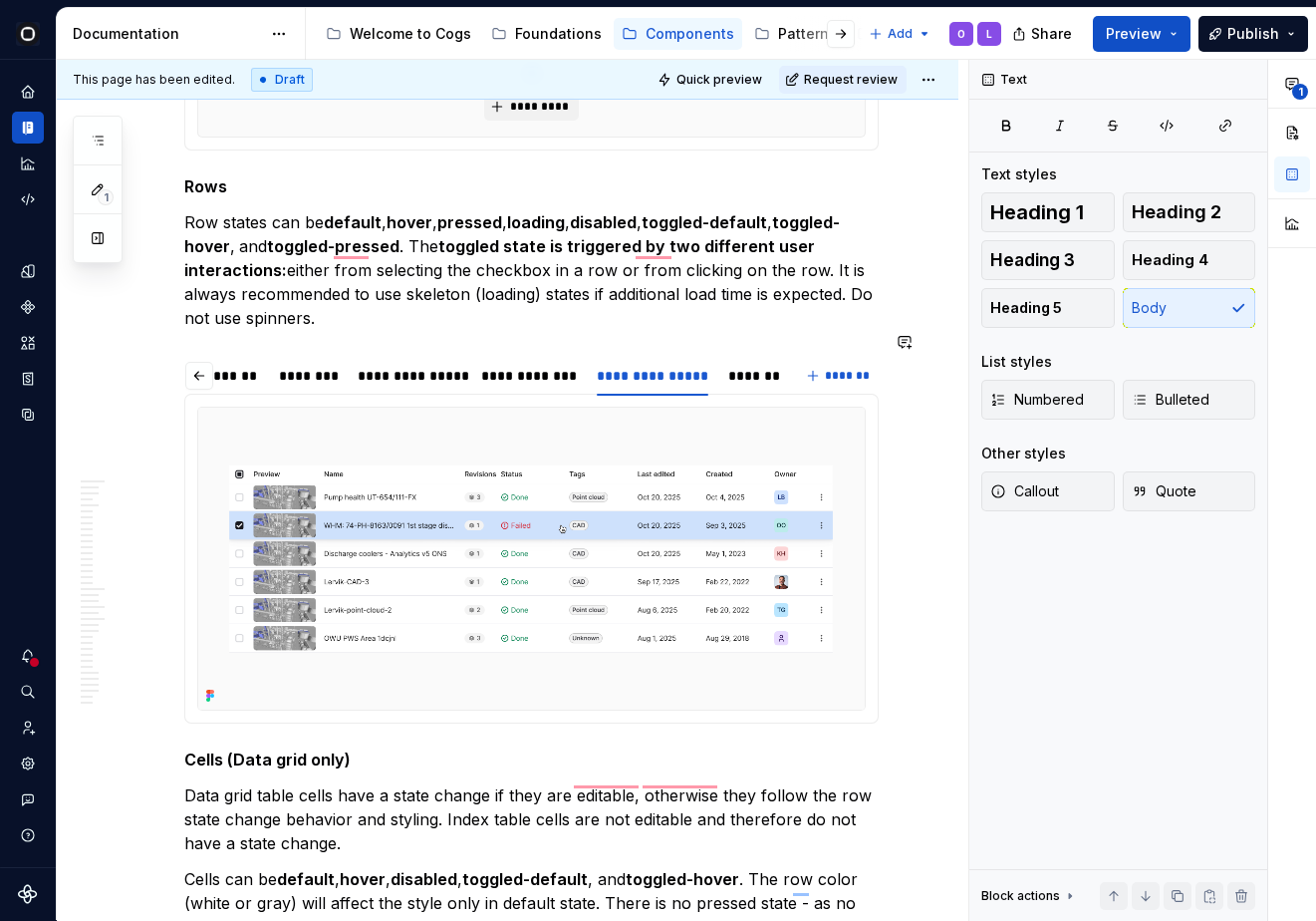 scroll, scrollTop: 7601, scrollLeft: 0, axis: vertical 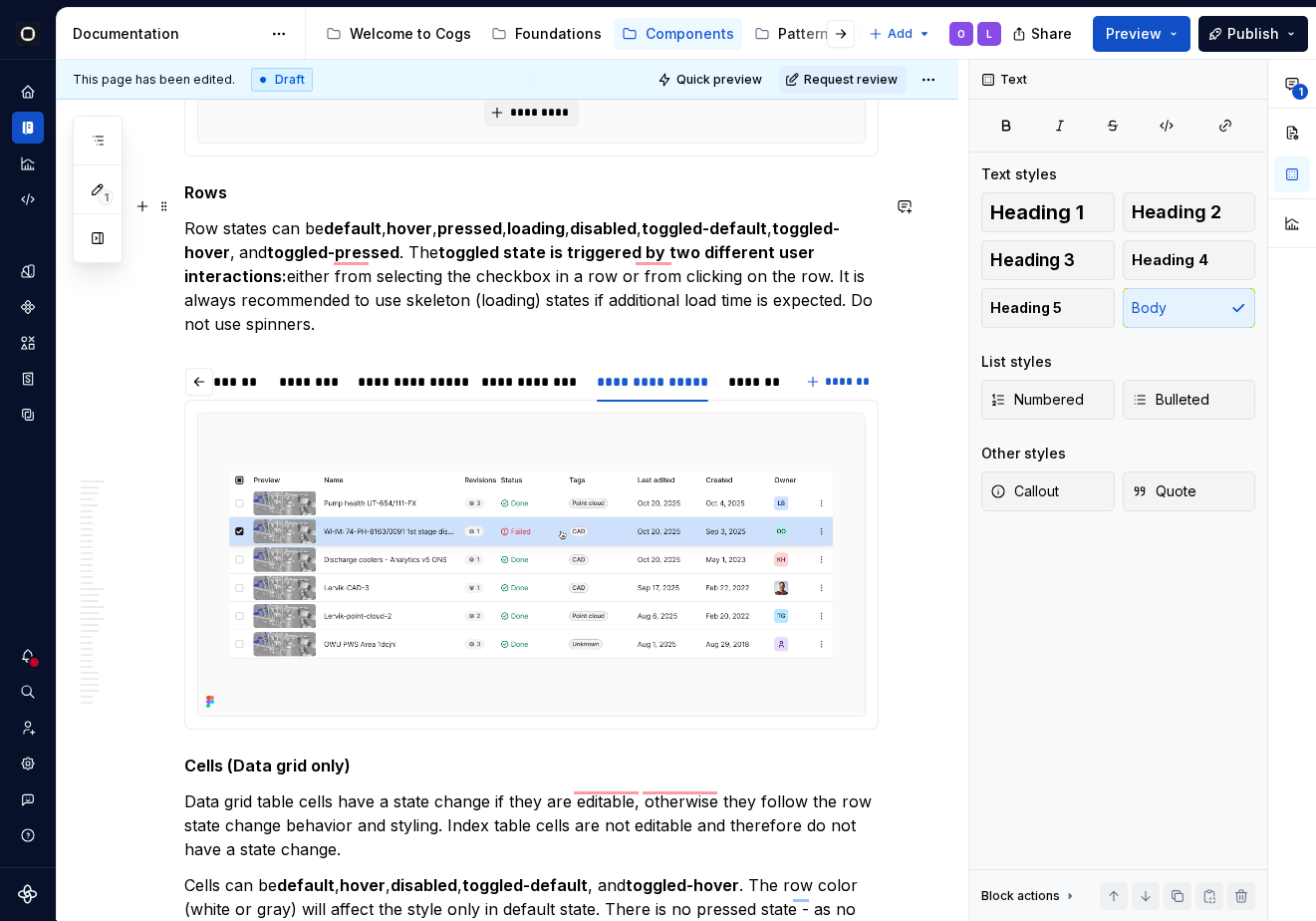 click on "Row states can be  default ,  hover ,  pressed ,  loading ,  disabled ,  toggled-default ,  toggled-hover ,   and  toggled-pressed . The  toggled state is triggered by two different user interactions:  either from selecting the checkbox in a row or from clicking on the row. It is always recommended to use skeleton (loading) states if additional load time is expected. Do not use spinners." at bounding box center [531, 276] 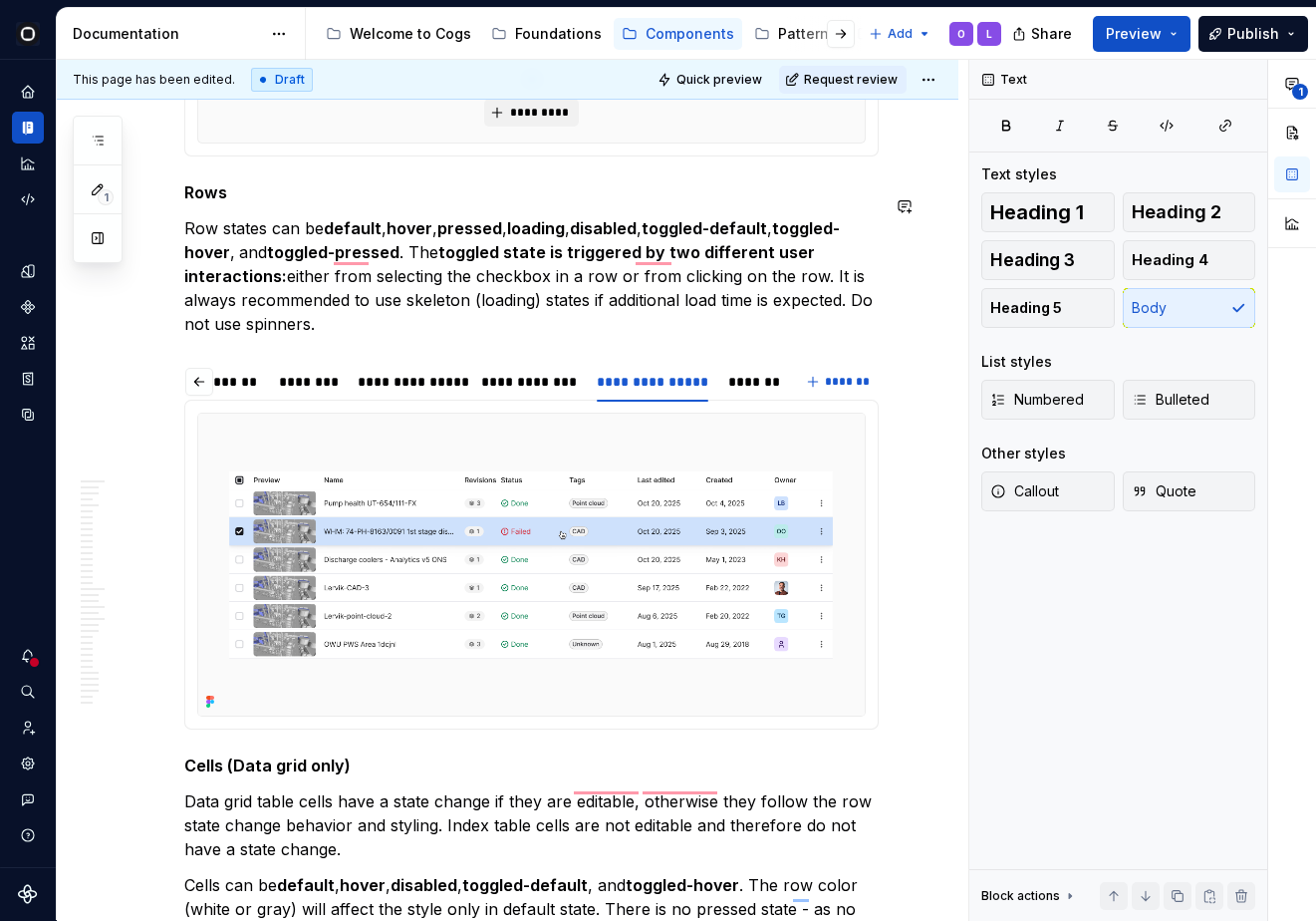 scroll, scrollTop: 7601, scrollLeft: 0, axis: vertical 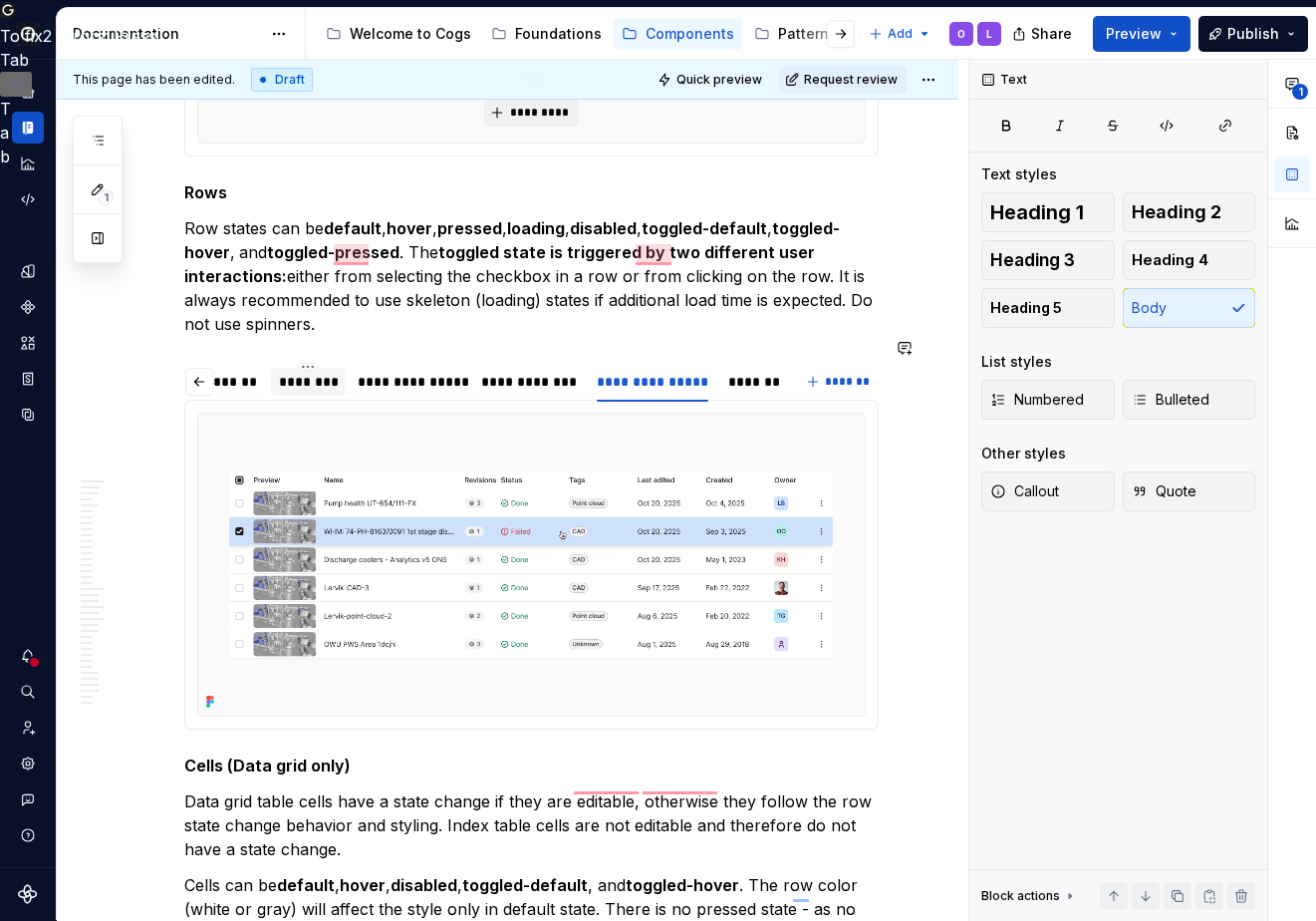 click on "********" at bounding box center [308, 381] 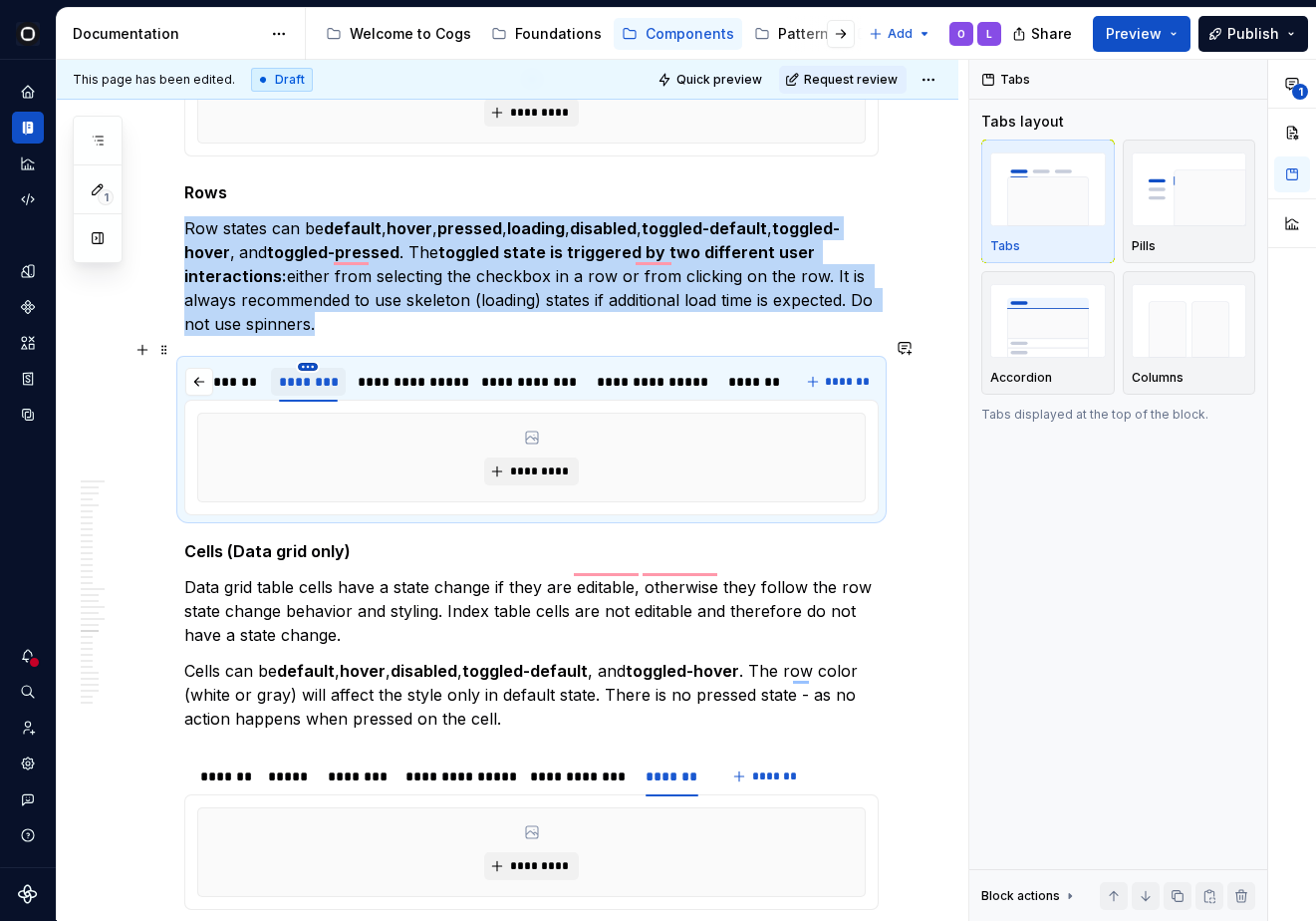 click on "Cogs O Design system data Documentation
Accessibility guide for tree Page tree.
Navigate the tree with the arrow keys. Common tree hotkeys apply. Further keybindings are available:
enter to execute primary action on focused item
f2 to start renaming the focused item
escape to abort renaming an item
control+d to start dragging selected items
Welcome to Cogs Foundations Components Patterns Community Add O L Share Preview Publish 1 Pages Add
Accessibility guide for tree Page tree.
Navigate the tree with the arrow keys. Common tree hotkeys apply. Further keybindings are available:
enter to execute primary action on focused item
f2 to start renaming the focused item
escape to abort renaming an item
control+d to start dragging selected items
Component overview Components 📄 Component template Overview Content Playground Code Accessibility Accordion Overview Content Code O" at bounding box center (658, 460) 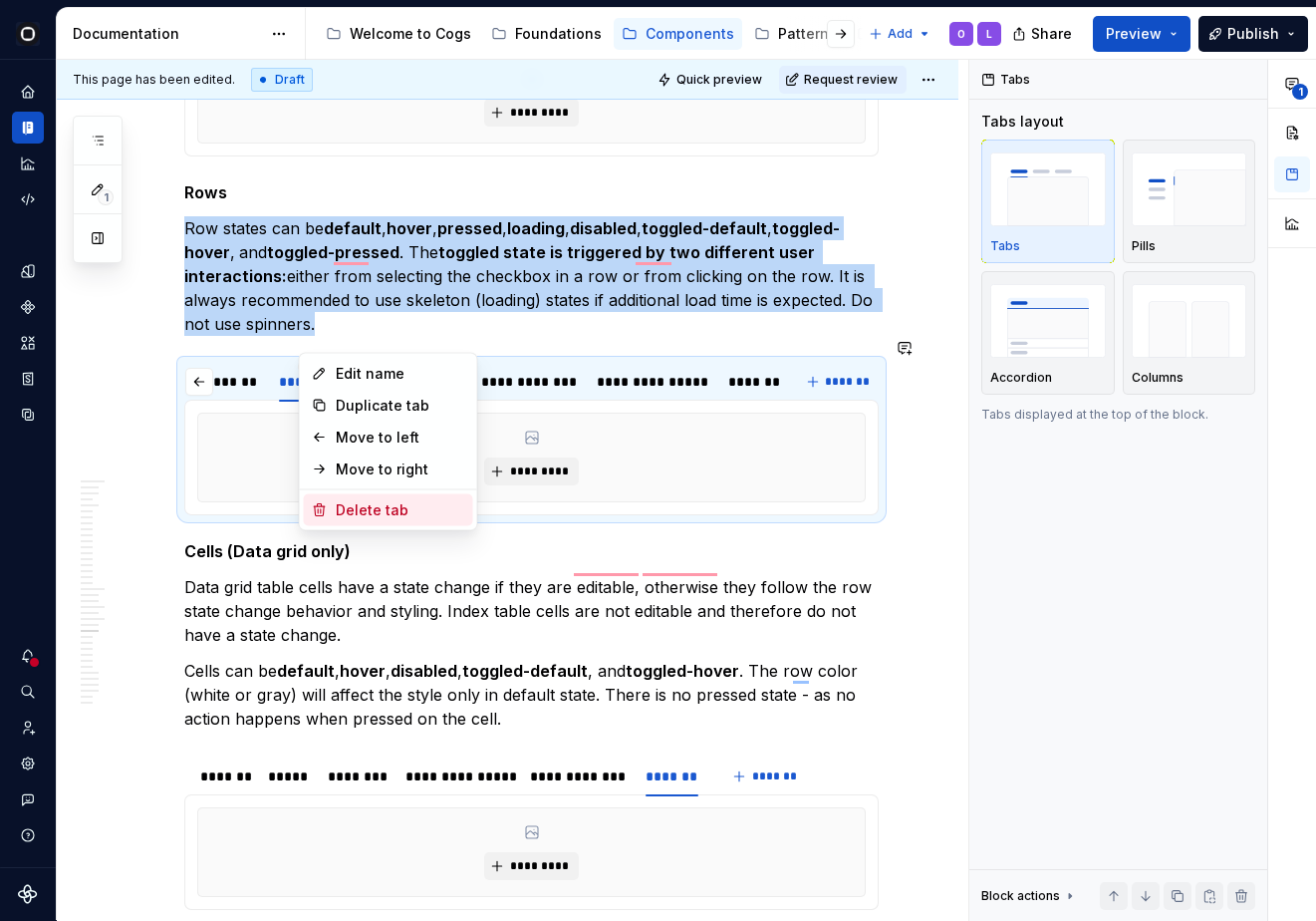 click on "Delete tab" at bounding box center (400, 510) 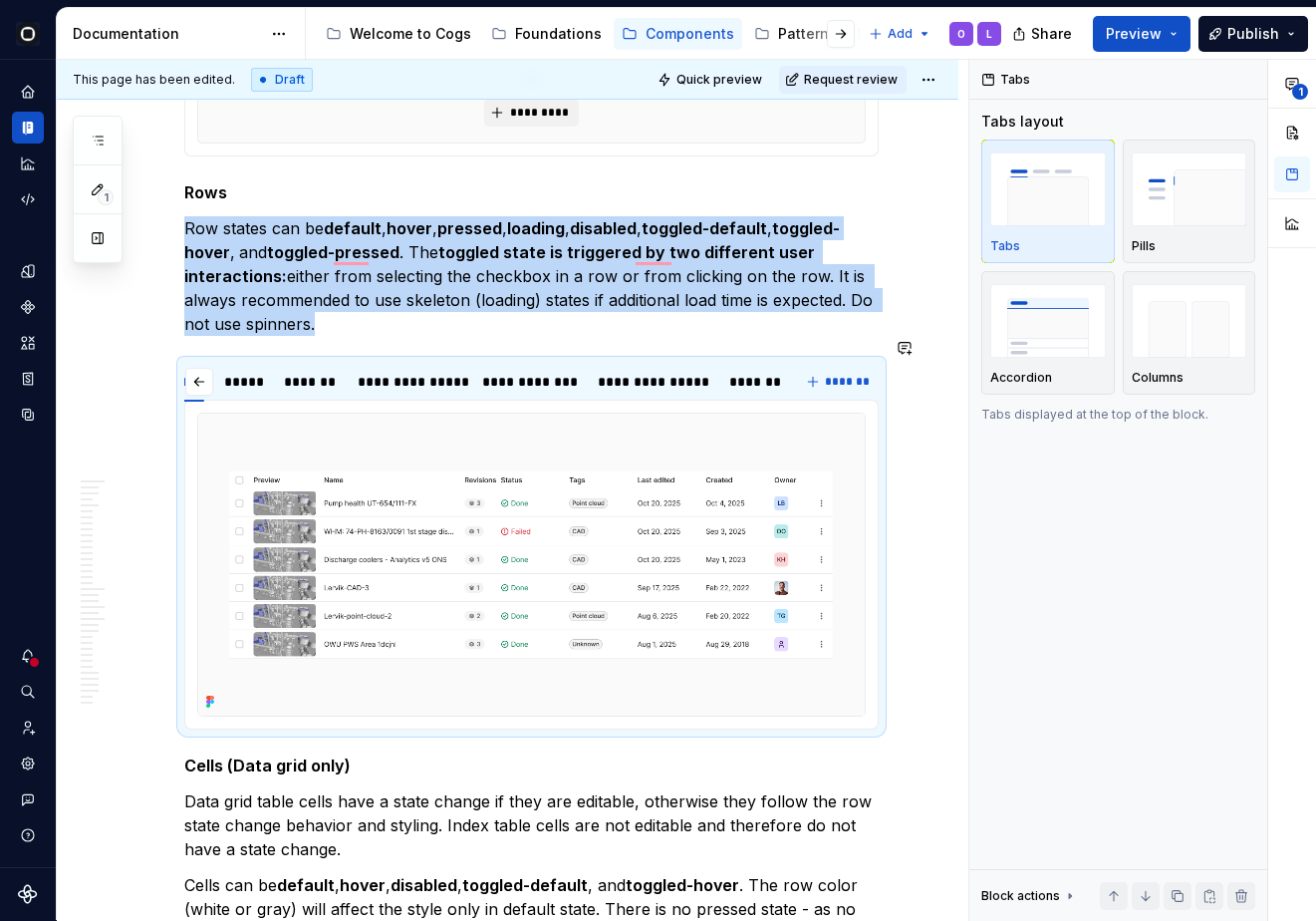 scroll, scrollTop: 0, scrollLeft: 45, axis: horizontal 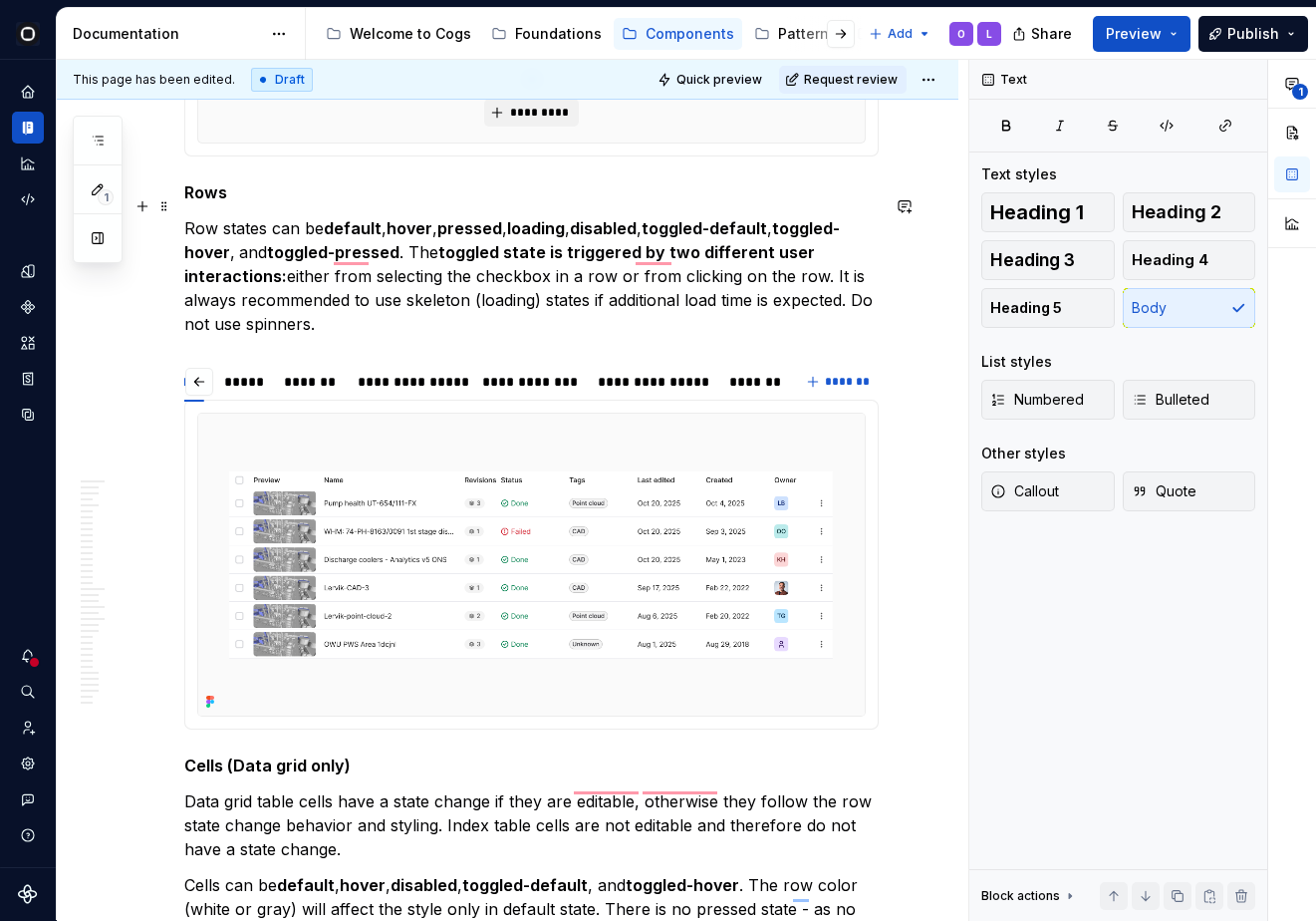 click on "Row states can be  default ,  hover ,  pressed ,  loading ,  disabled ,  toggled-default ,  toggled-hover ,   and  toggled-pressed . The  toggled state is triggered by two different user interactions:  either from selecting the checkbox in a row or from clicking on the row. It is always recommended to use skeleton (loading) states if additional load time is expected. Do not use spinners." at bounding box center (531, 276) 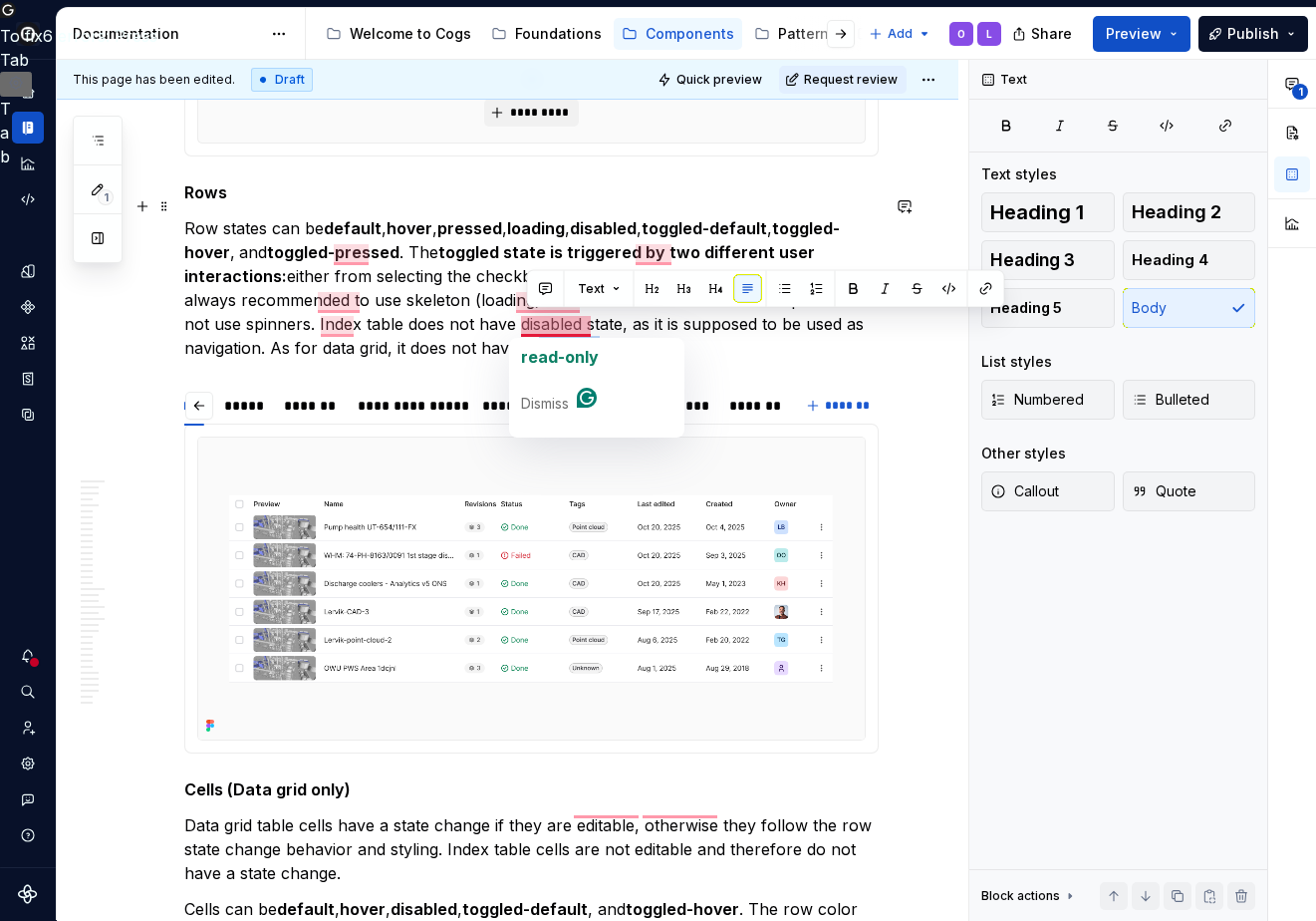 click on "Row states can be  default ,  hover ,  pressed ,  loading ,  disabled ,  toggled-default ,  toggled-hover ,   and  toggled-pressed . The  toggled state is triggered by two different user interactions:  either from selecting the checkbox in a row or from clicking on the row. It is always recommended to use skeleton (loading) states if additional load time is expected. Do not use spinners. Index table does not have disabled state, as it is supposed to be used as navigation. As for data grid, it does not have read only state," at bounding box center [531, 288] 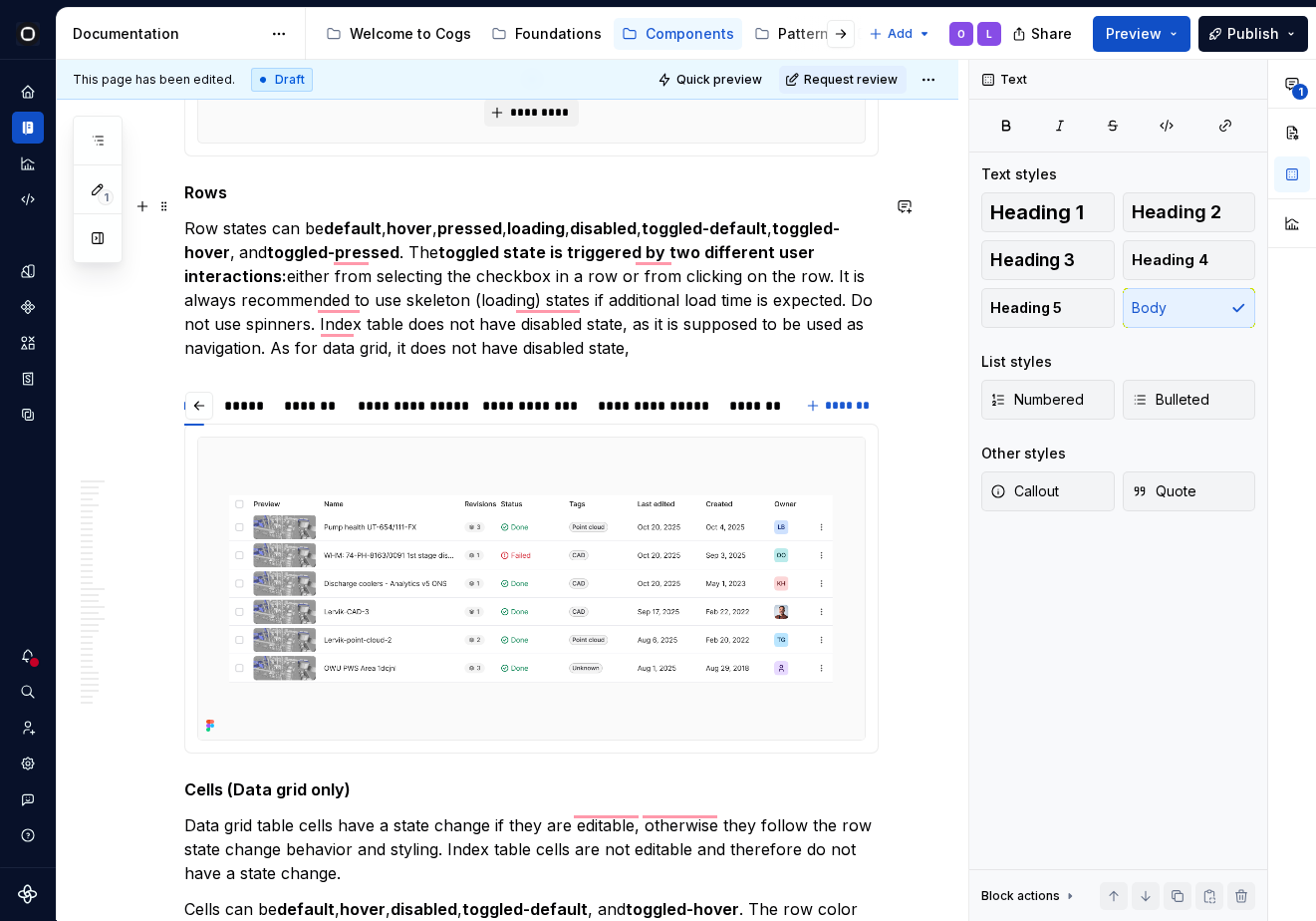 click on "Row states can be default , hover , pressed , loading , disabled , toggled-default , toggled-hover , and toggled-pressed . The toggled state is triggered by two different user interactions: either from selecting the checkbox in a row or from clicking on the row. It is always recommended to use skeleton (loading) states if additional load time is expected. Do not use spinners. Index table does not have disabled state, as it is supposed to be used as navigation. As for data grid, it does not have disabled state," at bounding box center [531, 288] 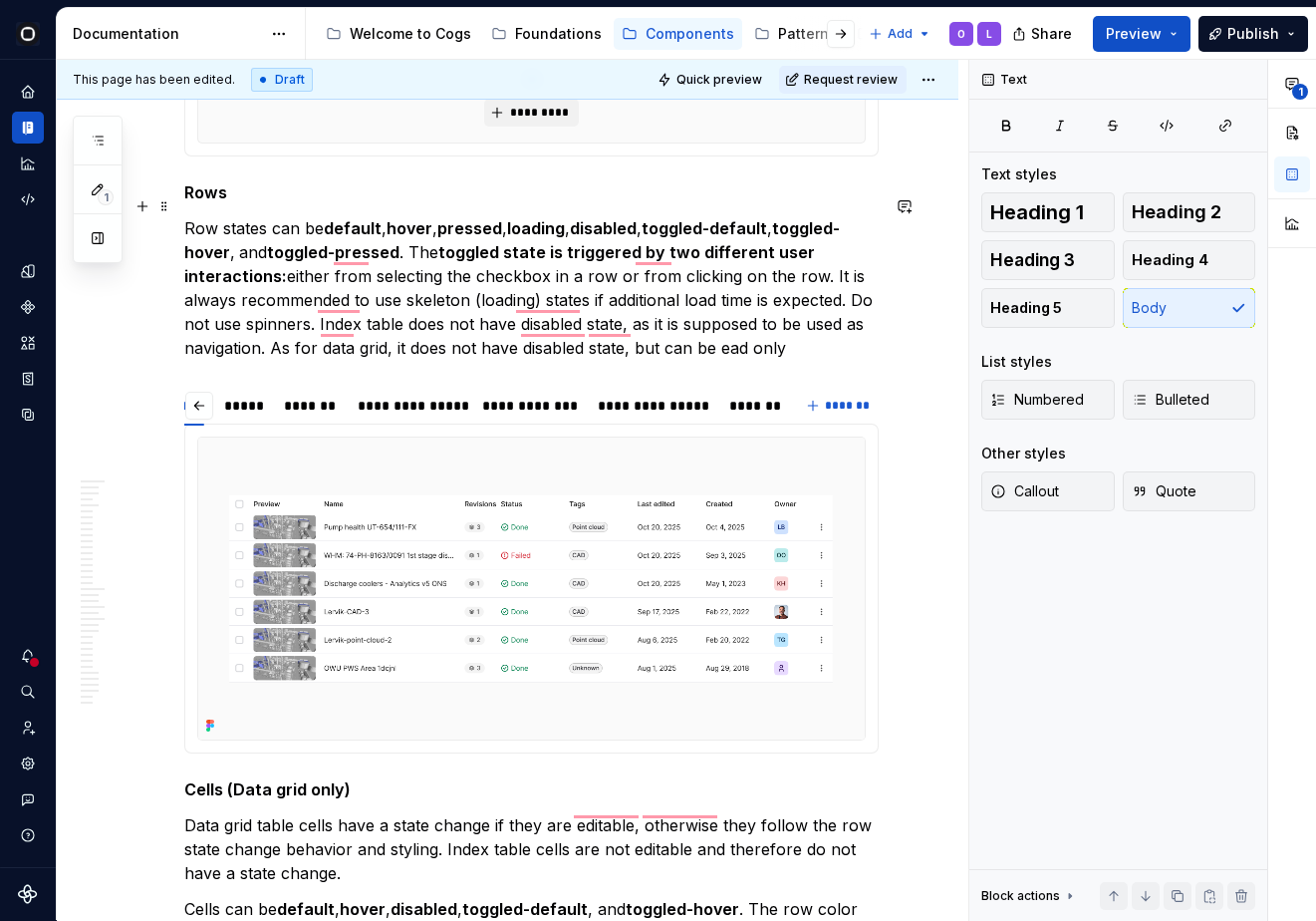 click on "Row states can be default , hover , pressed , loading , disabled , toggled-default , toggled-hover , and toggled-pressed . The toggled state is triggered by two different user interactions: either from selecting the checkbox in a row or from clicking on the row. It is always recommended to use skeleton (loading) states if additional load time is expected. Do not use spinners. Index table does not have disabled state, as it is supposed to be used as navigation. As for data grid, it does not have disabled state, but can be ead only" at bounding box center (531, 288) 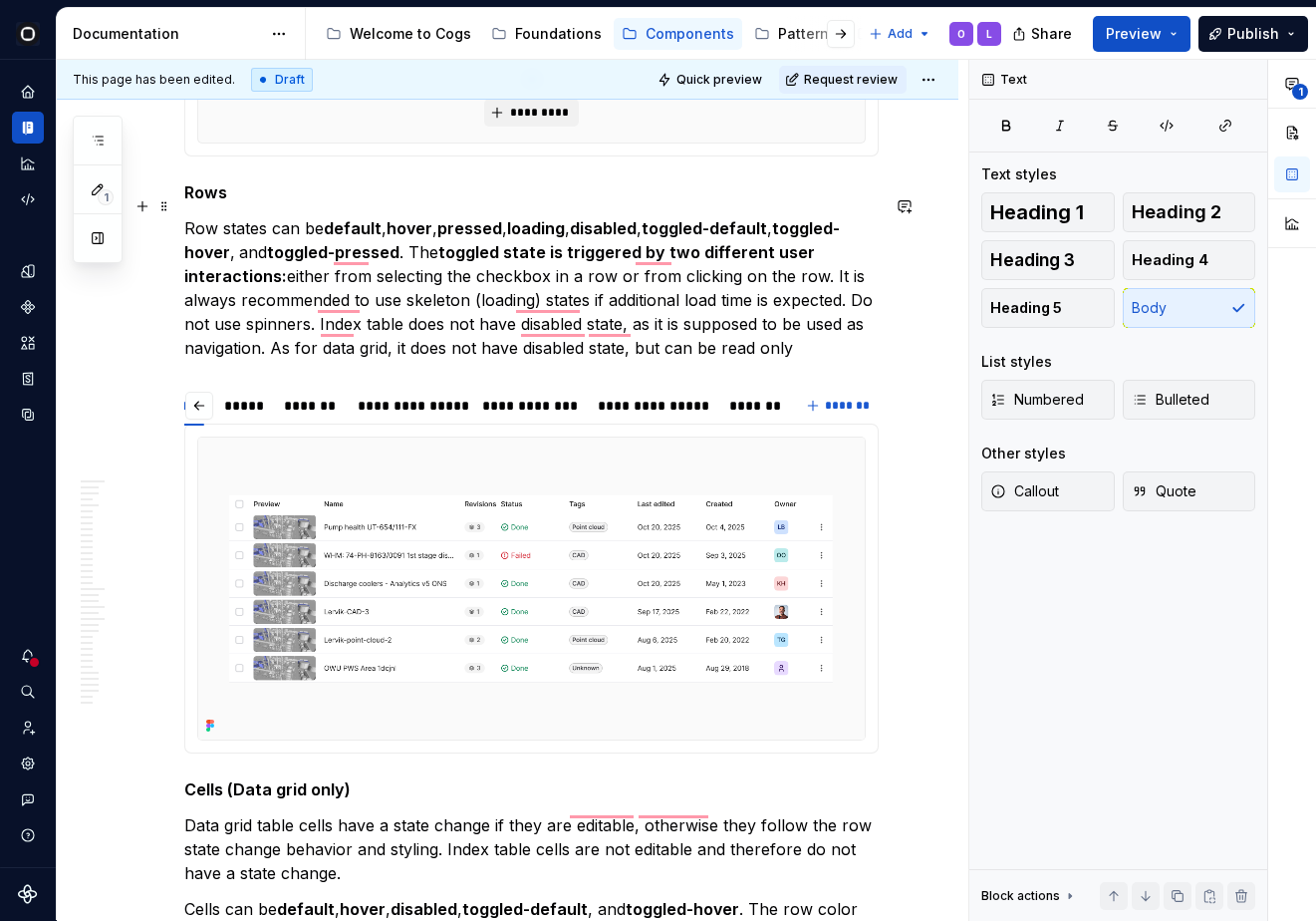 click on "Row states can be  default ,  hover ,  pressed ,  loading ,  disabled ,  toggled-default ,  toggled-hover ,   and  toggled-pressed . The  toggled state is triggered by two different user interactions:  either from selecting the checkbox in a row or from clicking on the row. It is always recommended to use skeleton (loading) states if additional load time is expected. Do not use spinners. Index table does not have disabled state, as it is supposed to be used as navigation. As for data grid, it does not have disabled state, but can be read only" at bounding box center [531, 288] 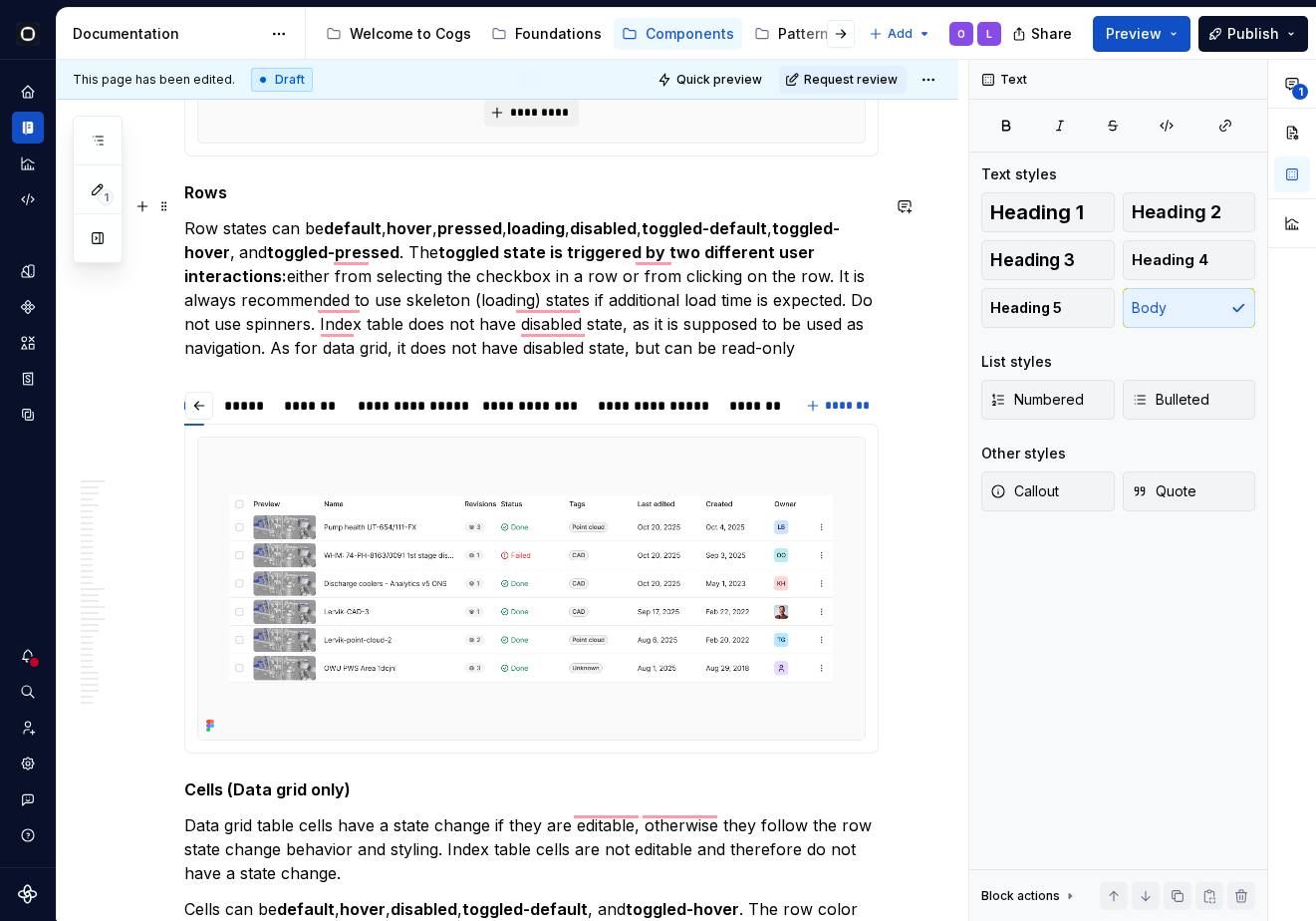 click on "Row states can be  default ,  hover ,  pressed ,  loading ,  disabled ,  toggled-default ,  toggled-hover ,   and  toggled-pressed . The  toggled state is triggered by two different user interactions:  either from selecting the checkbox in a row or from clicking on the row. It is always recommended to use skeleton (loading) states if additional load time is expected. Do not use spinners. Index table does not have disabled state, as it is supposed to be used as navigation. As for data grid, it does not have disabled state, but can be read-only" at bounding box center [531, 288] 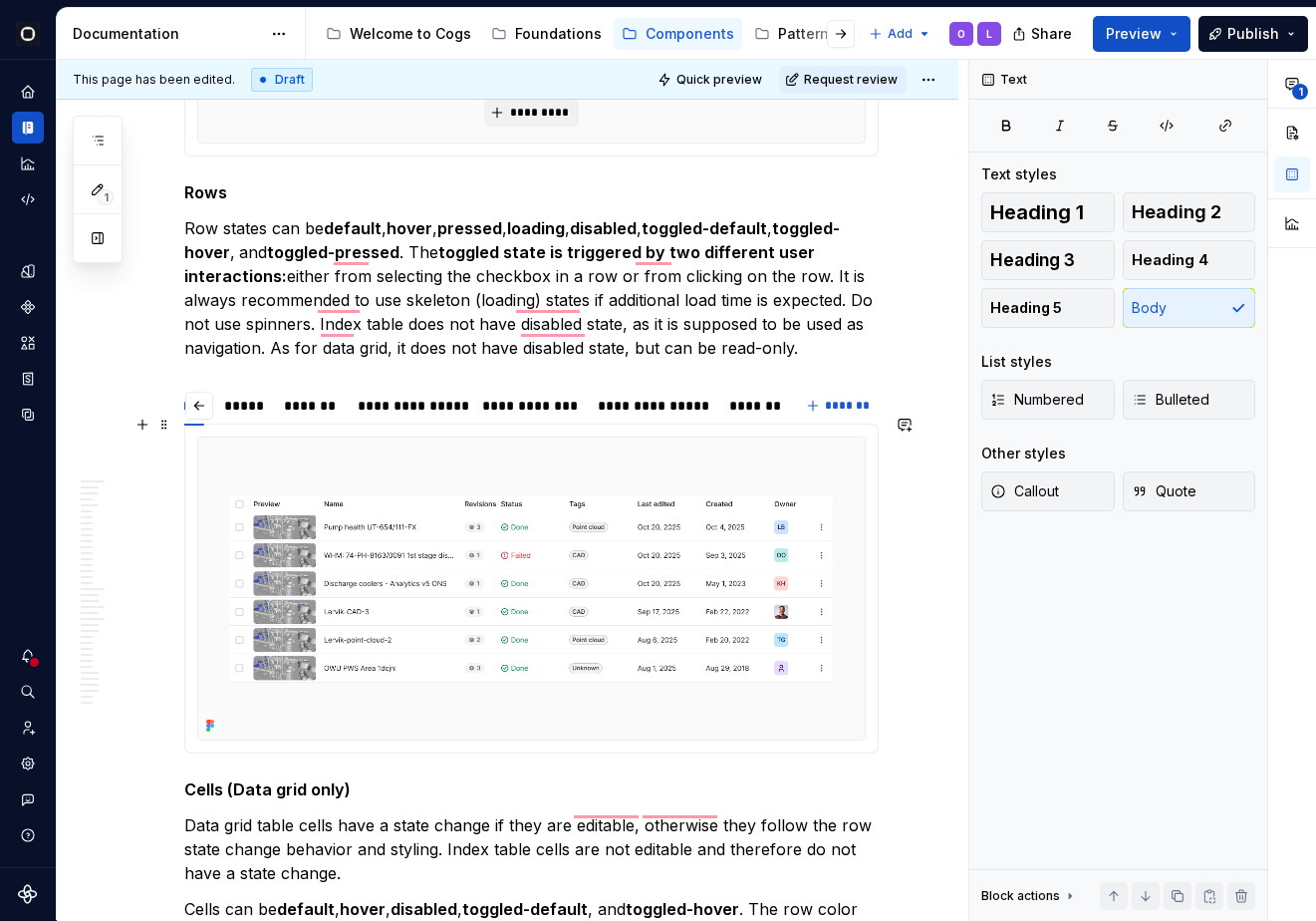 scroll, scrollTop: 7897, scrollLeft: 0, axis: vertical 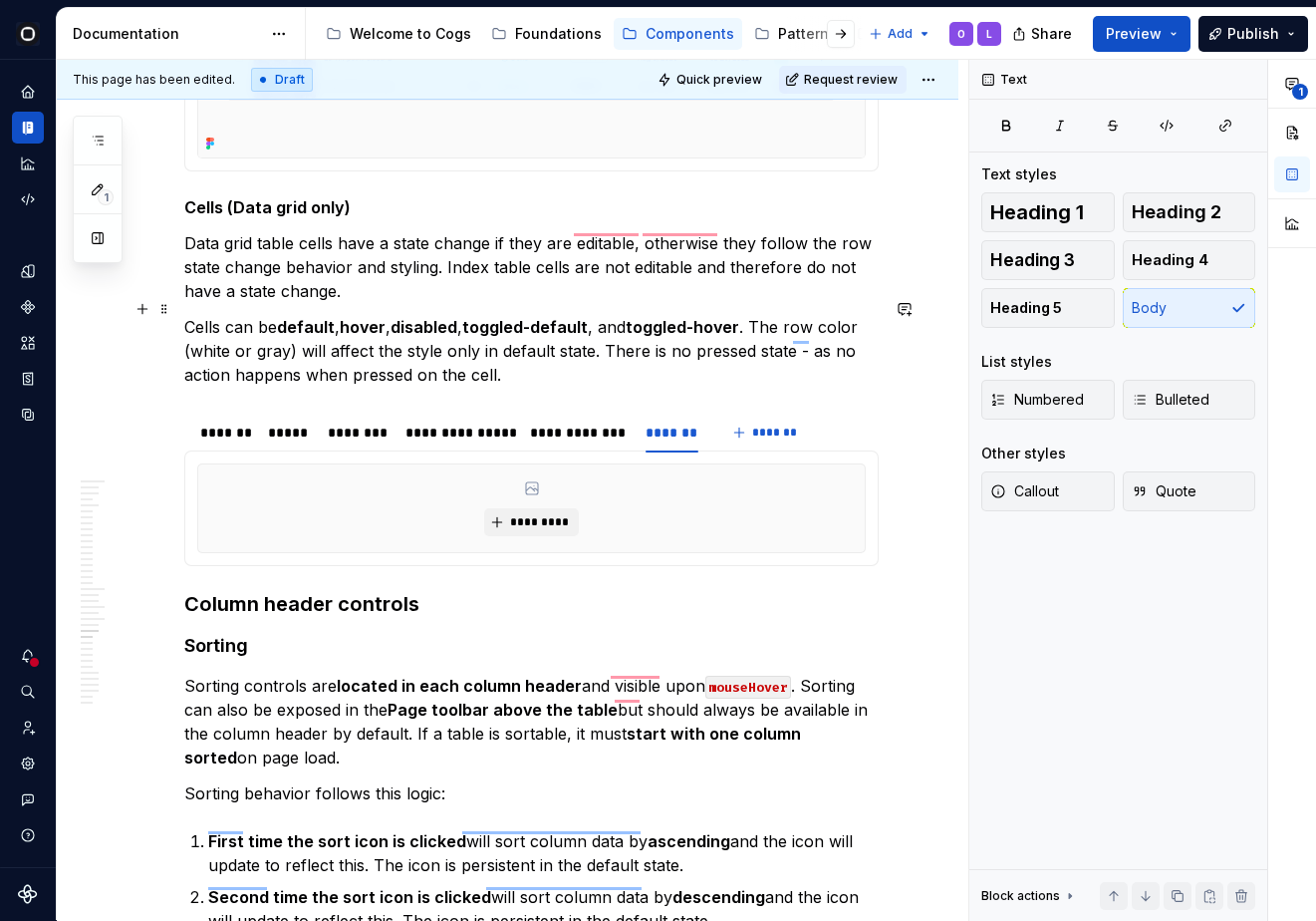 click on "Cells can be  default ,  hover ,  disabled ,  toggled-default , and  toggled-hover . The row color (white or gray) will affect the style only in default state. There is no pressed state - as no action happens when pressed on the cell." at bounding box center (531, 351) 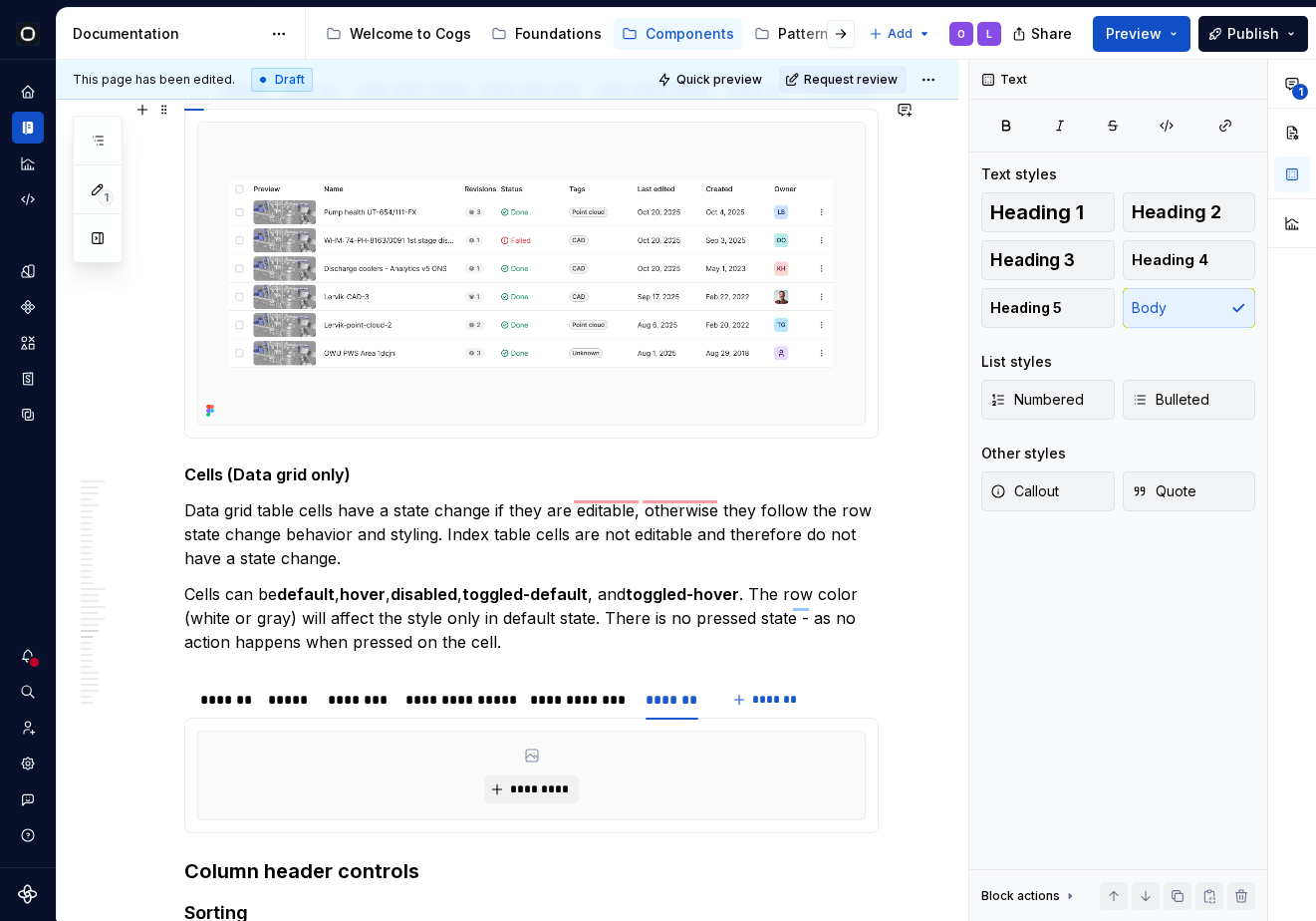 scroll, scrollTop: 7884, scrollLeft: 0, axis: vertical 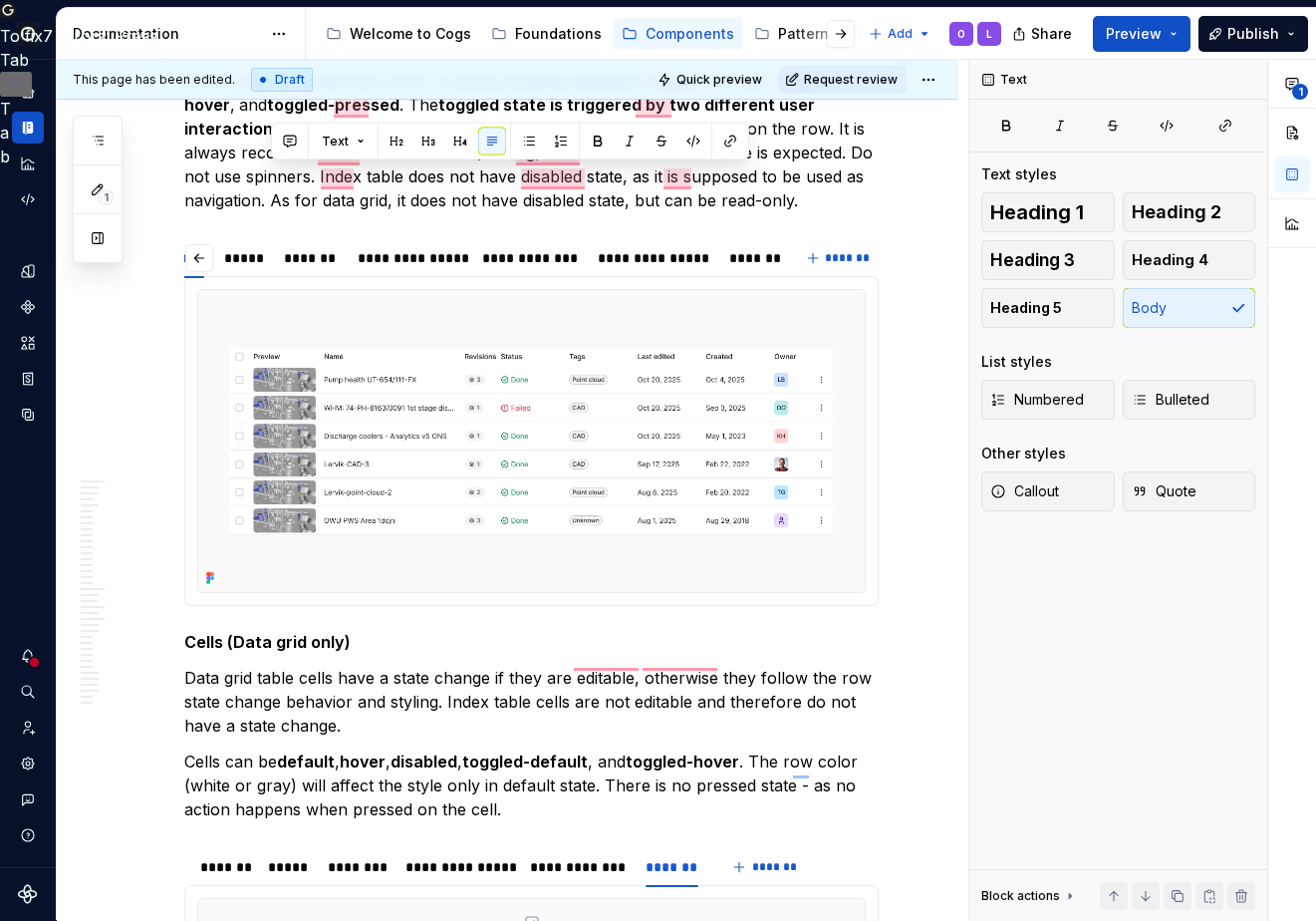 drag, startPoint x: 272, startPoint y: 179, endPoint x: 815, endPoint y: 180, distance: 543.0009 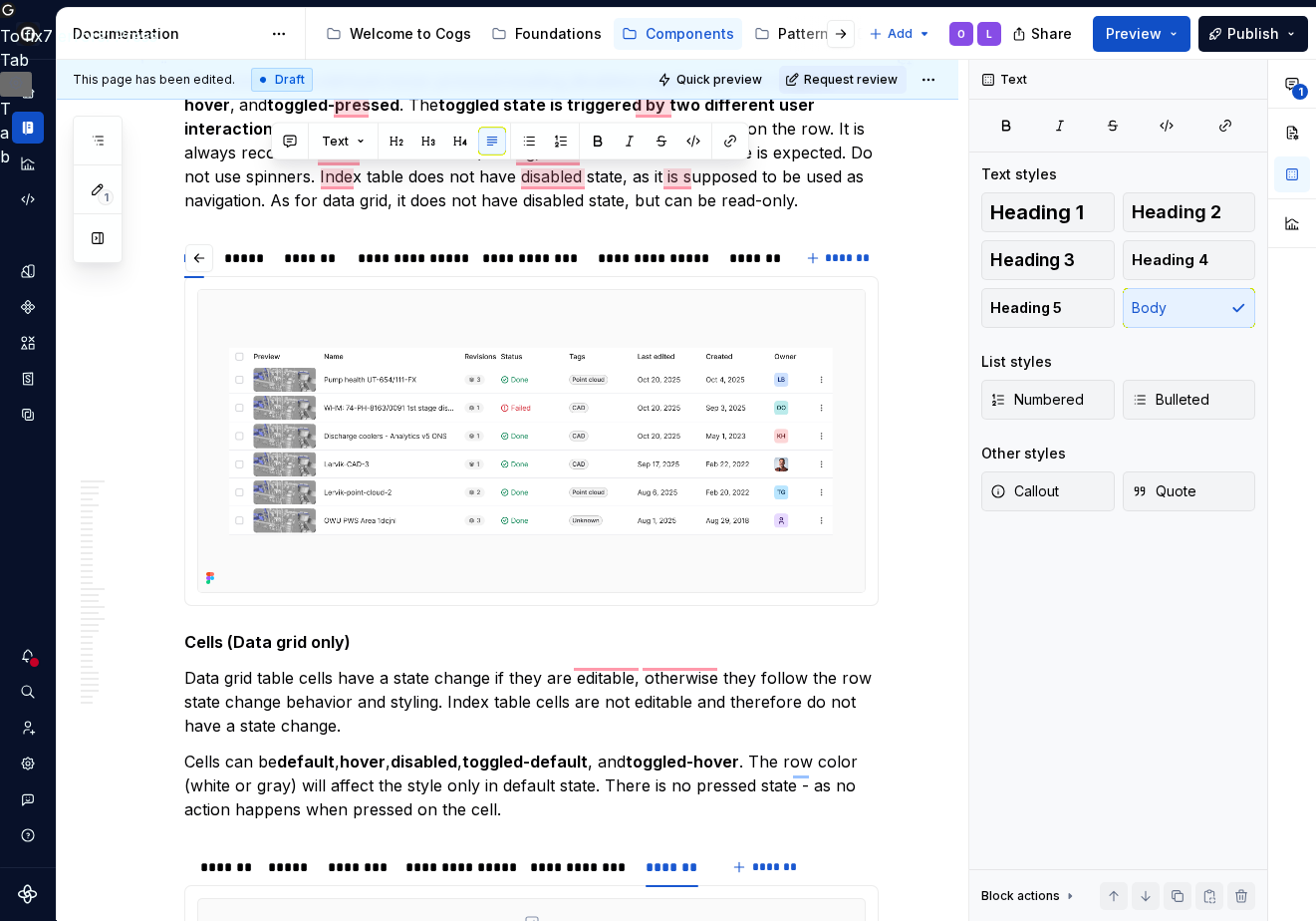 click on "Row states can be  default ,  hover ,  pressed ,  loading ,  disabled ,  toggled-default ,  toggled-hover ,   and  toggled-pressed . The  toggled state is triggered by two different user interactions:  either from selecting the checkbox in a row or from clicking on the row. It is always recommended to use skeleton (loading) states if additional load time is expected. Do not use spinners. Index table does not have disabled state, as it is supposed to be used as navigation. As for data grid, it does not have disabled state, but can be read-only." at bounding box center [531, 141] 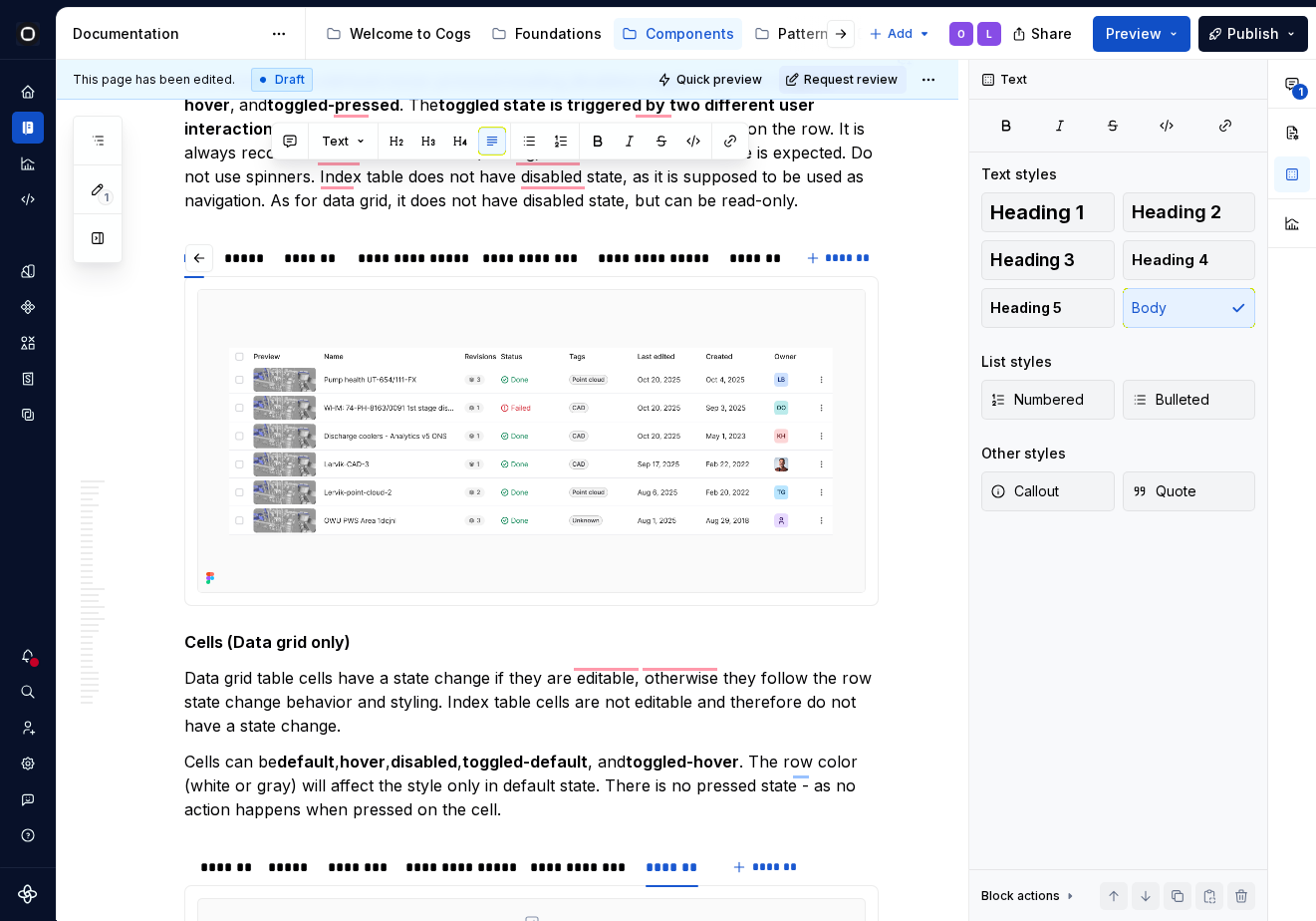 copy on "As for data grid, it does not have disabled state, but can be read-only." 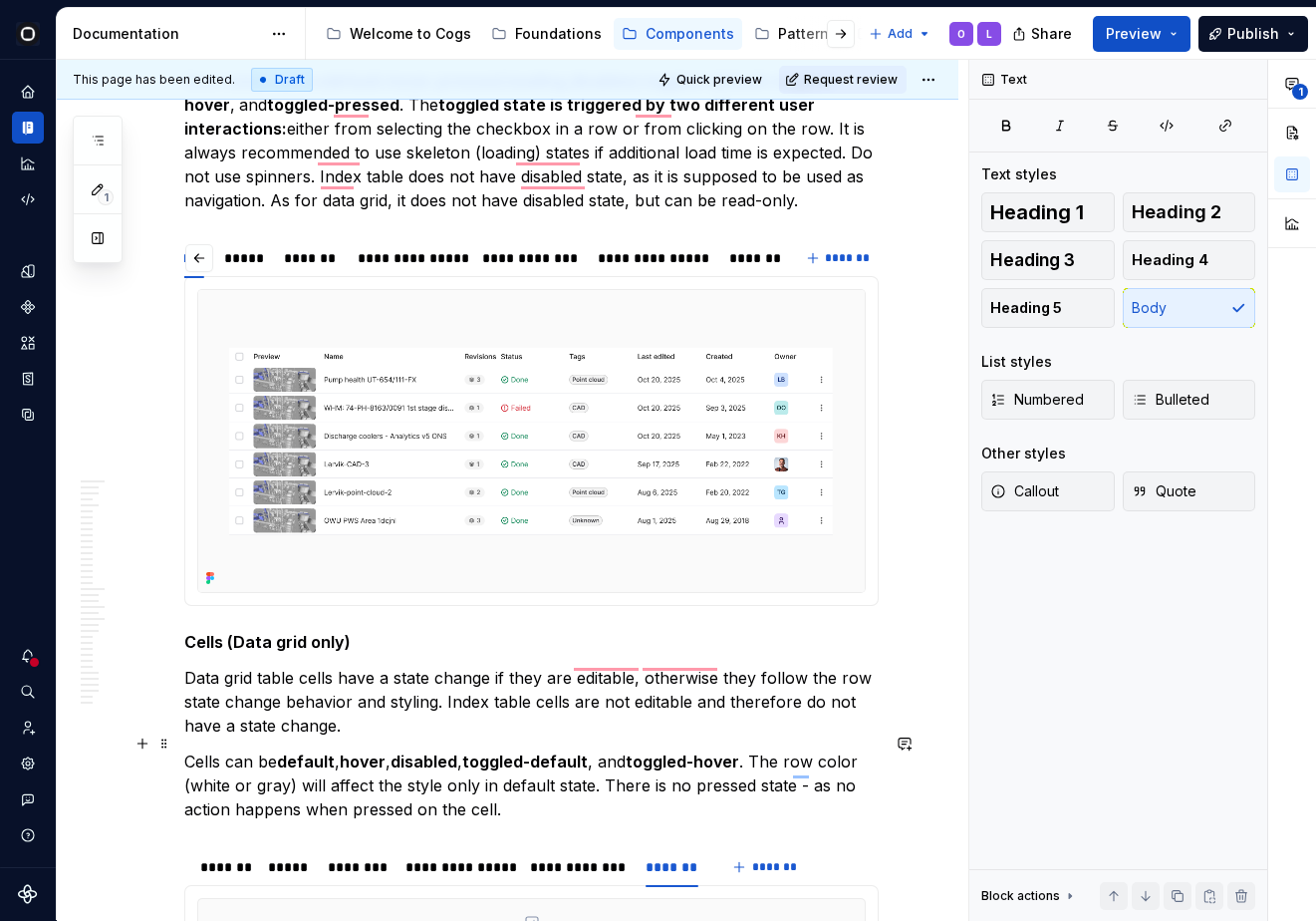 click on "Cells can be  default ,  hover ,  disabled ,  toggled-default , and  toggled-hover . The row color (white or gray) will affect the style only in default state. There is no pressed state - as no action happens when pressed on the cell." at bounding box center (531, 785) 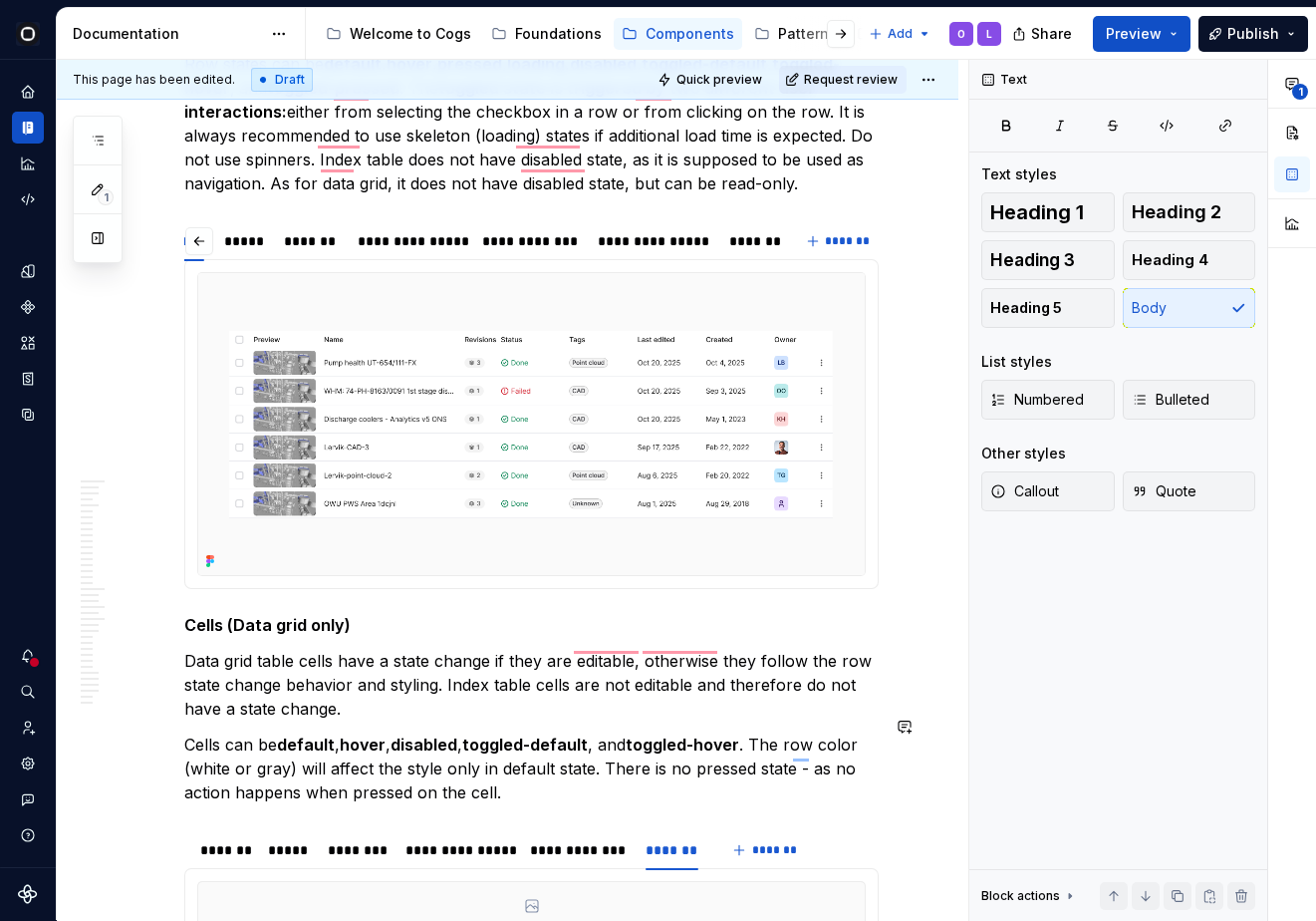 type 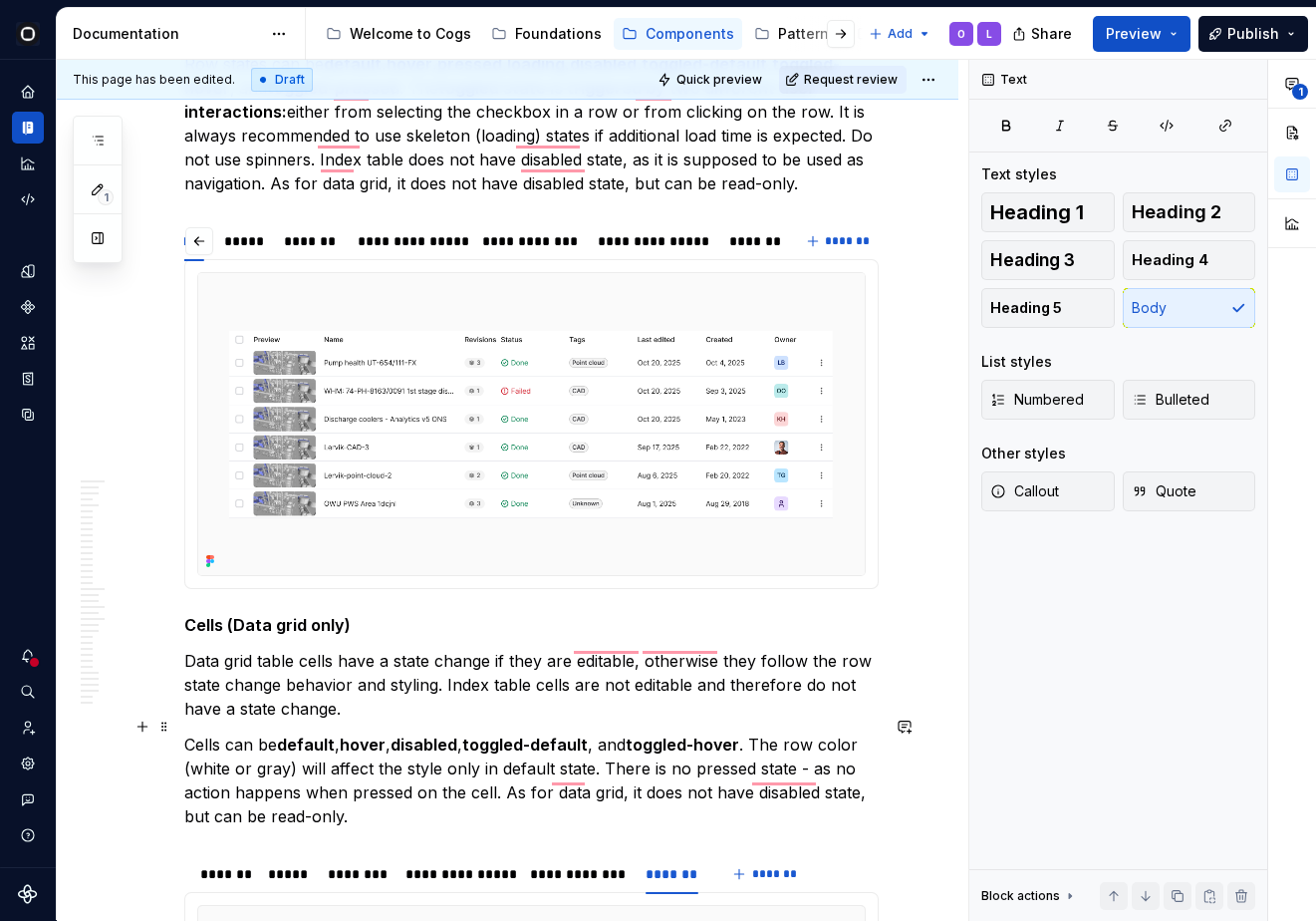 click on "Cells can be  default ,  hover ,  disabled ,  toggled-default , and  toggled-hover . The row color (white or gray) will affect the style only in default state. There is no pressed state - as no action happens when pressed on the cell. As for data grid, it does not have disabled state, but can be read-only." at bounding box center (531, 780) 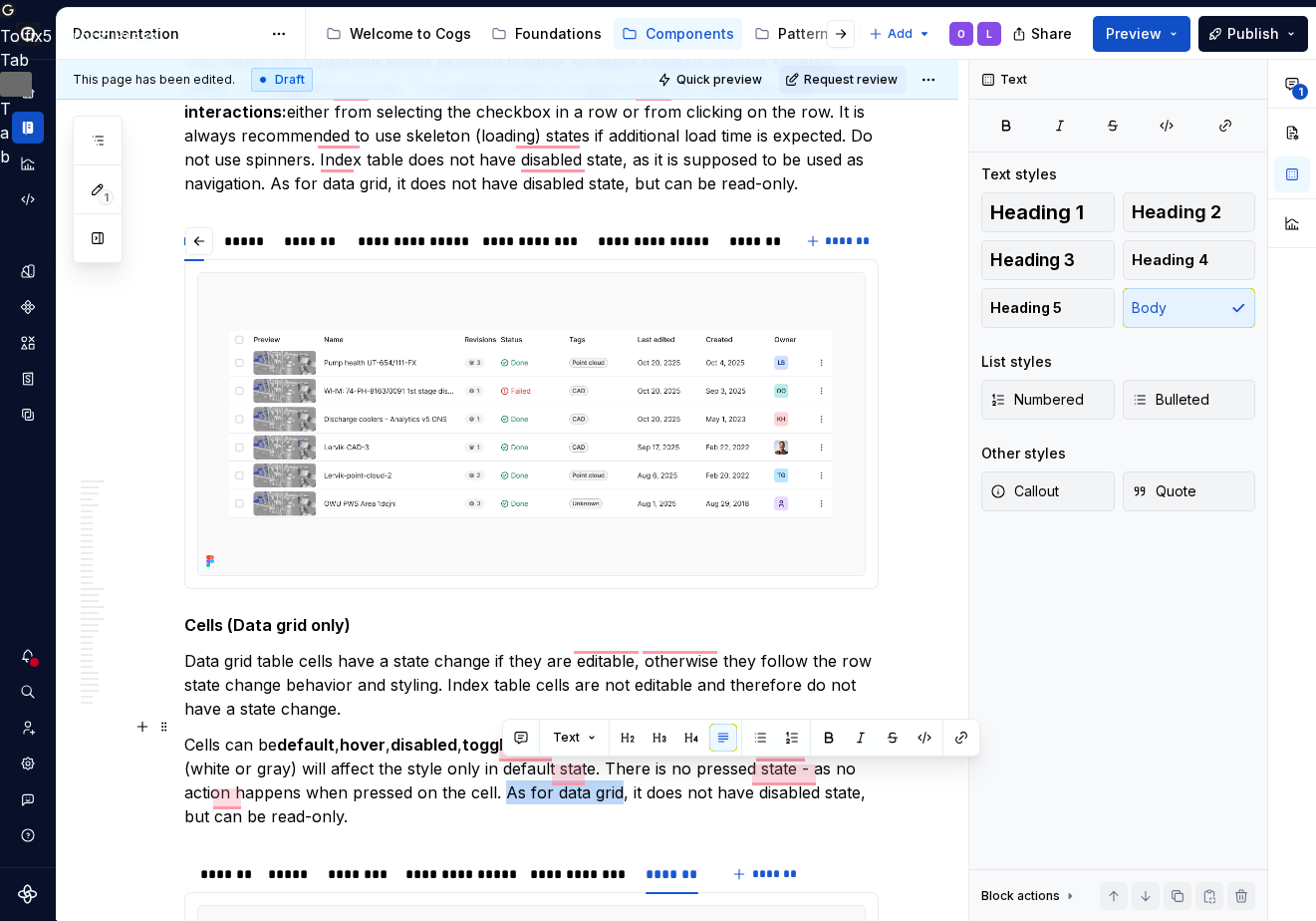 drag, startPoint x: 505, startPoint y: 779, endPoint x: 617, endPoint y: 769, distance: 112.44554 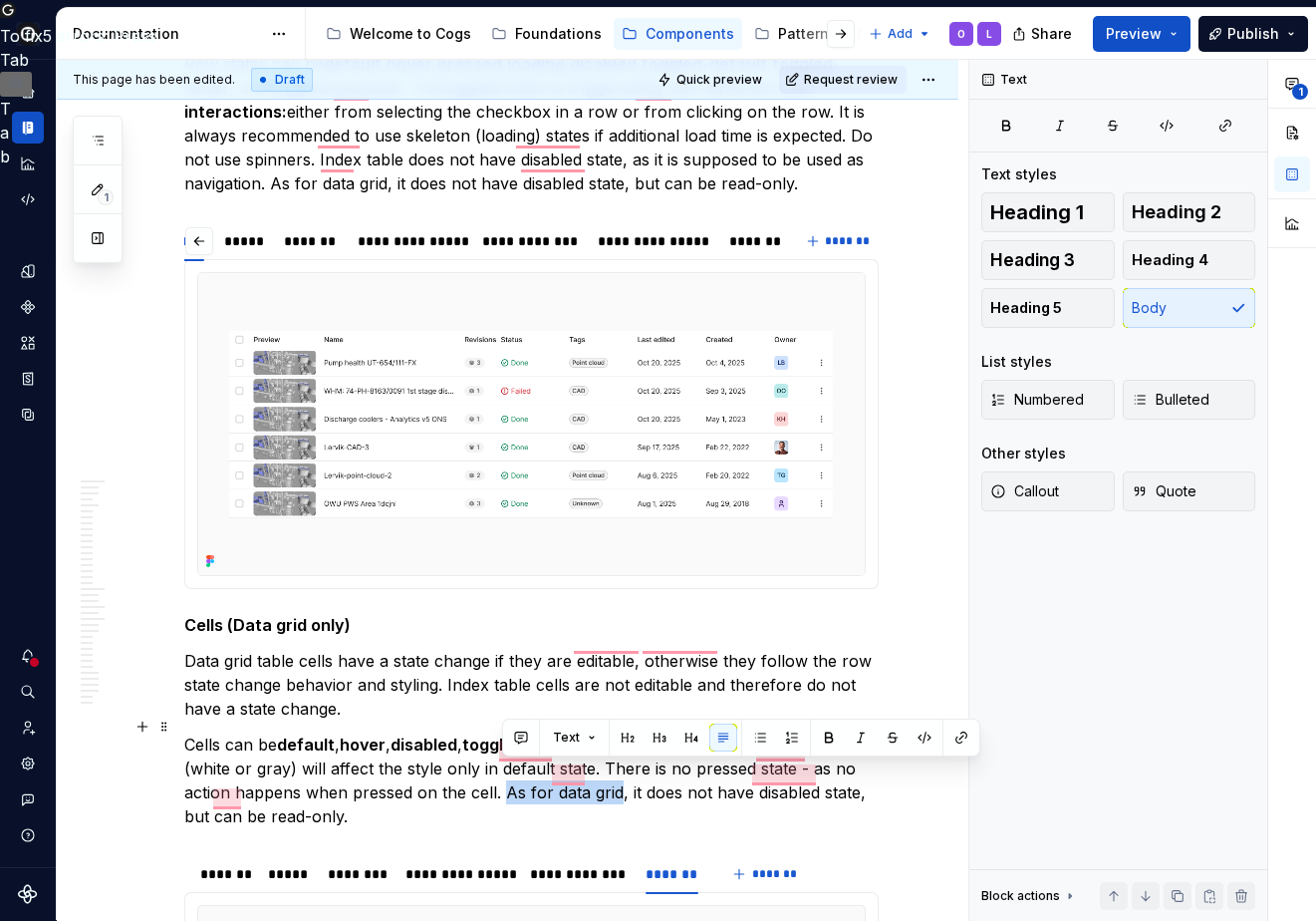 click on "Cells can be  default ,  hover ,  disabled ,  toggled-default , and  toggled-hover . The row color (white or gray) will affect the style only in default state. There is no pressed state - as no action happens when pressed on the cell. As for data grid, it does not have disabled state, but can be read-only." at bounding box center [531, 780] 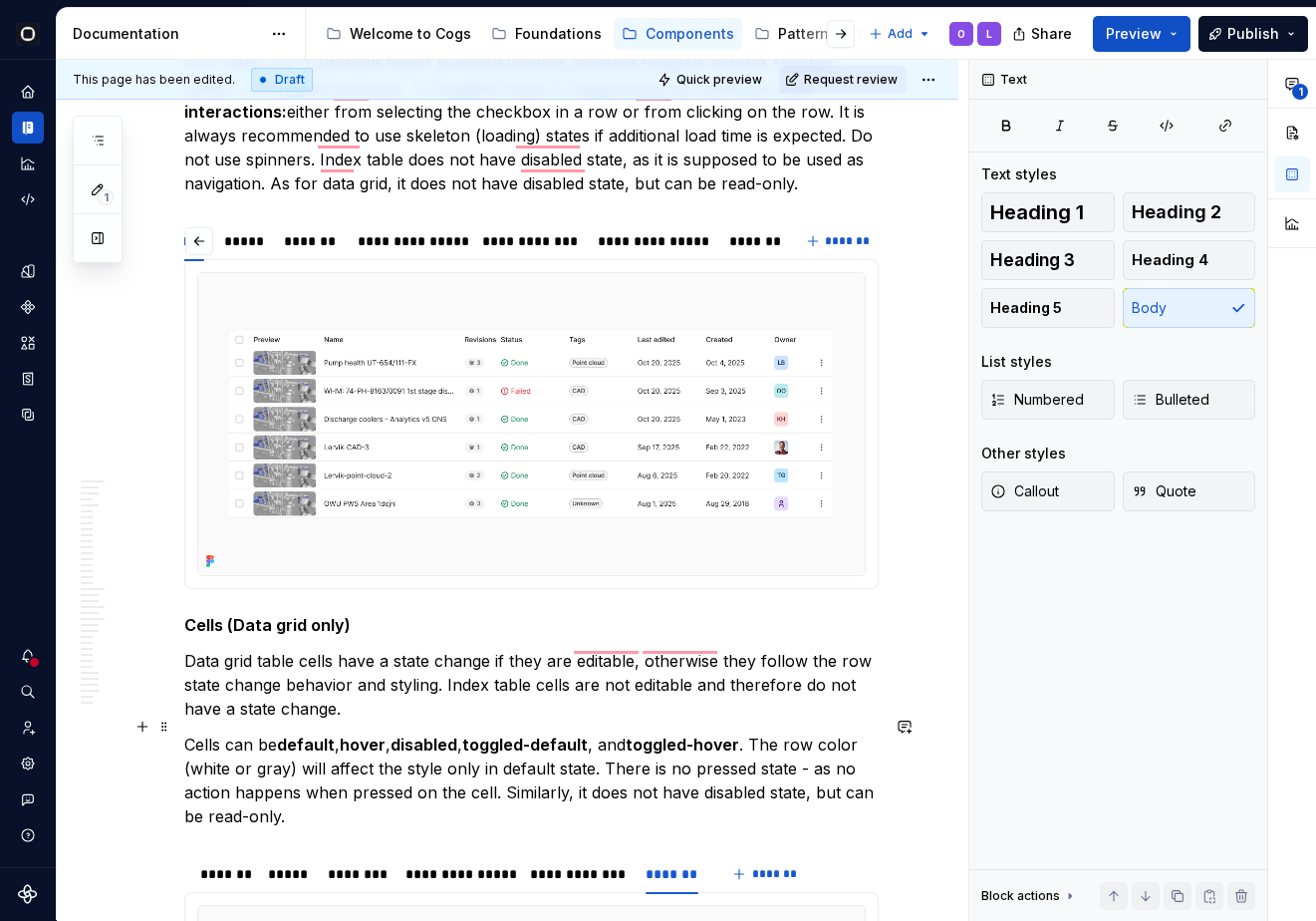click on "Cells can be  default ,  hover ,  disabled ,  toggled-default , and  toggled-hover . The row color (white or gray) will affect the style only in default state. There is no pressed state - as no action happens when pressed on the cell. Similarly, it does not have disabled state, but can be read-only." at bounding box center [531, 780] 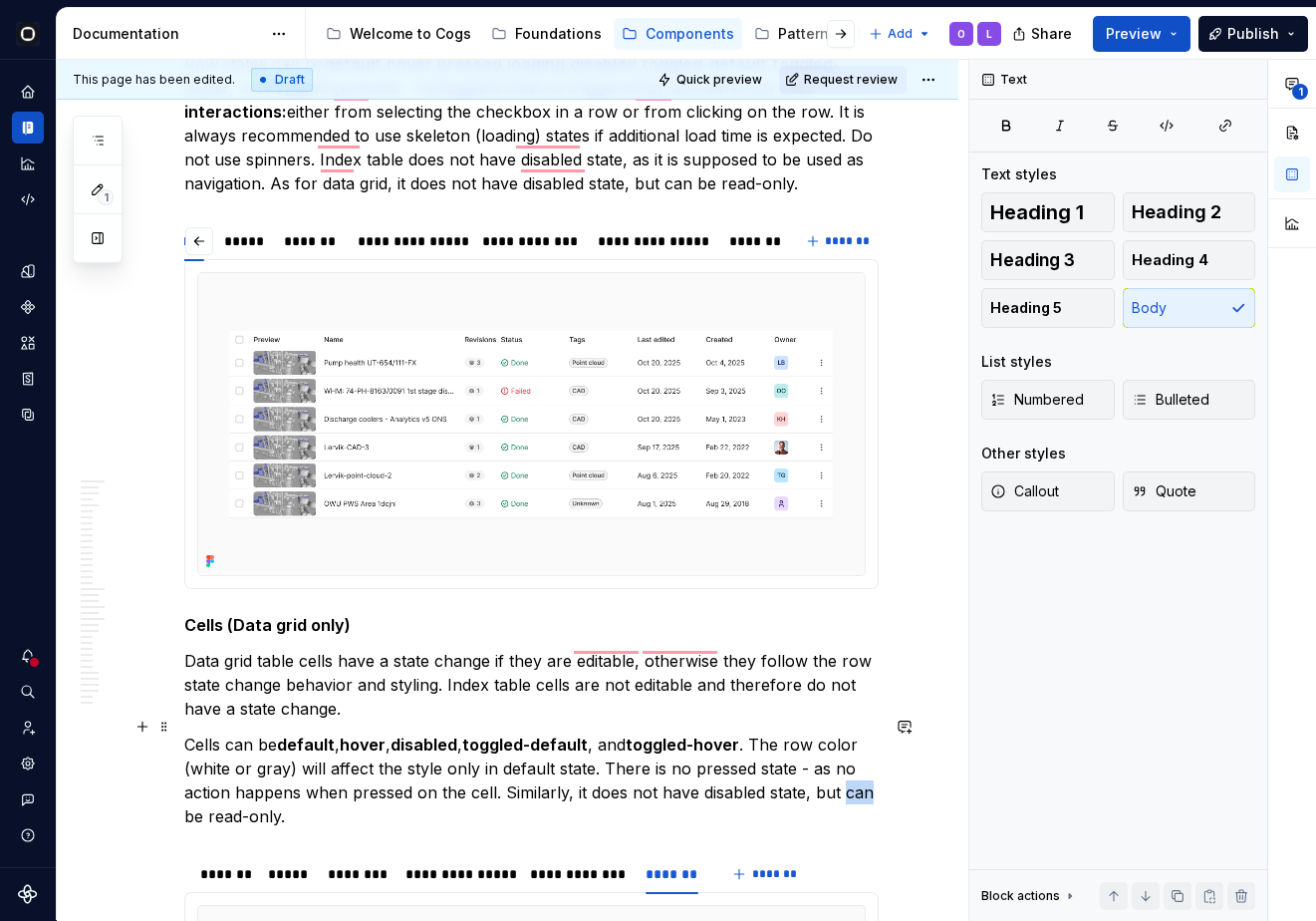 click on "Cells can be  default ,  hover ,  disabled ,  toggled-default , and  toggled-hover . The row color (white or gray) will affect the style only in default state. There is no pressed state - as no action happens when pressed on the cell. Similarly, it does not have disabled state, but can be read-only." at bounding box center [531, 780] 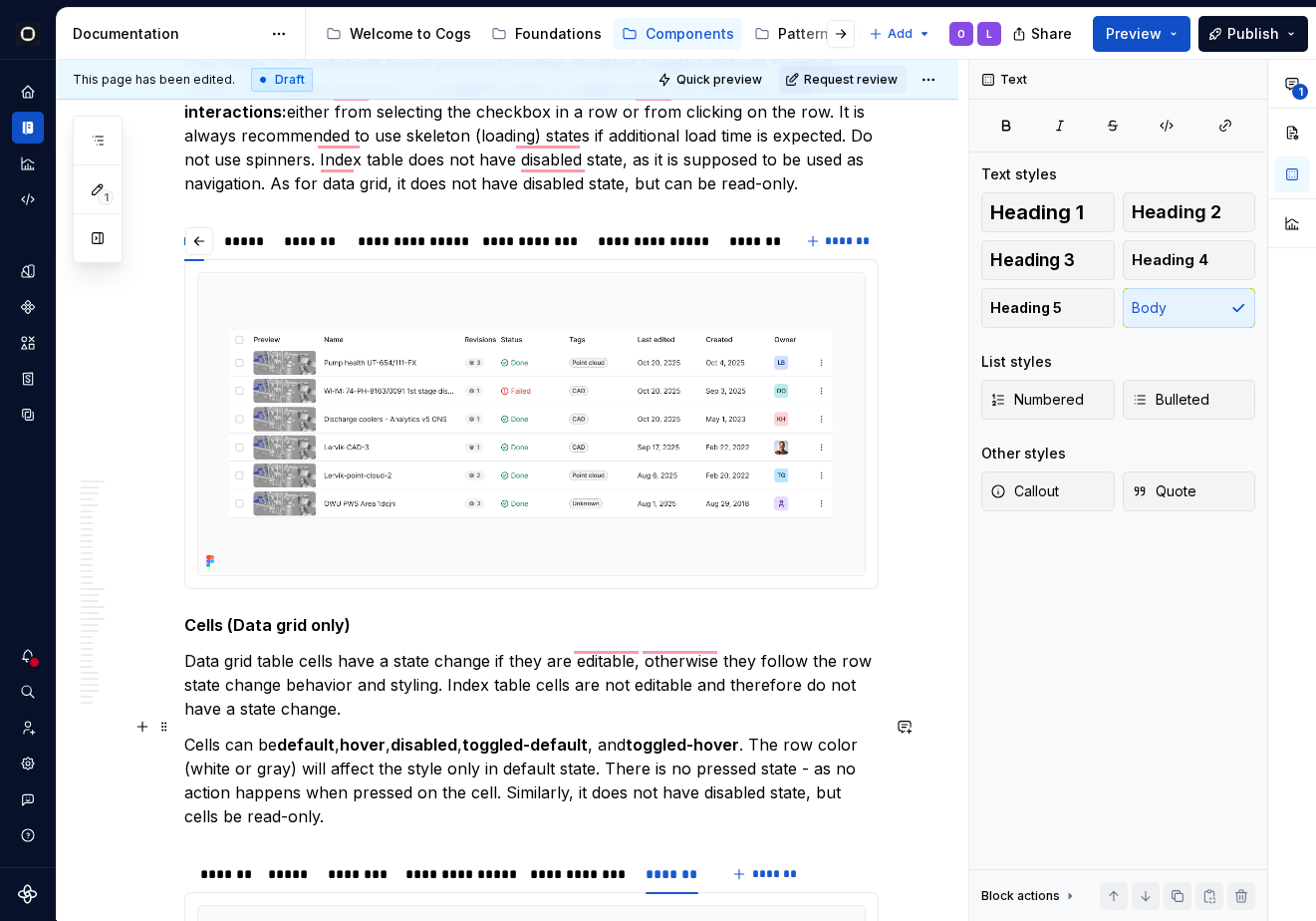 click on "Cells can be  default ,  hover ,  disabled ,  toggled-default , and  toggled-hover . The row color (white or gray) will affect the style only in default state. There is no pressed state - as no action happens when pressed on the cell. Similarly, it does not have disabled state, but cells be read-only." at bounding box center (531, 780) 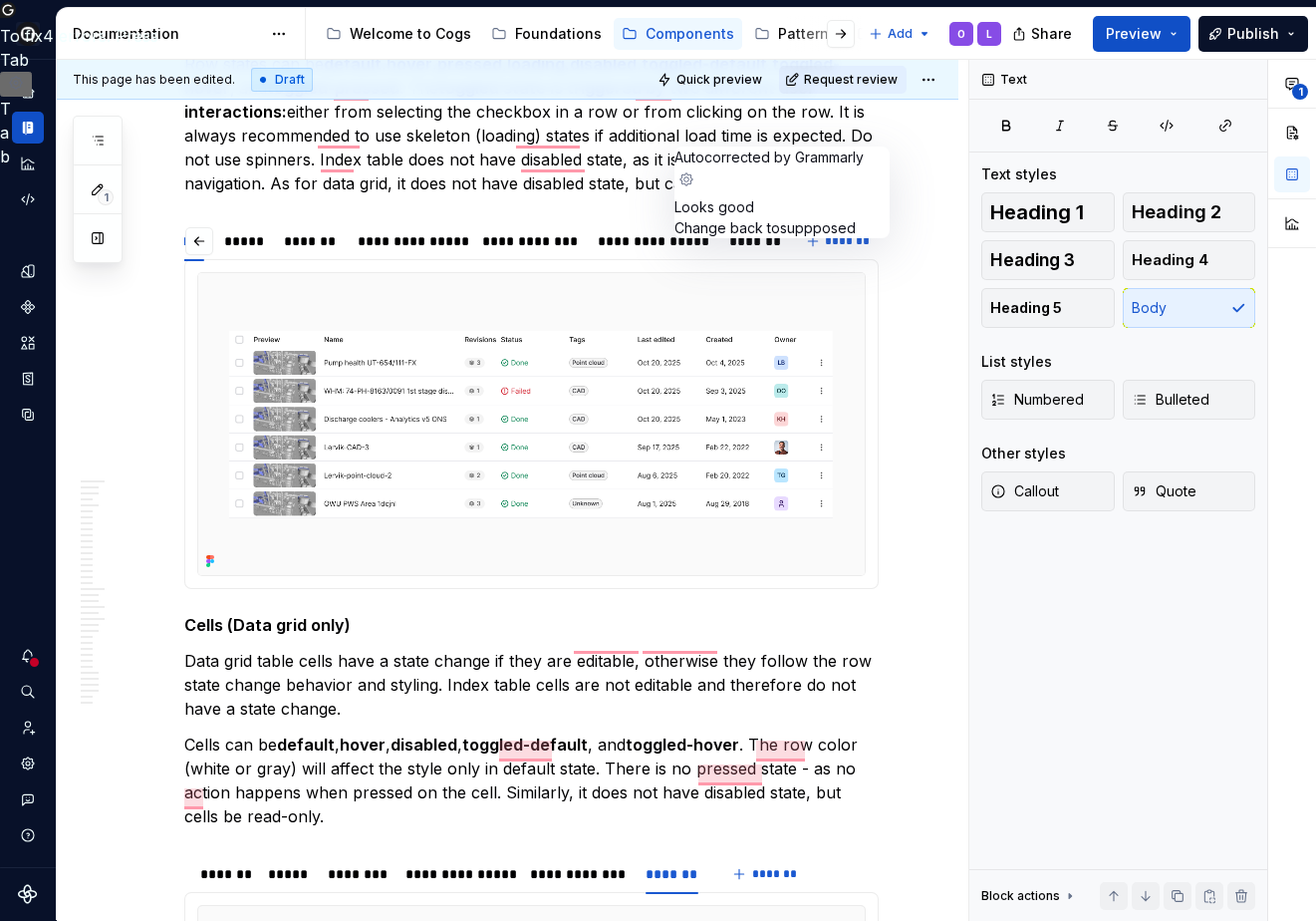 click on "Row states can be  default ,  hover ,  pressed ,  loading ,  disabled ,  toggled-default ,  toggled-hover ,   and  toggled-pressed . The  toggled state is triggered by two different user interactions:  either from selecting the checkbox in a row or from clicking on the row. It is always recommended to use skeleton (loading) states if additional load time is expected. Do not use spinners. Index table does not have disabled state, as it is supposed to be used as navigation. As for data grid, it does not have disabled state, but can be read-only." at bounding box center [531, 124] 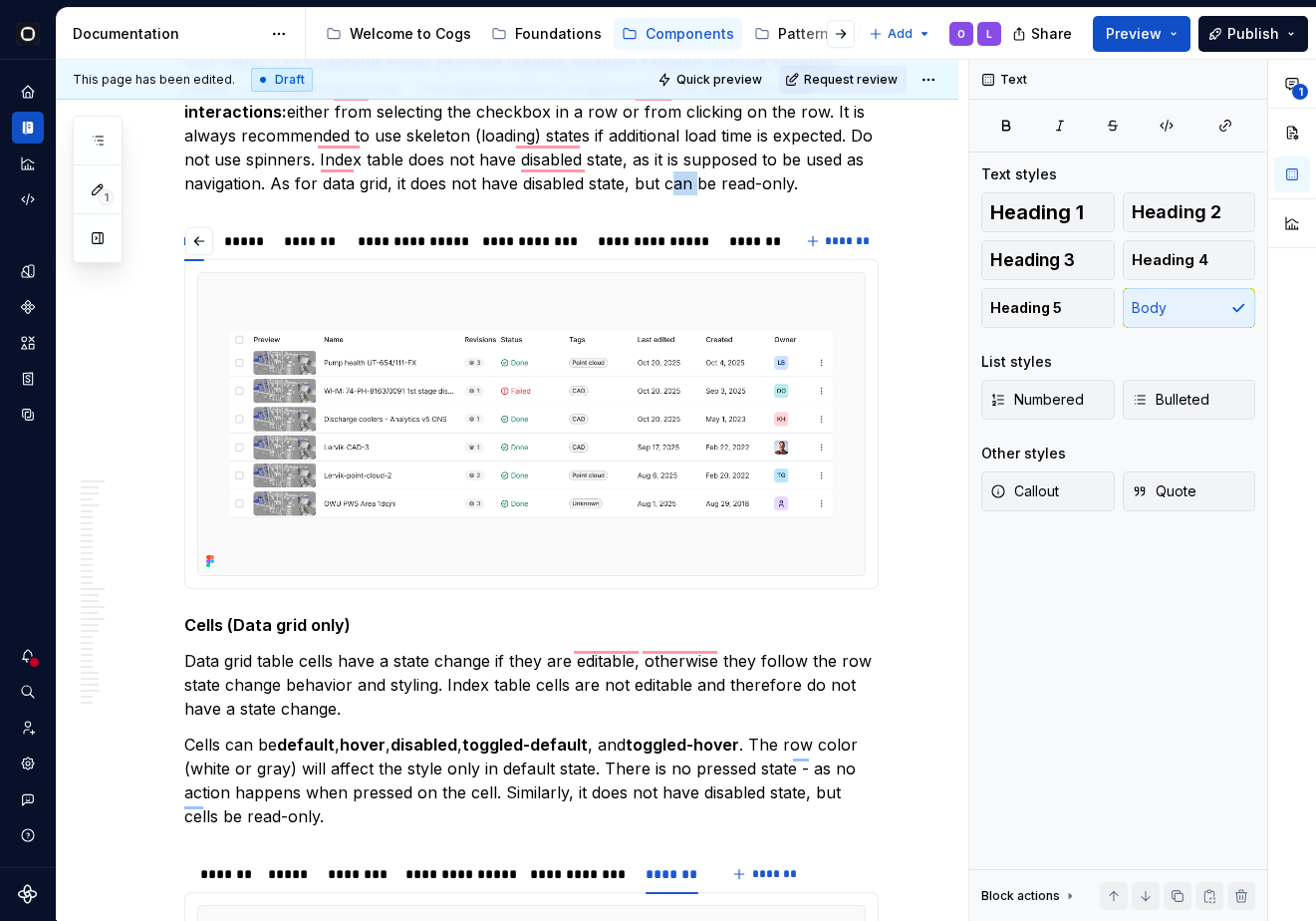 click on "Row states can be  default ,  hover ,  pressed ,  loading ,  disabled ,  toggled-default ,  toggled-hover ,   and  toggled-pressed . The  toggled state is triggered by two different user interactions:  either from selecting the checkbox in a row or from clicking on the row. It is always recommended to use skeleton (loading) states if additional load time is expected. Do not use spinners. Index table does not have disabled state, as it is supposed to be used as navigation. As for data grid, it does not have disabled state, but can be read-only." at bounding box center [531, 124] 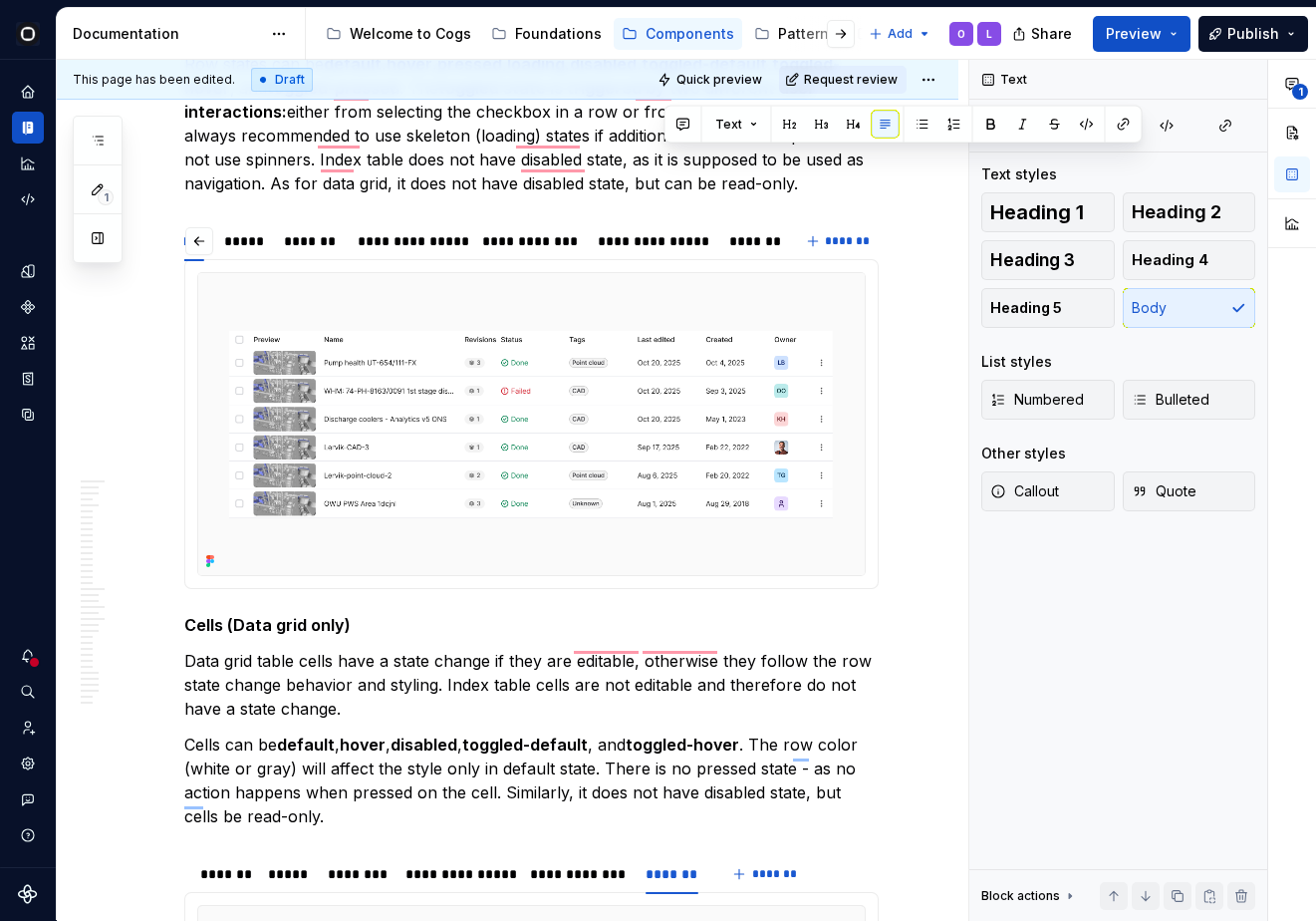 click on "Row states can be  default ,  hover ,  pressed ,  loading ,  disabled ,  toggled-default ,  toggled-hover ,   and  toggled-pressed . The  toggled state is triggered by two different user interactions:  either from selecting the checkbox in a row or from clicking on the row. It is always recommended to use skeleton (loading) states if additional load time is expected. Do not use spinners. Index table does not have disabled state, as it is supposed to be used as navigation. As for data grid, it does not have disabled state, but can be read-only." at bounding box center (531, 124) 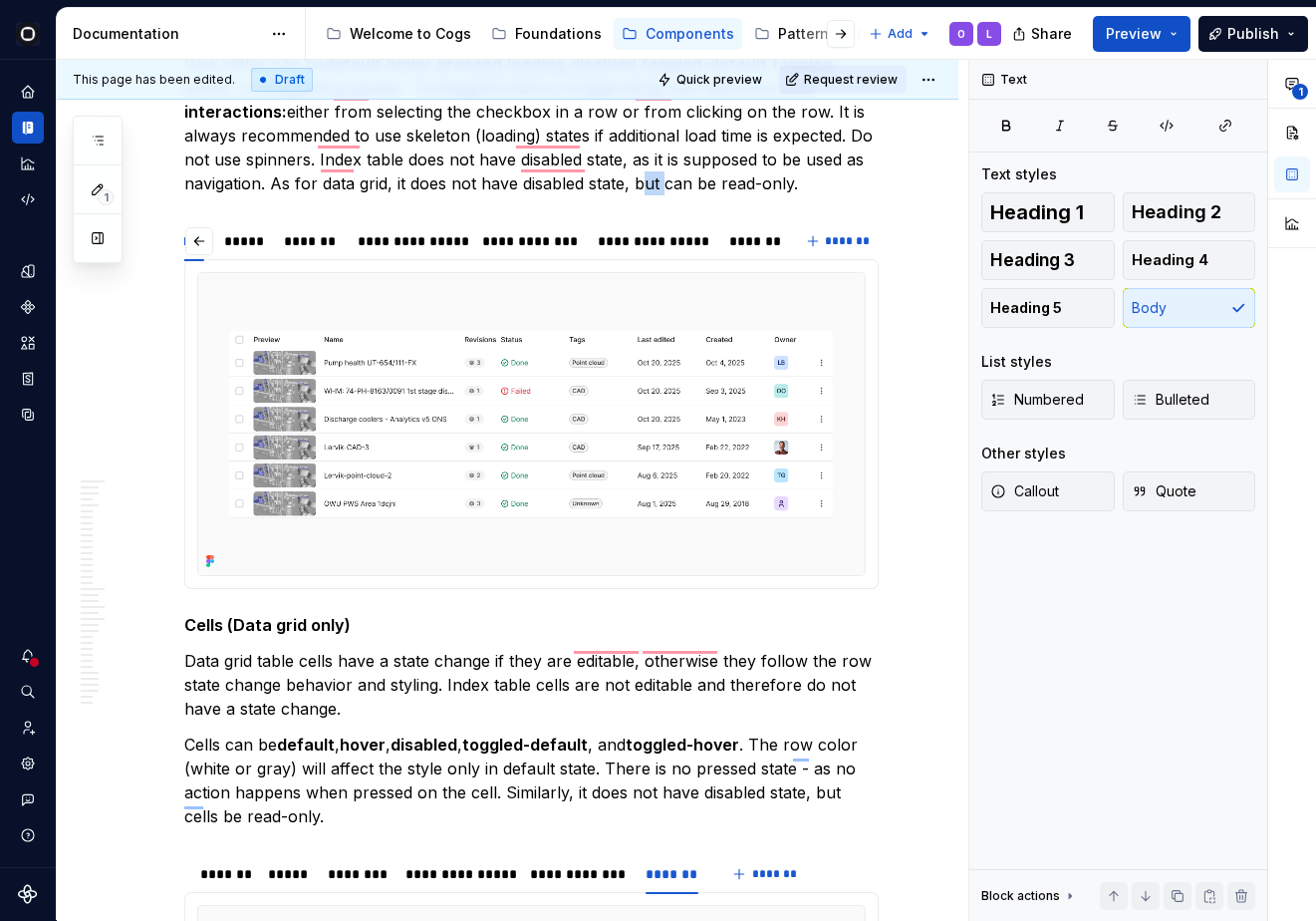 click on "Row states can be  default ,  hover ,  pressed ,  loading ,  disabled ,  toggled-default ,  toggled-hover ,   and  toggled-pressed . The  toggled state is triggered by two different user interactions:  either from selecting the checkbox in a row or from clicking on the row. It is always recommended to use skeleton (loading) states if additional load time is expected. Do not use spinners. Index table does not have disabled state, as it is supposed to be used as navigation. As for data grid, it does not have disabled state, but can be read-only." at bounding box center (531, 124) 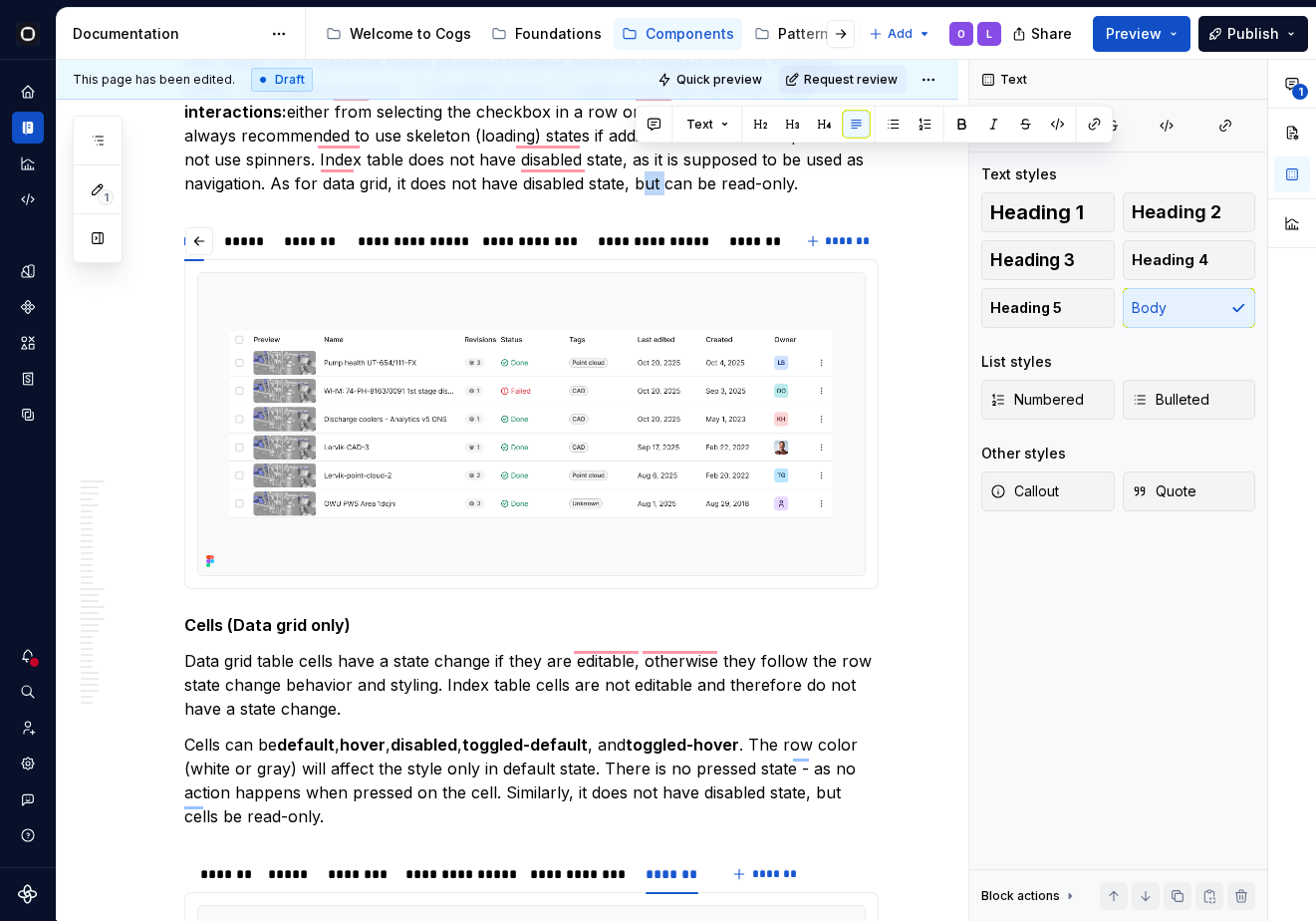 click on "Row states can be  default ,  hover ,  pressed ,  loading ,  disabled ,  toggled-default ,  toggled-hover ,   and  toggled-pressed . The  toggled state is triggered by two different user interactions:  either from selecting the checkbox in a row or from clicking on the row. It is always recommended to use skeleton (loading) states if additional load time is expected. Do not use spinners. Index table does not have disabled state, as it is supposed to be used as navigation. As for data grid, it does not have disabled state, but can be read-only." at bounding box center [531, 124] 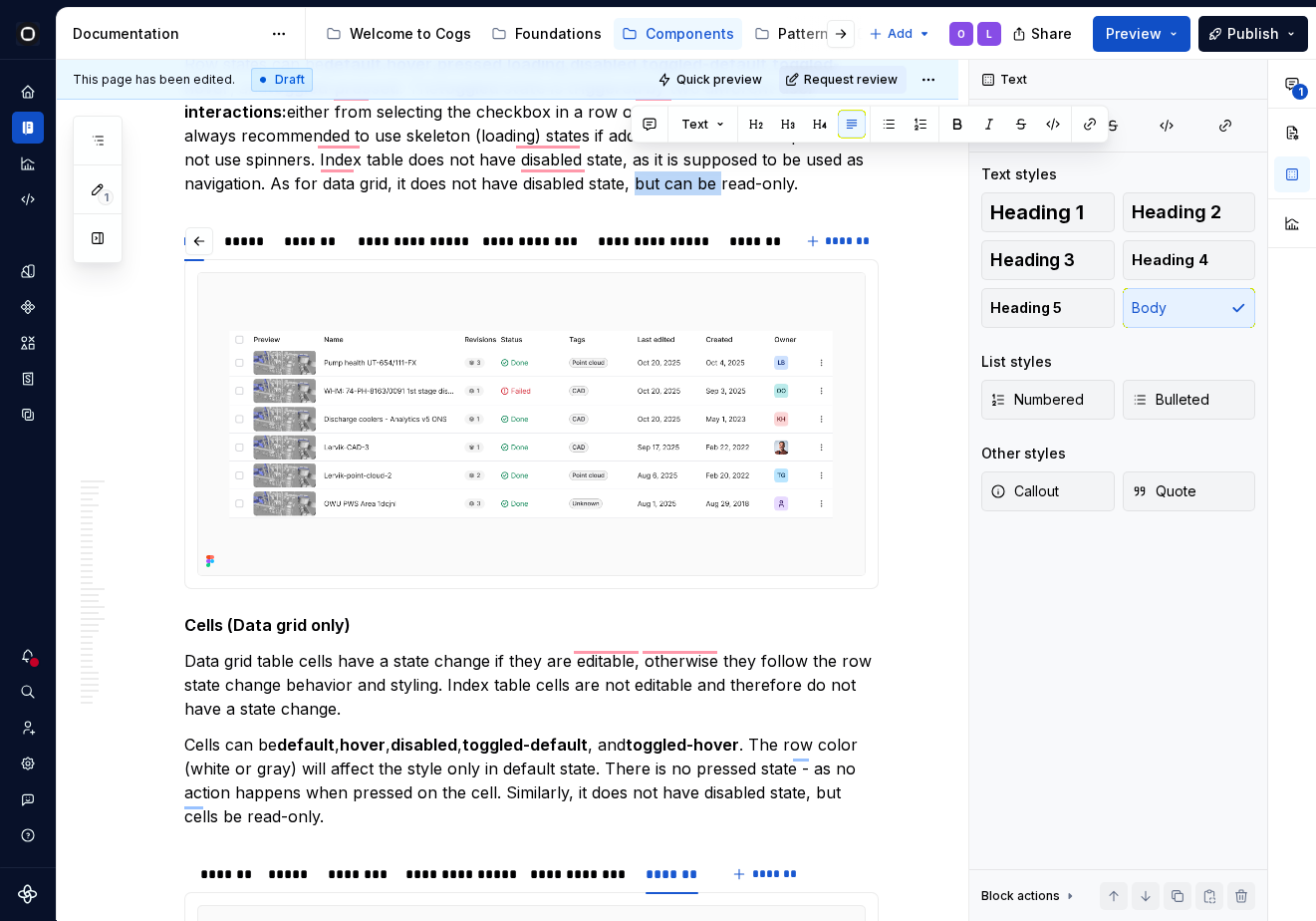 drag, startPoint x: 632, startPoint y: 159, endPoint x: 715, endPoint y: 170, distance: 83.72574 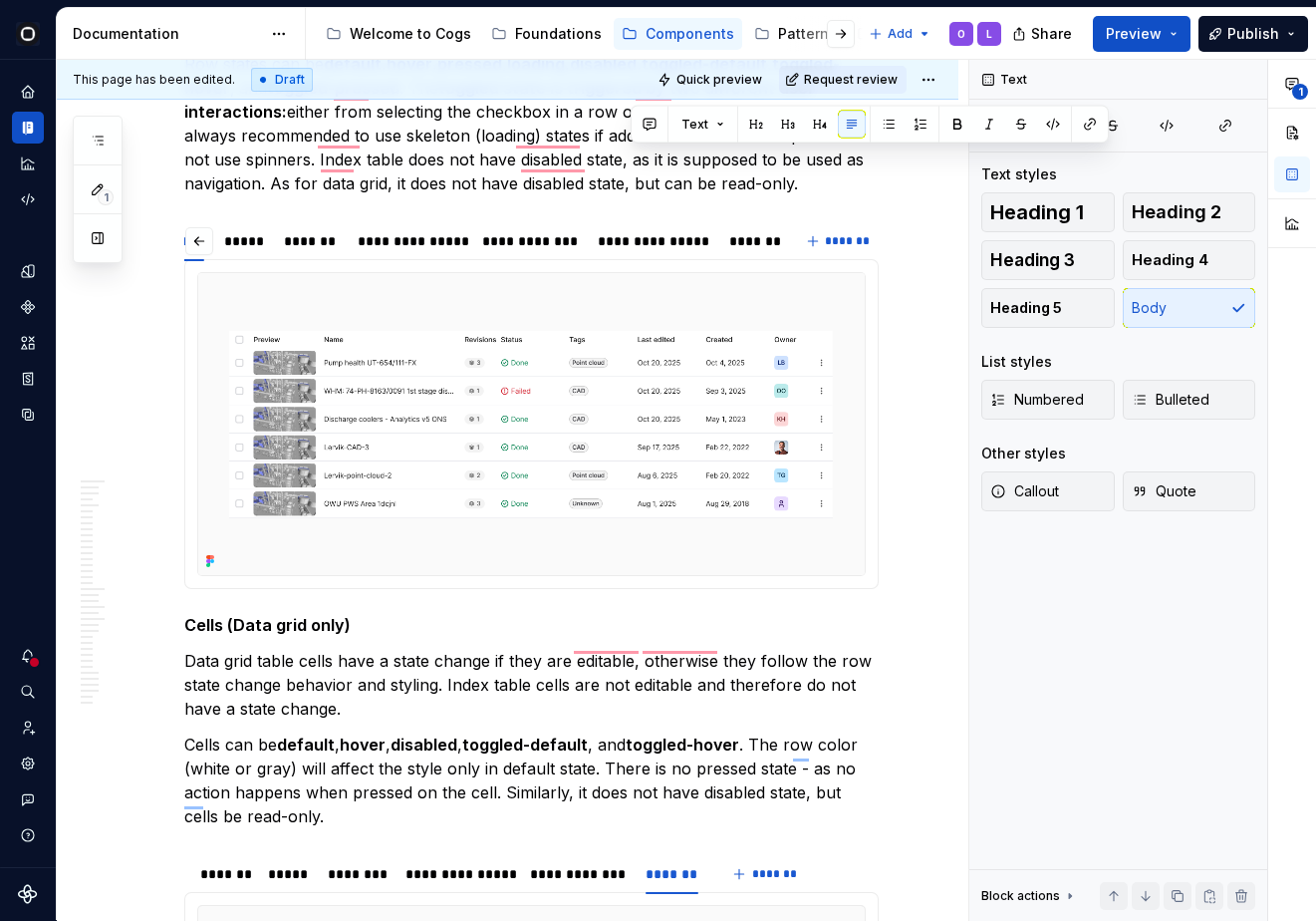 click on "**********" at bounding box center (531, -1260) 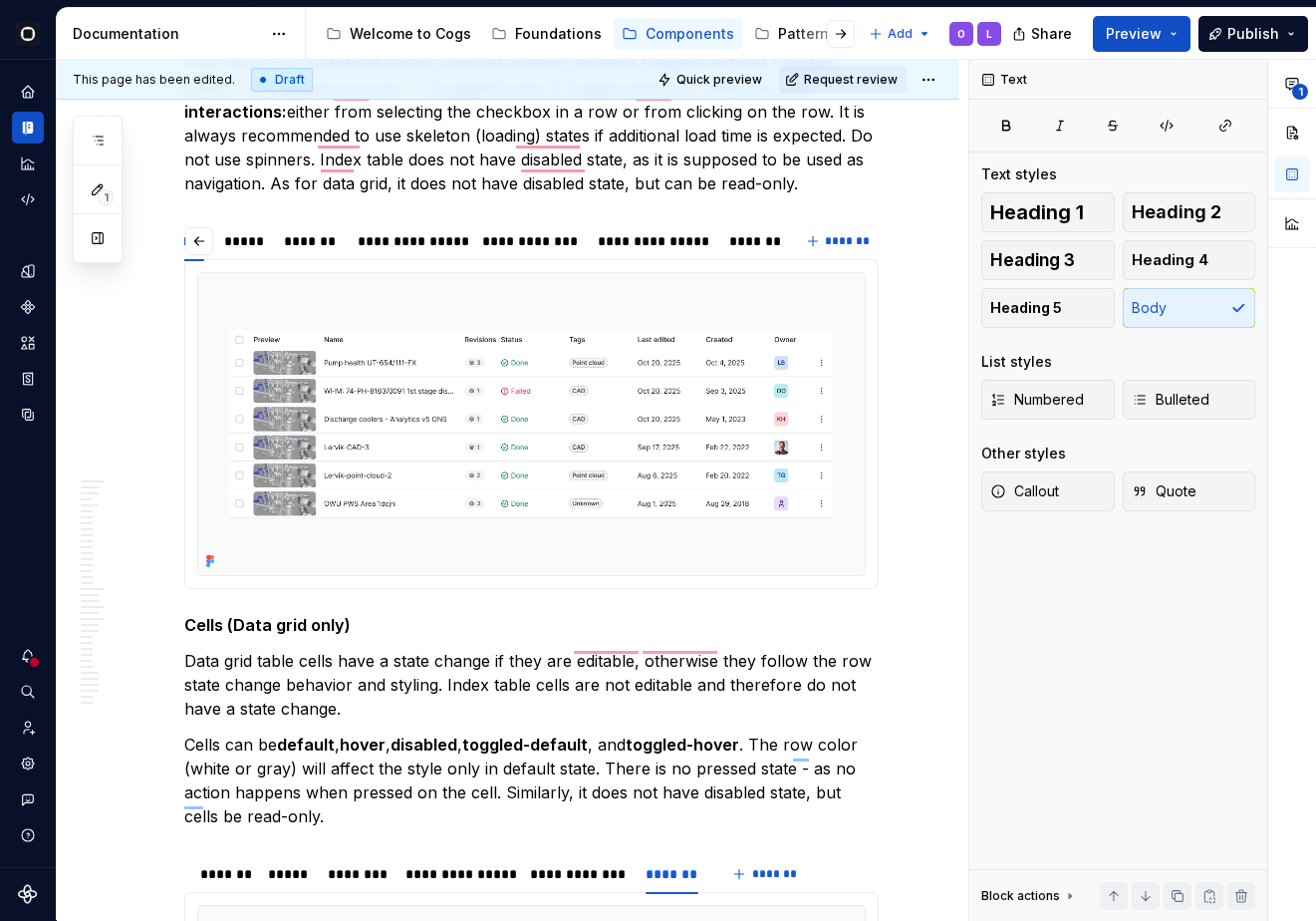click on "Row states can be  default ,  hover ,  pressed ,  loading ,  disabled ,  toggled-default ,  toggled-hover ,   and  toggled-pressed . The  toggled state is triggered by two different user interactions:  either from selecting the checkbox in a row or from clicking on the row. It is always recommended to use skeleton (loading) states if additional load time is expected. Do not use spinners. Index table does not have disabled state, as it is supposed to be used as navigation. As for data grid, it does not have disabled state, but can be read-only." at bounding box center (531, 124) 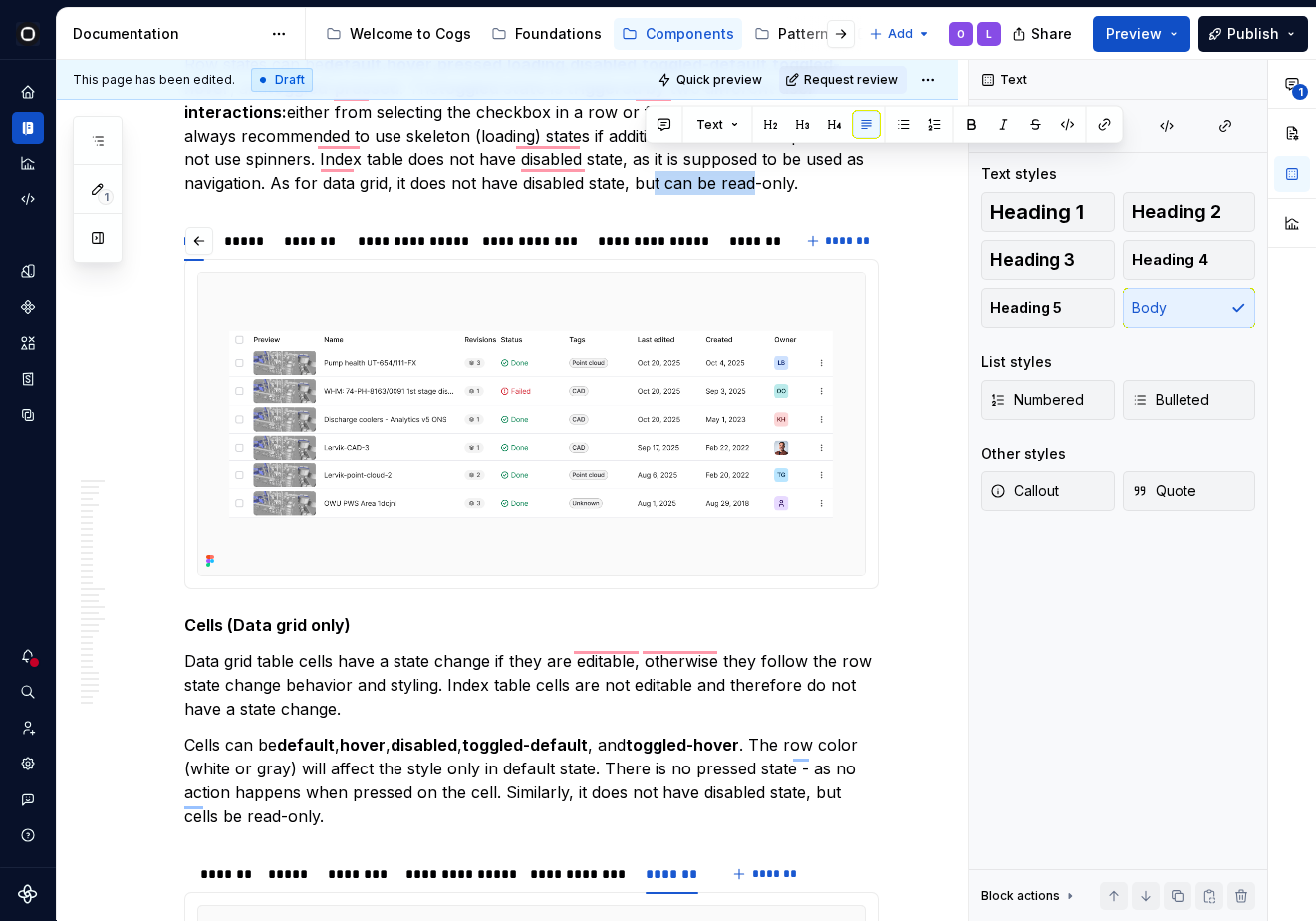drag, startPoint x: 641, startPoint y: 167, endPoint x: 786, endPoint y: 173, distance: 145.12408 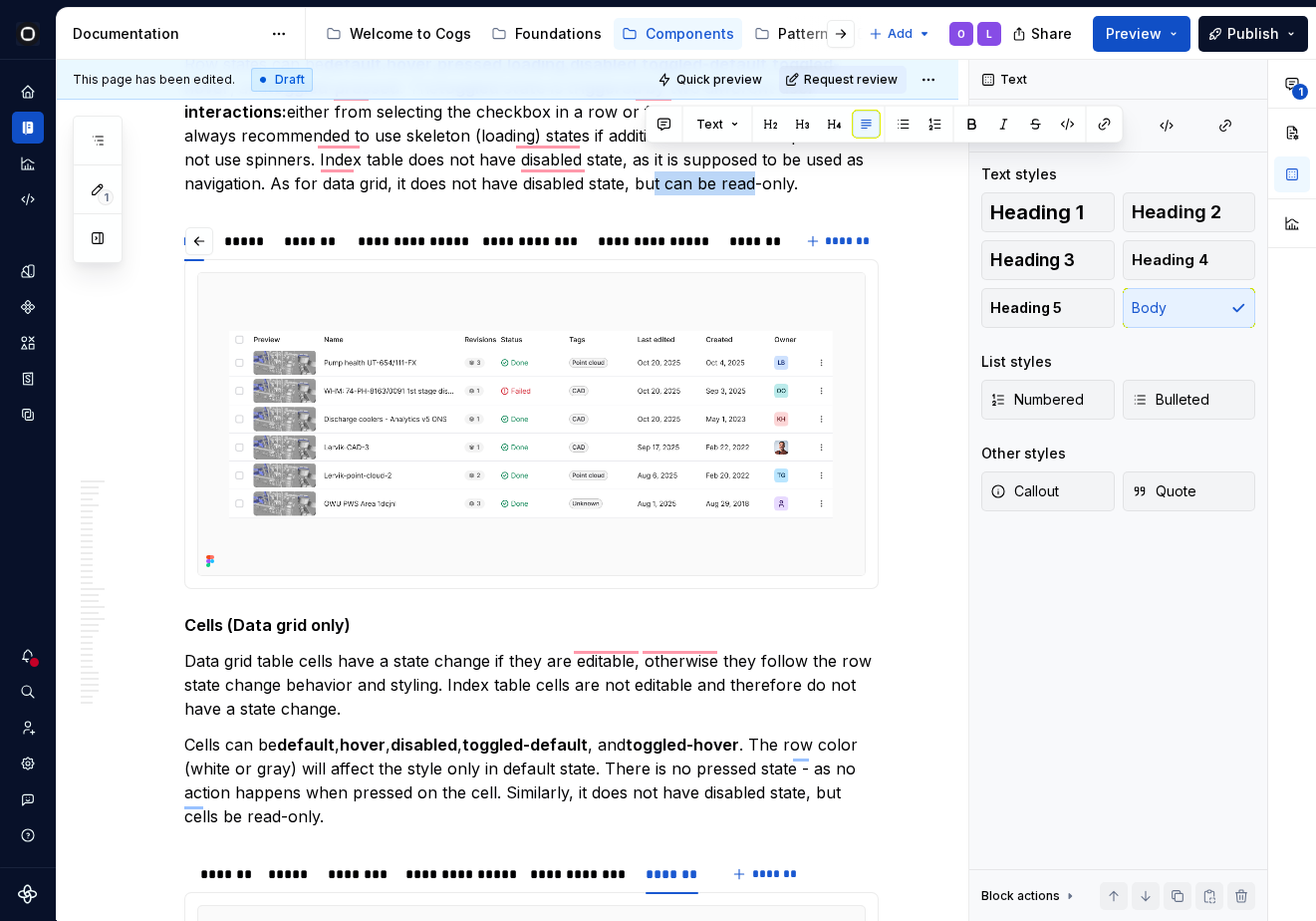 click on "**********" at bounding box center [531, -1260] 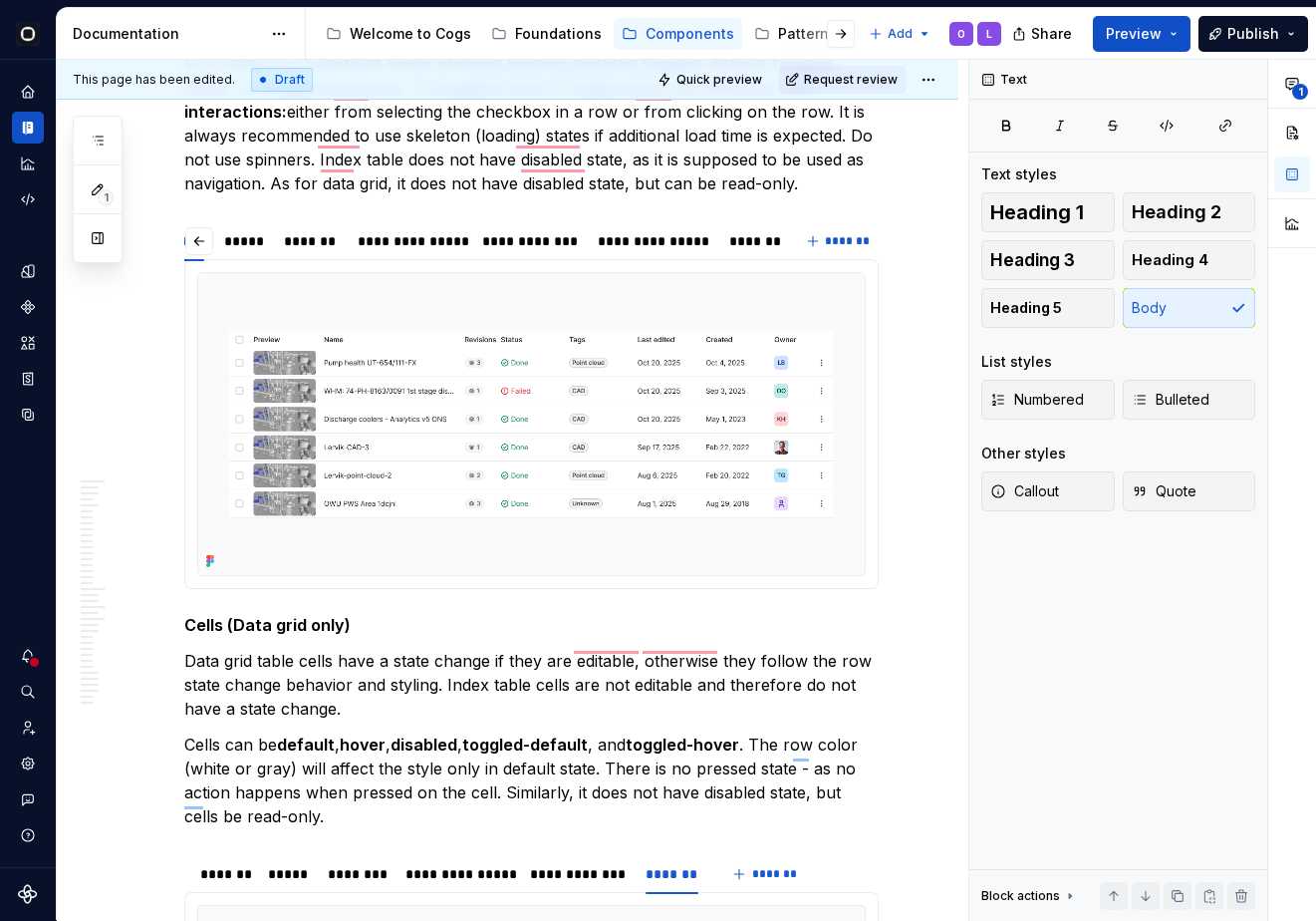 click on "Row states can be  default ,  hover ,  pressed ,  loading ,  disabled ,  toggled-default ,  toggled-hover ,   and  toggled-pressed . The  toggled state is triggered by two different user interactions:  either from selecting the checkbox in a row or from clicking on the row. It is always recommended to use skeleton (loading) states if additional load time is expected. Do not use spinners. Index table does not have disabled state, as it is supposed to be used as navigation. As for data grid, it does not have disabled state, but can be read-only." at bounding box center (531, 124) 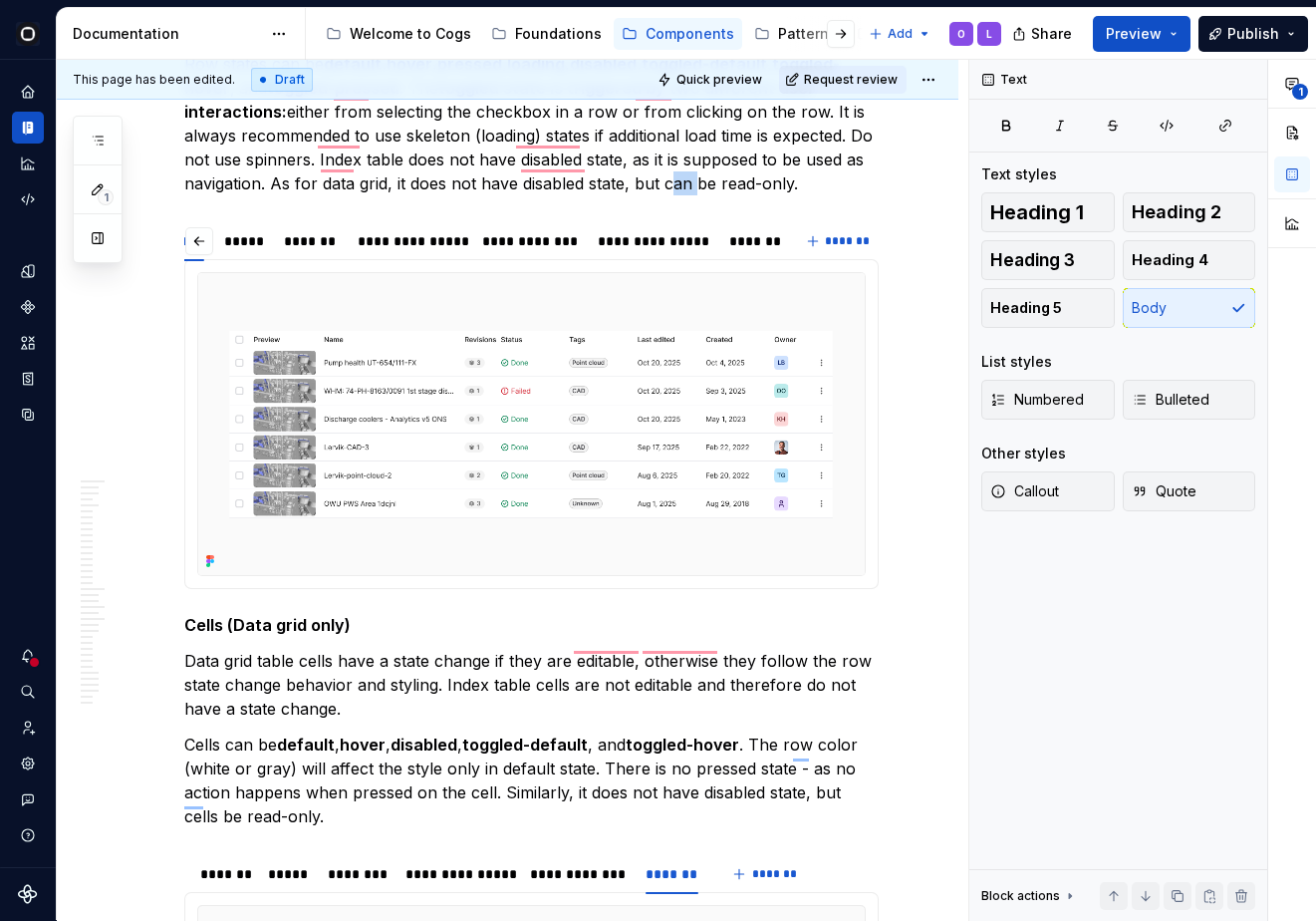 click on "Row states can be  default ,  hover ,  pressed ,  loading ,  disabled ,  toggled-default ,  toggled-hover ,   and  toggled-pressed . The  toggled state is triggered by two different user interactions:  either from selecting the checkbox in a row or from clicking on the row. It is always recommended to use skeleton (loading) states if additional load time is expected. Do not use spinners. Index table does not have disabled state, as it is supposed to be used as navigation. As for data grid, it does not have disabled state, but can be read-only." at bounding box center [531, 124] 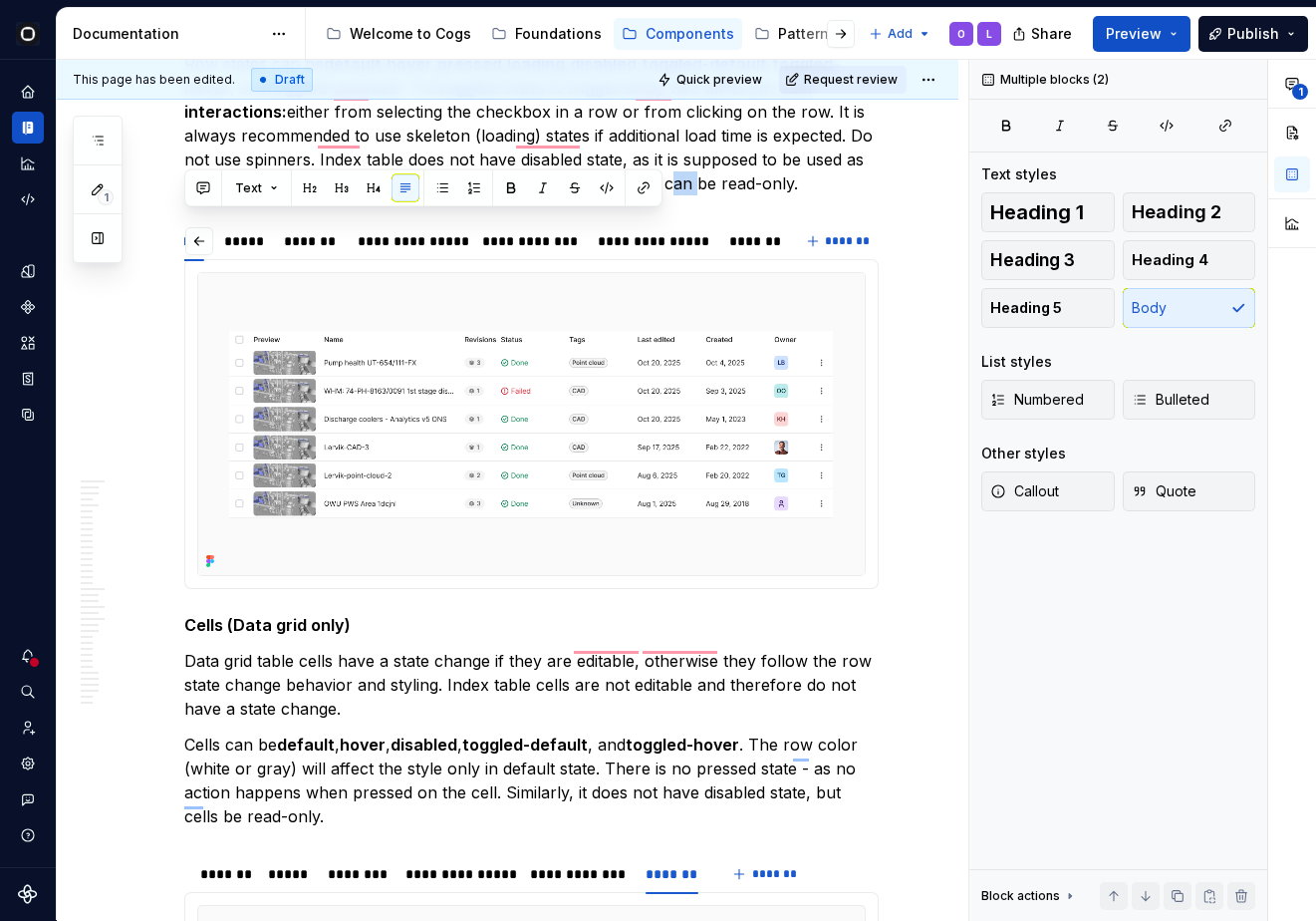scroll, scrollTop: 7383, scrollLeft: 0, axis: vertical 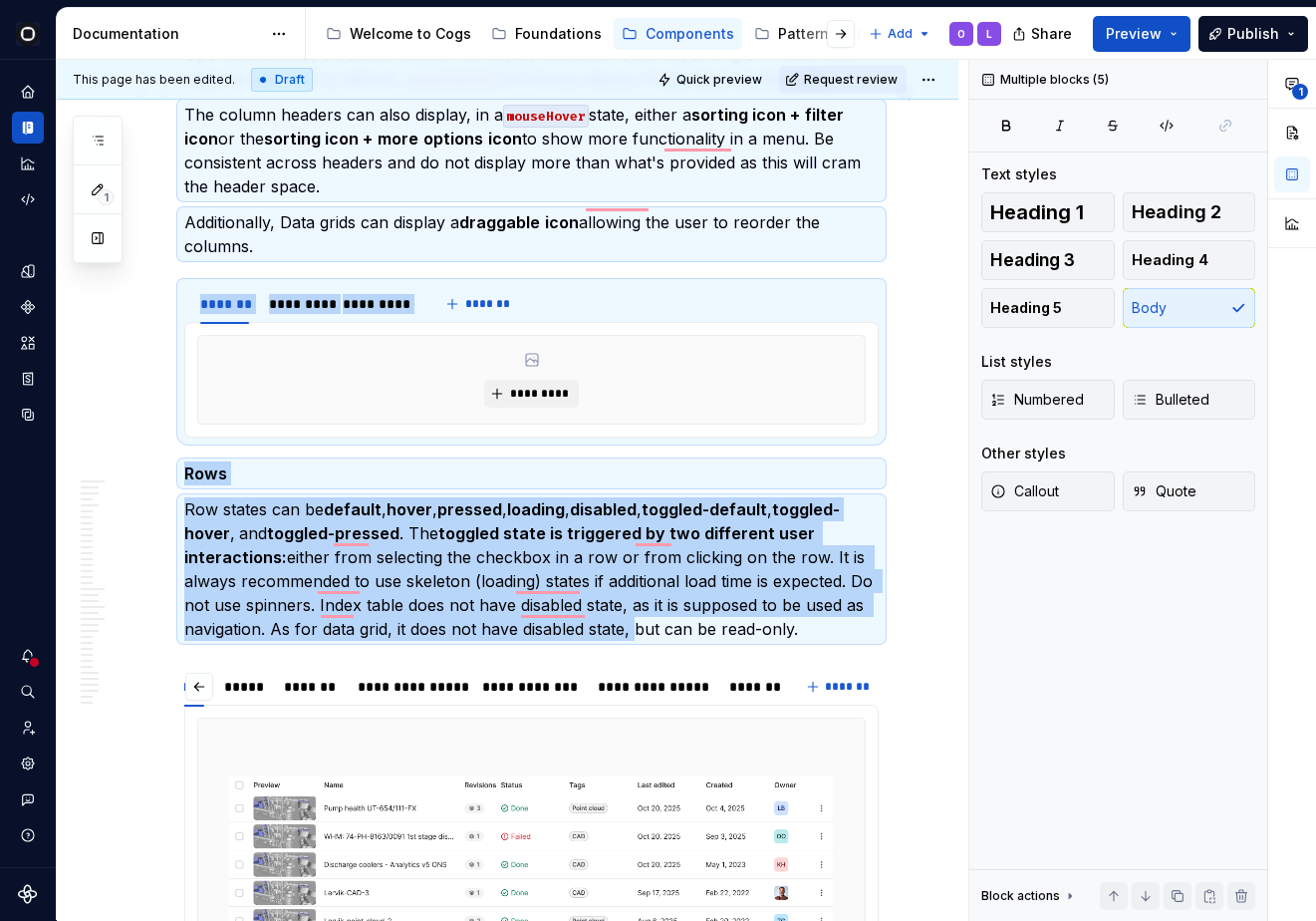 drag, startPoint x: 629, startPoint y: 162, endPoint x: 867, endPoint y: 303, distance: 276.63152 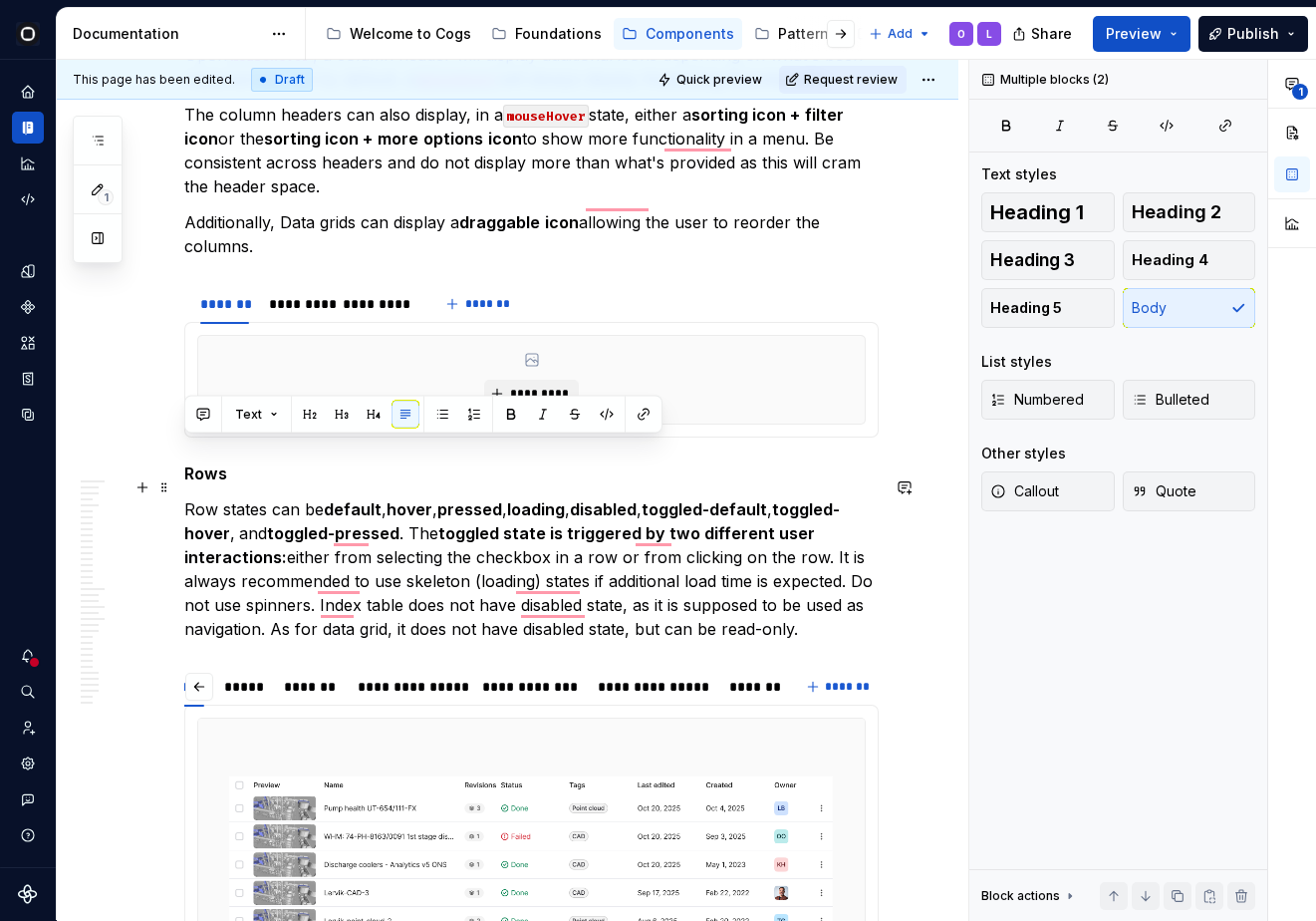 click on "Row states can be  default ,  hover ,  pressed ,  loading ,  disabled ,  toggled-default ,  toggled-hover ,   and  toggled-pressed . The  toggled state is triggered by two different user interactions:  either from selecting the checkbox in a row or from clicking on the row. It is always recommended to use skeleton (loading) states if additional load time is expected. Do not use spinners. Index table does not have disabled state, as it is supposed to be used as navigation. As for data grid, it does not have disabled state, but can be read-only." at bounding box center (531, 569) 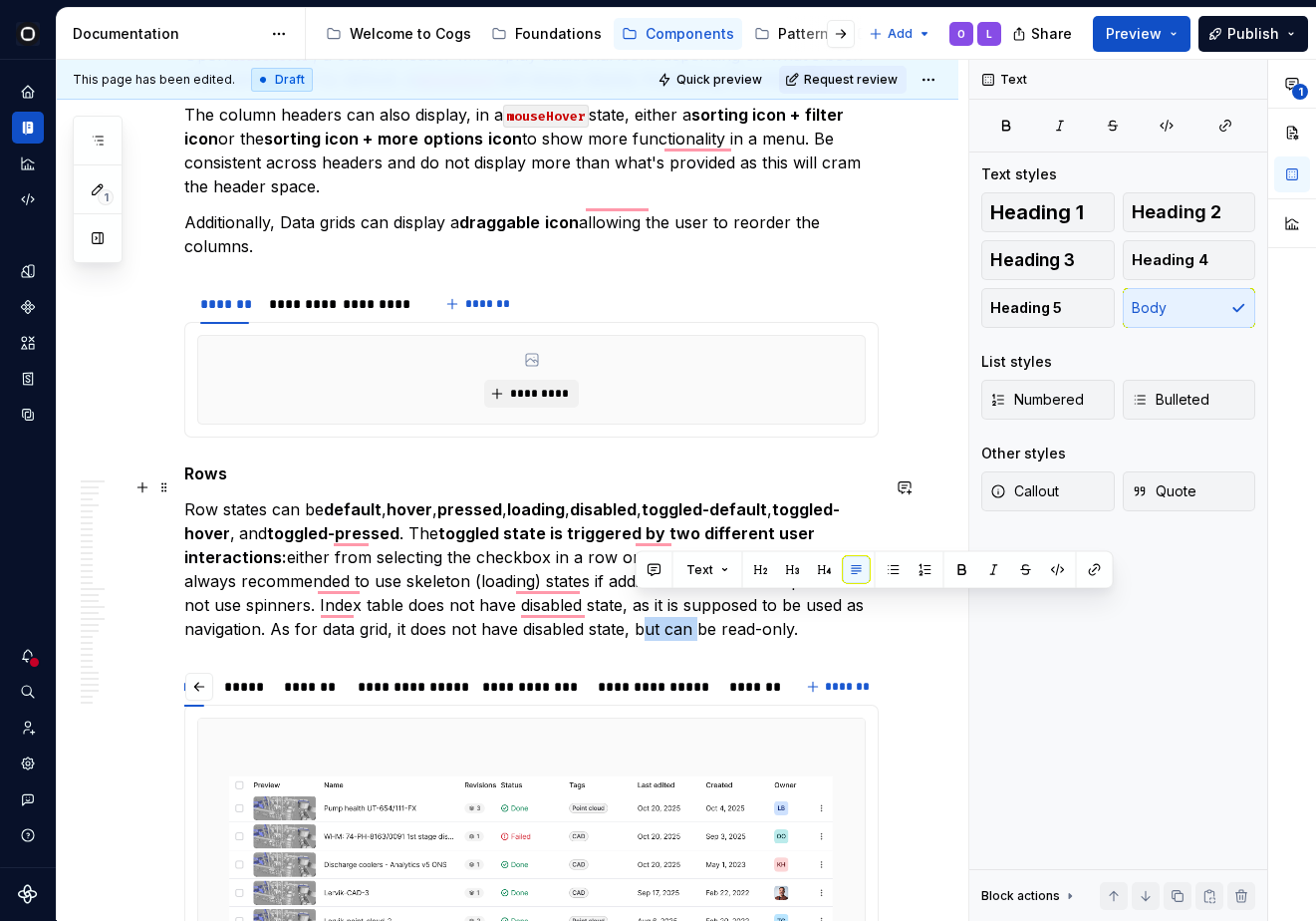 drag, startPoint x: 640, startPoint y: 606, endPoint x: 691, endPoint y: 612, distance: 51.35173 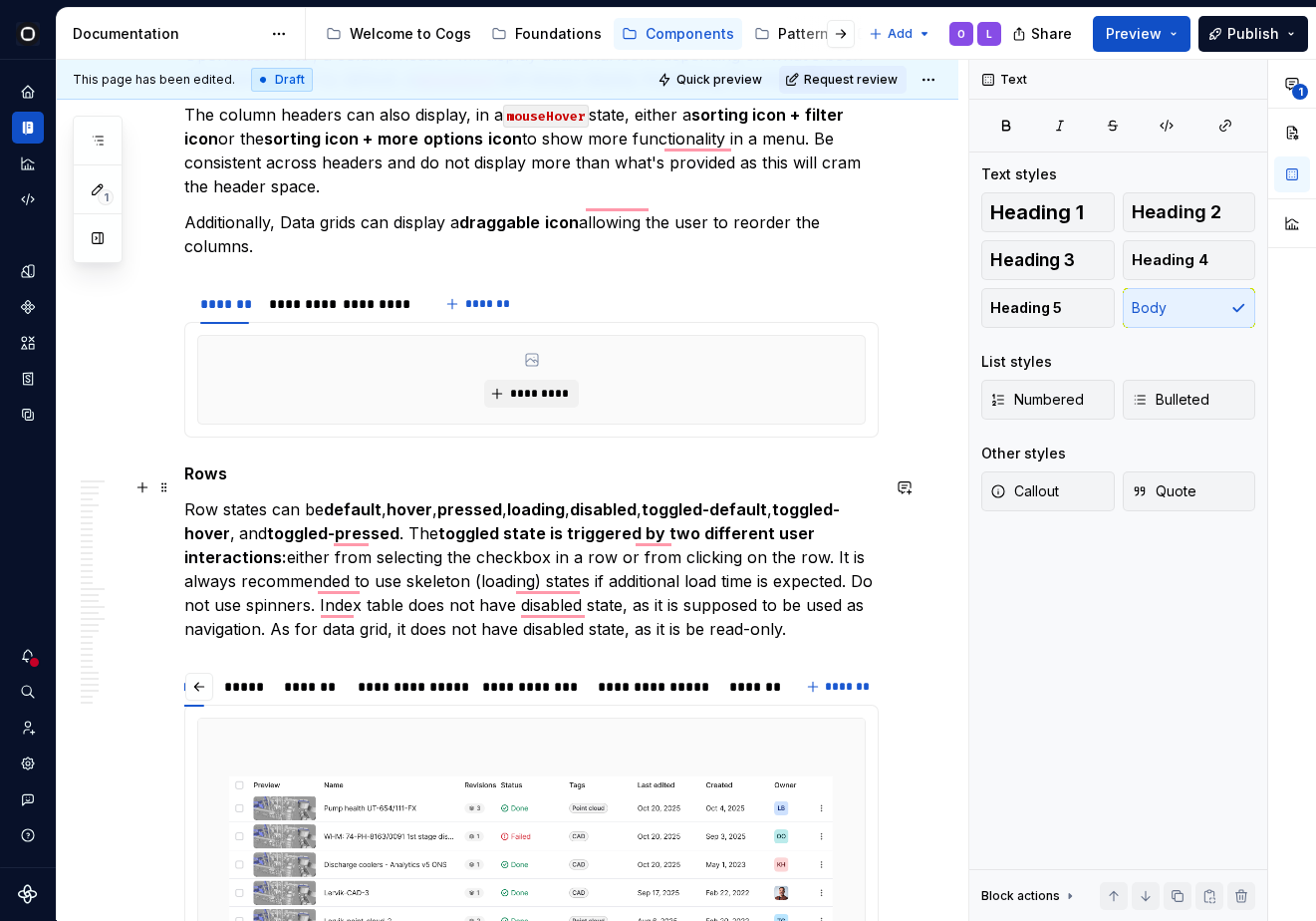 click on "Row states can be  default ,  hover ,  pressed ,  loading ,  disabled ,  toggled-default ,  toggled-hover ,   and  toggled-pressed . The  toggled state is triggered by two different user interactions:  either from selecting the checkbox in a row or from clicking on the row. It is always recommended to use skeleton (loading) states if additional load time is expected. Do not use spinners. Index table does not have disabled state, as it is supposed to be used as navigation. As for data grid, it does not have disabled state, as it is be read-only." at bounding box center [531, 569] 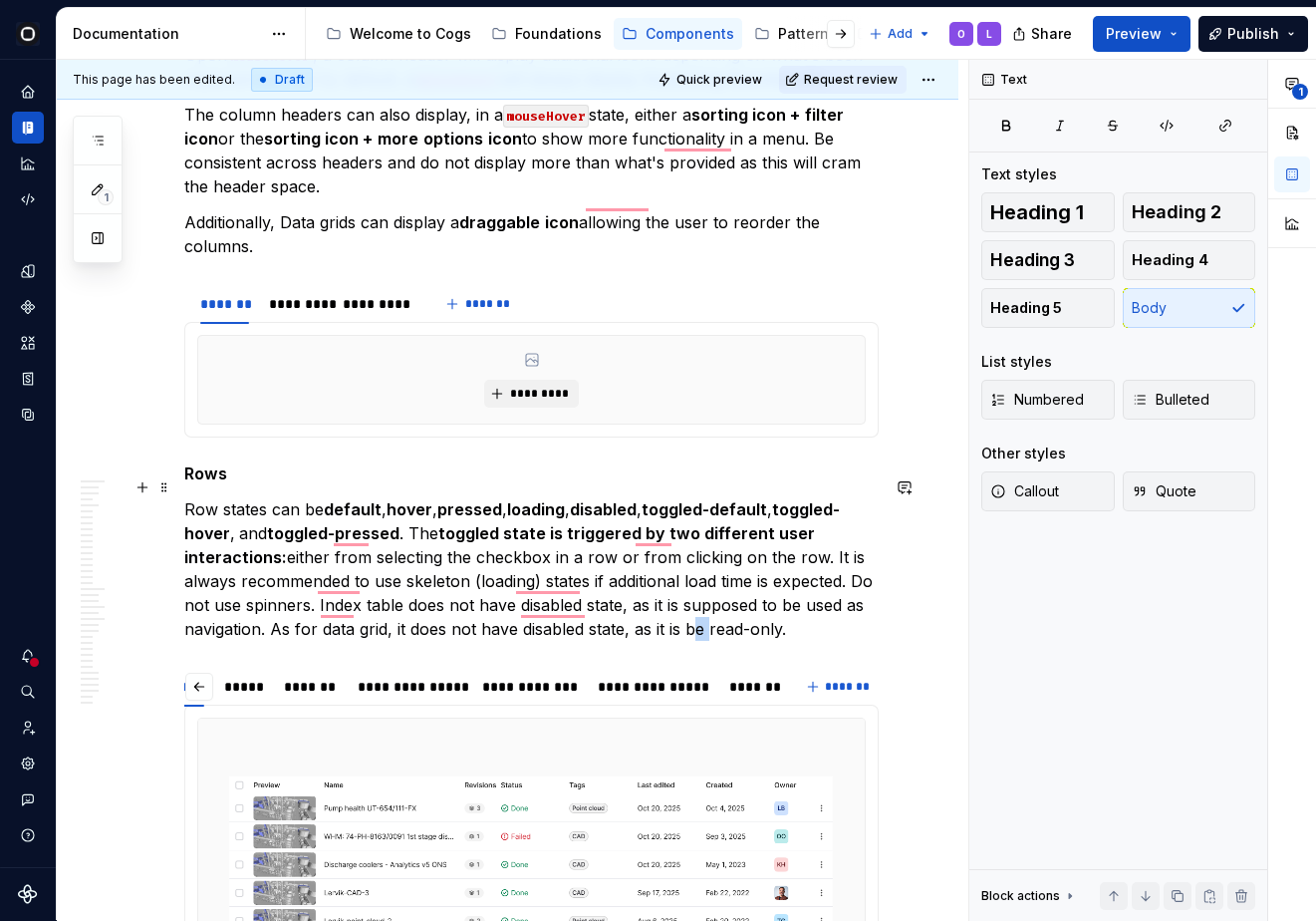 click on "Row states can be  default ,  hover ,  pressed ,  loading ,  disabled ,  toggled-default ,  toggled-hover ,   and  toggled-pressed . The  toggled state is triggered by two different user interactions:  either from selecting the checkbox in a row or from clicking on the row. It is always recommended to use skeleton (loading) states if additional load time is expected. Do not use spinners. Index table does not have disabled state, as it is supposed to be used as navigation. As for data grid, it does not have disabled state, as it is be read-only." at bounding box center [531, 569] 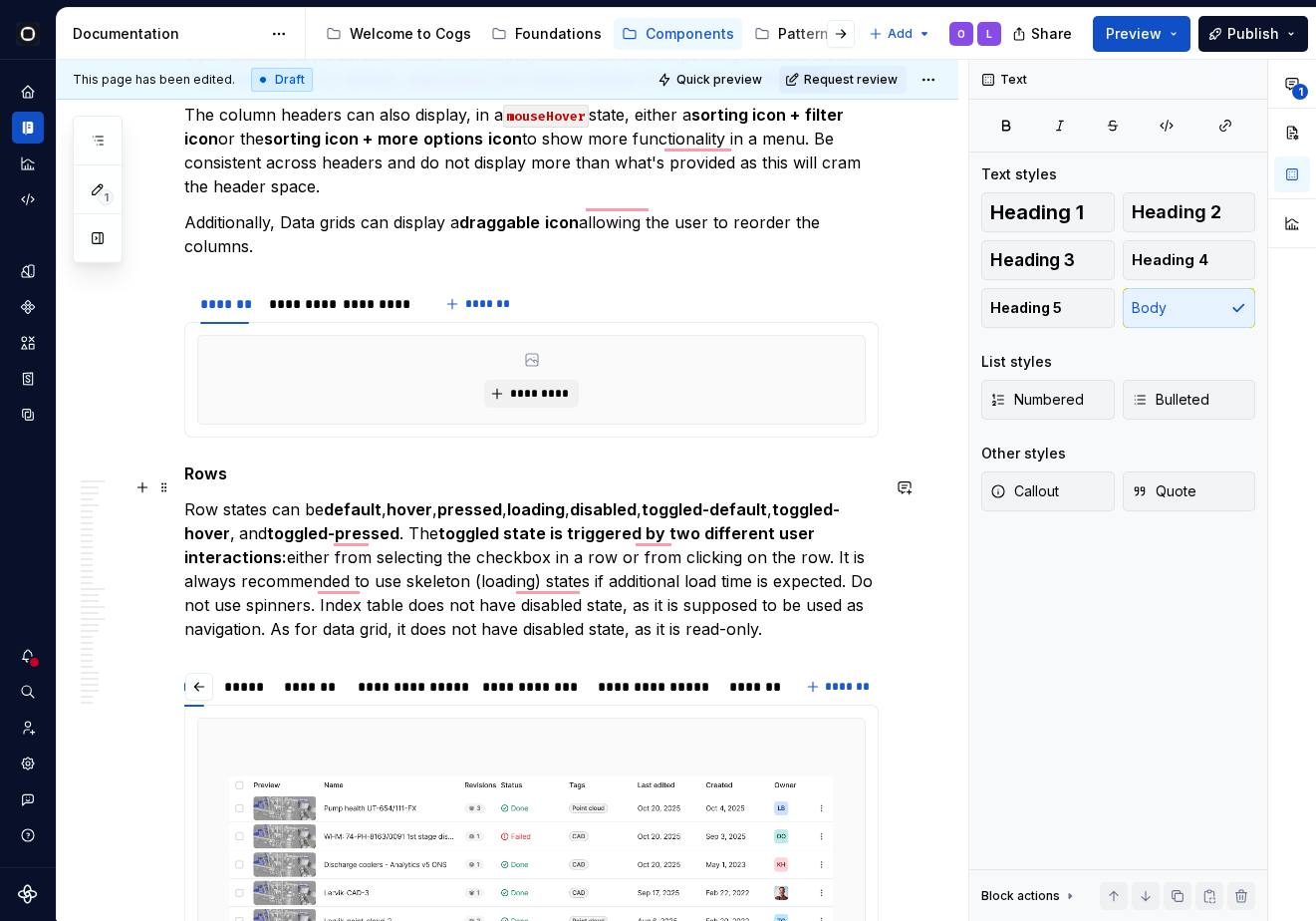 click on "Row states can be  default ,  hover ,  pressed ,  loading ,  disabled ,  toggled-default ,  toggled-hover ,   and  toggled-pressed . The  toggled state is triggered by two different user interactions:  either from selecting the checkbox in a row or from clicking on the row. It is always recommended to use skeleton (loading) states if additional load time is expected. Do not use spinners. Index table does not have disabled state, as it is supposed to be used as navigation. As for data grid, it does not have disabled state, as it is read-only." at bounding box center [531, 569] 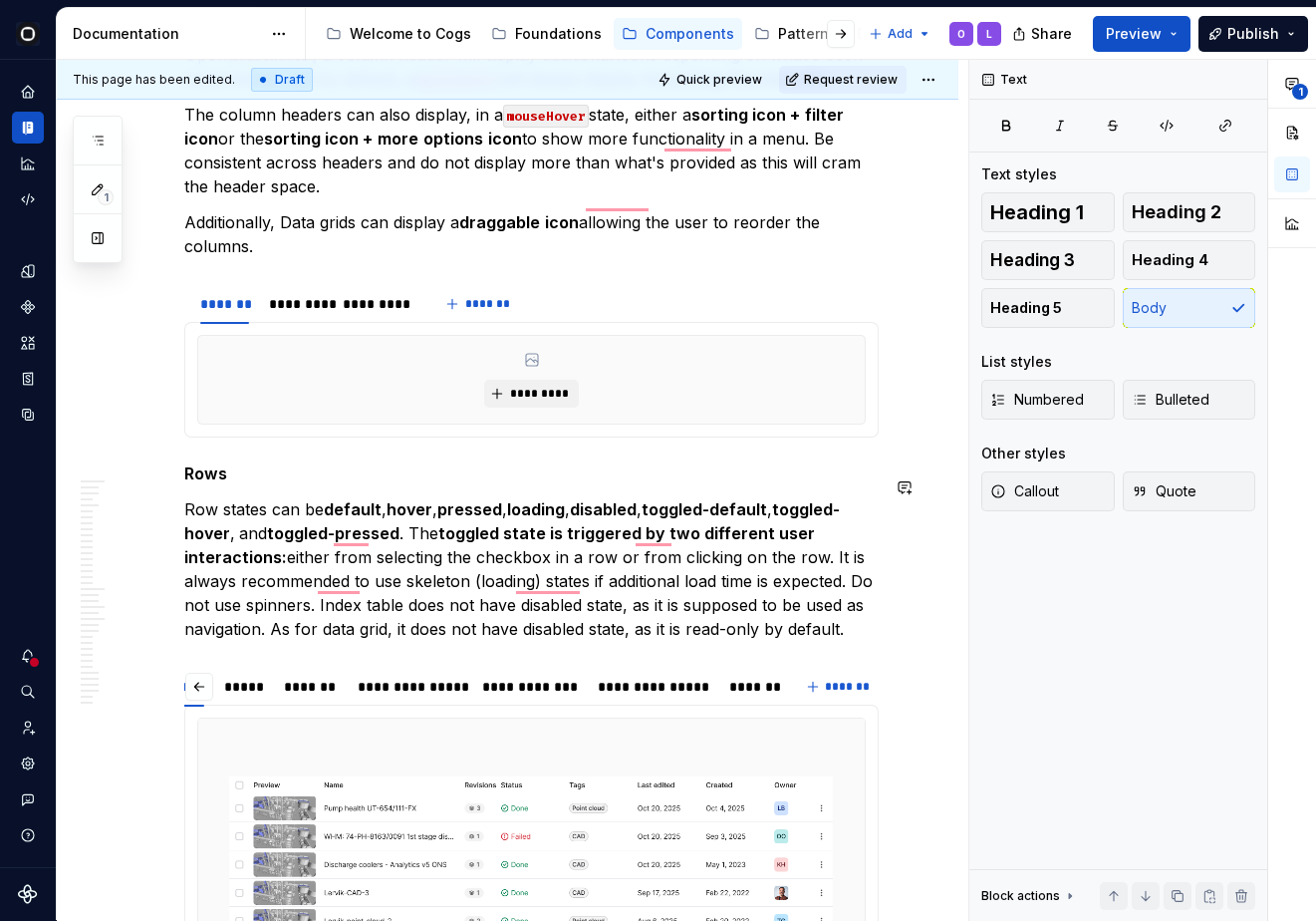 scroll, scrollTop: 7484, scrollLeft: 0, axis: vertical 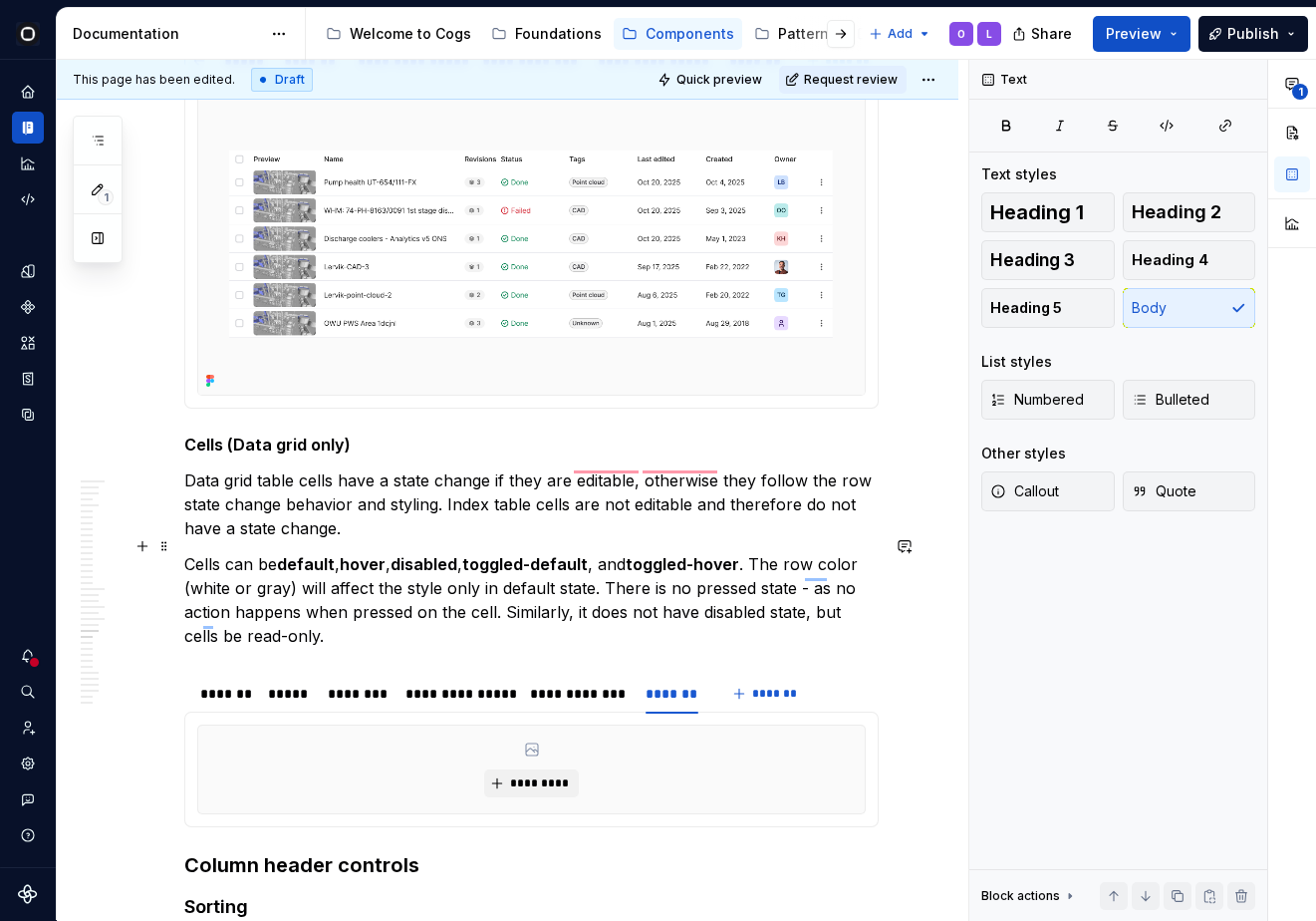 click on "Cells can be  default ,  hover ,  disabled ,  toggled-default , and  toggled-hover . The row color (white or gray) will affect the style only in default state. There is no pressed state - as no action happens when pressed on the cell. Similarly, it does not have disabled state, but cells be read-only." at bounding box center [531, 600] 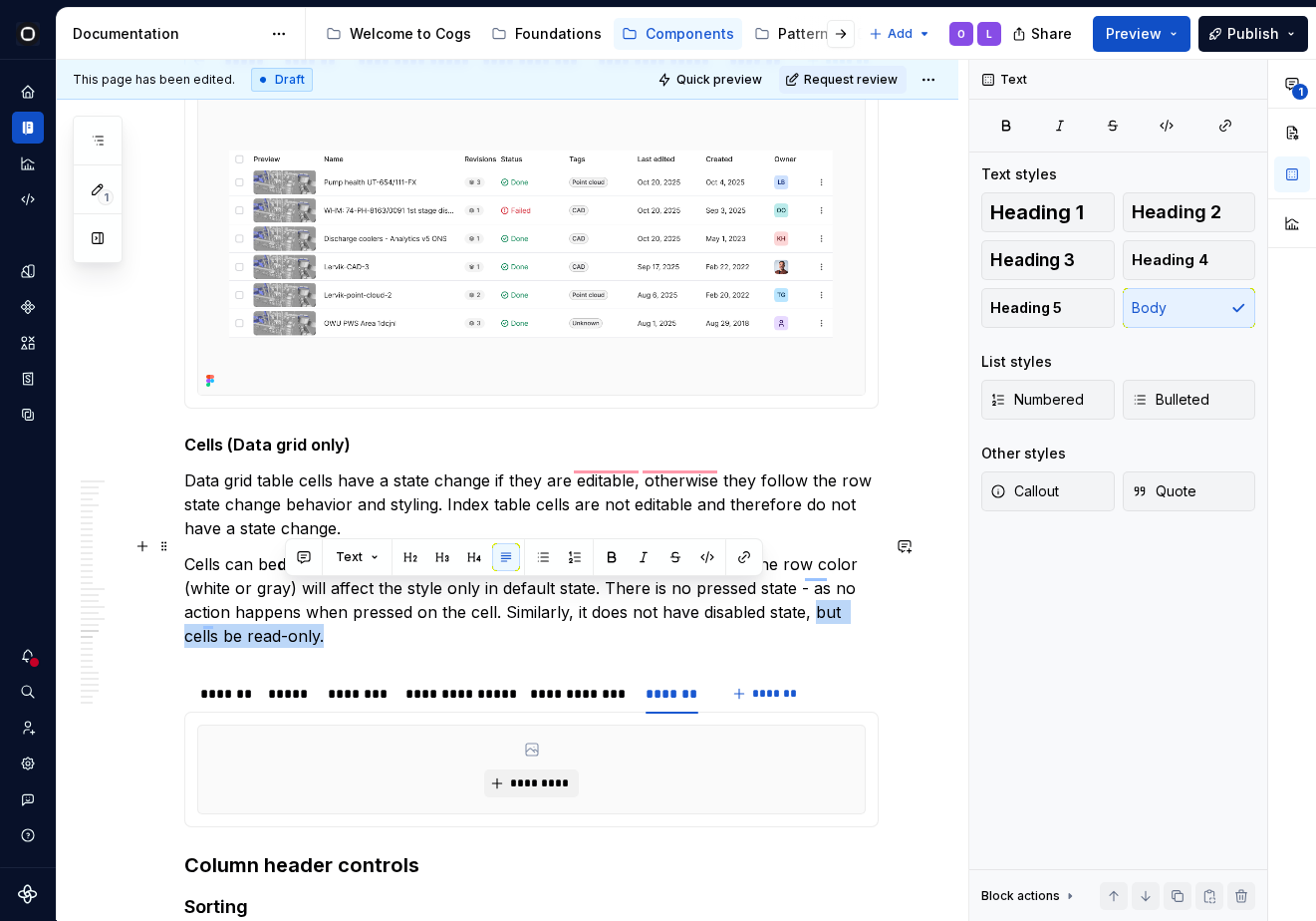 drag, startPoint x: 814, startPoint y: 590, endPoint x: 827, endPoint y: 615, distance: 28.178006 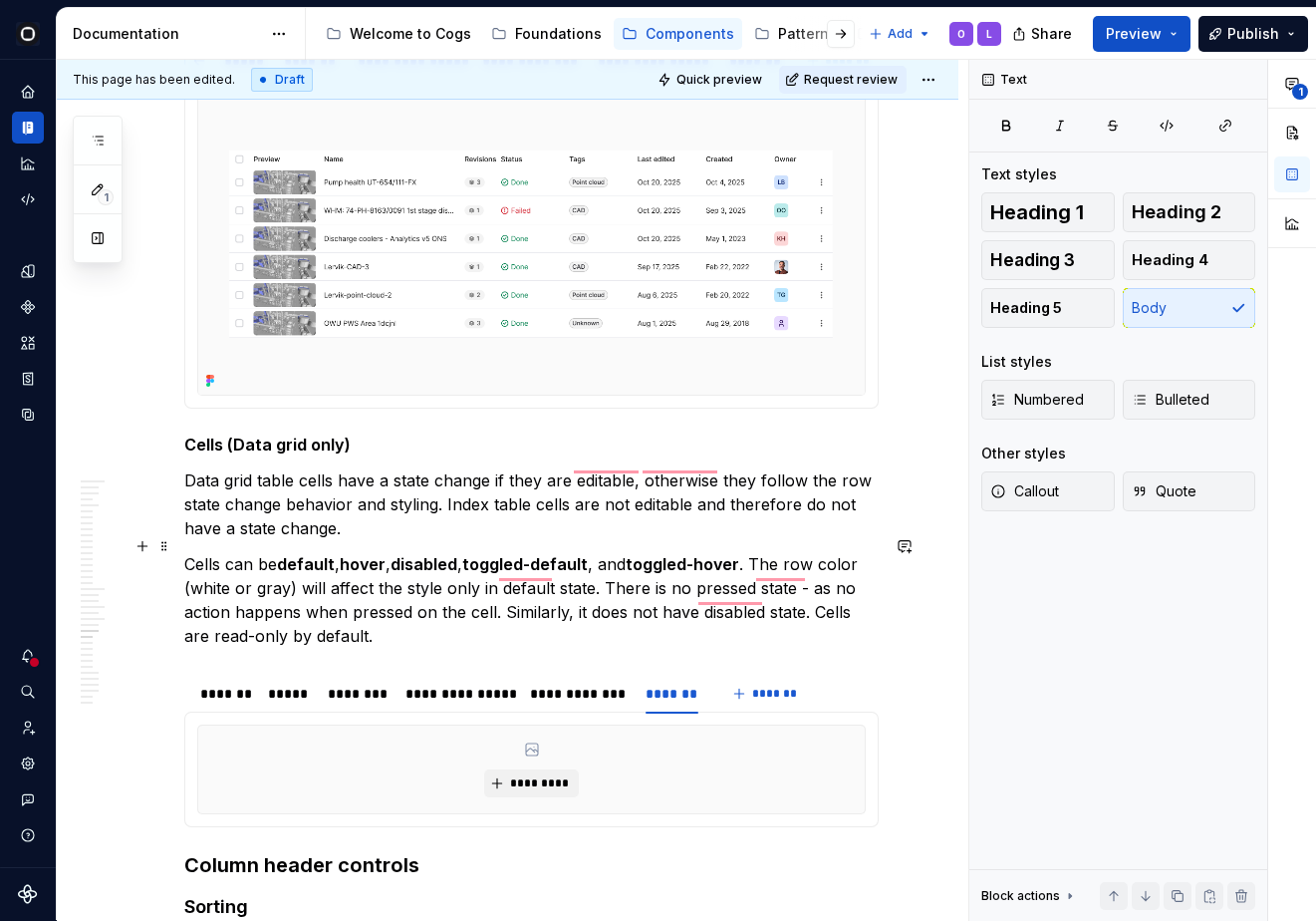 click on "Cells can be  default ,  hover ,  disabled ,  toggled-default , and  toggled-hover . The row color (white or gray) will affect the style only in default state. There is no pressed state - as no action happens when pressed on the cell. Similarly, it does not have disabled state. Cells are read-only by default." at bounding box center (531, 600) 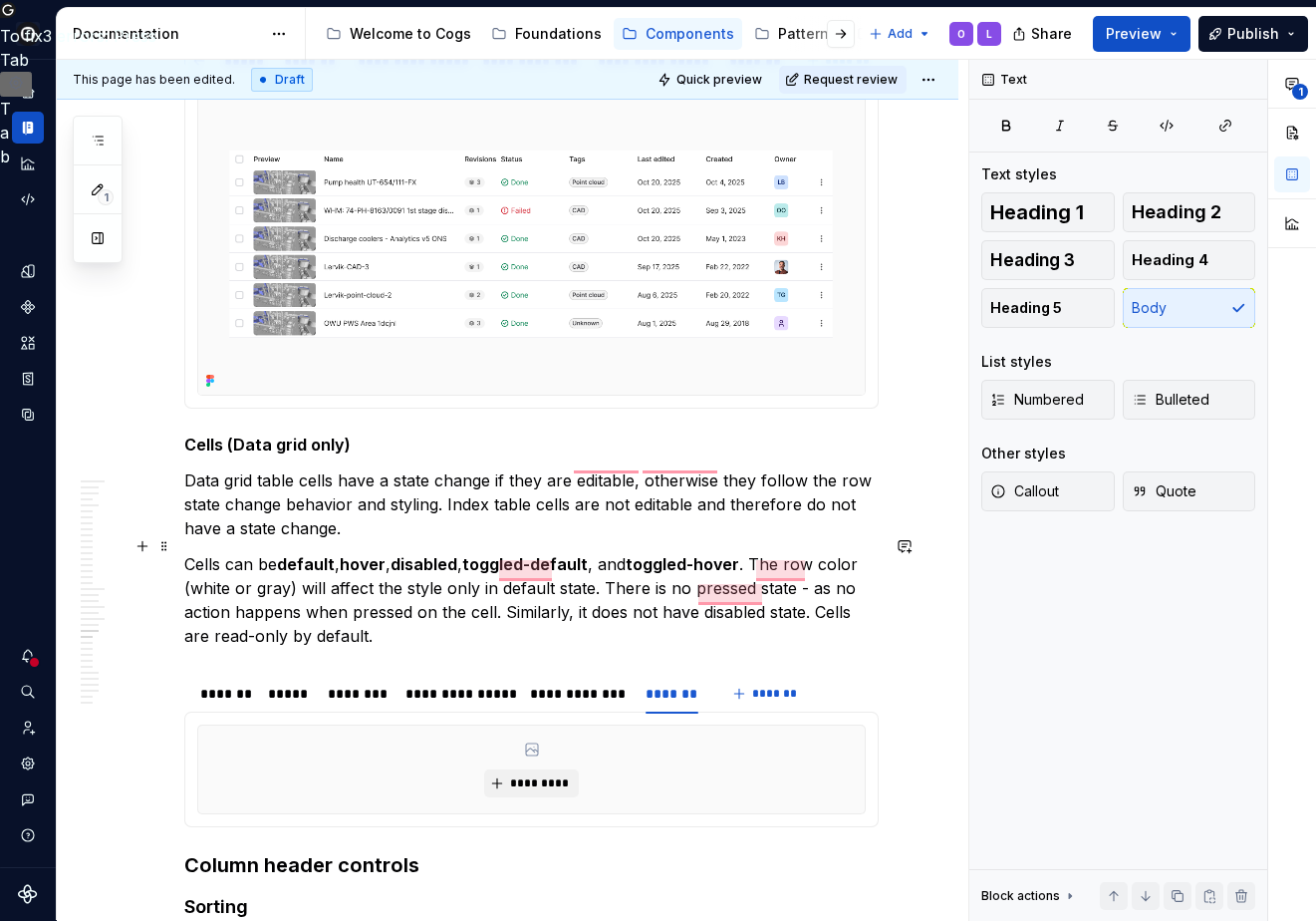 click on "Cells can be  default ,  hover ,  disabled ,  toggled-default , and  toggled-hover . The row color (white or gray) will affect the style only in default state. There is no pressed state - as no action happens when pressed on the cell. Similarly, it does not have disabled state. Cells are read-only by default." at bounding box center [531, 600] 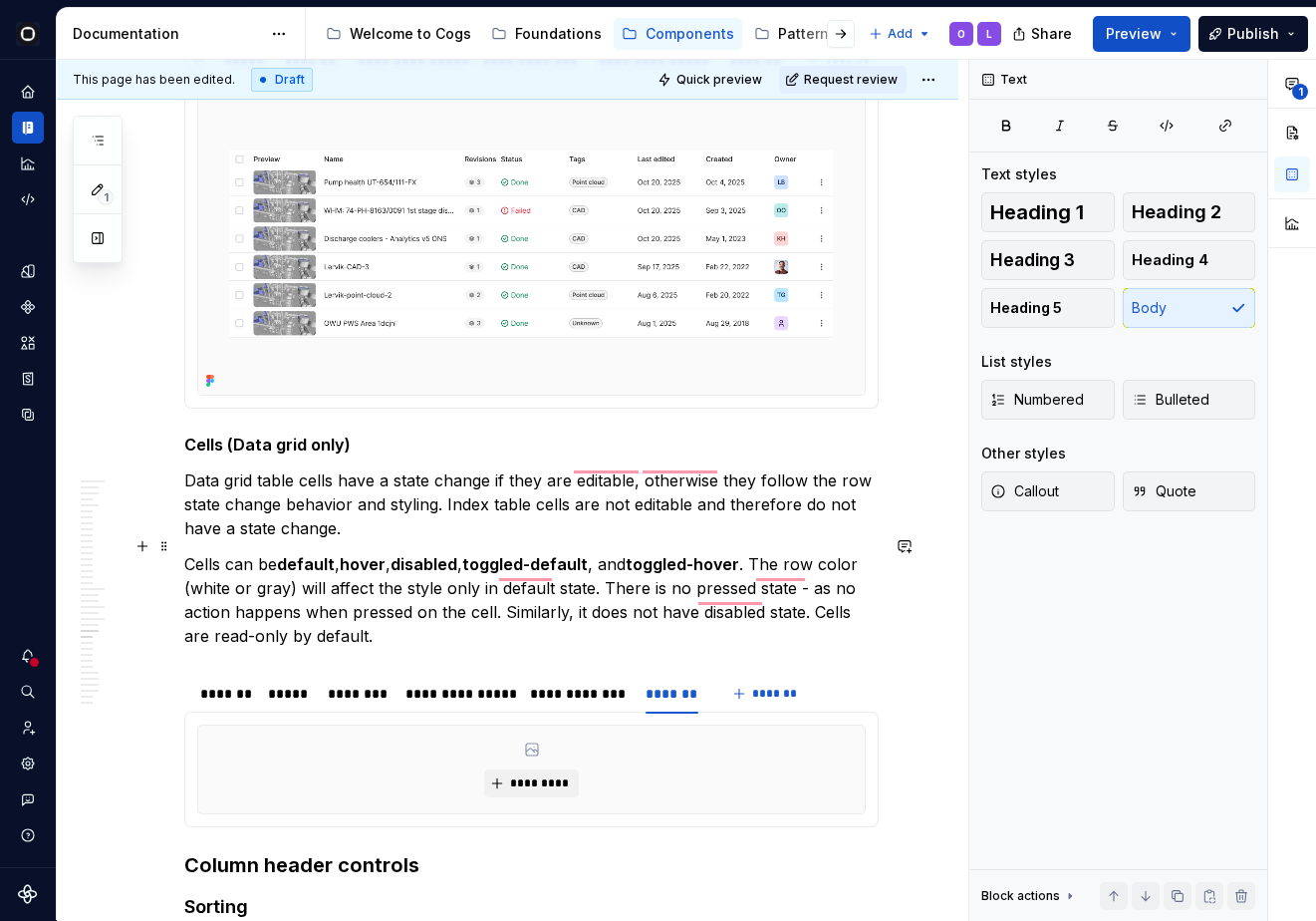 click on "Cells can be  default ,  hover ,  disabled ,  toggled-default , and  toggled-hover . The row color (white or gray) will affect the style only in default state. There is no pressed state - as no action happens when pressed on the cell. Similarly, it does not have disabled state. Cells are read-only by default." at bounding box center (531, 600) 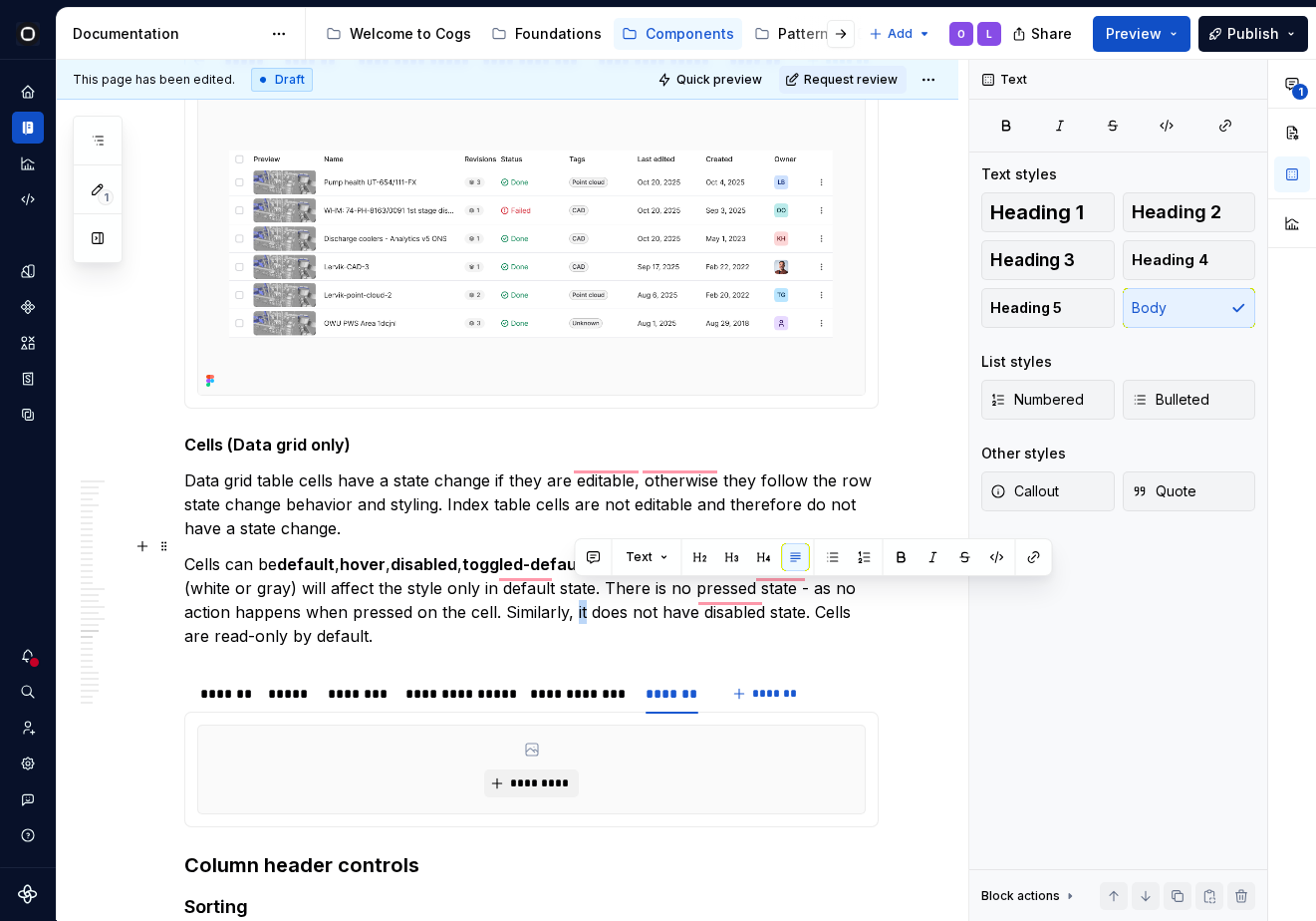 click on "Cells can be  default ,  hover ,  disabled ,  toggled-default , and  toggled-hover . The row color (white or gray) will affect the style only in default state. There is no pressed state - as no action happens when pressed on the cell. Similarly, it does not have disabled state. Cells are read-only by default." at bounding box center [531, 600] 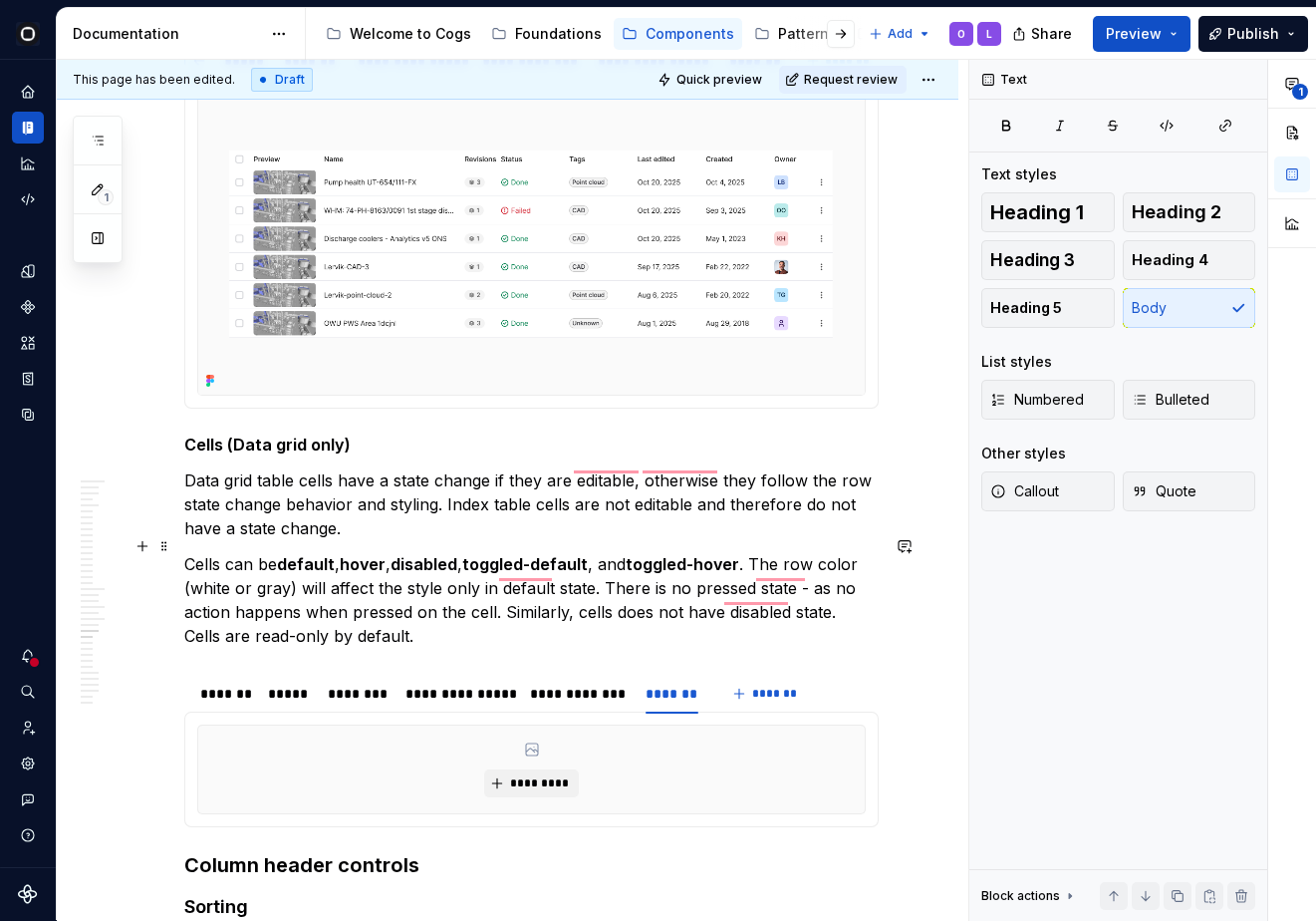 click on "Cells can be  default ,  hover ,  disabled ,  toggled-default , and  toggled-hover . The row color (white or gray) will affect the style only in default state. There is no pressed state - as no action happens when pressed on the cell. Similarly, cells does not have disabled state. Cells are read-only by default." at bounding box center (531, 600) 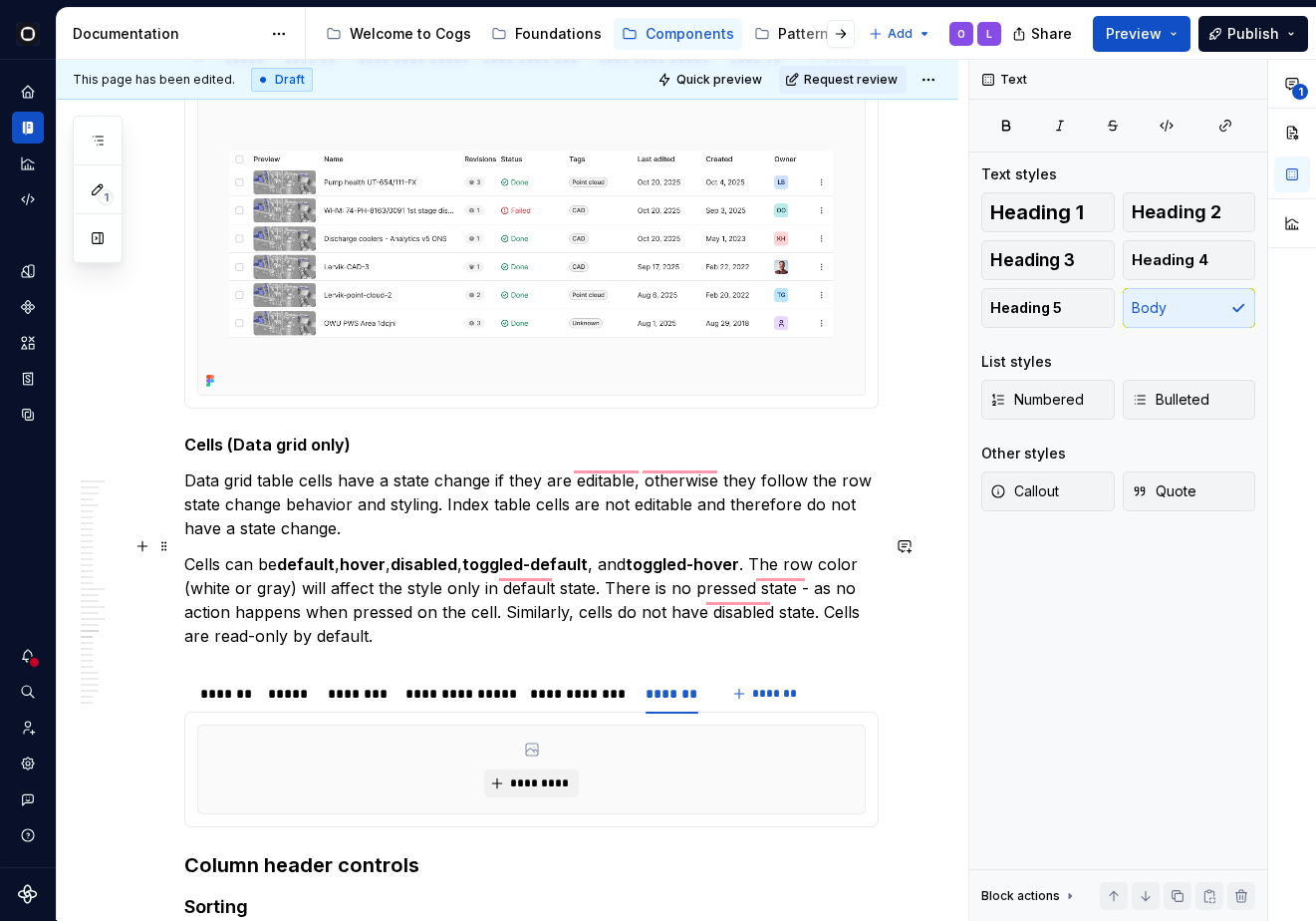 click on "Cells can be  default ,  hover ,  disabled ,  toggled-default , and  toggled-hover . The row color (white or gray) will affect the style only in default state. There is no pressed state - as no action happens when pressed on the cell. Similarly, cells do not have disabled state. Cells are read-only by default." at bounding box center (531, 600) 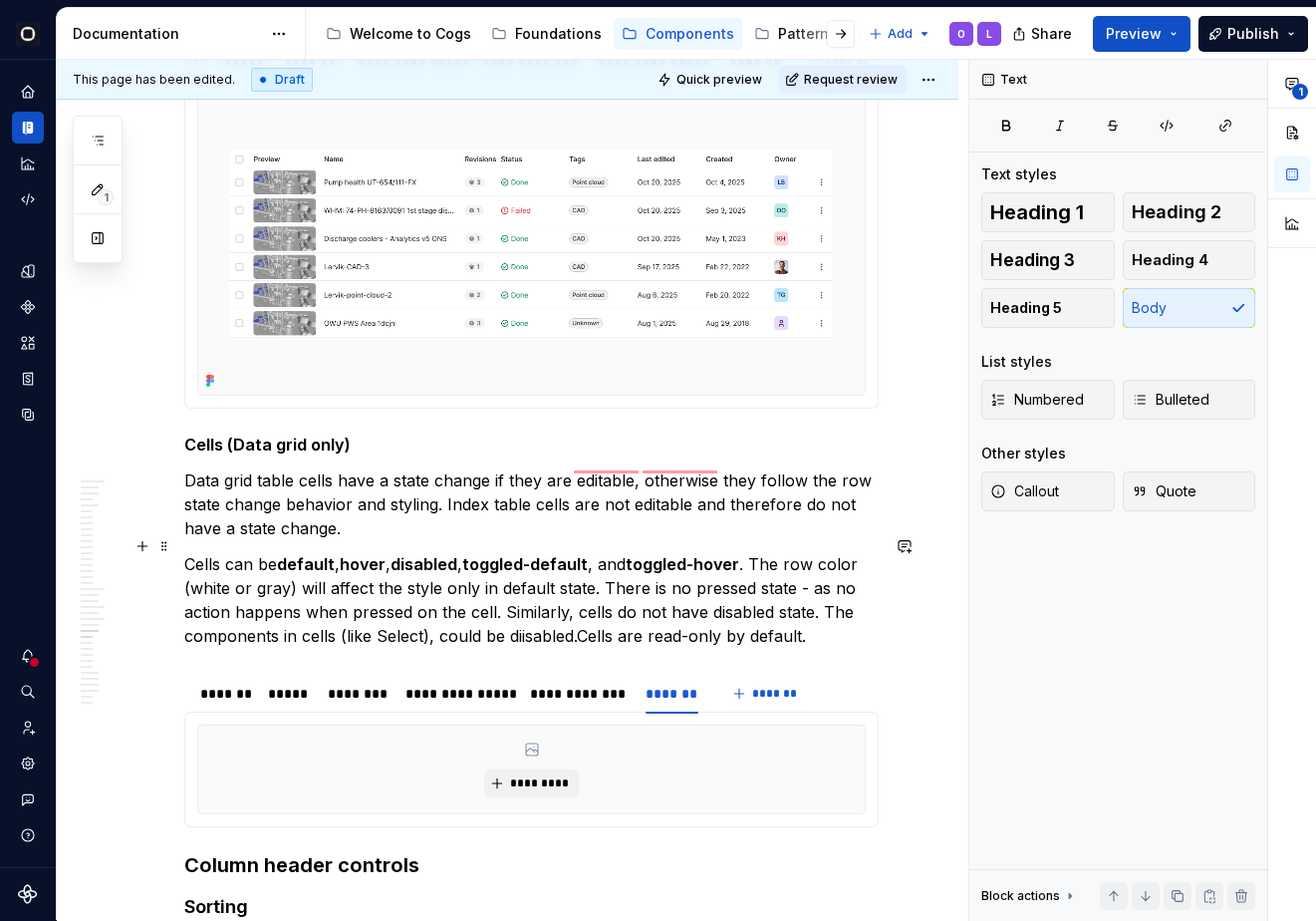 click on "Cells can be  default ,  hover ,  disabled ,  toggled-default , and  toggled-hover . The row color (white or gray) will affect the style only in default state. There is no pressed state - as no action happens when pressed on the cell. Similarly, cells do not have disabled state. The components in cells (like Select), could be diisabled.Cells are read-only by default." at bounding box center [531, 600] 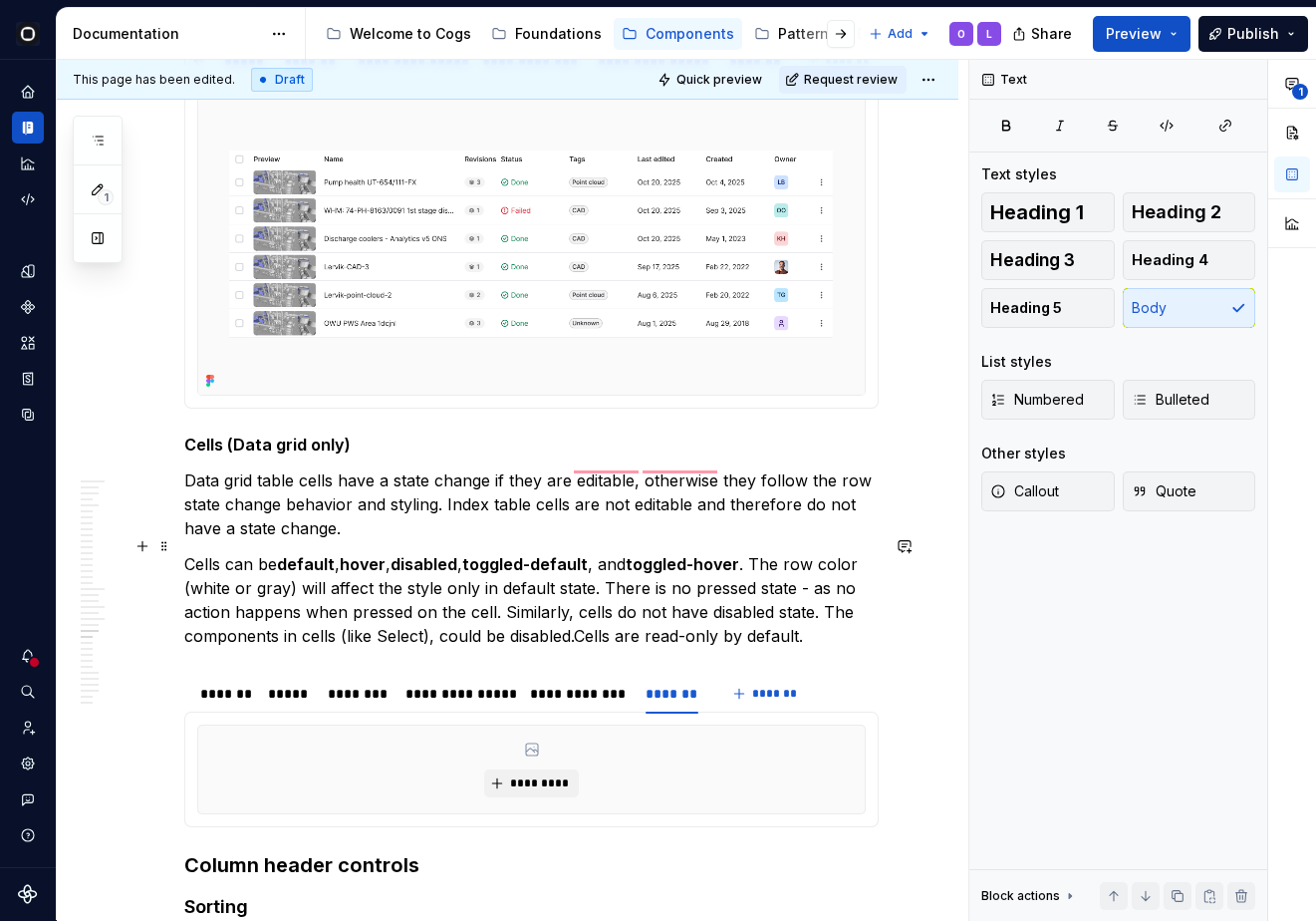 click on "Cells can be  default ,  hover ,  disabled ,  toggled-default , and  toggled-hover . The row color (white or gray) will affect the style only in default state. There is no pressed state - as no action happens when pressed on the cell. Similarly, cells do not have disabled state. The components in cells (like Select), could be disabled.Cells are read-only by default." at bounding box center [531, 600] 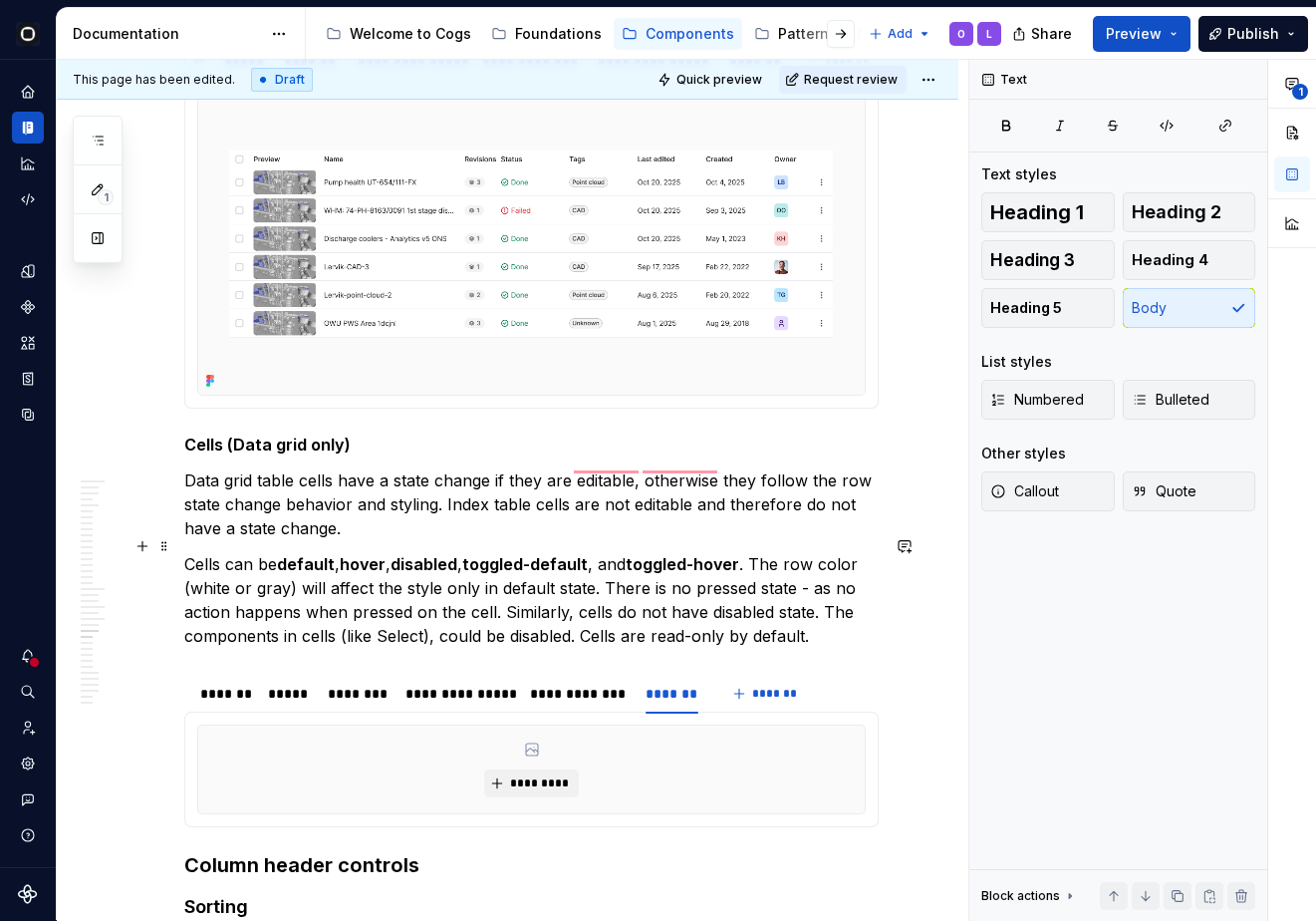 click on "**********" at bounding box center [531, -1440] 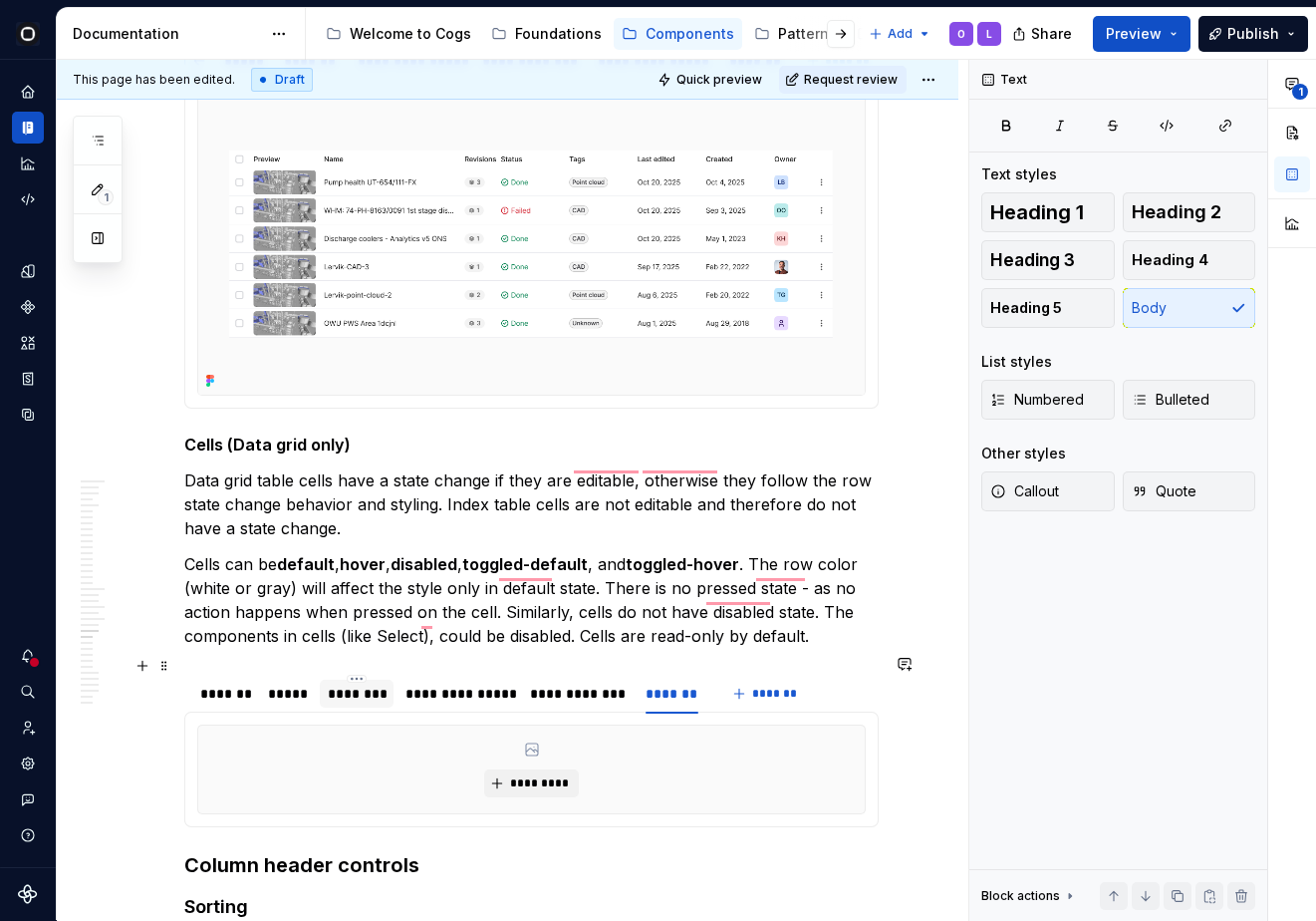 click on "********" at bounding box center (357, 694) 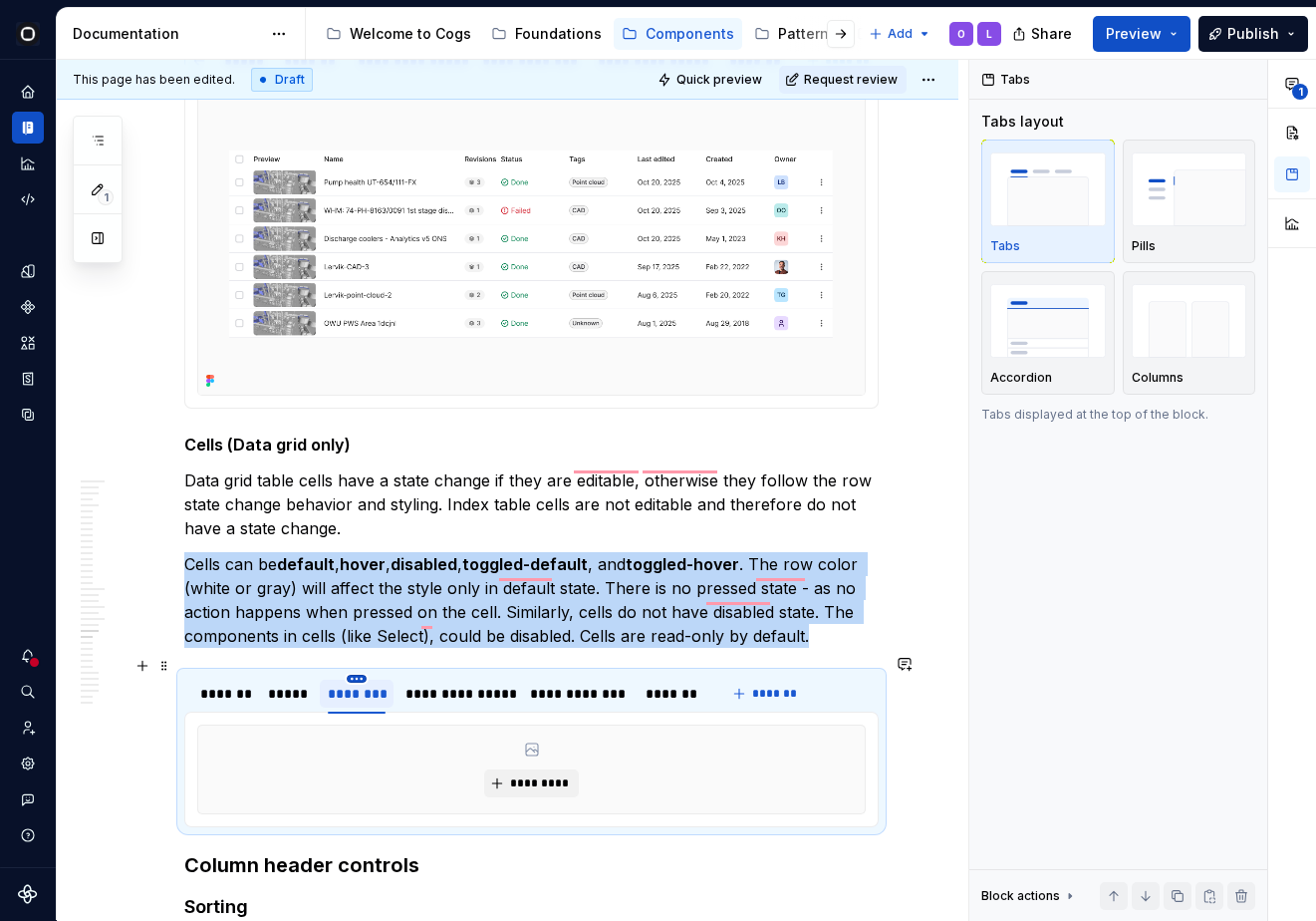click on "Cogs O Design system data Documentation
Accessibility guide for tree Page tree.
Navigate the tree with the arrow keys. Common tree hotkeys apply. Further keybindings are available:
enter to execute primary action on focused item
f2 to start renaming the focused item
escape to abort renaming an item
control+d to start dragging selected items
Welcome to Cogs Foundations Components Patterns Community Add O L Share Preview Publish 1 Pages Add
Accessibility guide for tree Page tree.
Navigate the tree with the arrow keys. Common tree hotkeys apply. Further keybindings are available:
enter to execute primary action on focused item
f2 to start renaming the focused item
escape to abort renaming an item
control+d to start dragging selected items
Component overview Components 📄 Component template Overview Content Playground Code Accessibility Accordion Overview Content Code O" at bounding box center (658, 460) 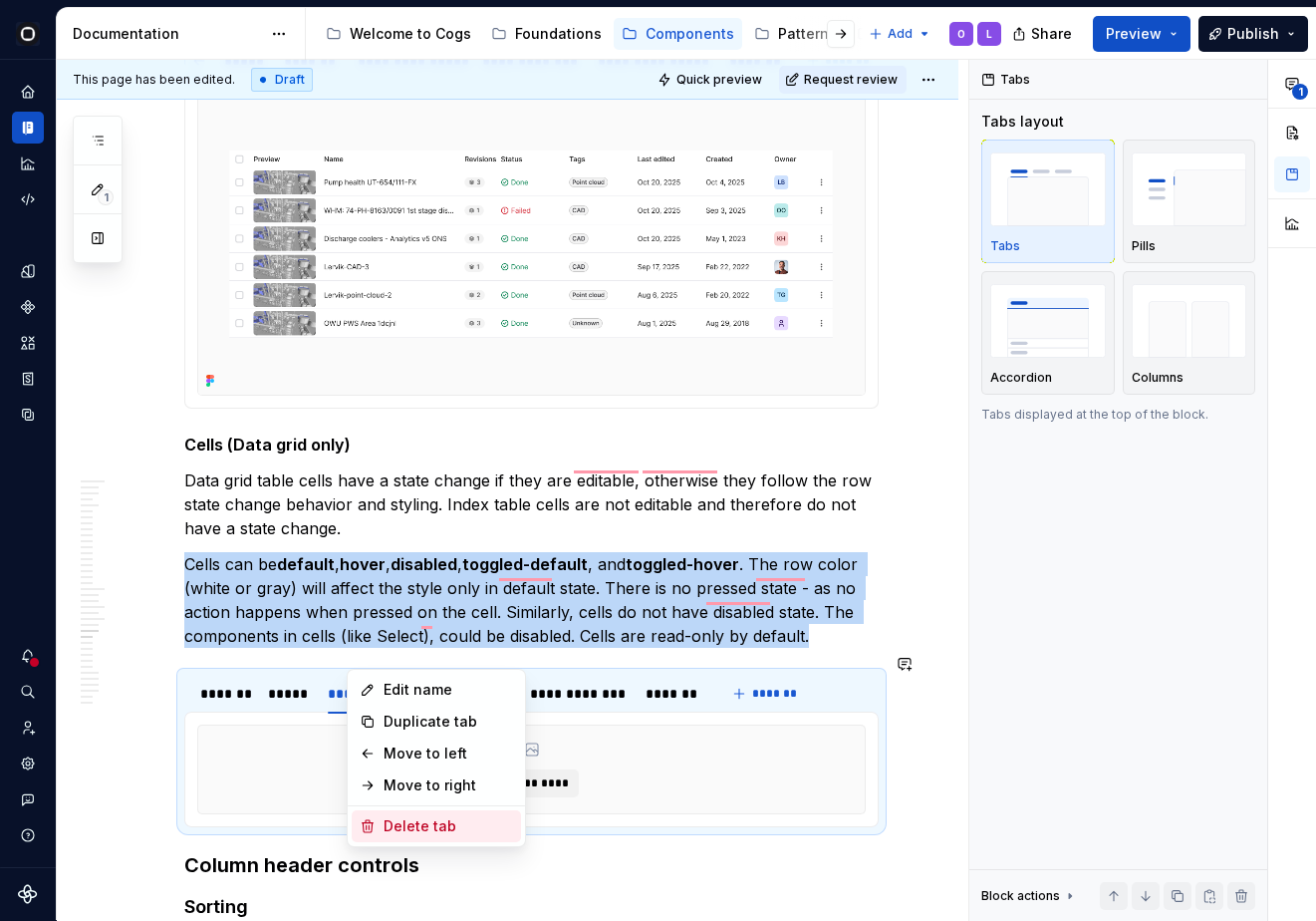 click on "Delete tab" at bounding box center [436, 826] 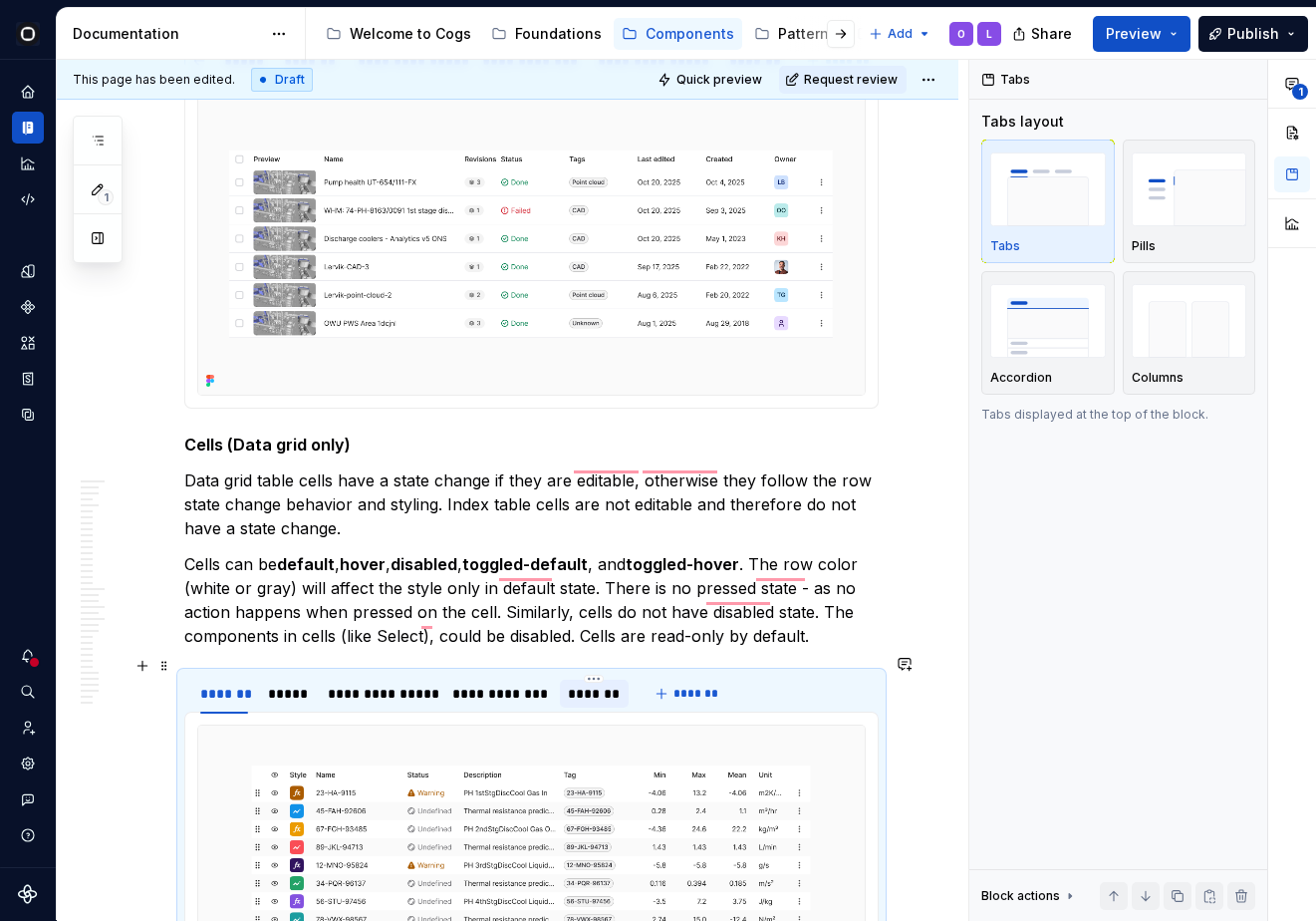 click on "*******" at bounding box center [595, 694] 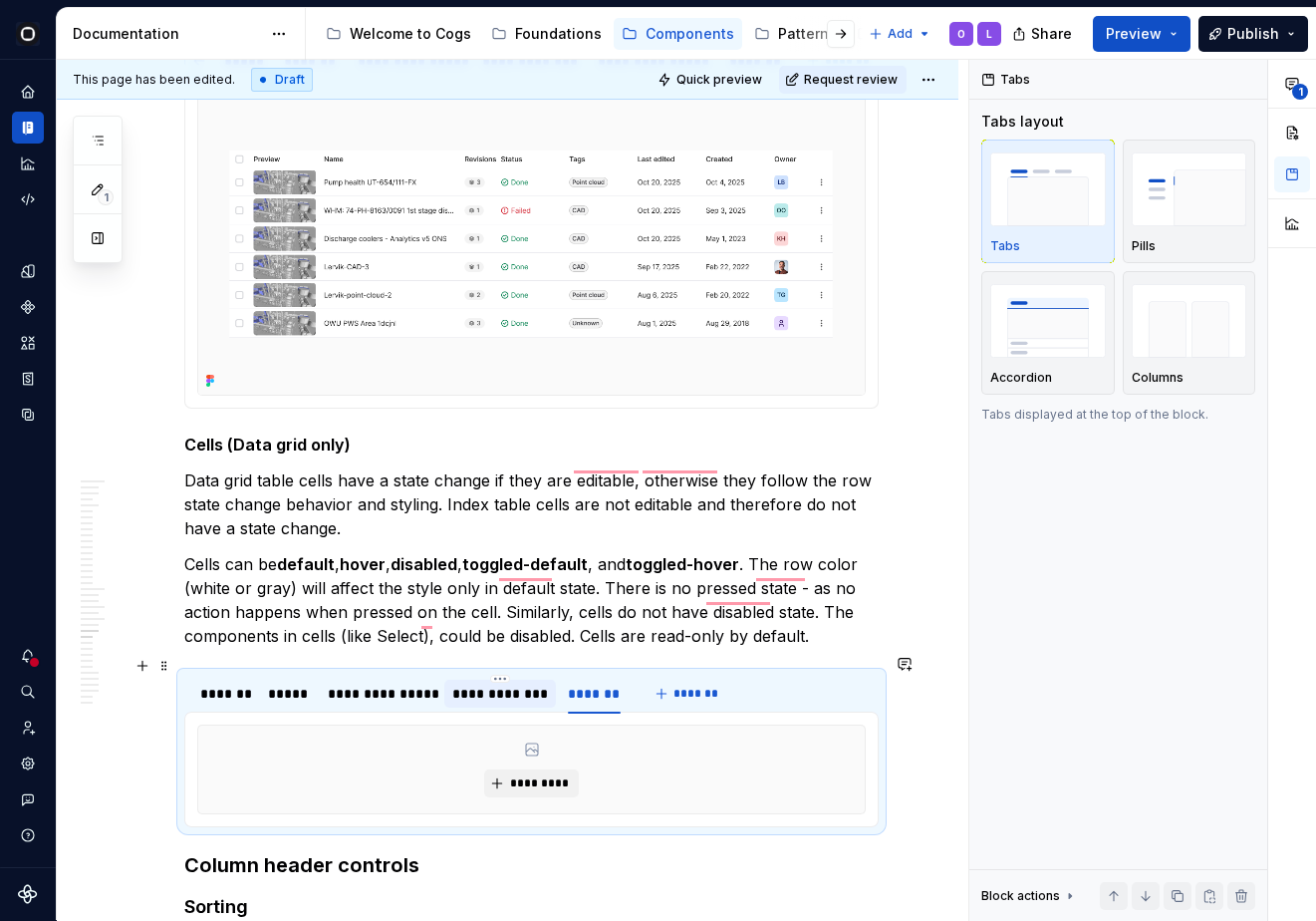click on "**********" at bounding box center [500, 694] 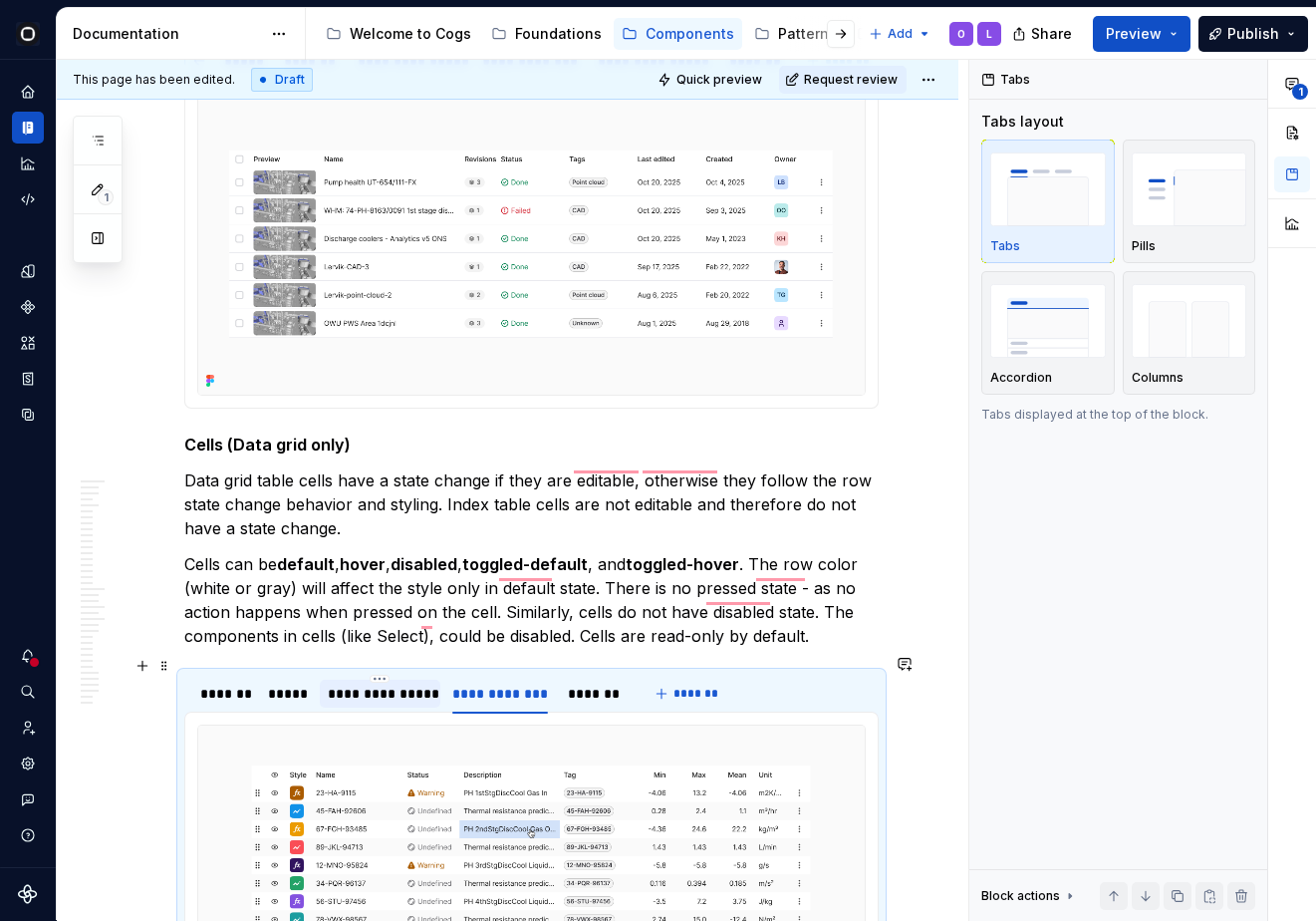 click on "**********" at bounding box center (380, 694) 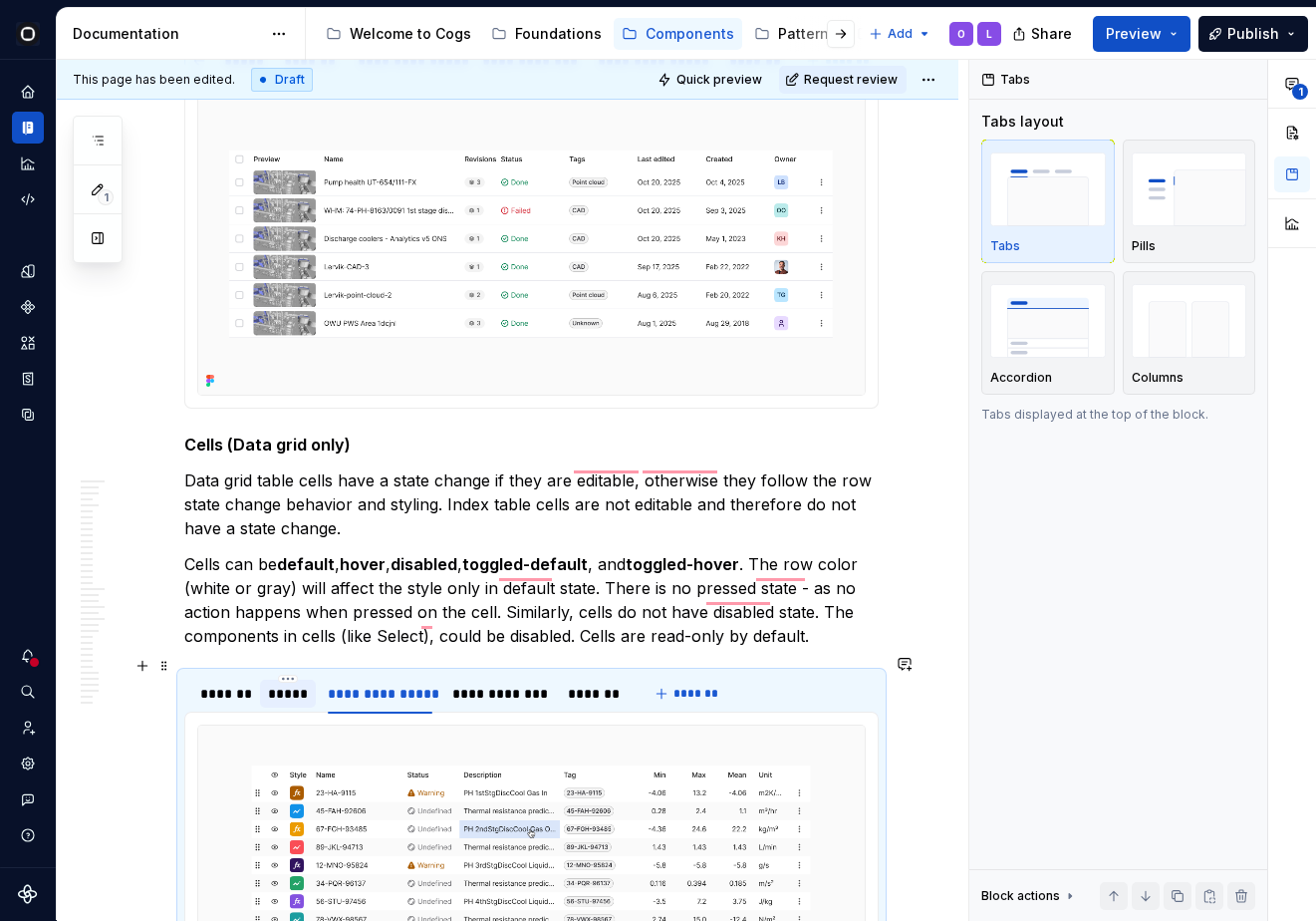 click on "*****" at bounding box center [288, 694] 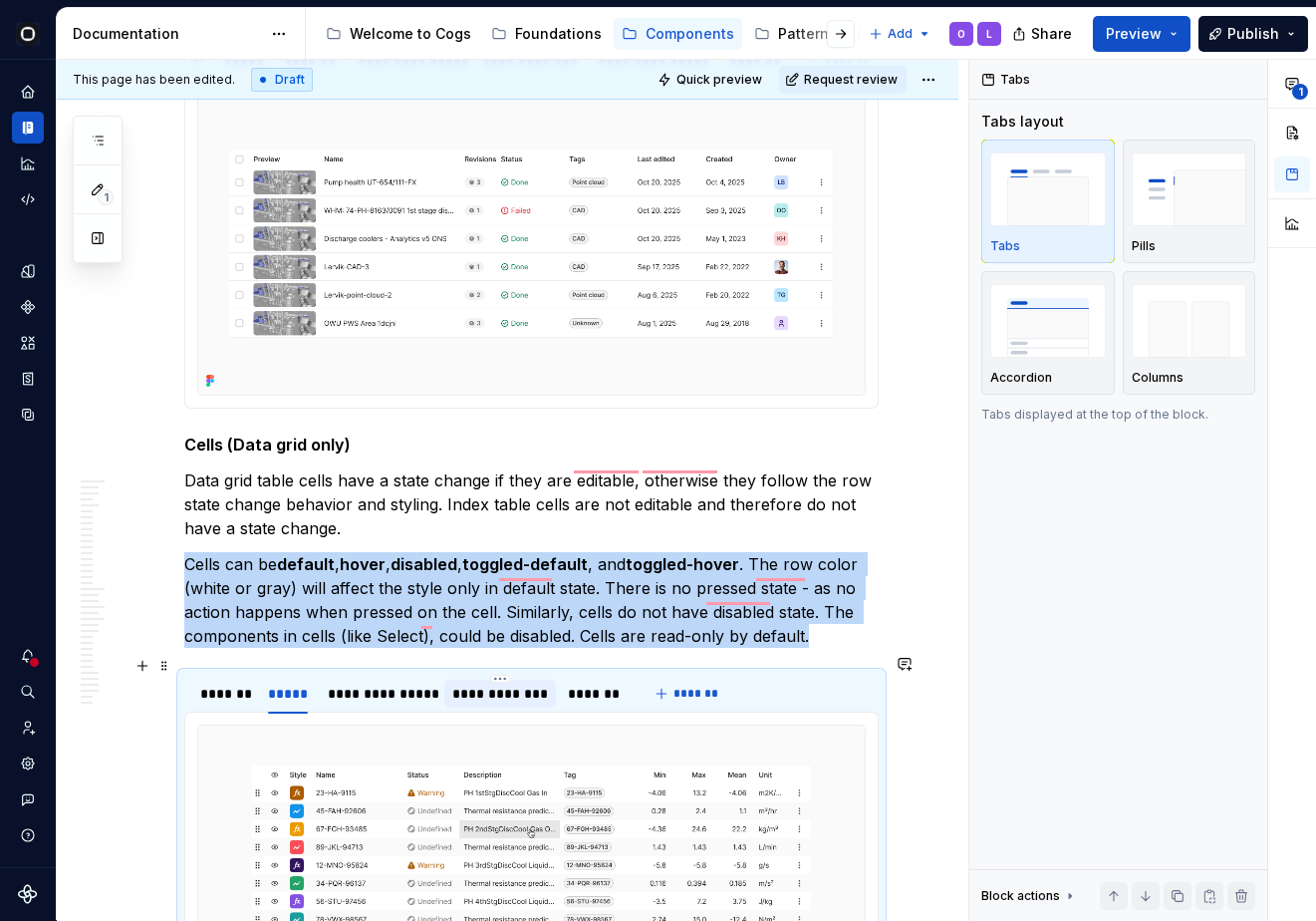 click on "**********" at bounding box center (500, 694) 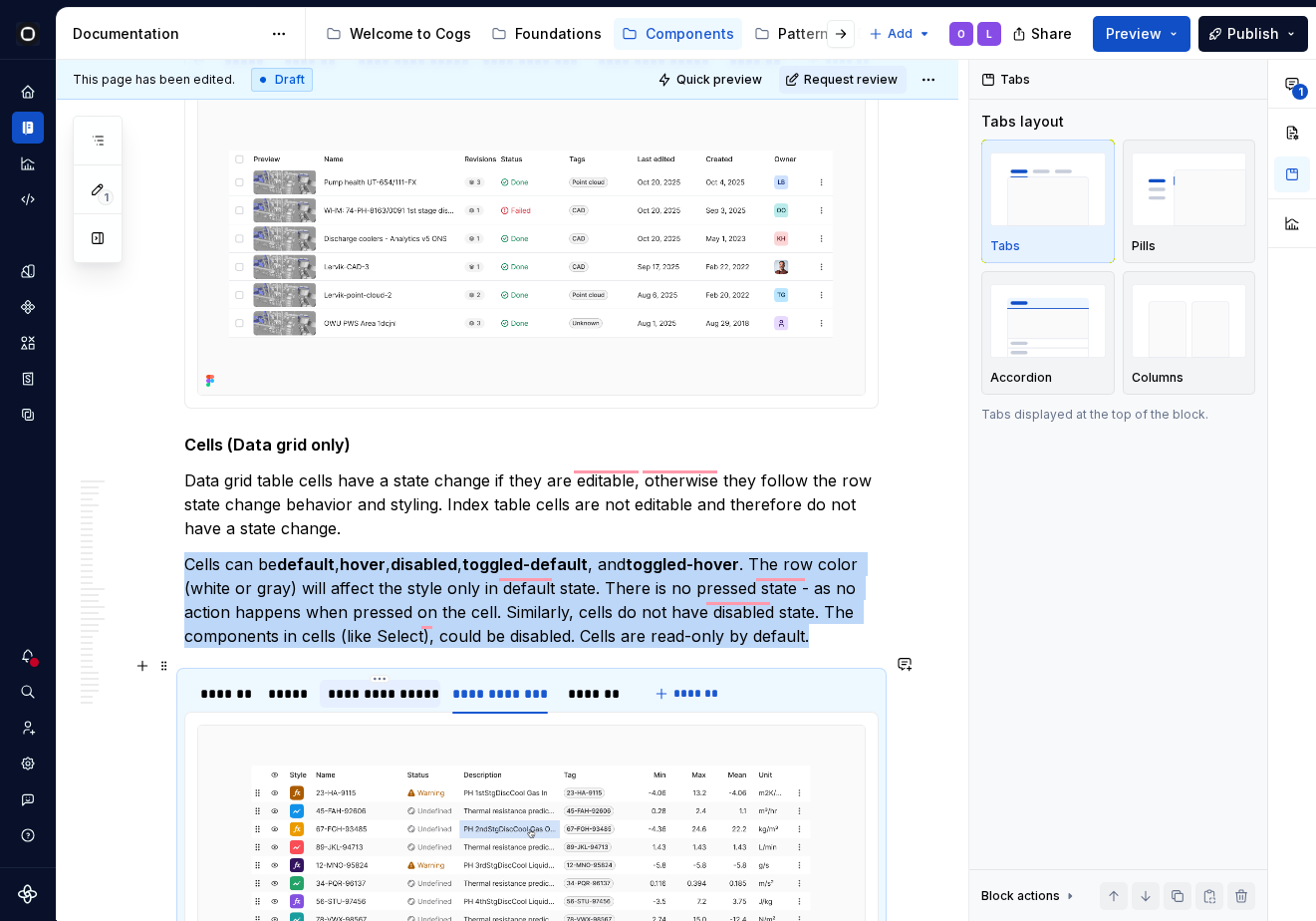 click on "**********" at bounding box center [380, 694] 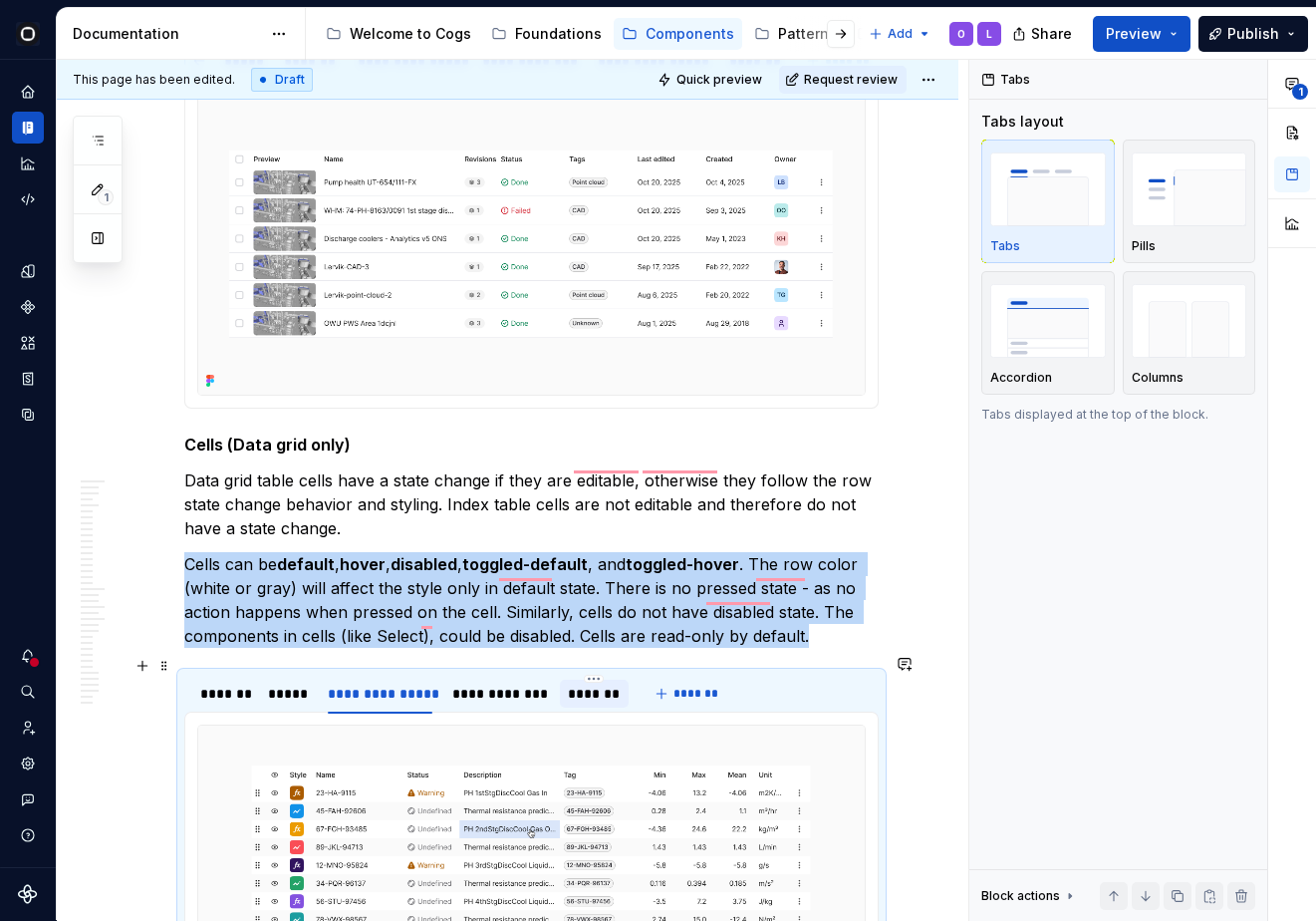 click on "*******" at bounding box center (595, 694) 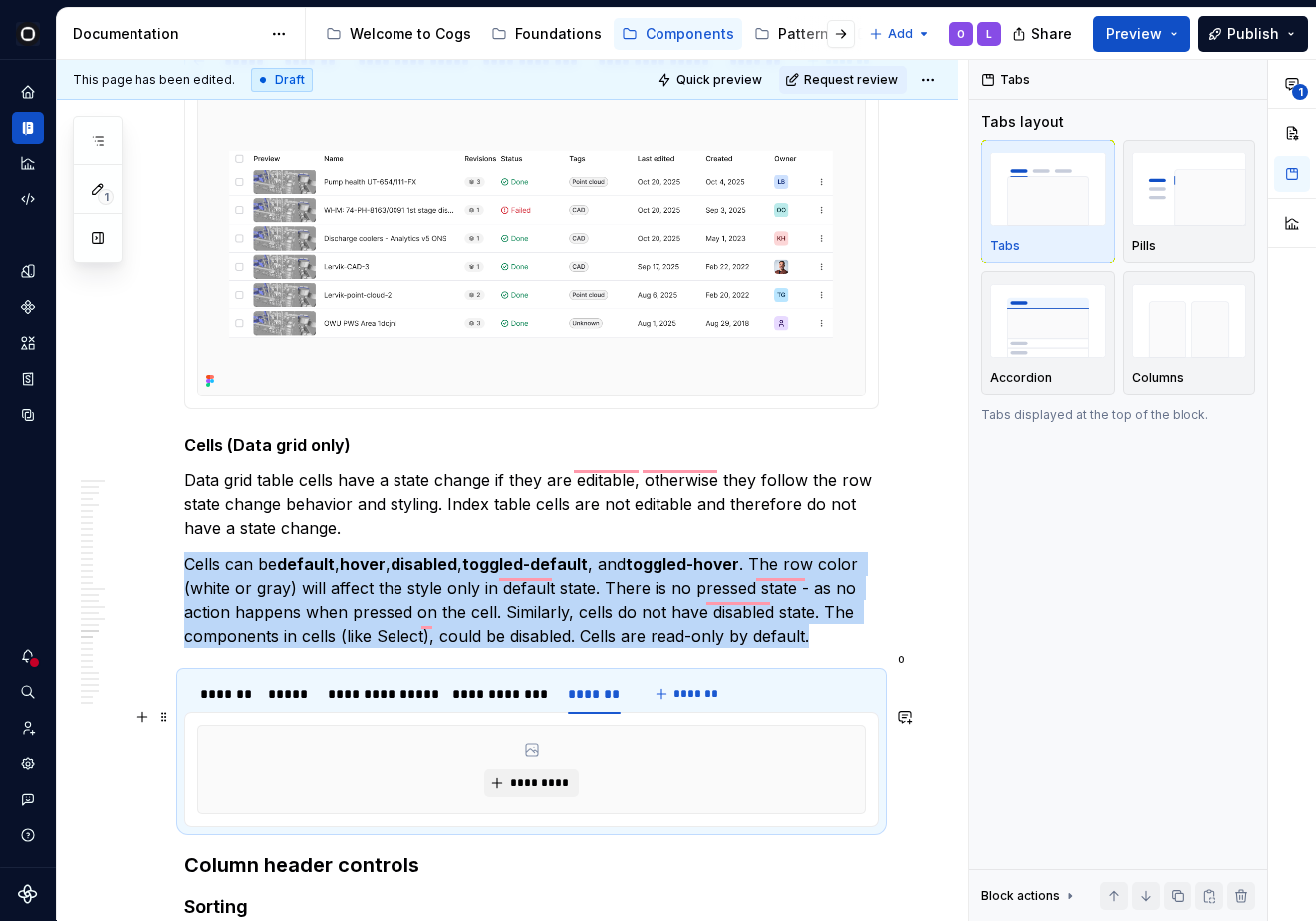 click on "*********" at bounding box center [531, 769] 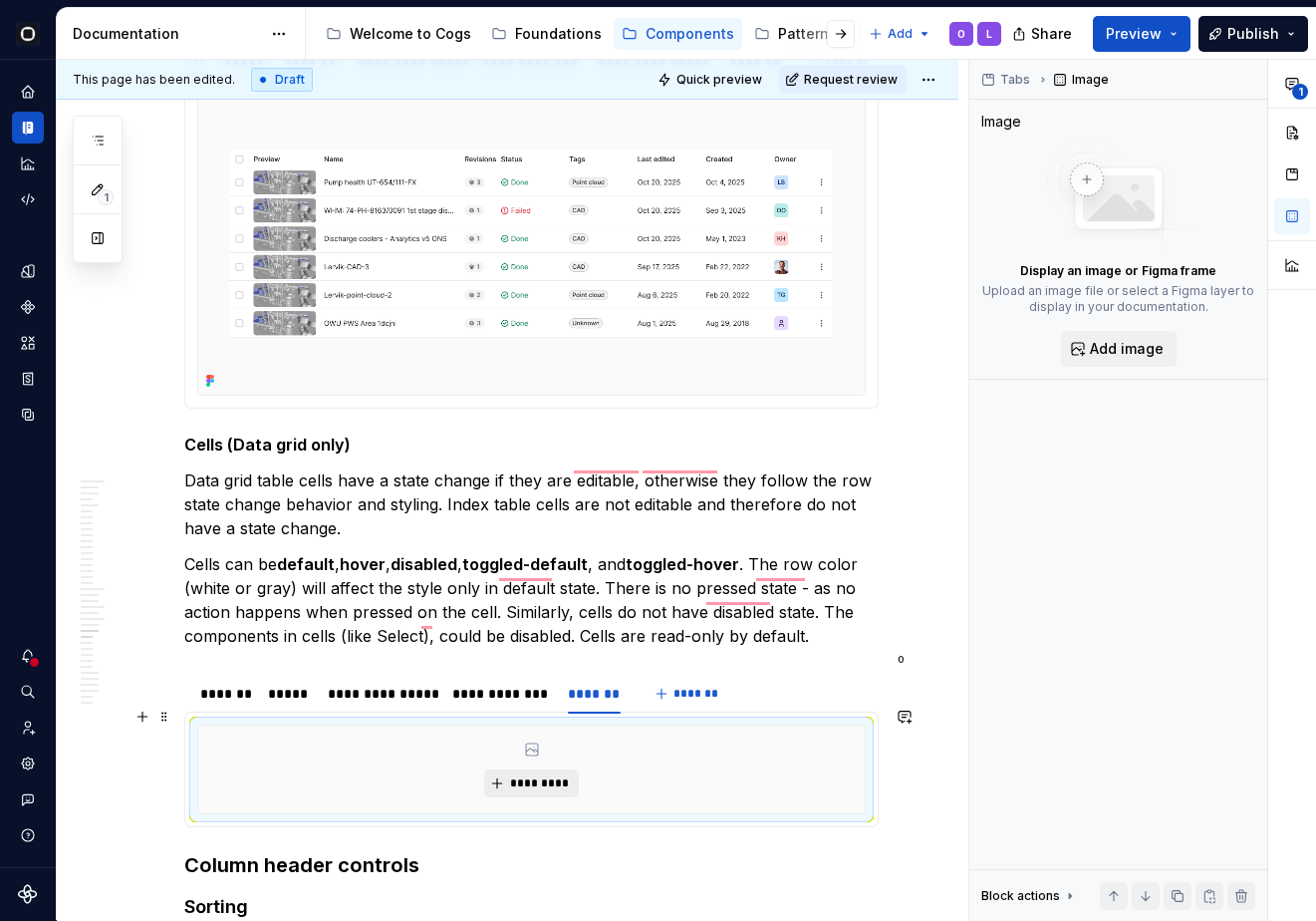 click on "*********" at bounding box center (531, 783) 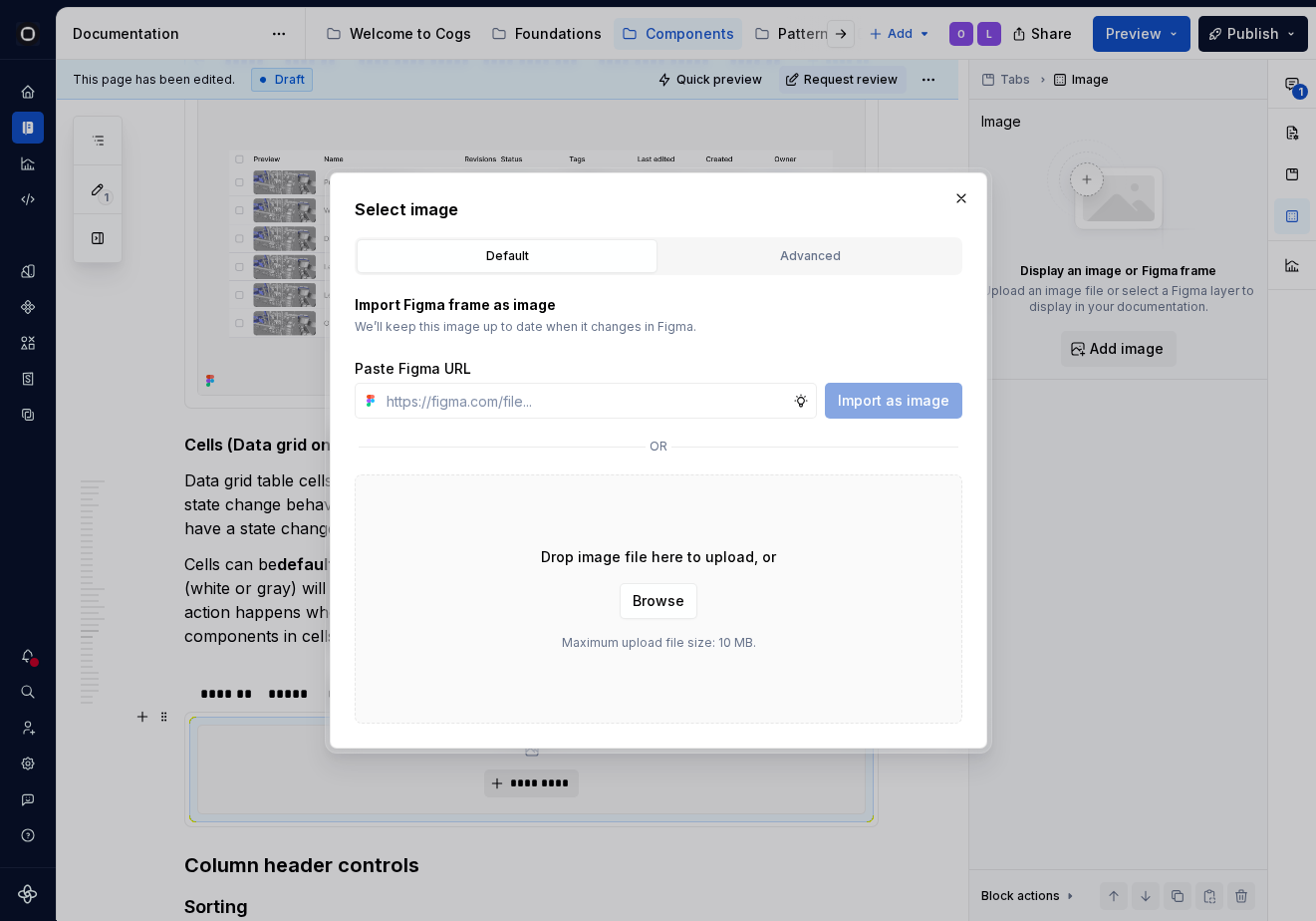 type on "*" 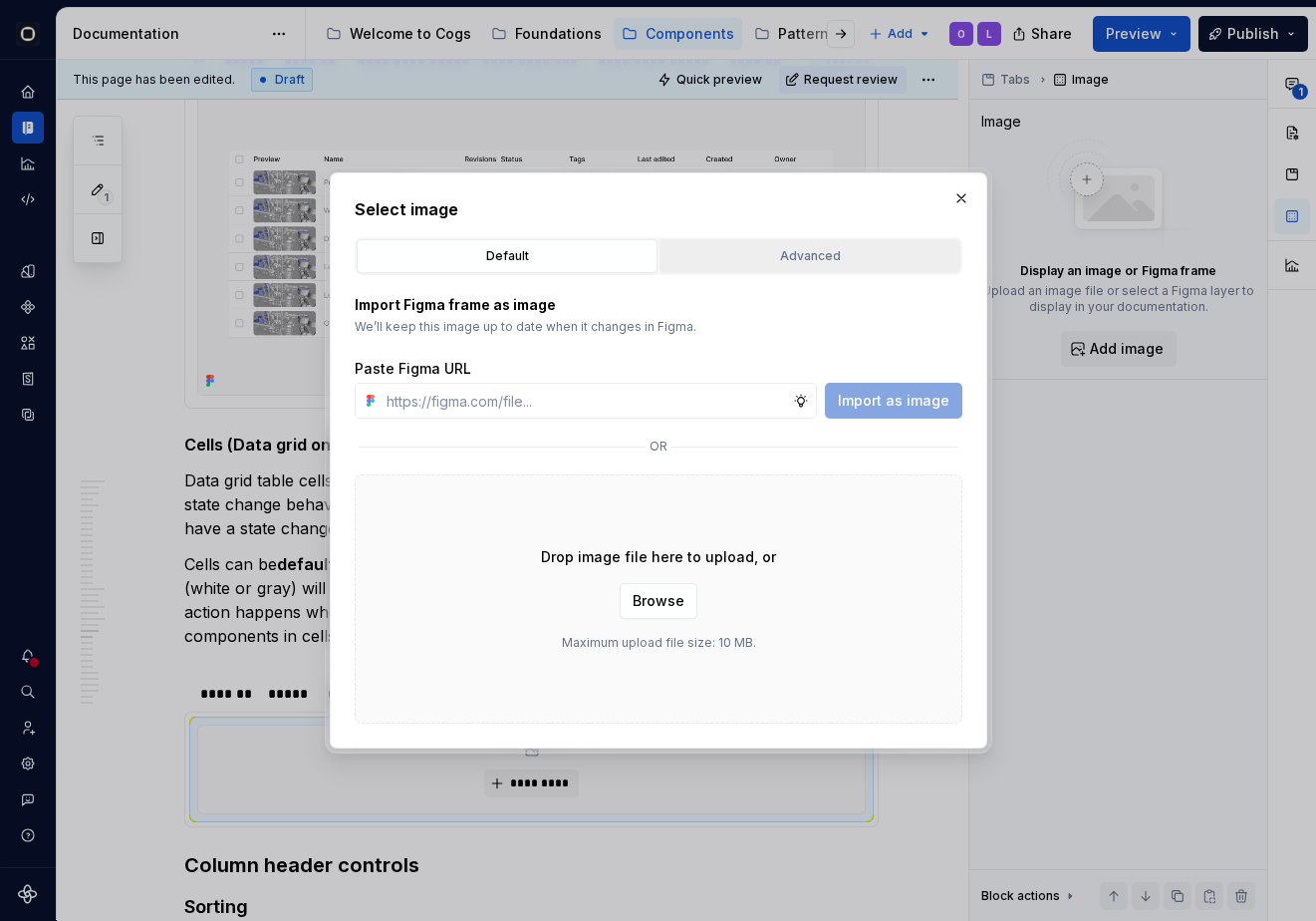 click on "Advanced" at bounding box center (810, 256) 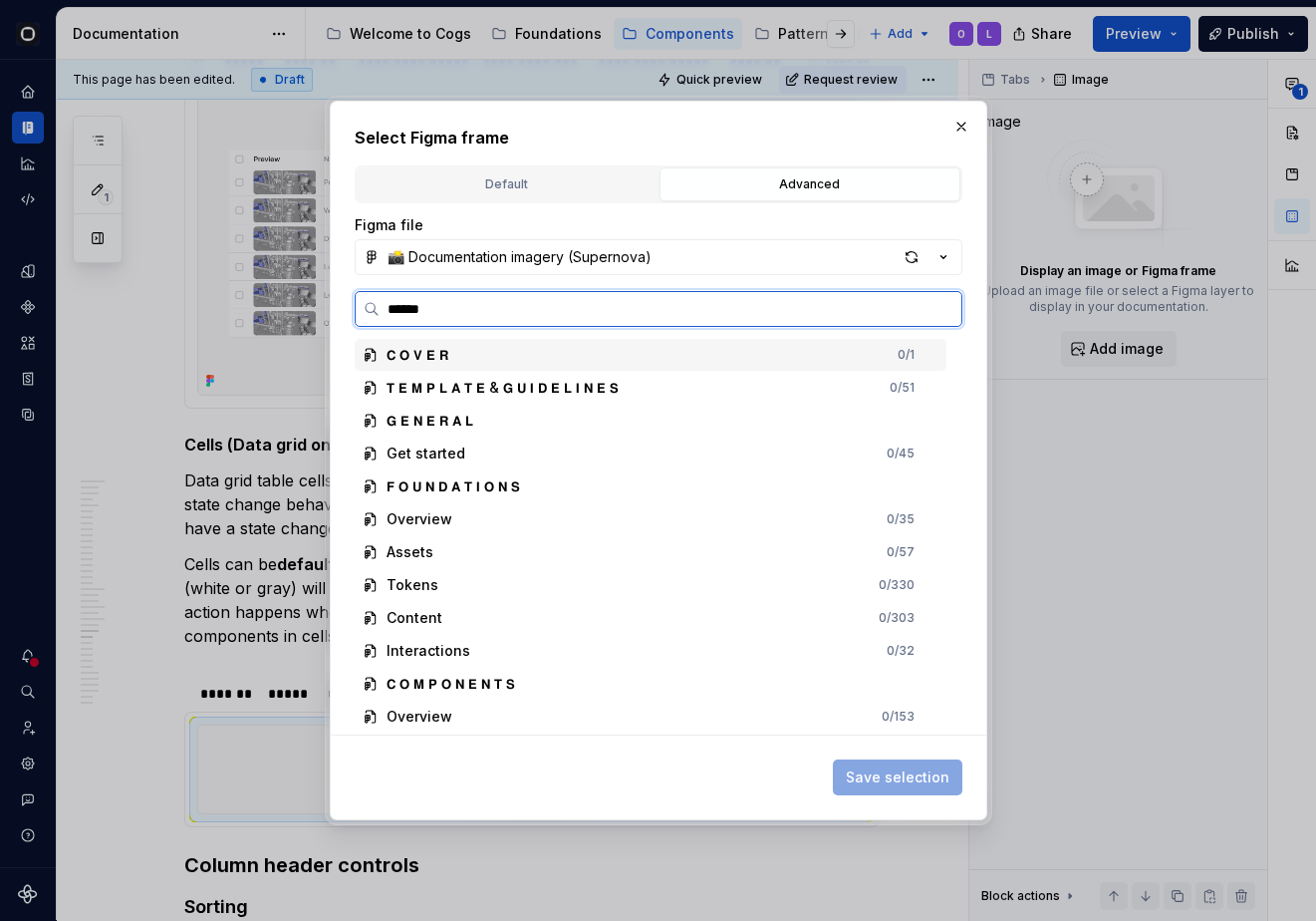type on "*******" 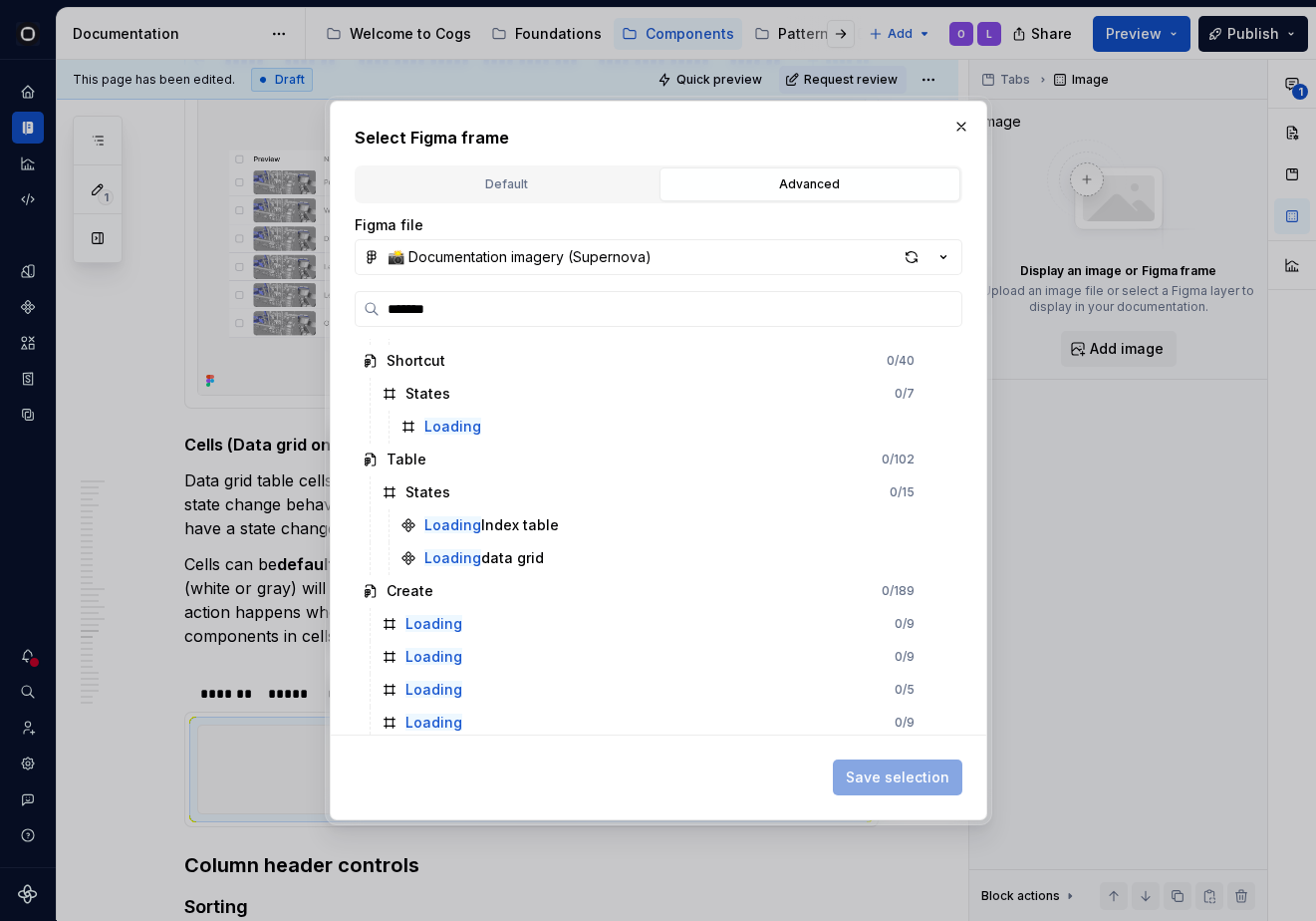 scroll, scrollTop: 646, scrollLeft: 0, axis: vertical 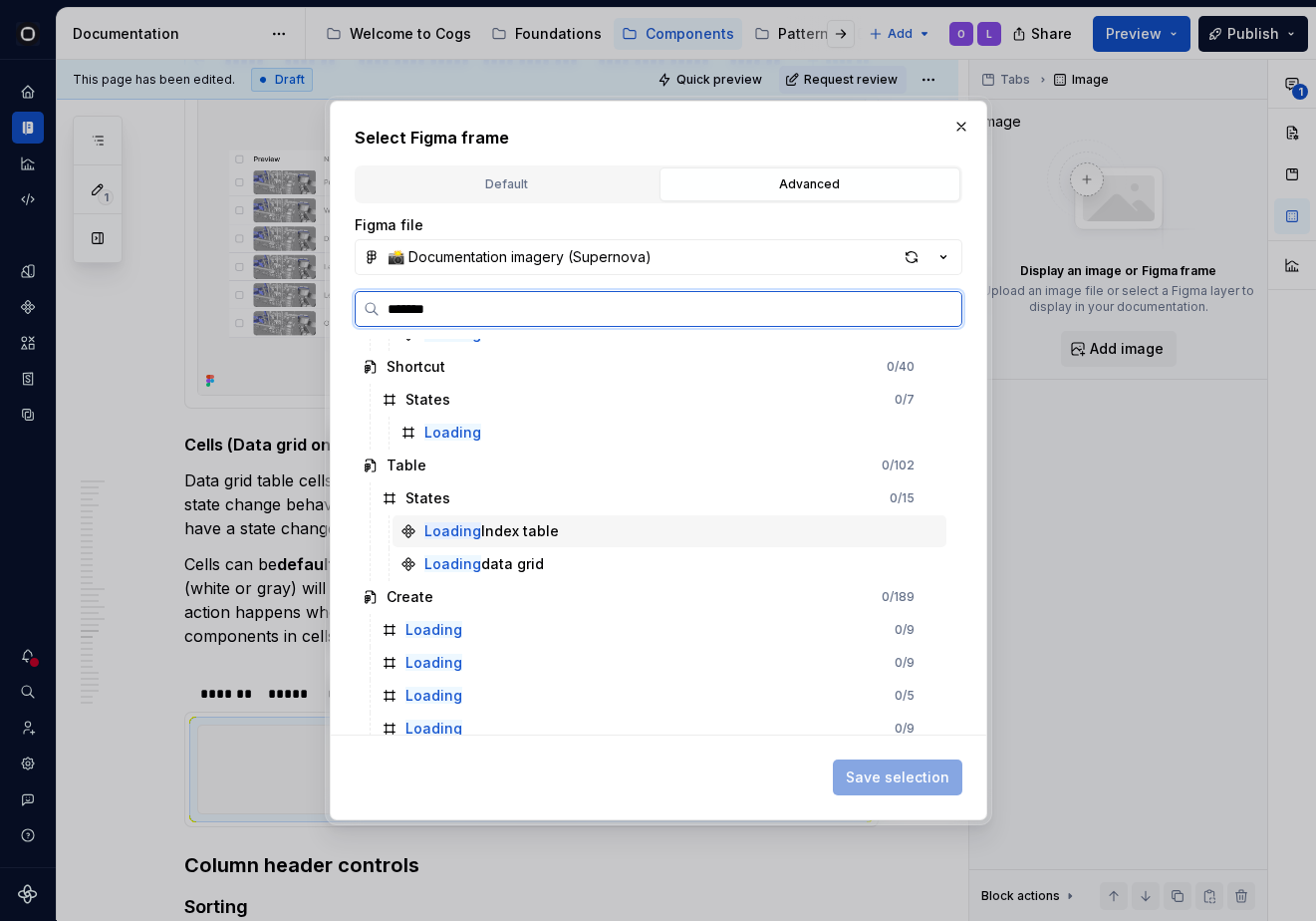 click on "Loading  Index table" at bounding box center [669, 531] 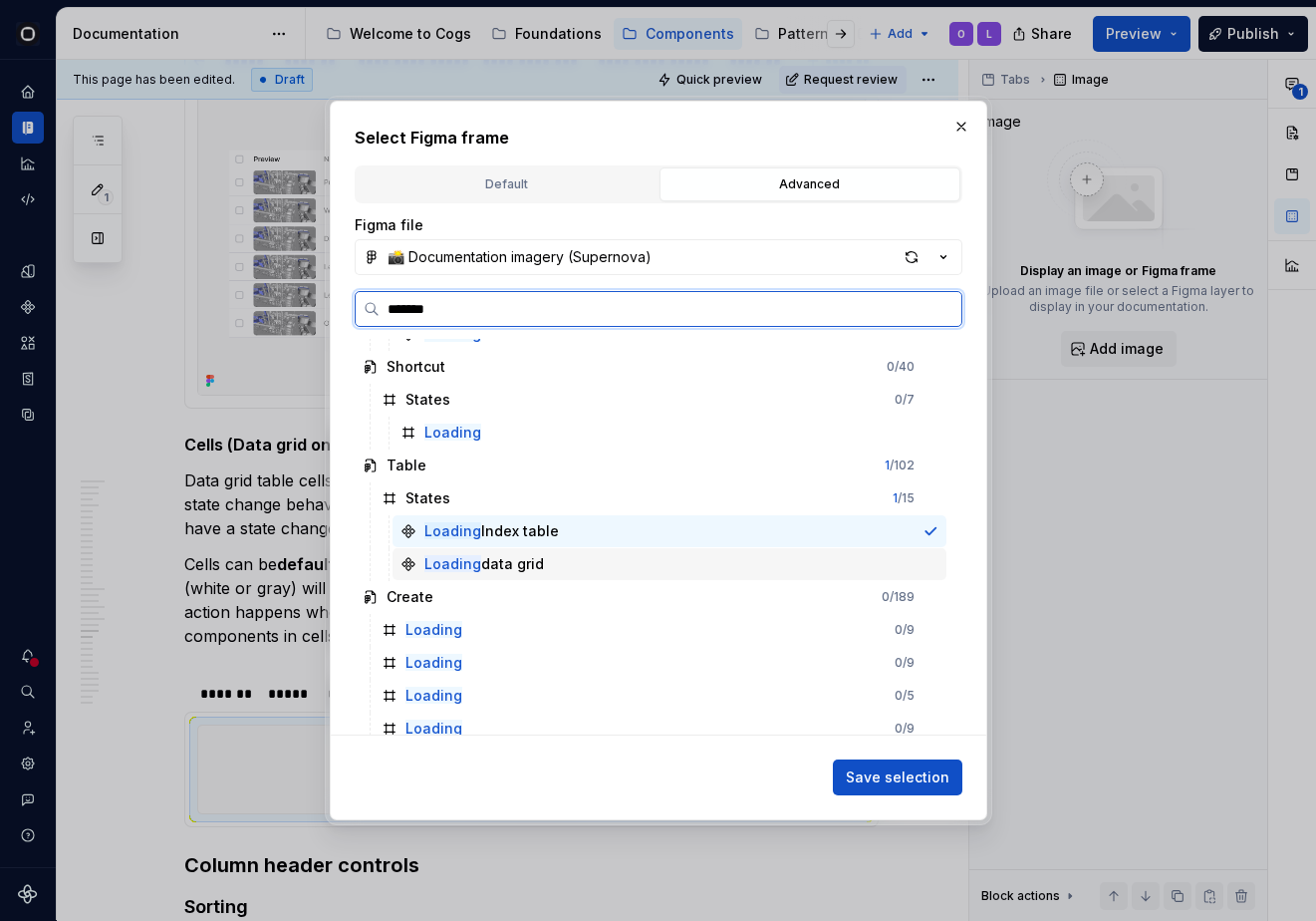 click on "Loading  data grid" at bounding box center [669, 564] 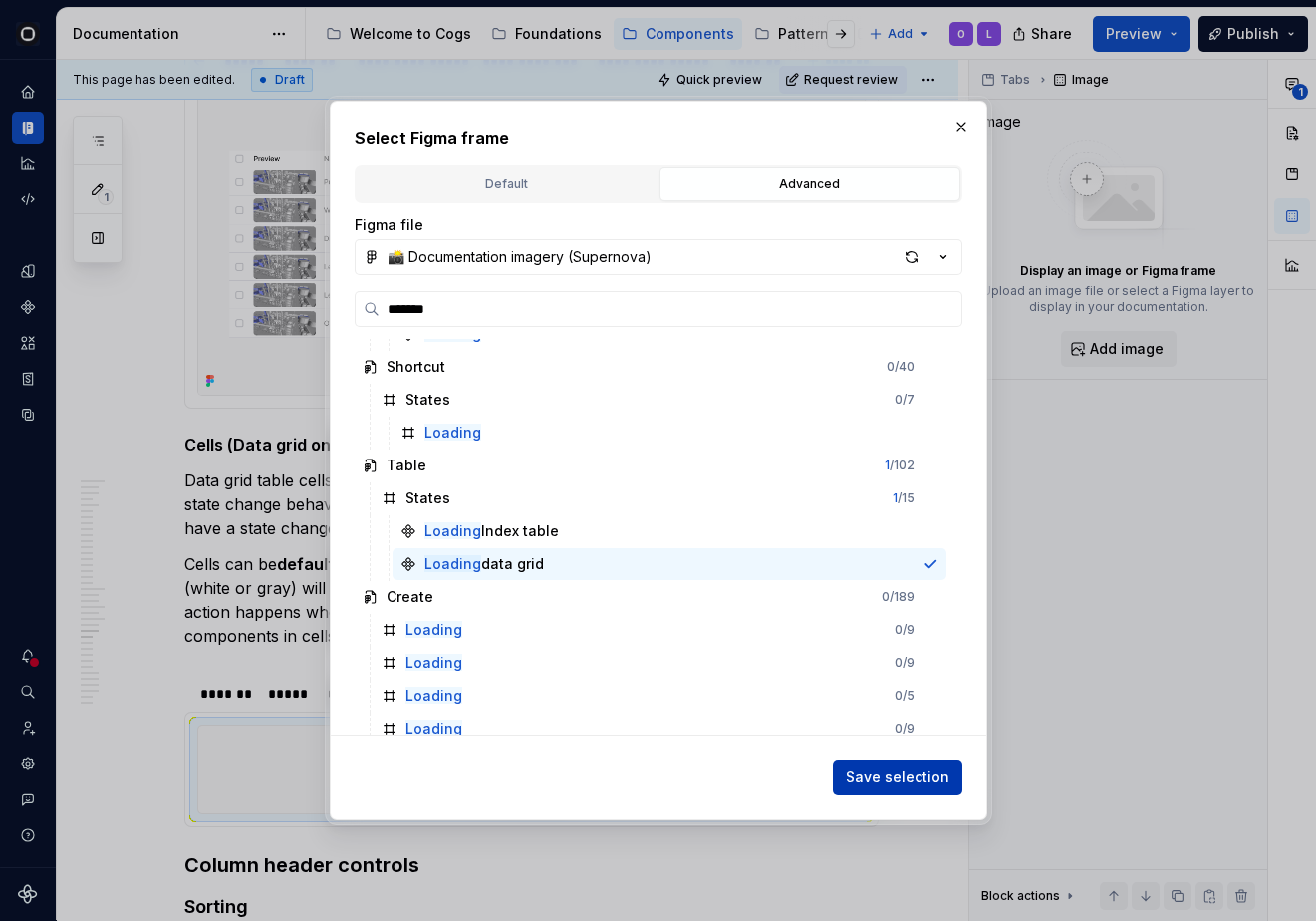 click on "Save selection" at bounding box center [898, 777] 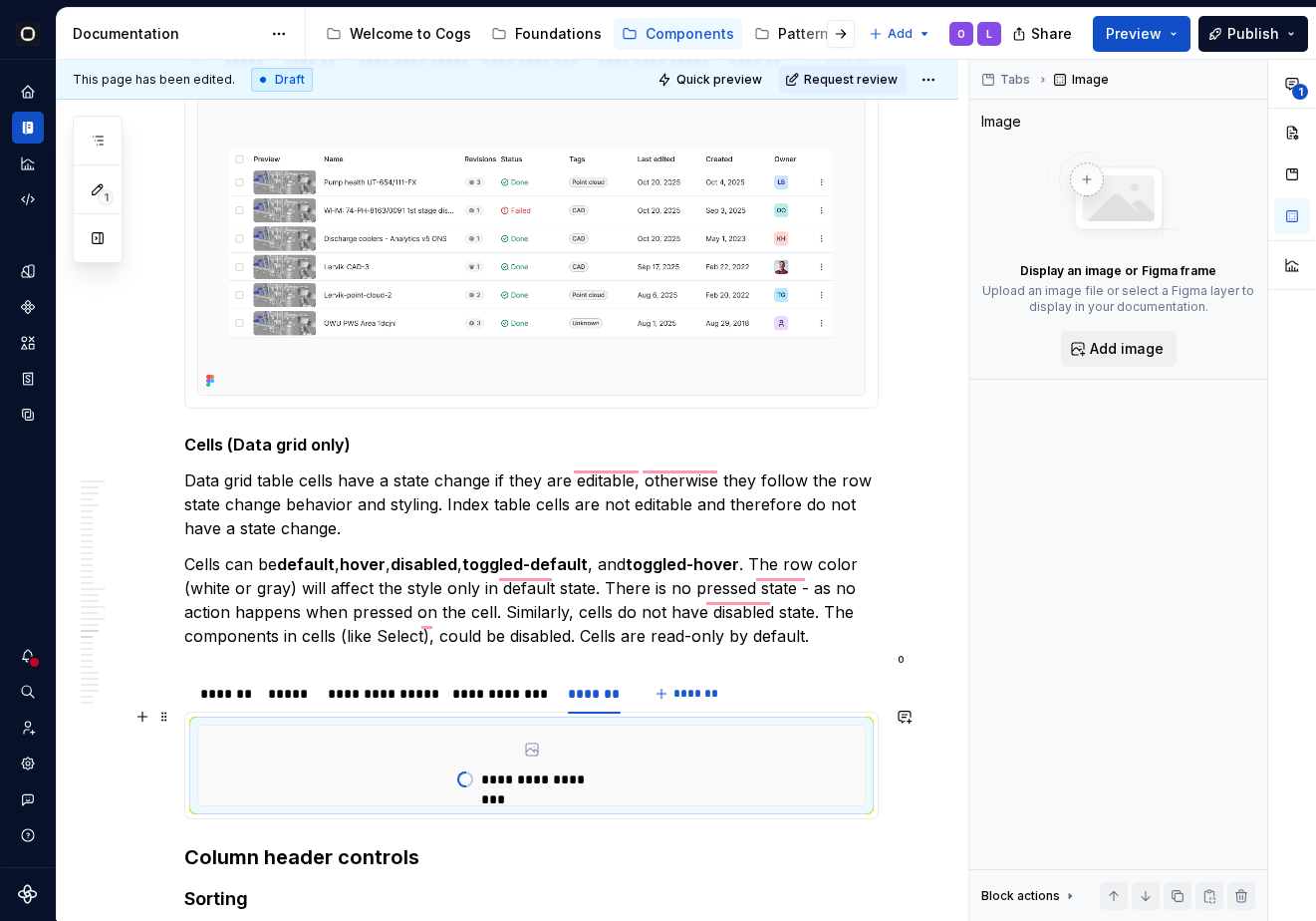 scroll, scrollTop: 7890, scrollLeft: 0, axis: vertical 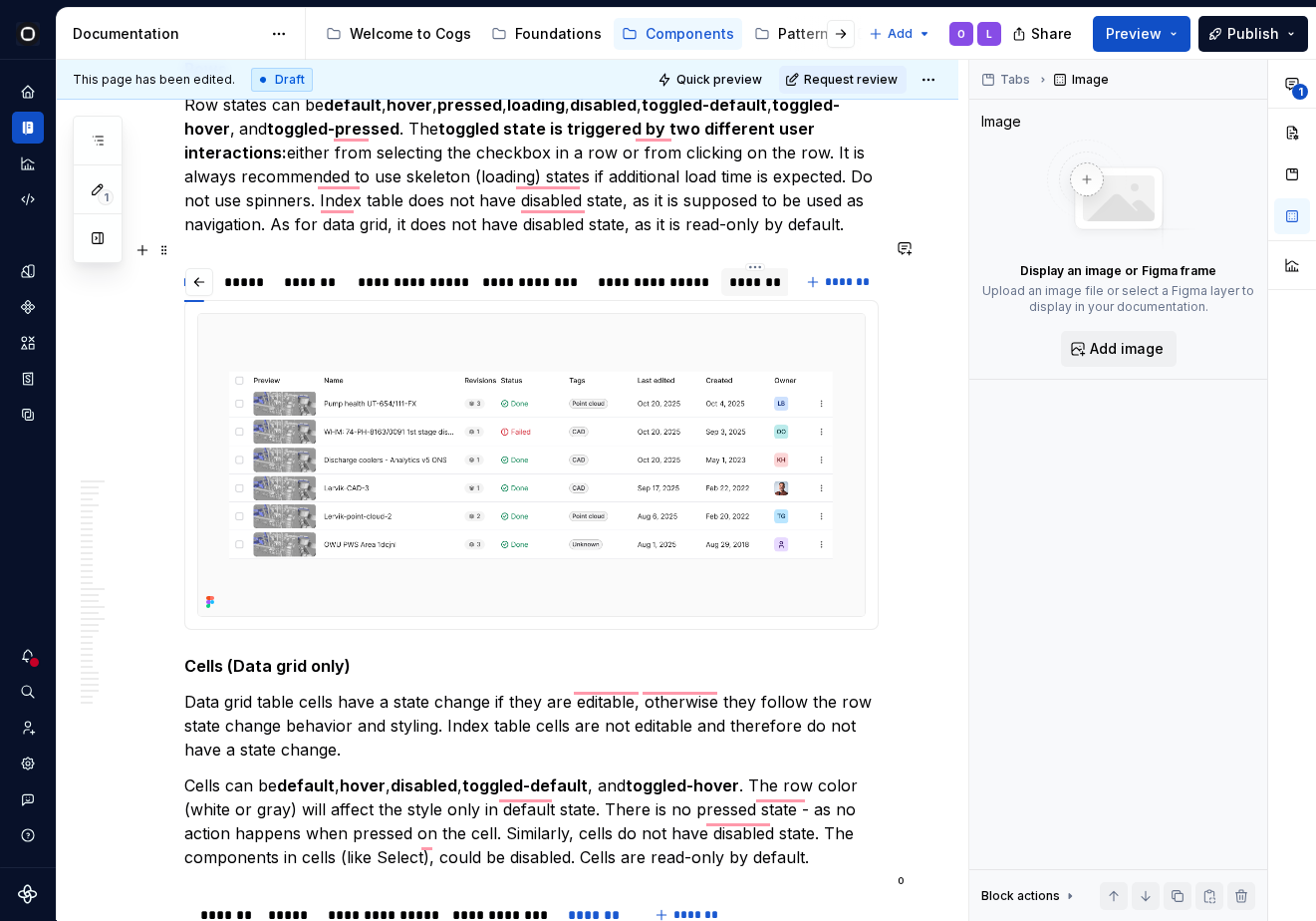 click on "*******" at bounding box center [756, 282] 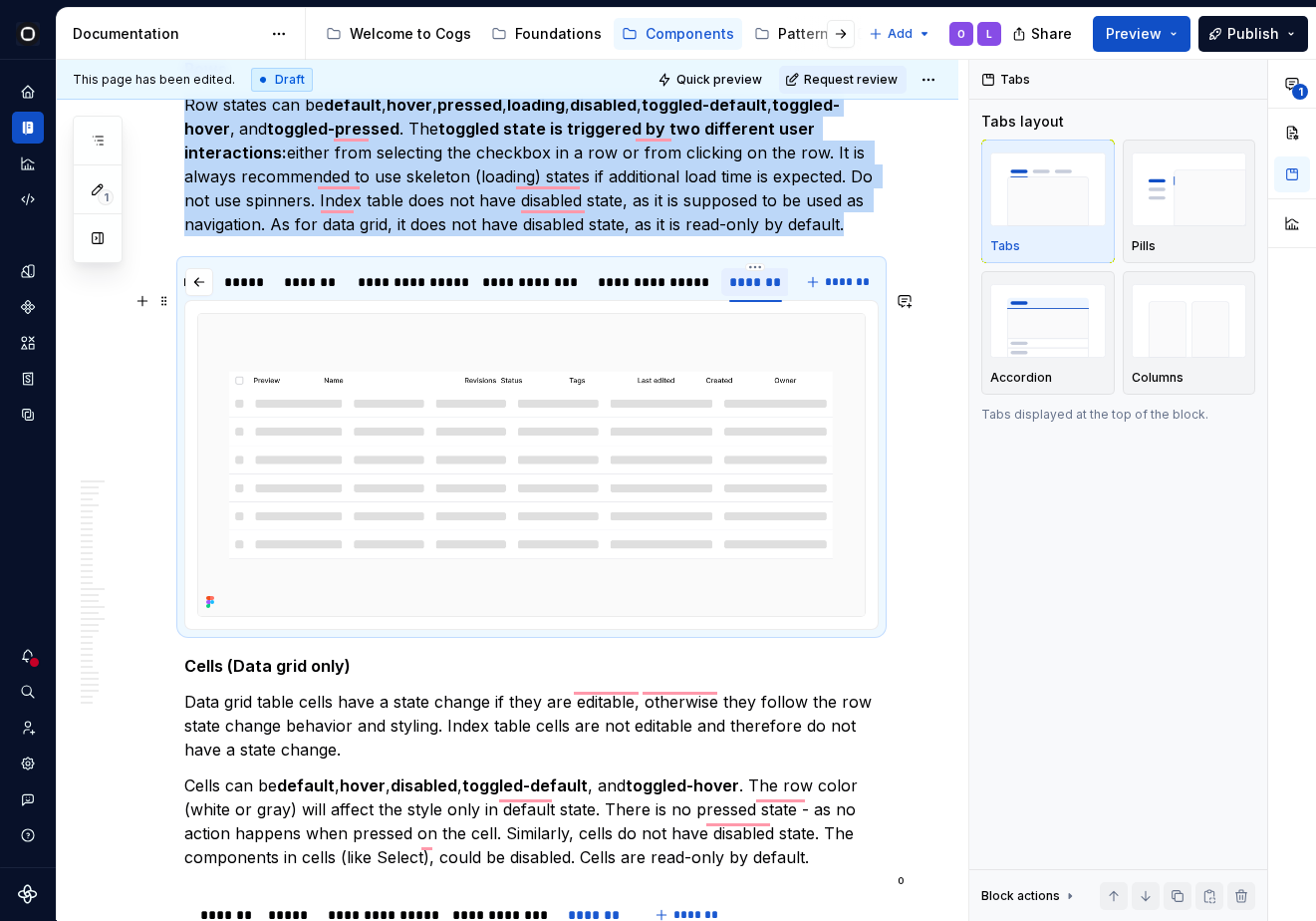 scroll, scrollTop: 7957, scrollLeft: 0, axis: vertical 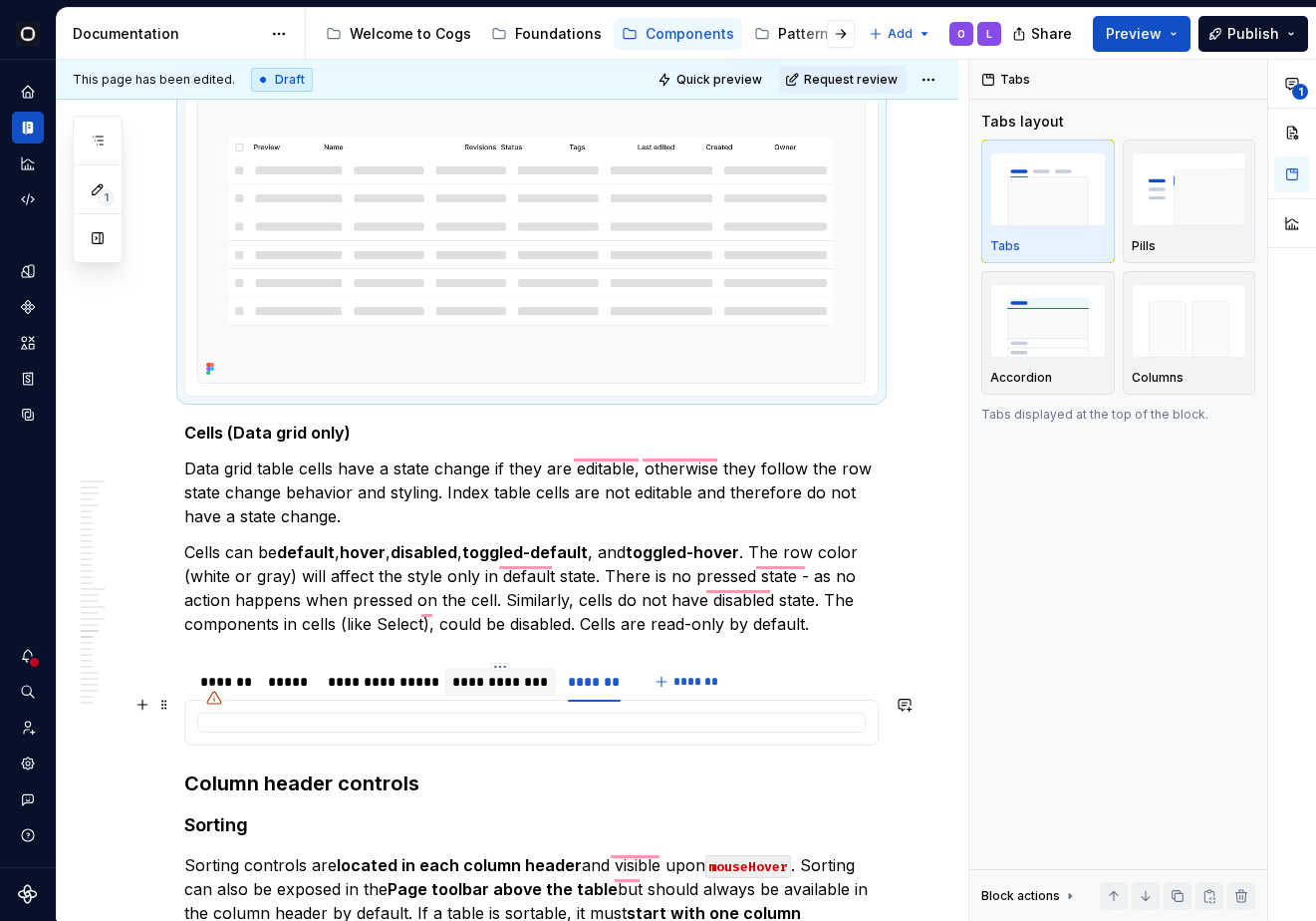 click on "**********" at bounding box center [500, 682] 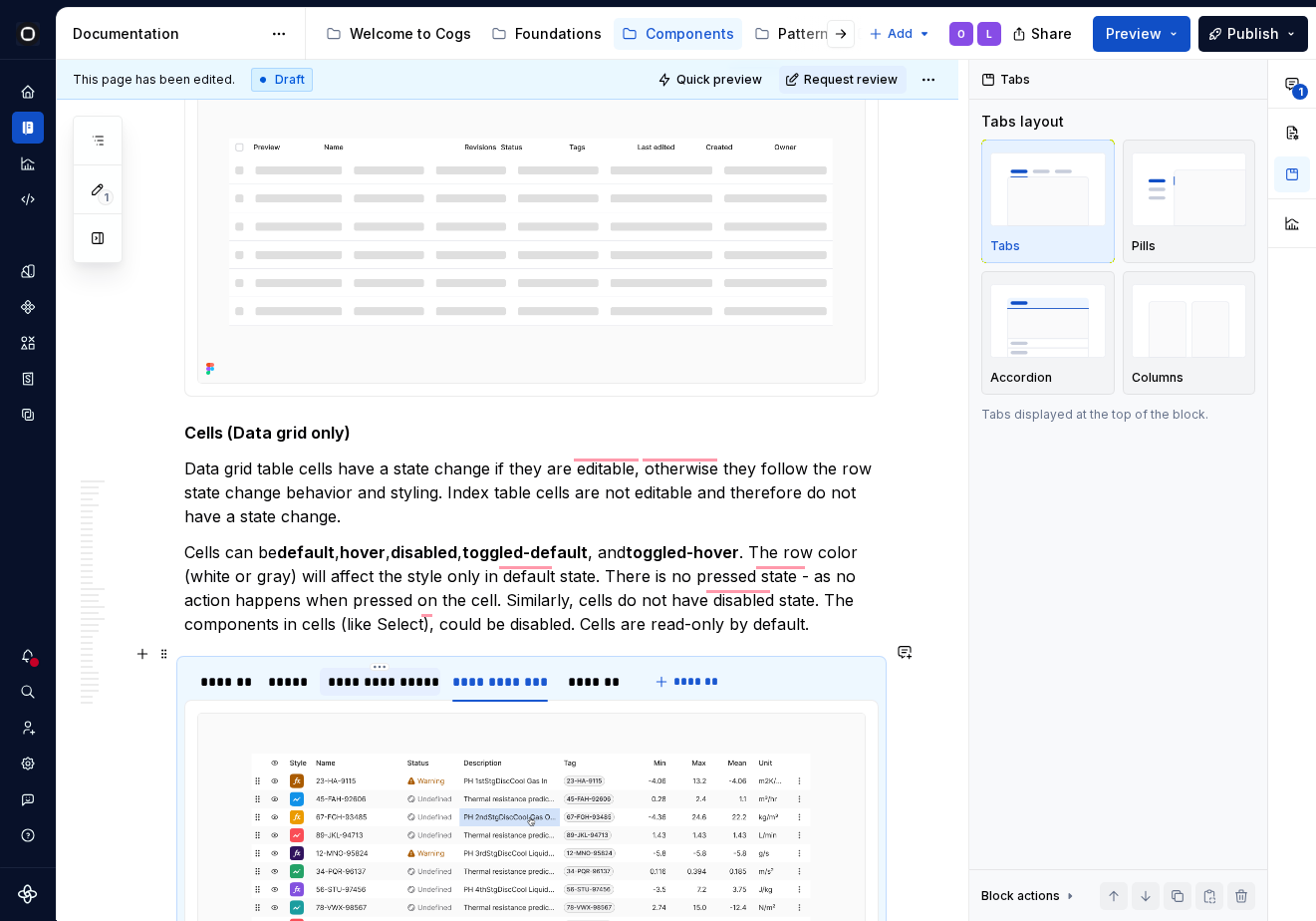 click on "**********" at bounding box center [380, 682] 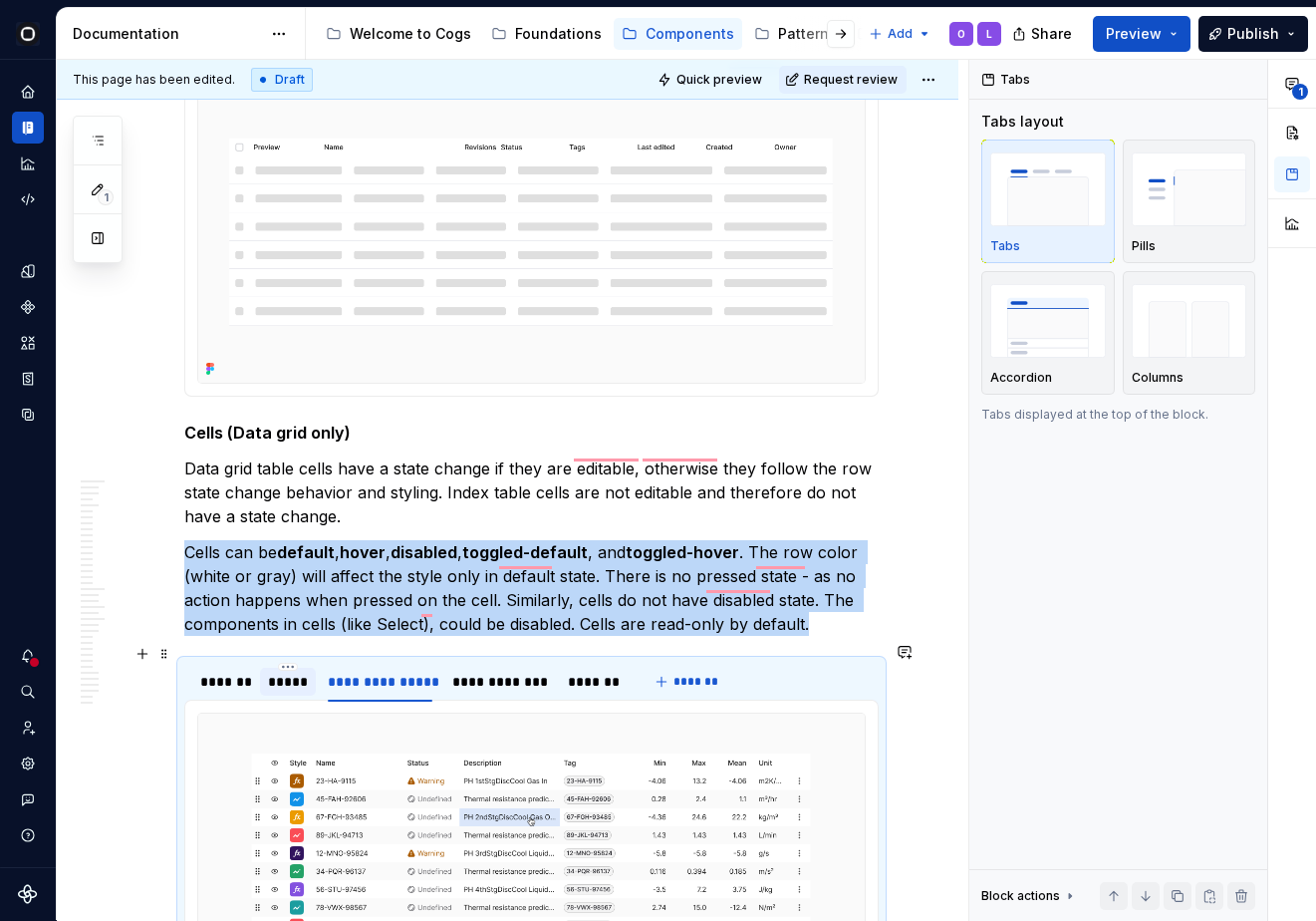 click on "*****" at bounding box center [288, 682] 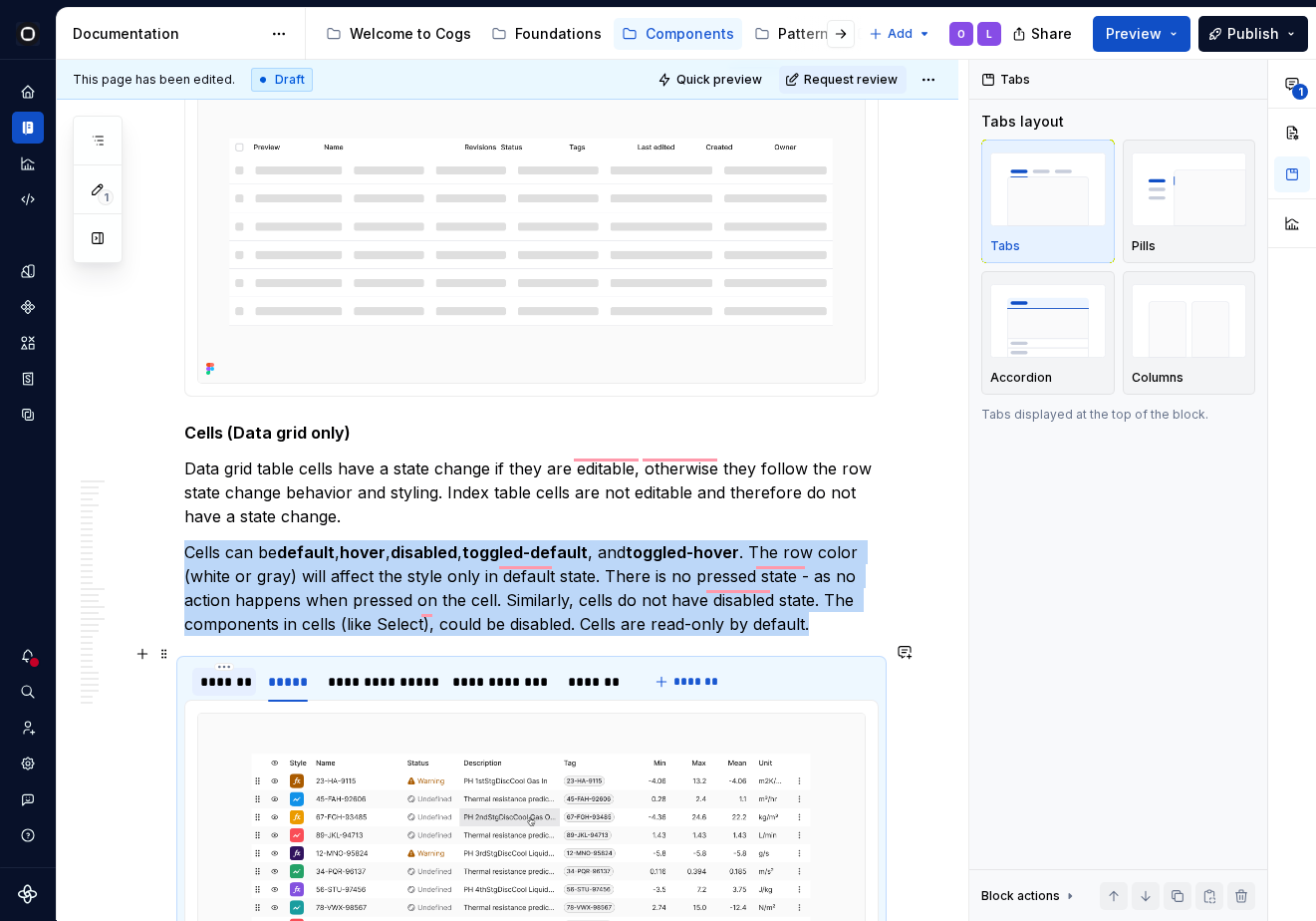 click on "*******" at bounding box center (224, 682) 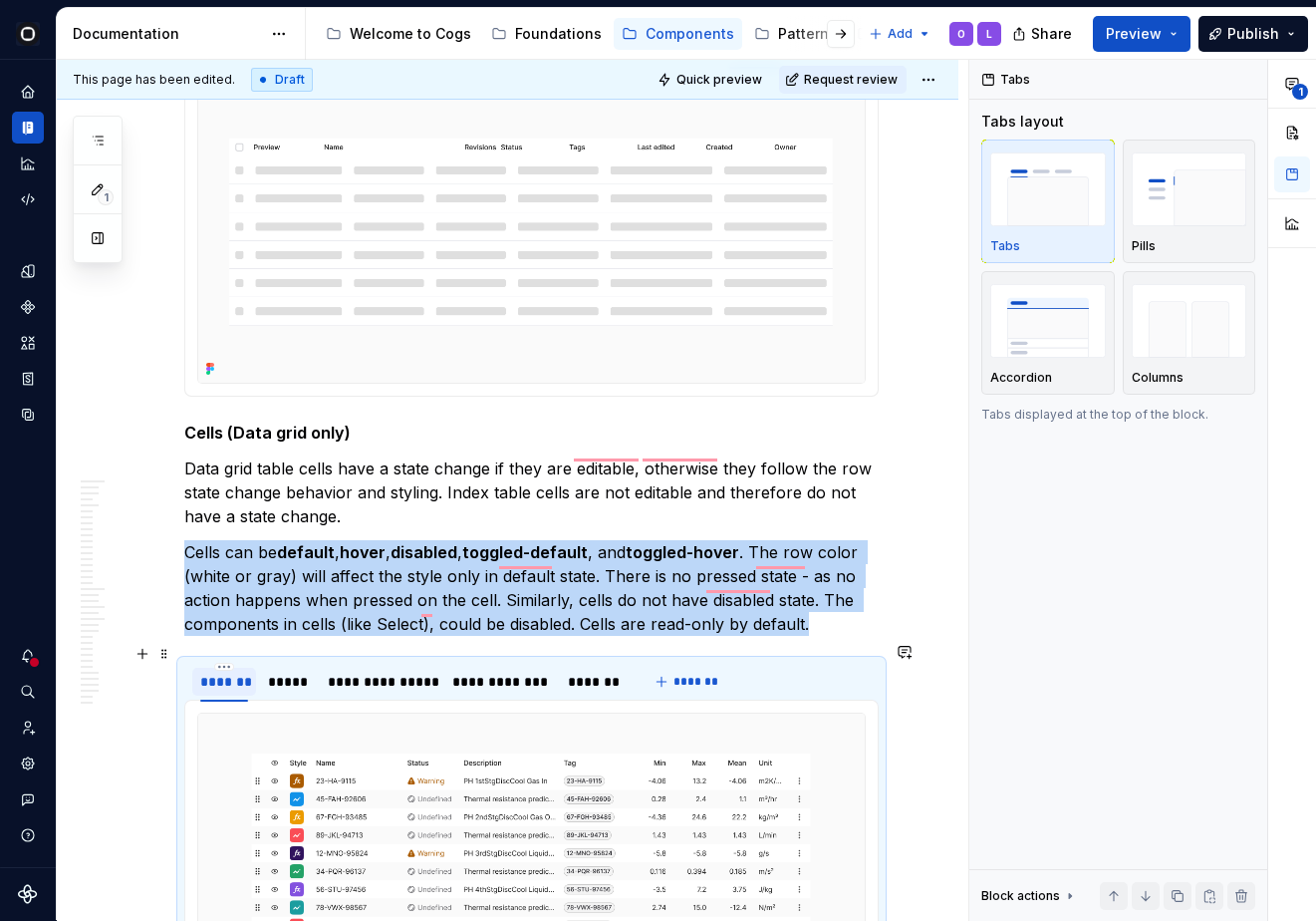 scroll, scrollTop: 7863, scrollLeft: 0, axis: vertical 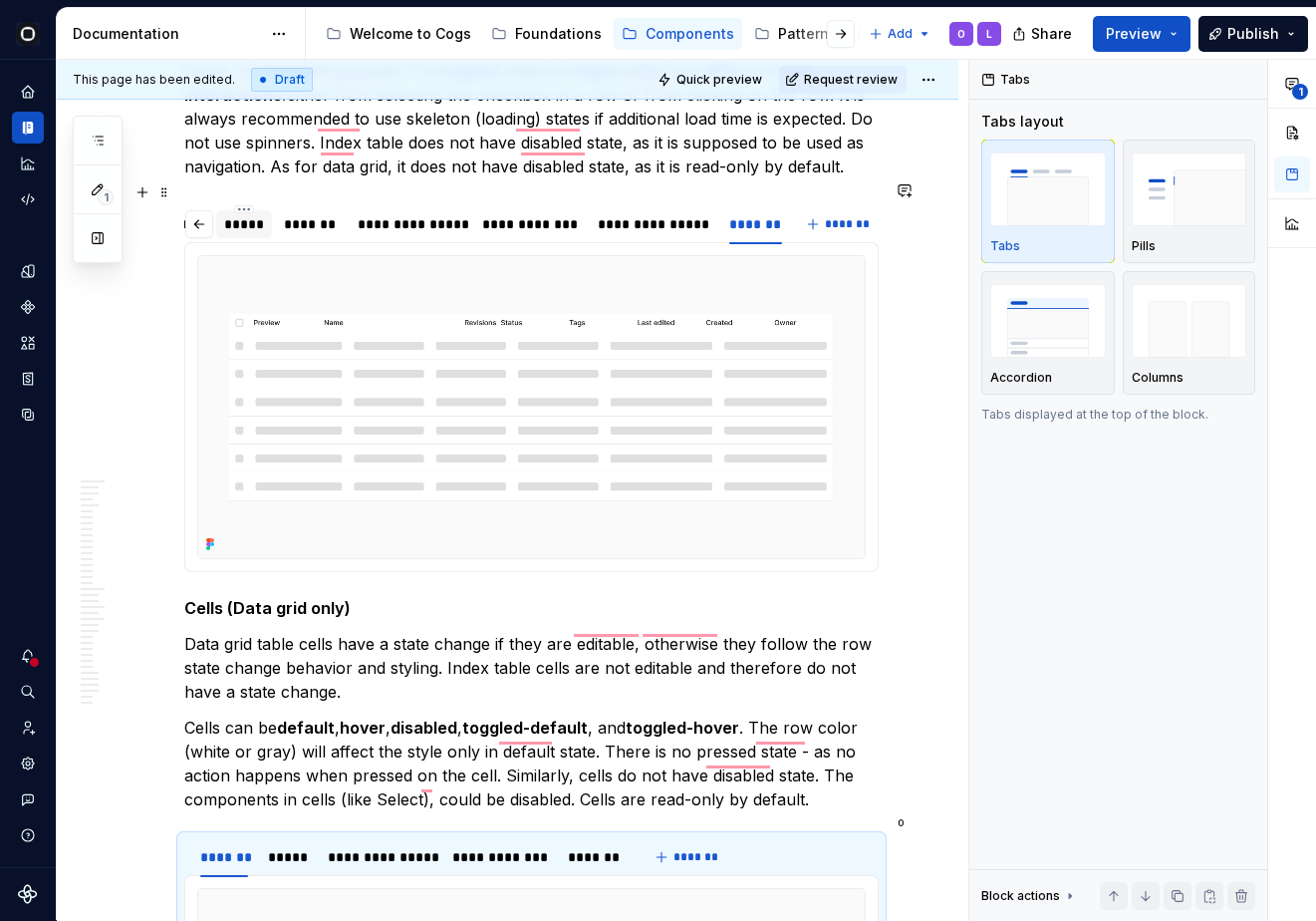 click on "*****" at bounding box center [244, 224] 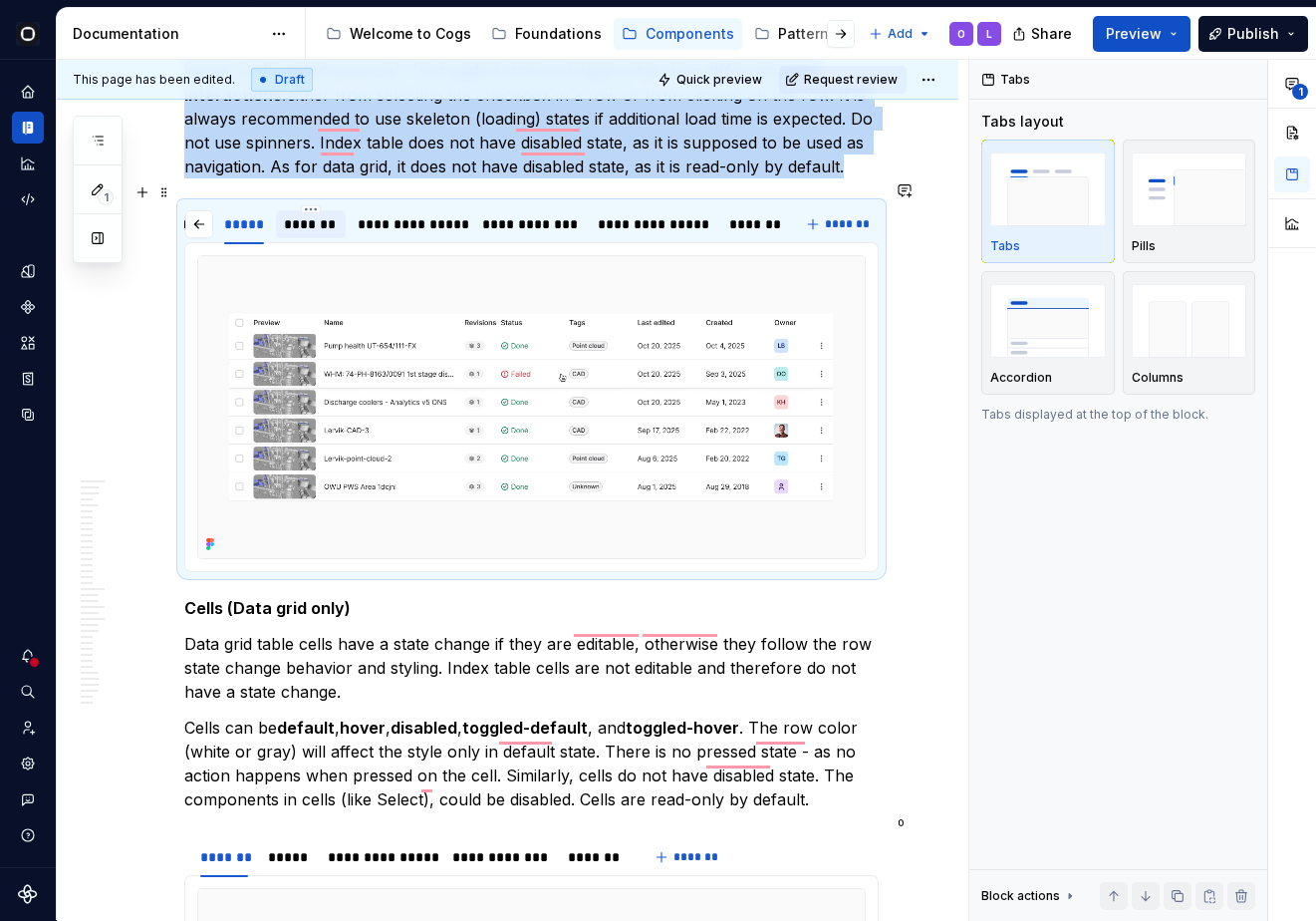 click on "*******" at bounding box center [311, 224] 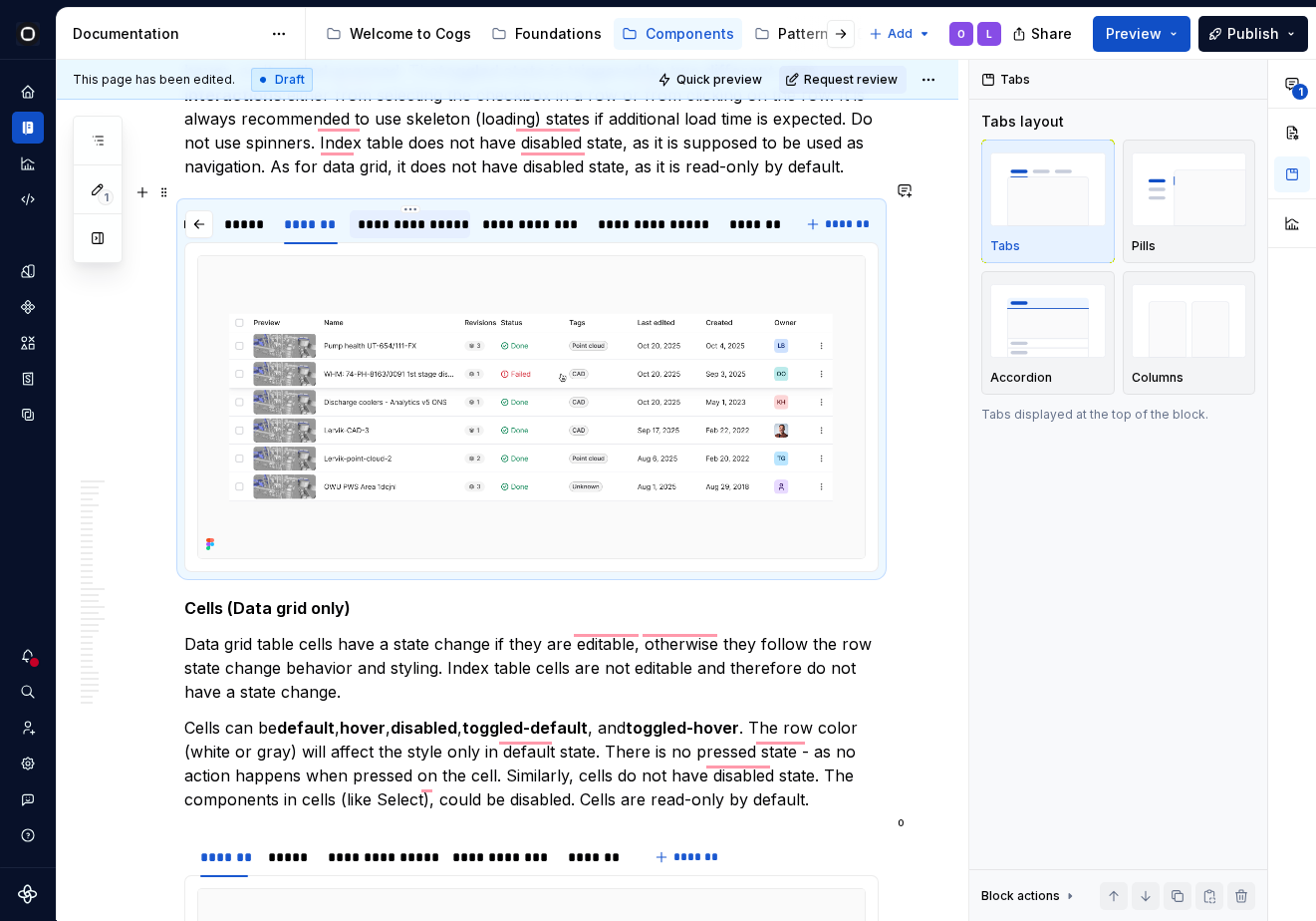 click on "**********" at bounding box center (409, 224) 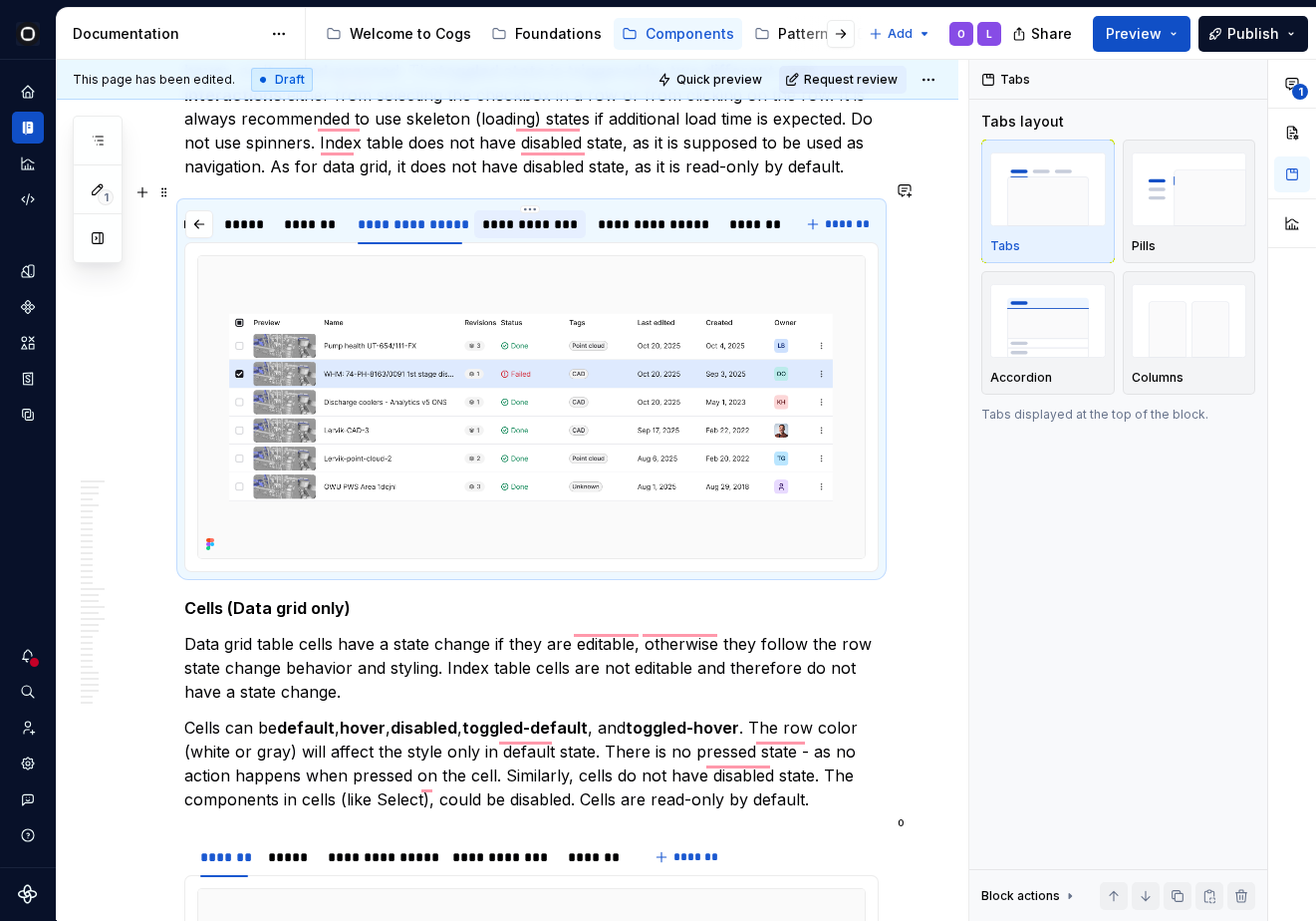 click on "**********" at bounding box center (530, 224) 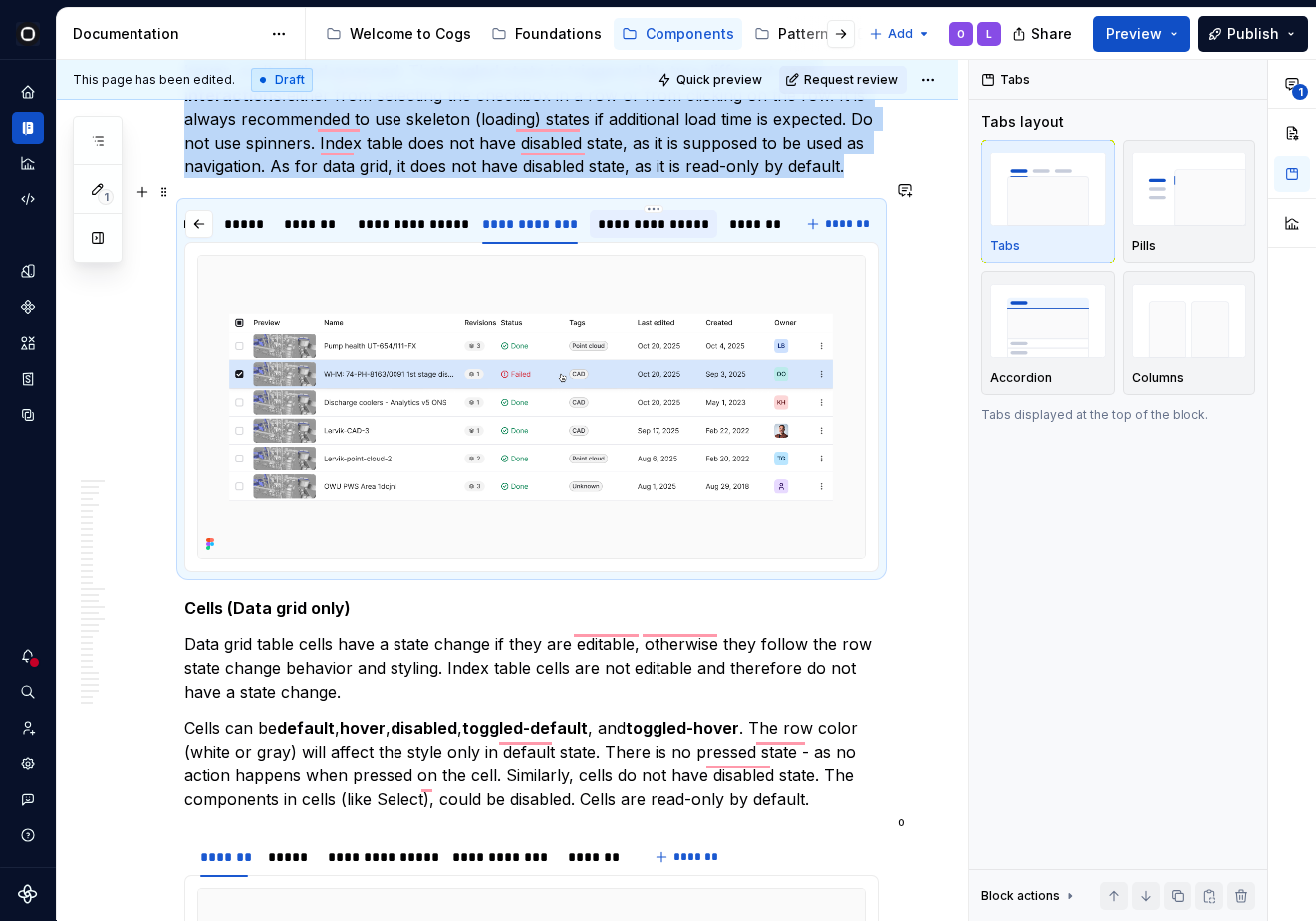 click on "**********" at bounding box center [654, 224] 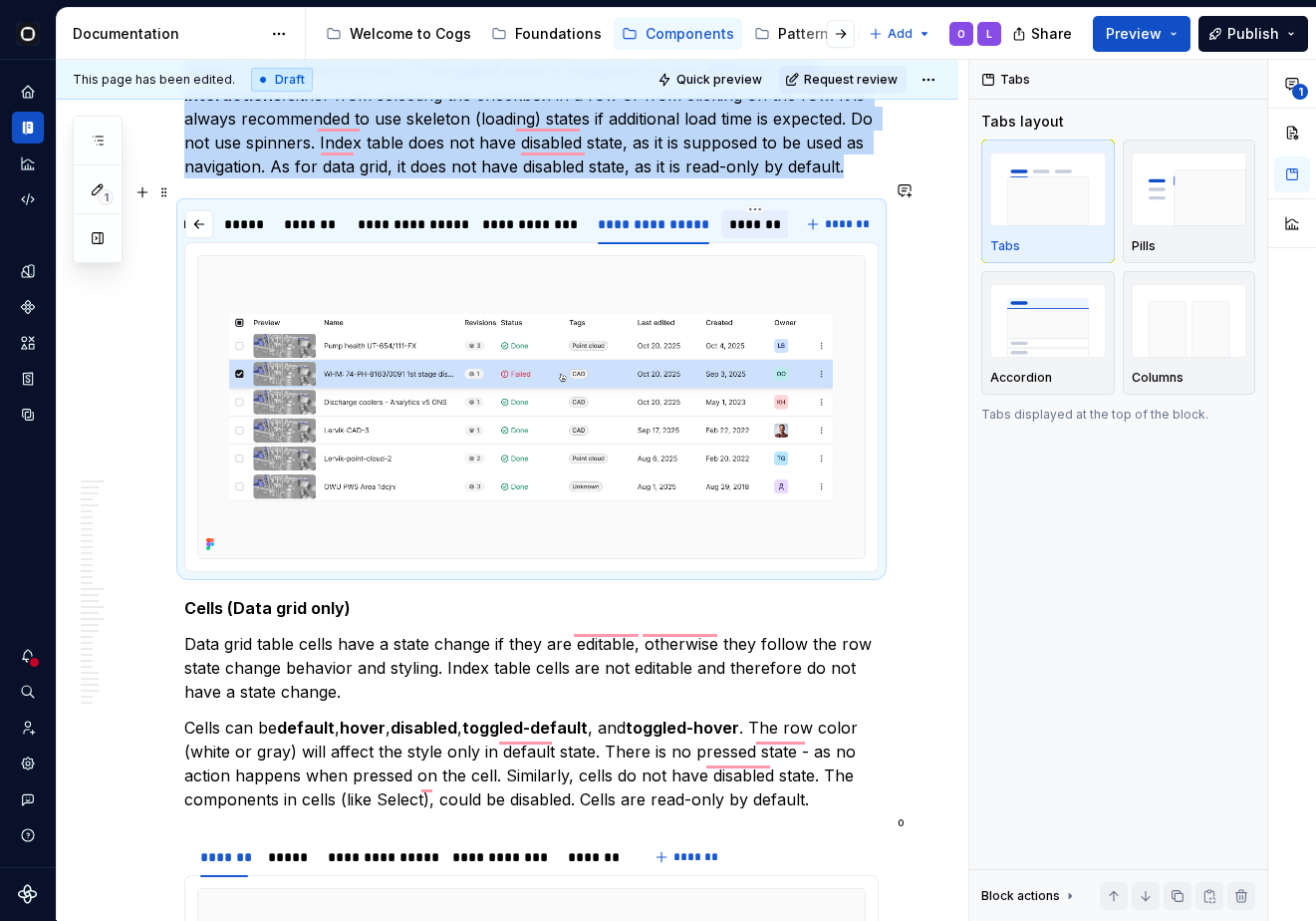 click on "*******" at bounding box center [756, 224] 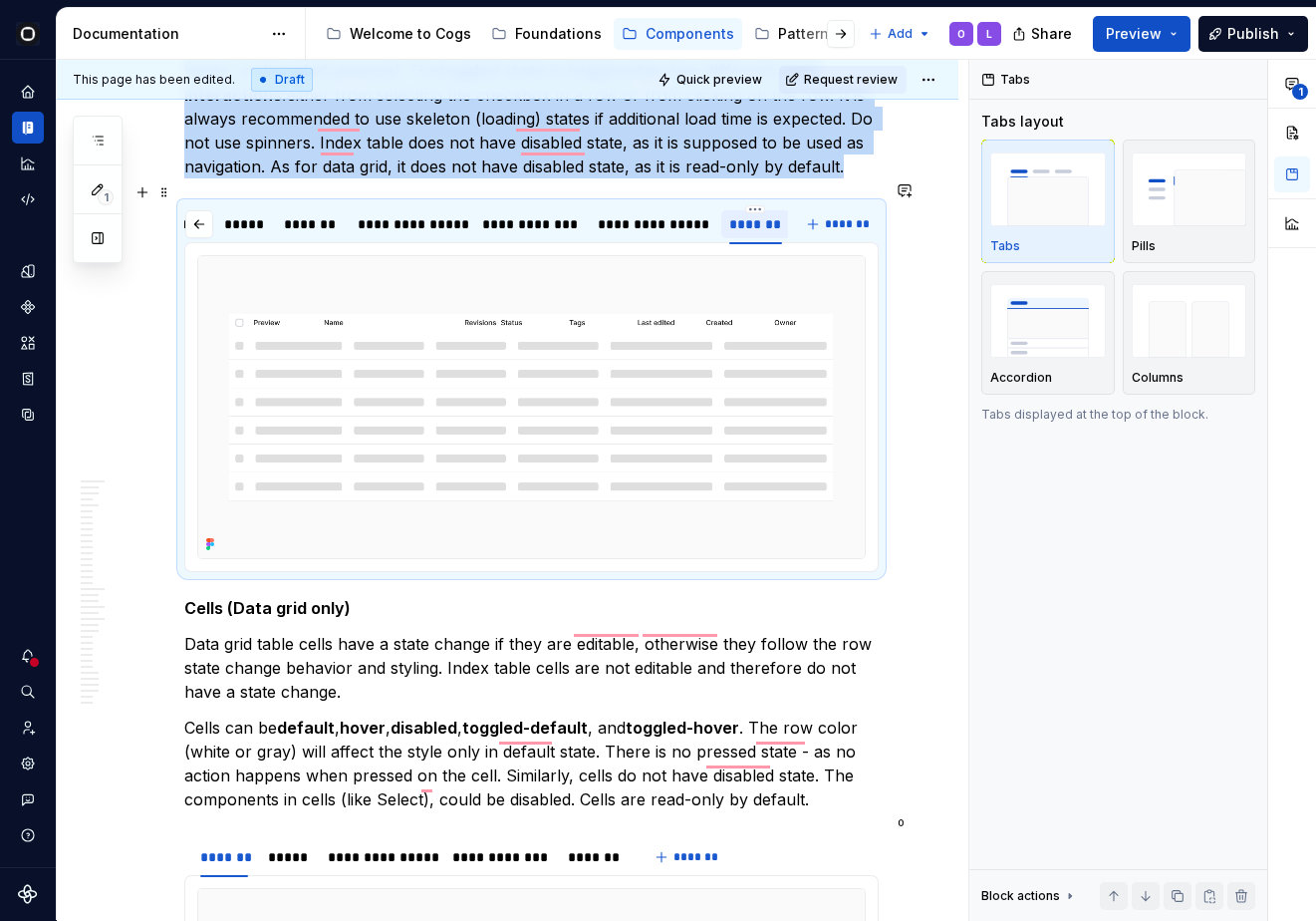 scroll, scrollTop: 8343, scrollLeft: 0, axis: vertical 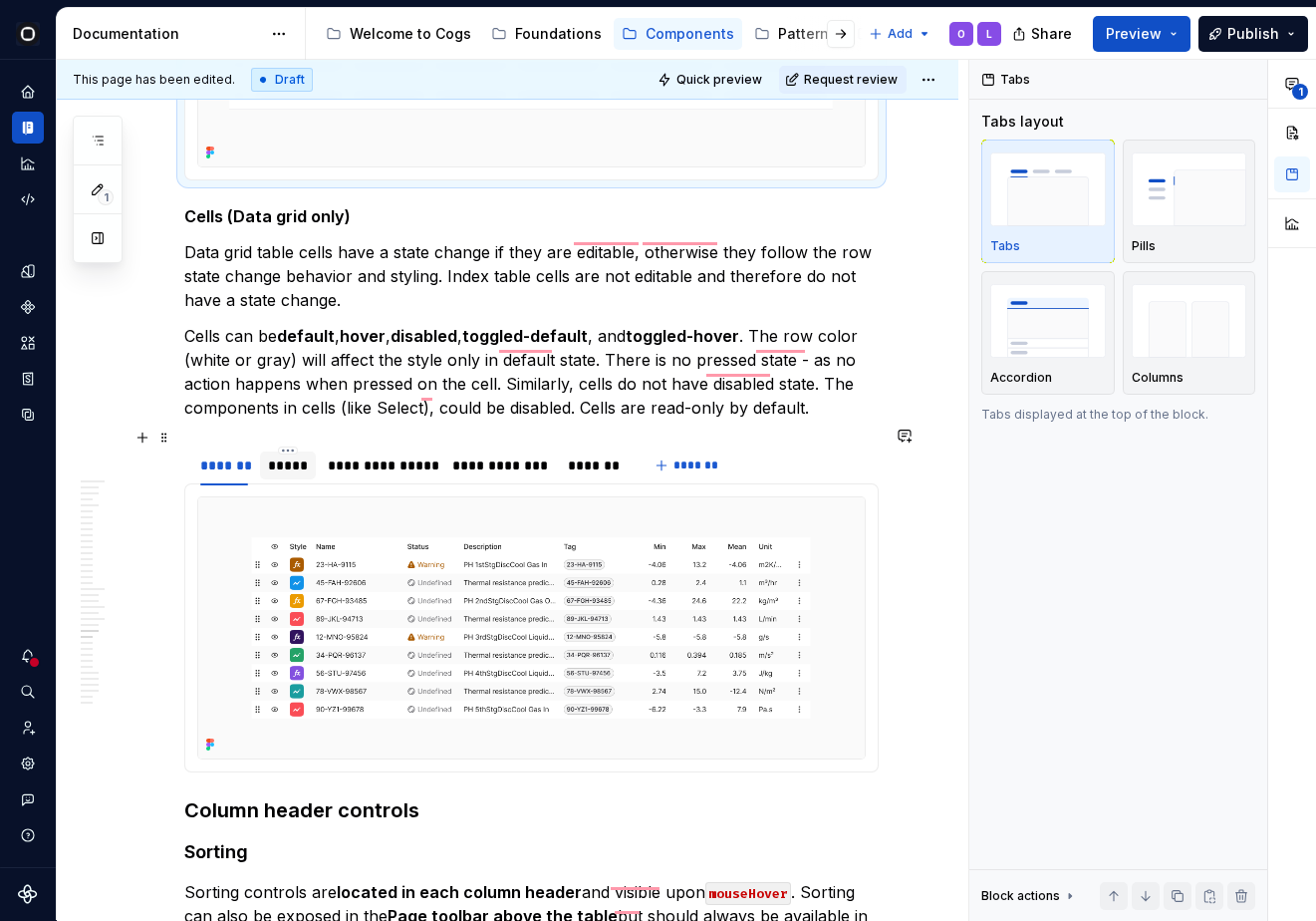 click on "*****" at bounding box center [288, 465] 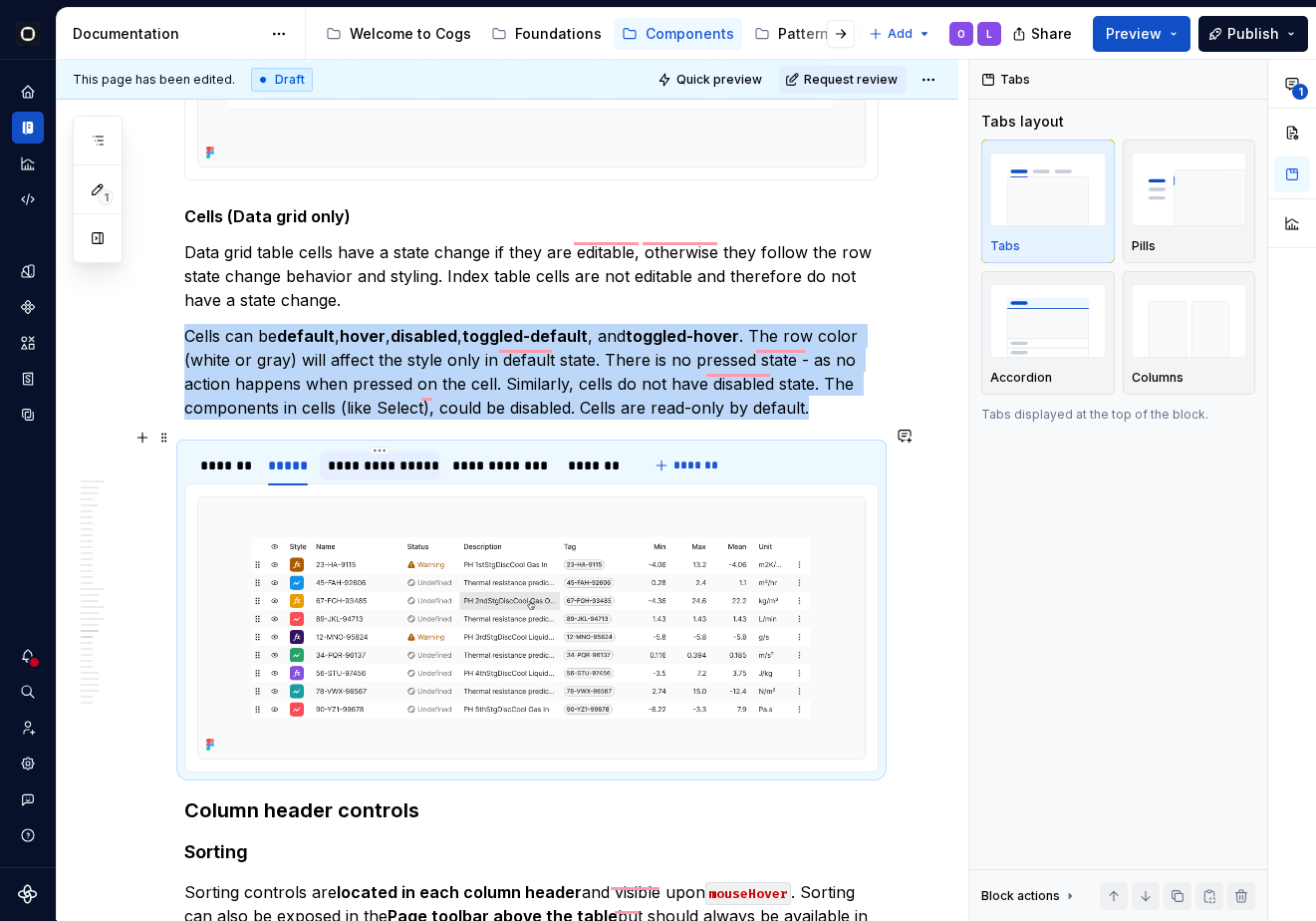 click on "**********" at bounding box center (380, 465) 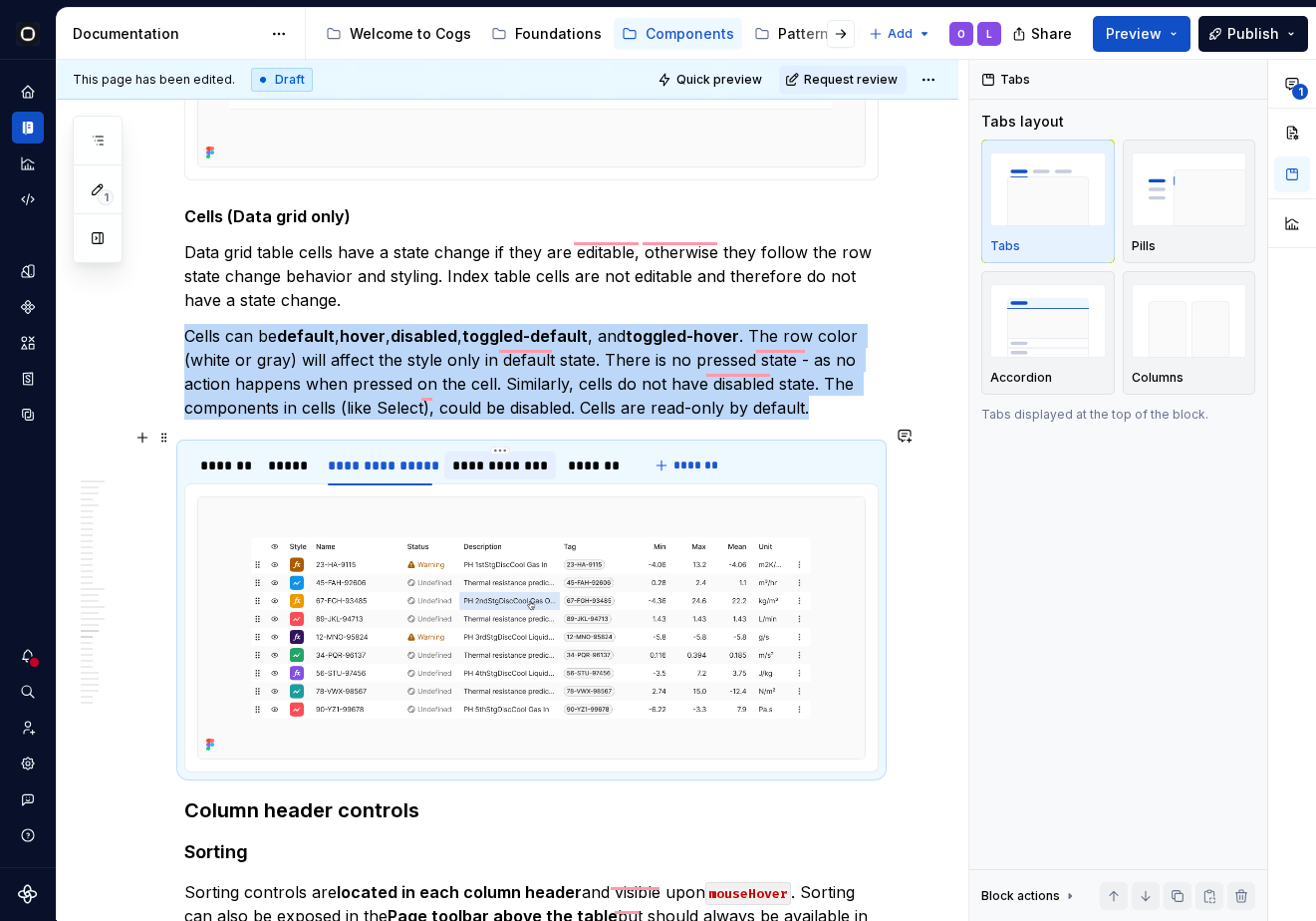 click on "**********" at bounding box center [500, 465] 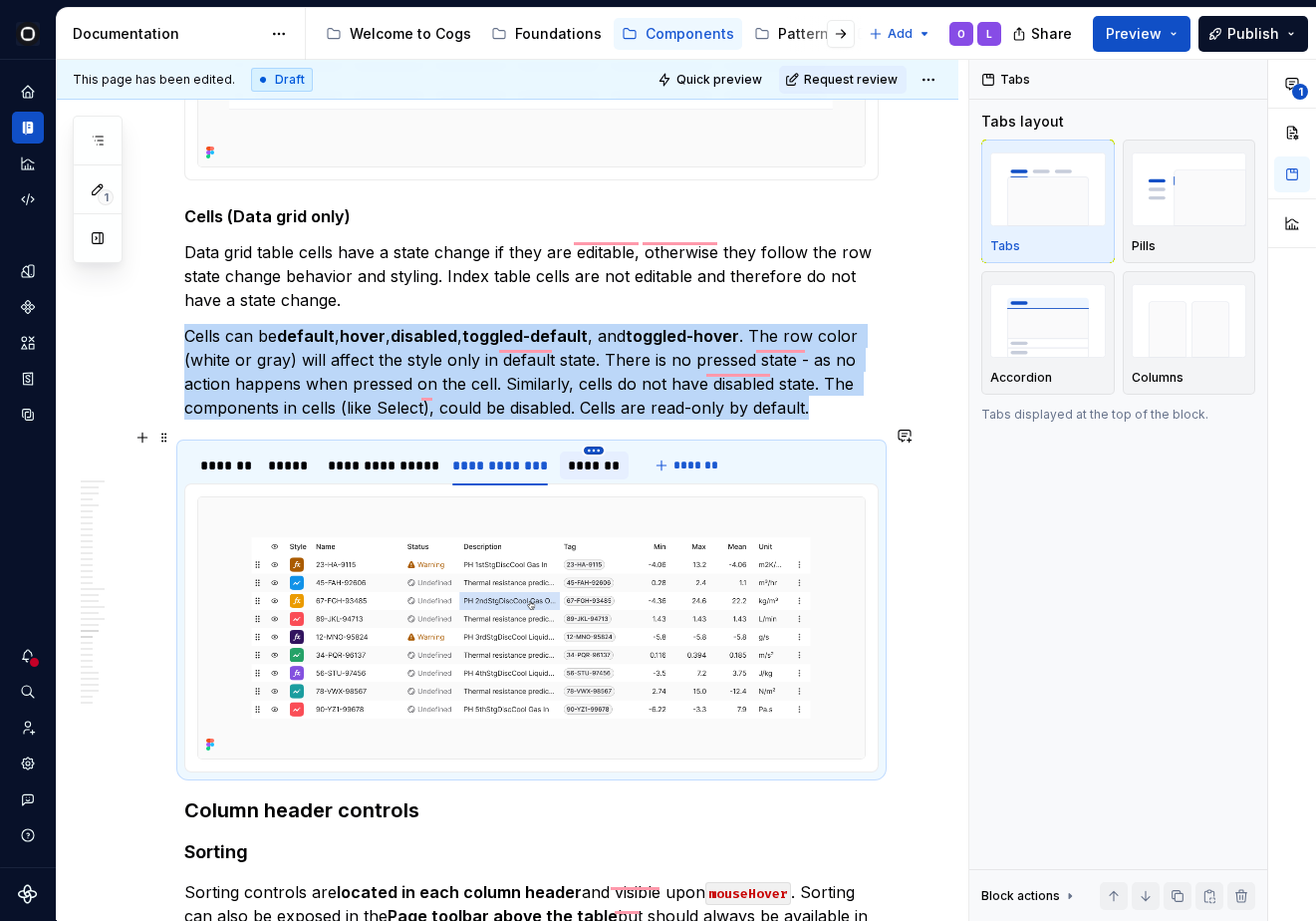 click on "Cogs O Design system data Documentation
Accessibility guide for tree Page tree.
Navigate the tree with the arrow keys. Common tree hotkeys apply. Further keybindings are available:
enter to execute primary action on focused item
f2 to start renaming the focused item
escape to abort renaming an item
control+d to start dragging selected items
Welcome to Cogs Foundations Components Patterns Community Add O L Share Preview Publish 1 Pages Add
Accessibility guide for tree Page tree.
Navigate the tree with the arrow keys. Common tree hotkeys apply. Further keybindings are available:
enter to execute primary action on focused item
f2 to start renaming the focused item
escape to abort renaming an item
control+d to start dragging selected items
Component overview Components 📄 Component template Overview Content Playground Code Accessibility Accordion Overview Content Code O" at bounding box center (658, 460) 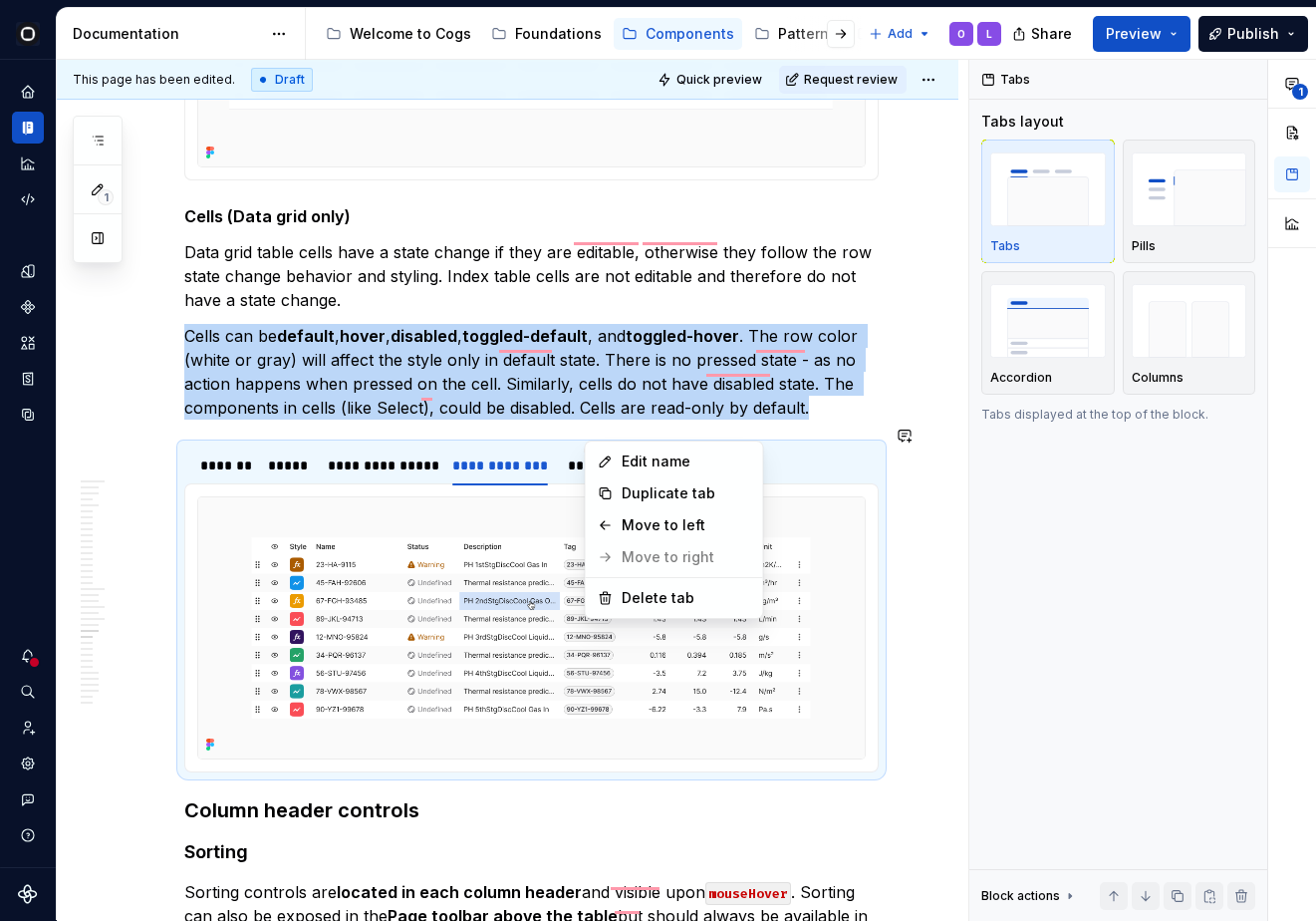 click on "Cogs O Design system data Documentation
Accessibility guide for tree Page tree.
Navigate the tree with the arrow keys. Common tree hotkeys apply. Further keybindings are available:
enter to execute primary action on focused item
f2 to start renaming the focused item
escape to abort renaming an item
control+d to start dragging selected items
Welcome to Cogs Foundations Components Patterns Community Add O L Share Preview Publish 1 Pages Add
Accessibility guide for tree Page tree.
Navigate the tree with the arrow keys. Common tree hotkeys apply. Further keybindings are available:
enter to execute primary action on focused item
f2 to start renaming the focused item
escape to abort renaming an item
control+d to start dragging selected items
Component overview Components 📄 Component template Overview Content Playground Code Accessibility Accordion Overview Content Code O" at bounding box center (658, 460) 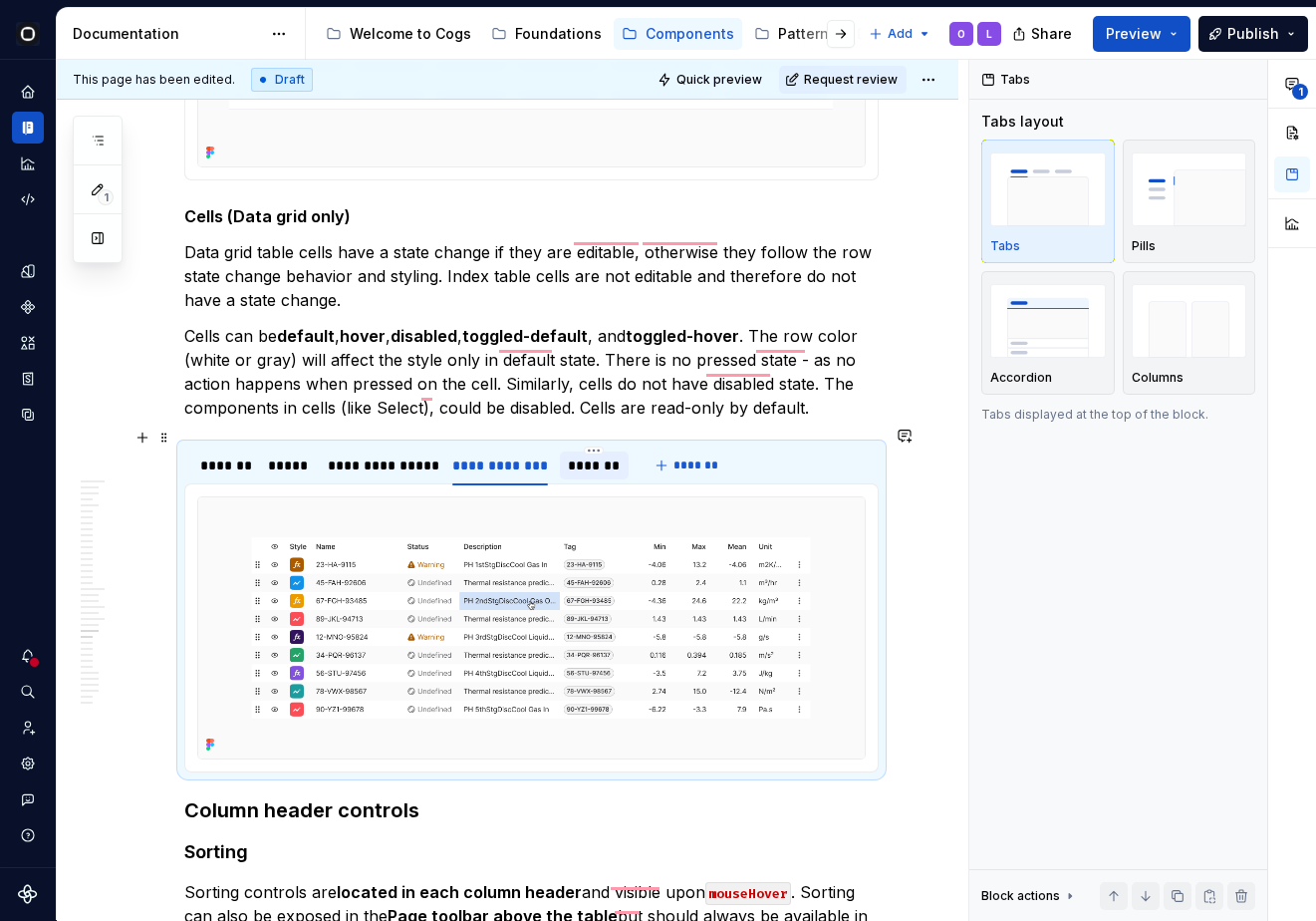 click on "*******" at bounding box center [595, 465] 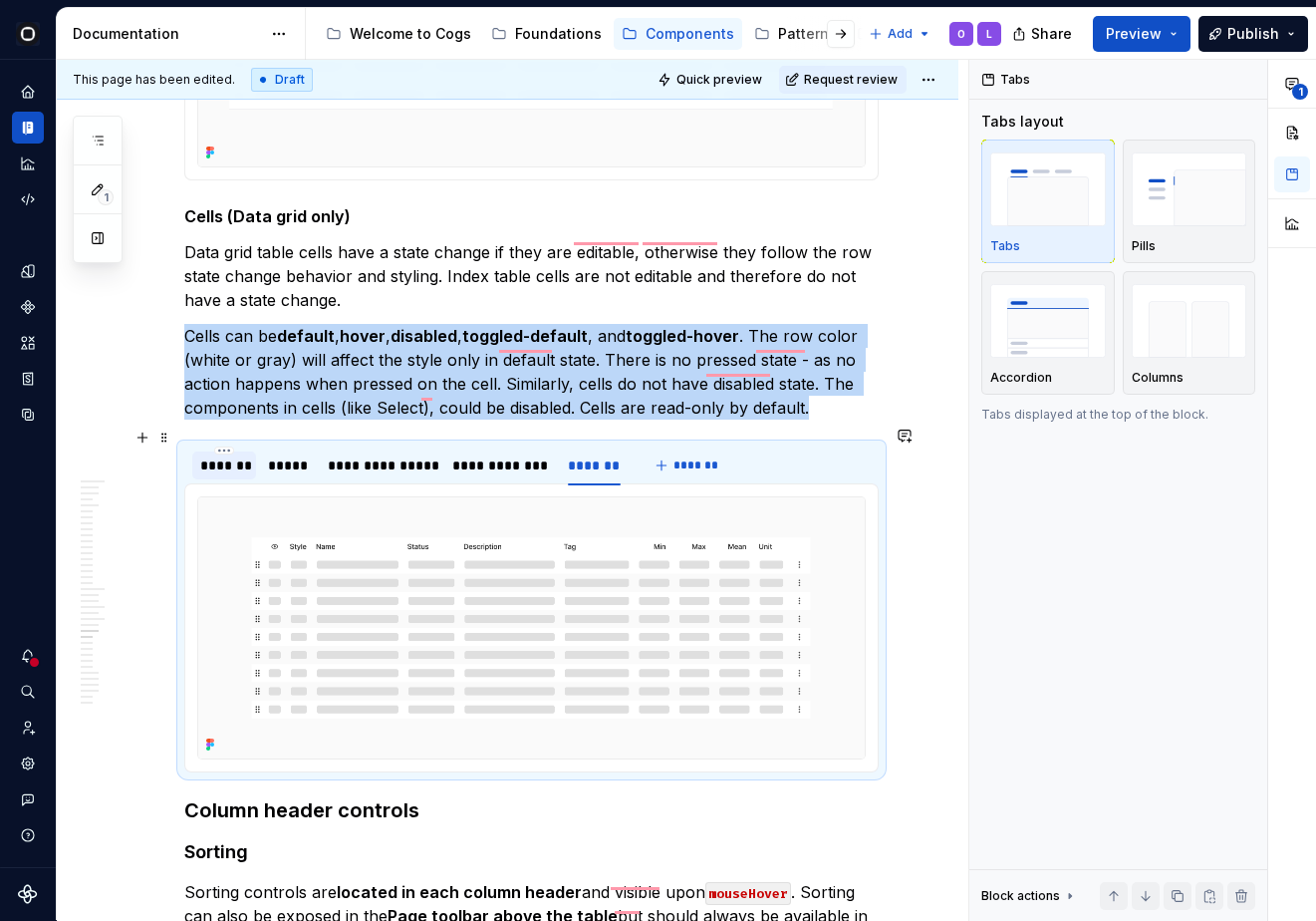 click on "*******" at bounding box center [224, 465] 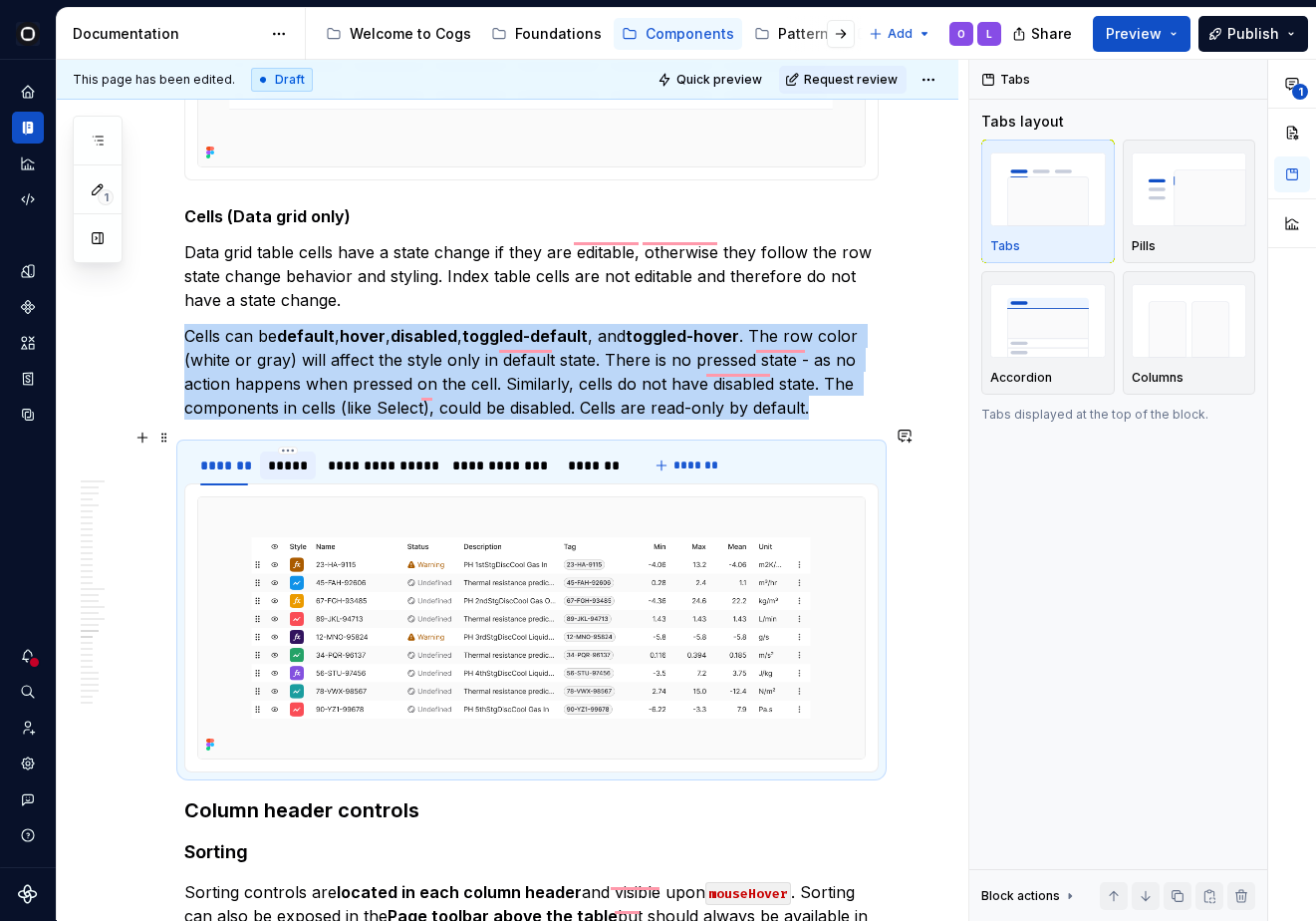 click on "*****" at bounding box center [288, 465] 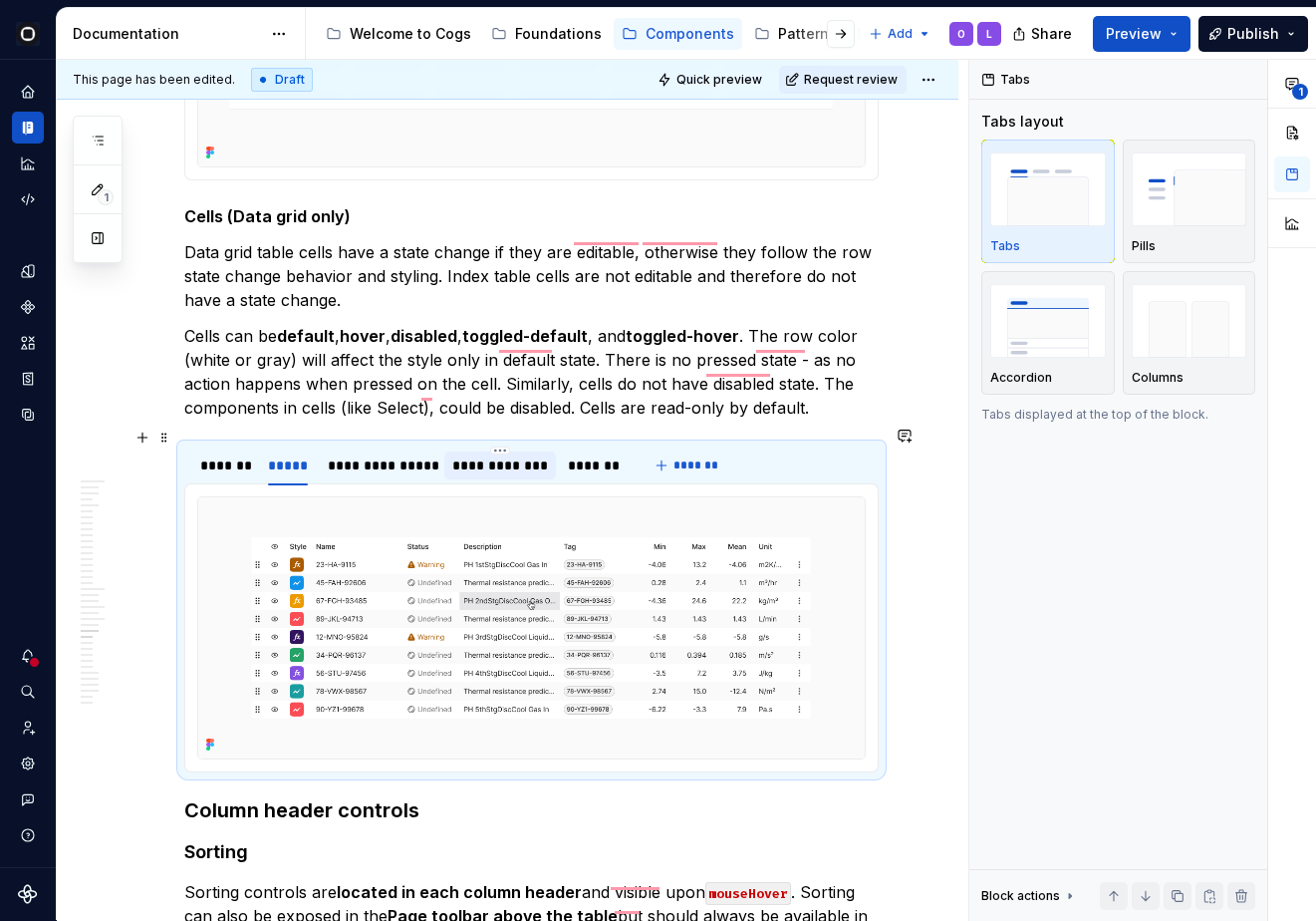 click on "**********" at bounding box center (500, 465) 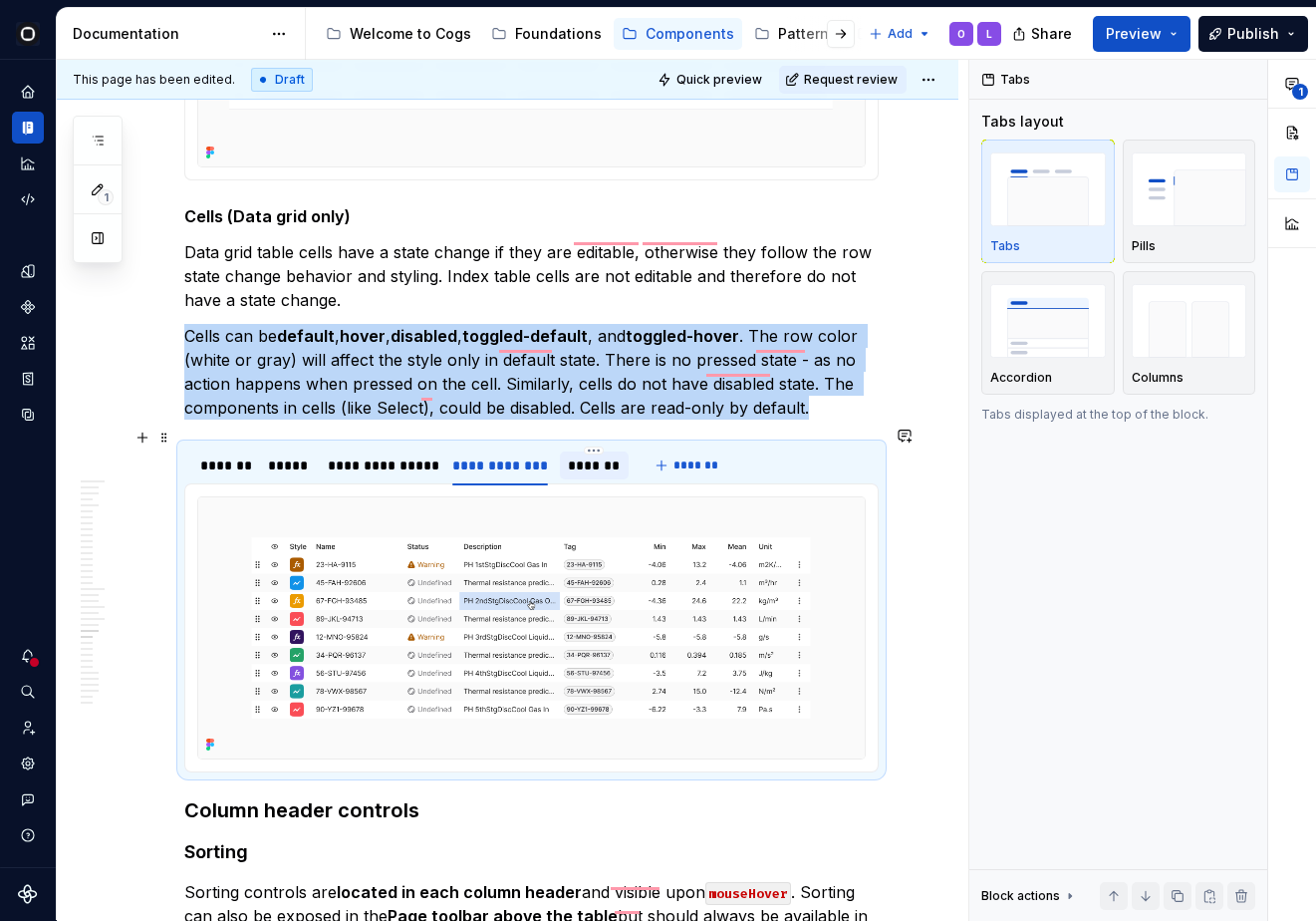 click on "*******" at bounding box center (595, 465) 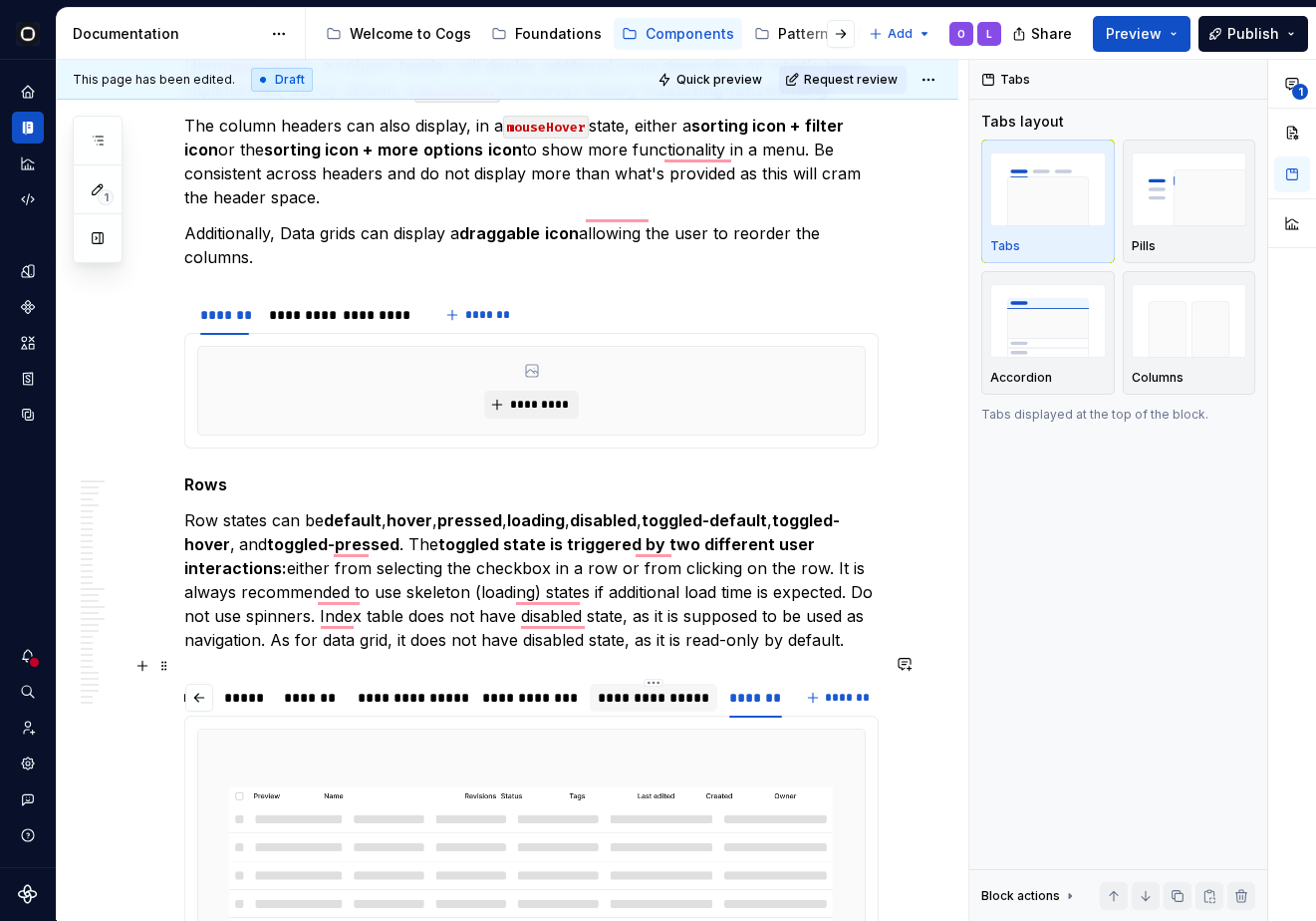 click on "**********" at bounding box center [654, 698] 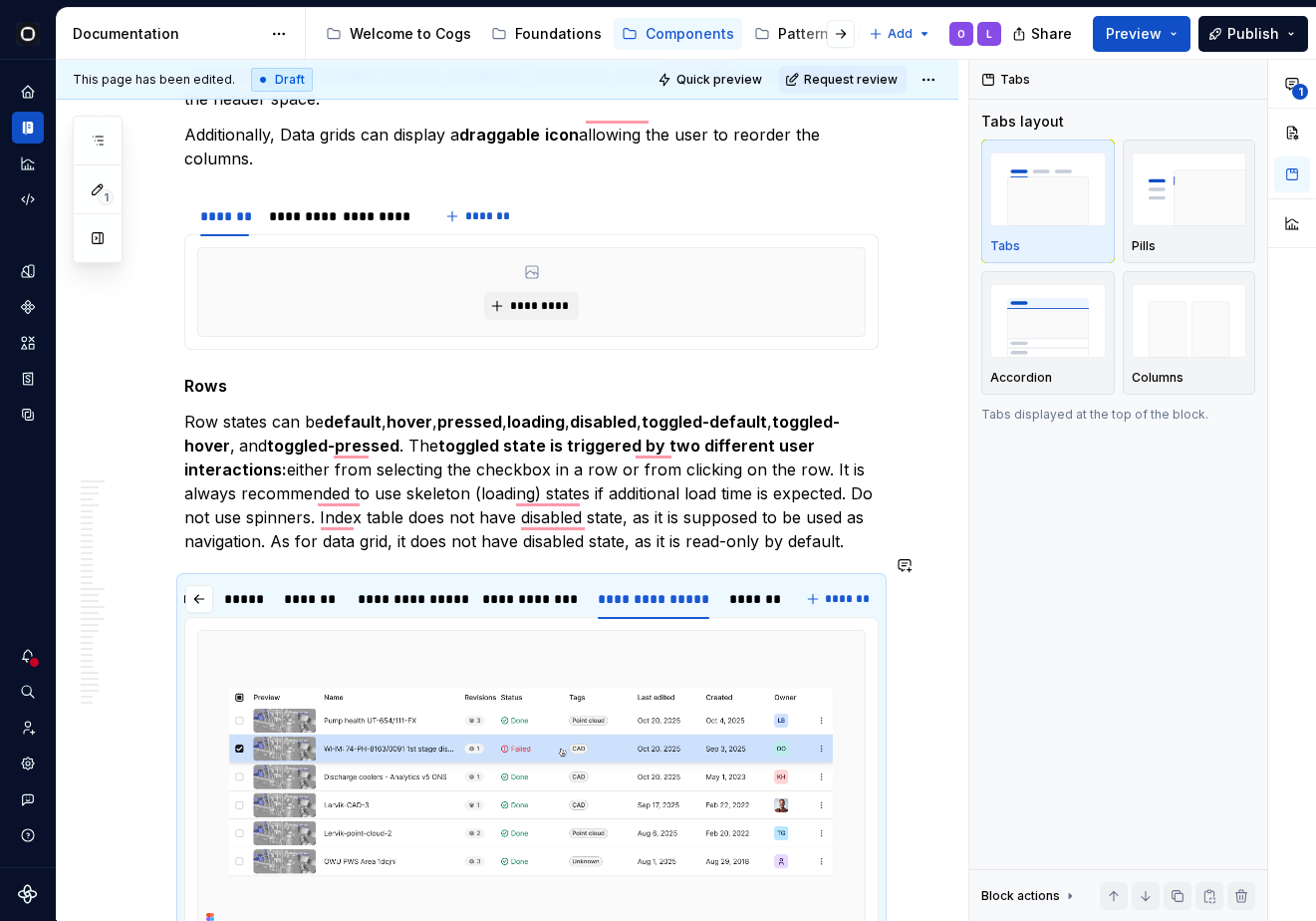 click at bounding box center [531, 781] 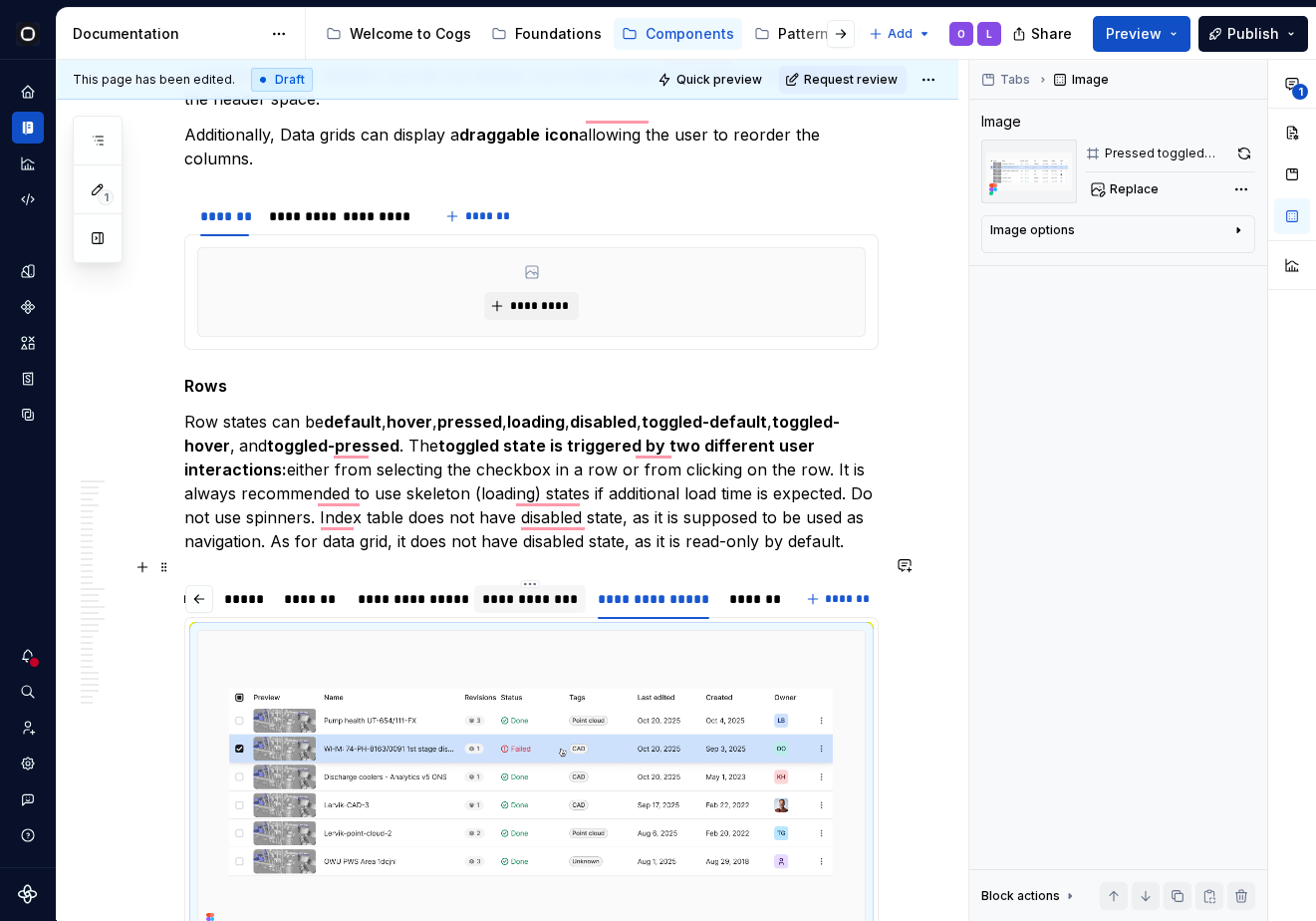 click on "**********" at bounding box center [530, 599] 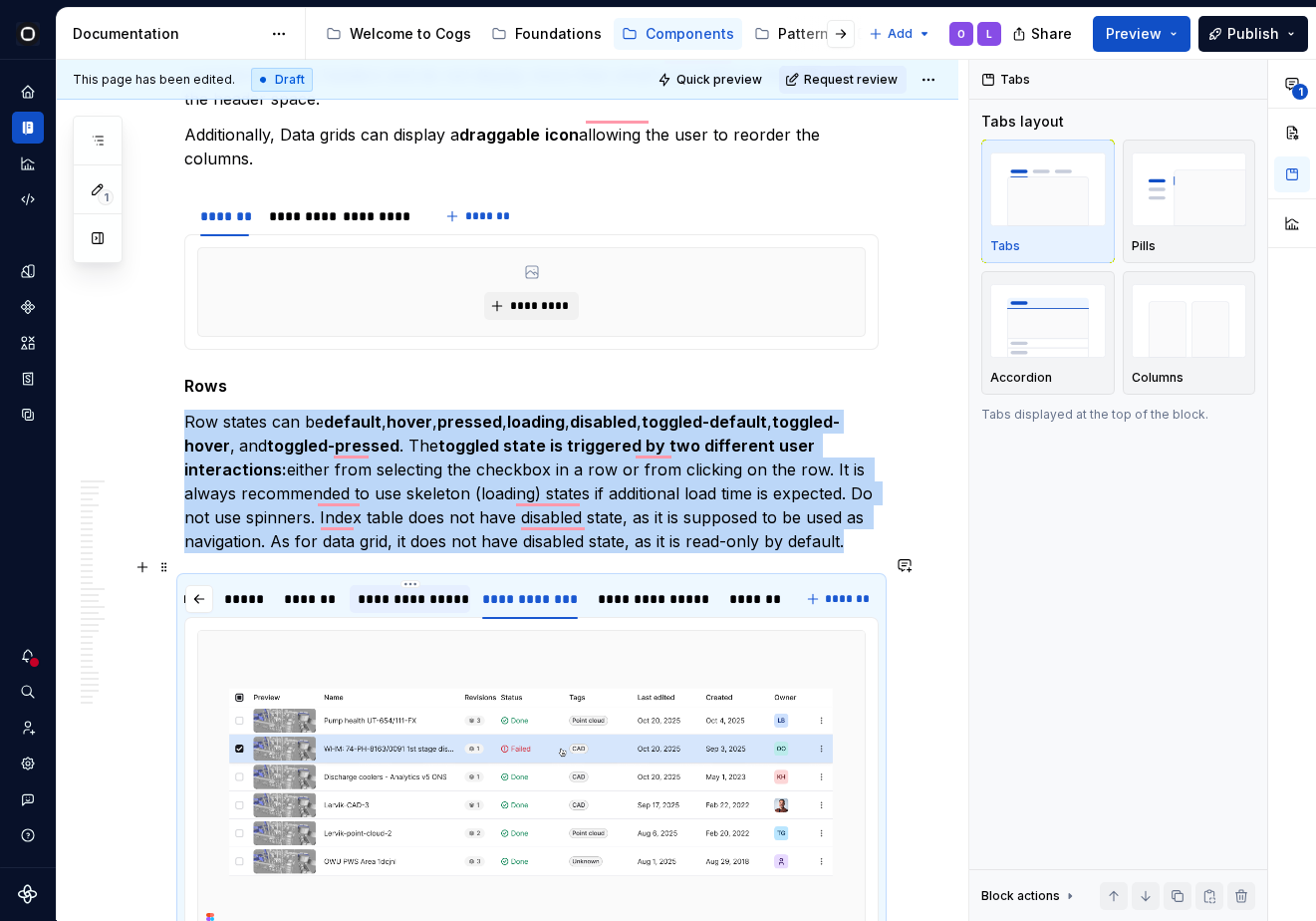 click on "**********" at bounding box center [409, 599] 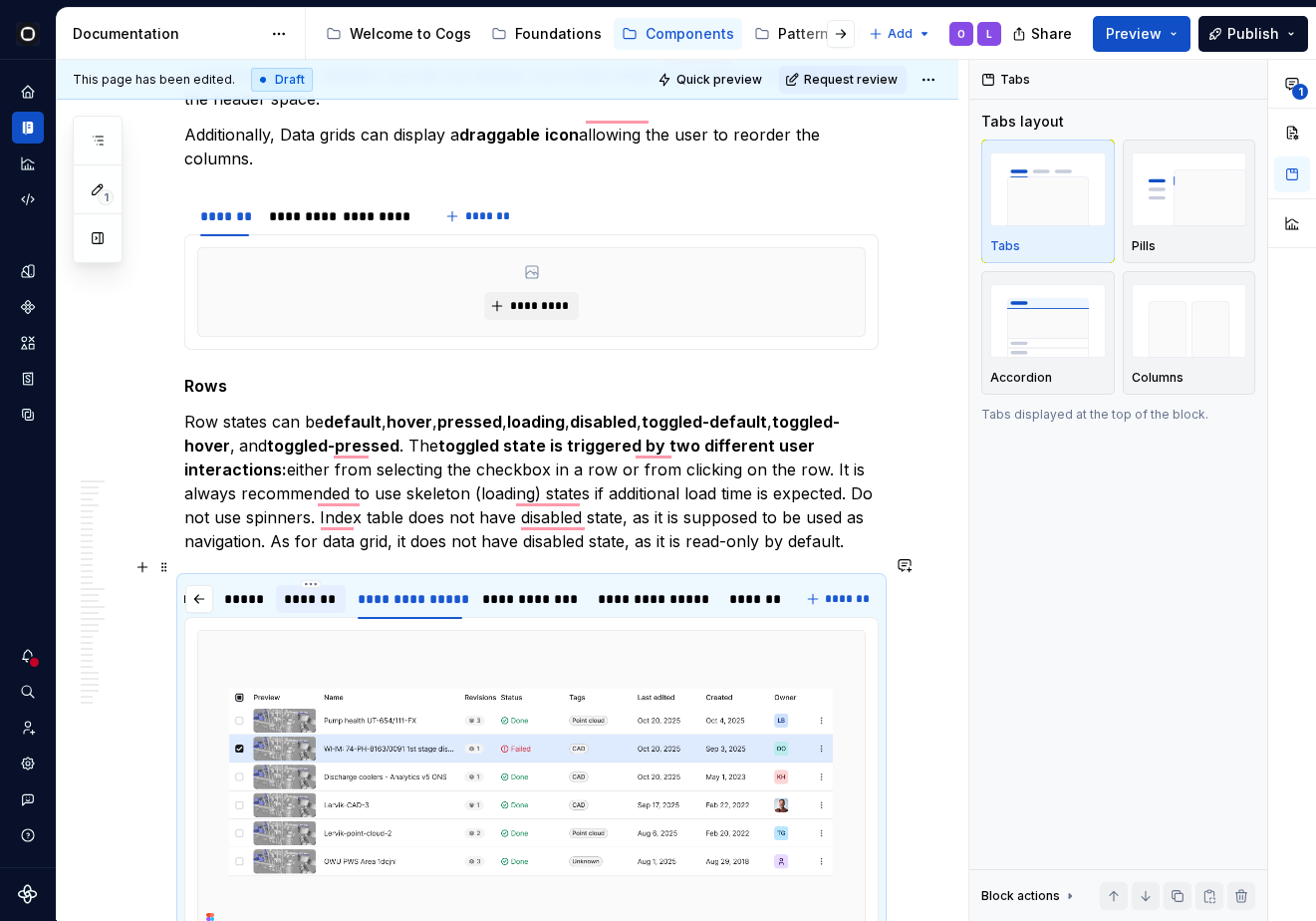 click on "*******" at bounding box center (311, 599) 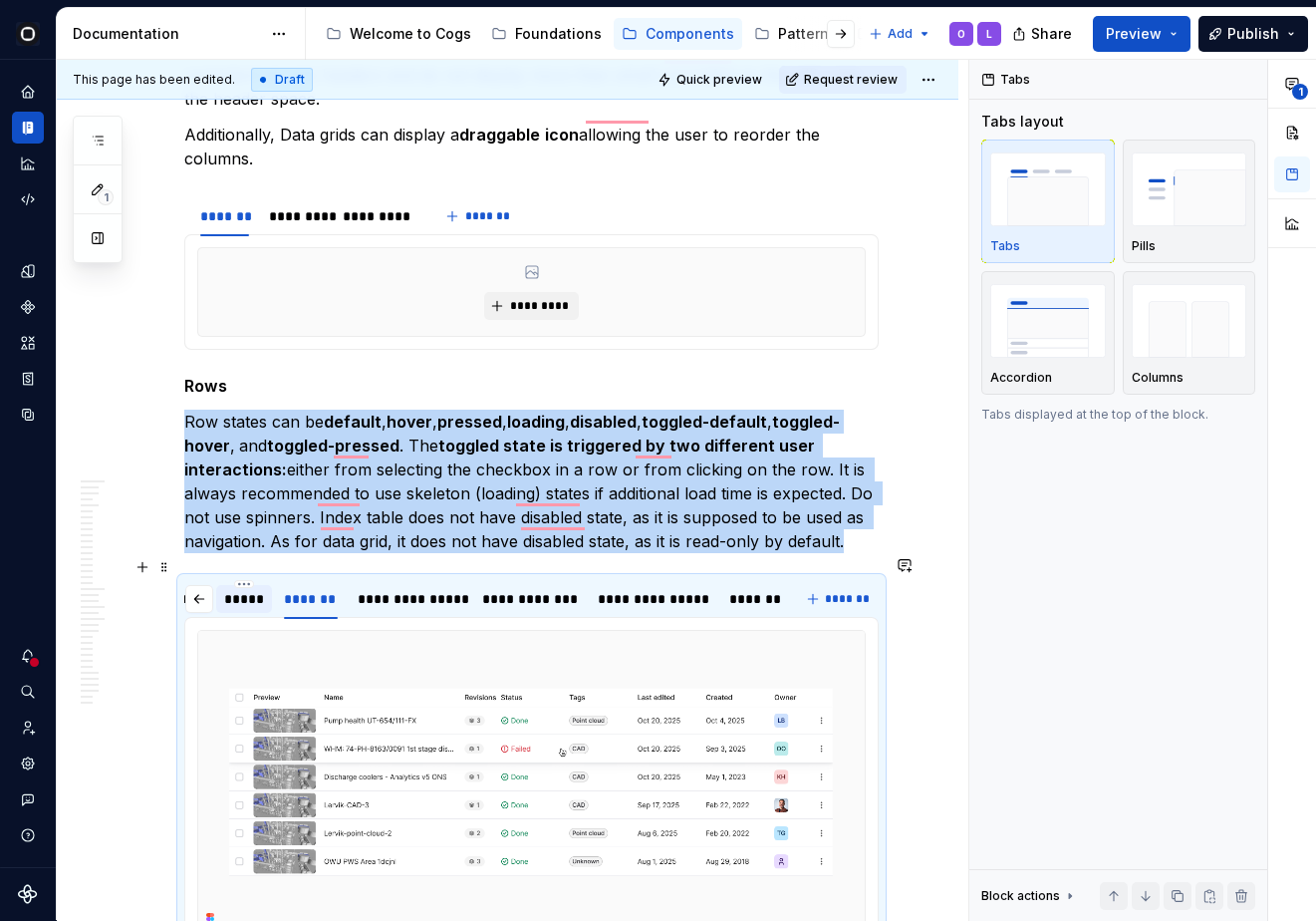 click on "*****" at bounding box center [244, 599] 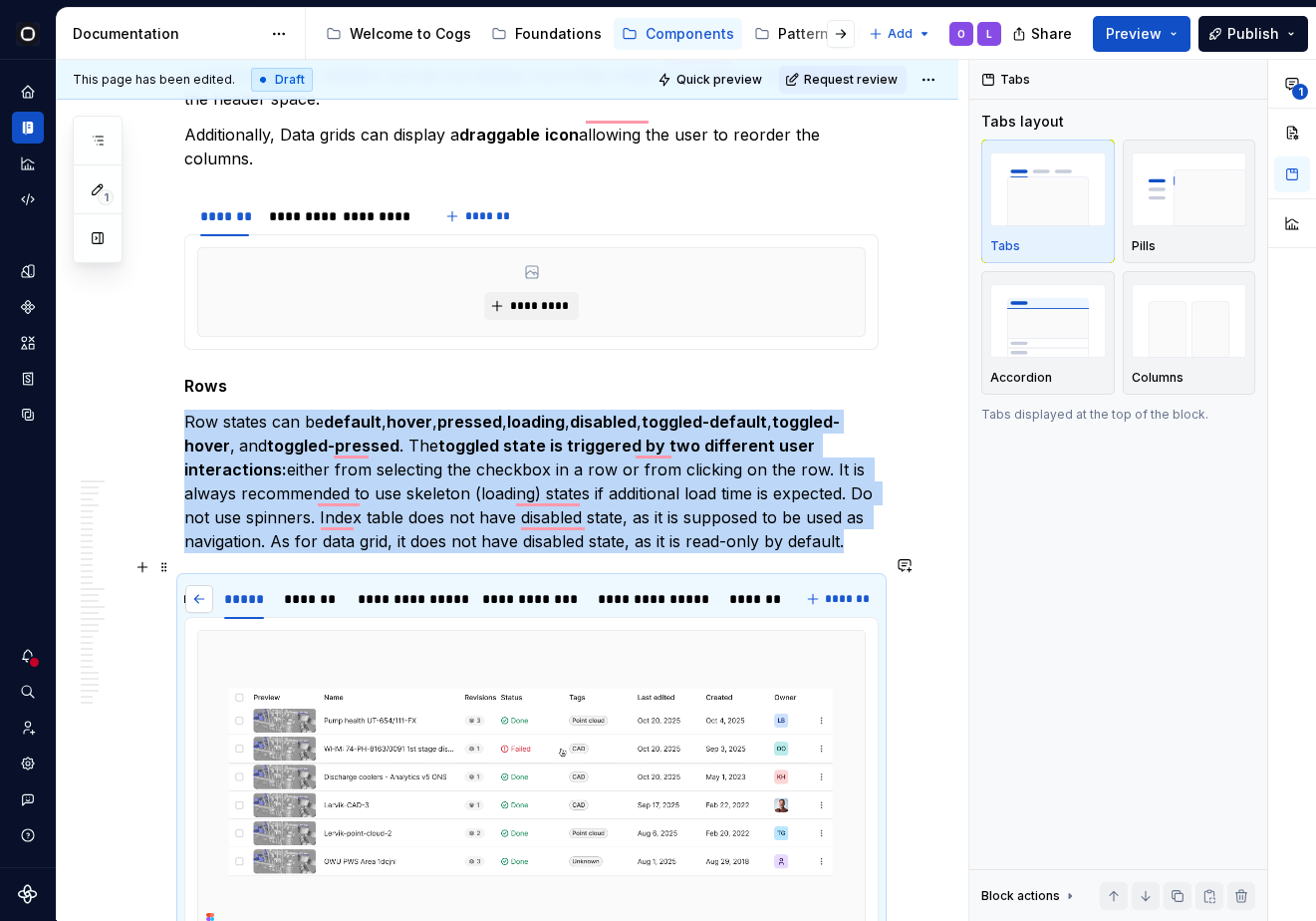 click at bounding box center (199, 599) 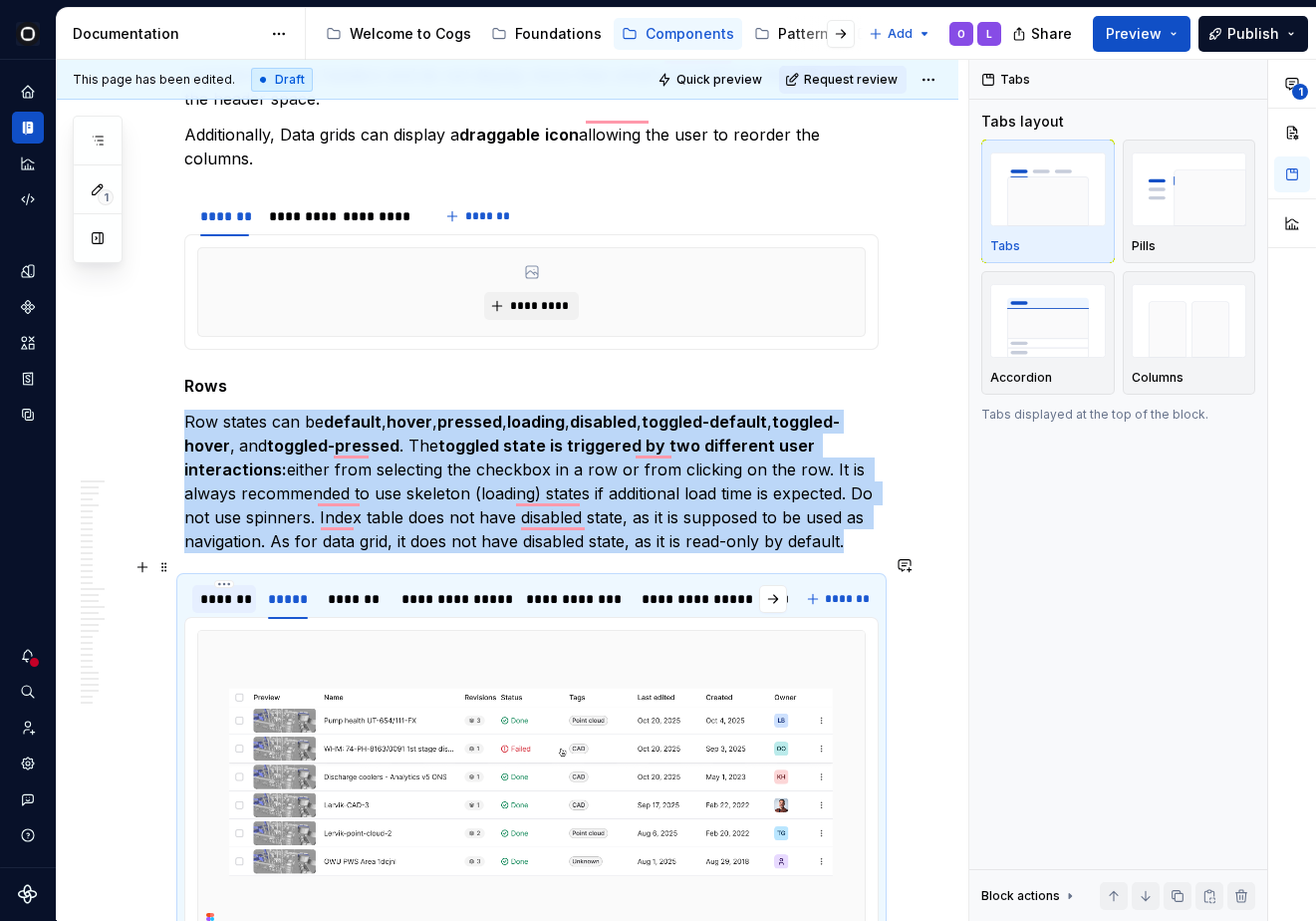 click on "*******" at bounding box center [224, 599] 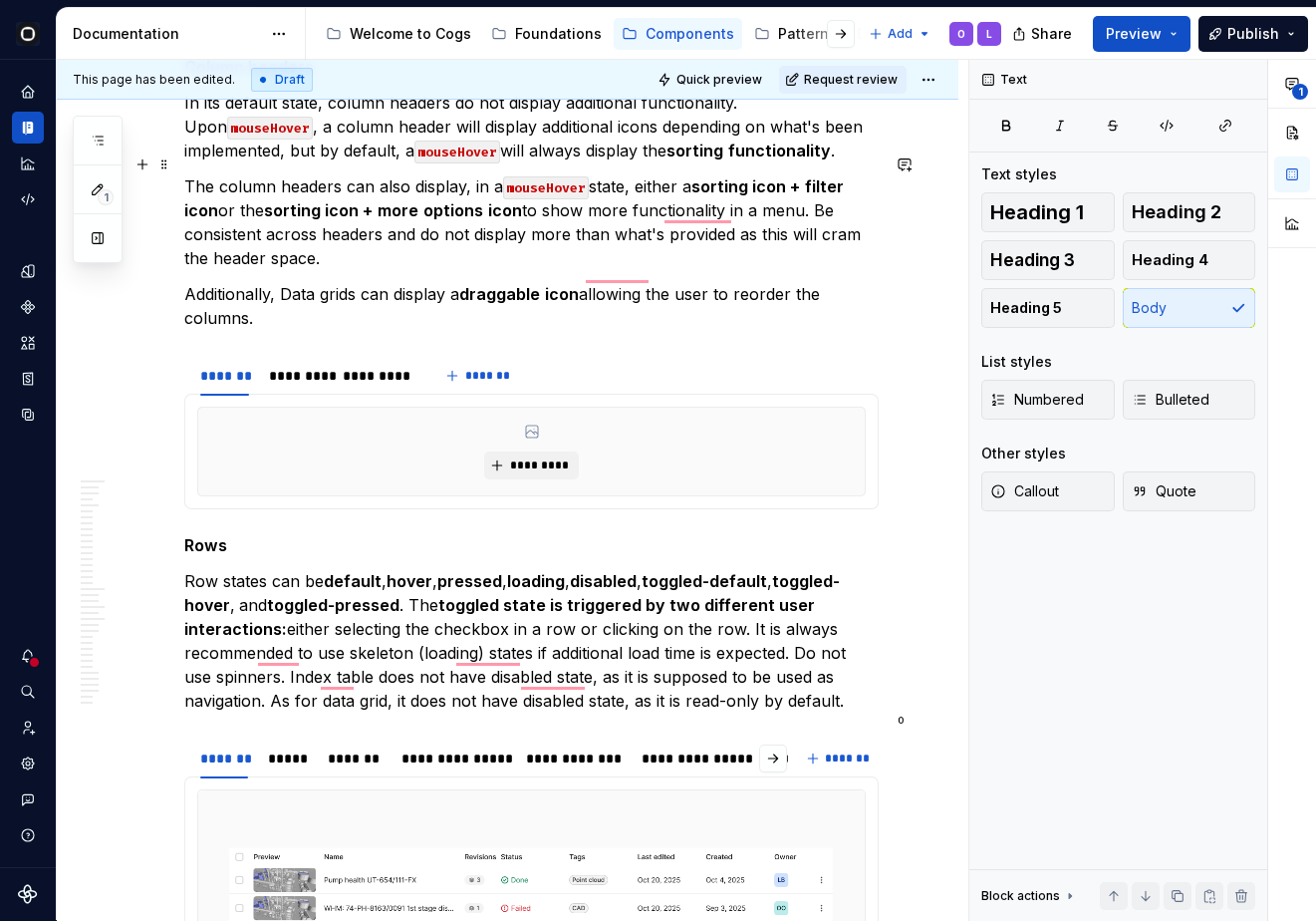 click on "The column headers can also display, in a  mouseHover  state, either a  sorting icon +   filter   icon  or the  sorting icon +   more   options   icon  to show more functionality in a menu. Be consistent across headers and do not display more than what's provided as this will cram the header space." at bounding box center (531, 222) 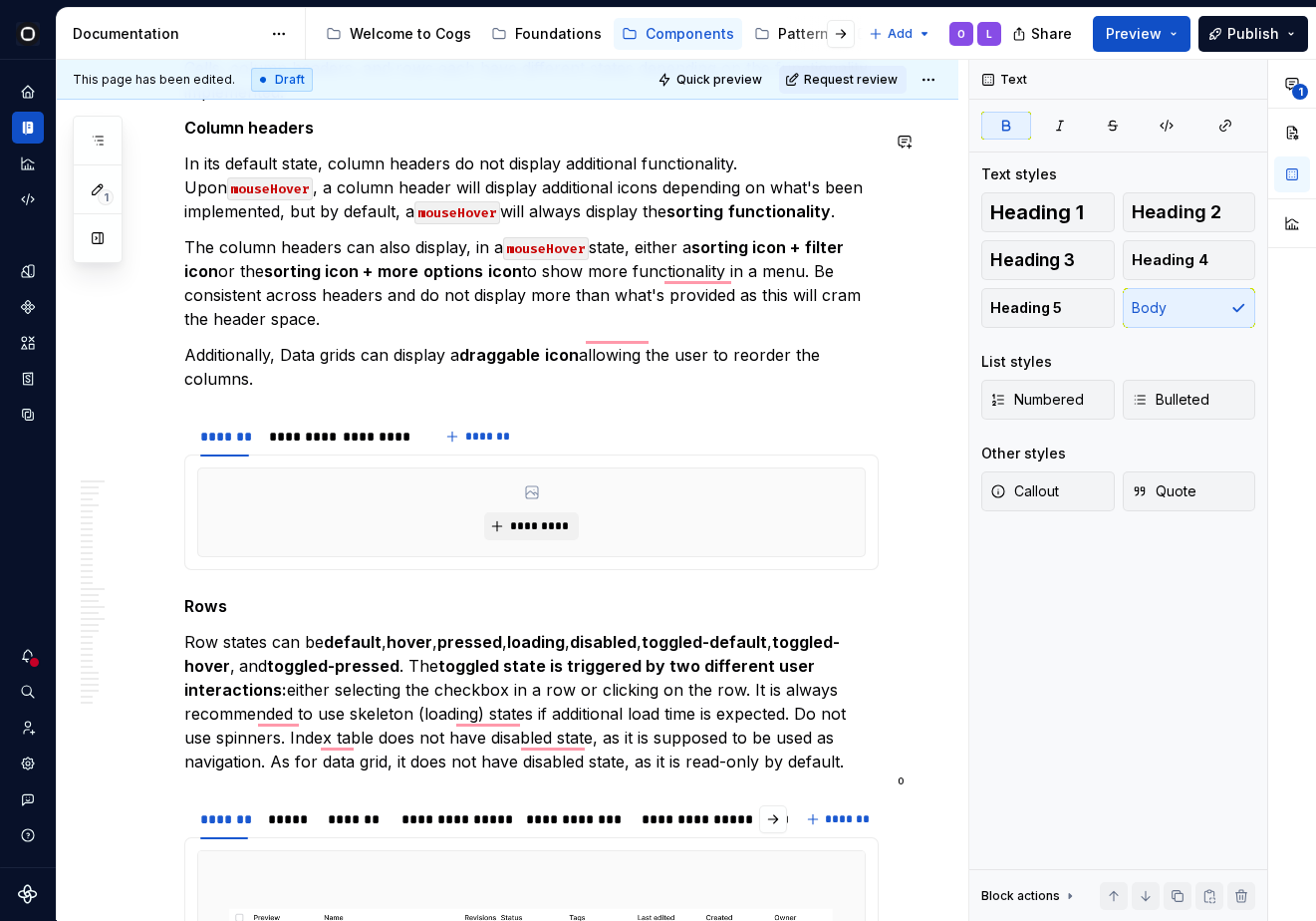 click on "**********" at bounding box center [531, -595] 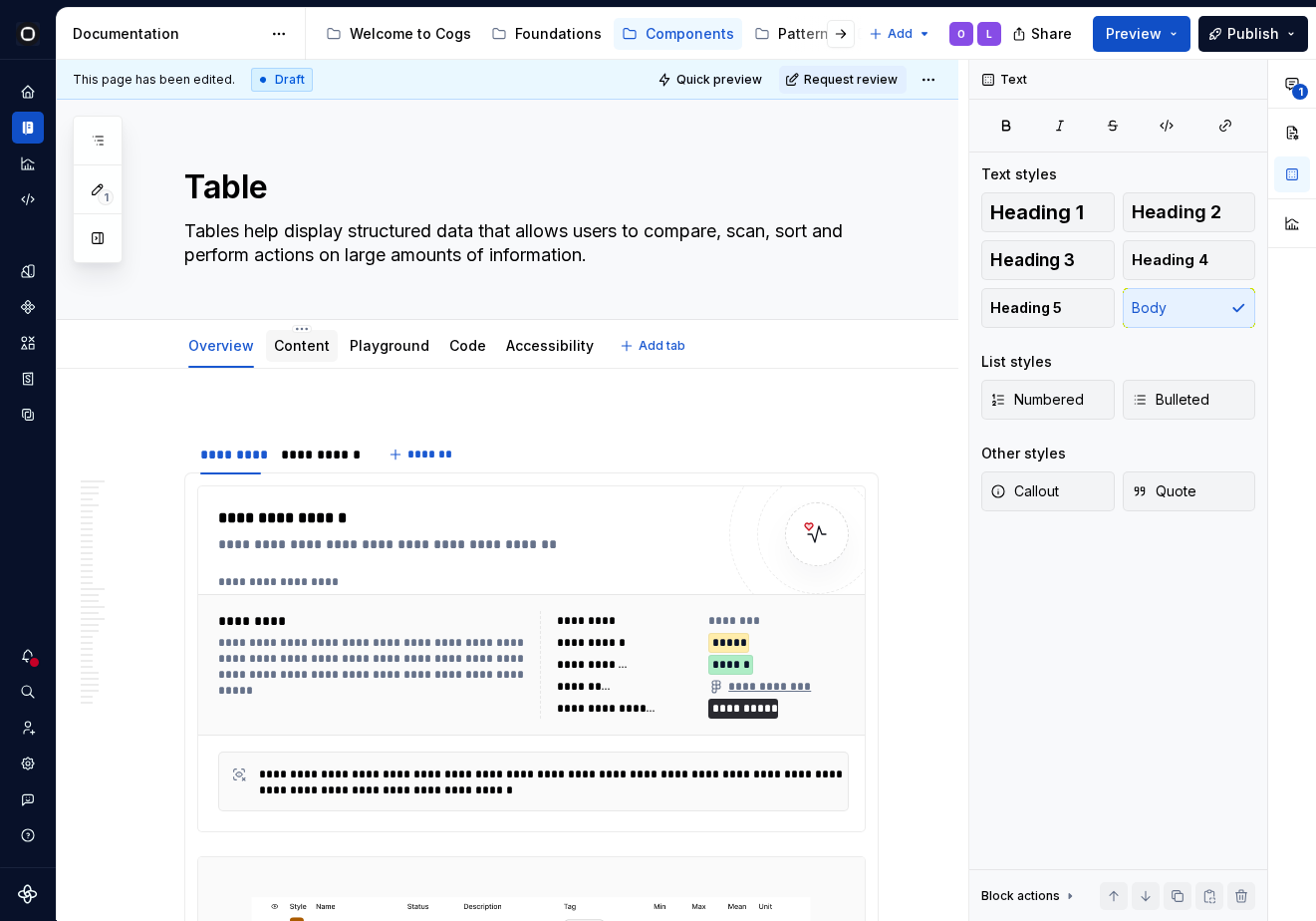 click on "Content" at bounding box center [302, 345] 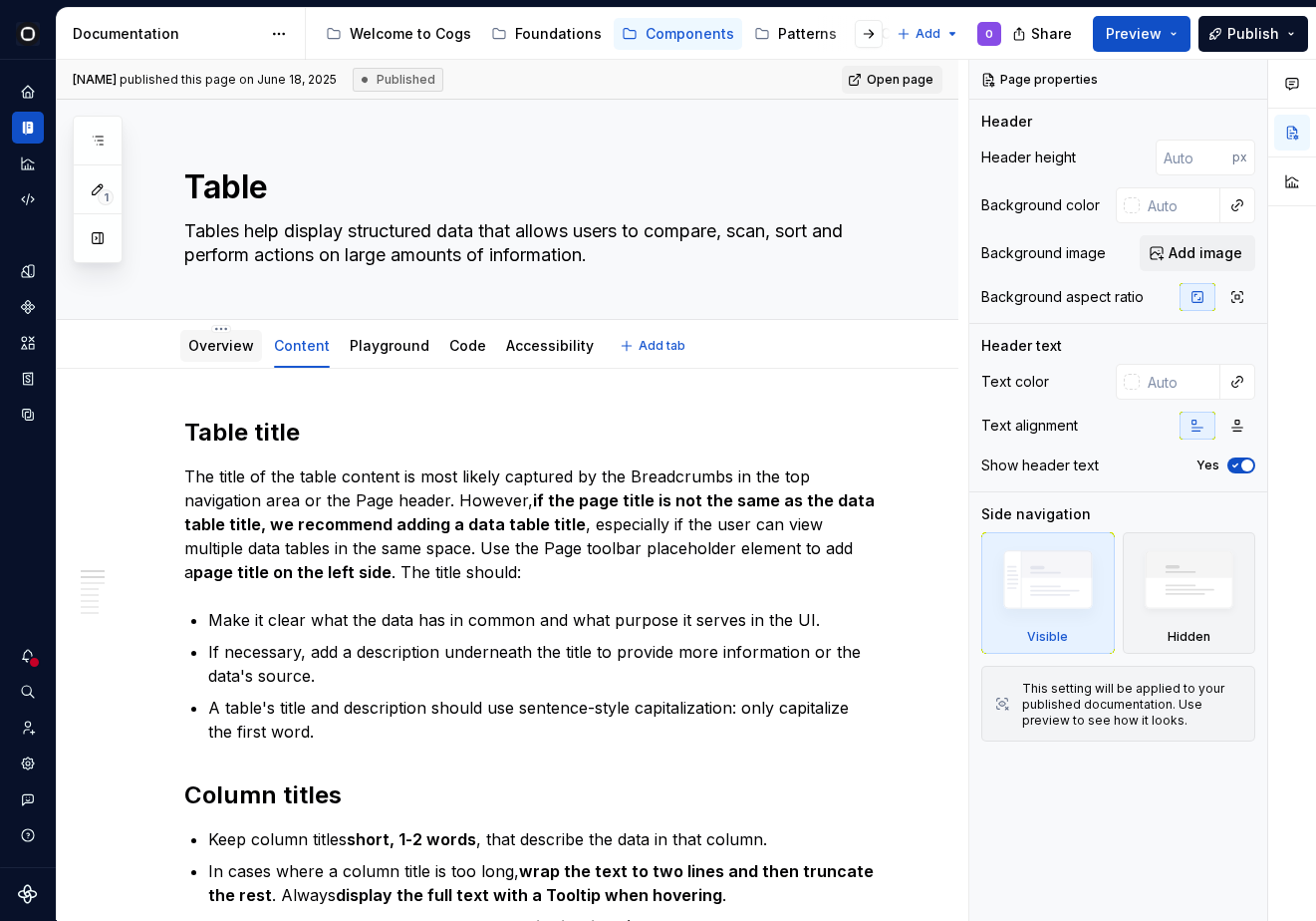 click on "Overview" at bounding box center [221, 346] 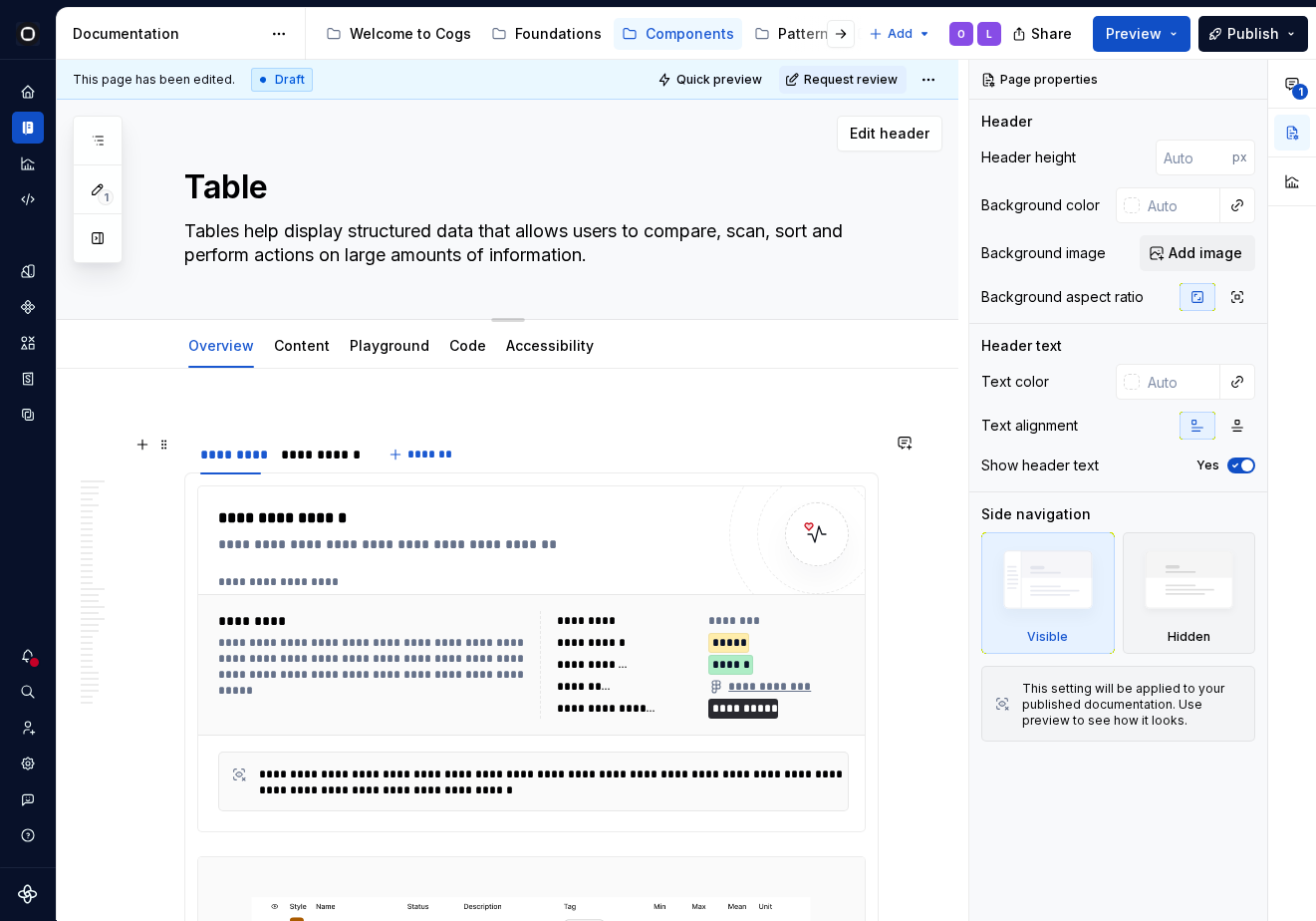 click on "**********" at bounding box center [531, 802] 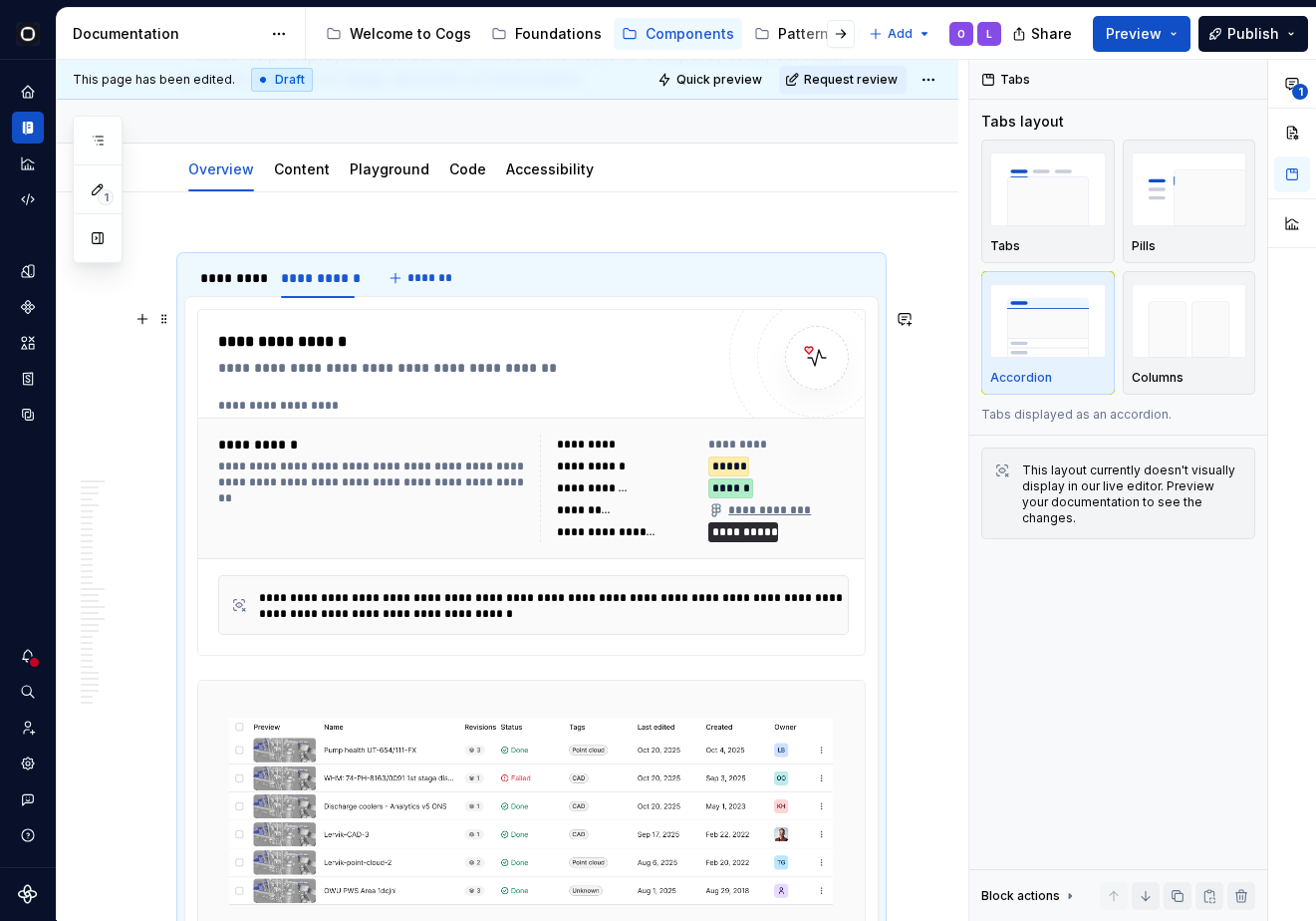 click on "**********" at bounding box center (531, 482) 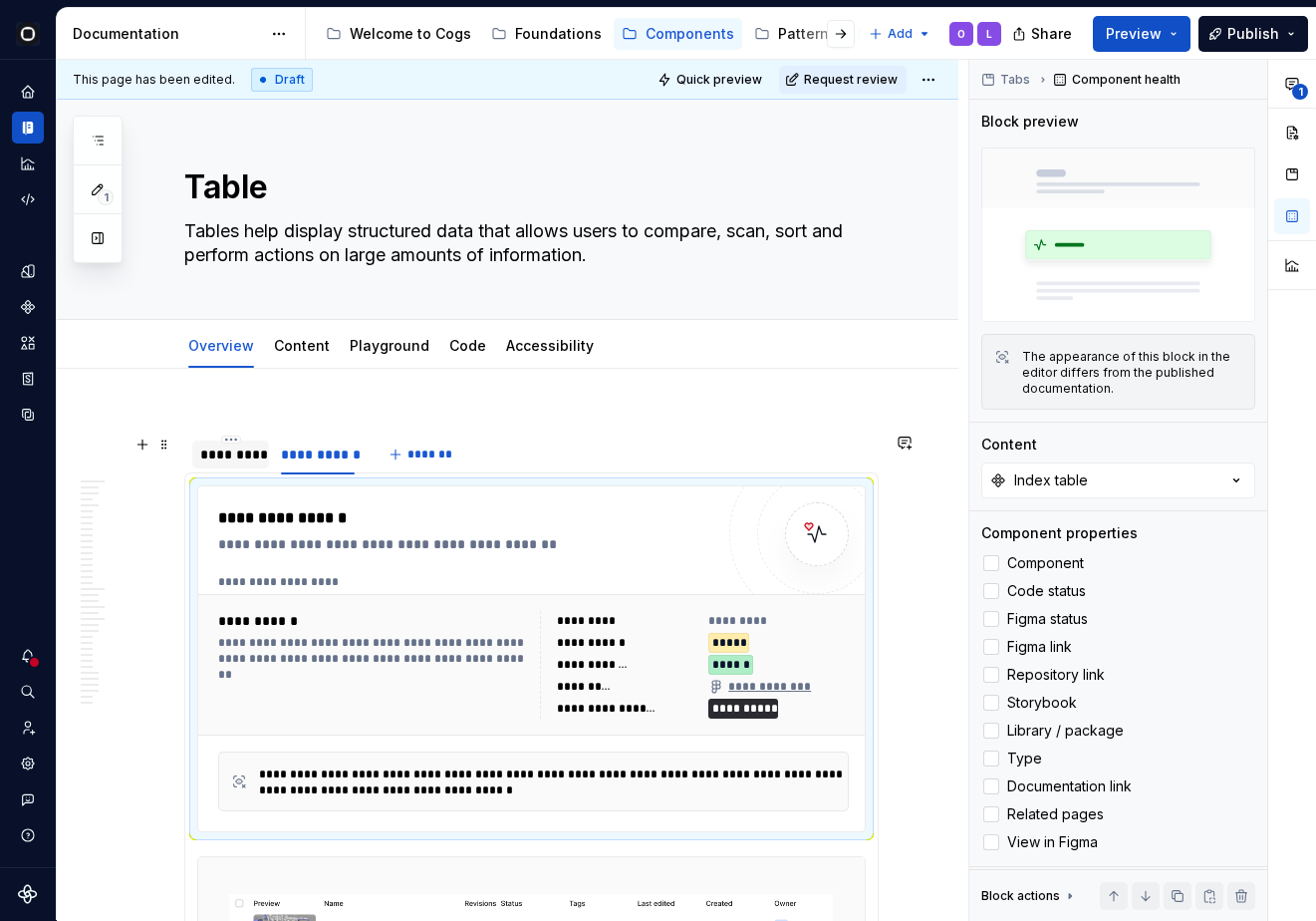 click on "*********" at bounding box center [230, 455] 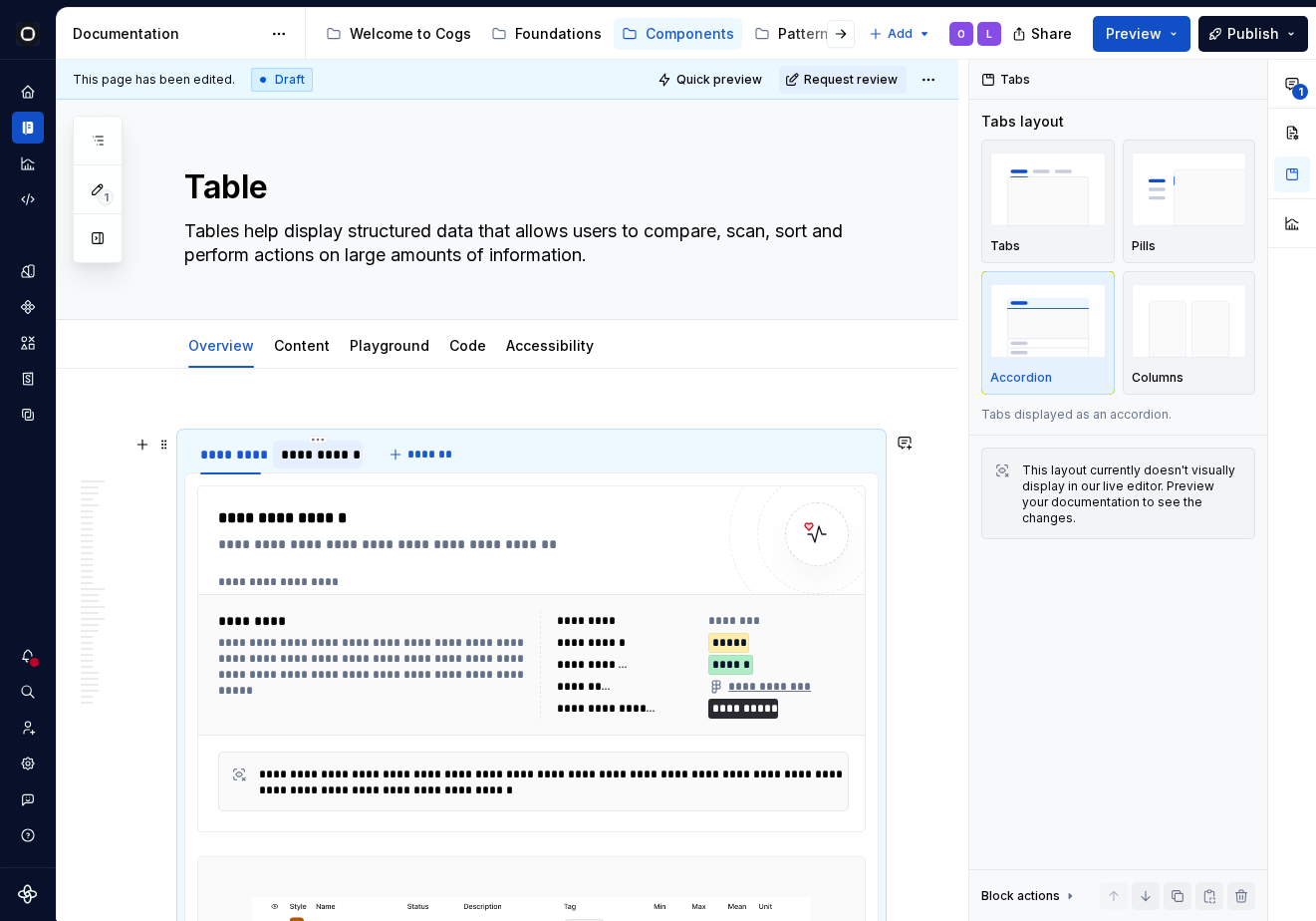 click on "**********" at bounding box center (318, 455) 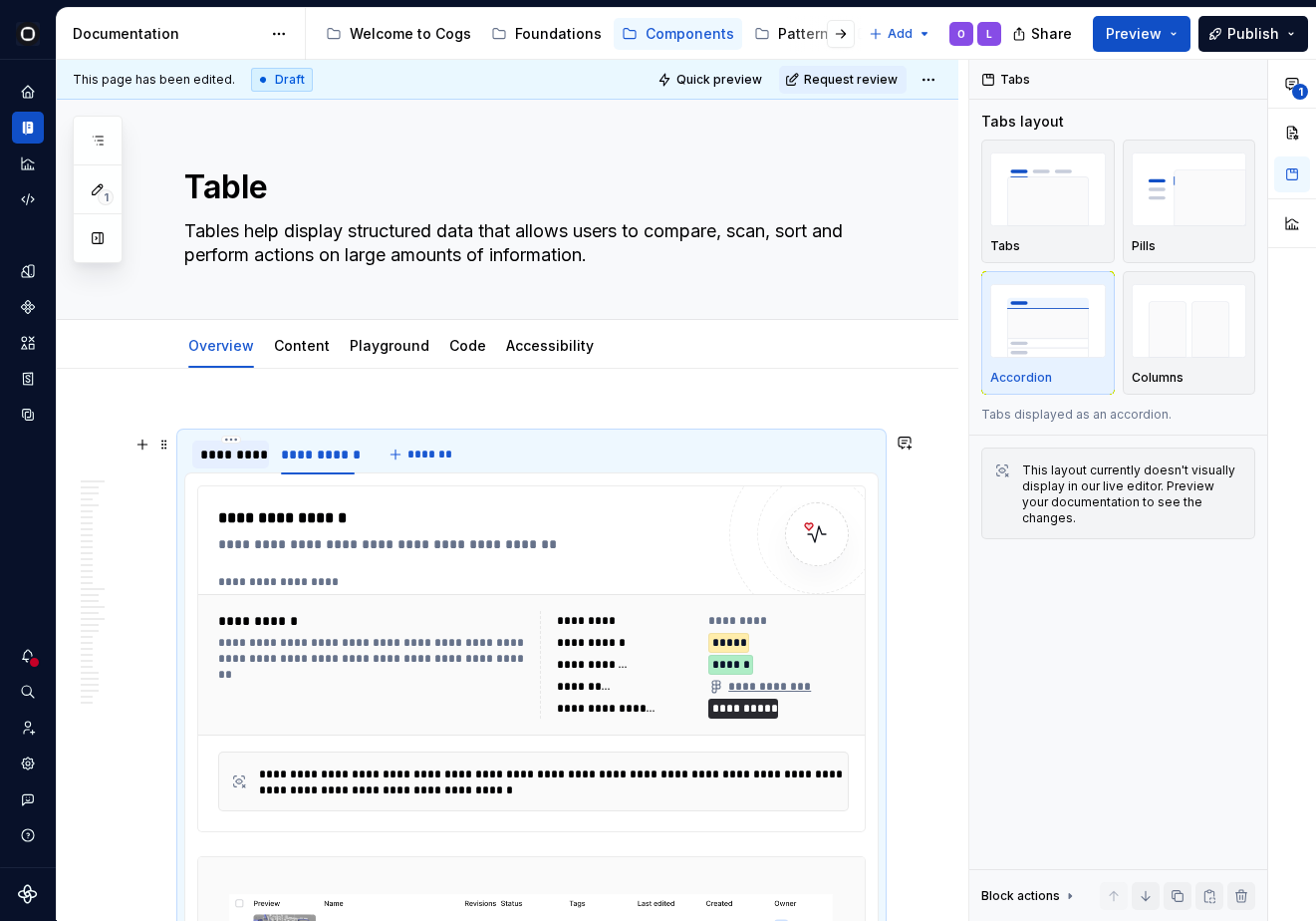 click on "*********" at bounding box center [230, 455] 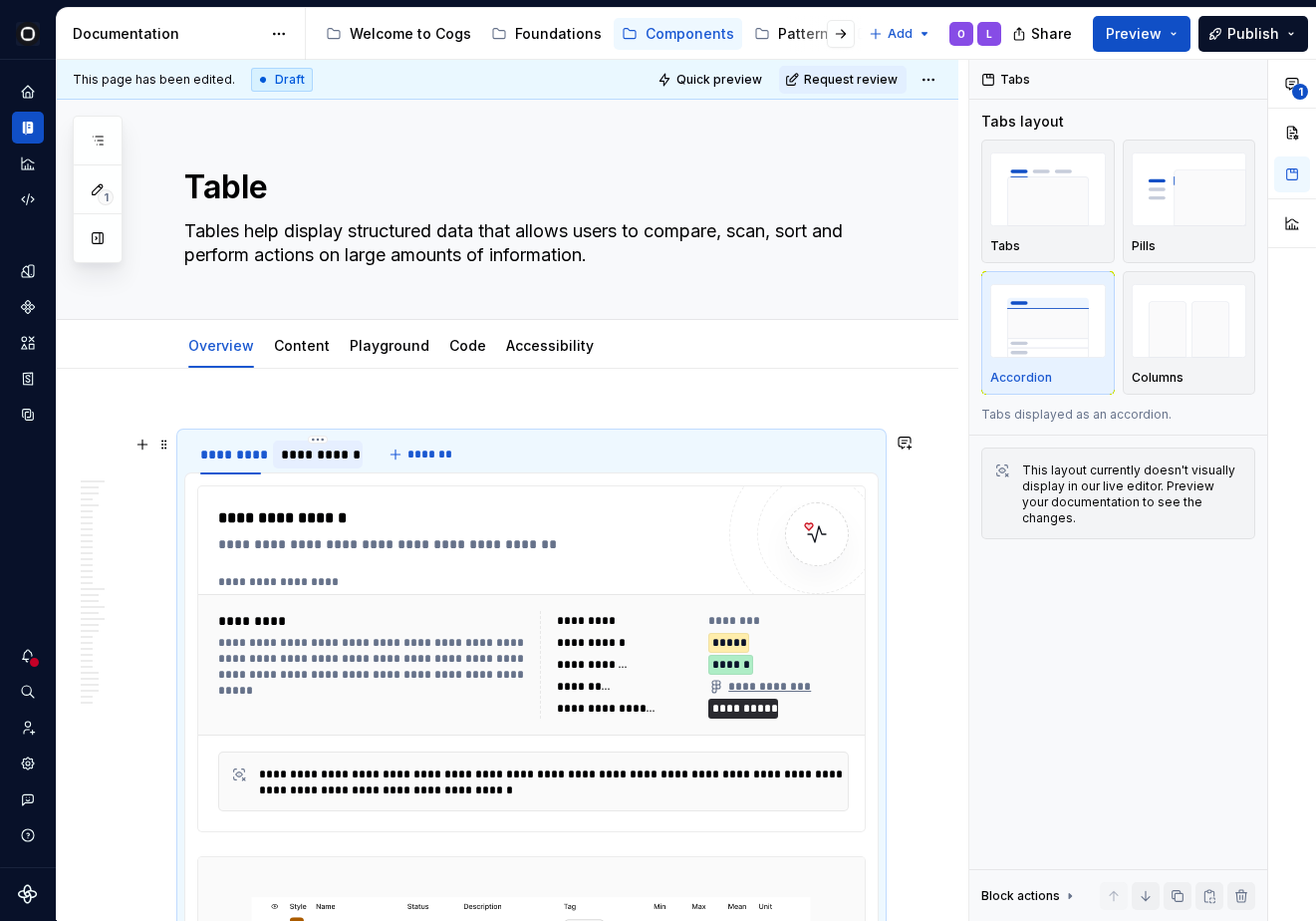 click on "**********" at bounding box center (318, 455) 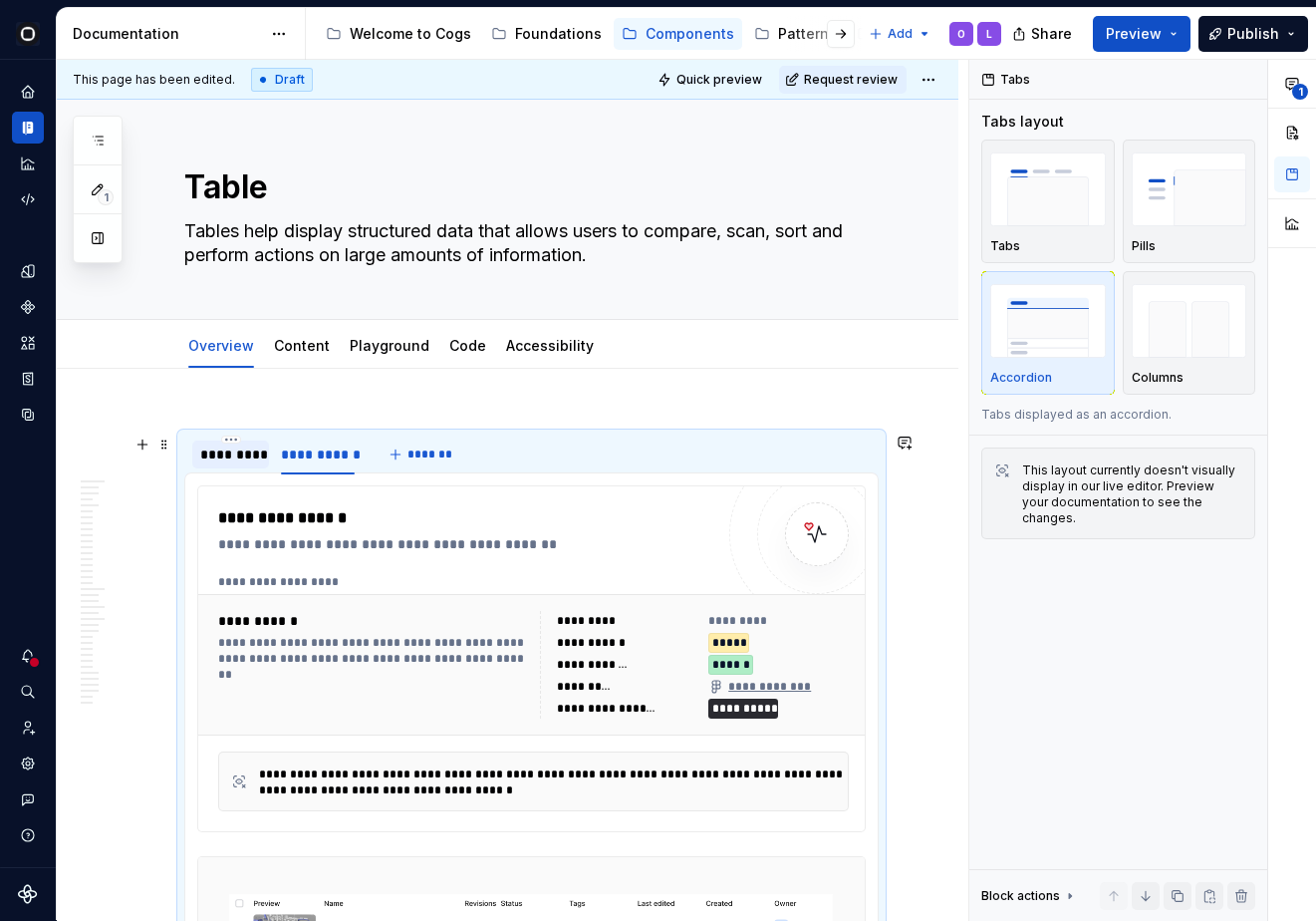 click on "*********" at bounding box center [230, 455] 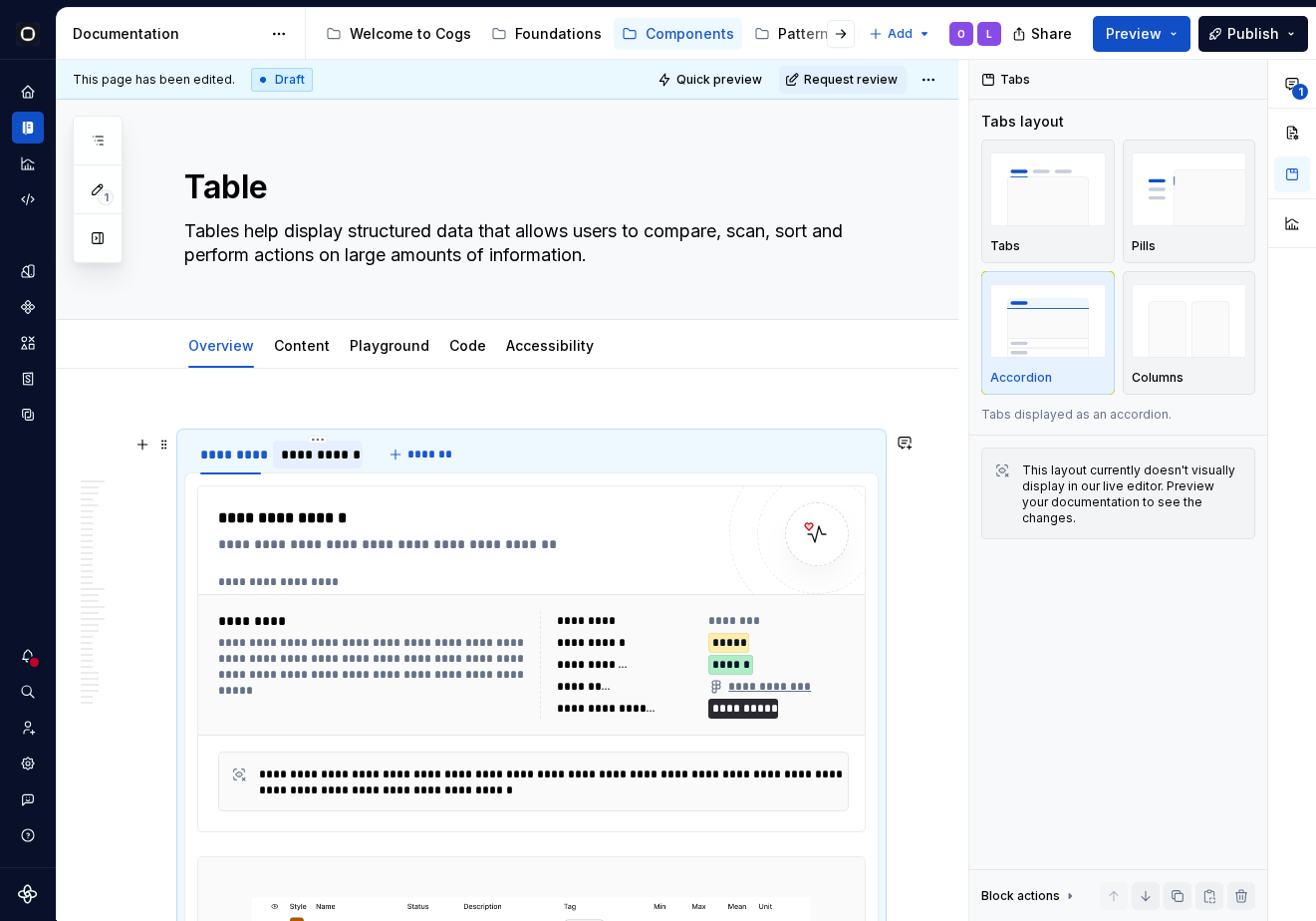 click on "**********" at bounding box center [318, 455] 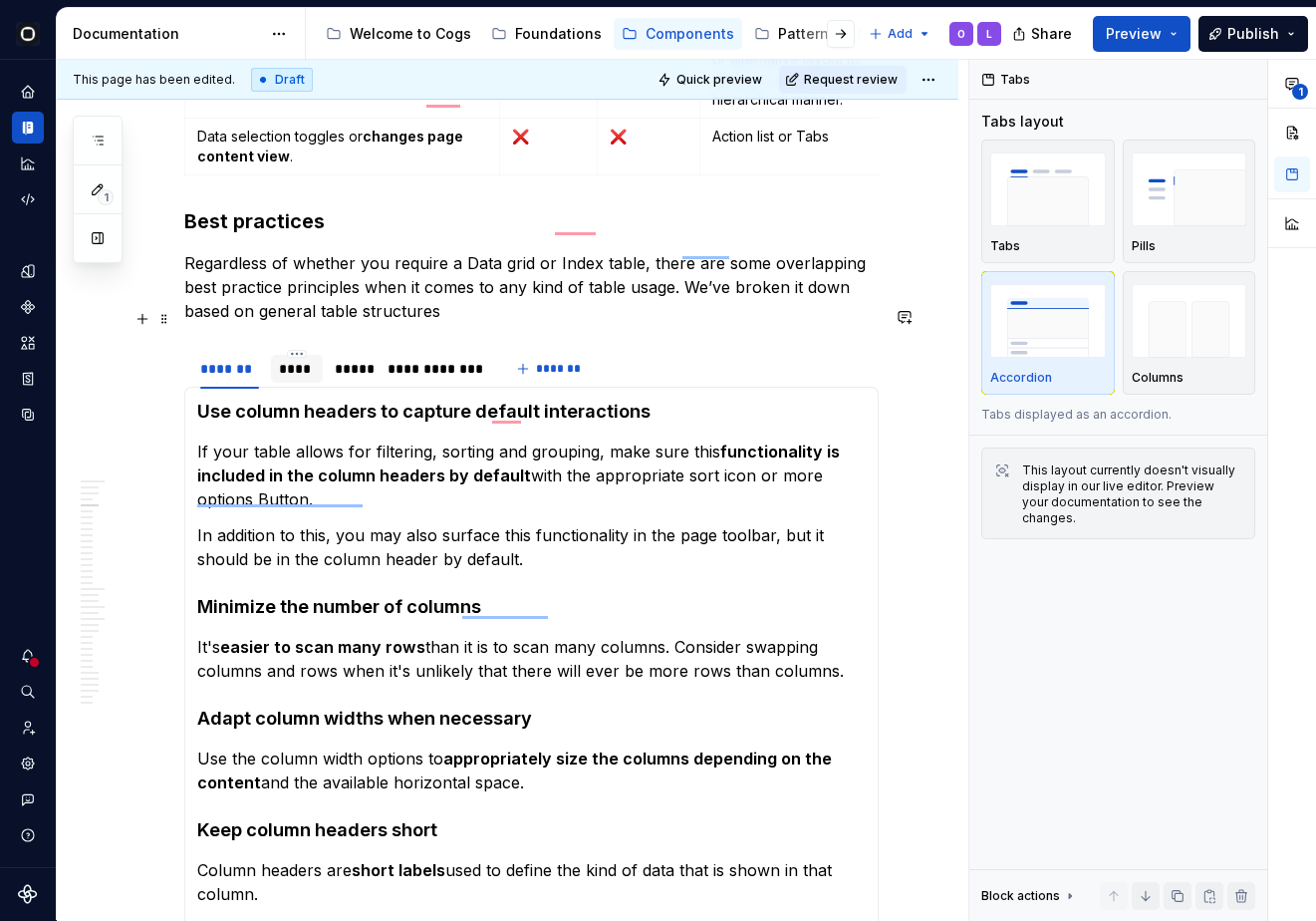 click on "****" at bounding box center [297, 369] 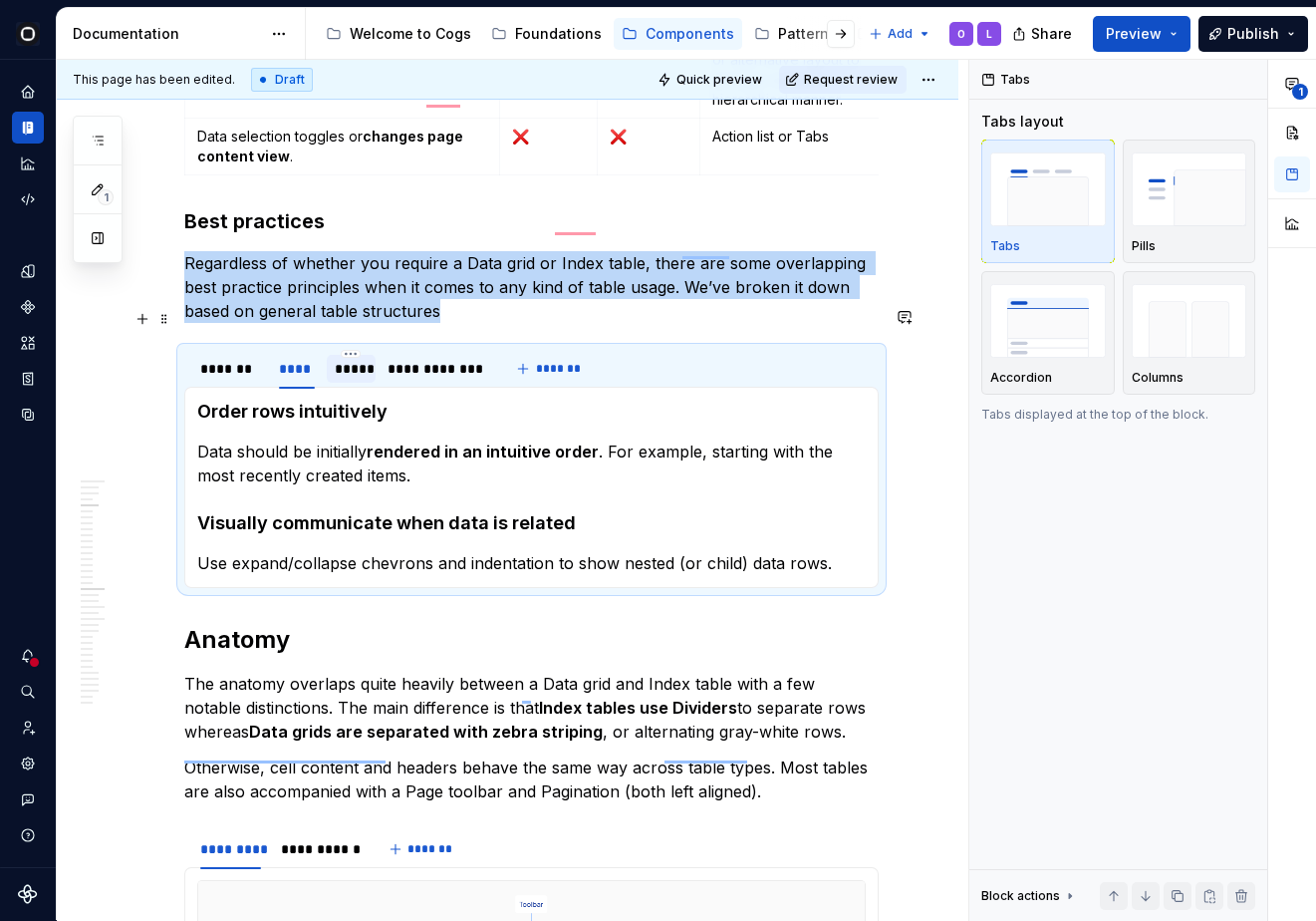 click on "*****" at bounding box center [351, 369] 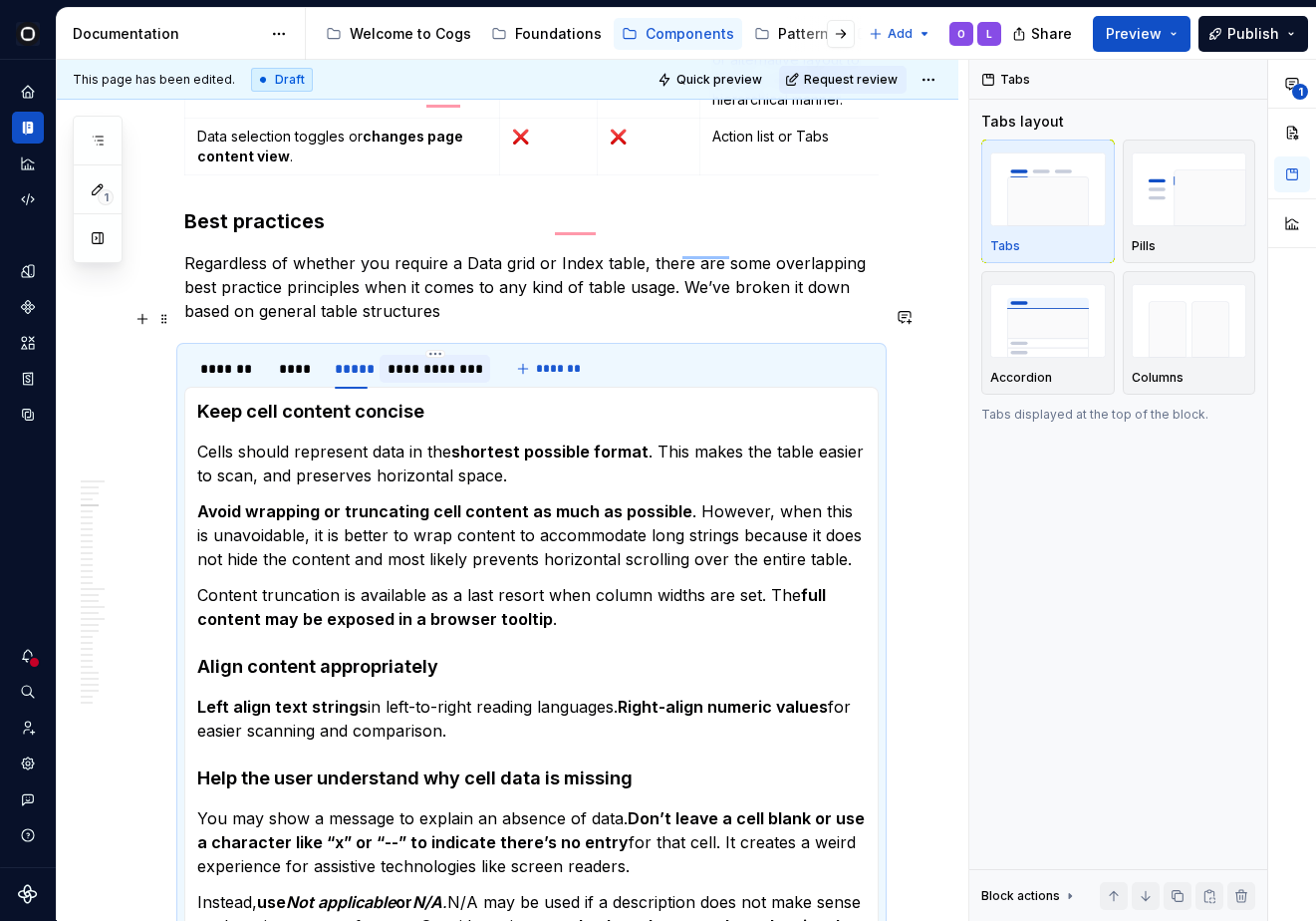 click on "**********" at bounding box center [435, 369] 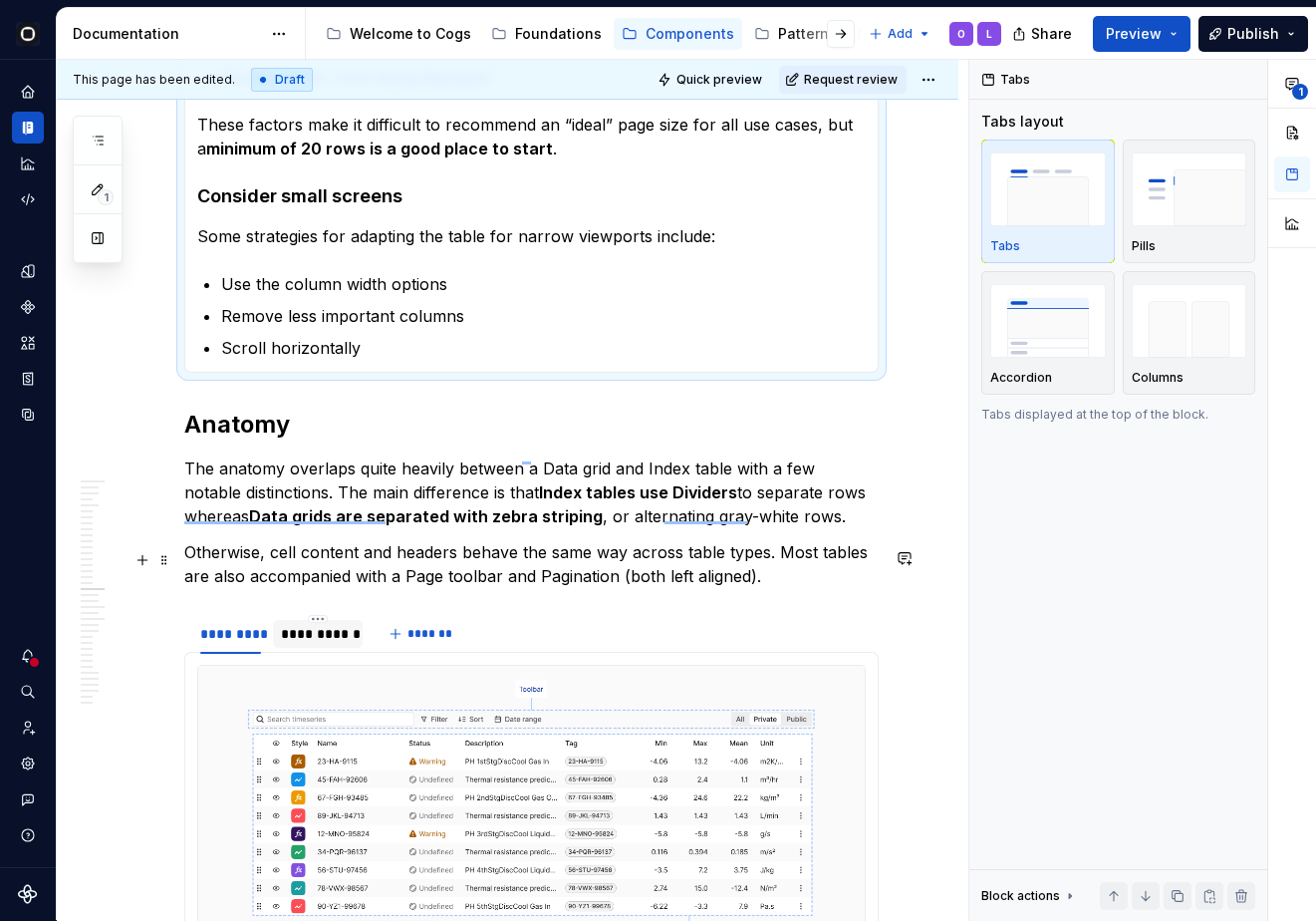 click on "**********" at bounding box center [318, 634] 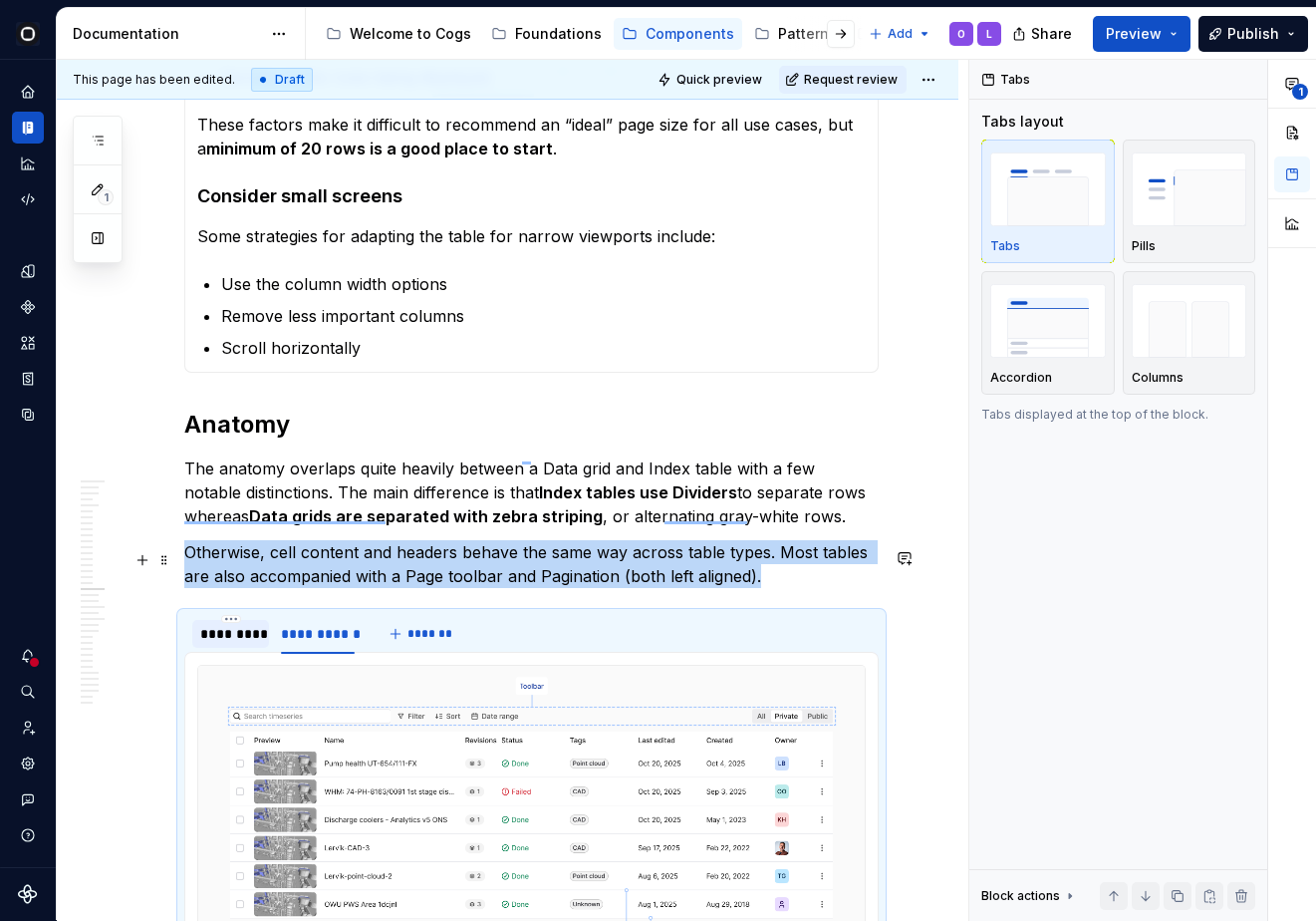 click on "*********" at bounding box center (230, 634) 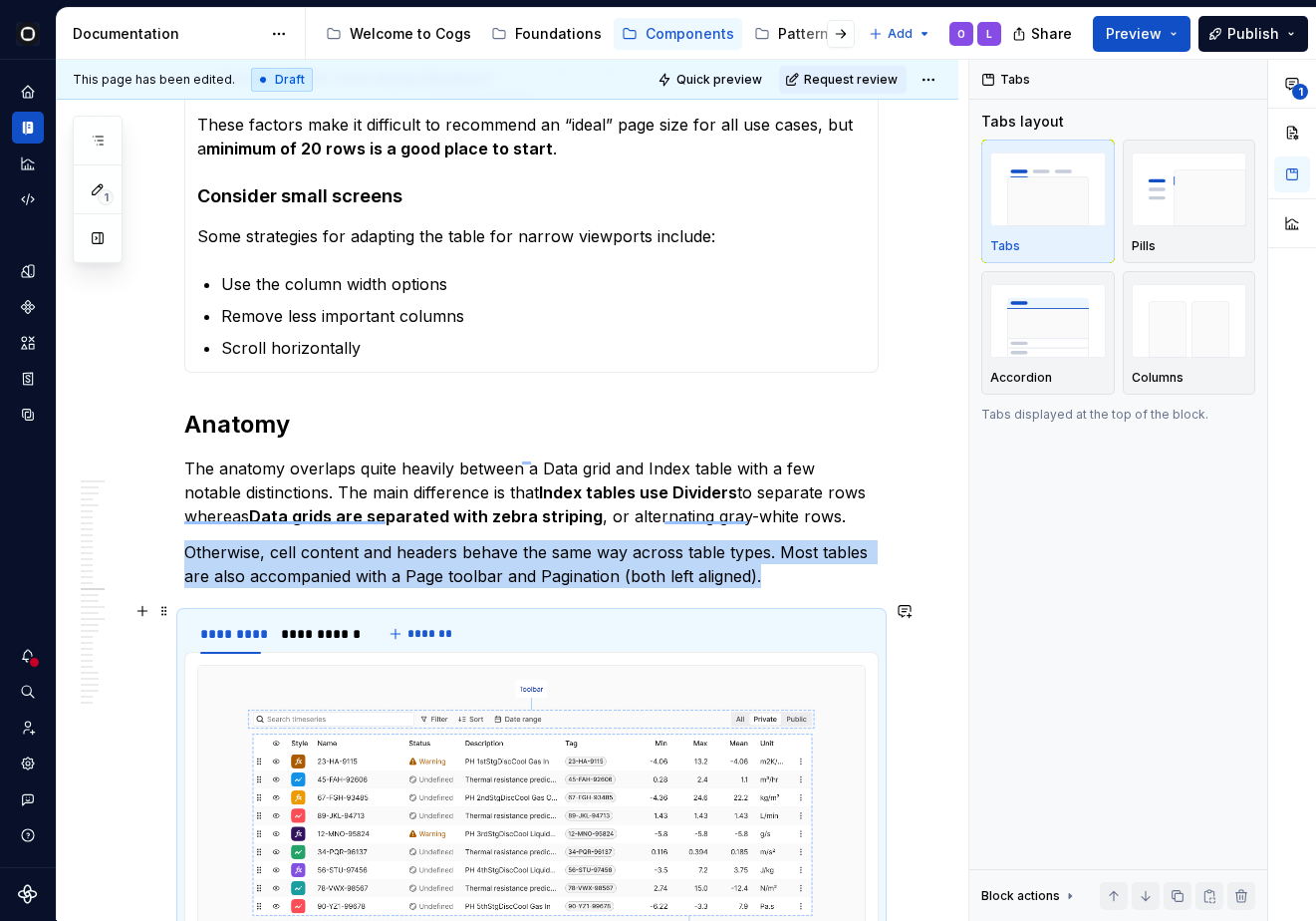 click at bounding box center [531, 826] 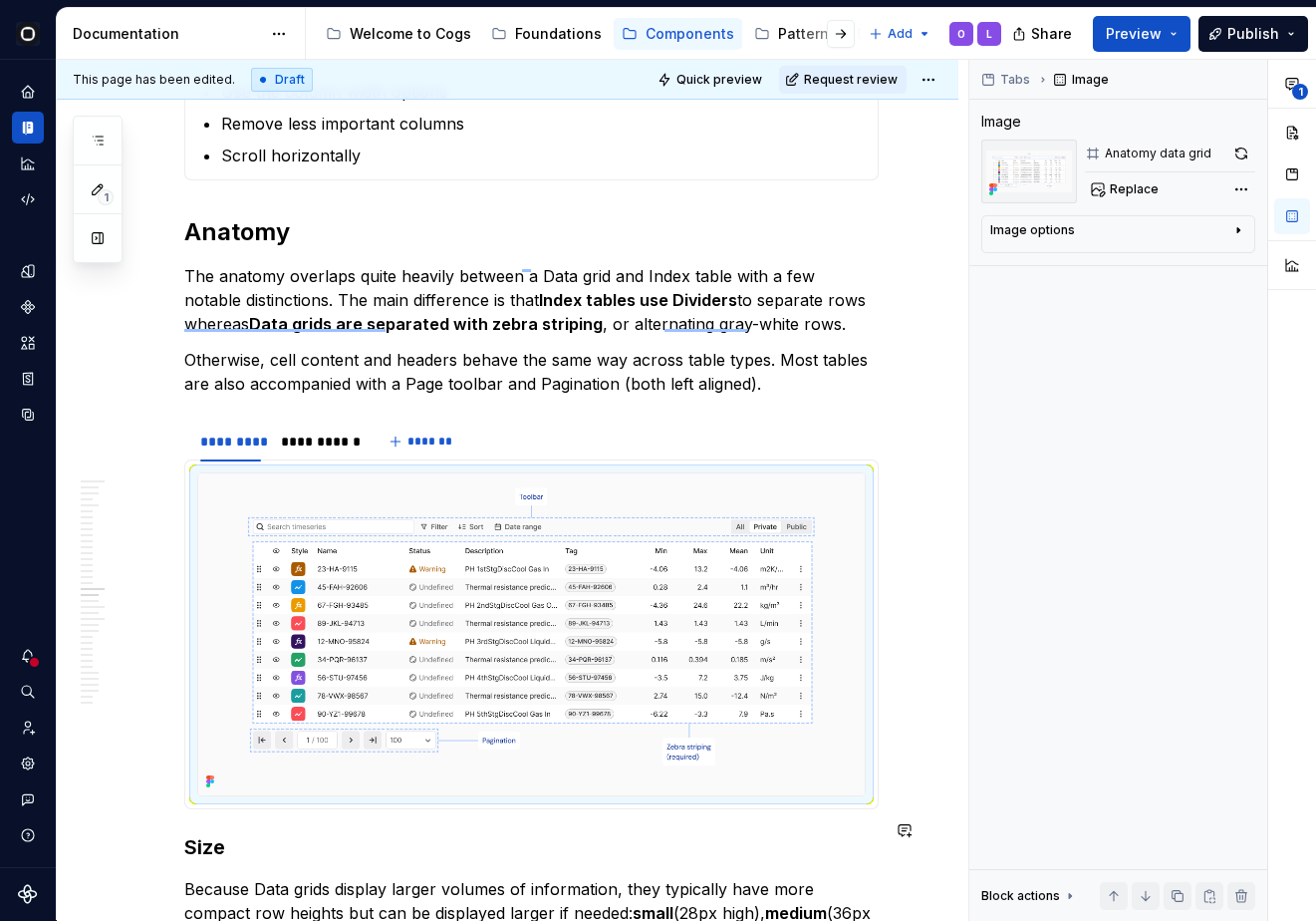 click on "**********" at bounding box center [531, 2973] 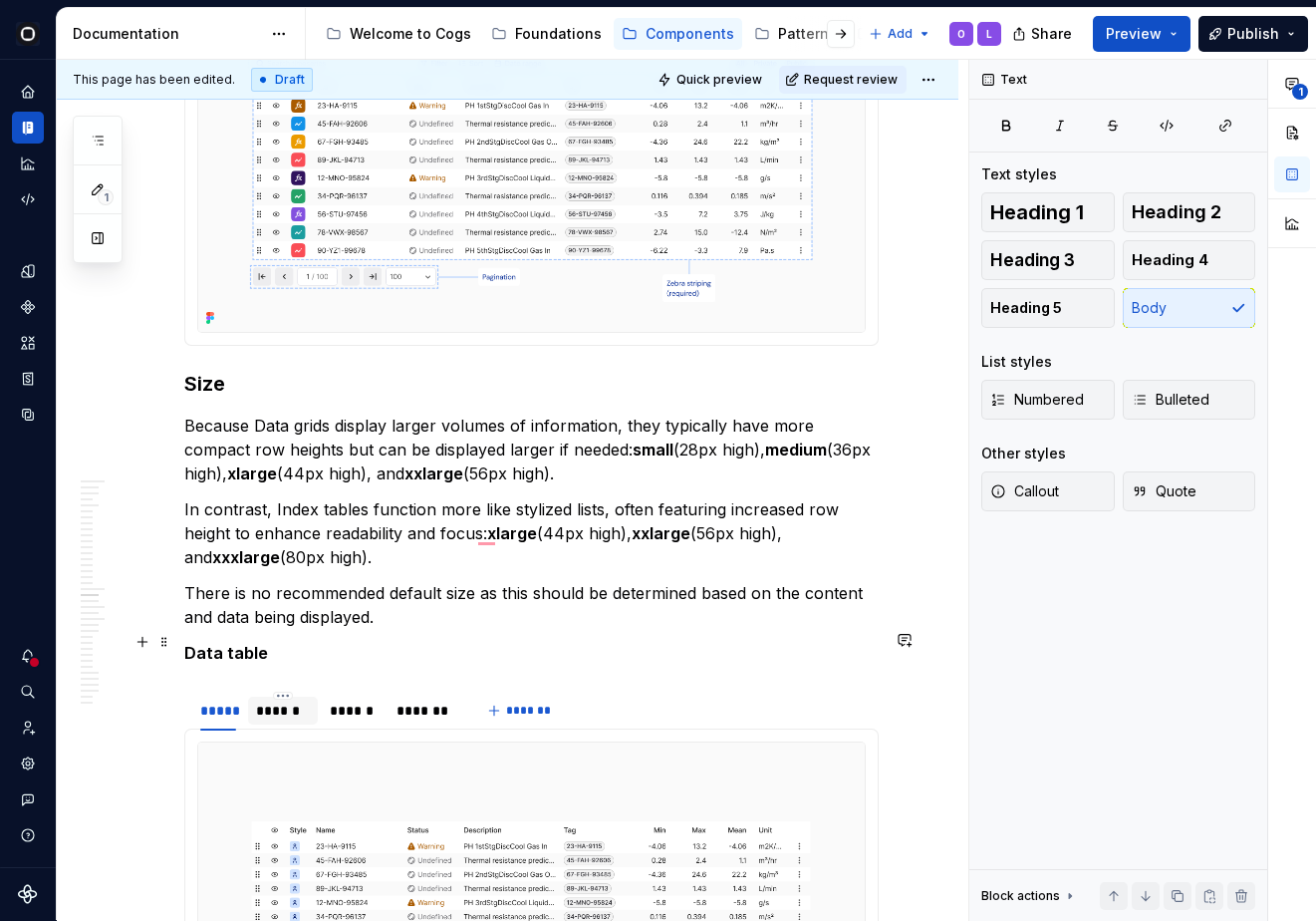 click on "******" at bounding box center (283, 711) 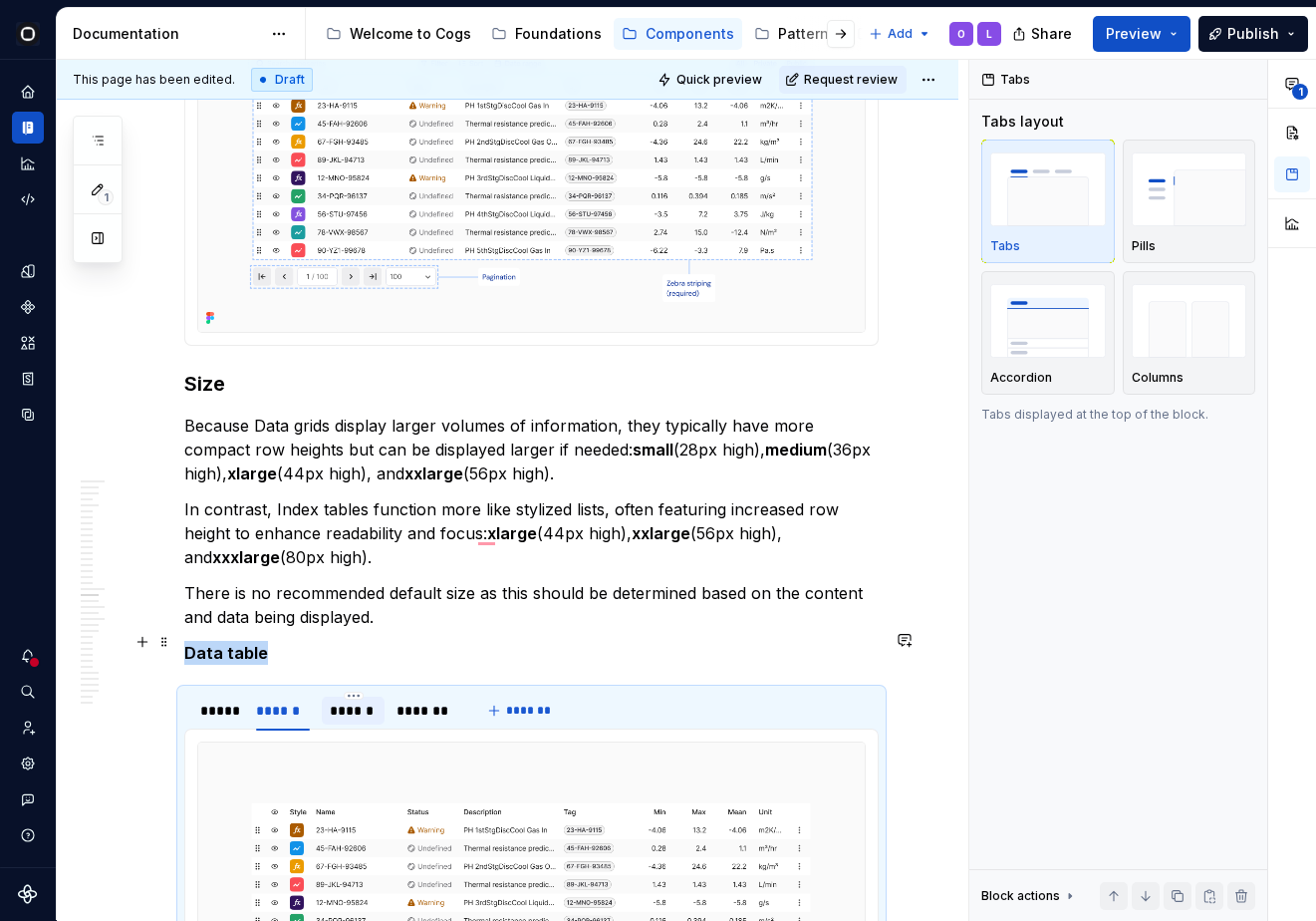 click on "******" at bounding box center (353, 711) 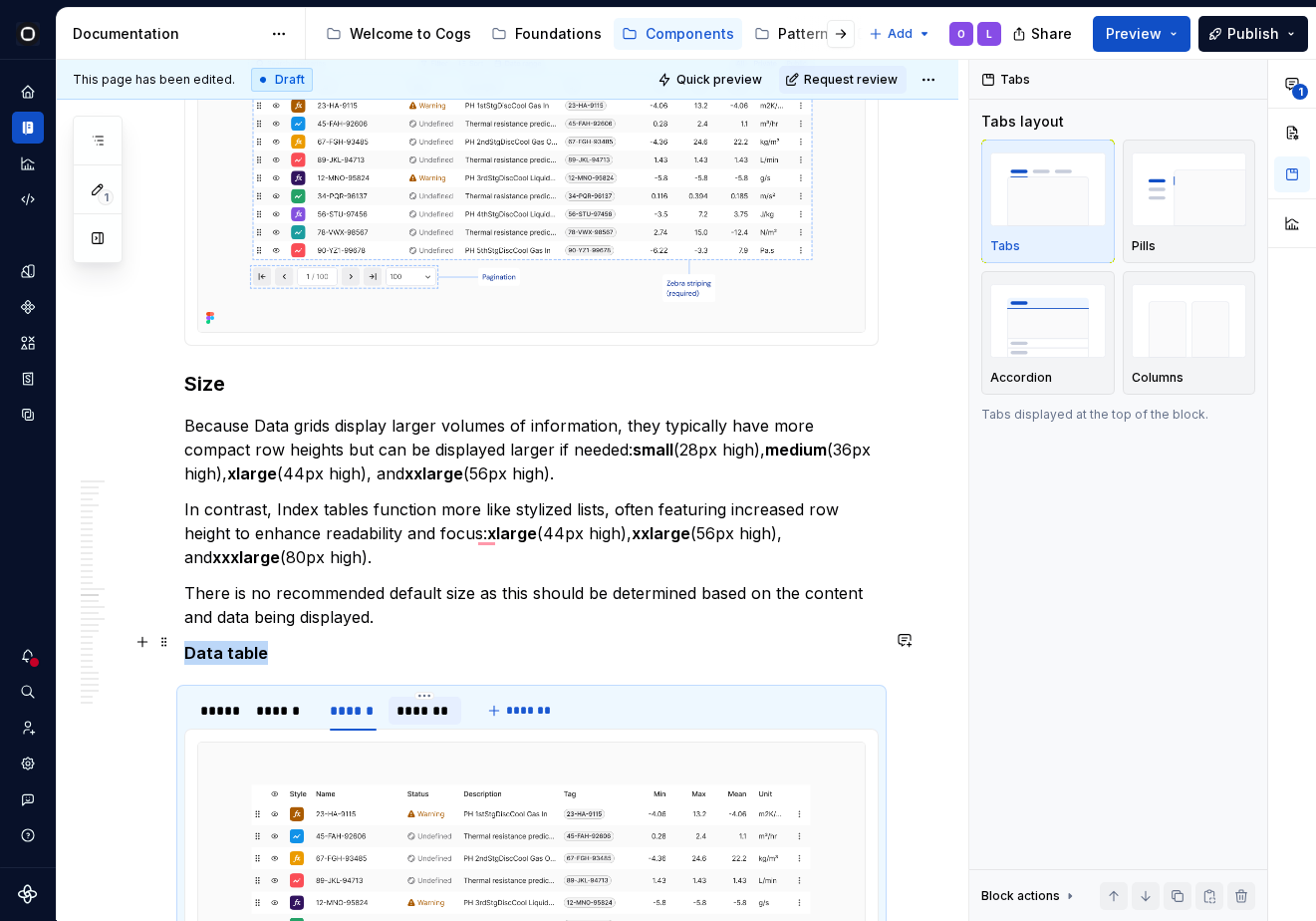 click on "*******" at bounding box center (424, 711) 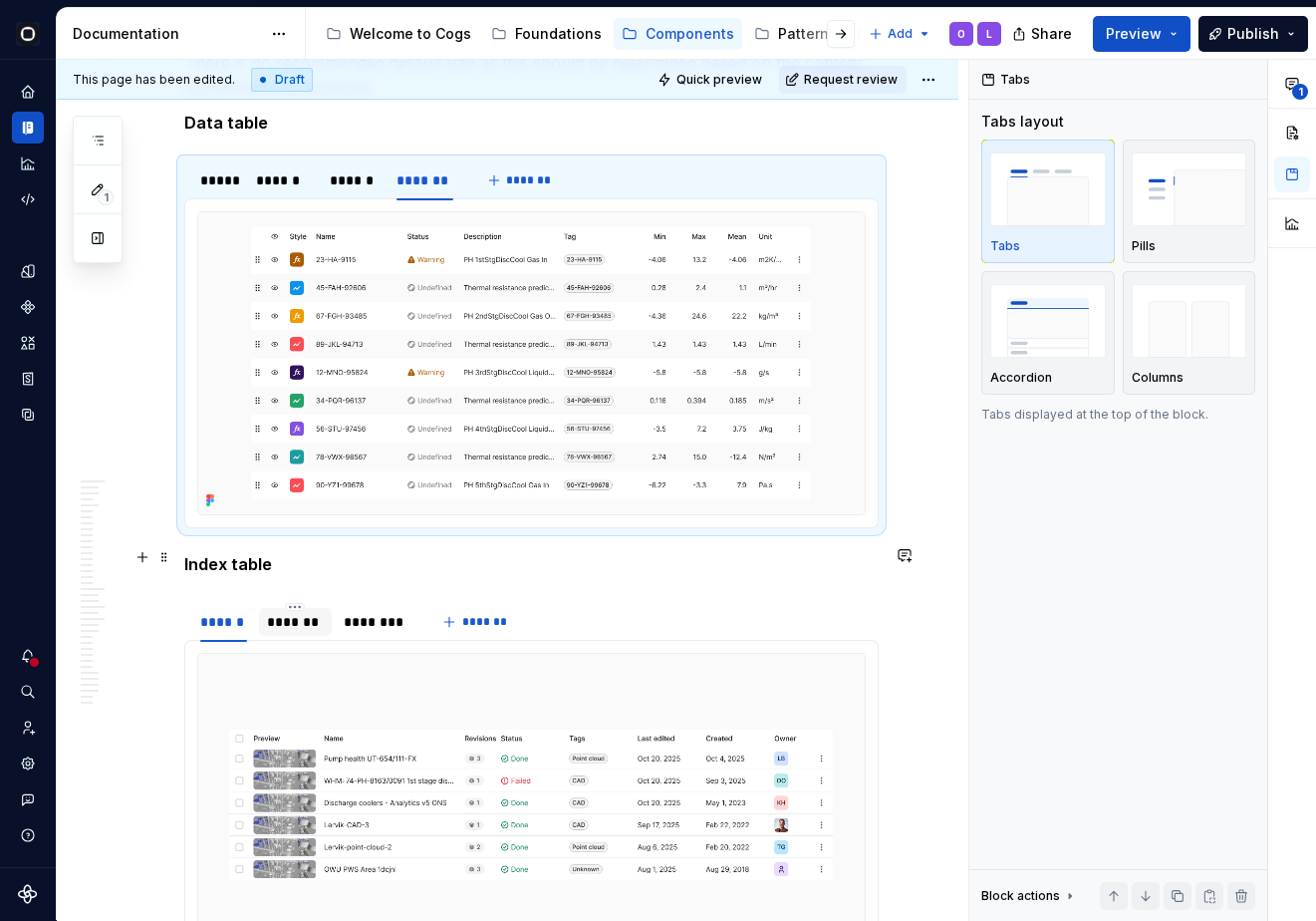 click on "*******" at bounding box center (295, 622) 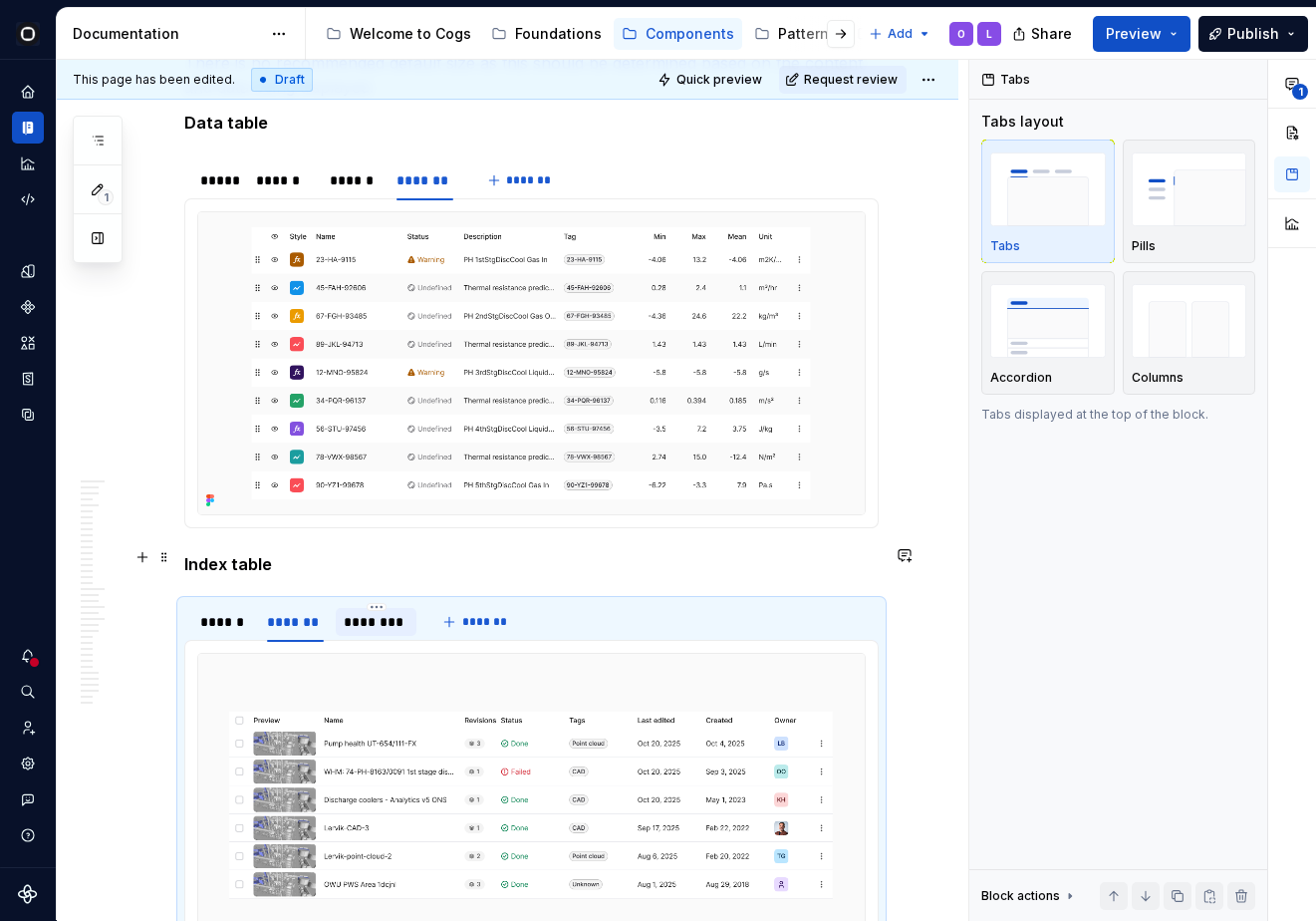 click on "********" at bounding box center (377, 622) 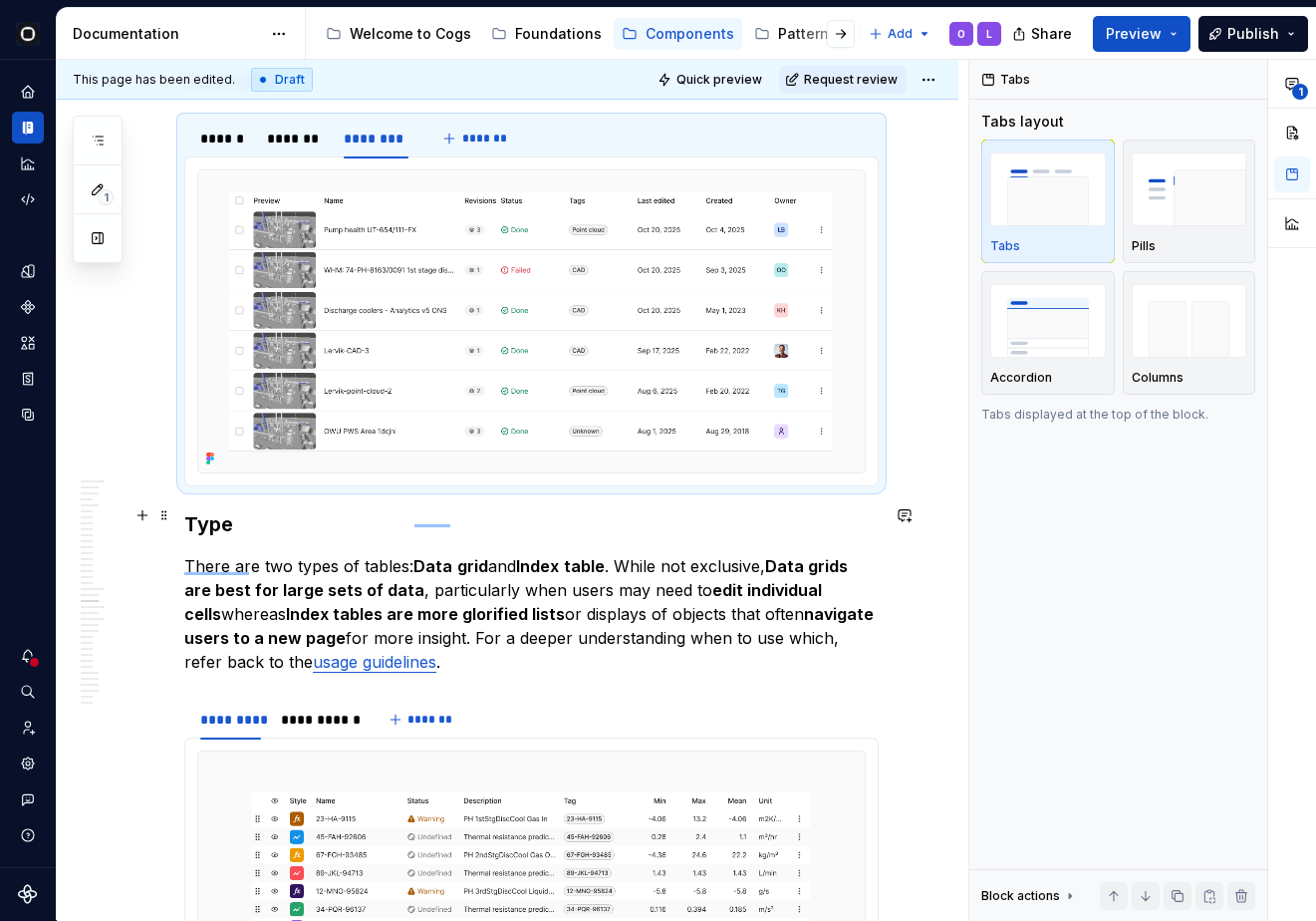 click on "Index tables are more glorified lists" at bounding box center (425, 614) 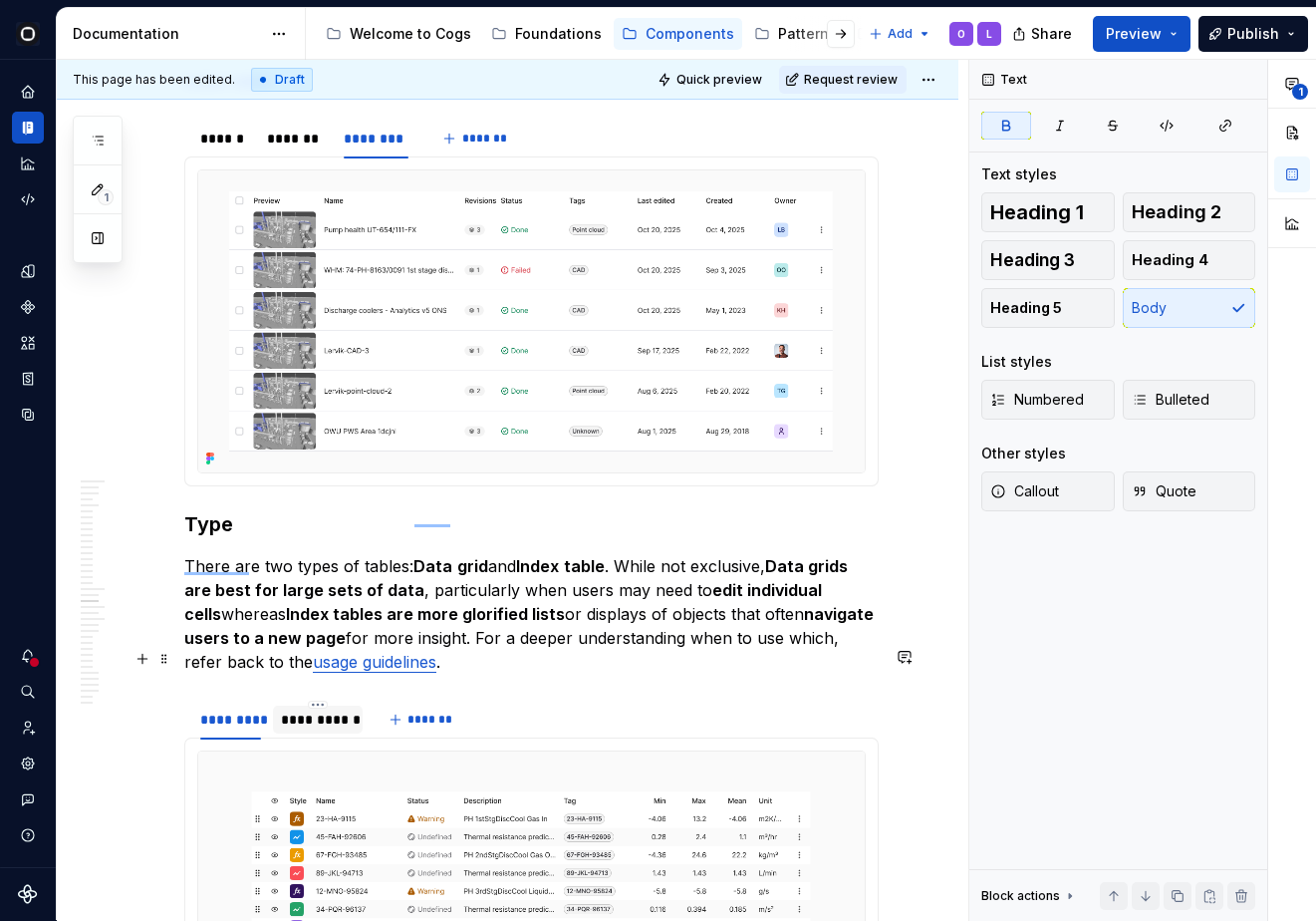click on "**********" at bounding box center [318, 720] 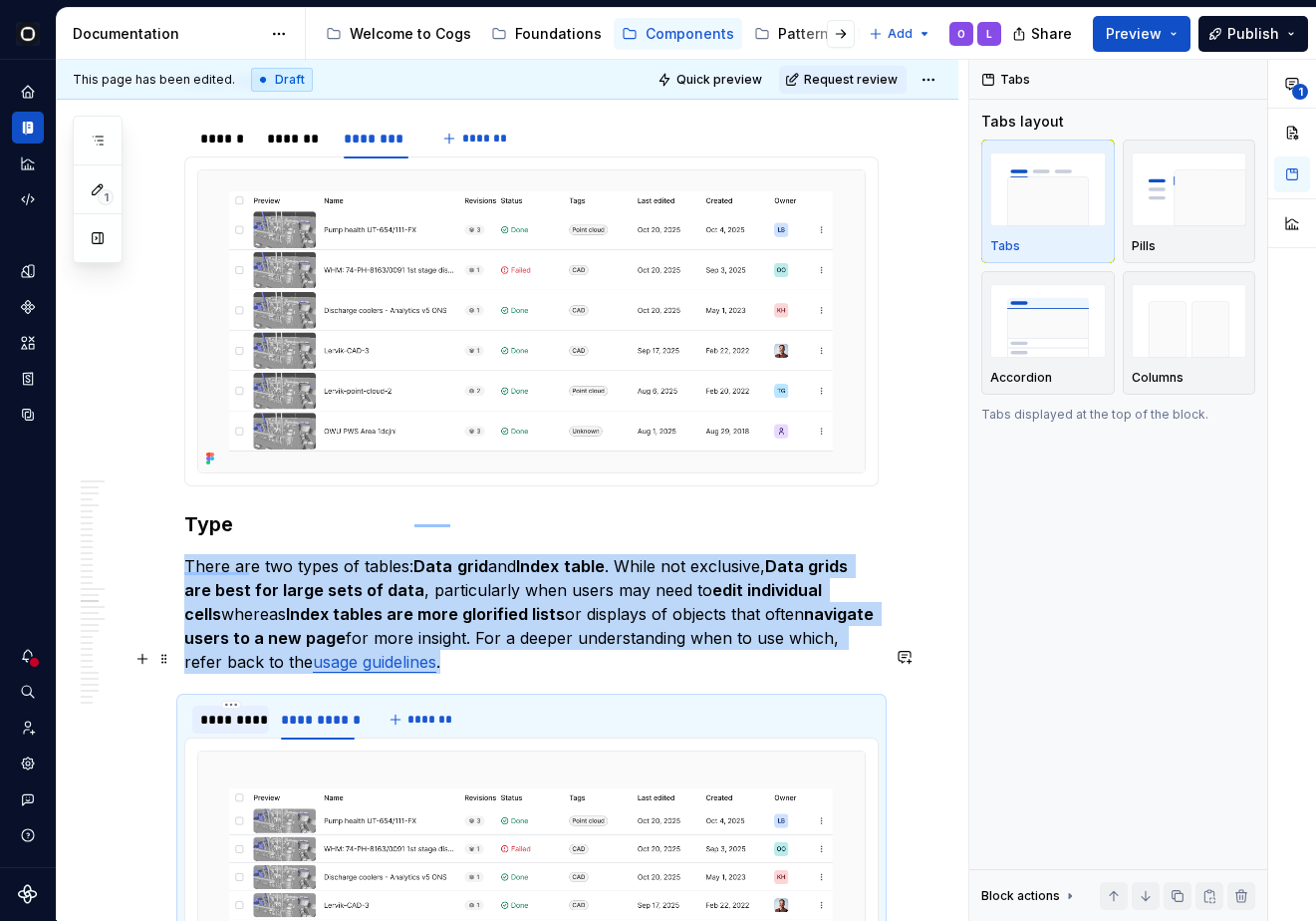 click on "*********" at bounding box center [230, 720] 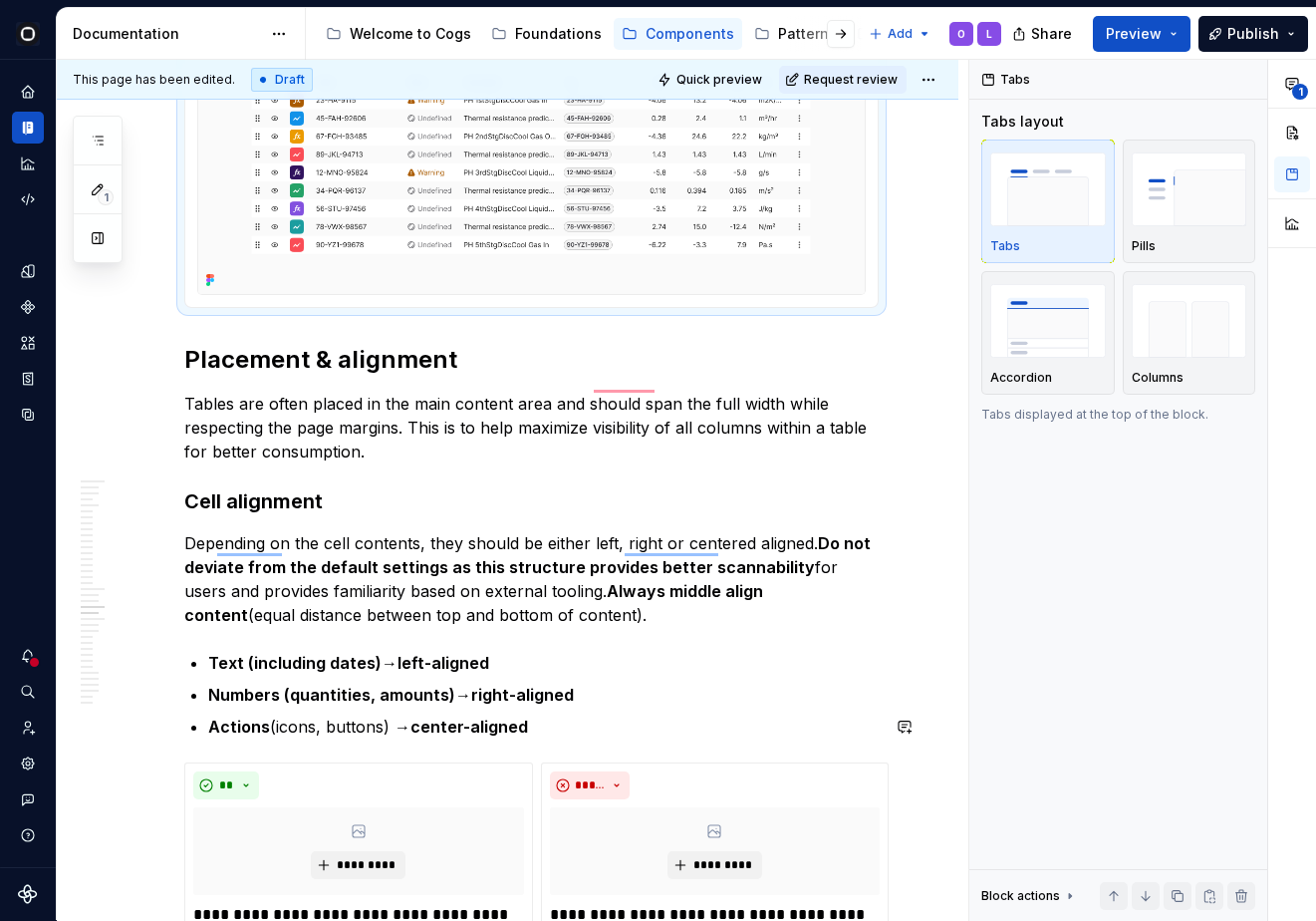 click on "**********" at bounding box center [531, 777] 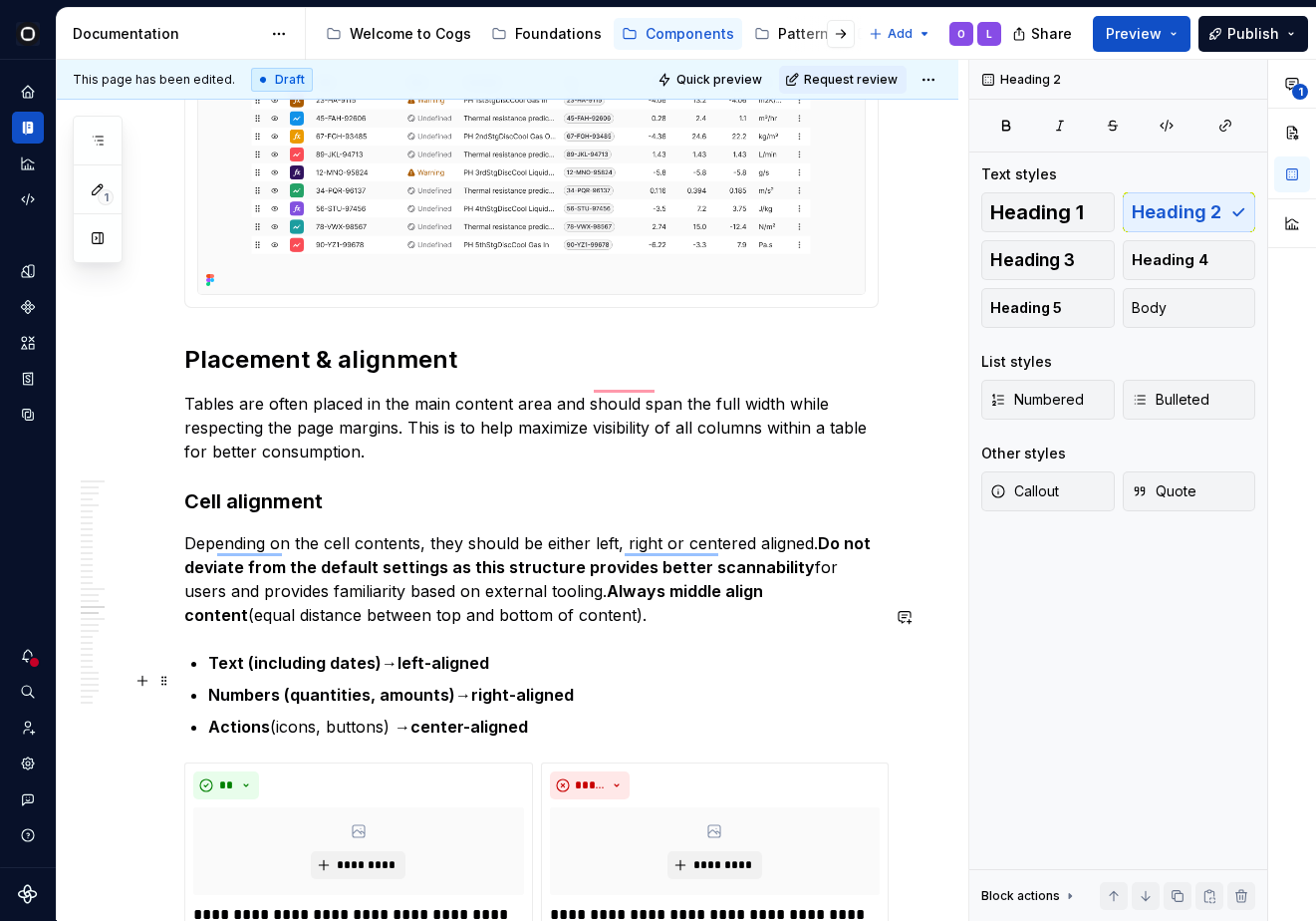 click on "Actions  (icons, buttons) →  center-aligned" at bounding box center (543, 727) 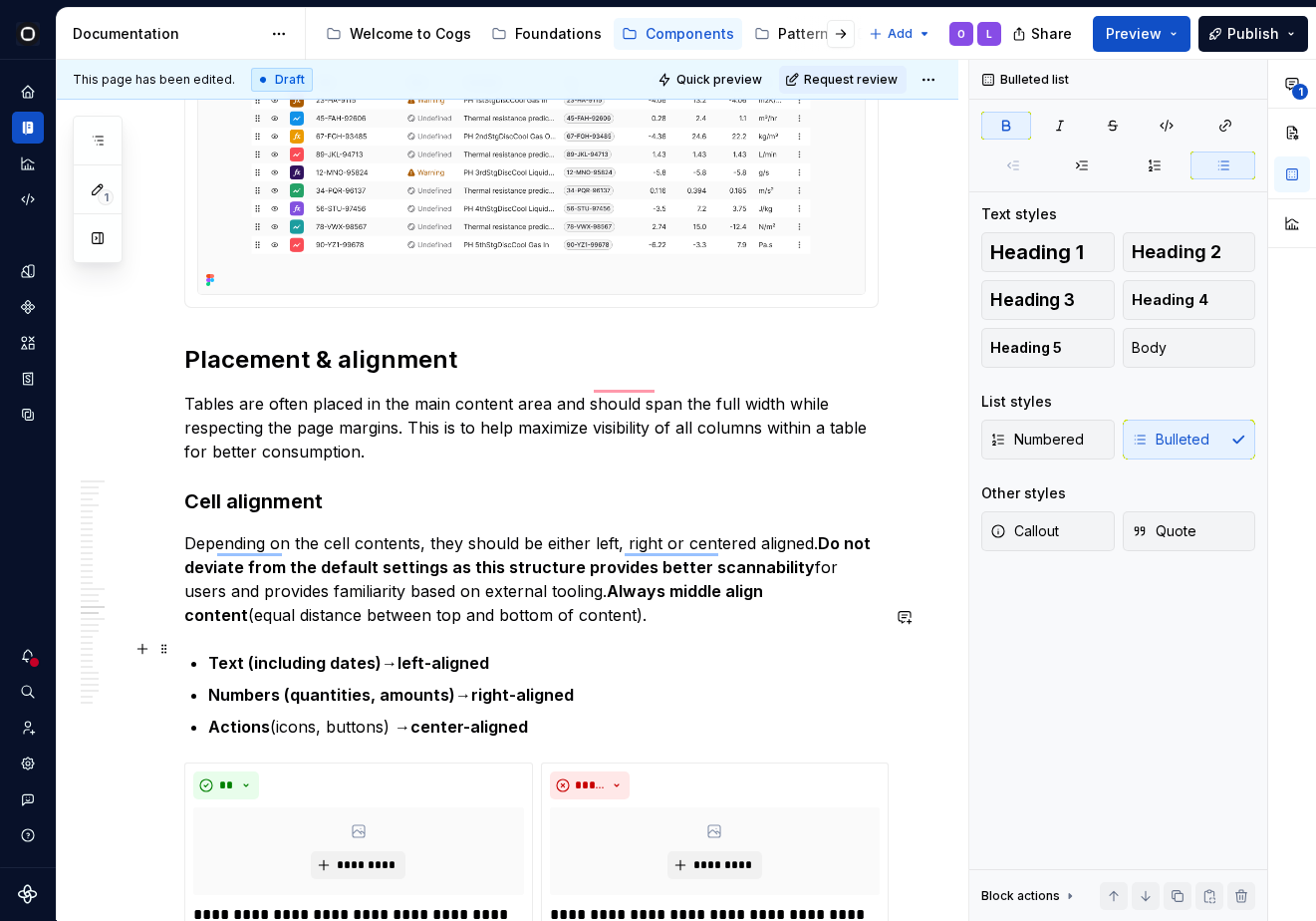 click on "Numbers (quantities, amounts)  →  right-aligned" at bounding box center (543, 695) 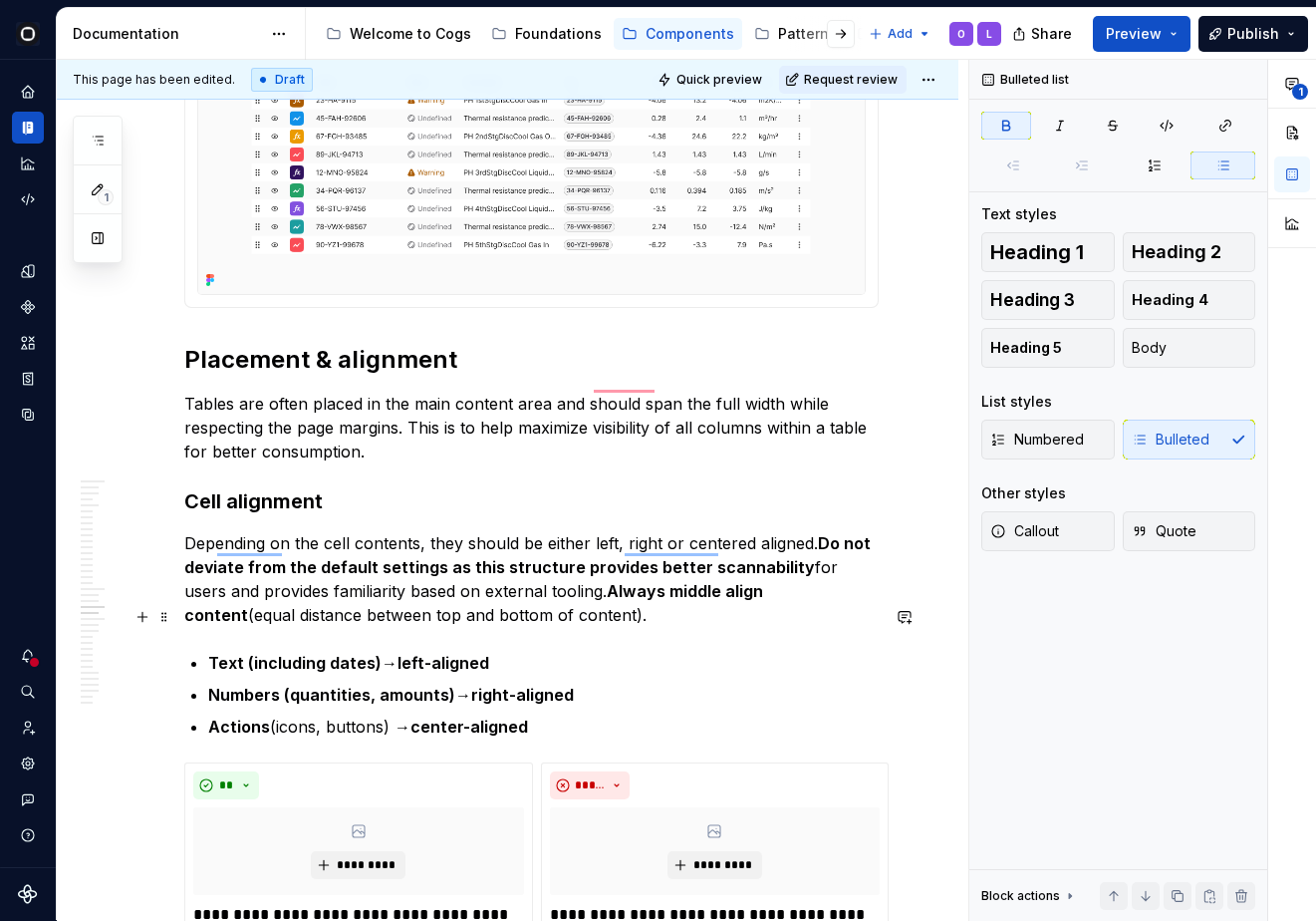 type on "*" 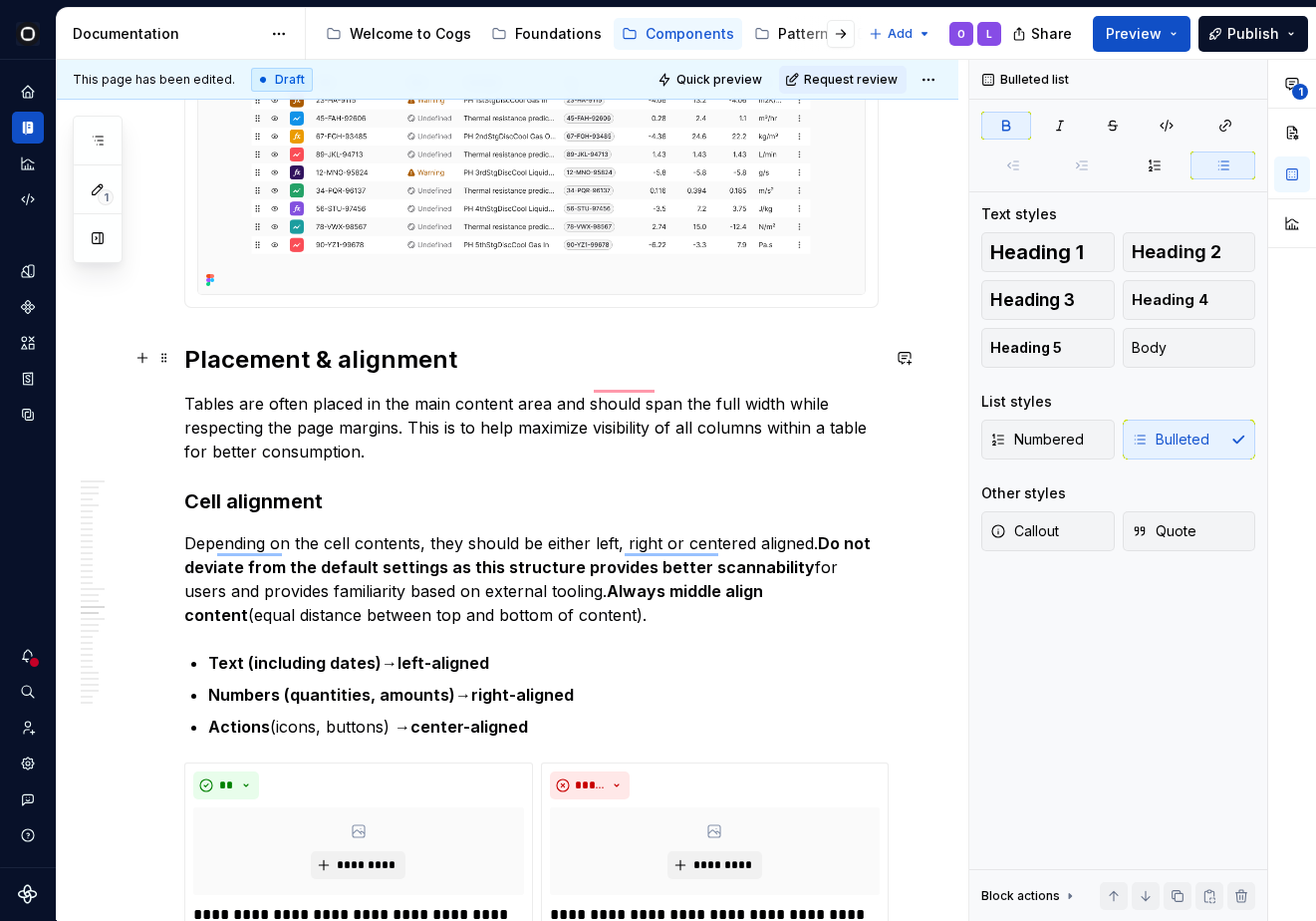 click on "Tables are often placed in the main content area and should span the full width while respecting the page margins. This is to help maximize visibility of all columns within a table for better consumption." at bounding box center (531, 428) 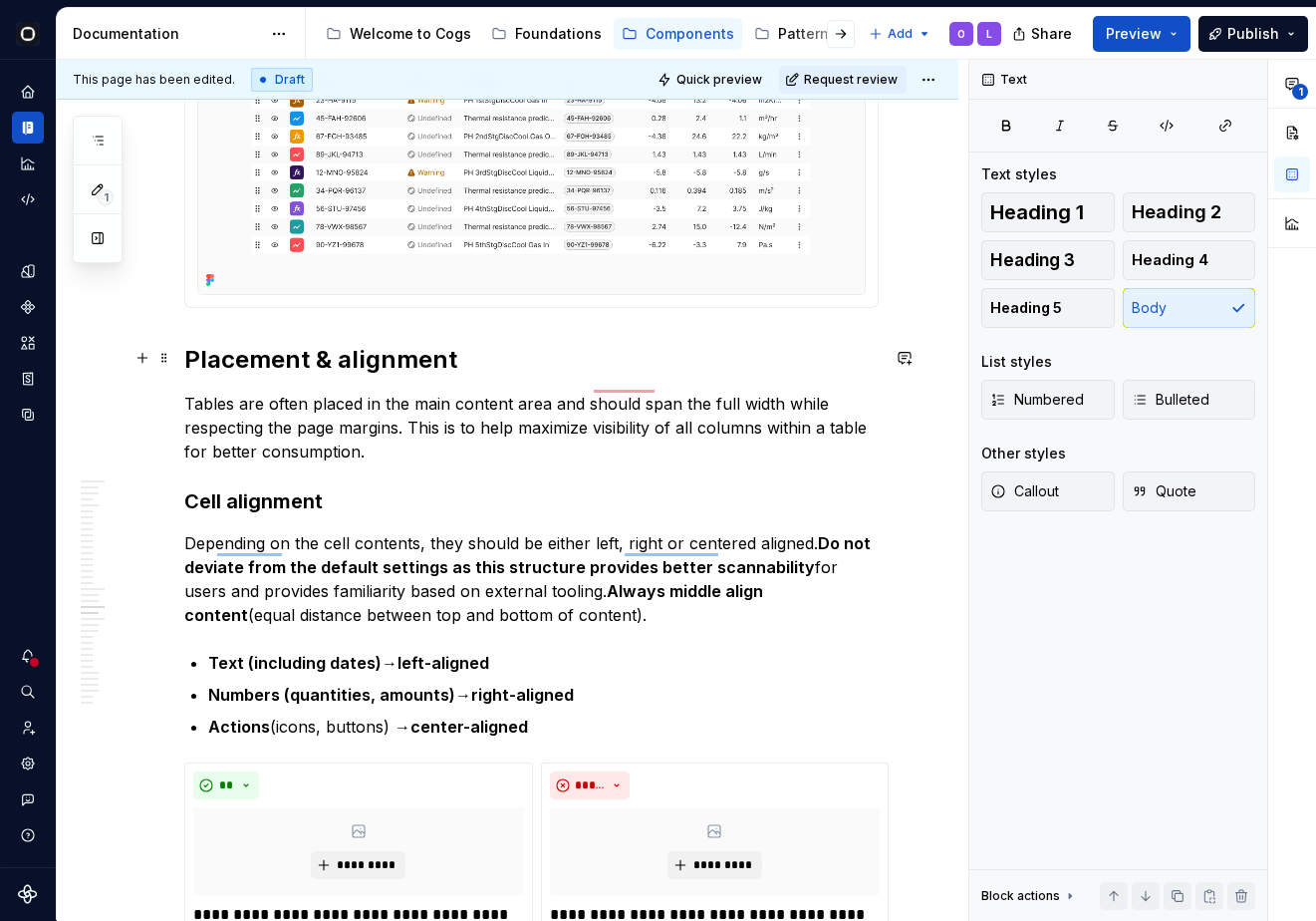scroll, scrollTop: 5827, scrollLeft: 0, axis: vertical 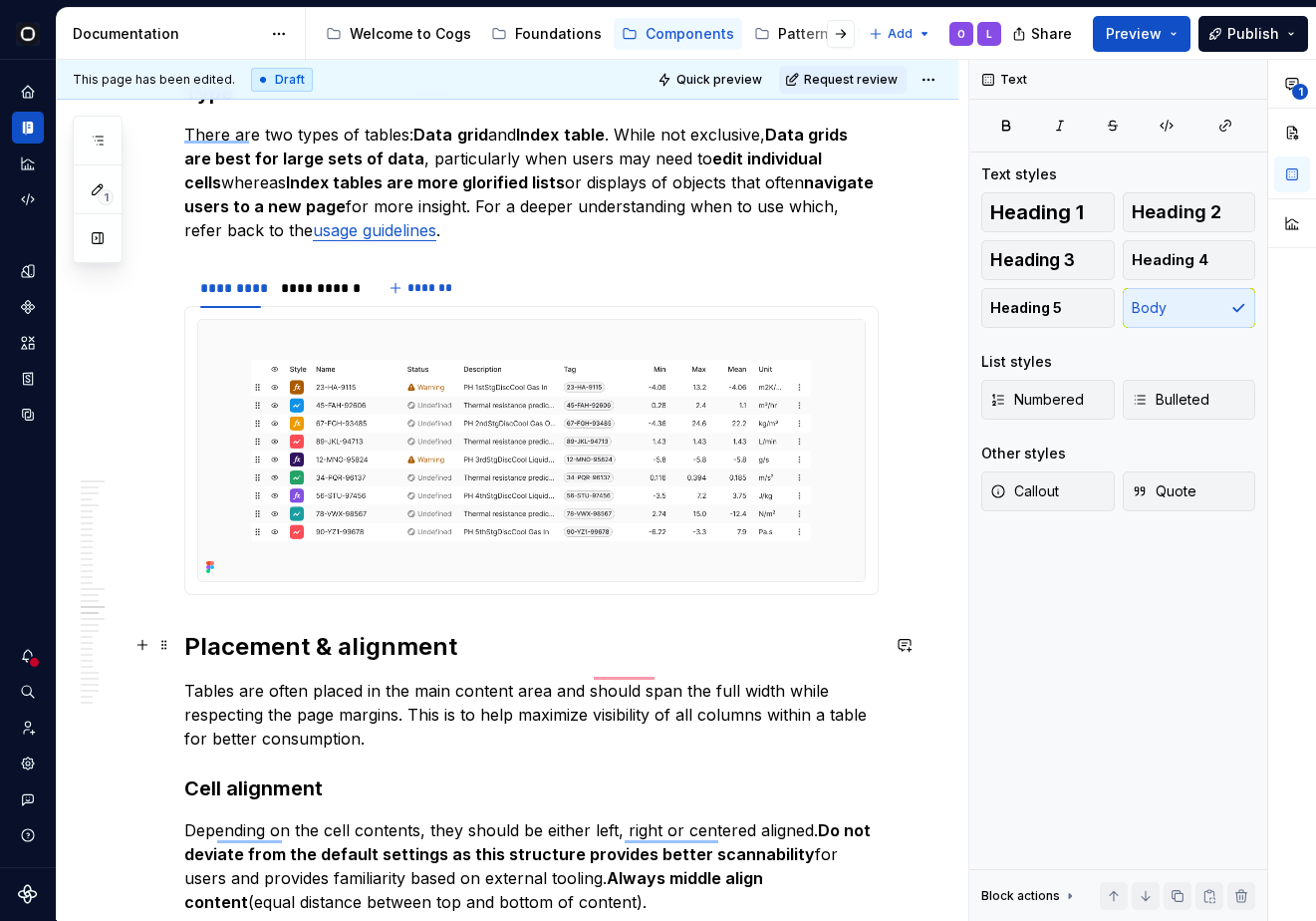 click on "Tables are often placed in the main content area and should span the full width while respecting the page margins. This is to help maximize visibility of all columns within a table for better consumption." at bounding box center [531, 715] 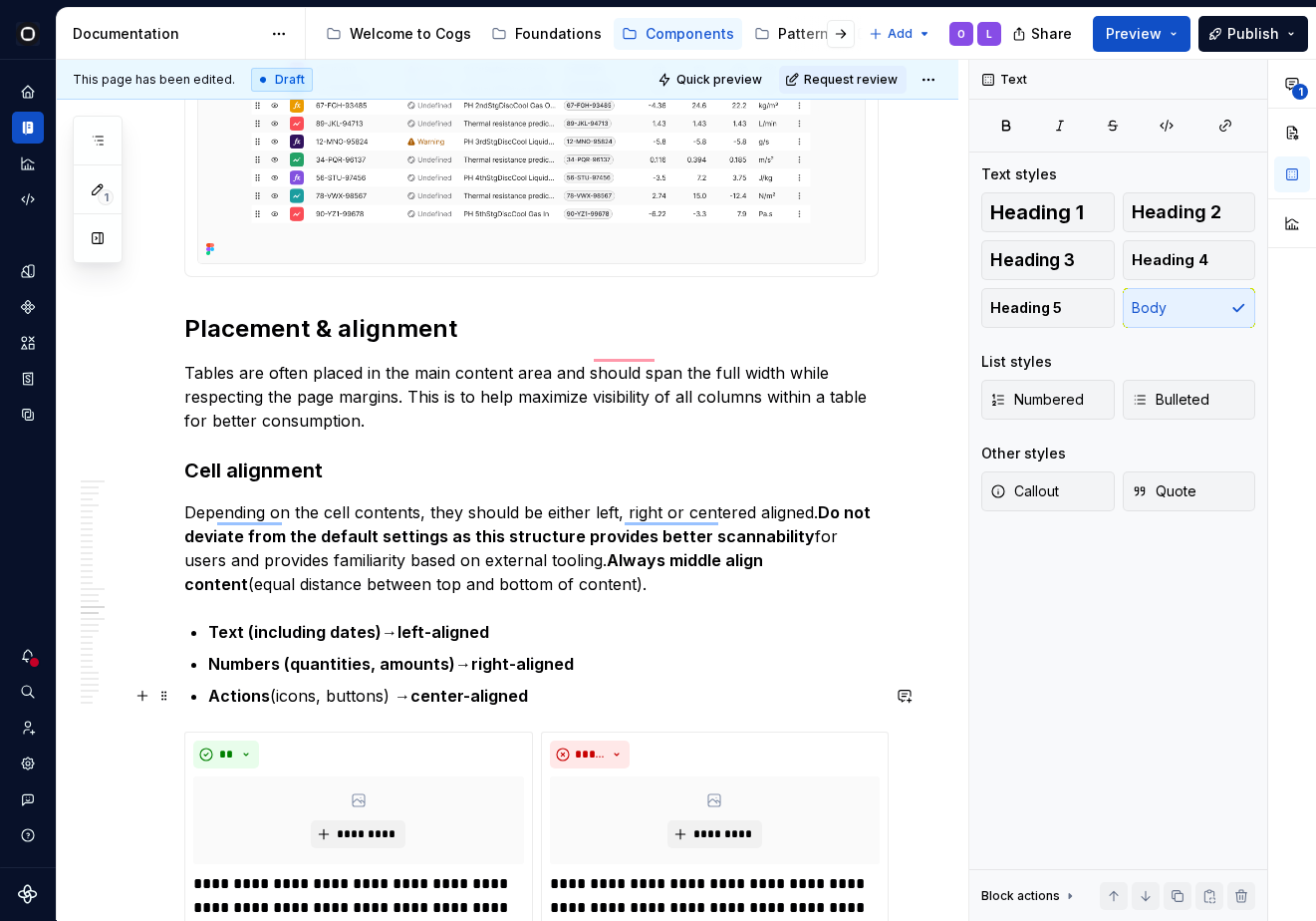 scroll, scrollTop: 6088, scrollLeft: 0, axis: vertical 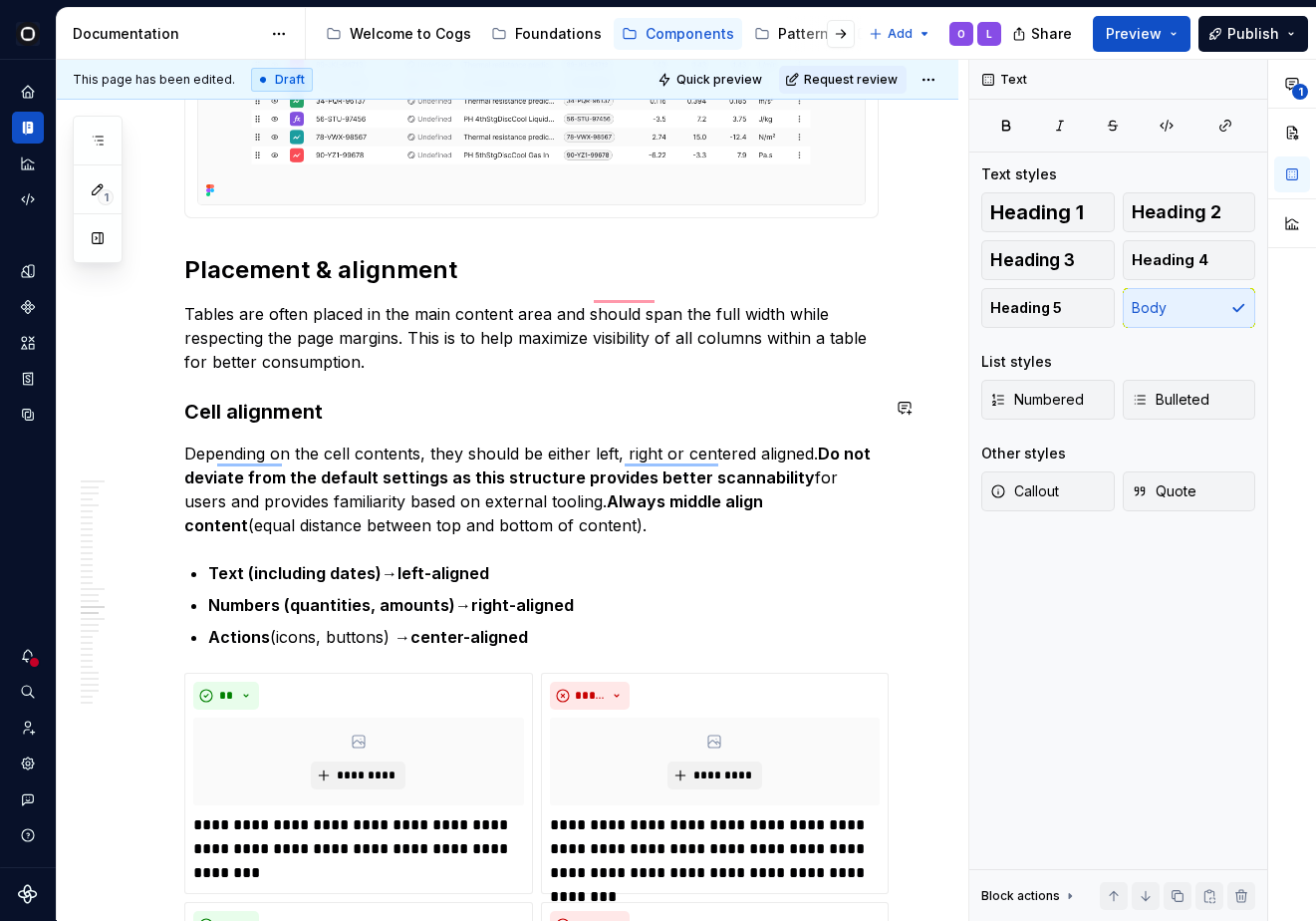 click on "**********" at bounding box center [531, 688] 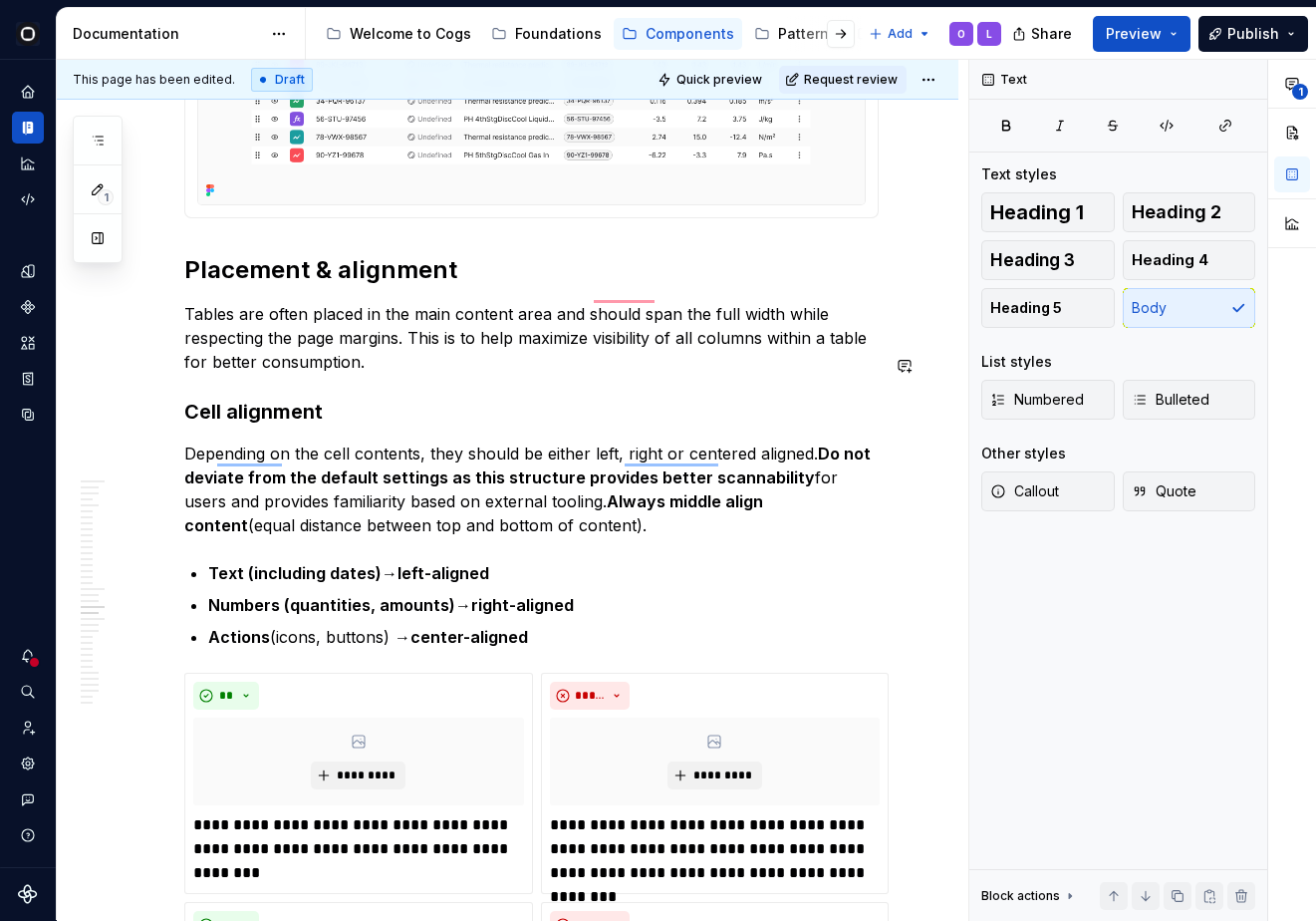 click on "Tables are often placed in the main content area and should span the full width while respecting the page margins. This is to help maximize visibility of all columns within a table for better consumption." at bounding box center [531, 338] 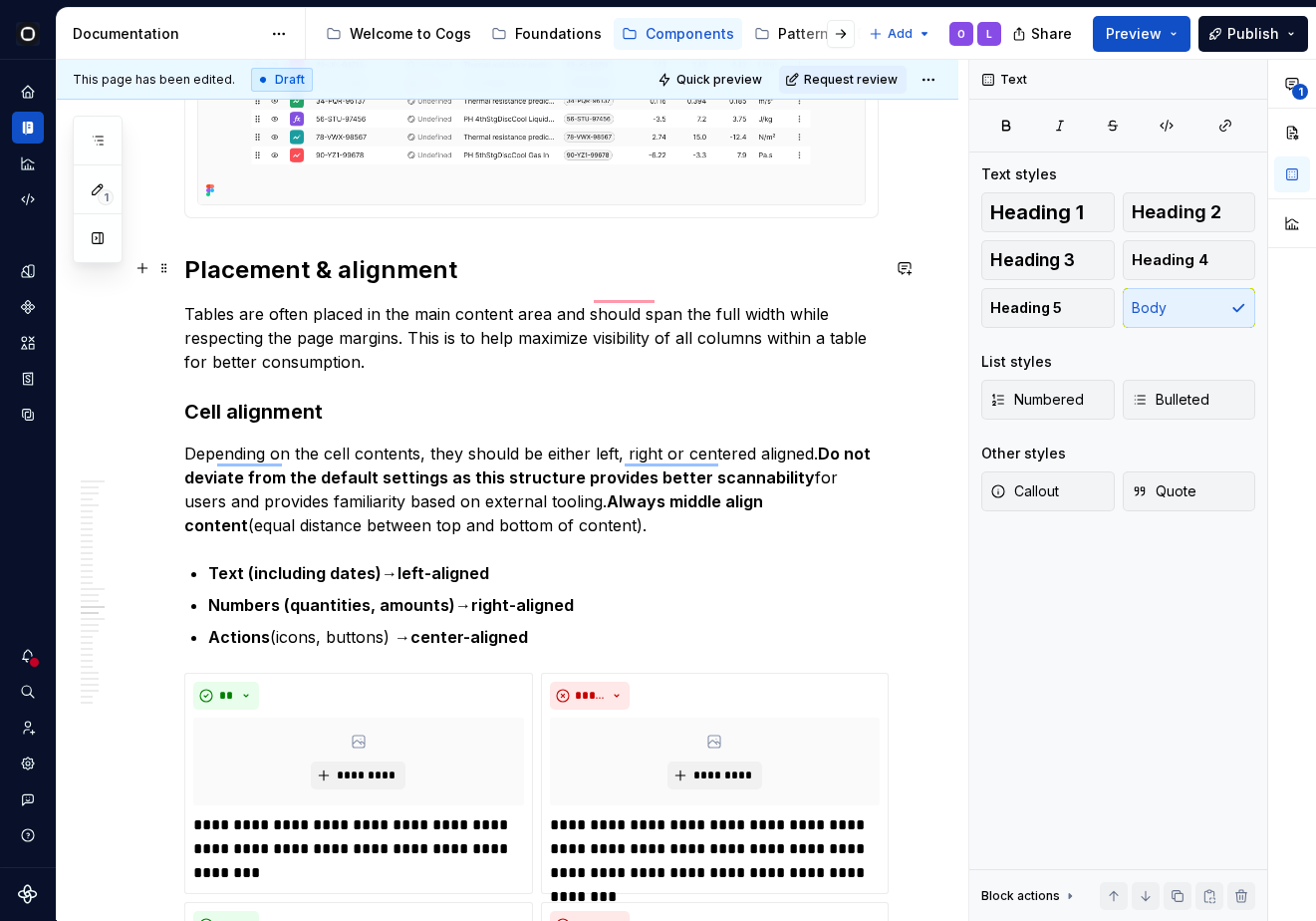 type 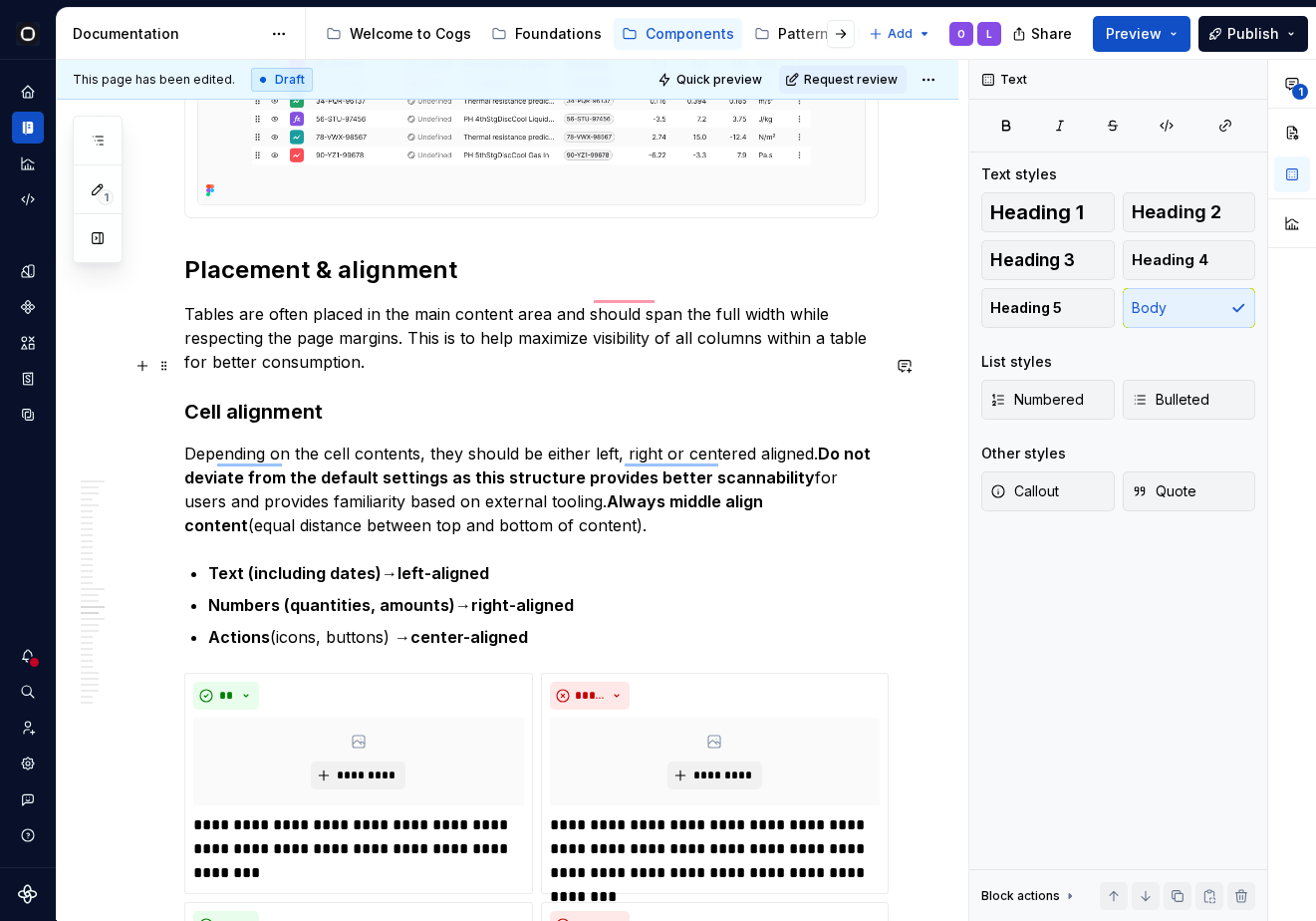 scroll, scrollTop: 6110, scrollLeft: 0, axis: vertical 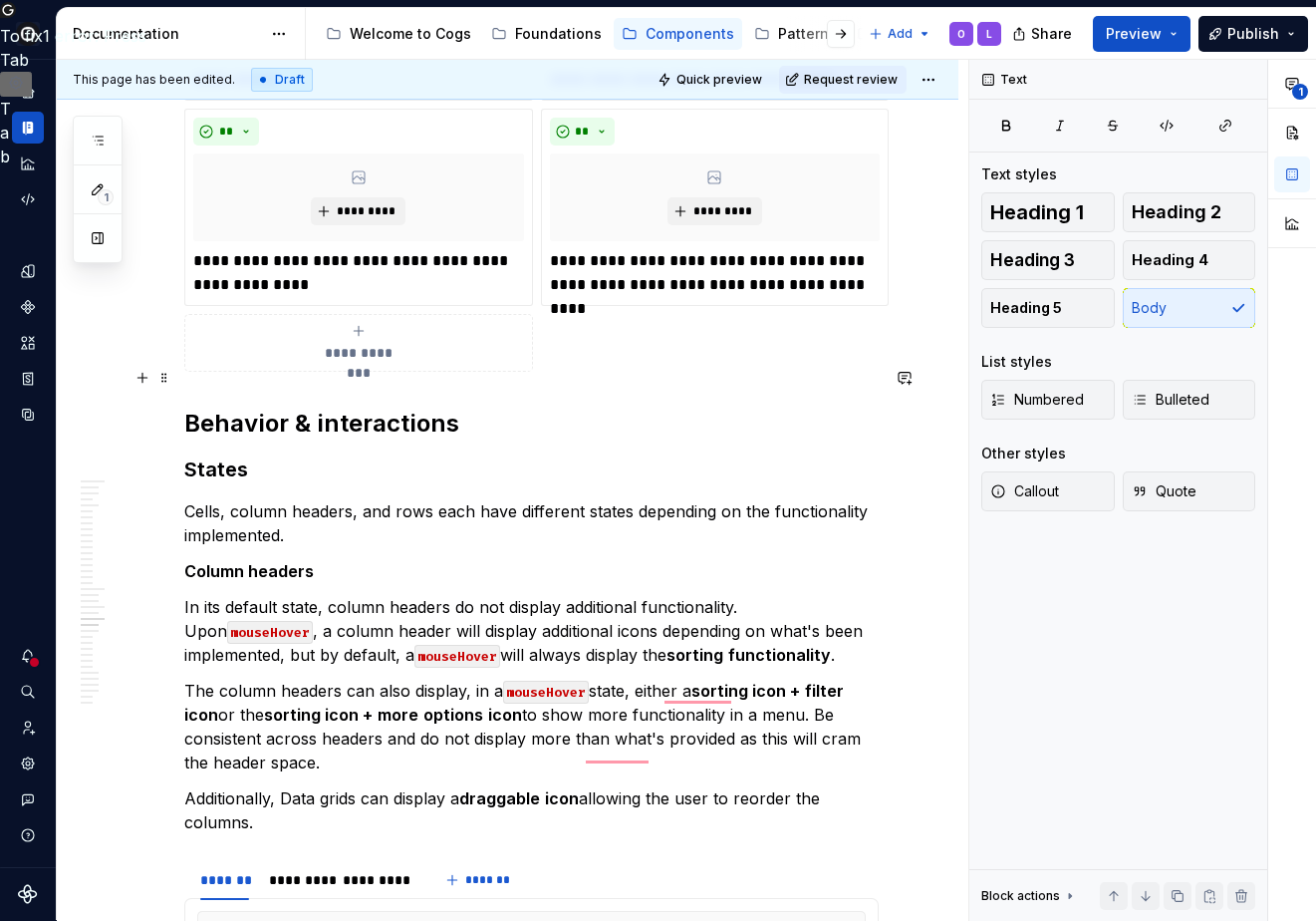 click on "Behavior & interactions" at bounding box center (531, 424) 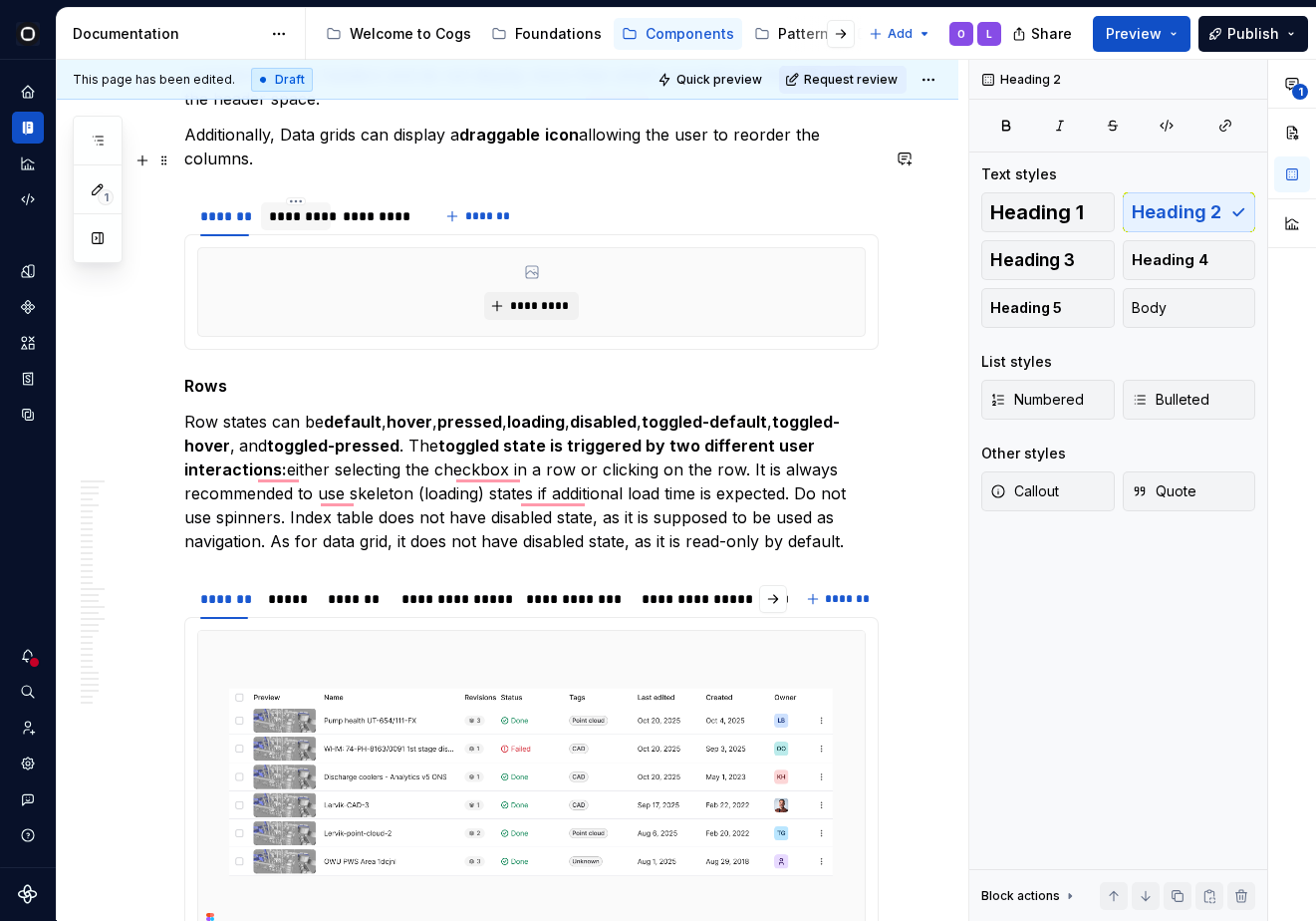 click on "*********" at bounding box center (296, 216) 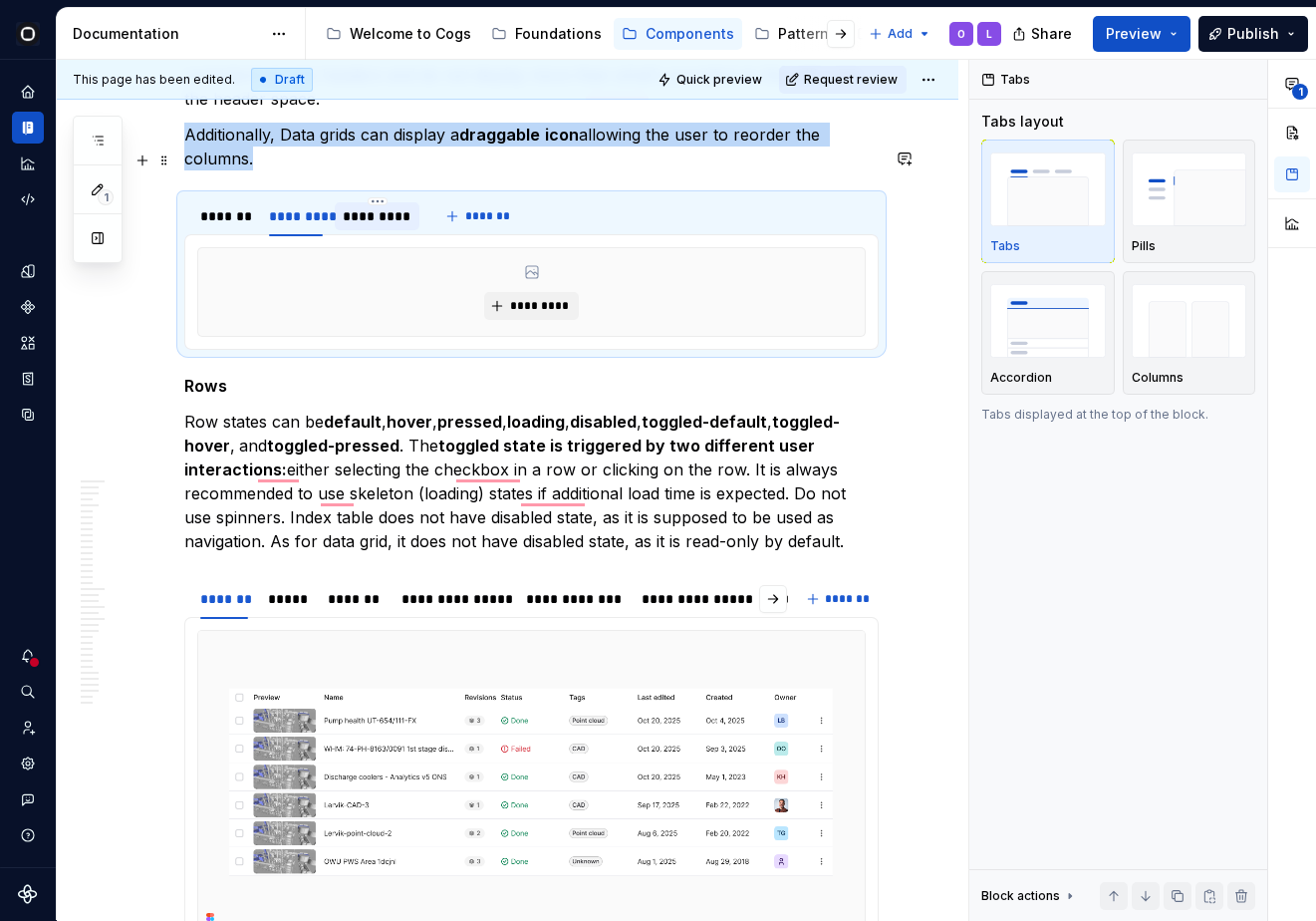 click on "*********" at bounding box center [377, 216] 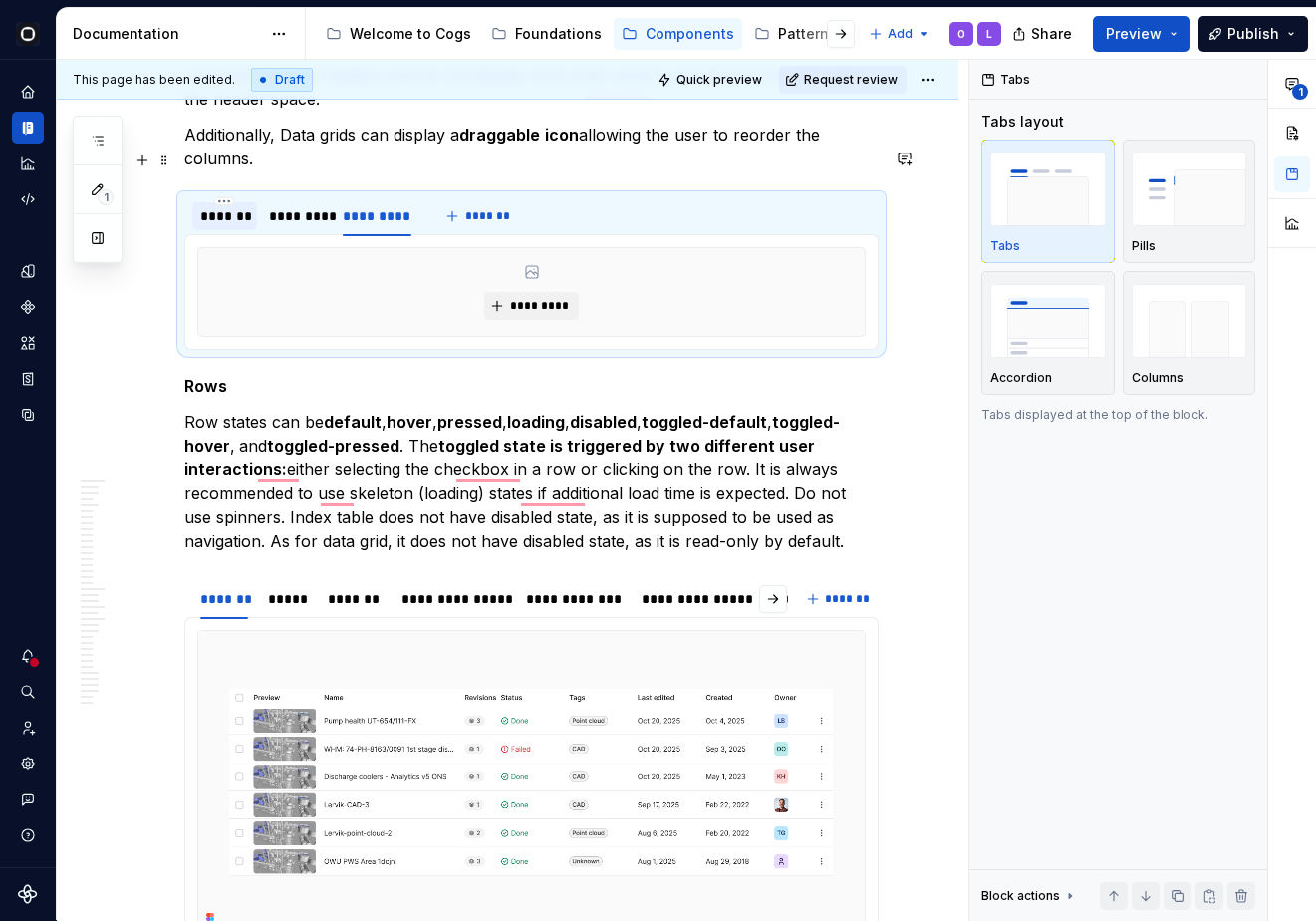click on "*******" at bounding box center (224, 216) 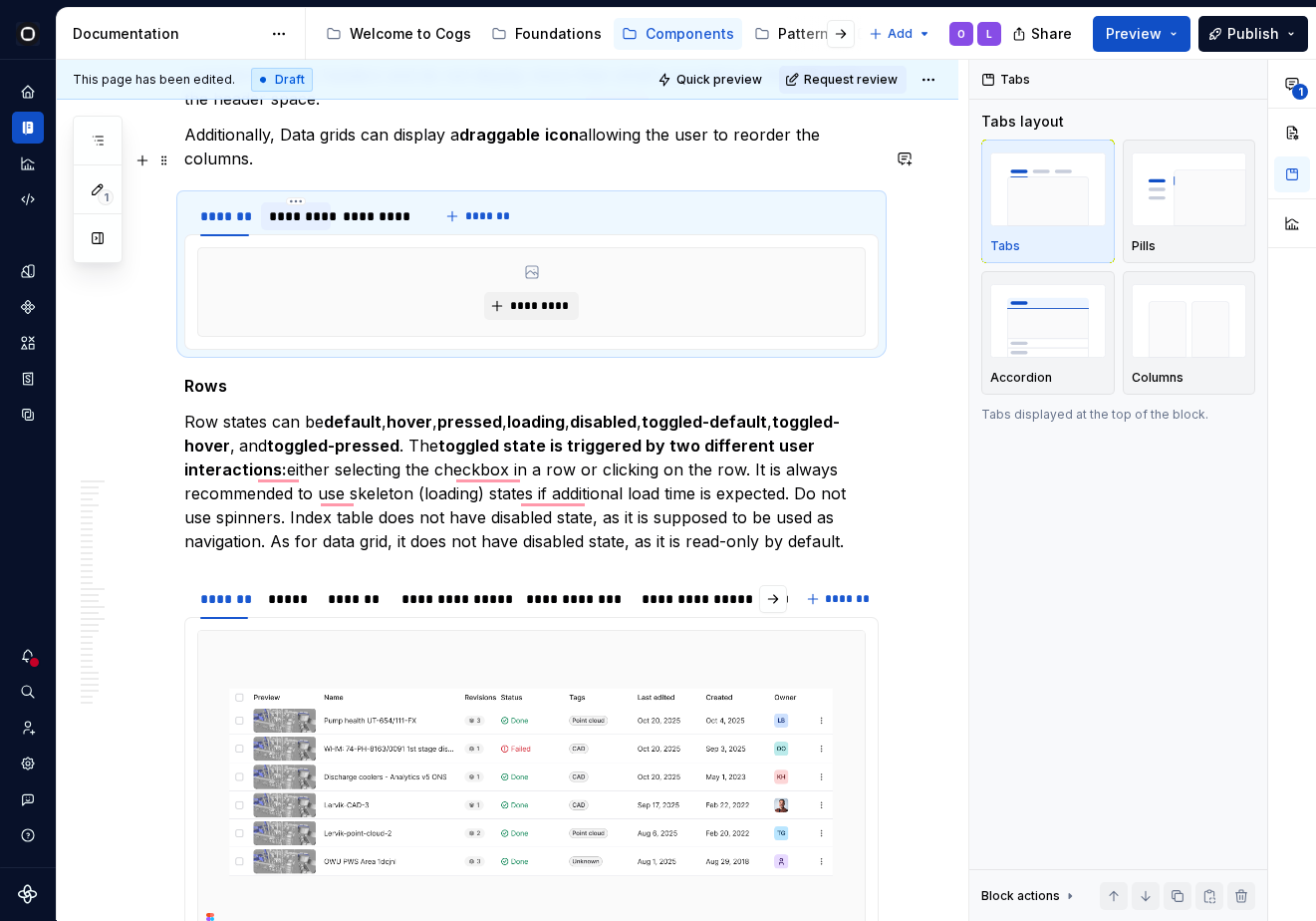 click on "*********" at bounding box center [296, 216] 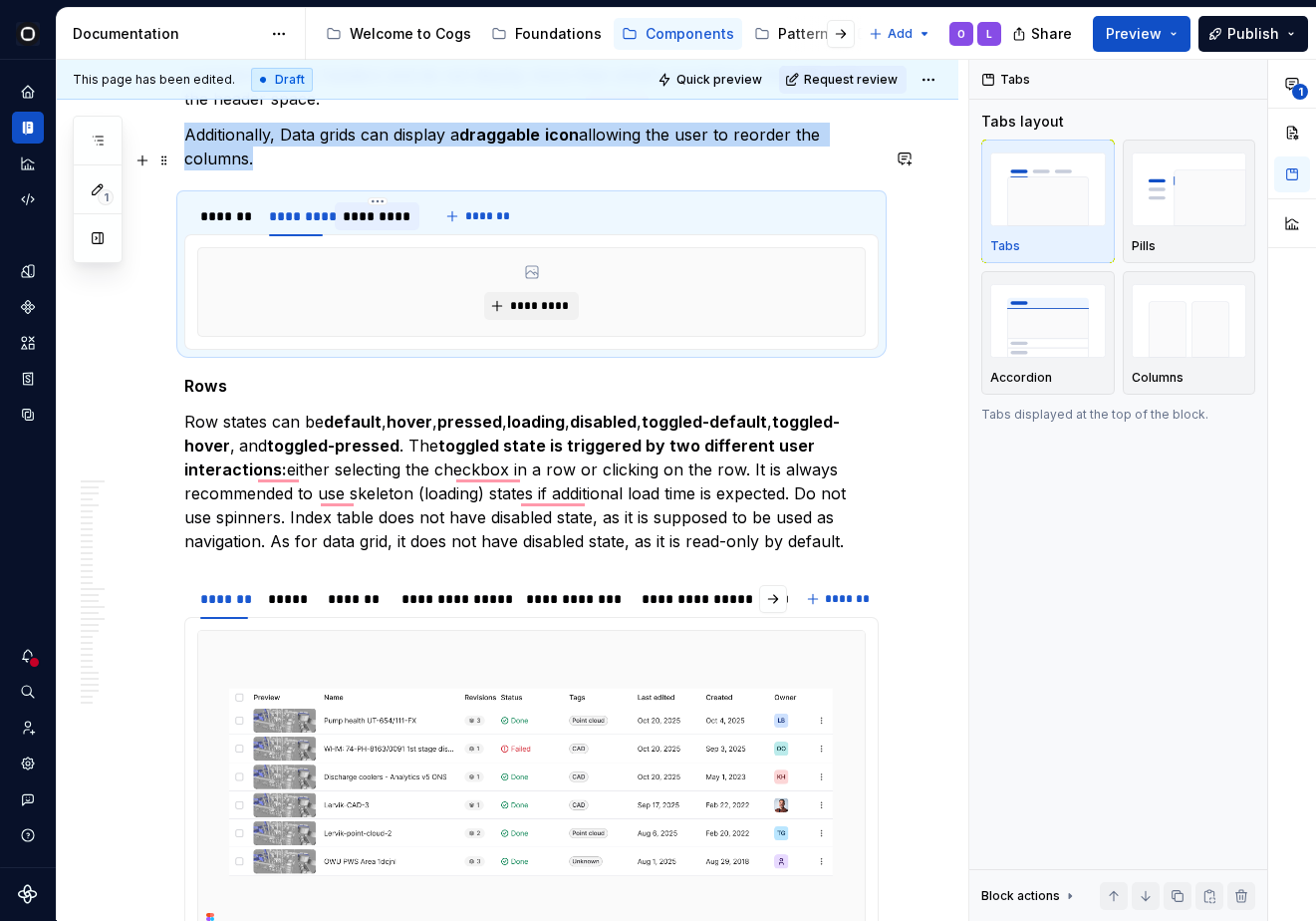click on "*********" at bounding box center (377, 216) 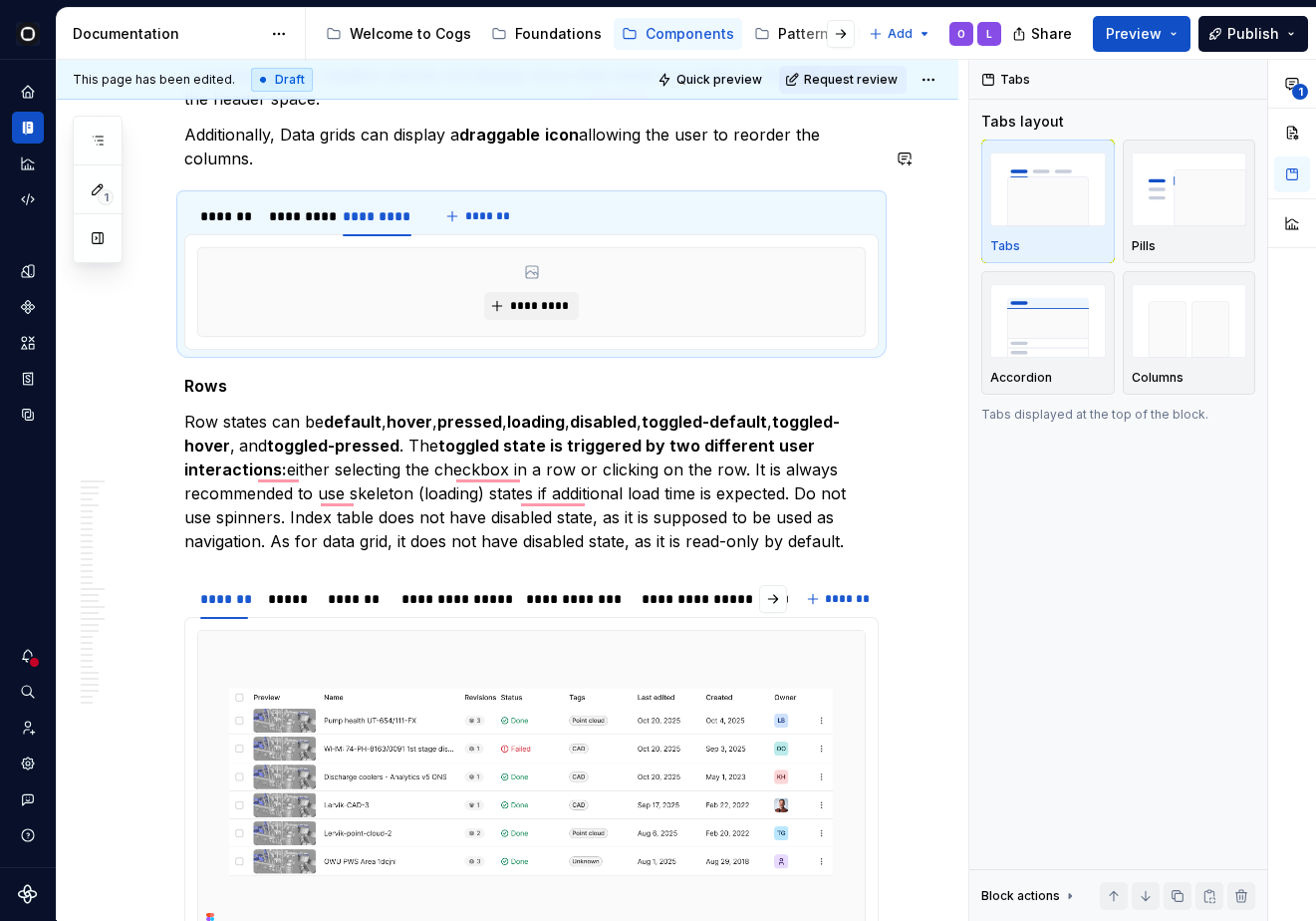 click on "**********" at bounding box center [531, -999] 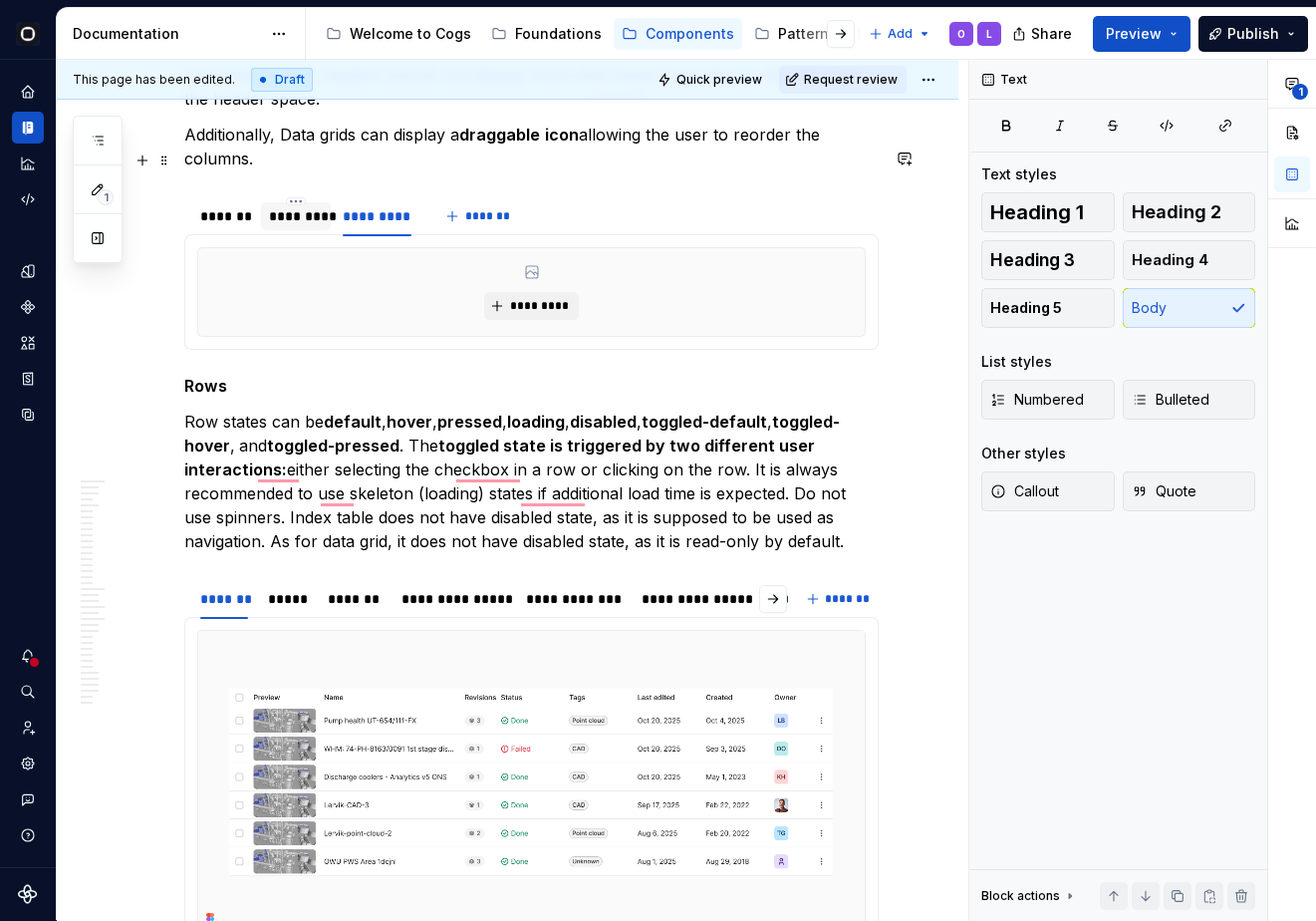 click on "*********" at bounding box center [296, 216] 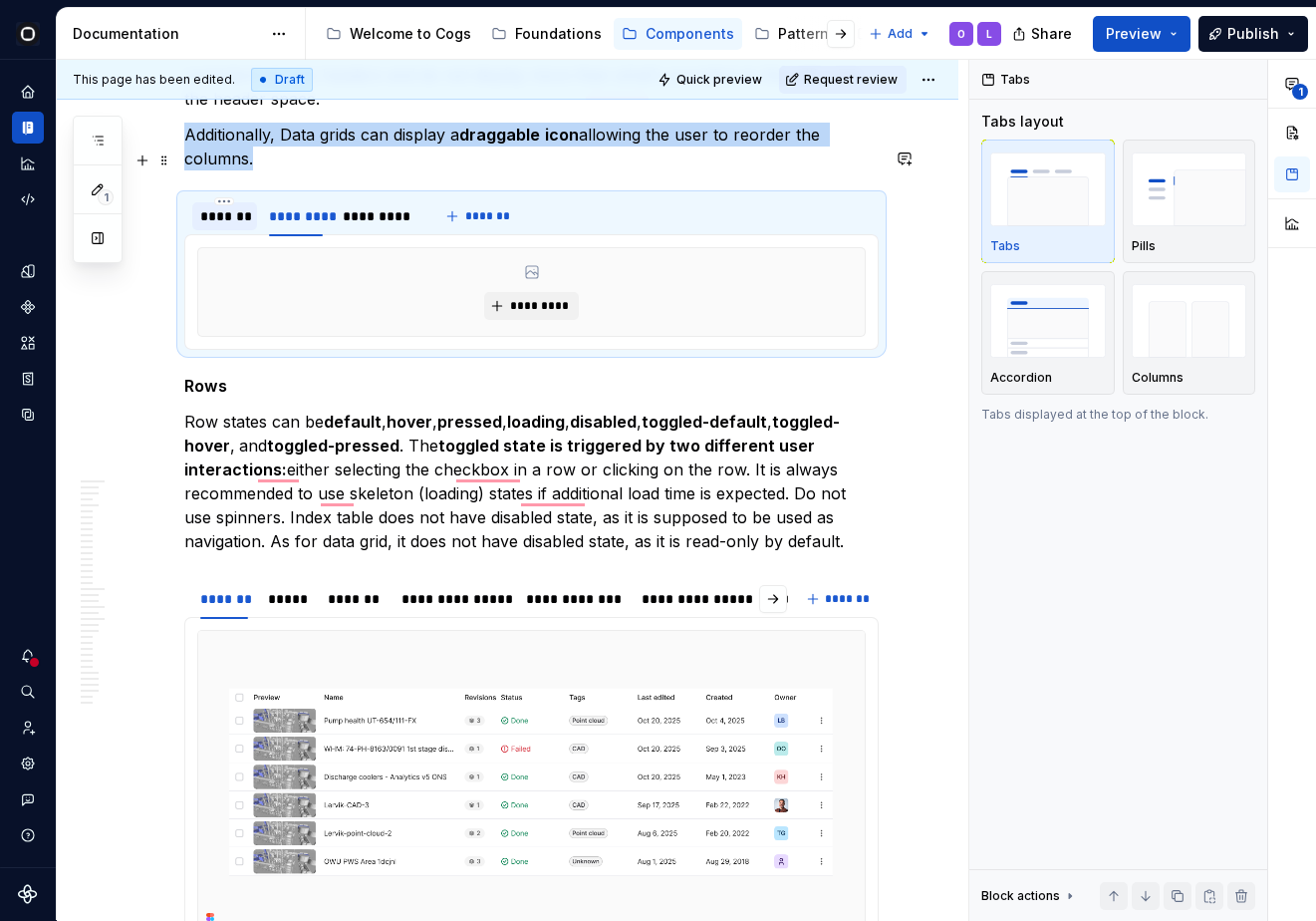 click on "*******" at bounding box center (224, 216) 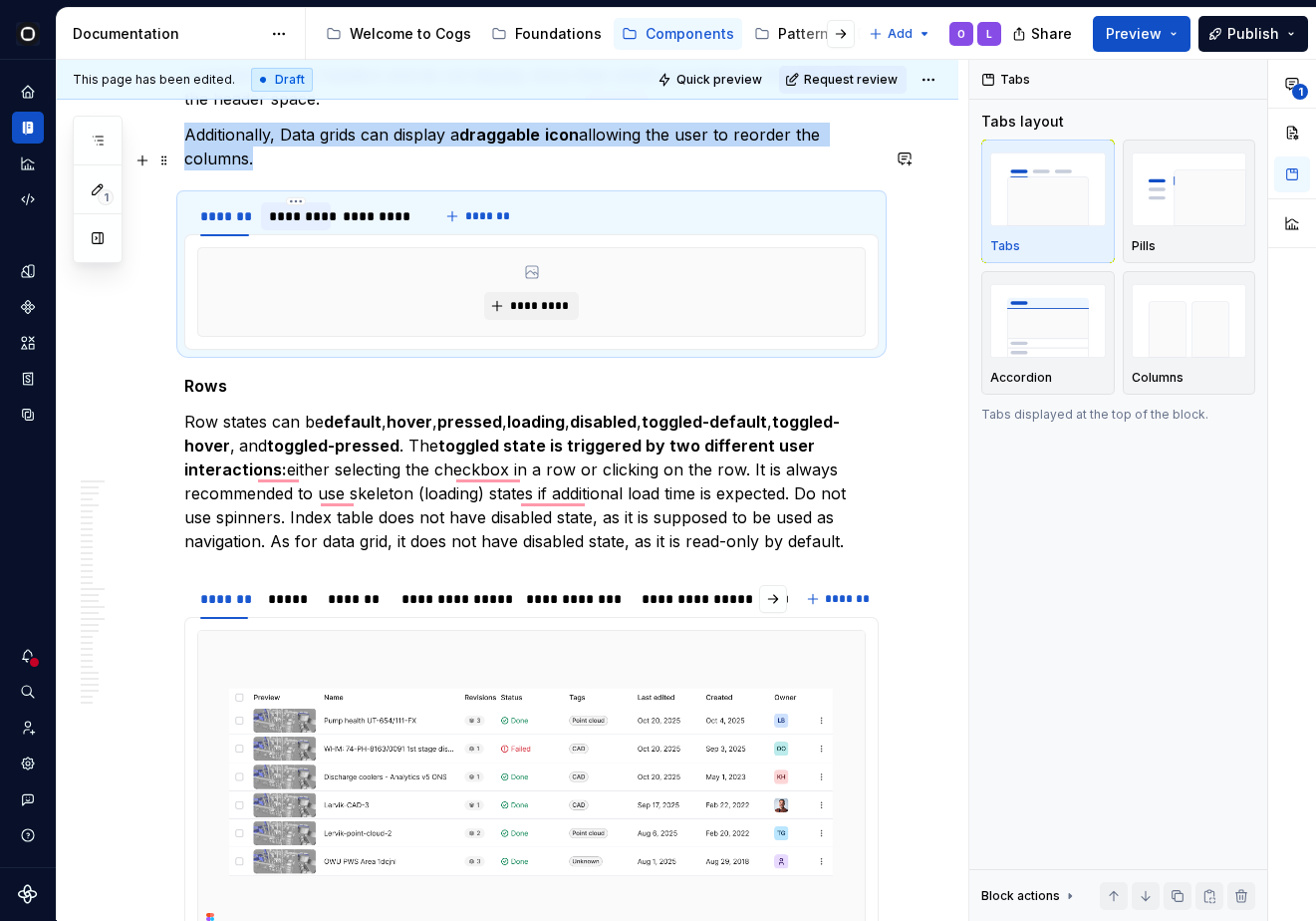click on "*********" at bounding box center (296, 216) 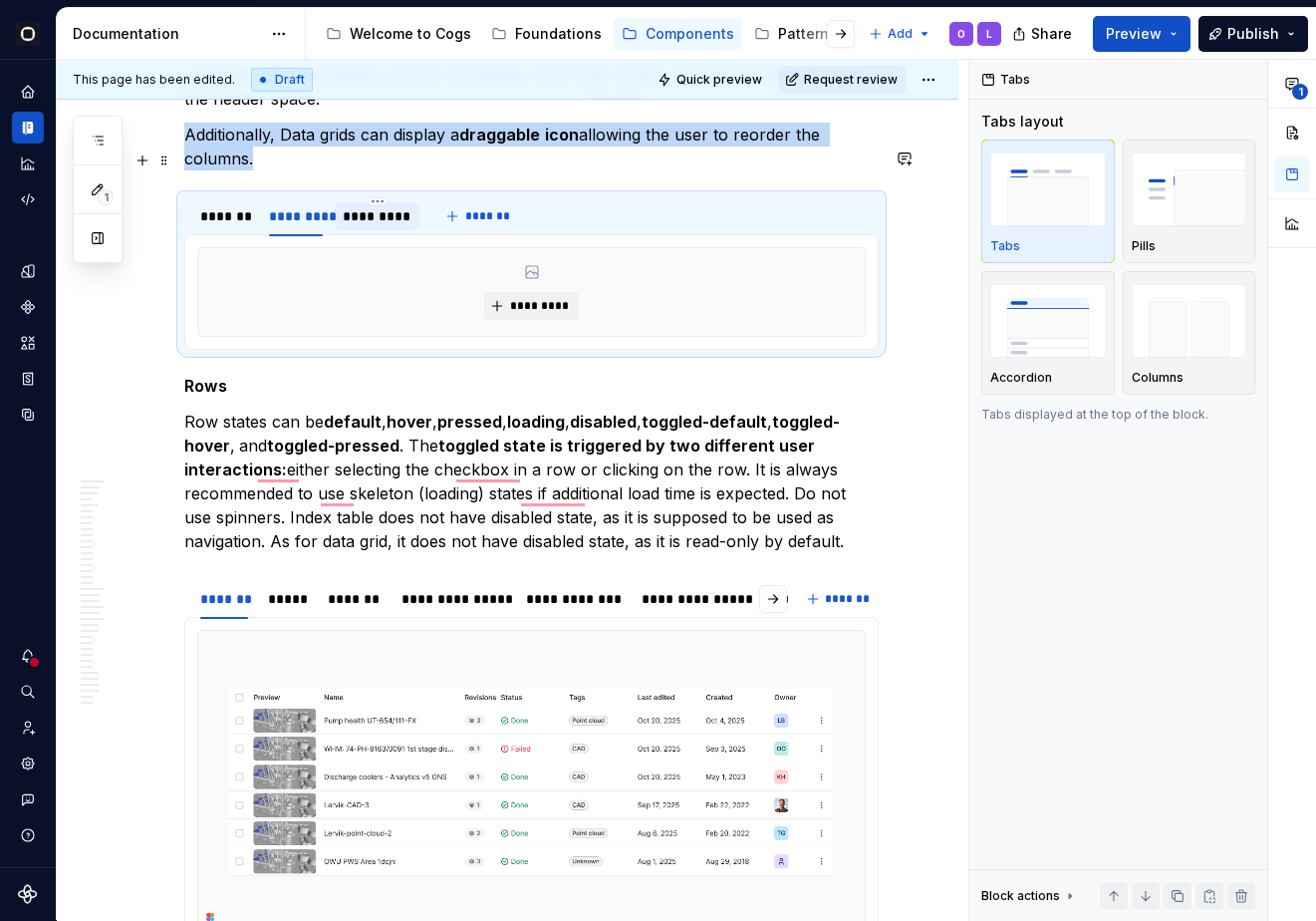 click on "*********" at bounding box center (377, 216) 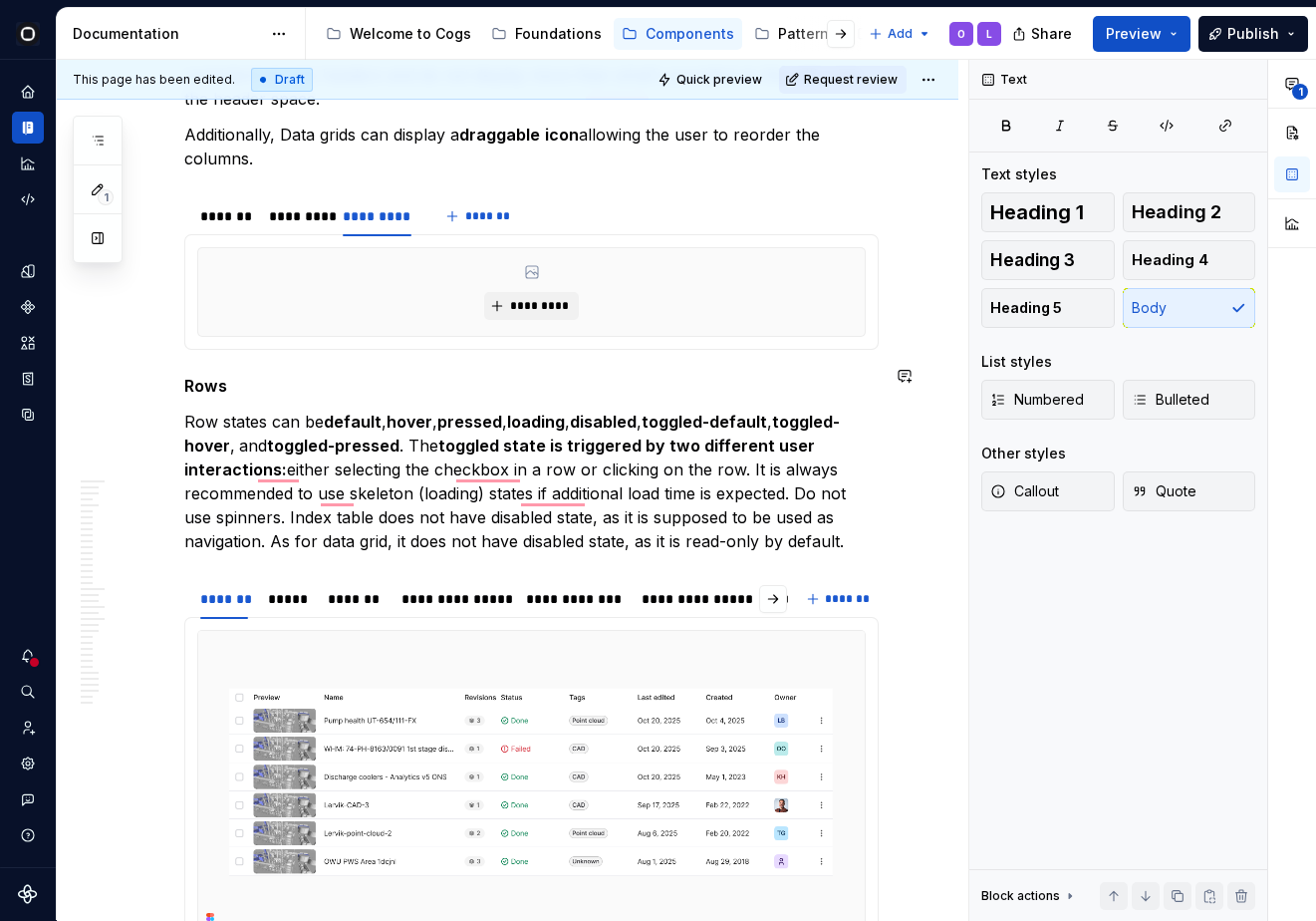 click on "**********" at bounding box center [531, -999] 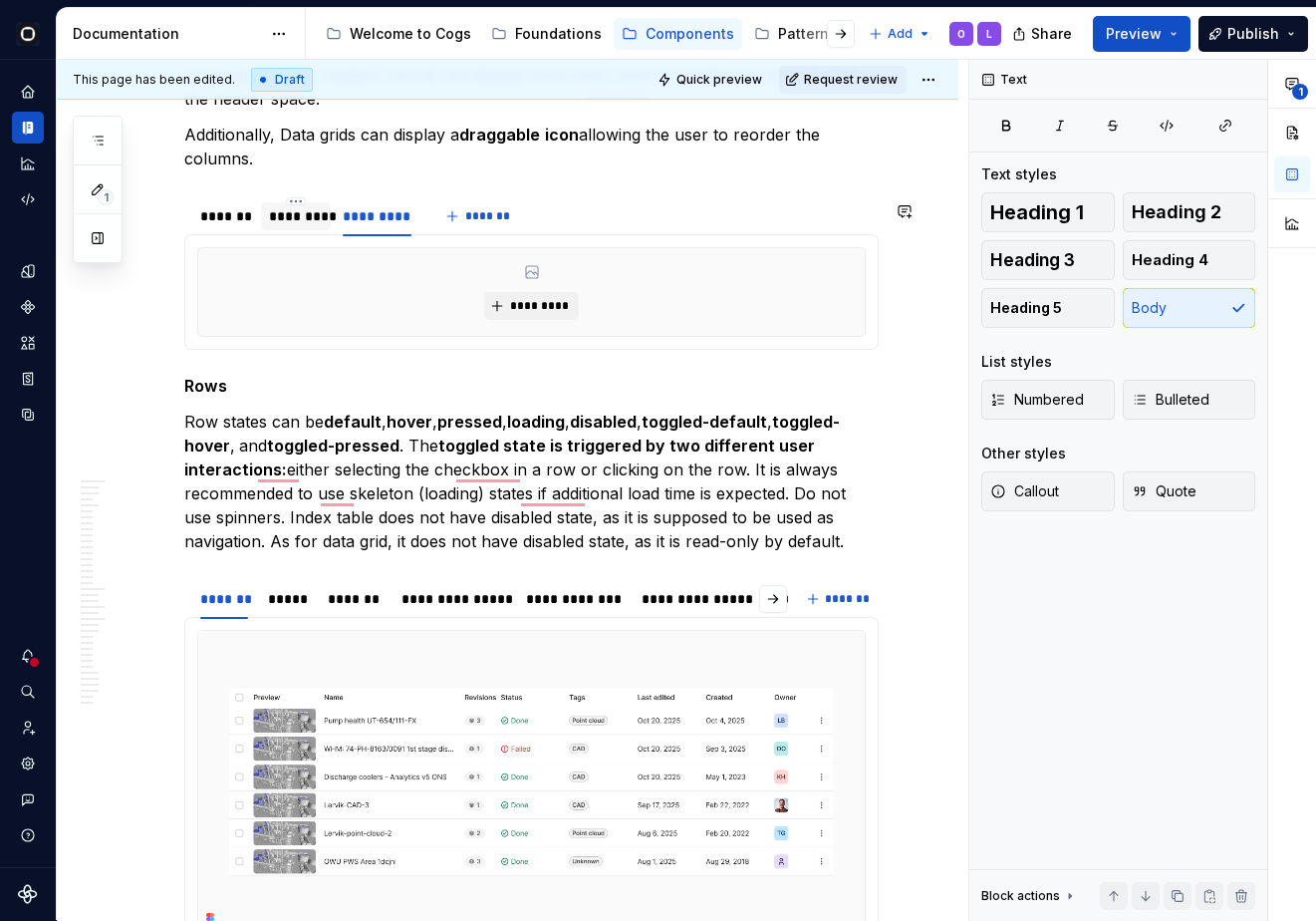 click on "*********" at bounding box center (296, 216) 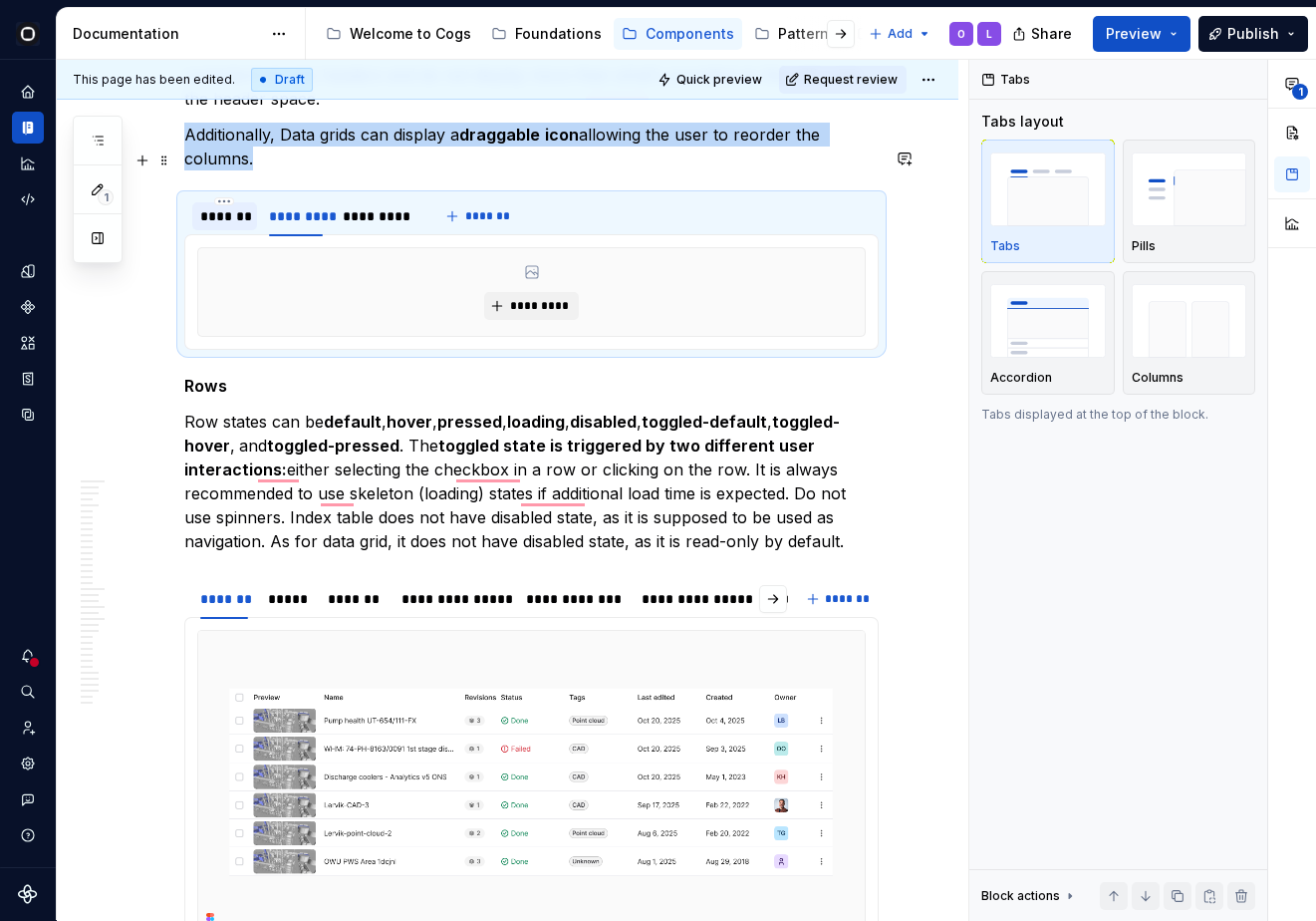 click on "*******" at bounding box center [224, 216] 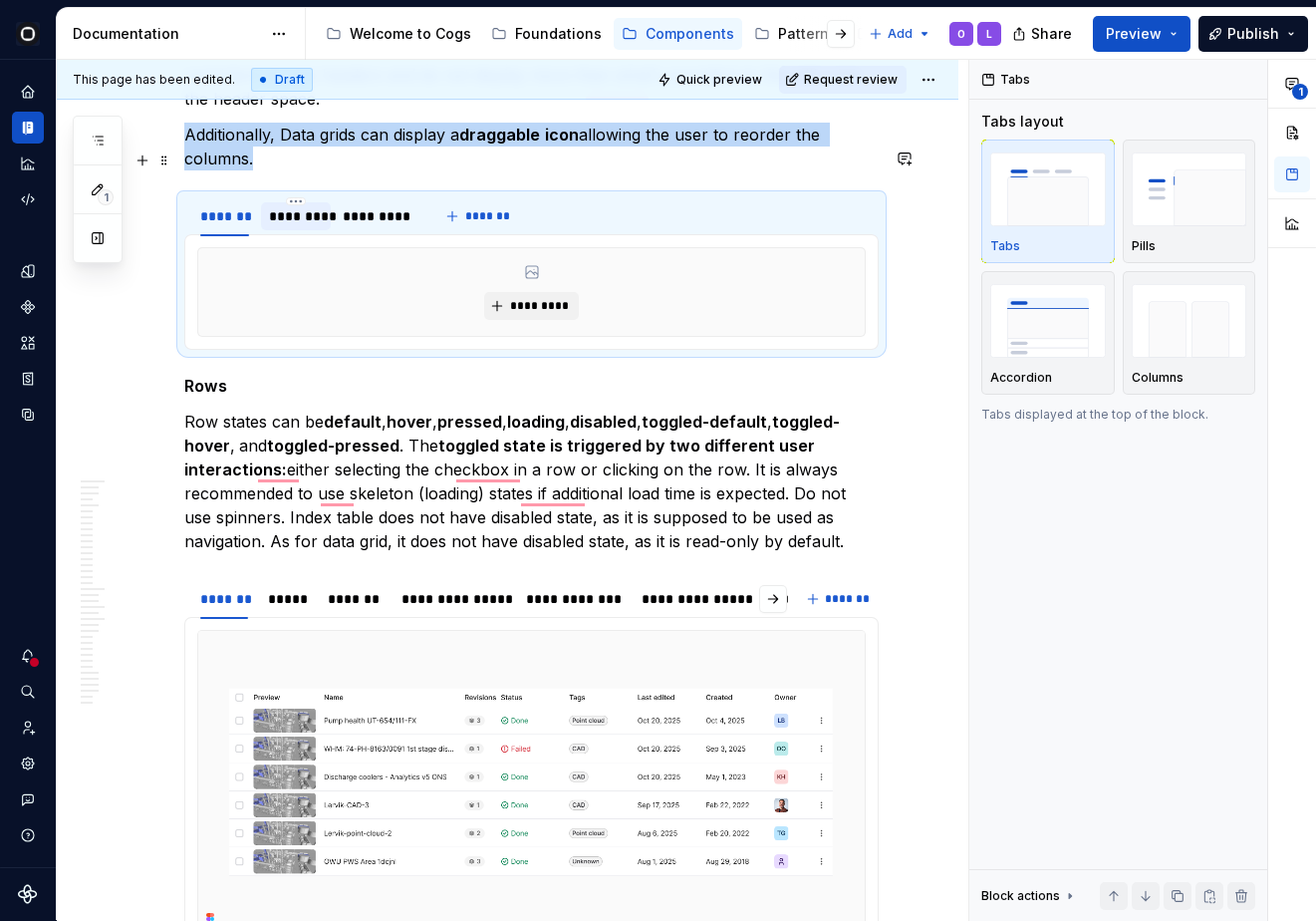 click on "*********" at bounding box center (296, 216) 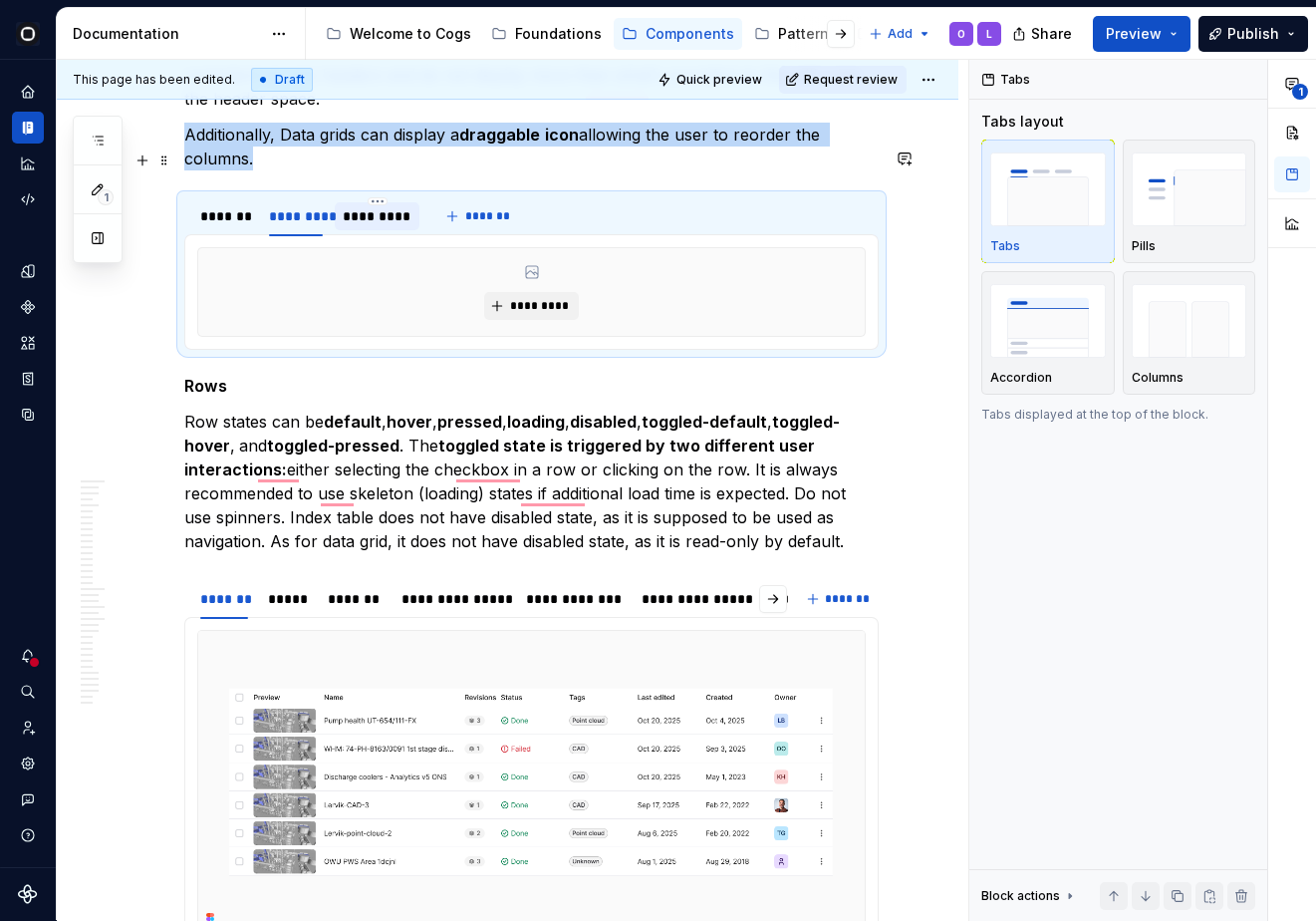 click on "*********" at bounding box center (377, 216) 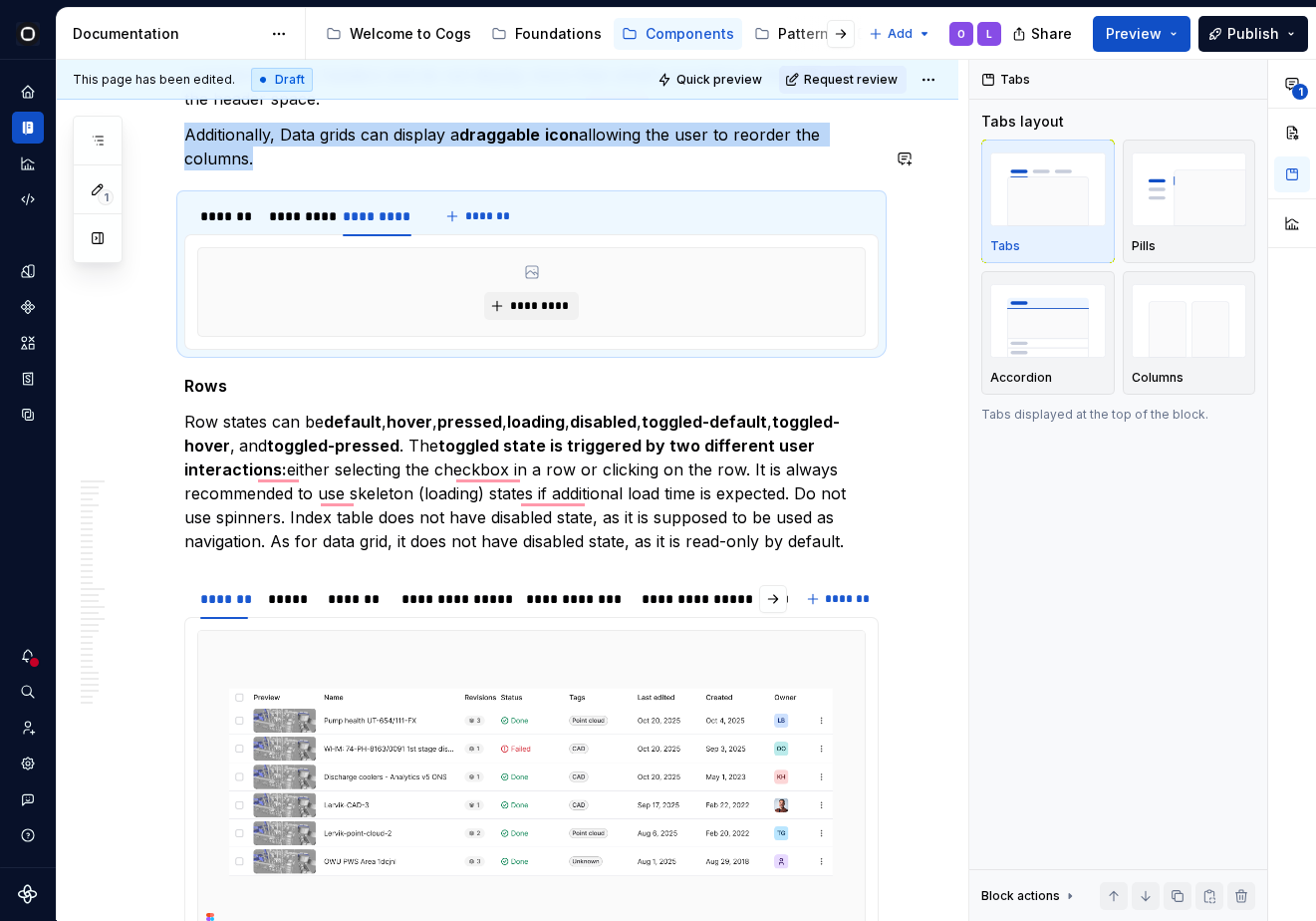 click on "**********" at bounding box center (531, -999) 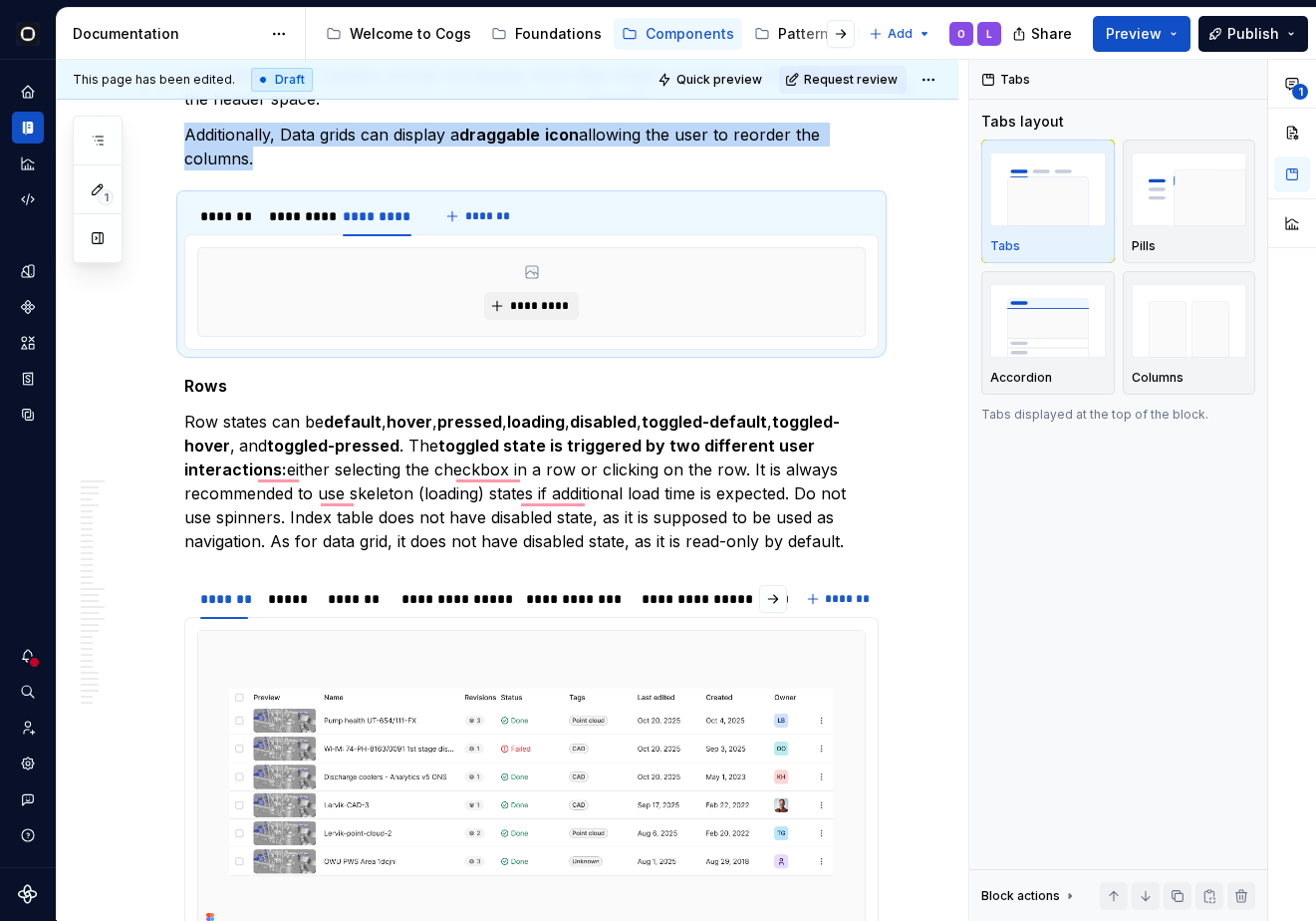 click on "Additionally, Data grids can display a  draggable   icon  allowing the user to reorder the columns." at bounding box center (531, 147) 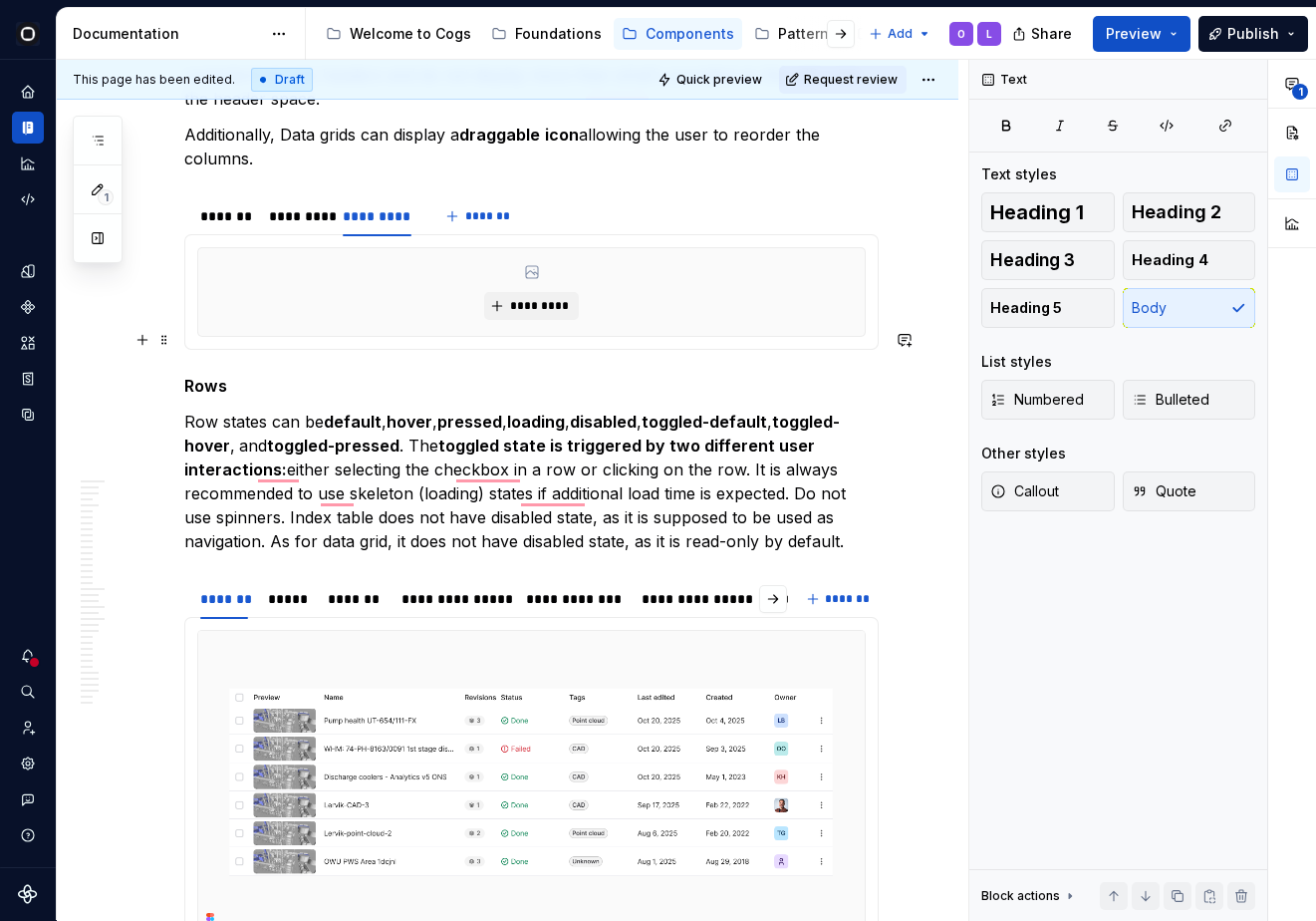 click on "**********" at bounding box center (531, -999) 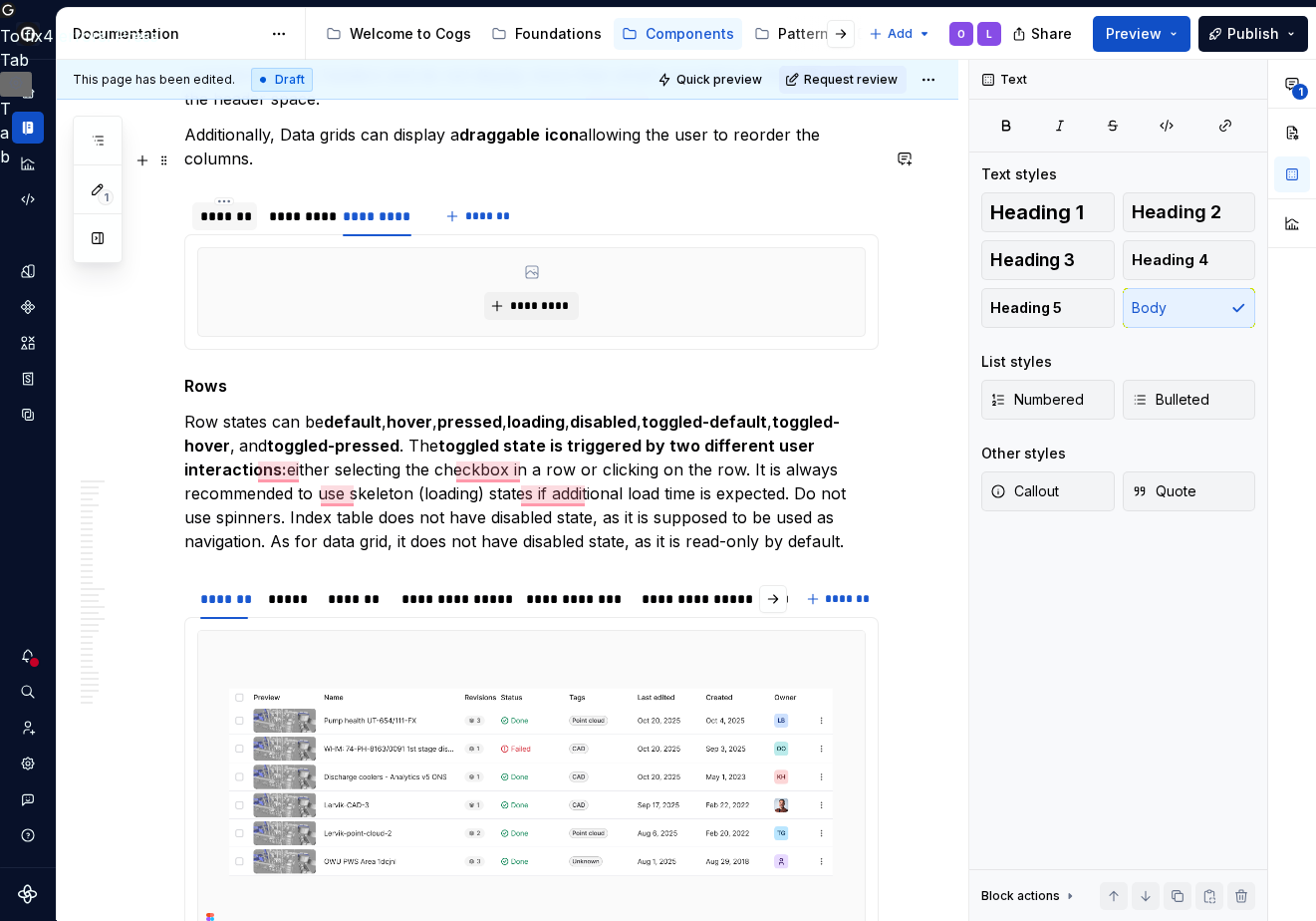 click on "*******" at bounding box center [224, 216] 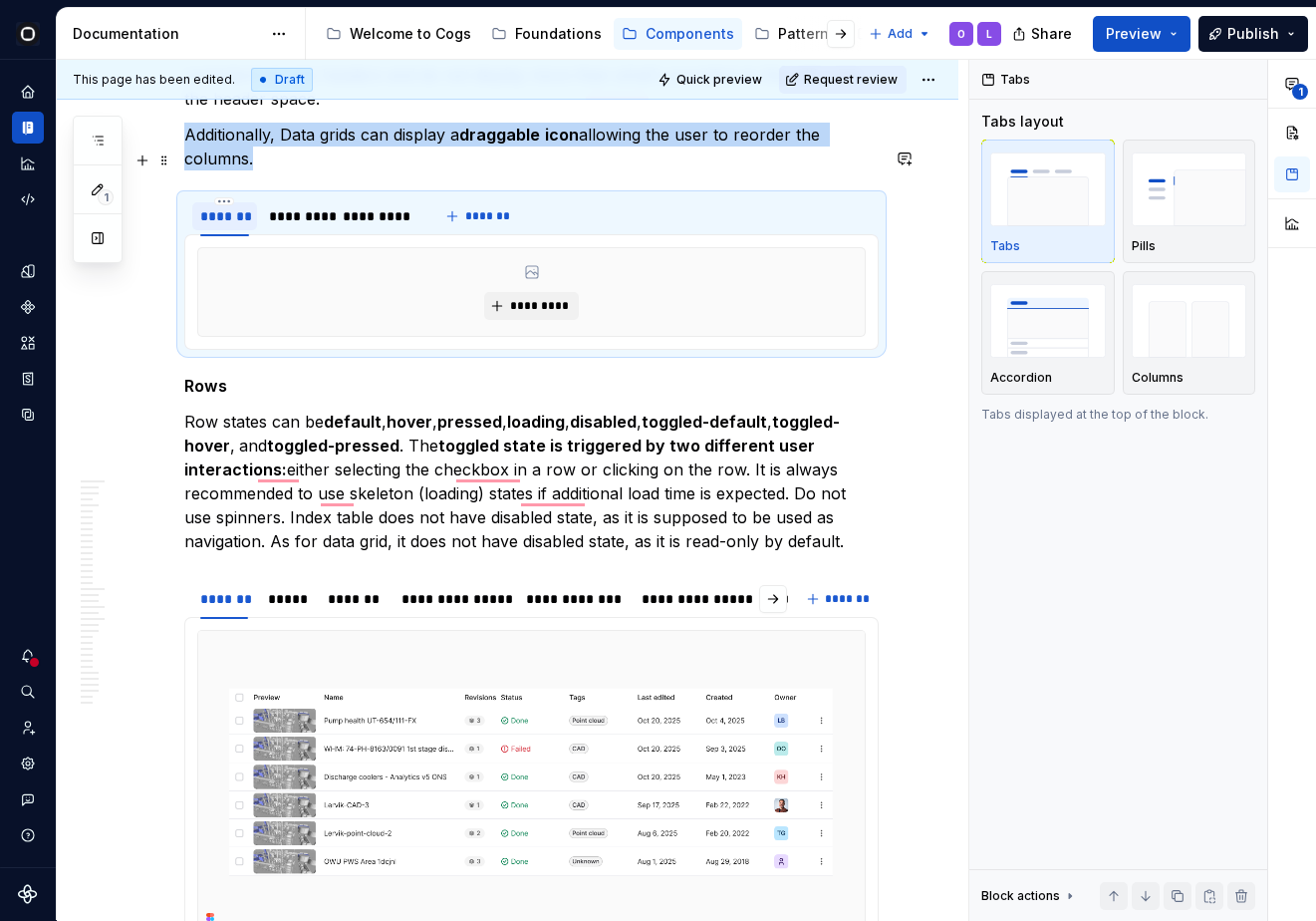 scroll, scrollTop: 7474, scrollLeft: 0, axis: vertical 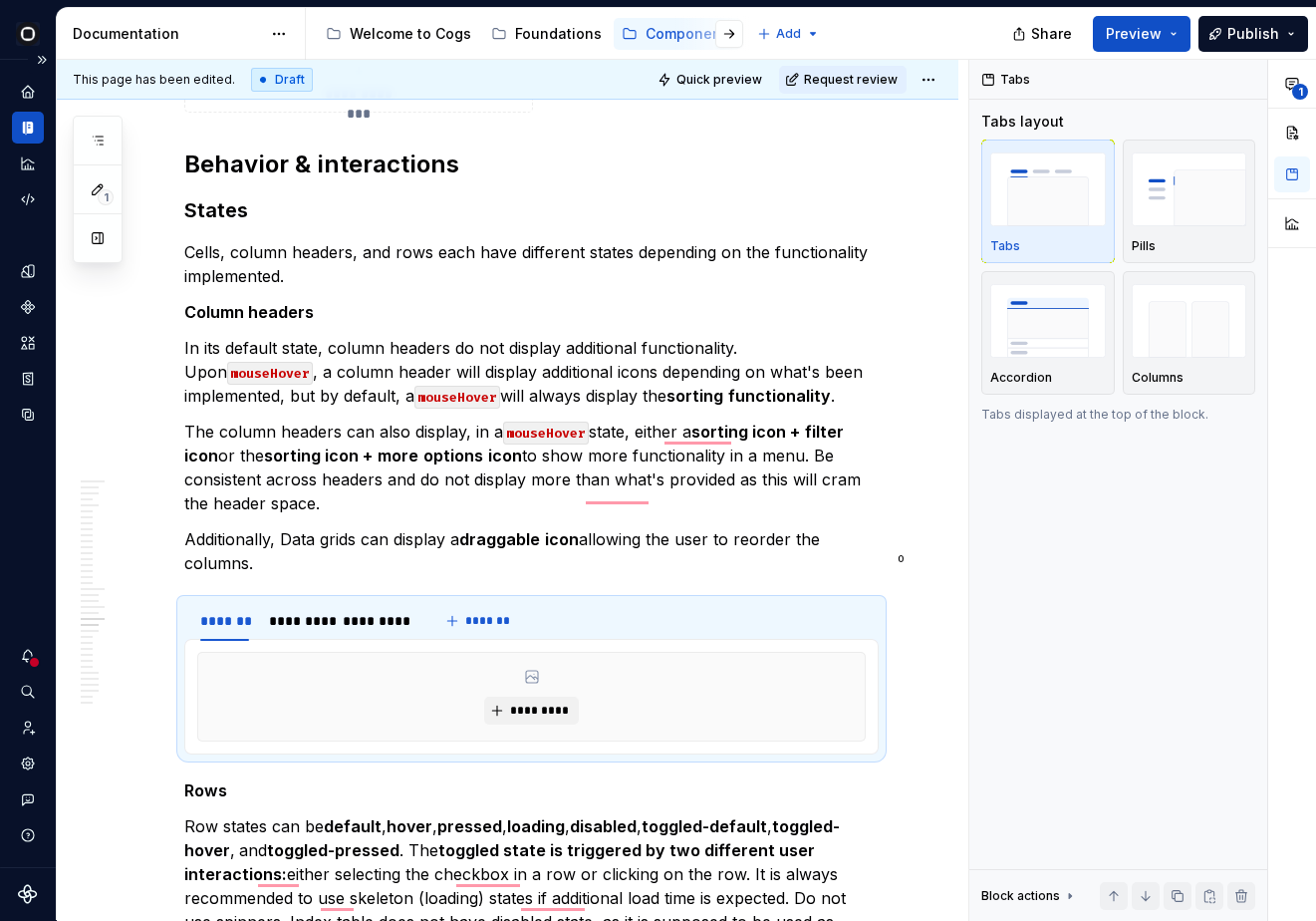 type on "*" 